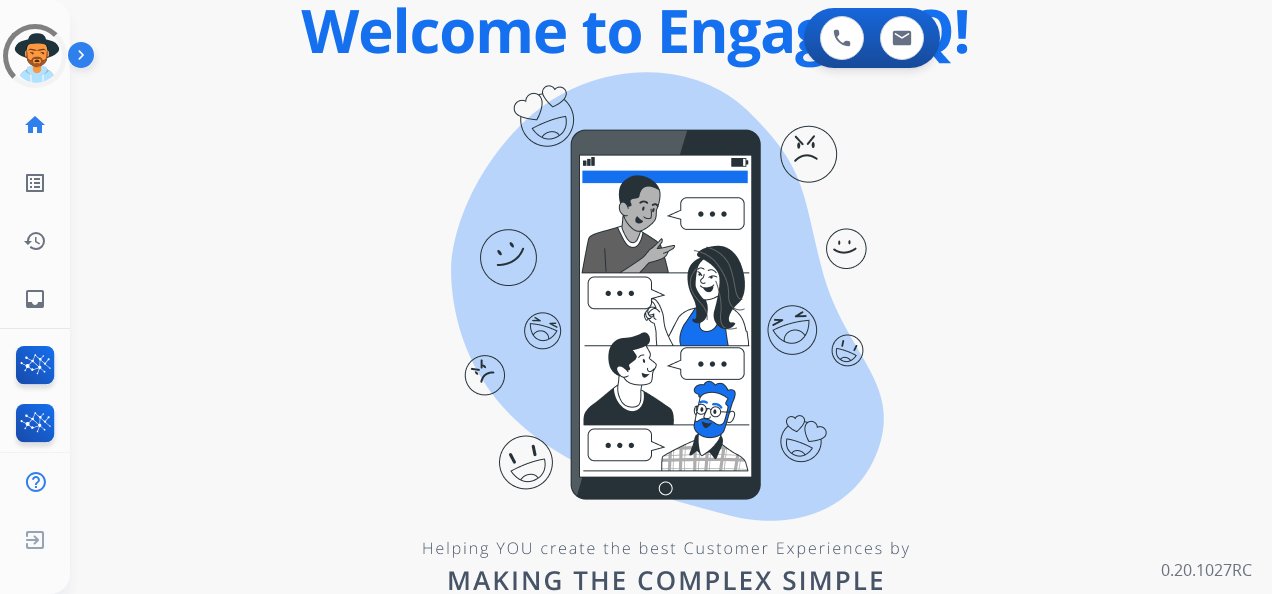 scroll, scrollTop: 0, scrollLeft: 0, axis: both 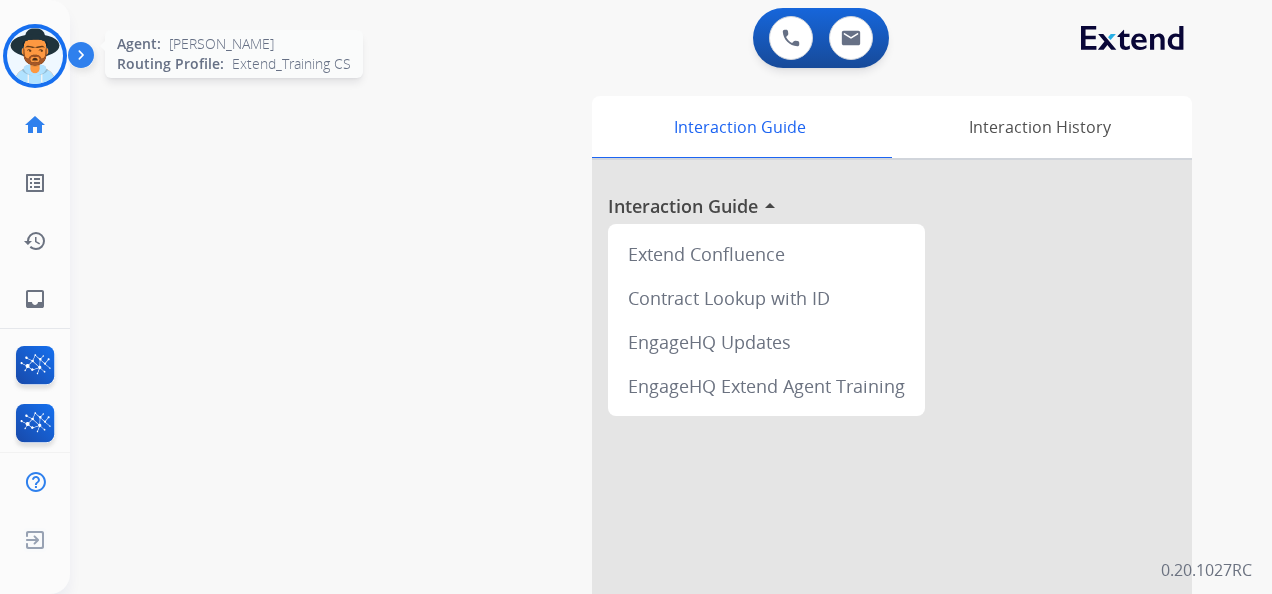 click at bounding box center (35, 56) 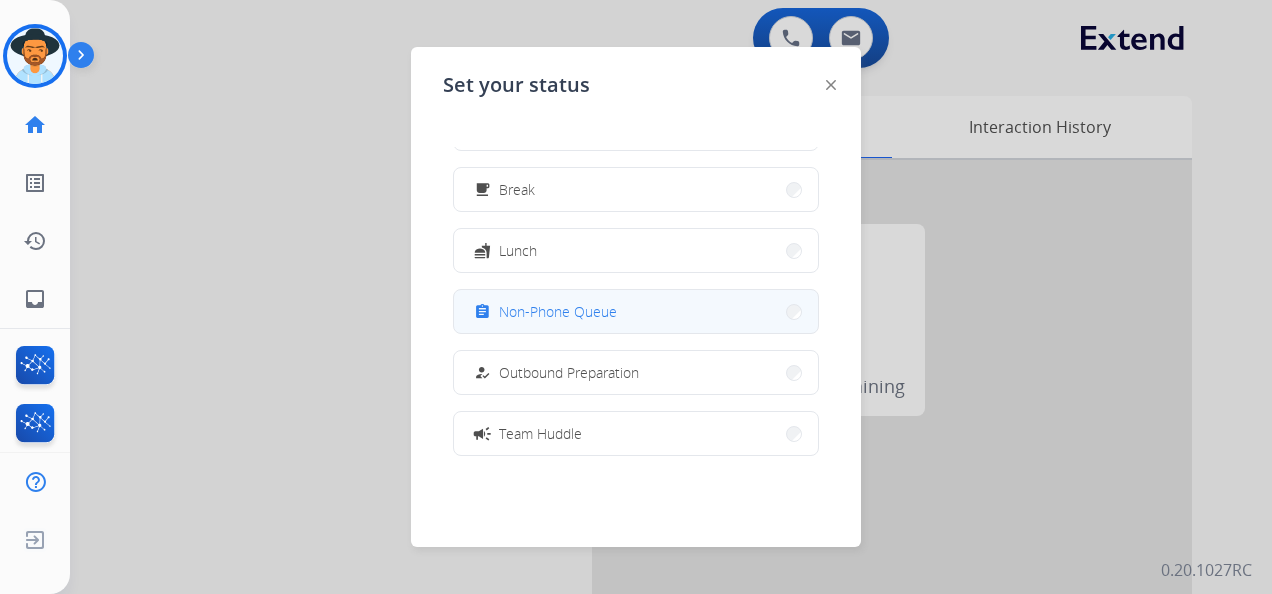 scroll, scrollTop: 100, scrollLeft: 0, axis: vertical 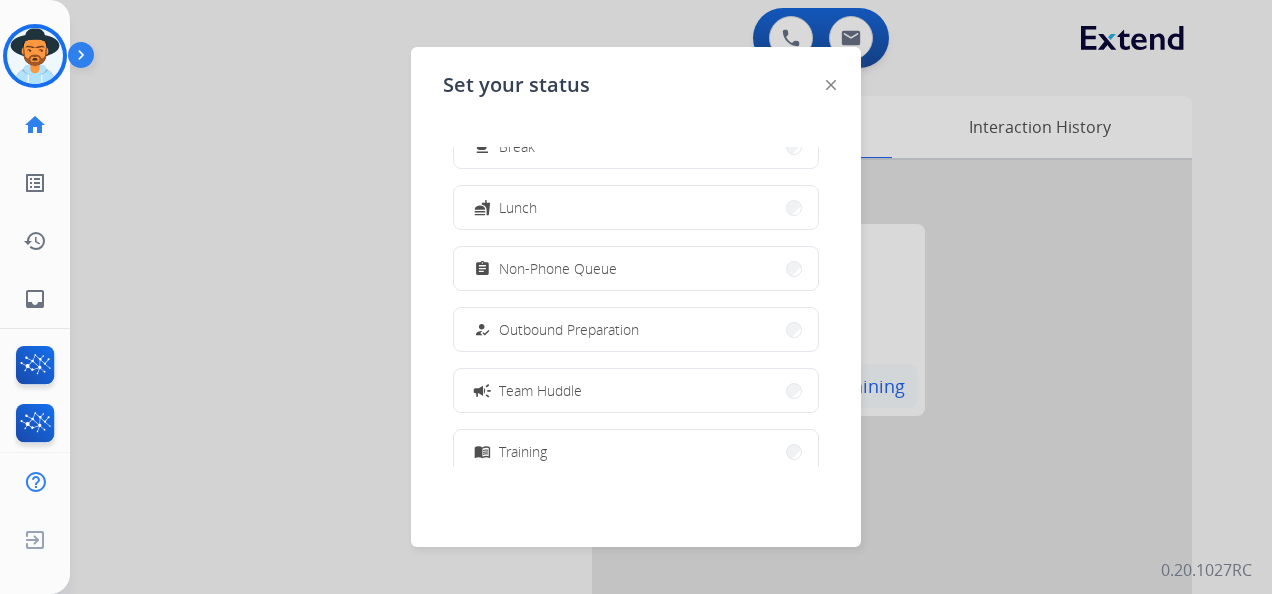 click on "campaign Team Huddle" at bounding box center [636, 390] 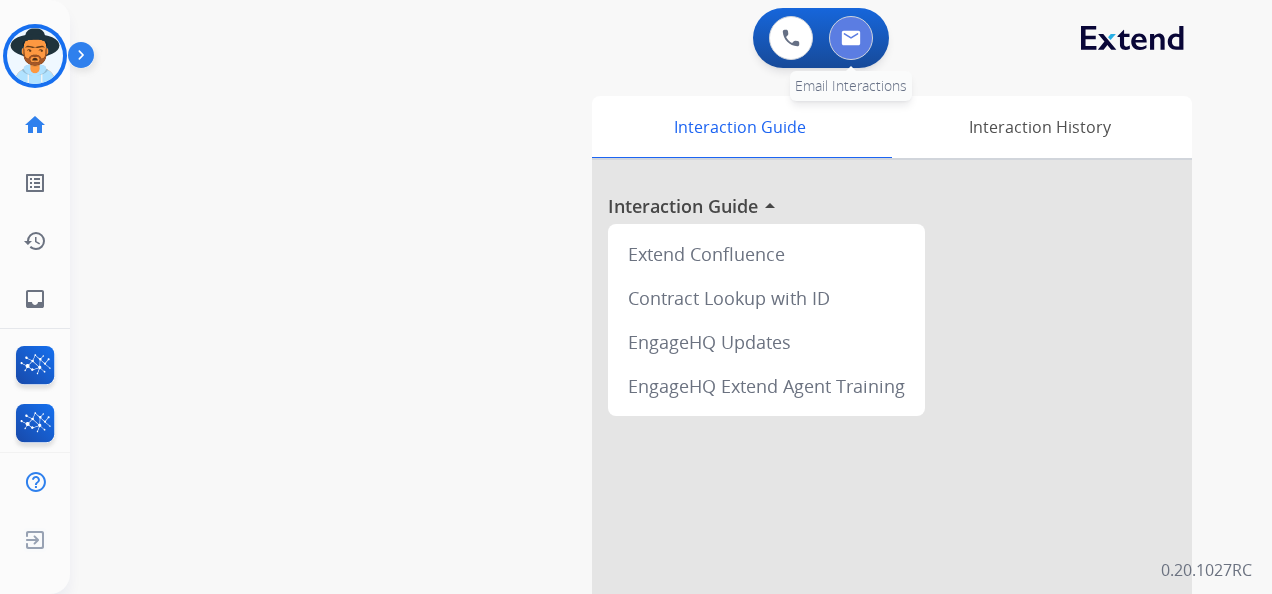 click at bounding box center [851, 38] 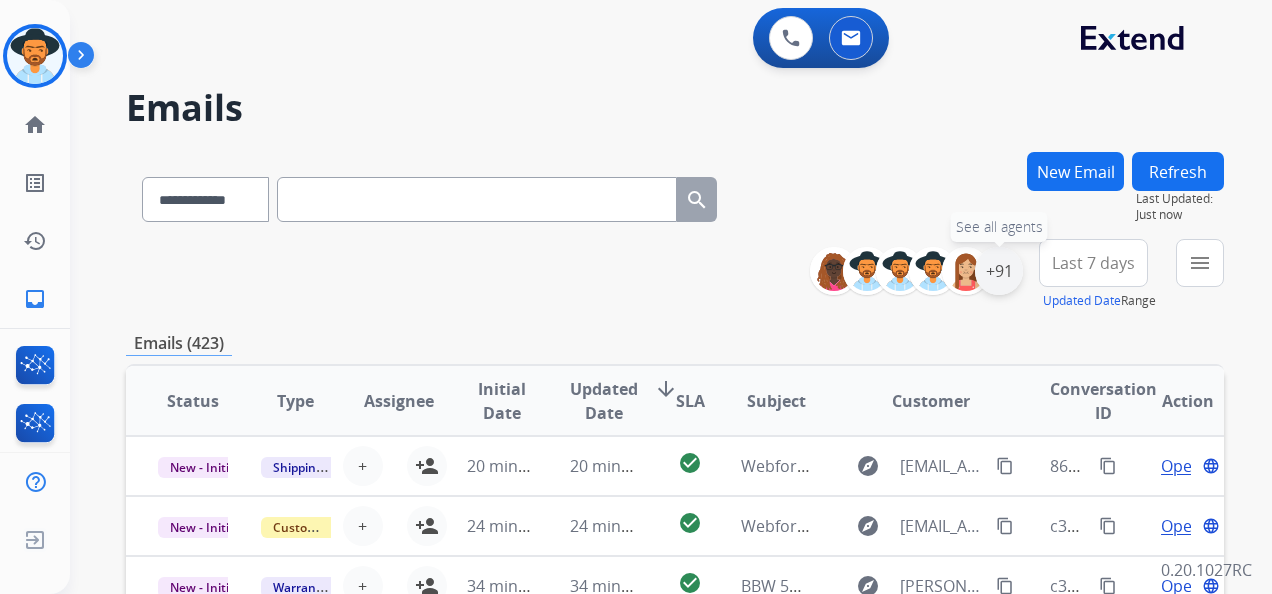 click on "+91" at bounding box center (999, 271) 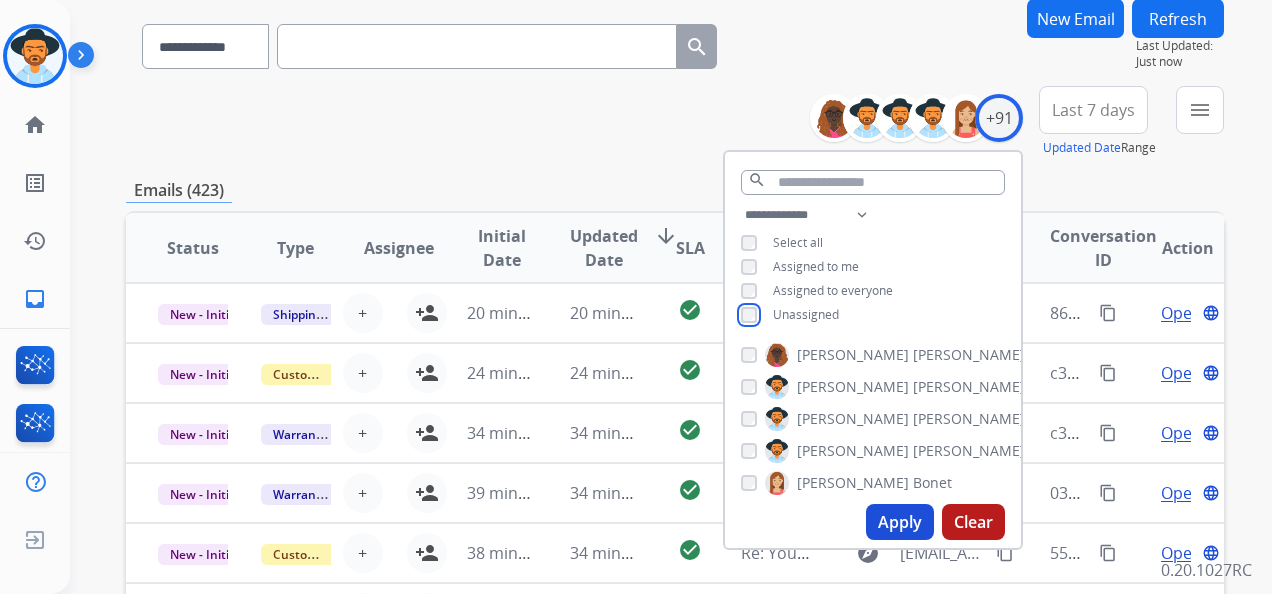 scroll, scrollTop: 200, scrollLeft: 0, axis: vertical 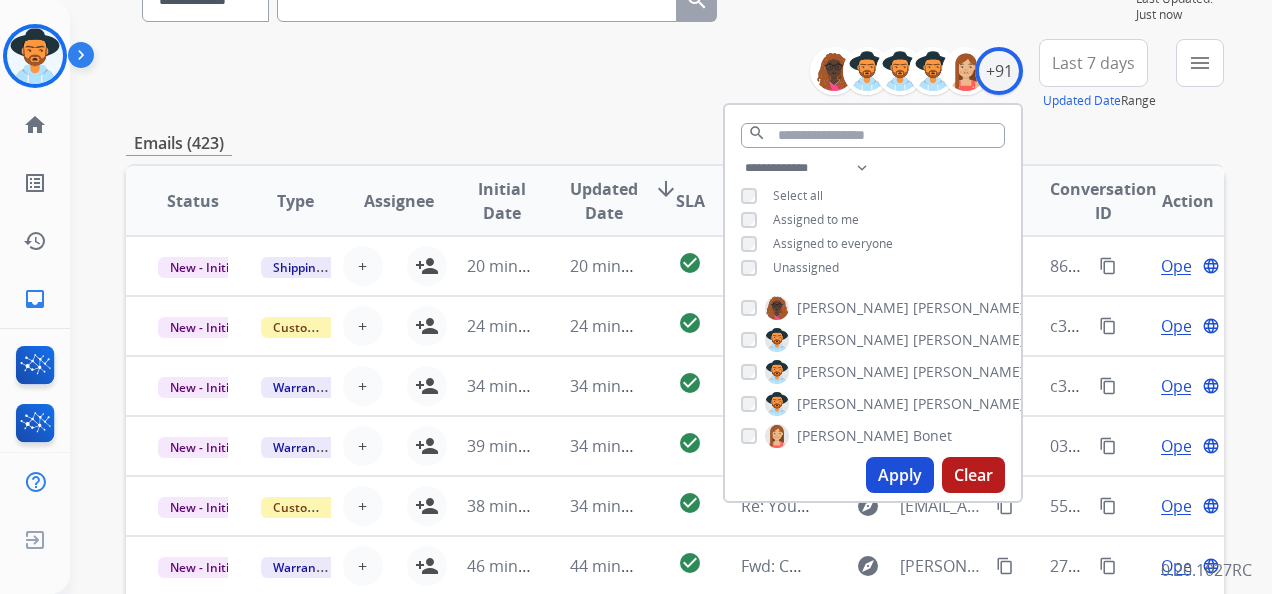 click on "Apply" at bounding box center (900, 475) 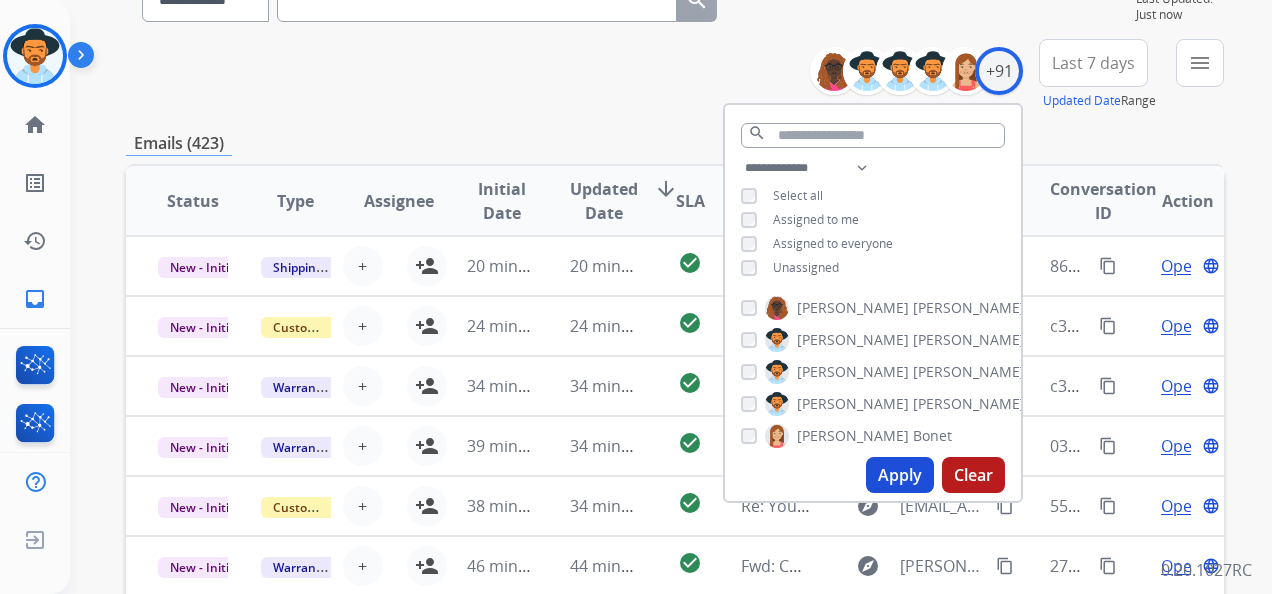 scroll, scrollTop: 0, scrollLeft: 0, axis: both 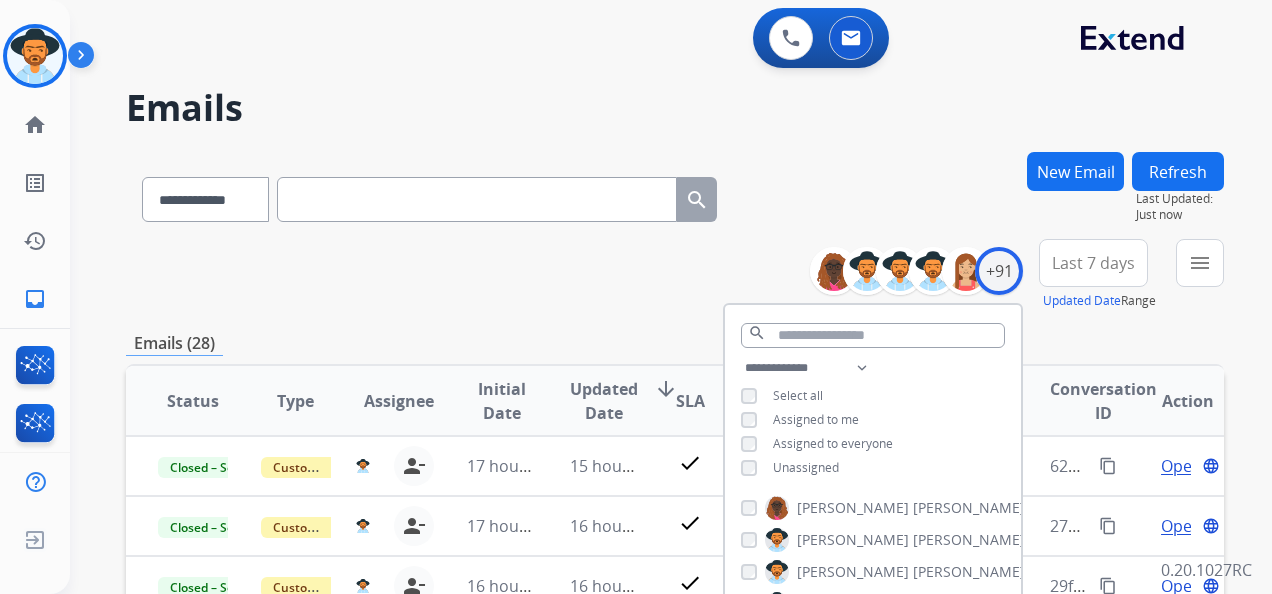 click on "**********" at bounding box center [675, 275] 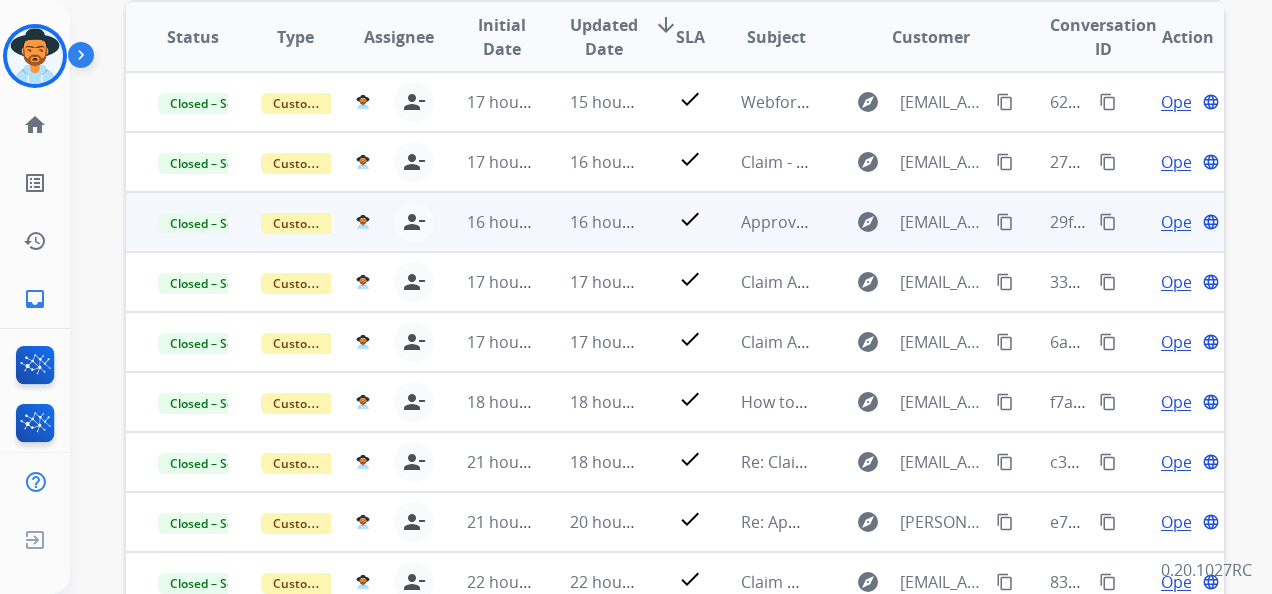 scroll, scrollTop: 400, scrollLeft: 0, axis: vertical 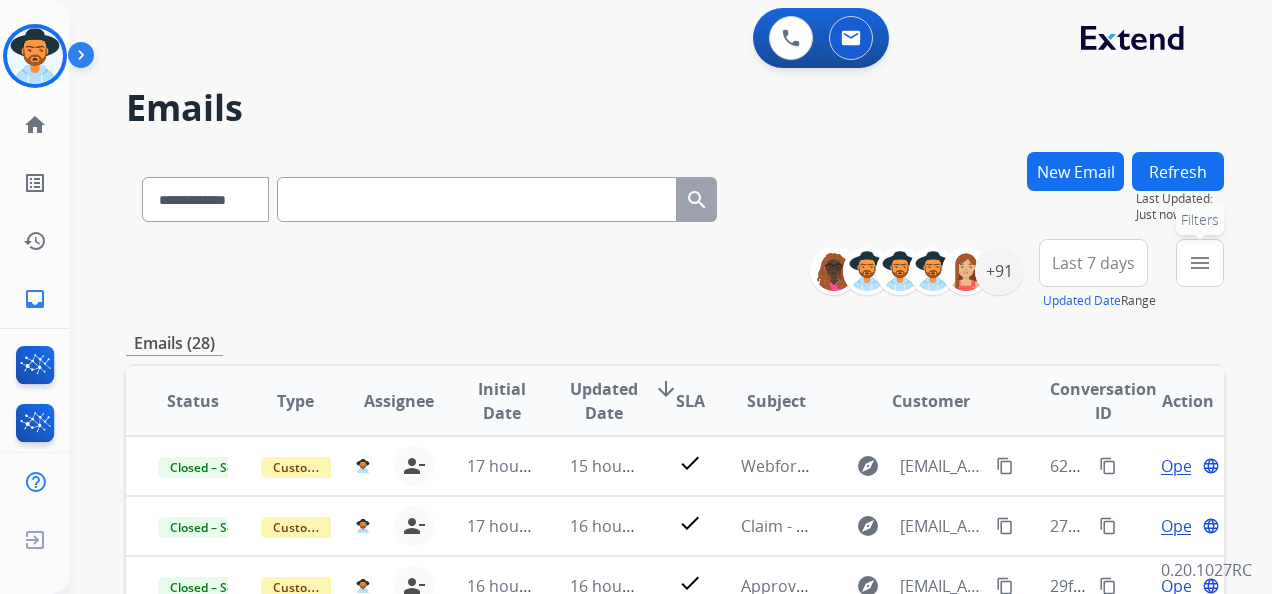 click on "menu" at bounding box center [1200, 263] 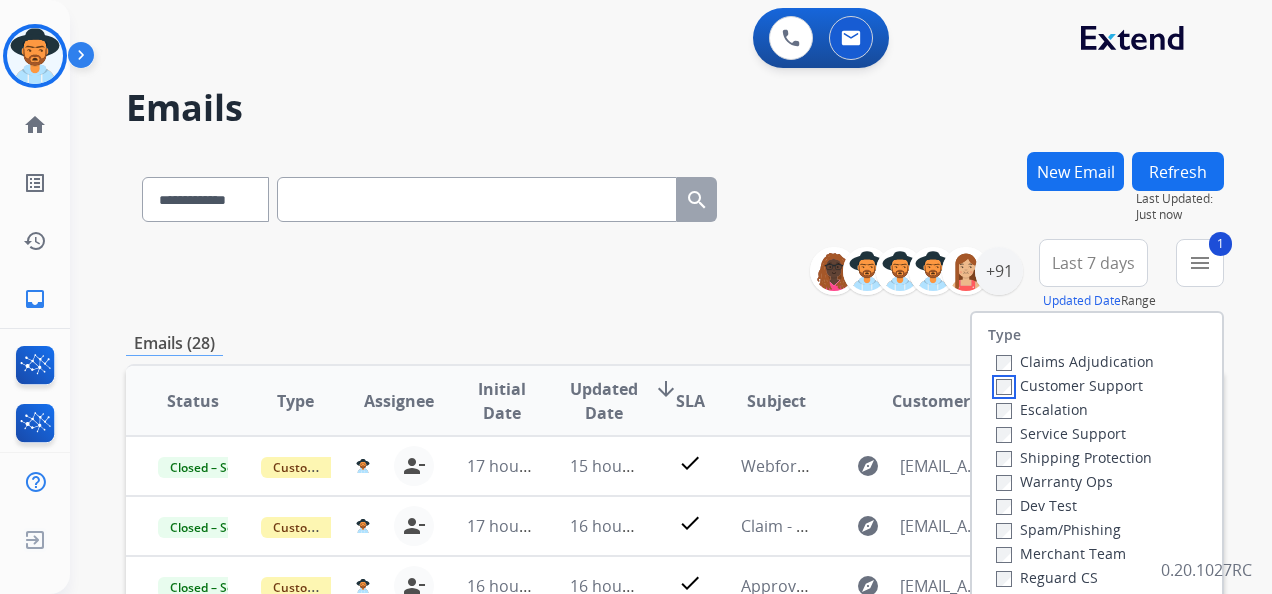 scroll, scrollTop: 100, scrollLeft: 0, axis: vertical 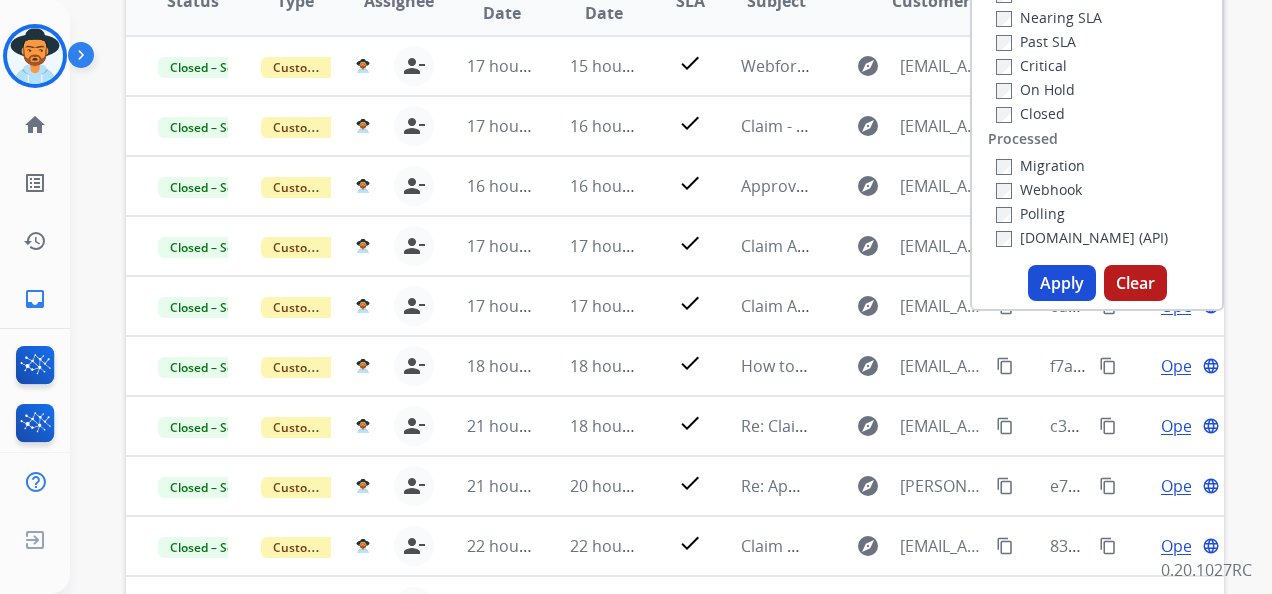 click on "Apply" at bounding box center (1062, 283) 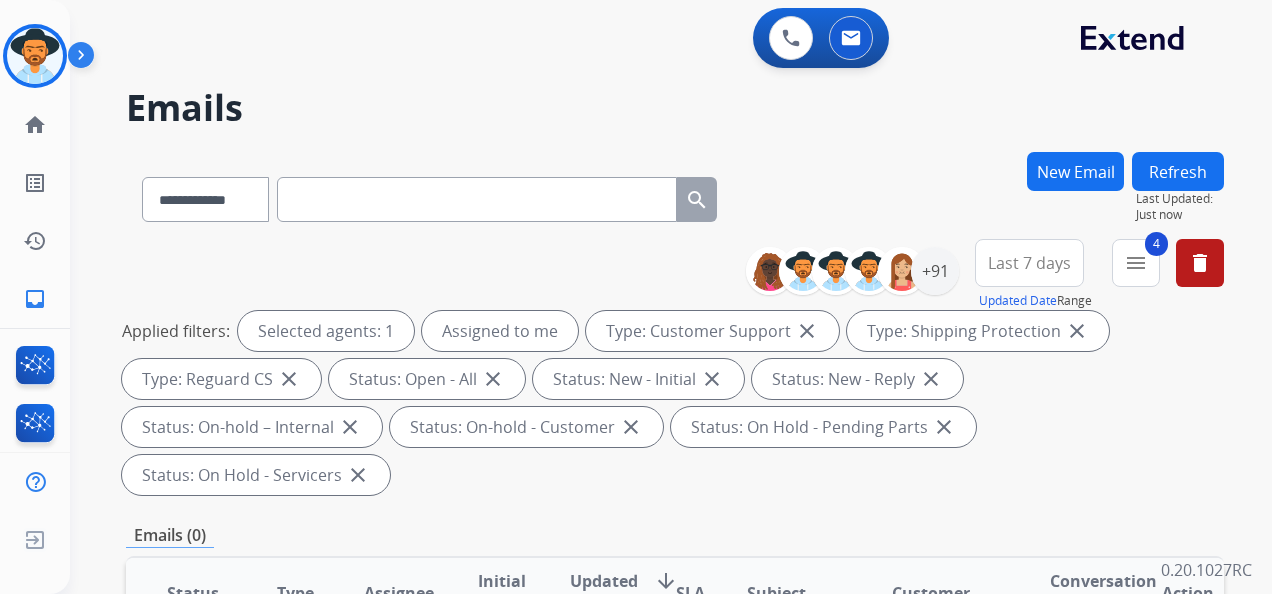 scroll, scrollTop: 0, scrollLeft: 0, axis: both 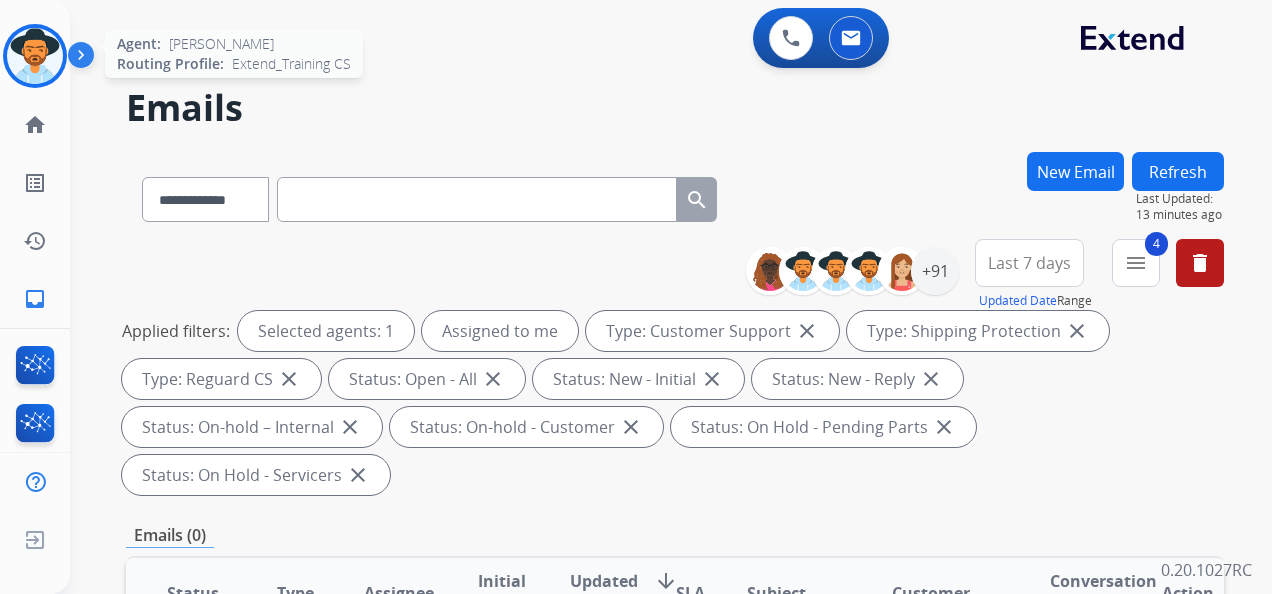 click at bounding box center (35, 56) 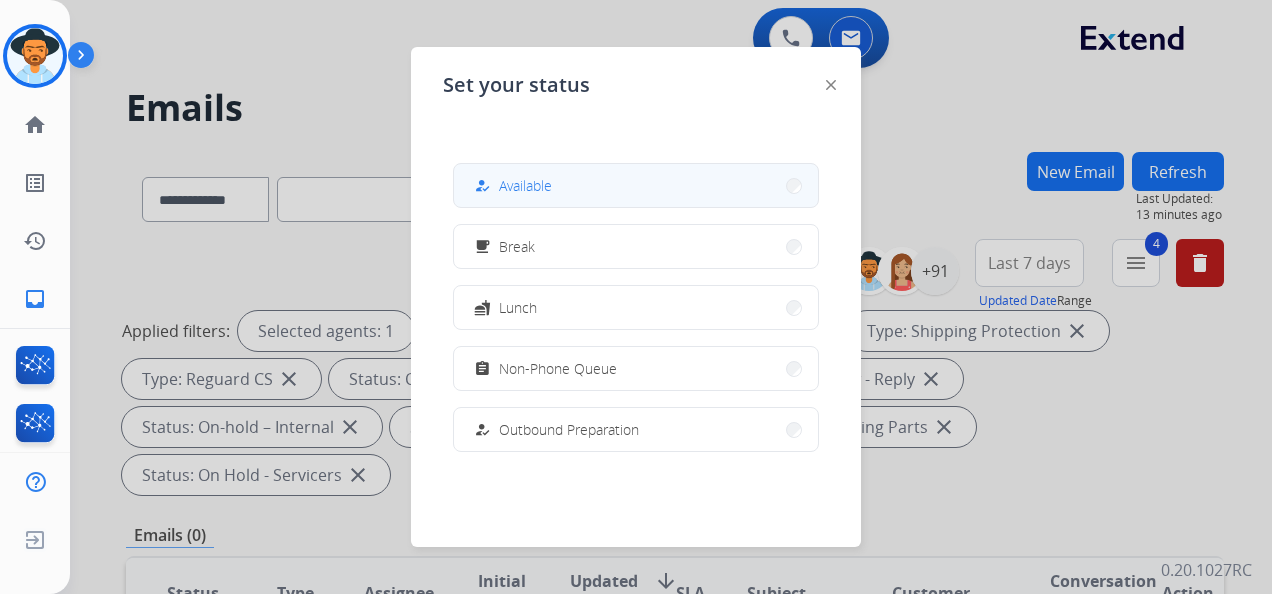 click on "how_to_reg Available" at bounding box center (636, 185) 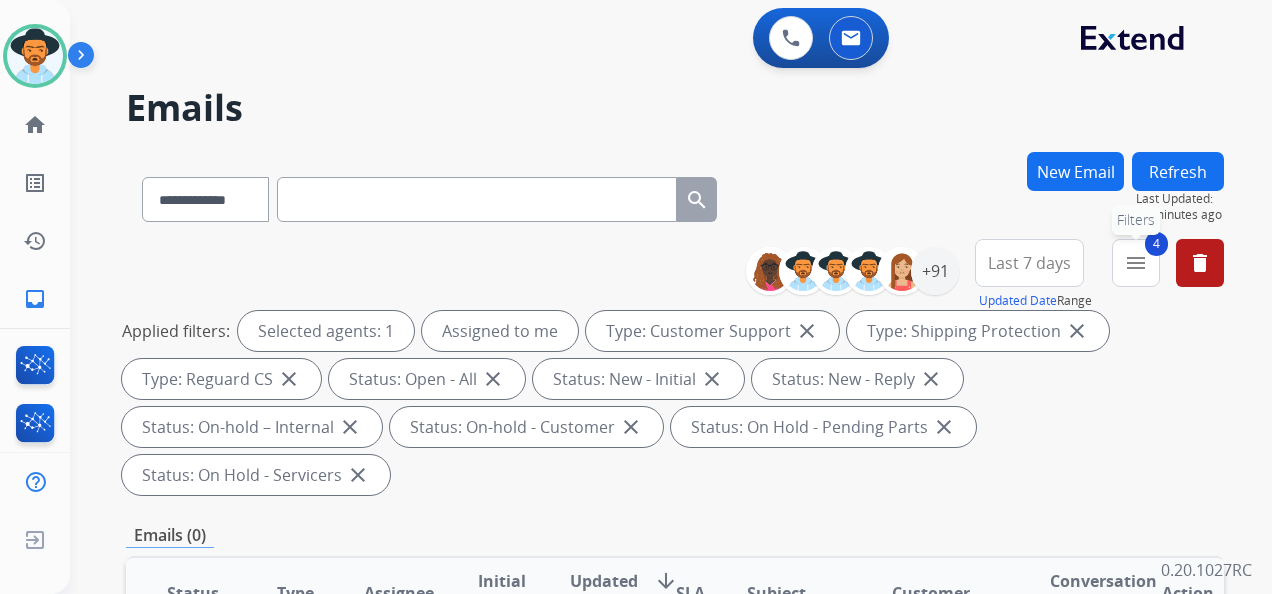 click on "menu" at bounding box center [1136, 263] 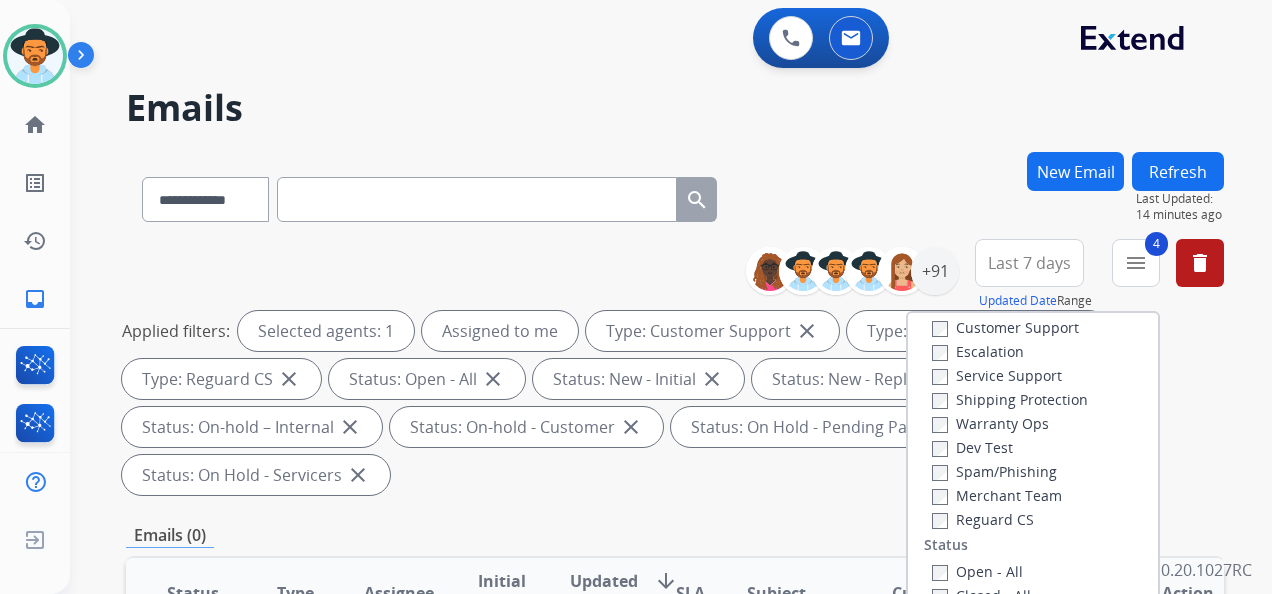 scroll, scrollTop: 28, scrollLeft: 0, axis: vertical 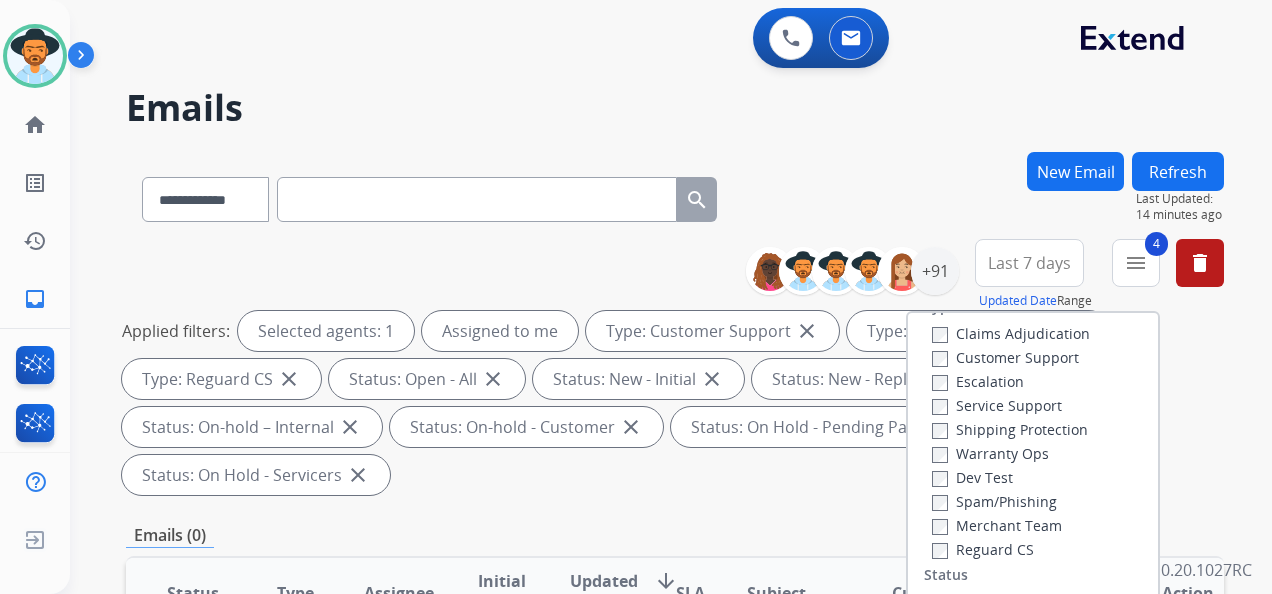 click on "**********" at bounding box center (675, 195) 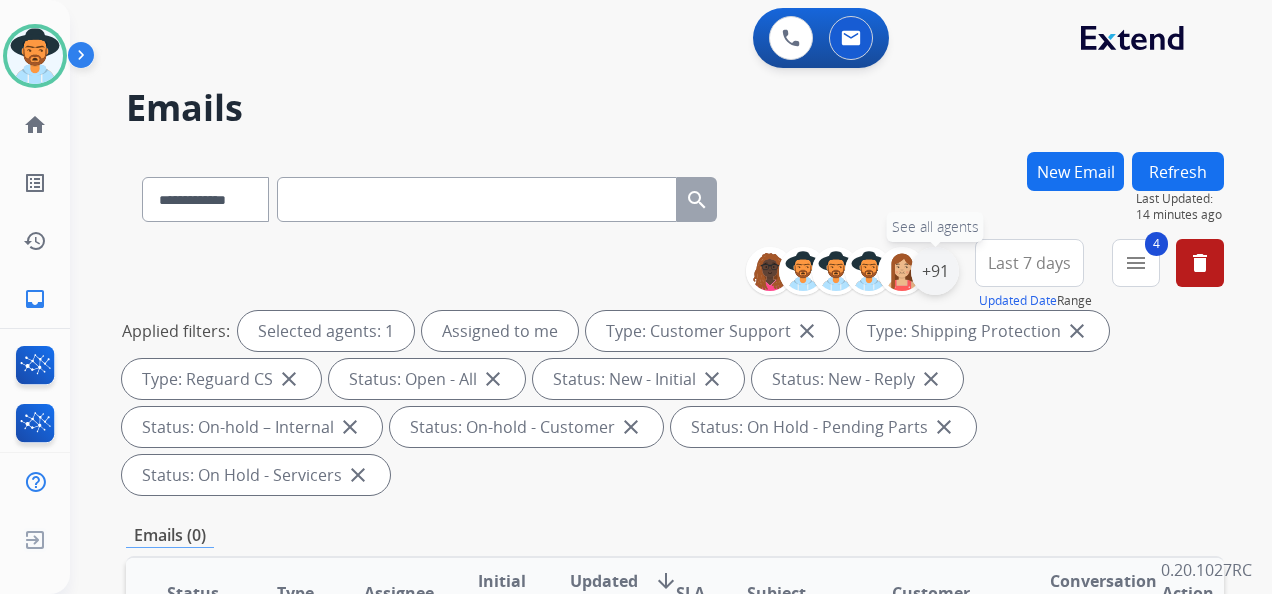 click on "+91" at bounding box center (935, 271) 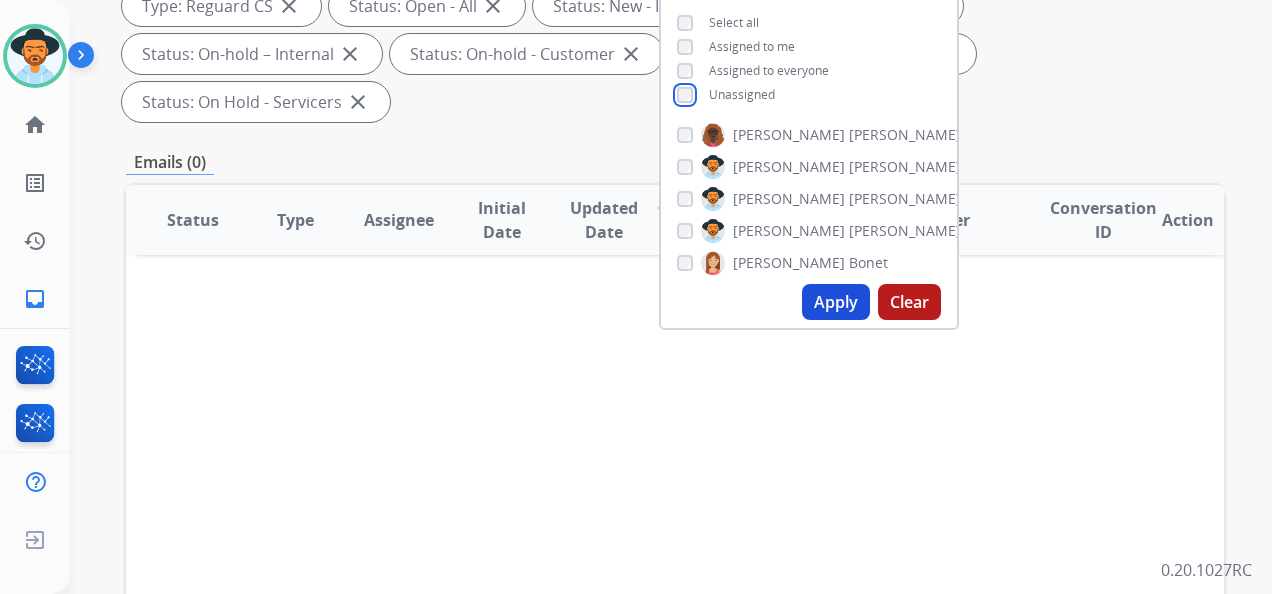 scroll, scrollTop: 400, scrollLeft: 0, axis: vertical 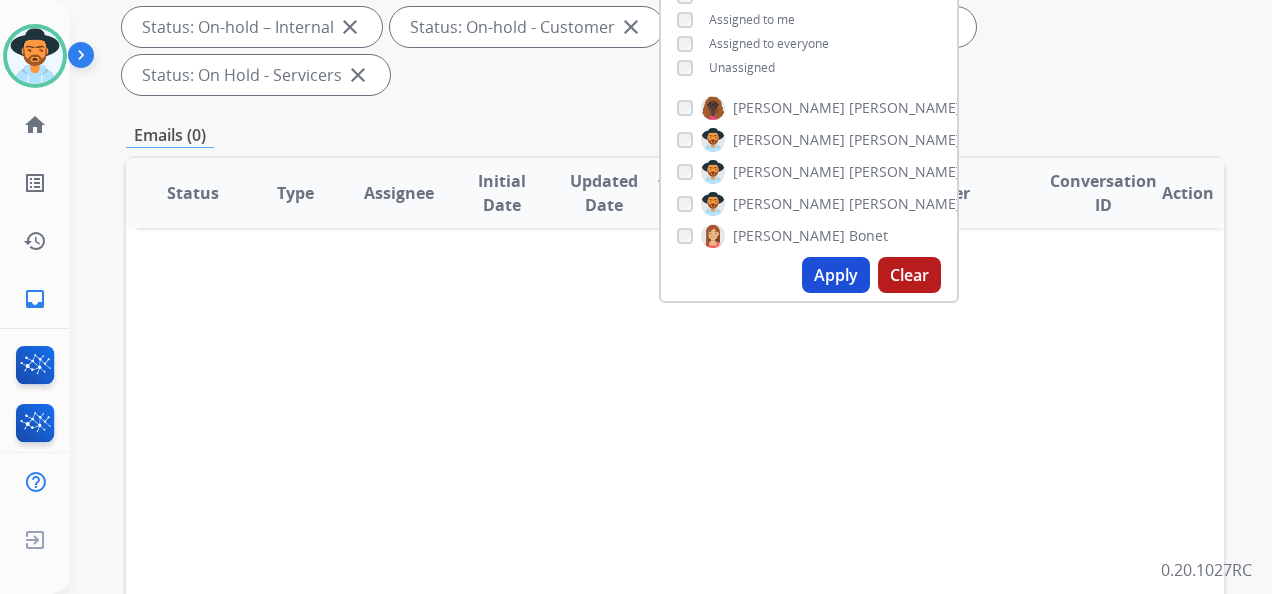 click on "Clear" at bounding box center (909, 275) 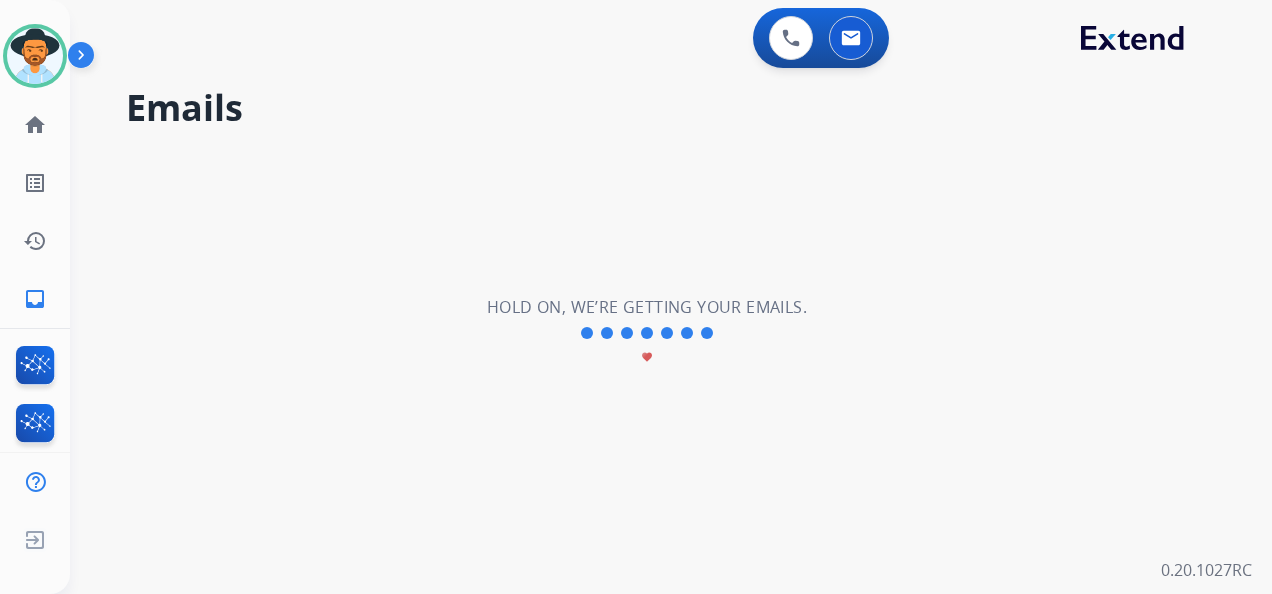 scroll, scrollTop: 0, scrollLeft: 0, axis: both 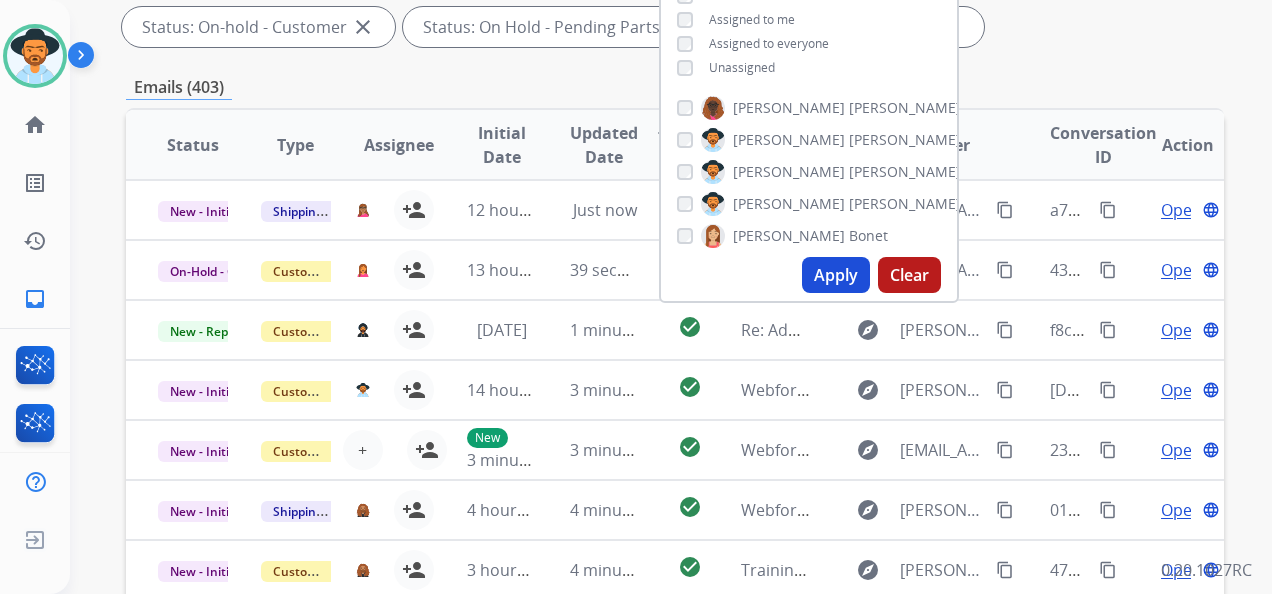 click on "Apply" at bounding box center [836, 275] 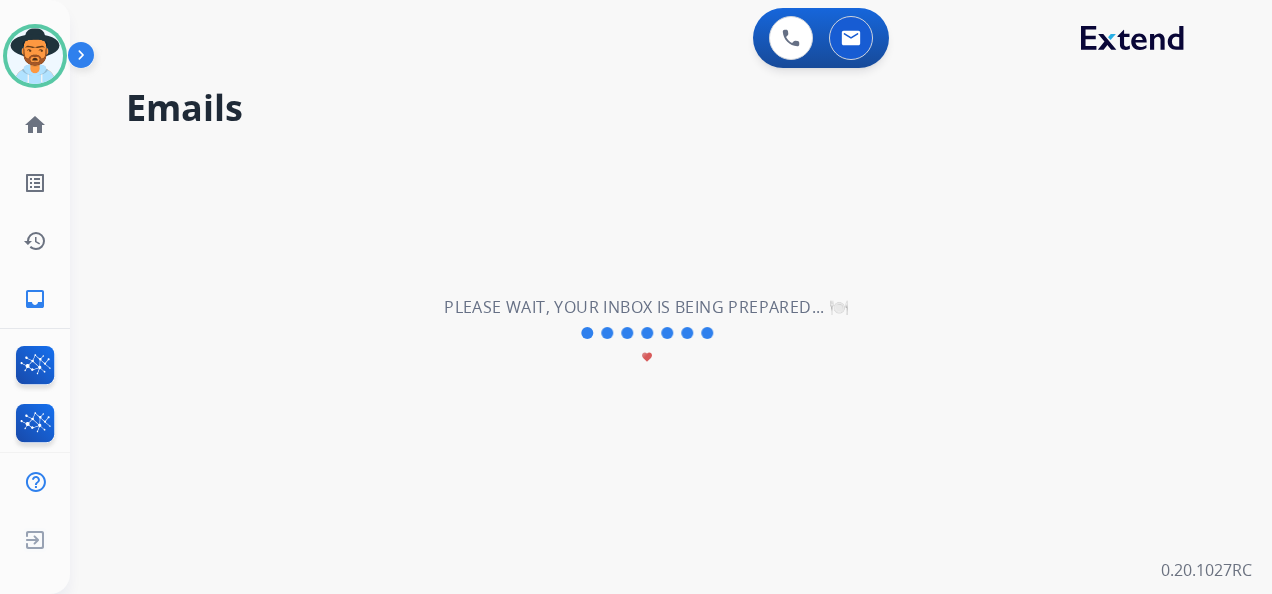 scroll, scrollTop: 0, scrollLeft: 0, axis: both 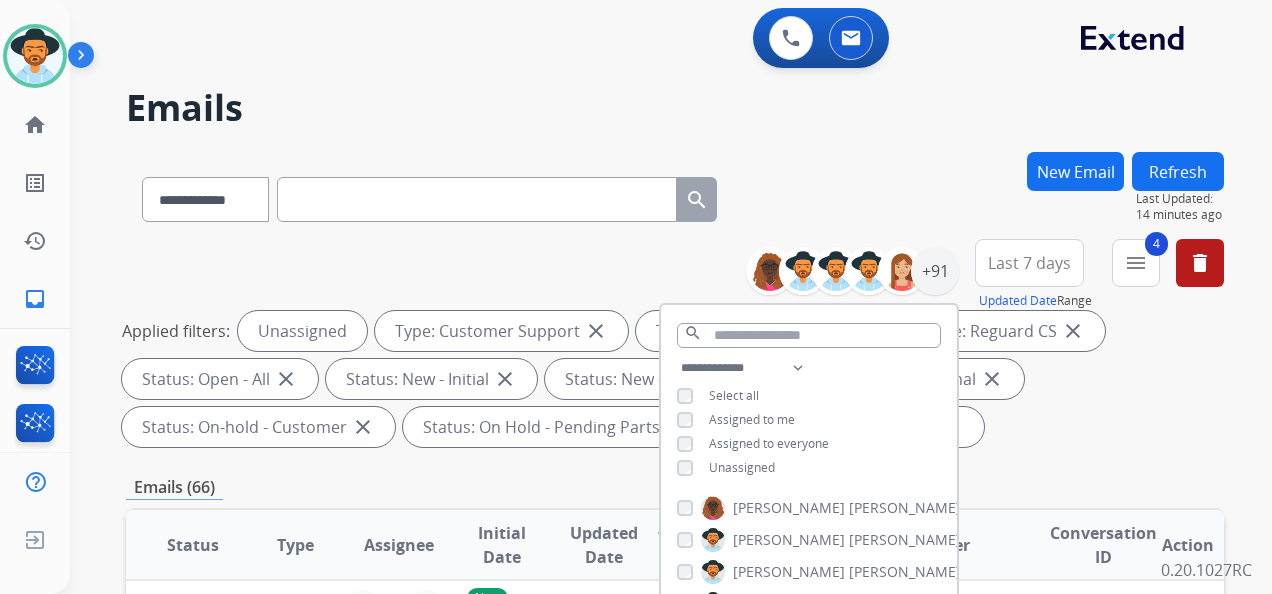 click on "Applied filters: Unassigned  Type: Customer Support  close  Type: Shipping Protection  close  Type: Reguard CS  close  Status: Open - All  close  Status: New - Initial  close  Status: New - Reply  close  Status: On-hold – Internal  close  Status: On-hold - Customer  close  Status: On Hold - Pending Parts  close  Status: On Hold - Servicers  close" at bounding box center [671, 379] 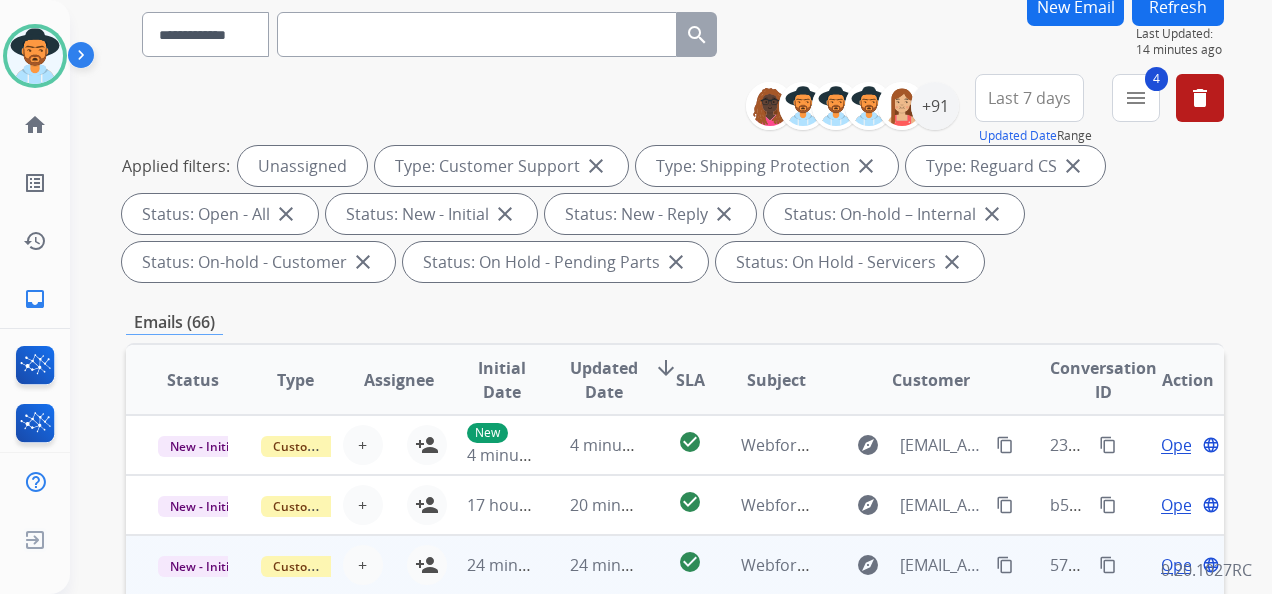 scroll, scrollTop: 300, scrollLeft: 0, axis: vertical 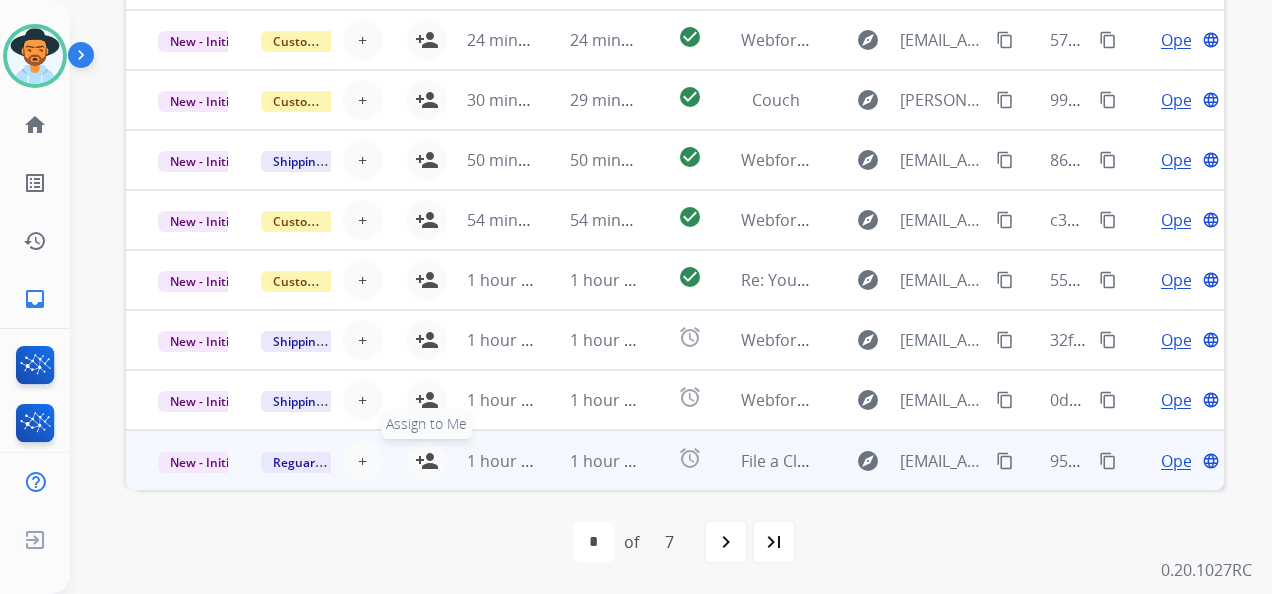 click on "person_add" at bounding box center (427, 461) 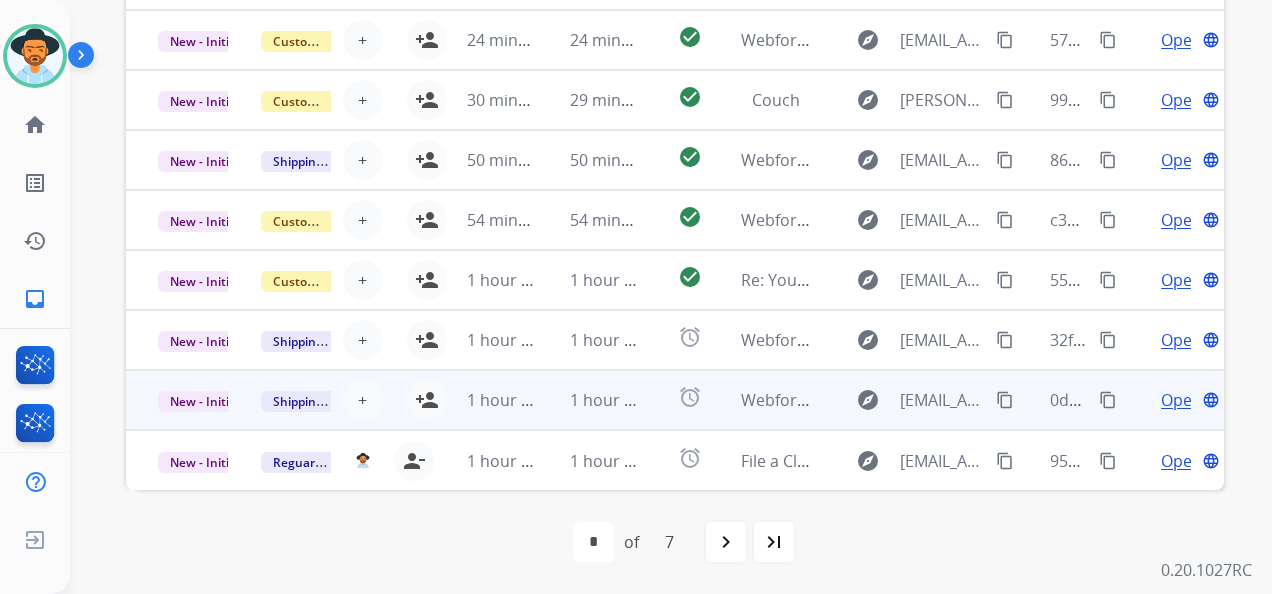 click on "1 hour ago" at bounding box center (486, 400) 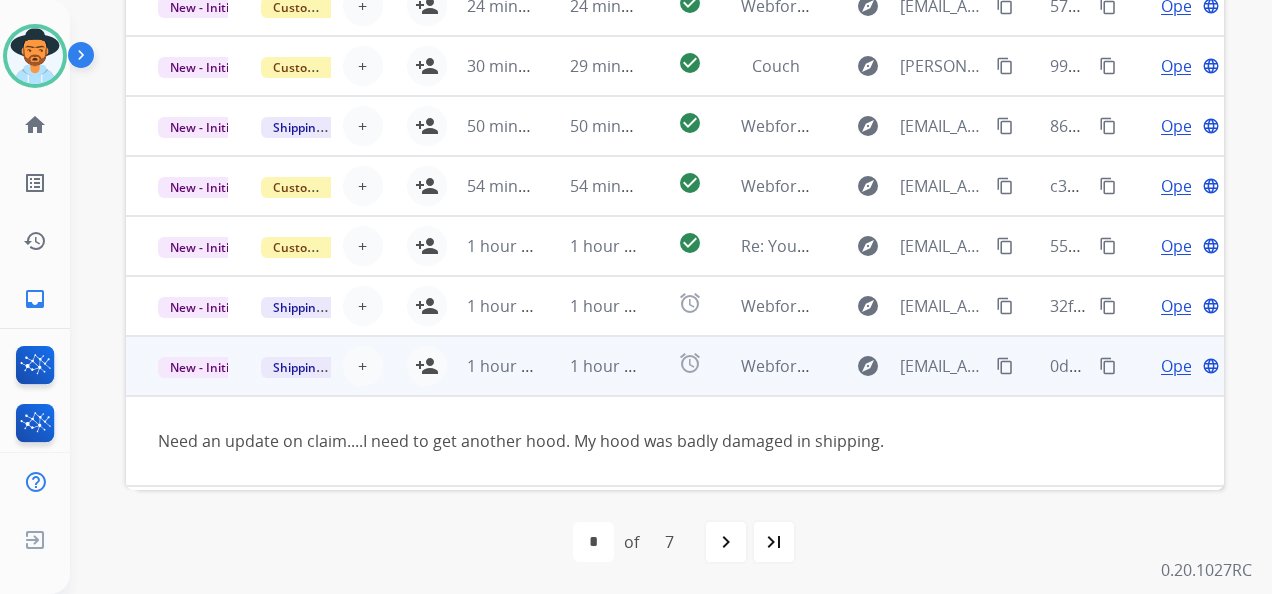 scroll, scrollTop: 92, scrollLeft: 0, axis: vertical 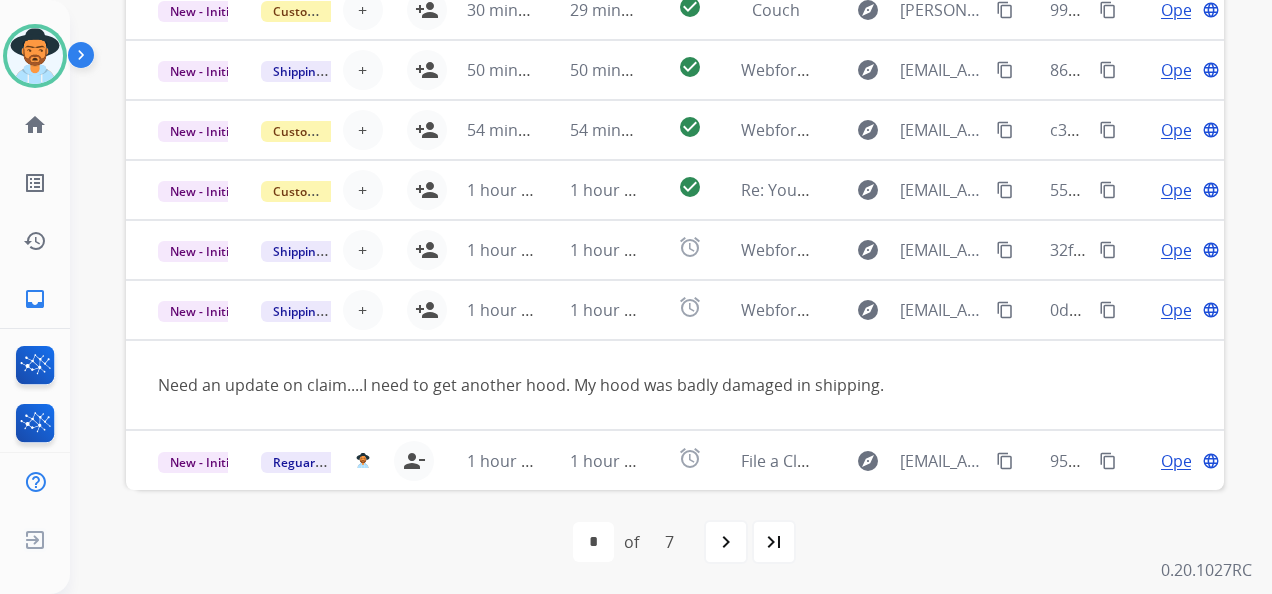drag, startPoint x: 369, startPoint y: 548, endPoint x: 386, endPoint y: 538, distance: 19.723083 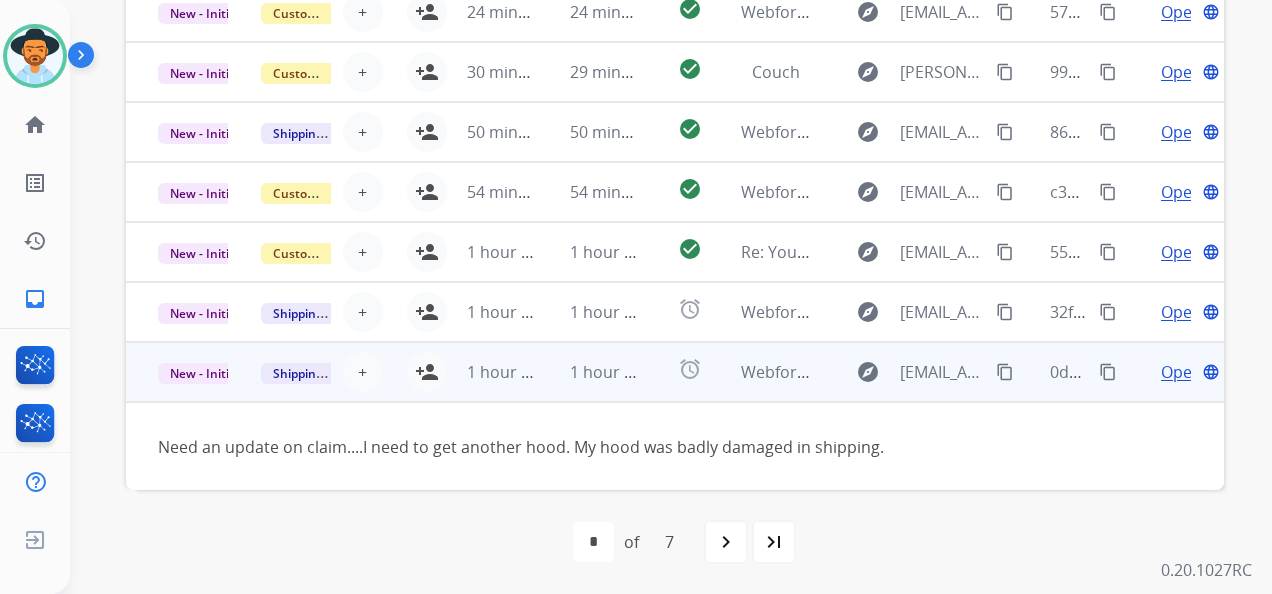scroll, scrollTop: 0, scrollLeft: 0, axis: both 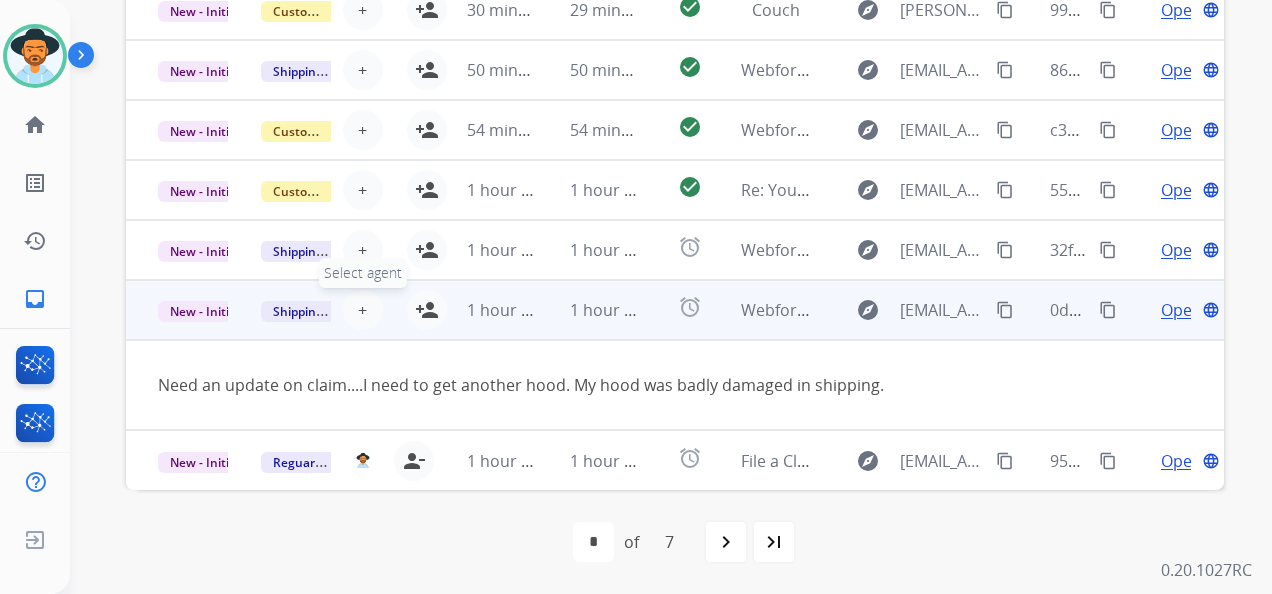 click on "+" at bounding box center (362, 310) 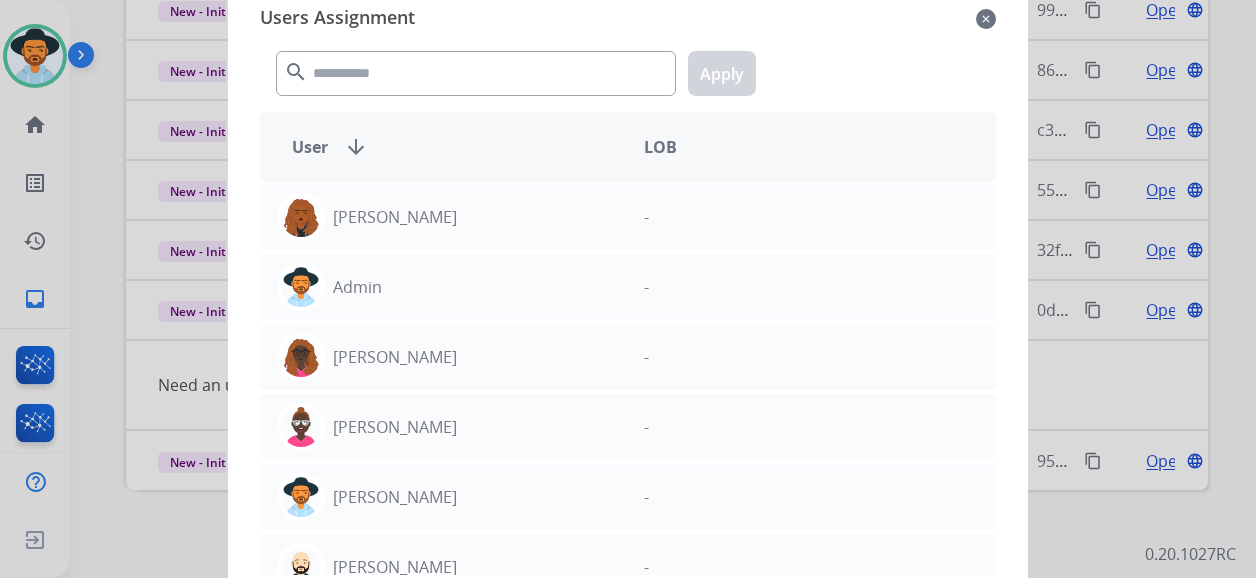 click on "close" 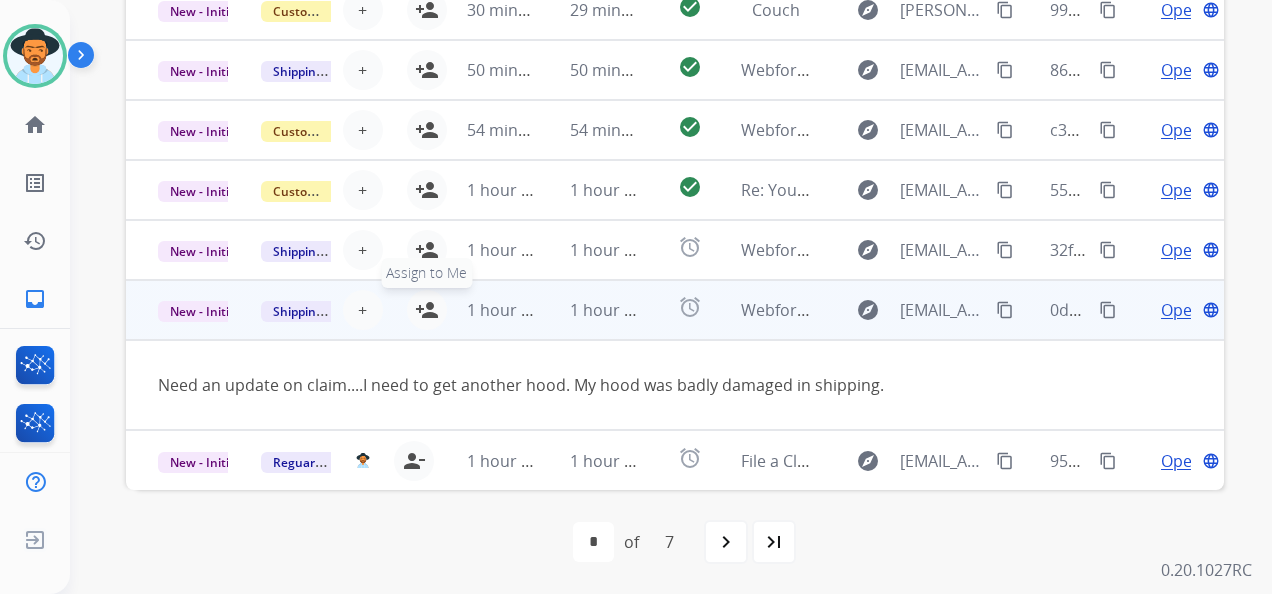 click on "person_add" at bounding box center [427, 310] 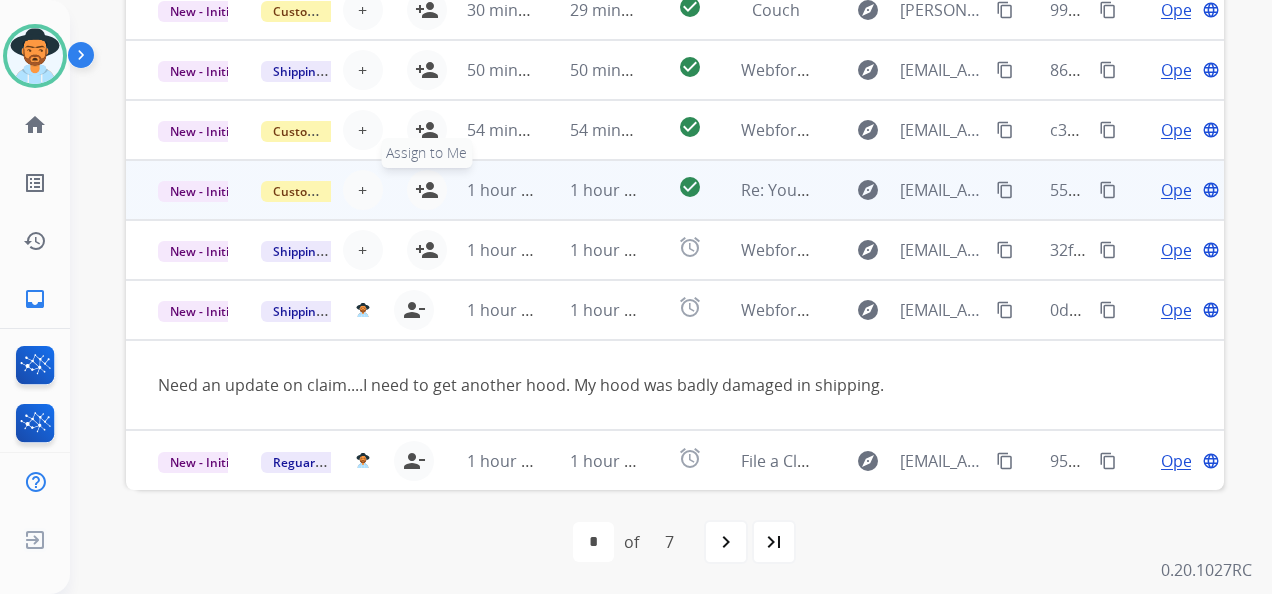 click on "person_add" at bounding box center (427, 190) 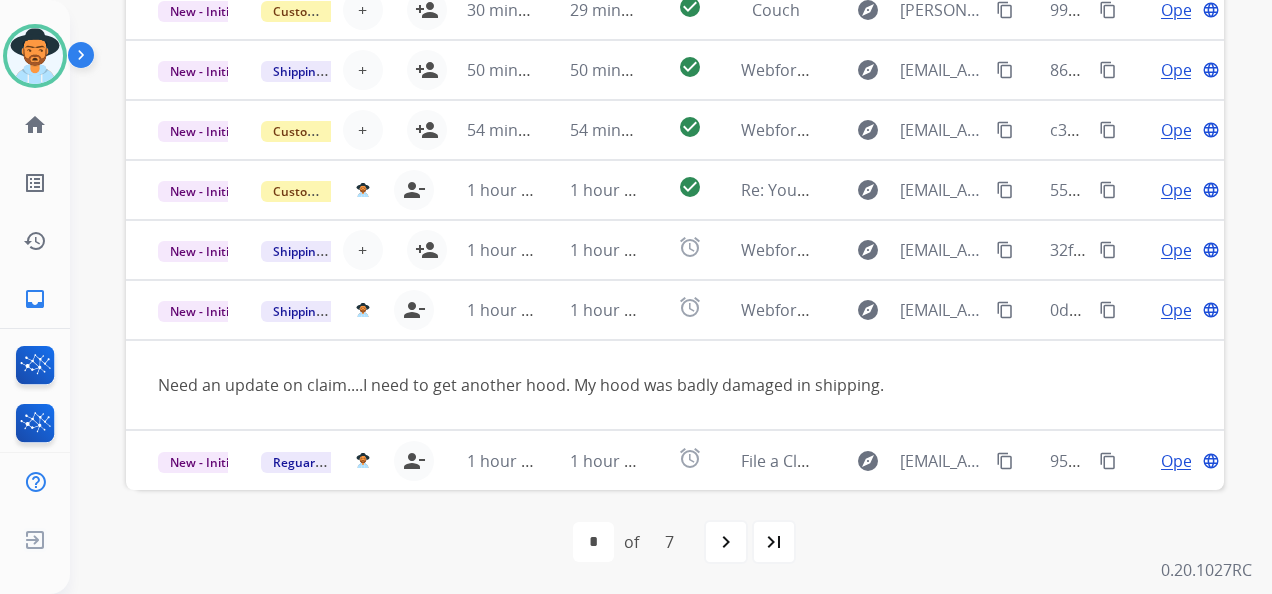 scroll, scrollTop: 0, scrollLeft: 0, axis: both 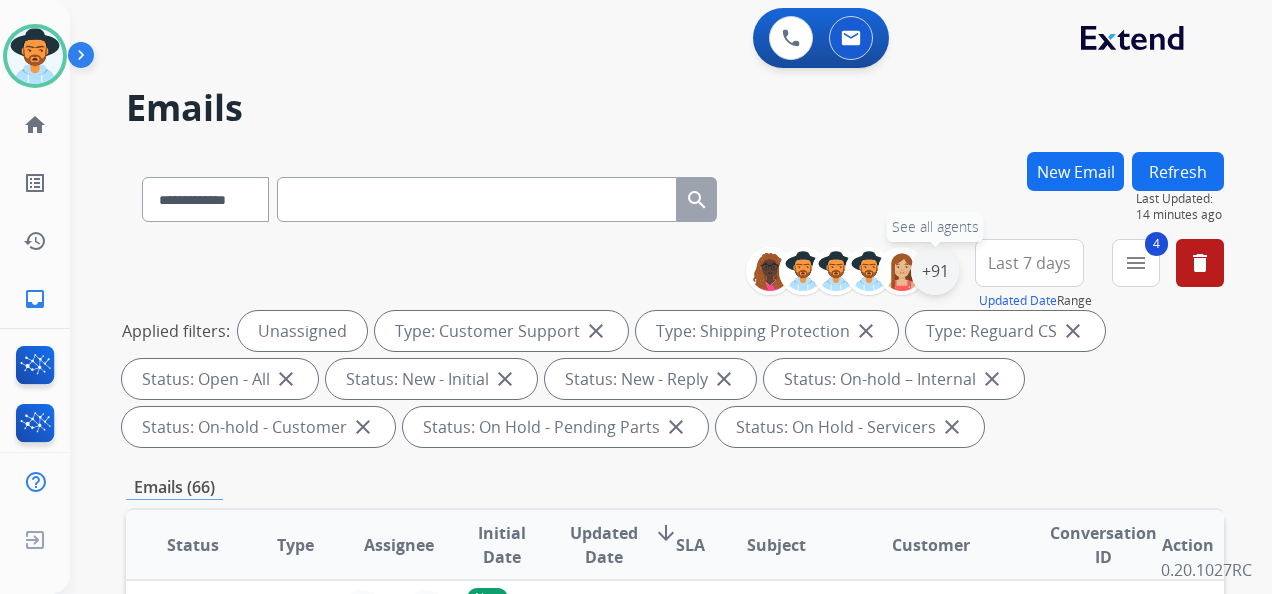 click on "+91" at bounding box center [935, 271] 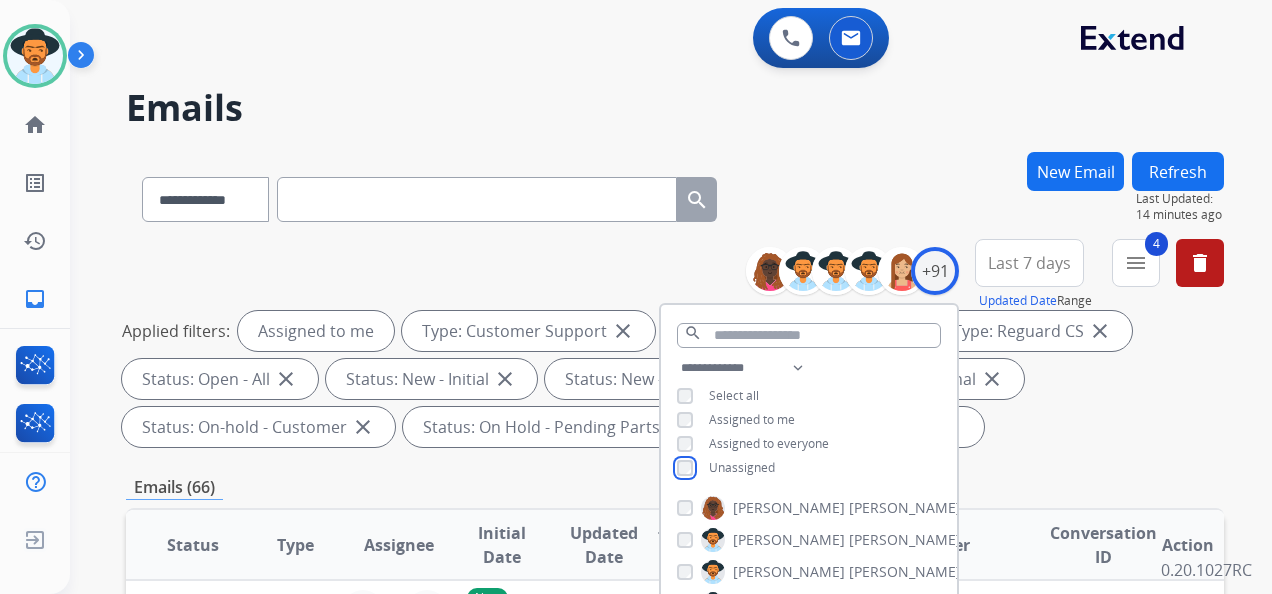 scroll, scrollTop: 300, scrollLeft: 0, axis: vertical 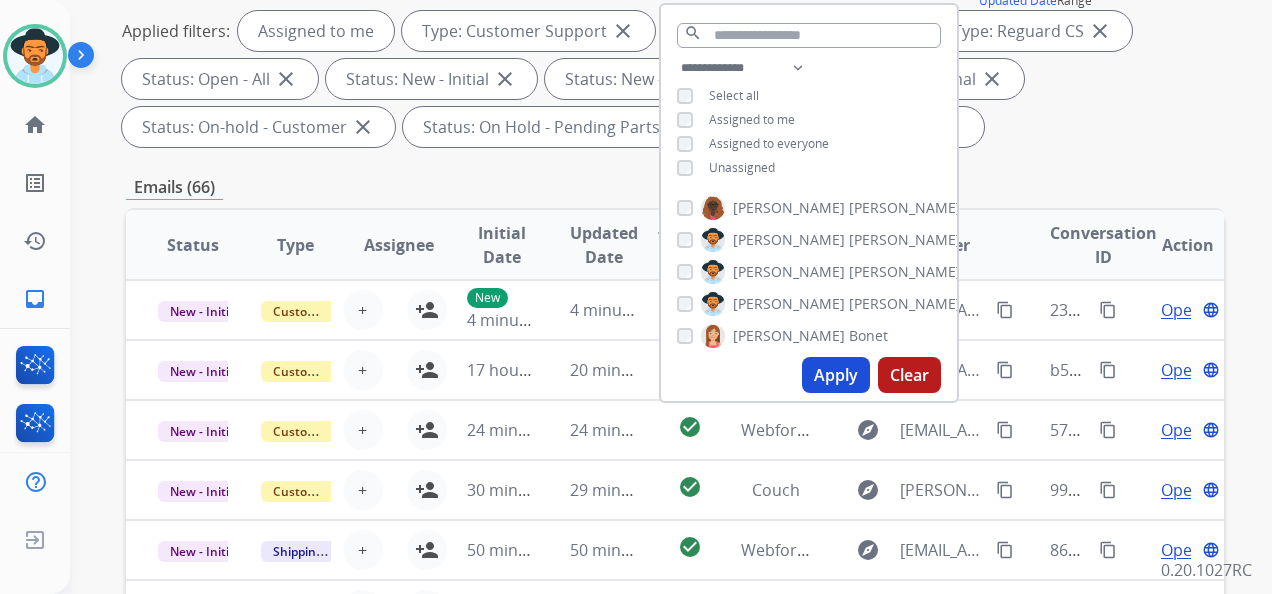 click on "Apply" at bounding box center [836, 375] 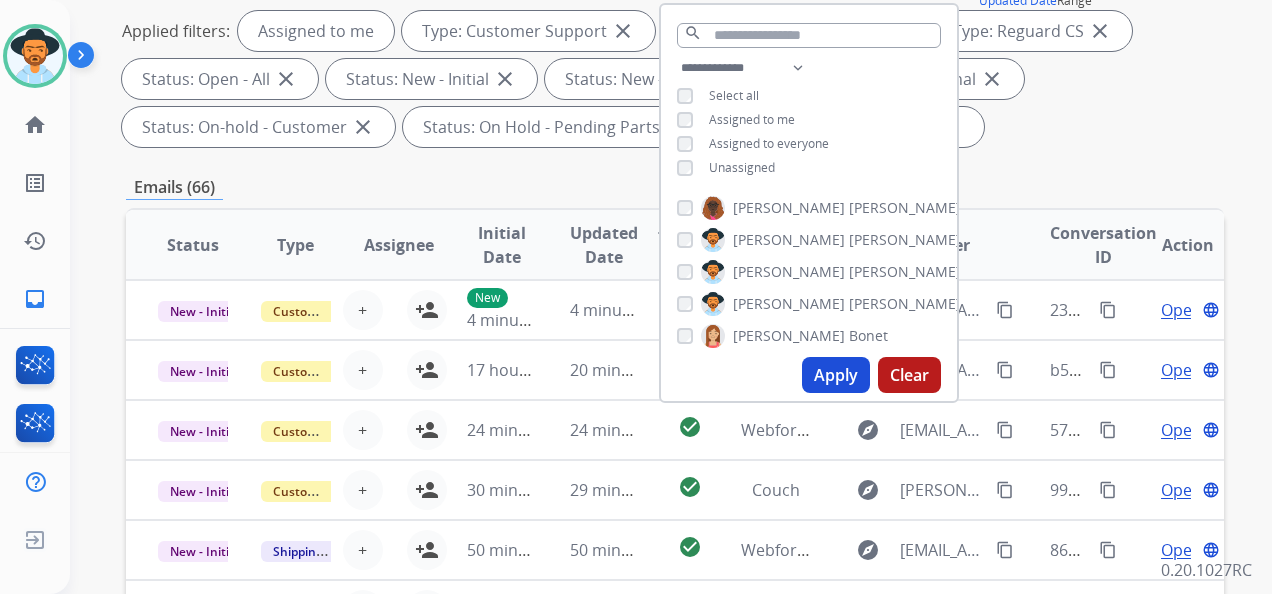 scroll, scrollTop: 0, scrollLeft: 0, axis: both 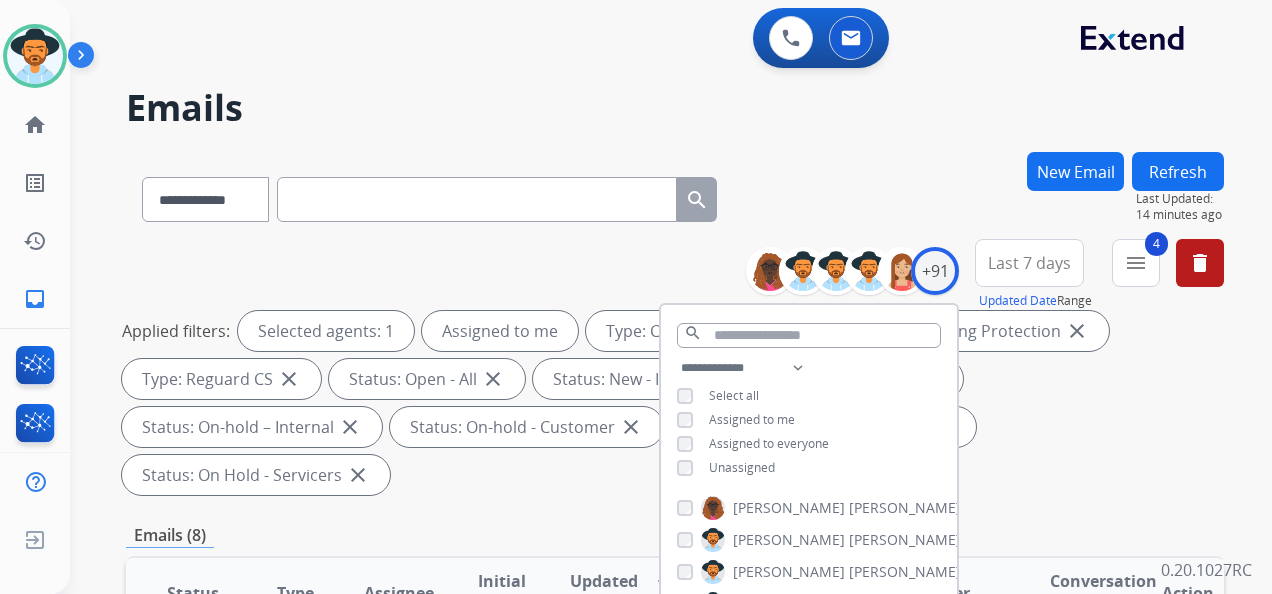 click on "**********" at bounding box center [675, 195] 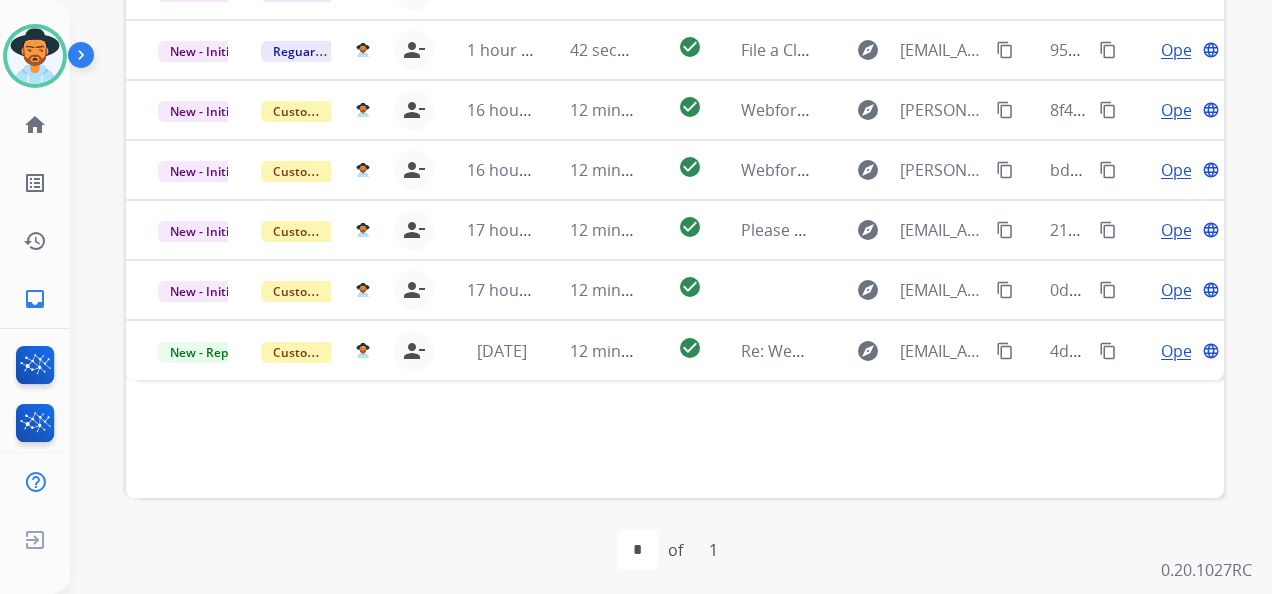 scroll, scrollTop: 736, scrollLeft: 0, axis: vertical 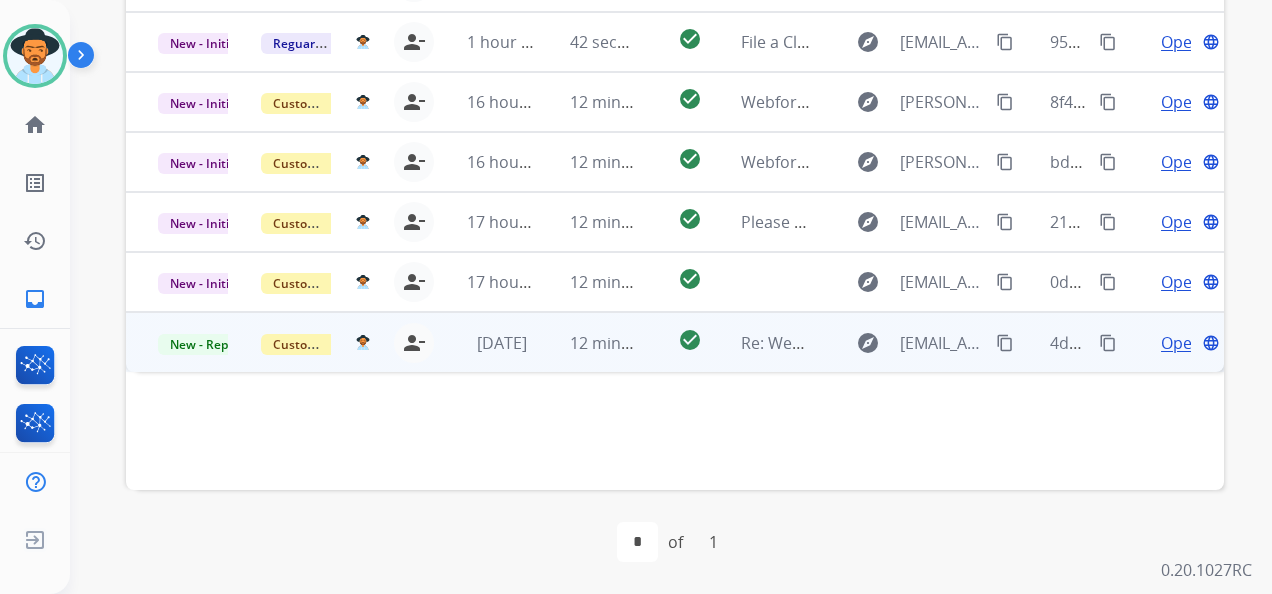 click on "Open" at bounding box center (1181, 343) 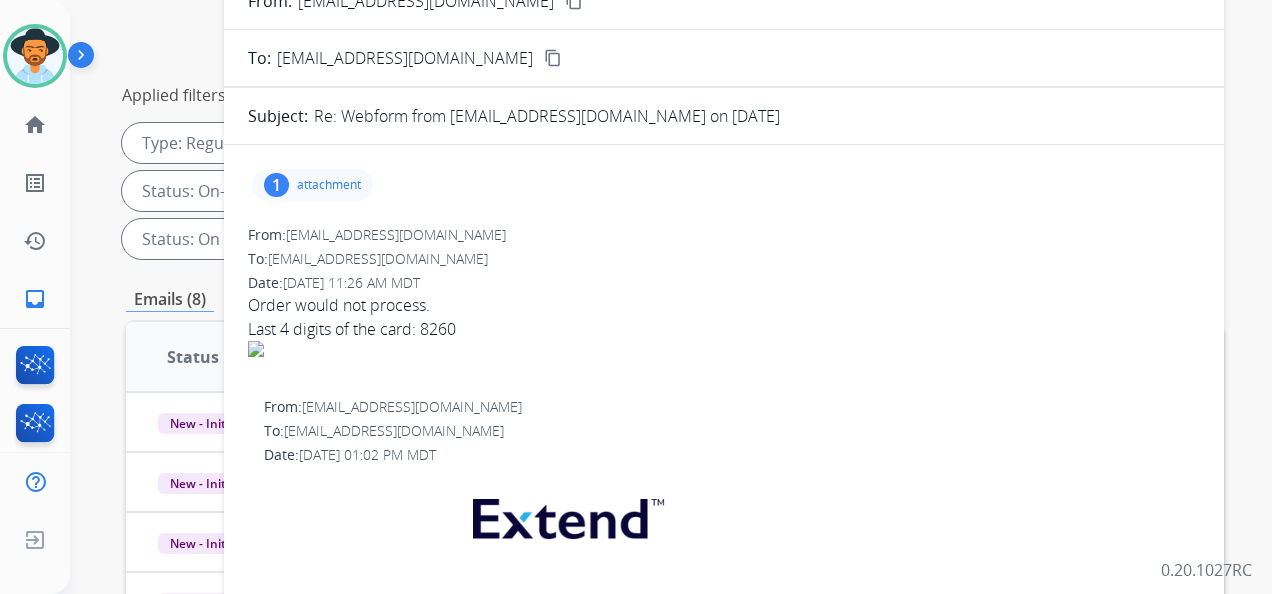 scroll, scrollTop: 136, scrollLeft: 0, axis: vertical 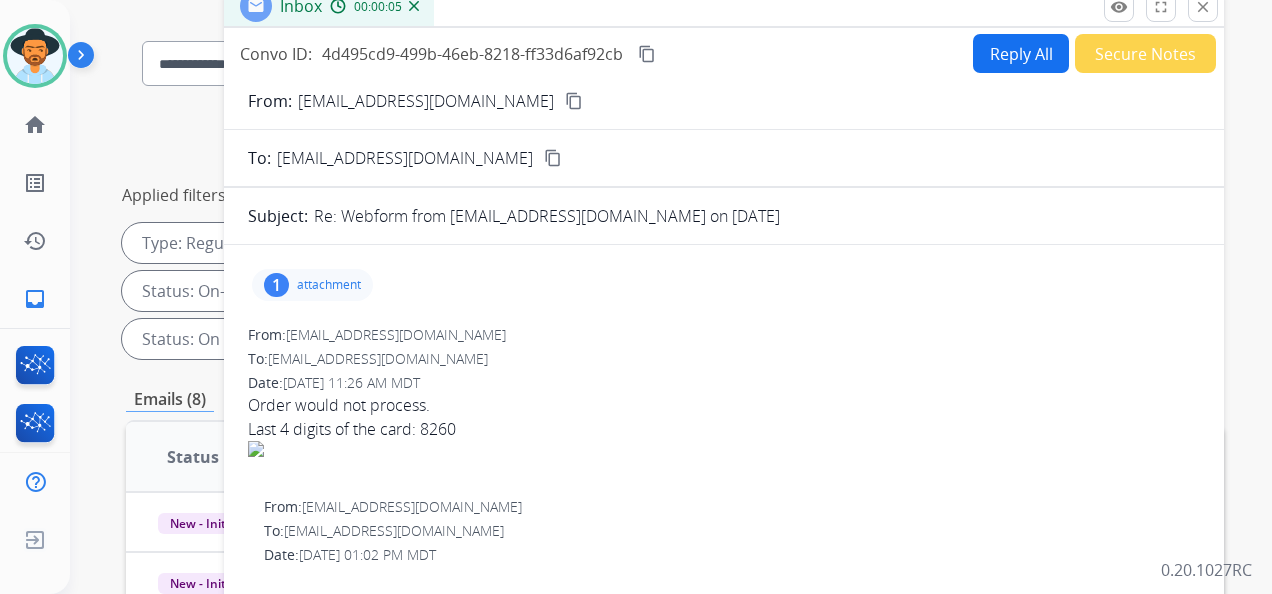 click on "attachment" at bounding box center (329, 285) 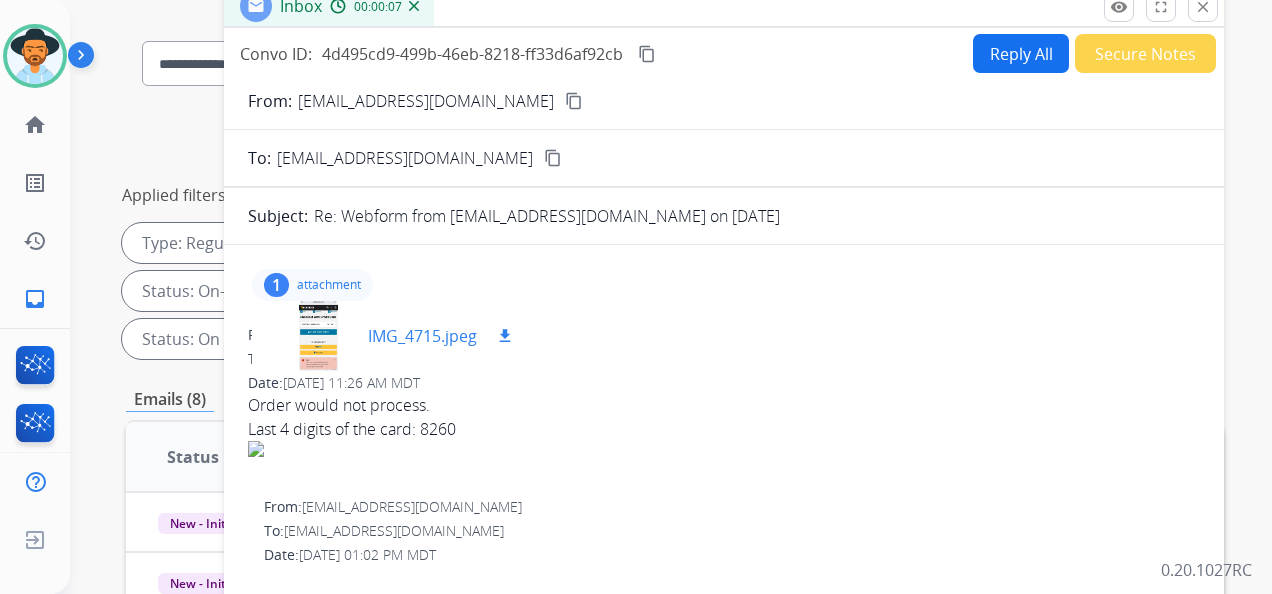 click at bounding box center [318, 336] 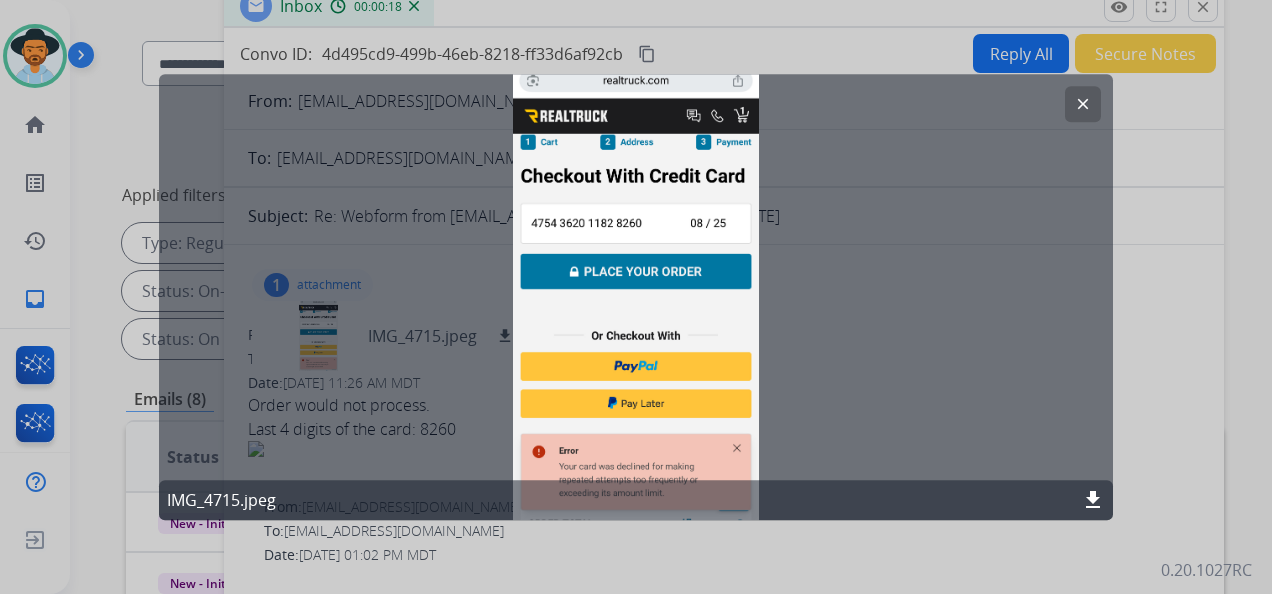 click on "clear" 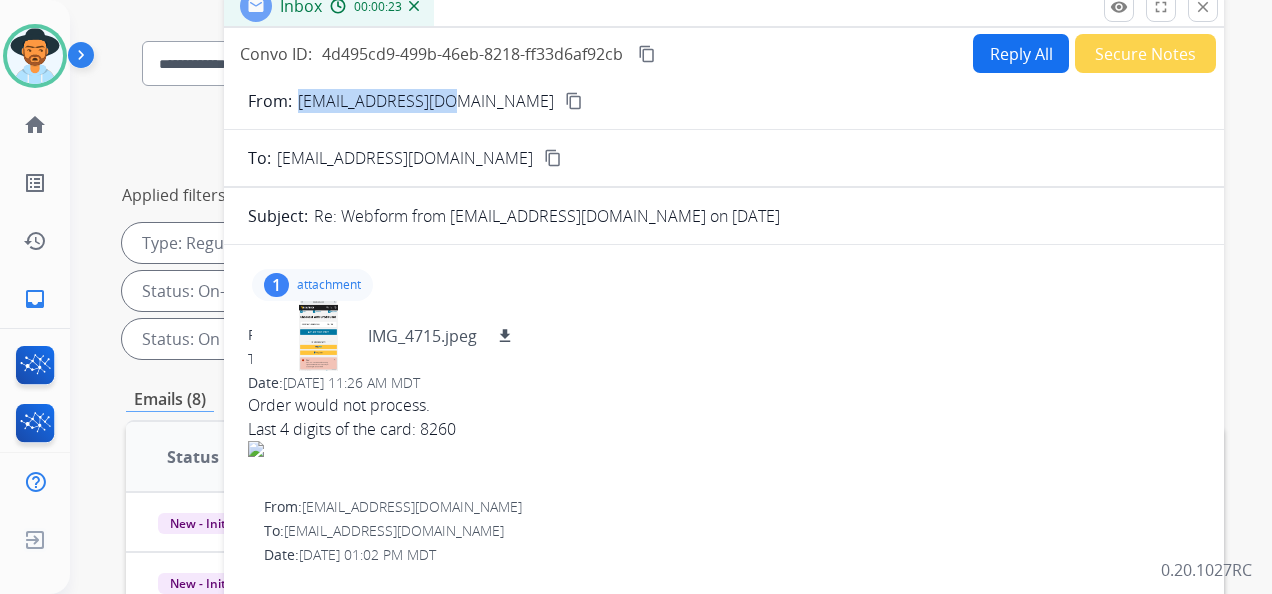drag, startPoint x: 449, startPoint y: 101, endPoint x: 290, endPoint y: 105, distance: 159.05031 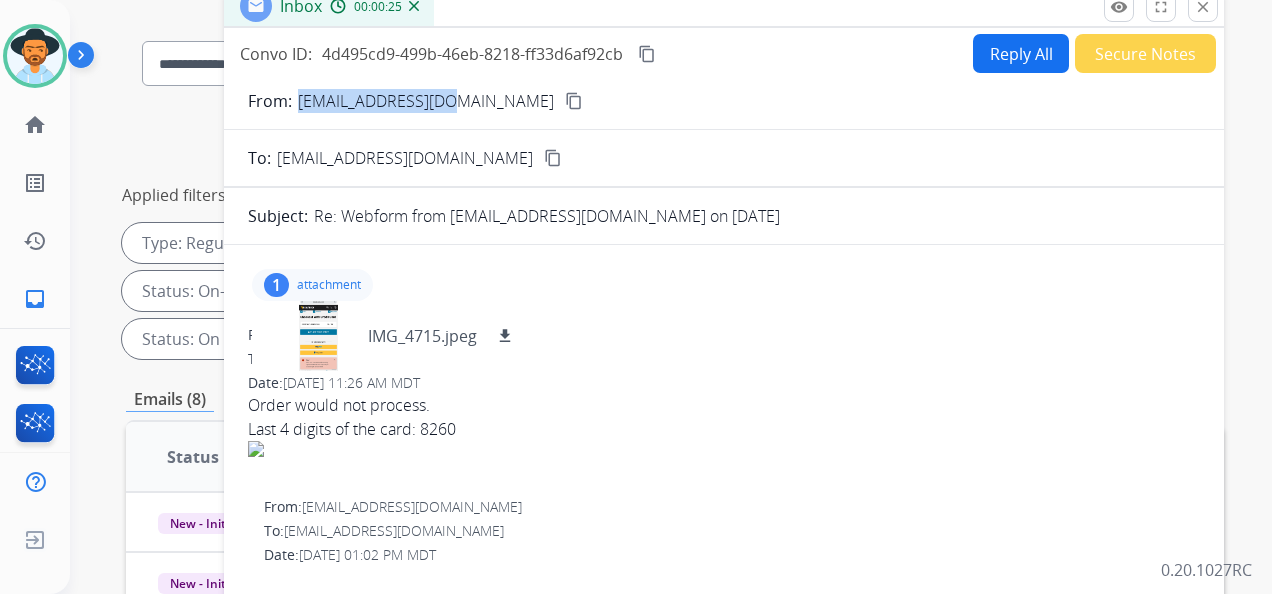 copy on "[EMAIL_ADDRESS][DOMAIN_NAME]" 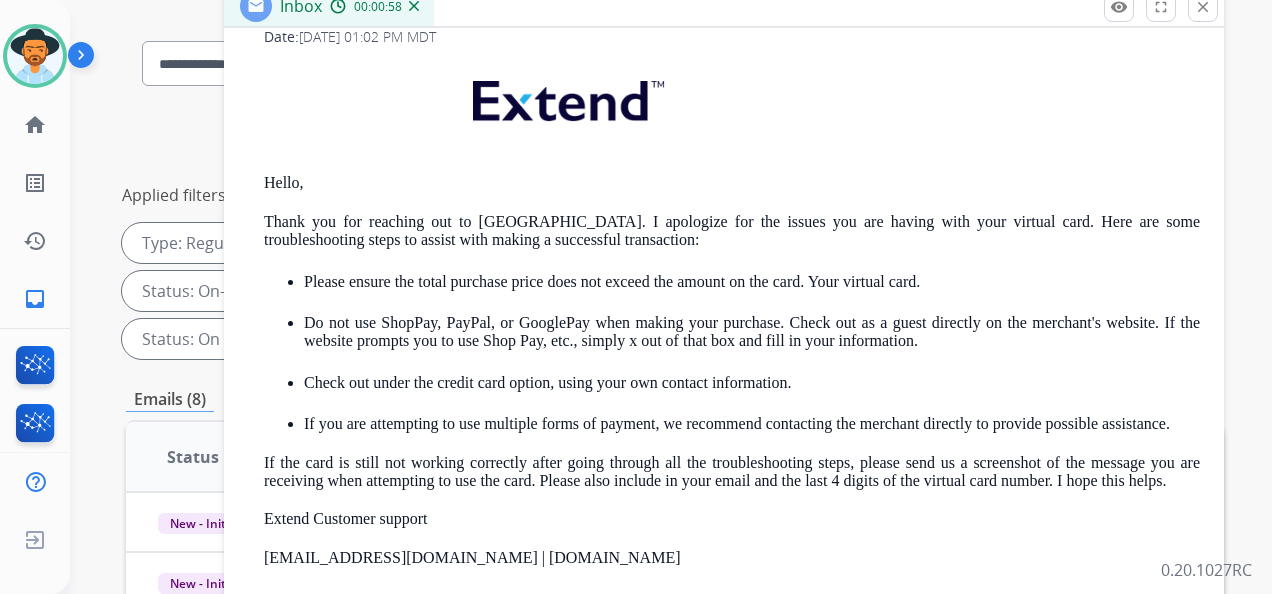 scroll, scrollTop: 527, scrollLeft: 0, axis: vertical 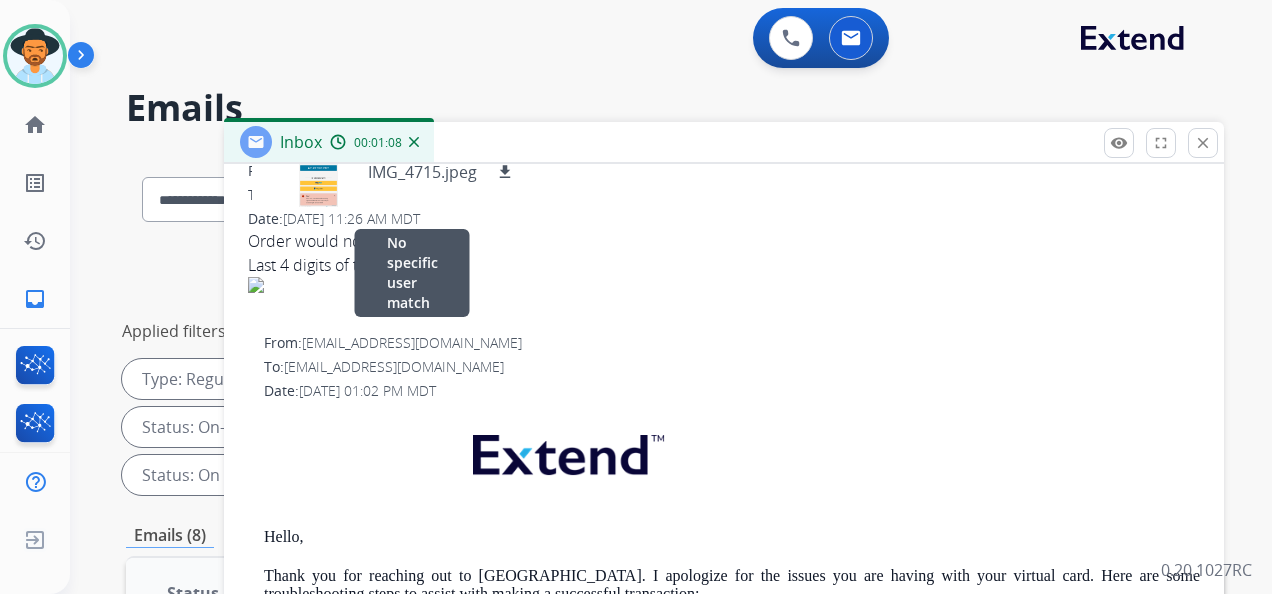 click on "From:  [EMAIL_ADDRESS][DOMAIN_NAME]  No specific user match" at bounding box center (732, 343) 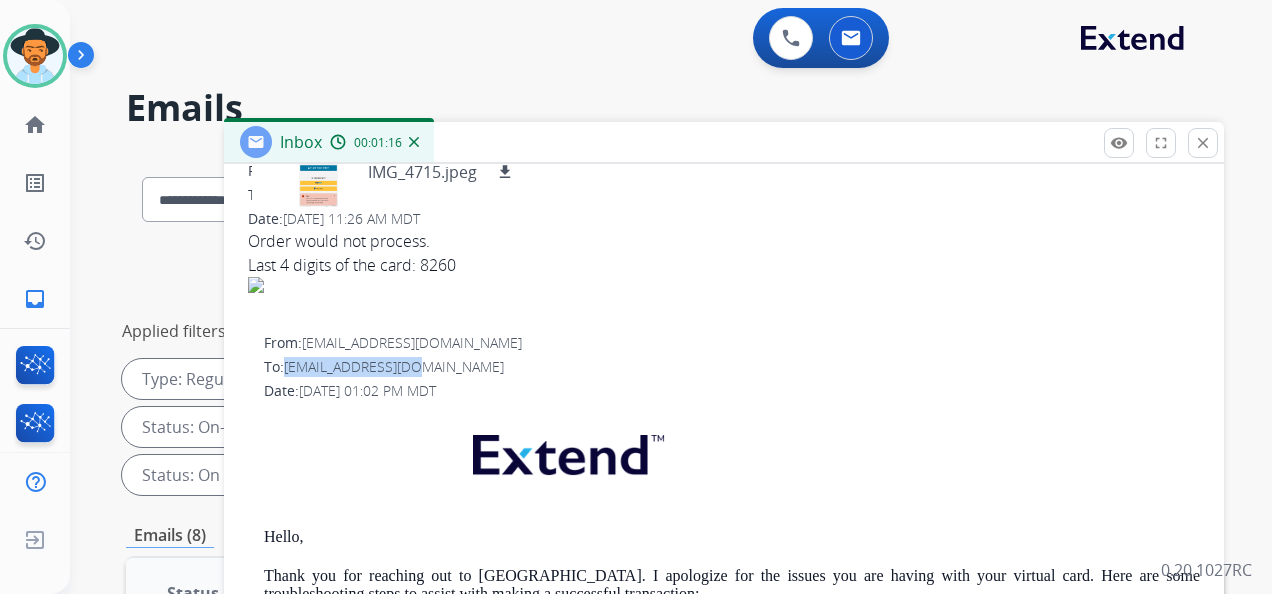 drag, startPoint x: 286, startPoint y: 362, endPoint x: 426, endPoint y: 364, distance: 140.01428 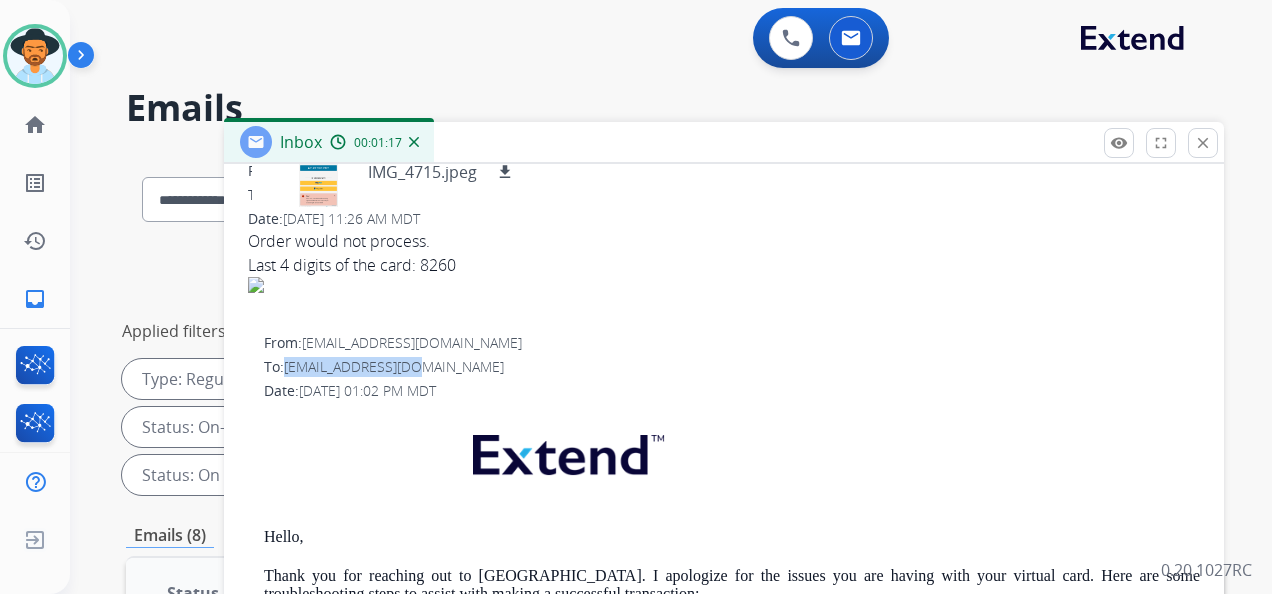 copy on "[EMAIL_ADDRESS][DOMAIN_NAME]" 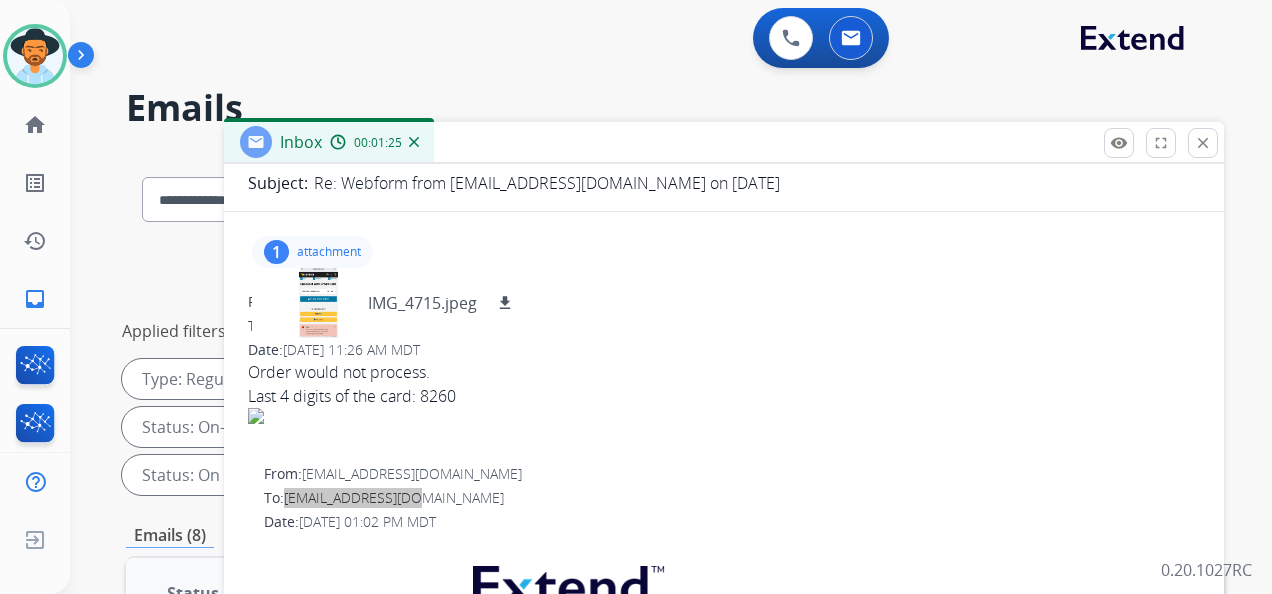scroll, scrollTop: 0, scrollLeft: 0, axis: both 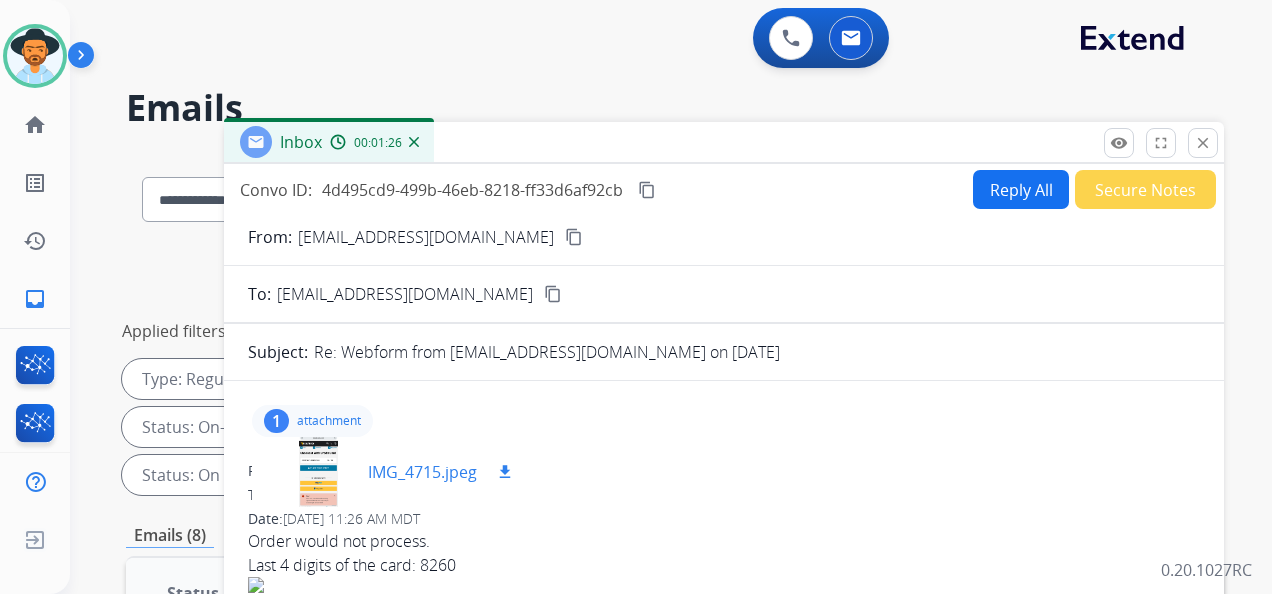click on "IMG_4715.jpeg" at bounding box center (422, 472) 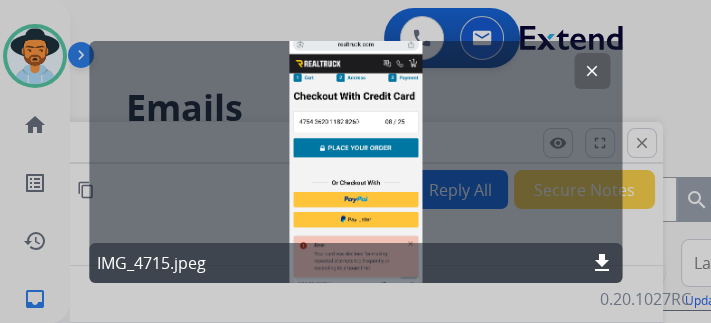 drag, startPoint x: 940, startPoint y: 0, endPoint x: 469, endPoint y: 134, distance: 489.6907 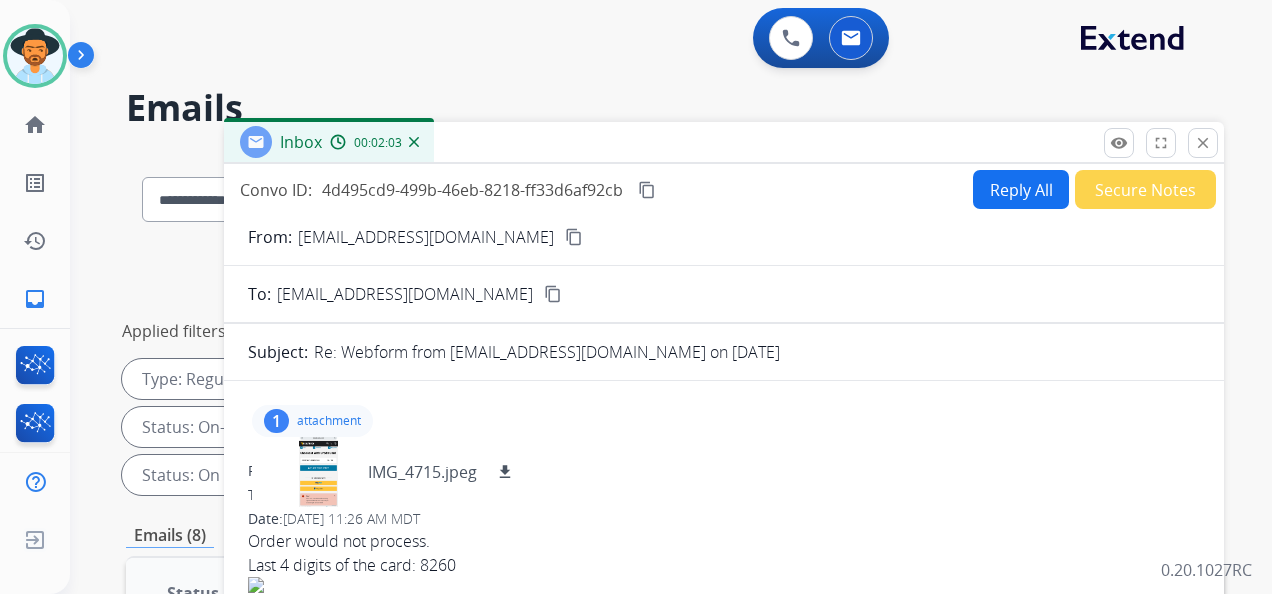 drag, startPoint x: 647, startPoint y: 1, endPoint x: 520, endPoint y: 56, distance: 138.39798 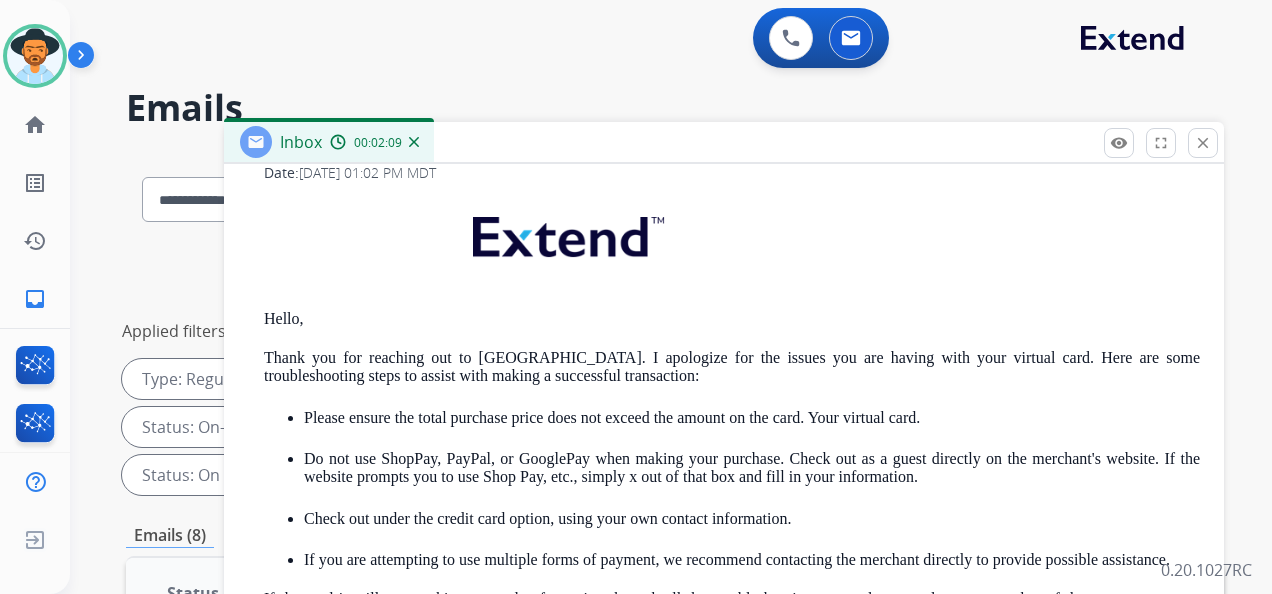 scroll, scrollTop: 527, scrollLeft: 0, axis: vertical 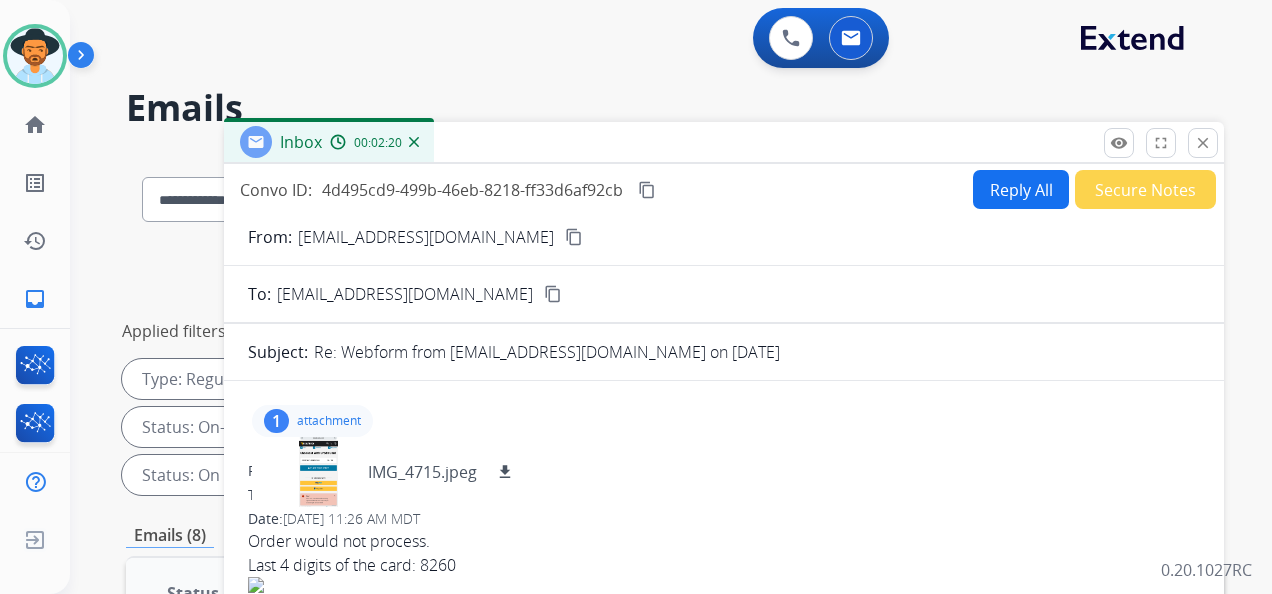 click on "content_copy" at bounding box center (574, 237) 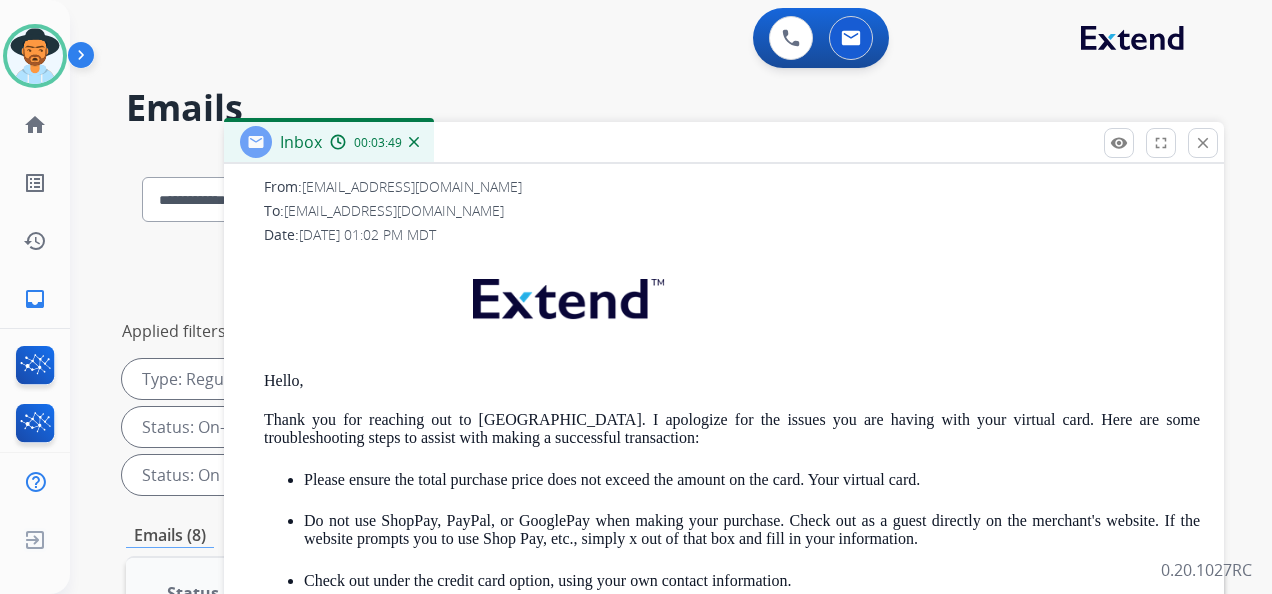 scroll, scrollTop: 527, scrollLeft: 0, axis: vertical 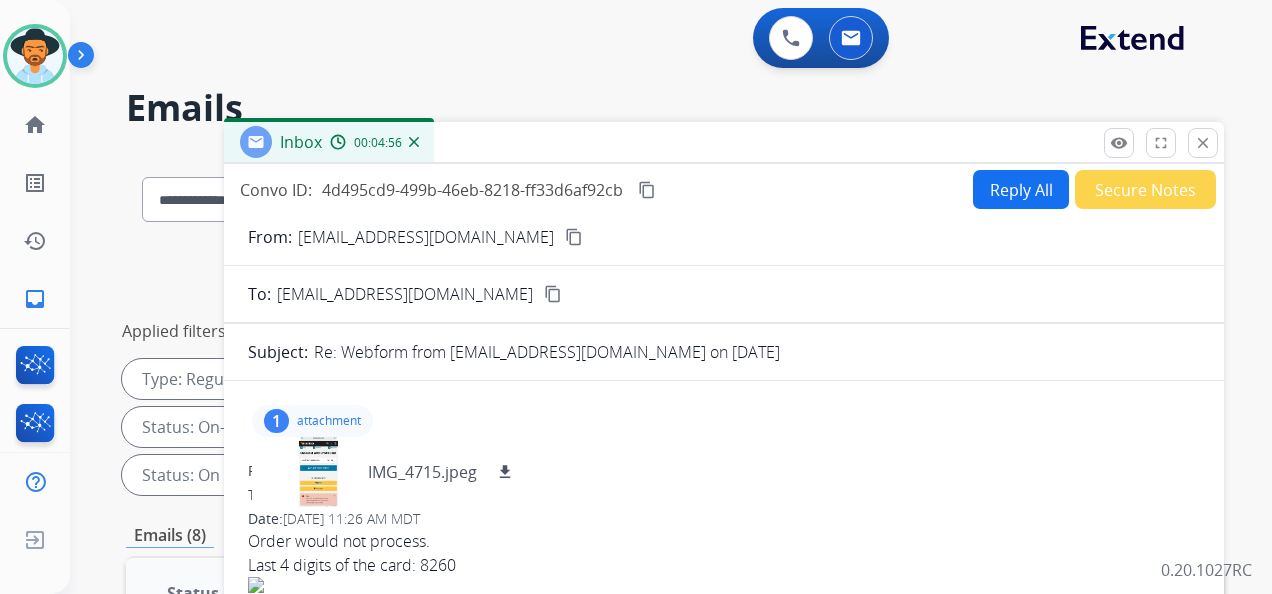 click on "Reply All" at bounding box center [1021, 189] 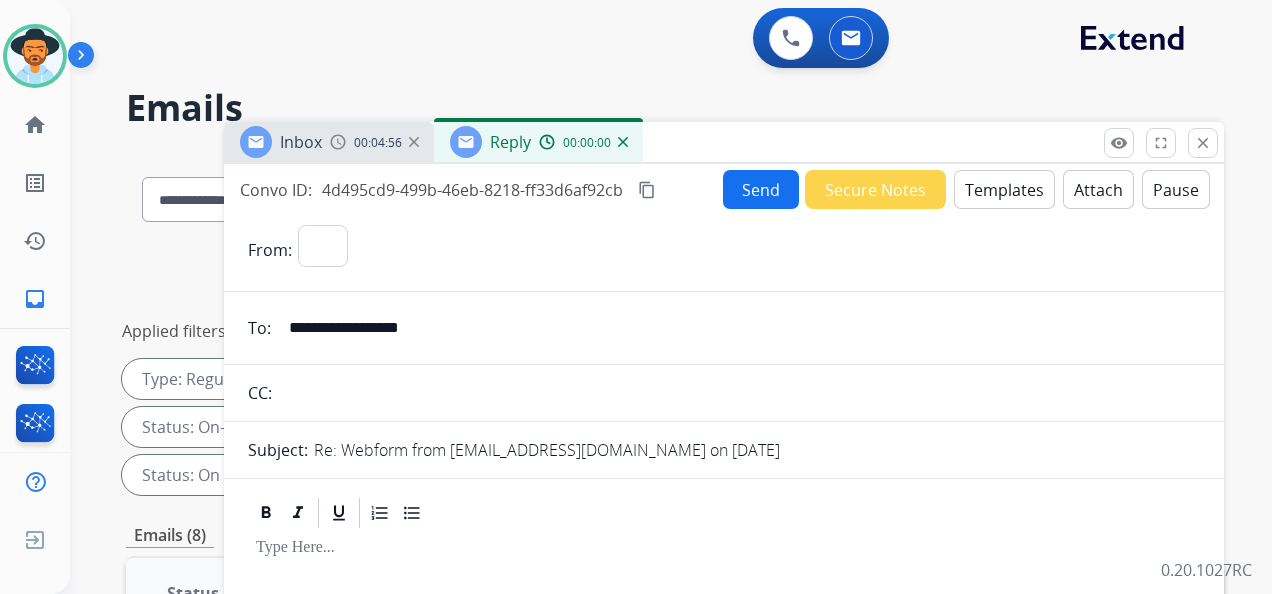 select on "**********" 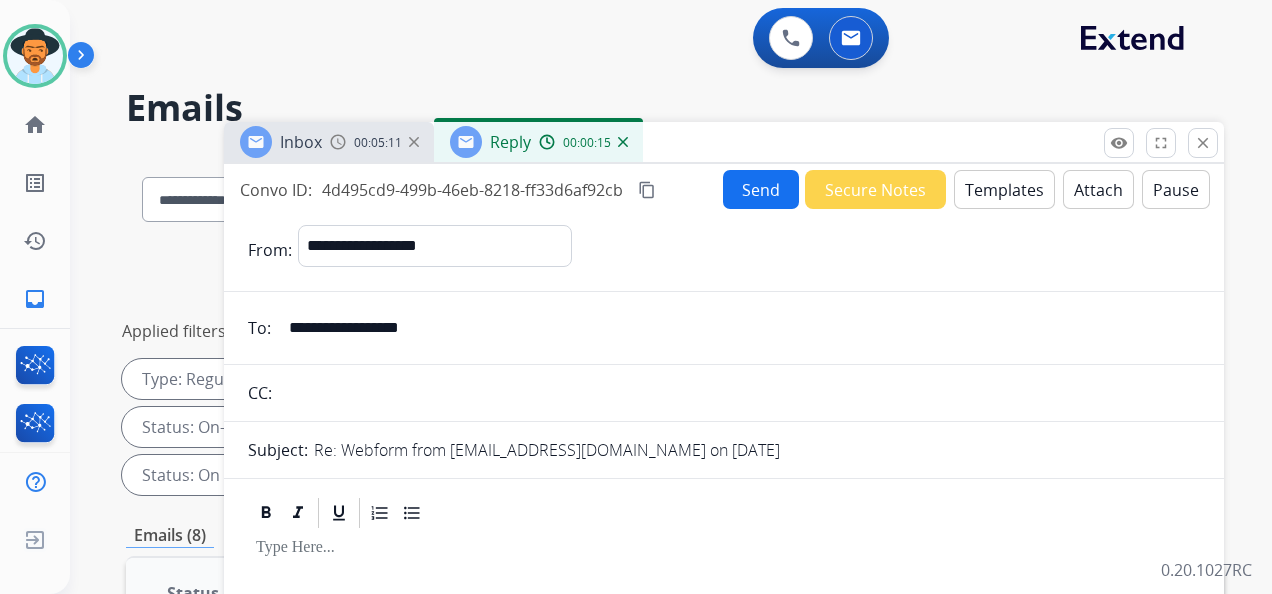 click at bounding box center (338, 142) 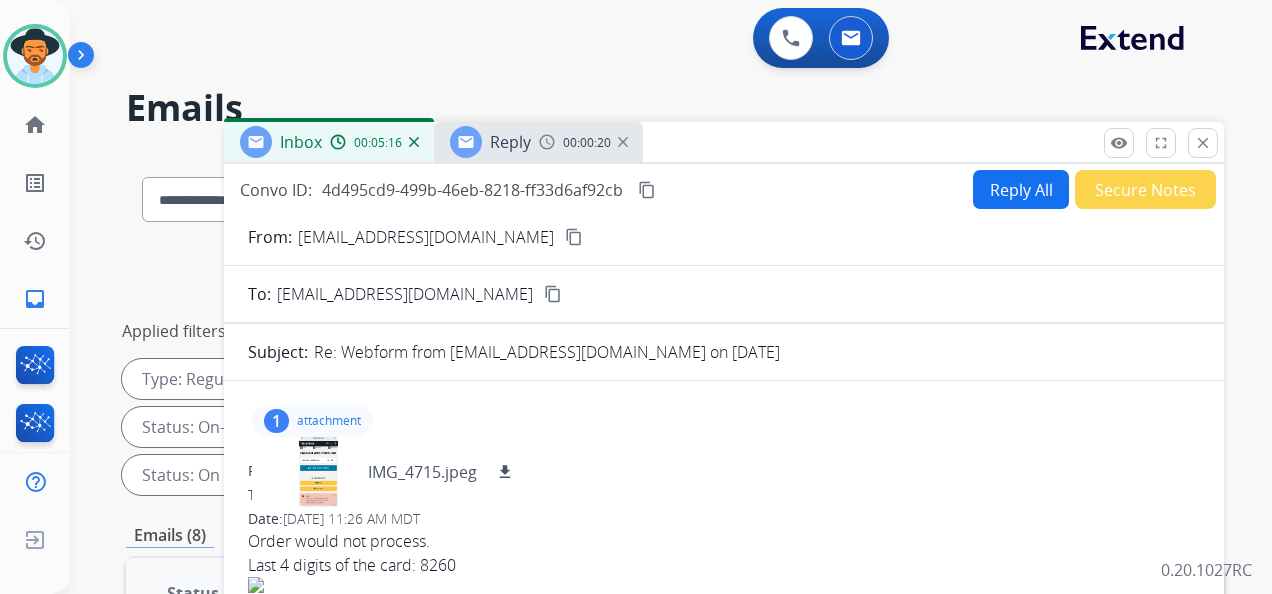 click on "00:00:20" at bounding box center [583, 142] 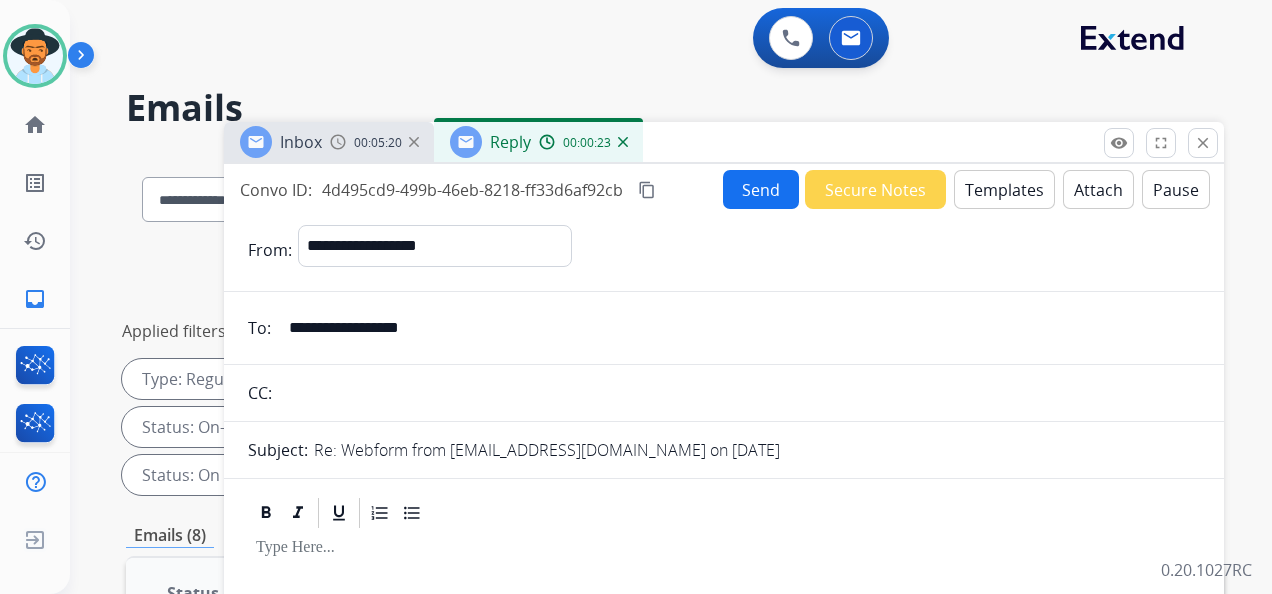 click on "Templates" at bounding box center (1004, 189) 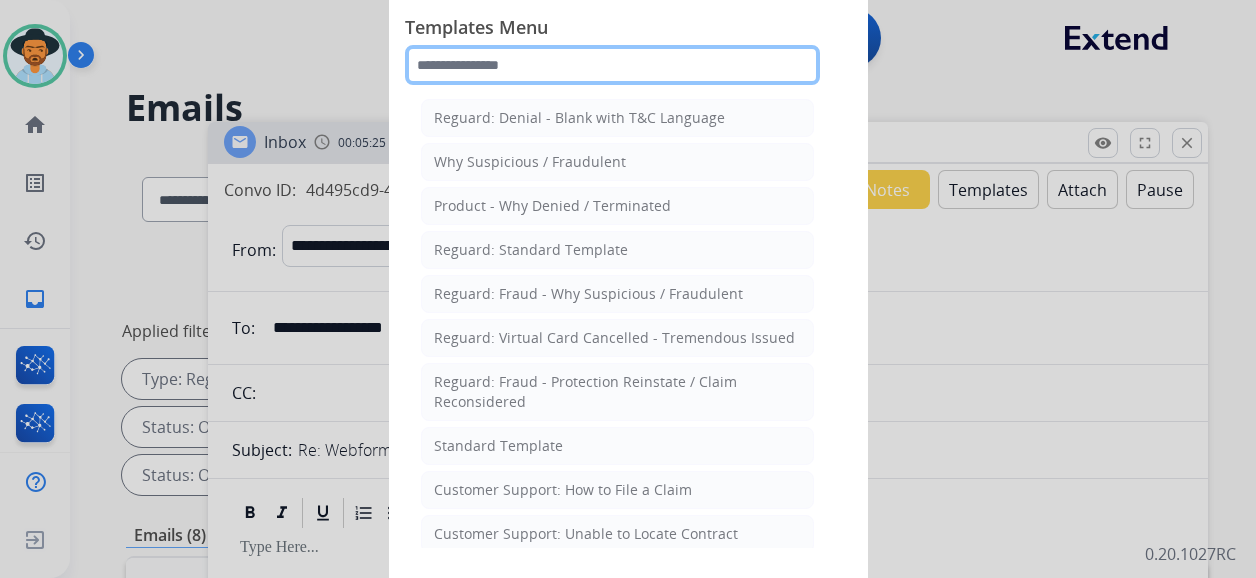 click 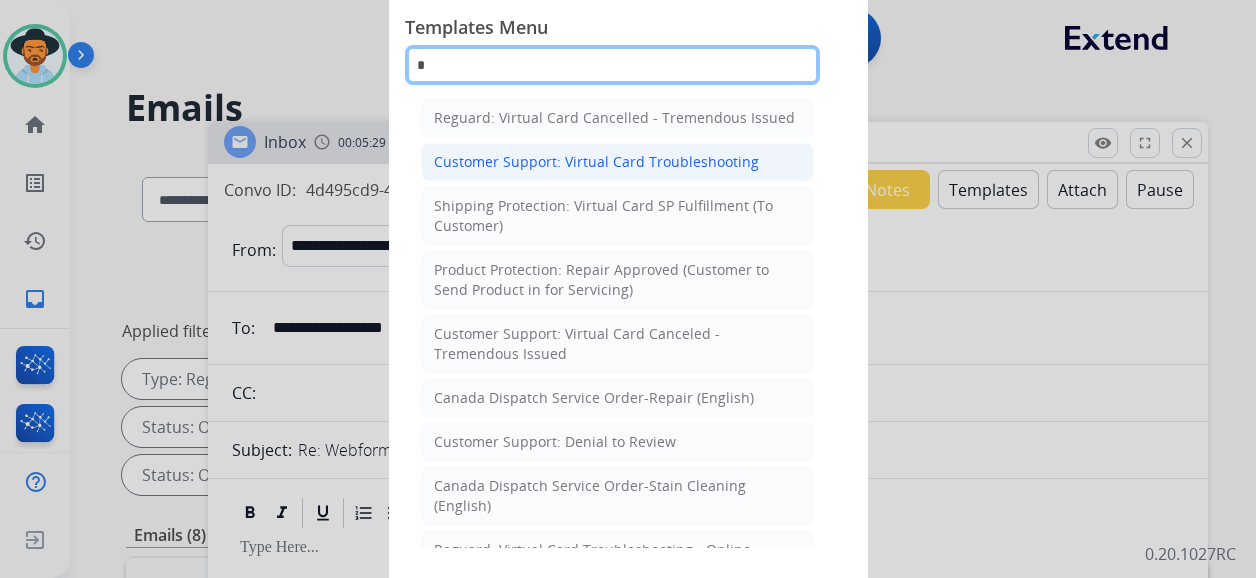 type on "*" 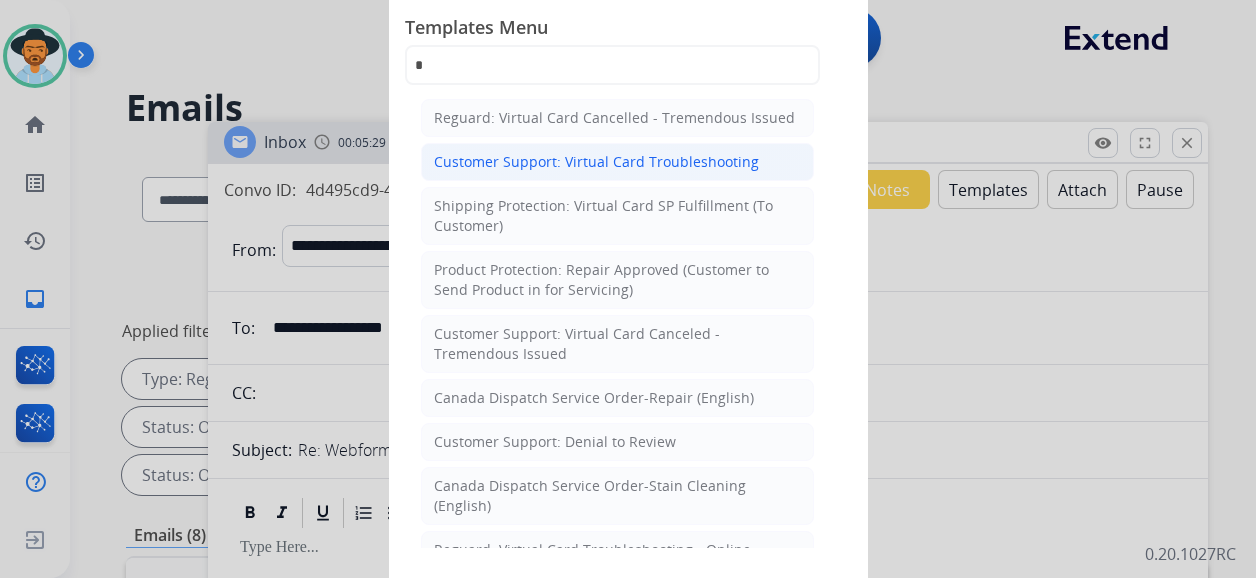 click on "Customer Support: Virtual Card Troubleshooting" 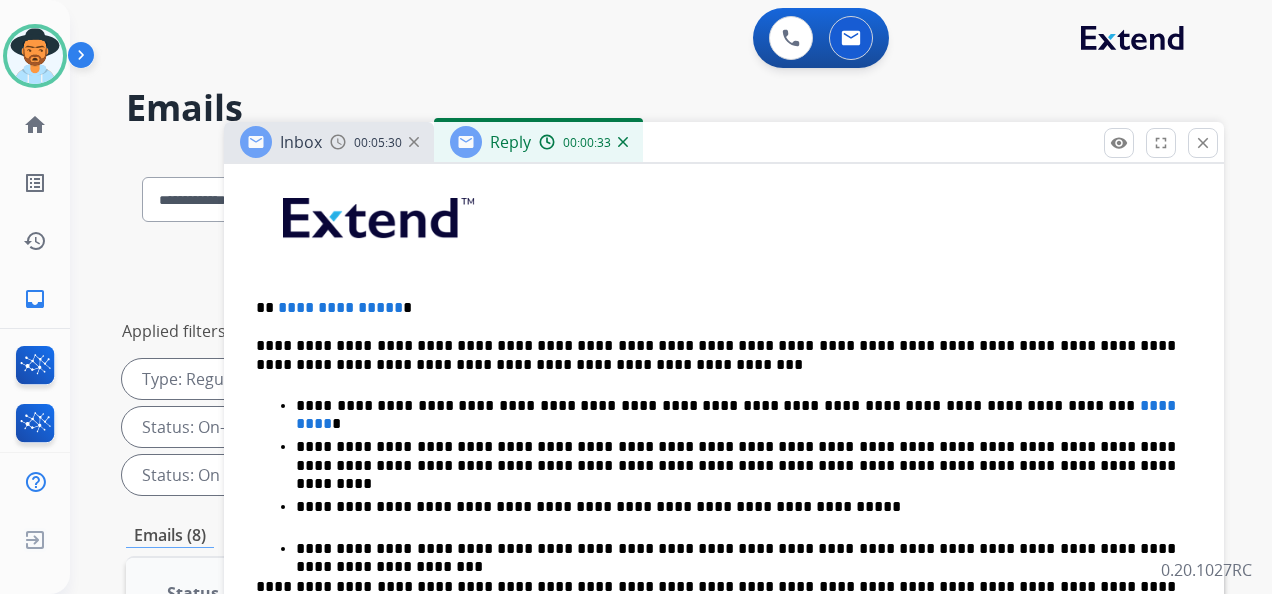 scroll, scrollTop: 500, scrollLeft: 0, axis: vertical 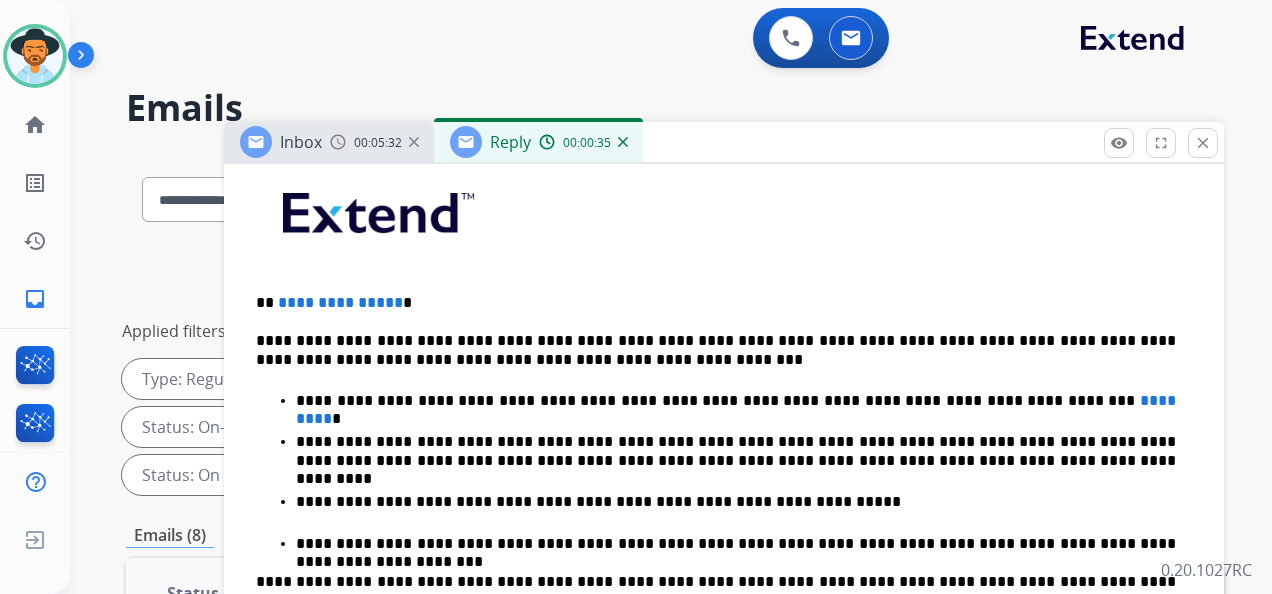 click on "**********" at bounding box center [340, 302] 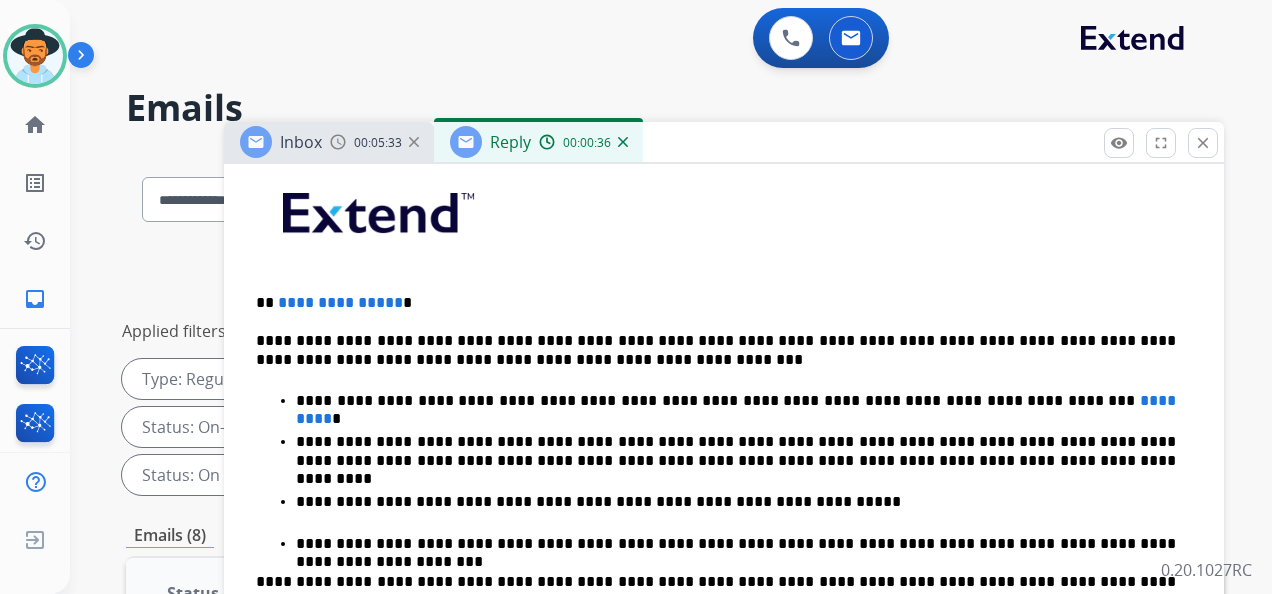 type 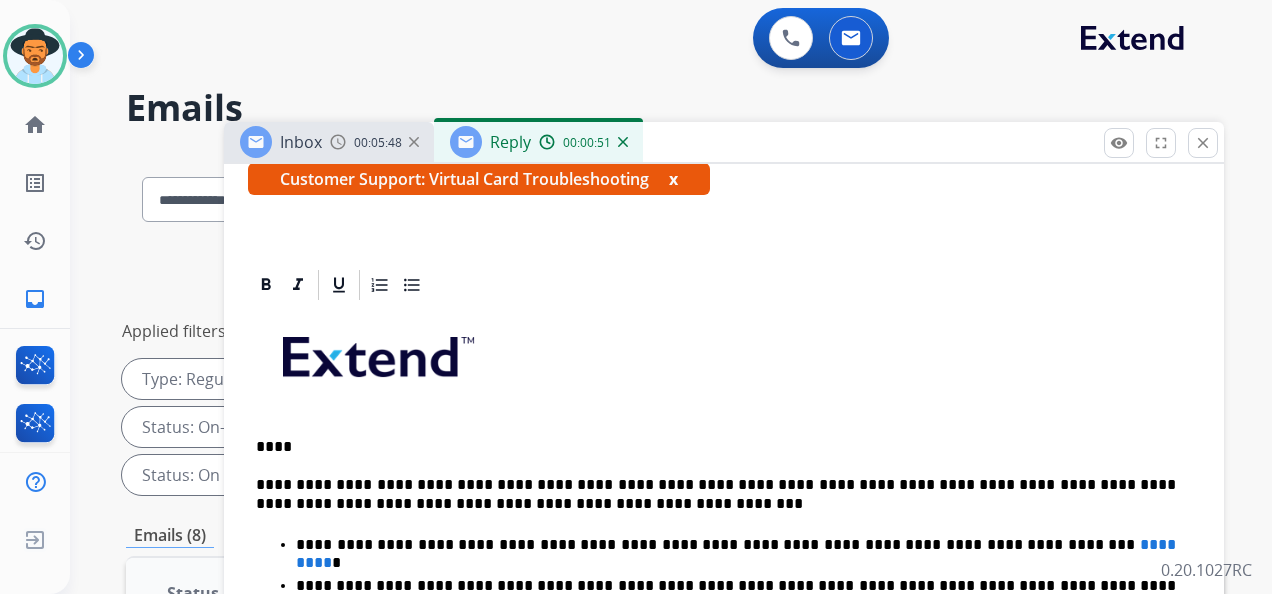 scroll, scrollTop: 500, scrollLeft: 0, axis: vertical 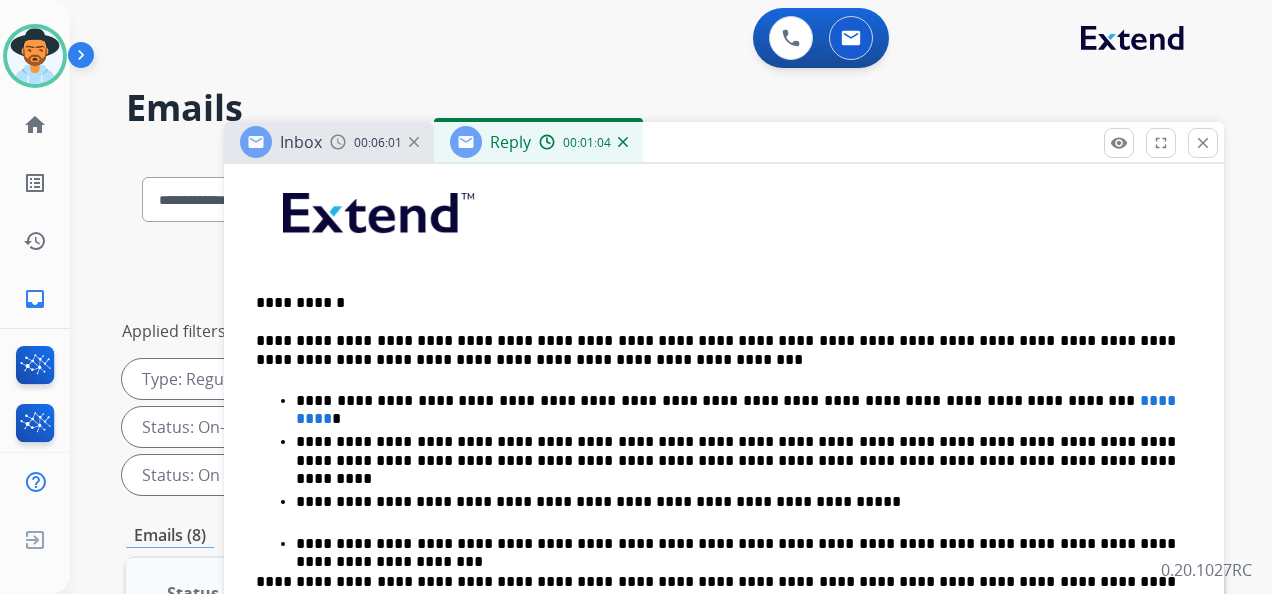 click on "*********" at bounding box center (738, 409) 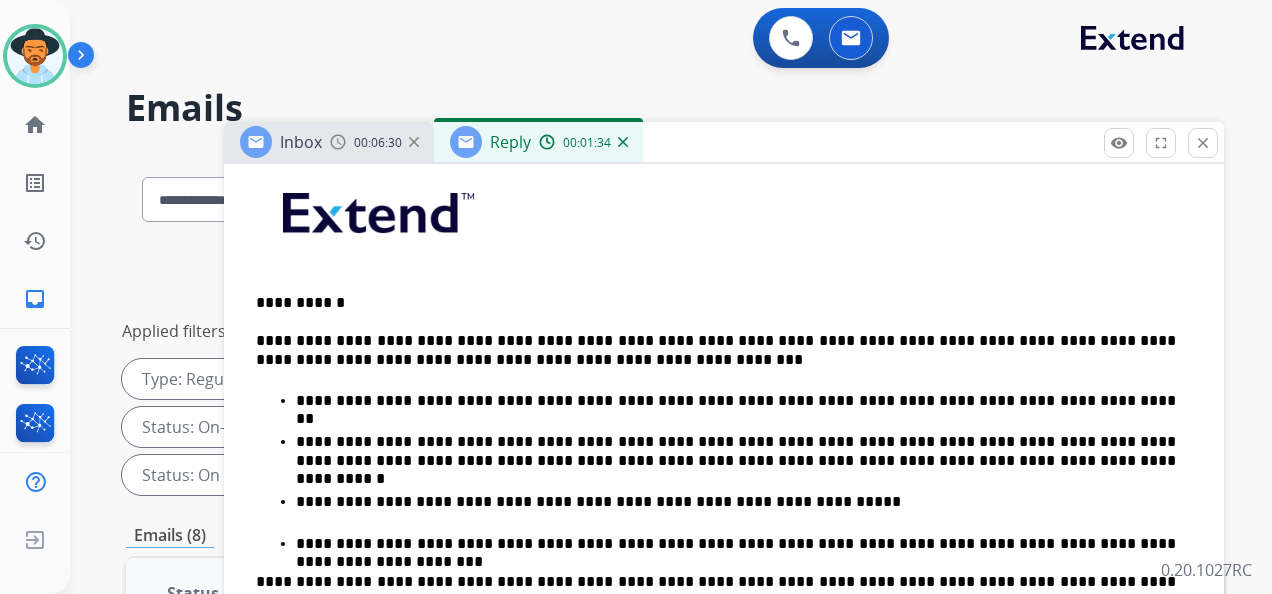 click on "**********" at bounding box center [724, 546] 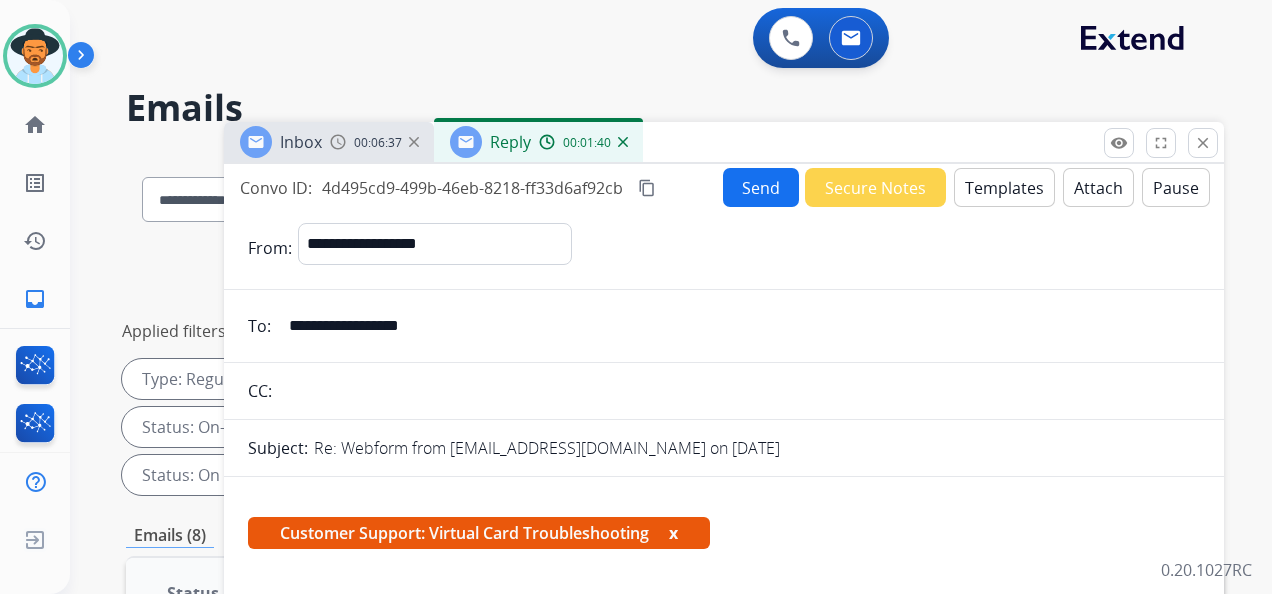 scroll, scrollTop: 0, scrollLeft: 0, axis: both 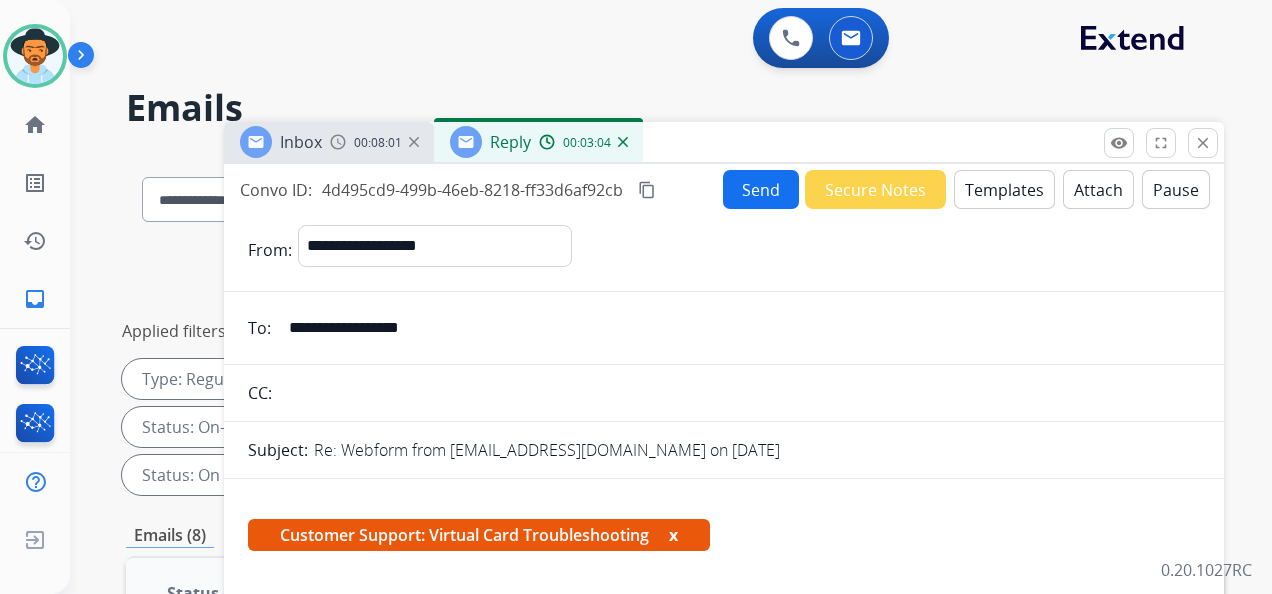 drag, startPoint x: 1220, startPoint y: 65, endPoint x: 1208, endPoint y: 57, distance: 14.422205 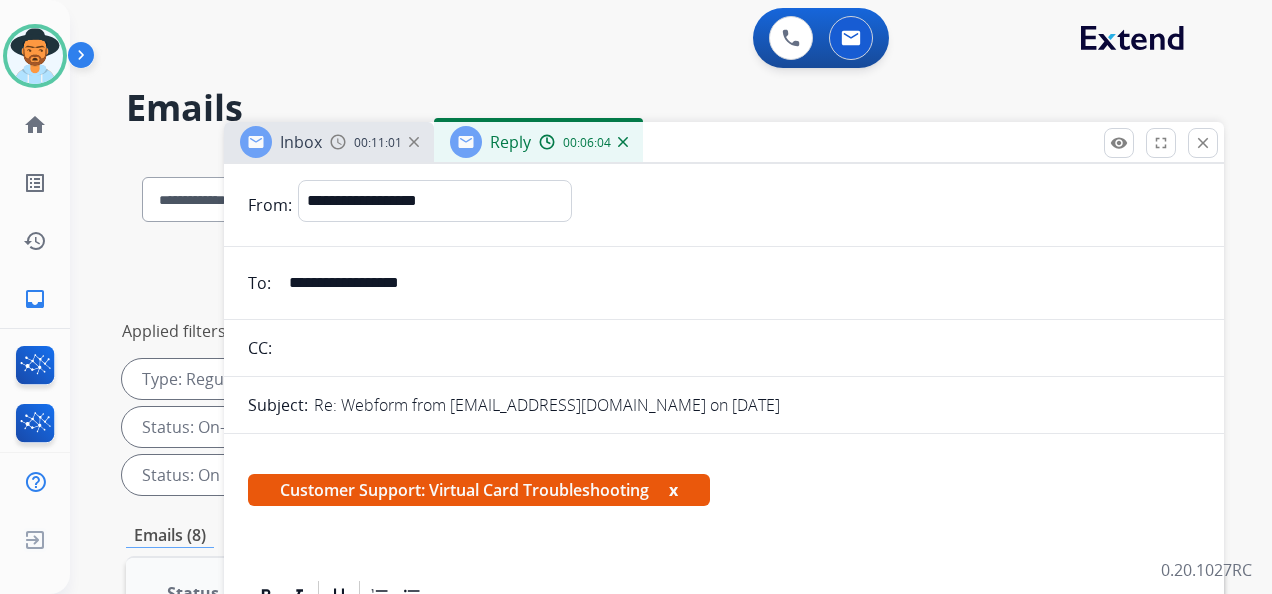scroll, scrollTop: 0, scrollLeft: 0, axis: both 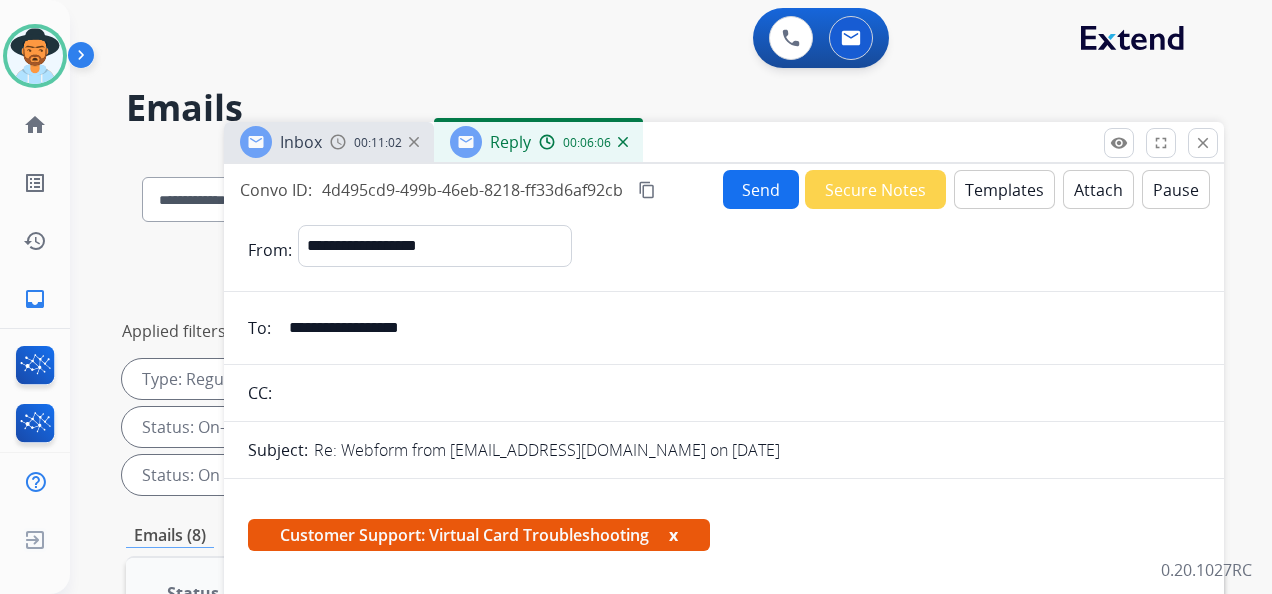 click on "Send" at bounding box center (761, 189) 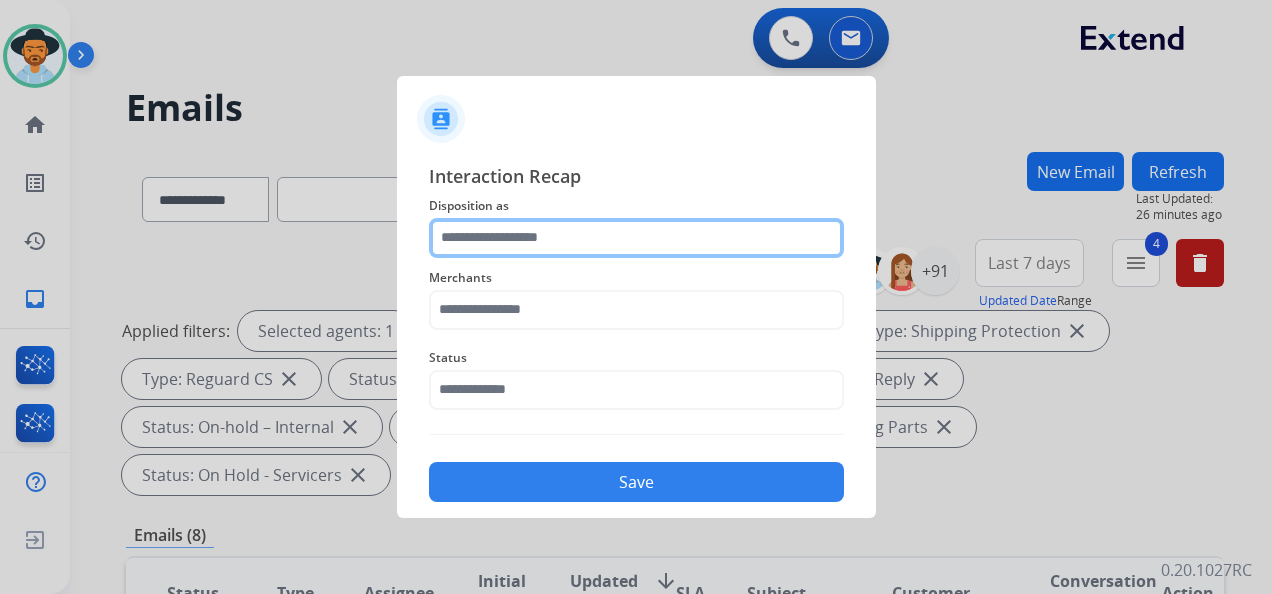 click 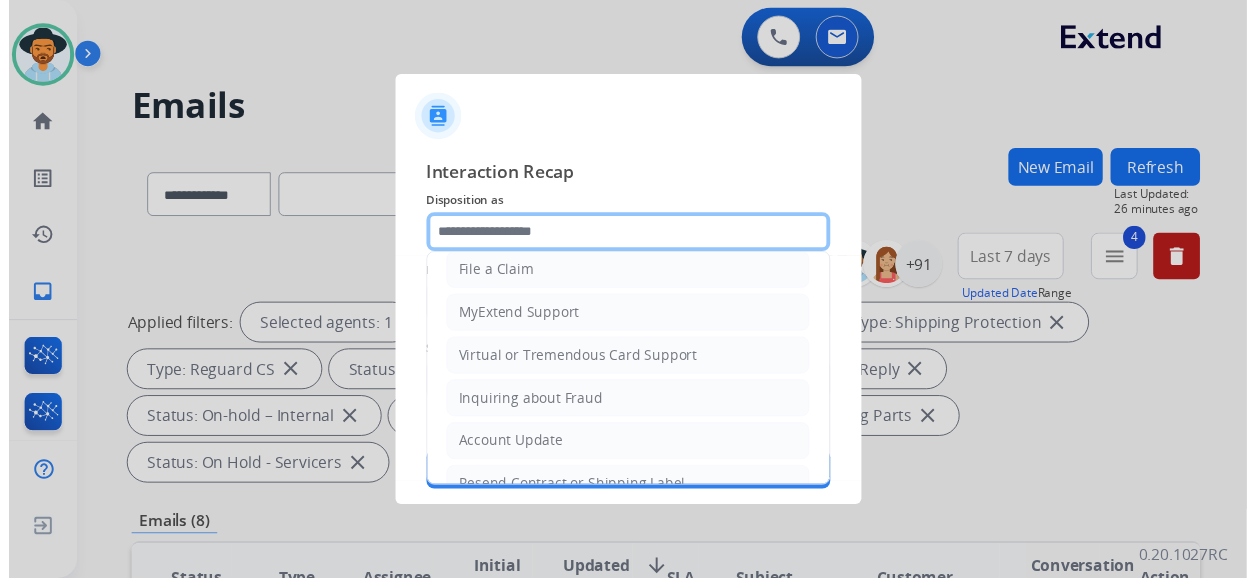 scroll, scrollTop: 200, scrollLeft: 0, axis: vertical 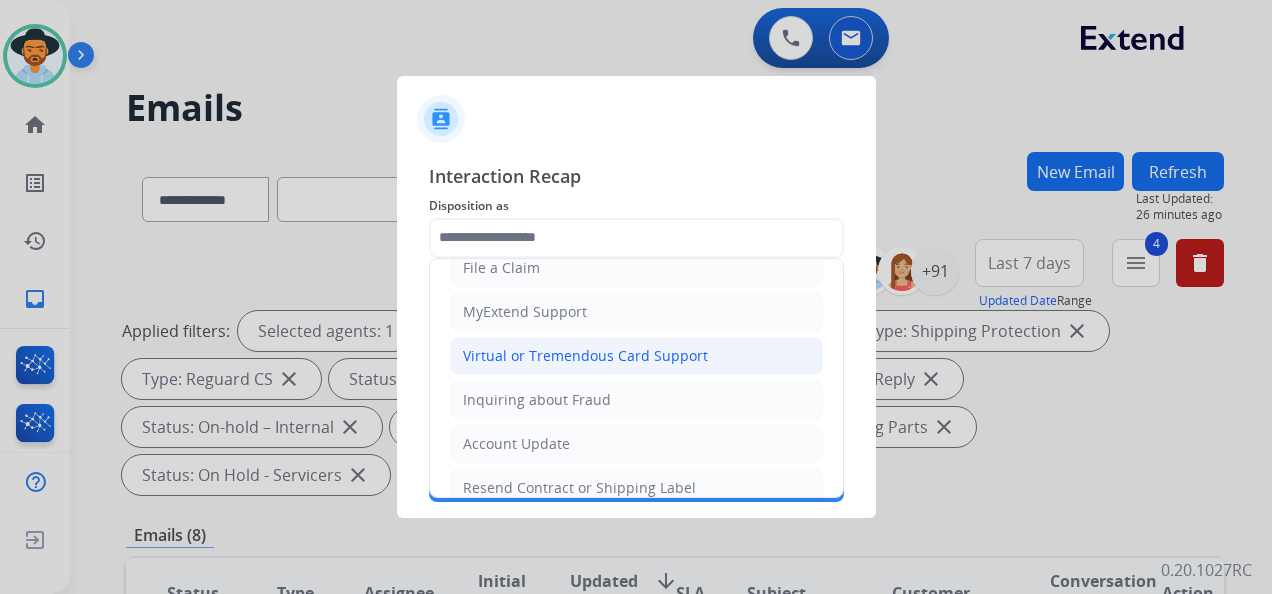 click on "Virtual or Tremendous Card Support" 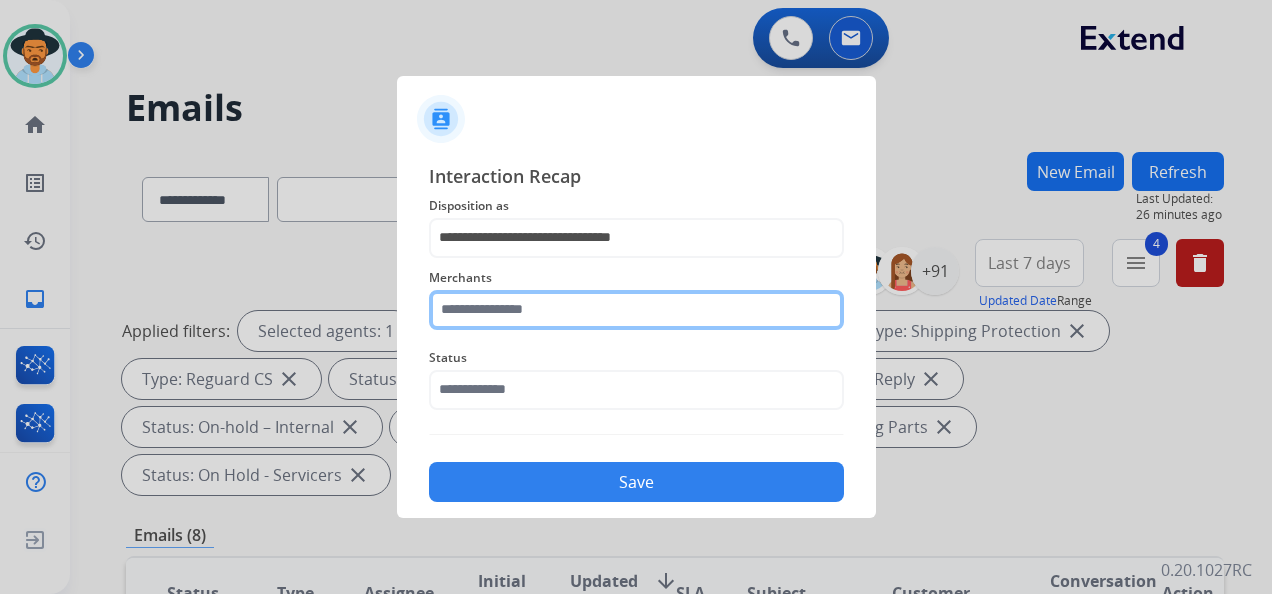 click 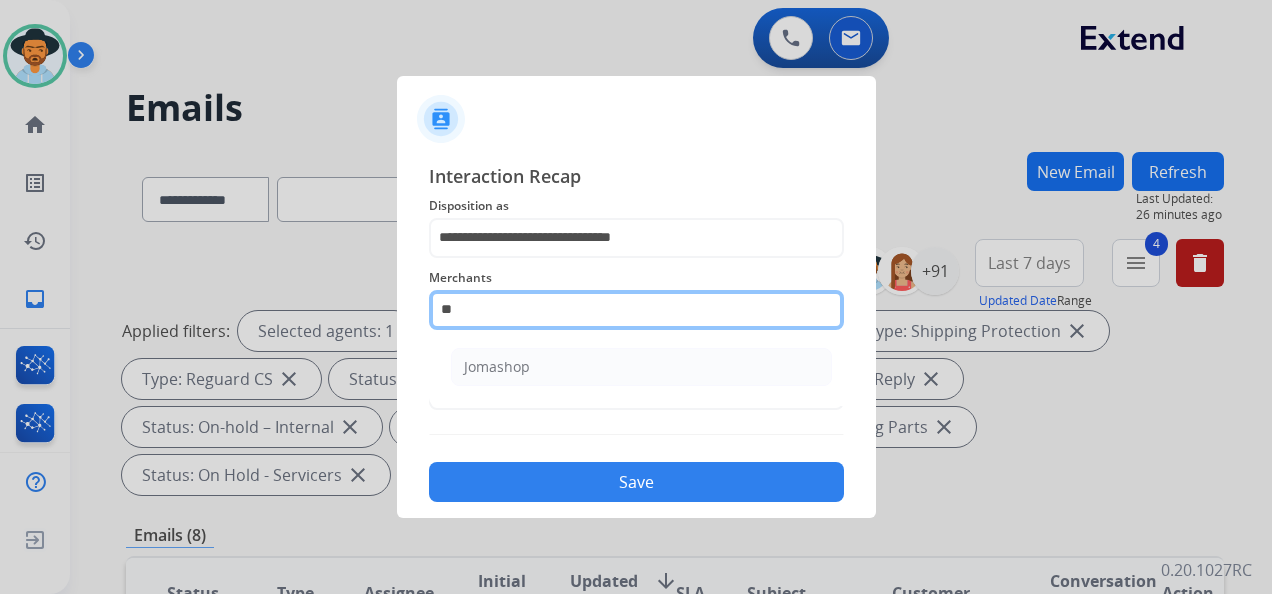 type on "*" 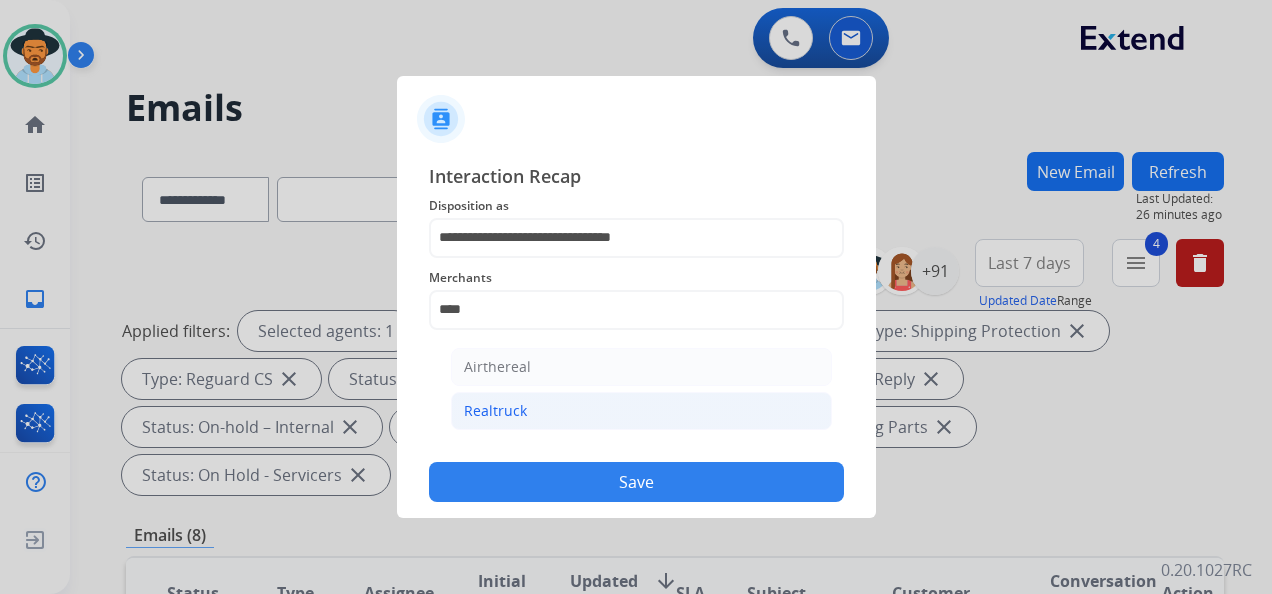 click on "Realtruck" 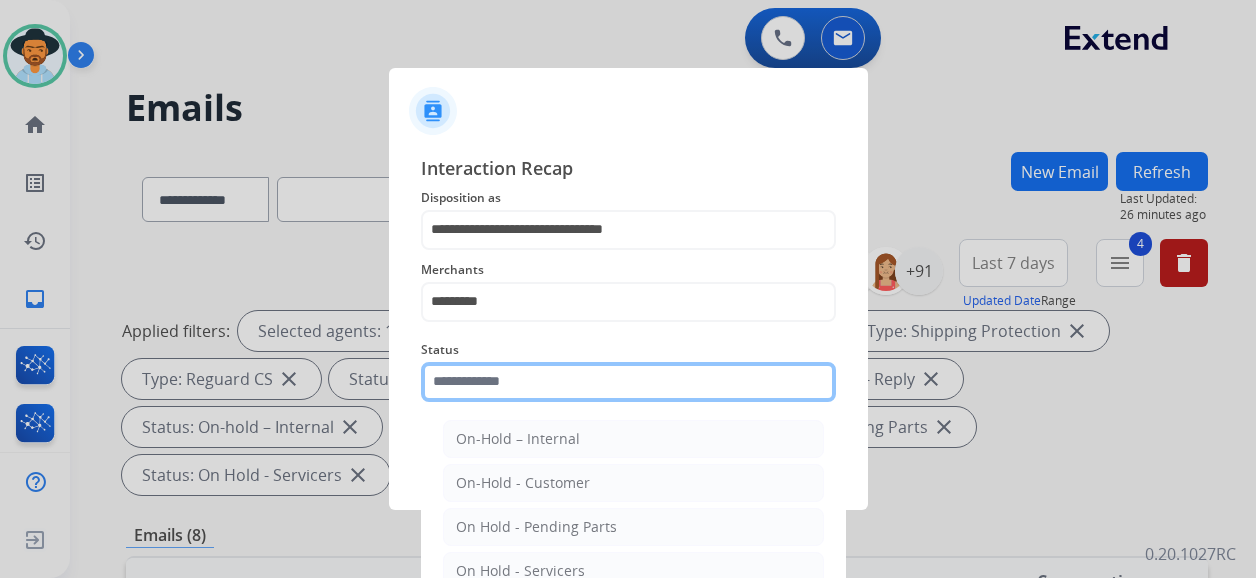 click 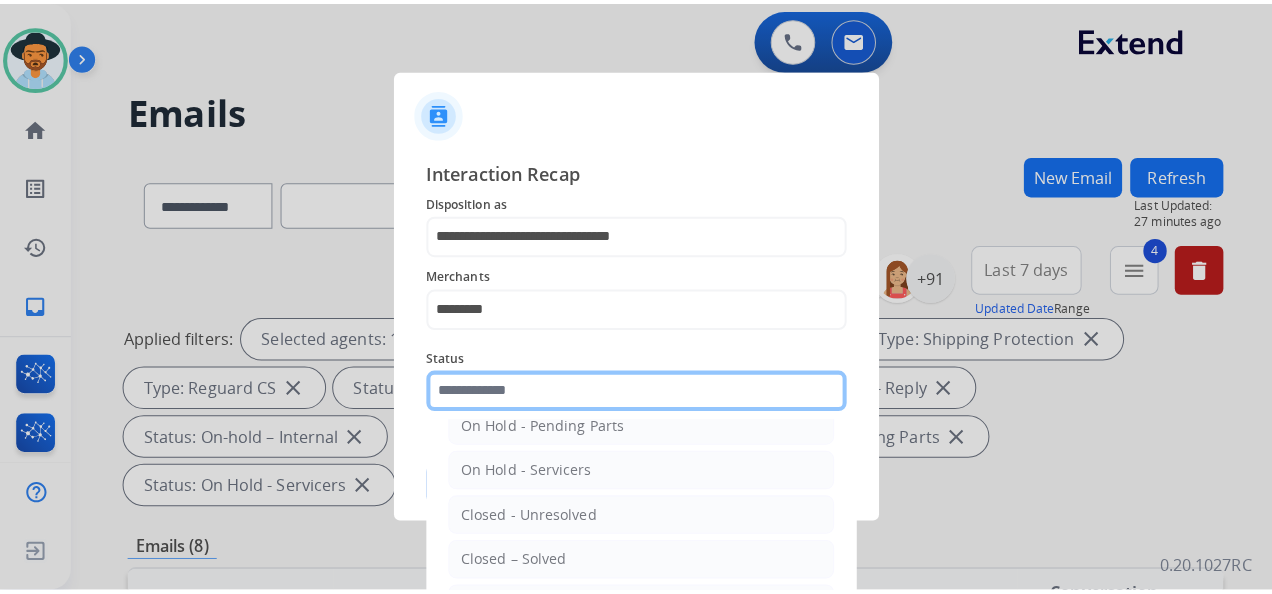 scroll, scrollTop: 114, scrollLeft: 0, axis: vertical 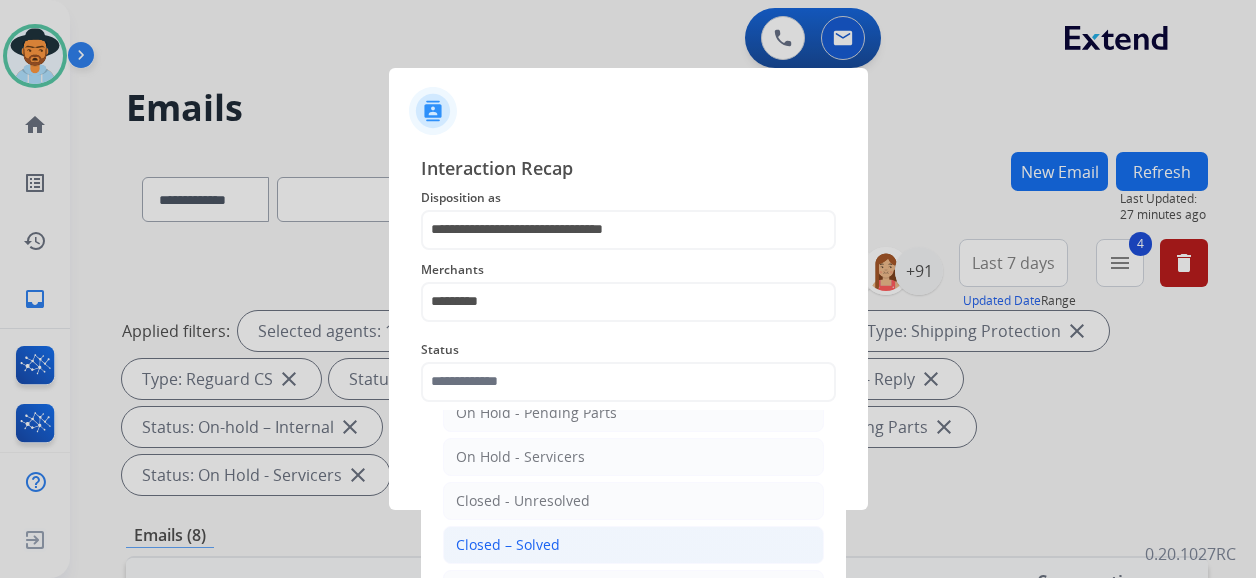 click on "Closed – Solved" 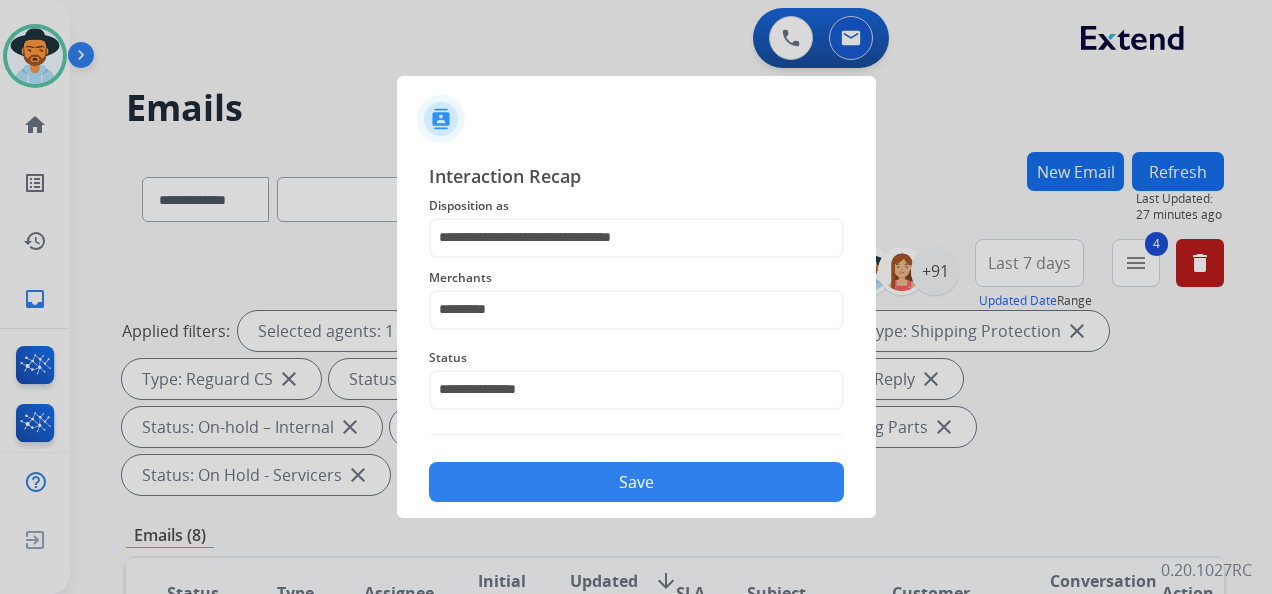 click on "Save" 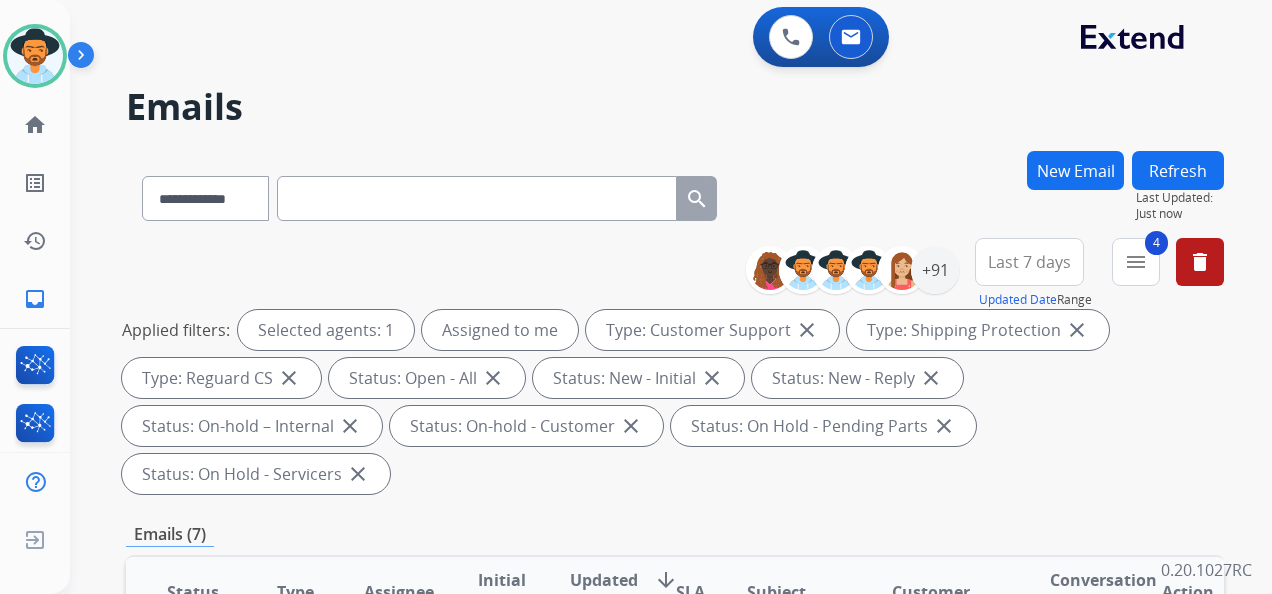 scroll, scrollTop: 0, scrollLeft: 0, axis: both 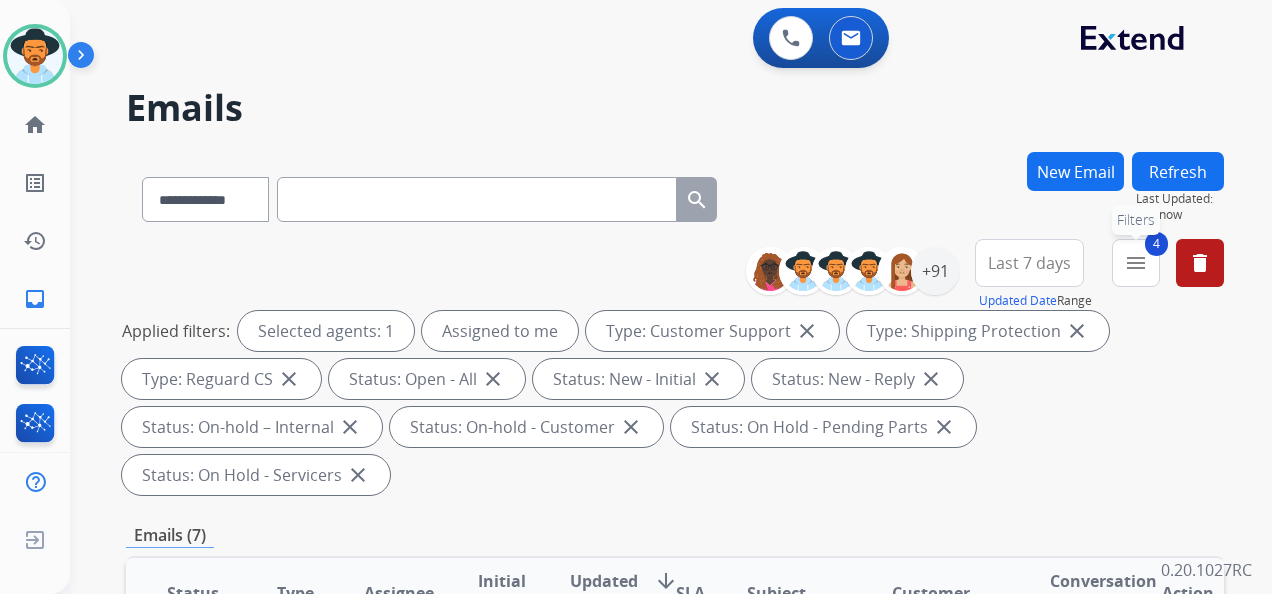 click on "menu" at bounding box center (1136, 263) 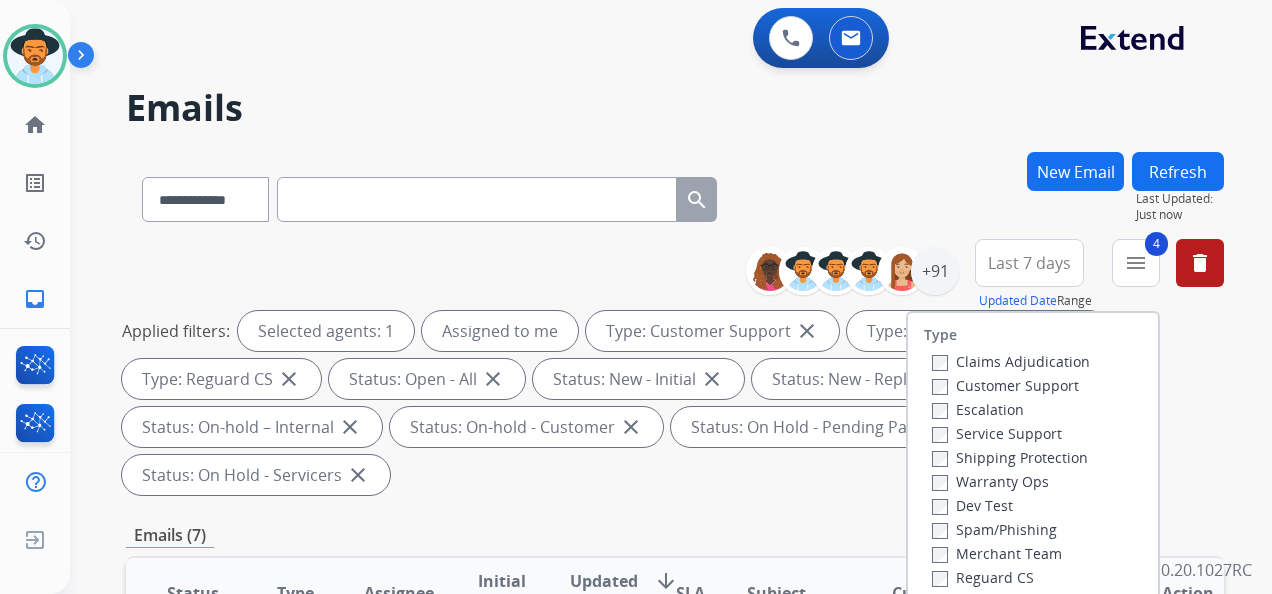 scroll, scrollTop: 300, scrollLeft: 0, axis: vertical 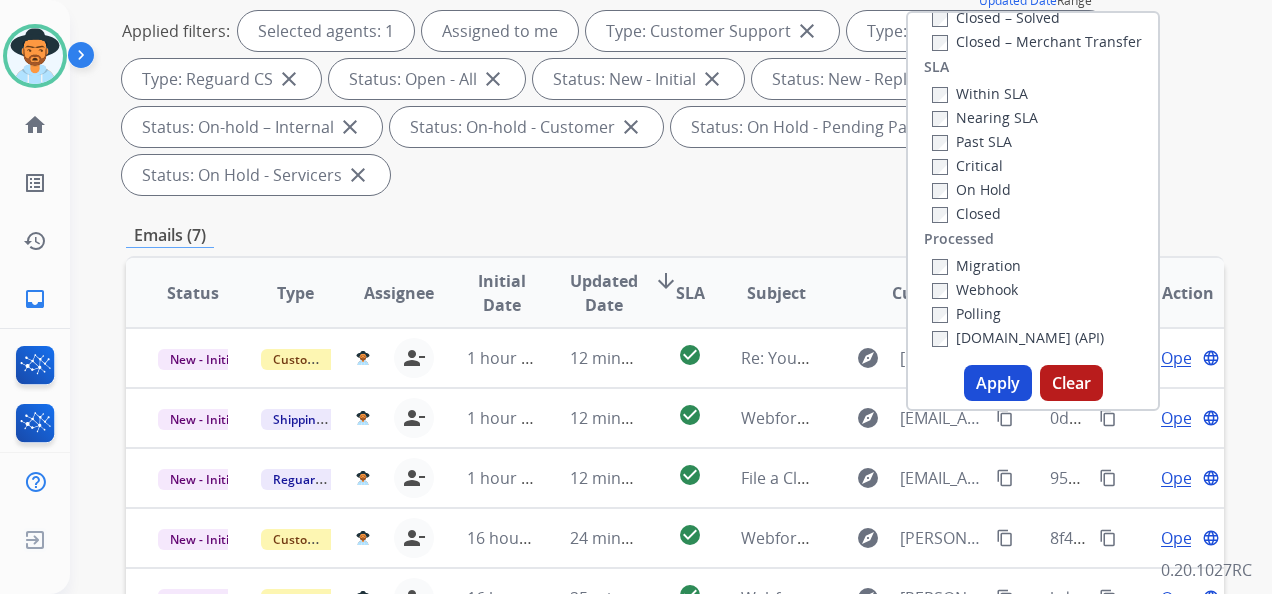 click on "Apply" at bounding box center [998, 383] 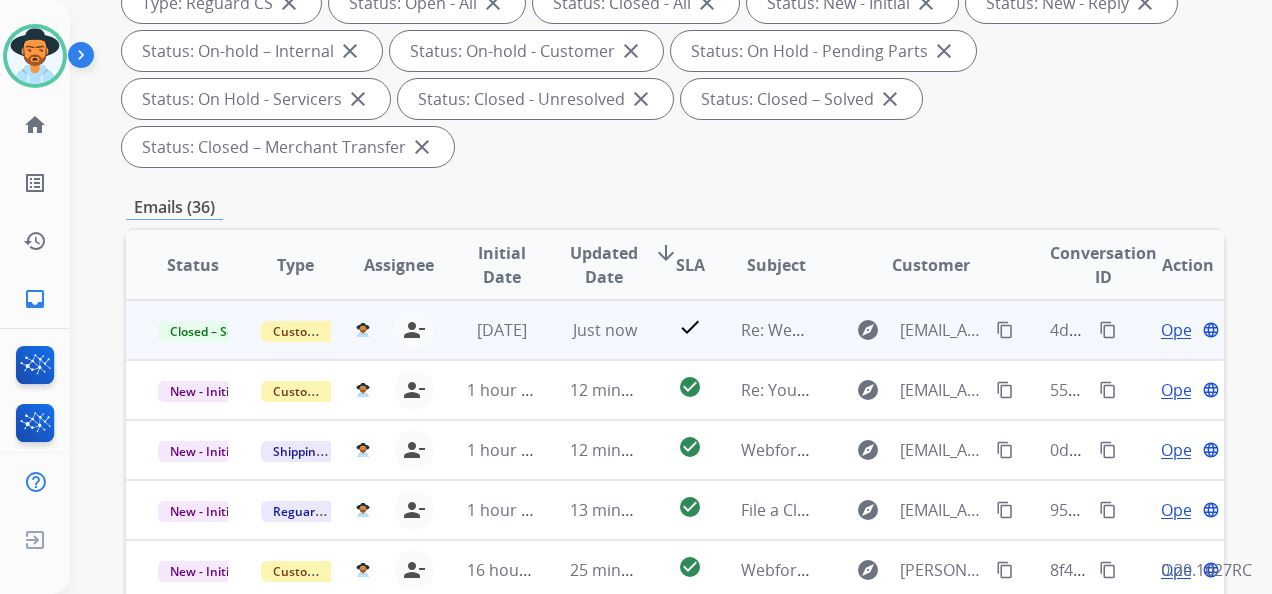 scroll, scrollTop: 400, scrollLeft: 0, axis: vertical 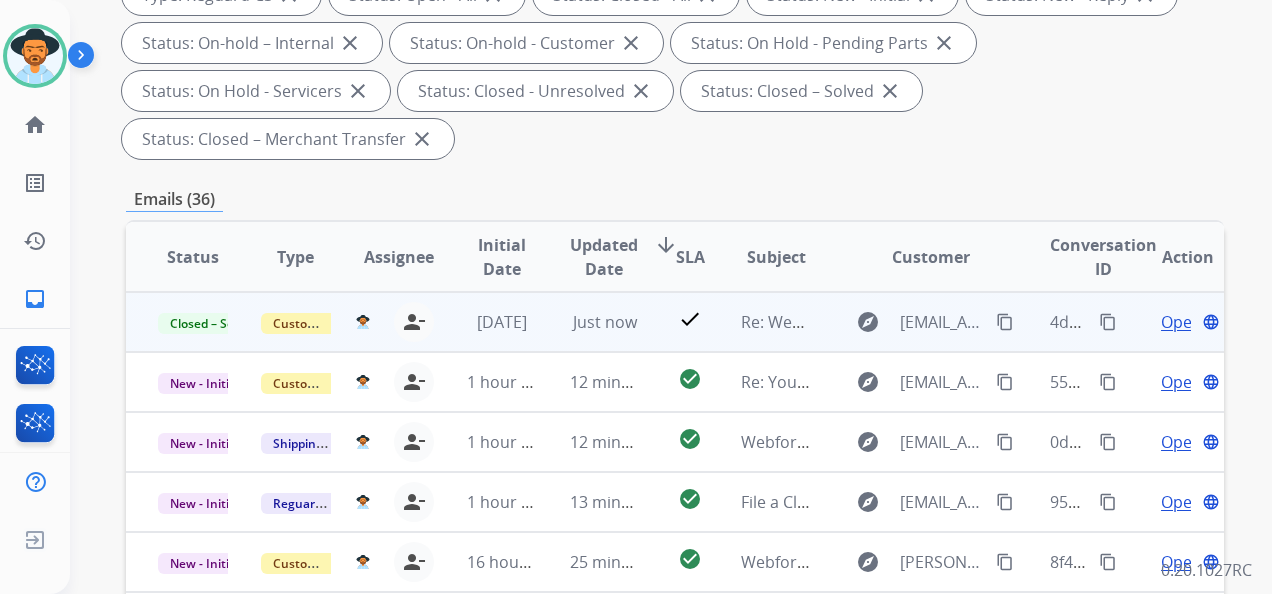 click on "content_copy" at bounding box center (1108, 322) 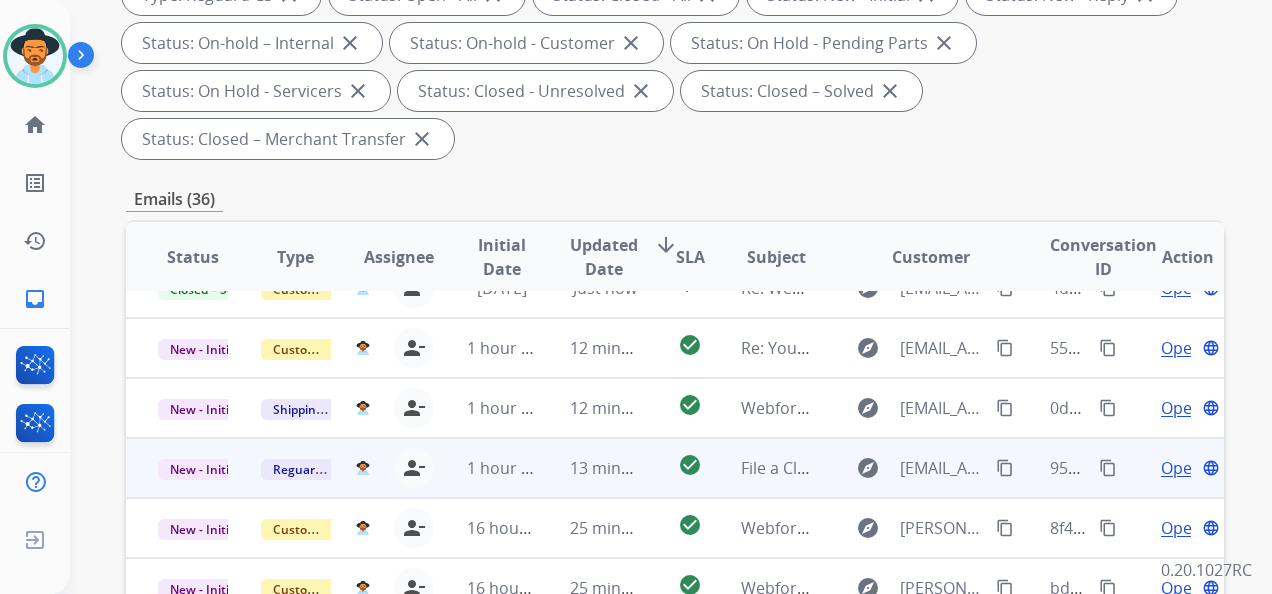 scroll, scrollTop: 68, scrollLeft: 0, axis: vertical 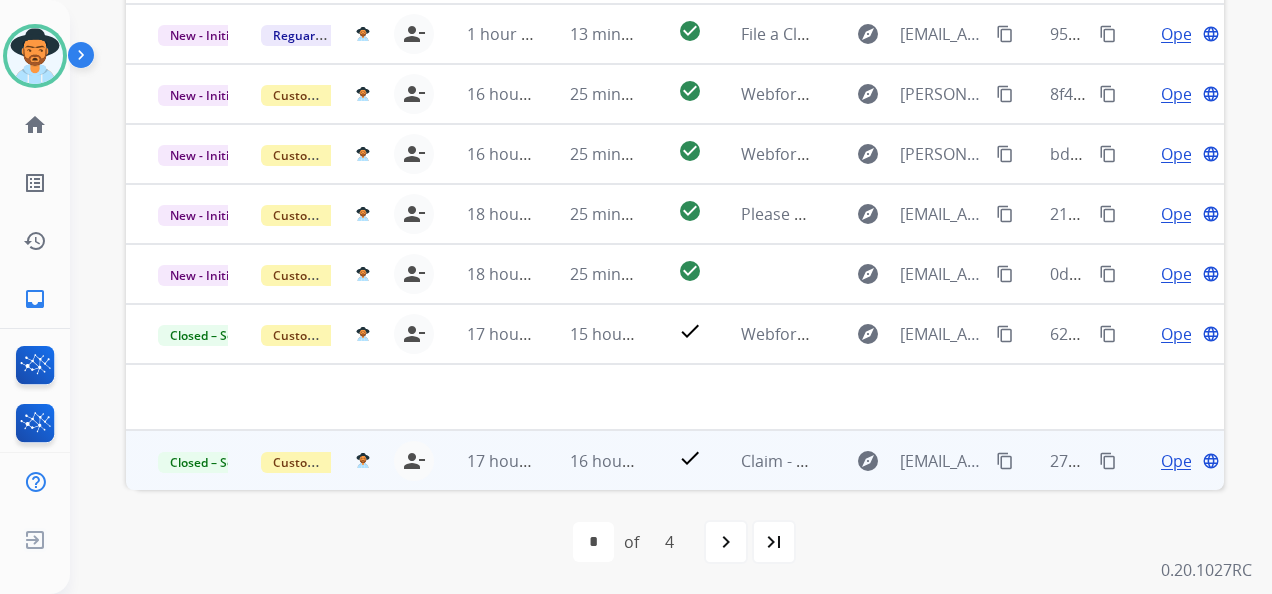 click on "Open" at bounding box center (1181, 461) 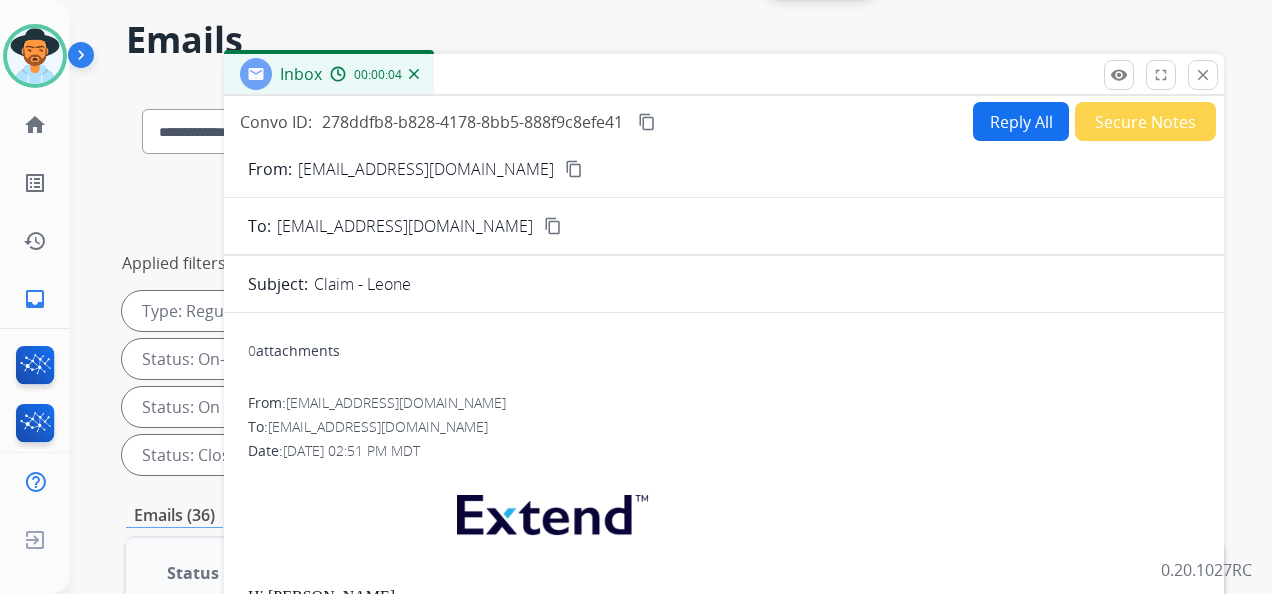 scroll, scrollTop: 100, scrollLeft: 0, axis: vertical 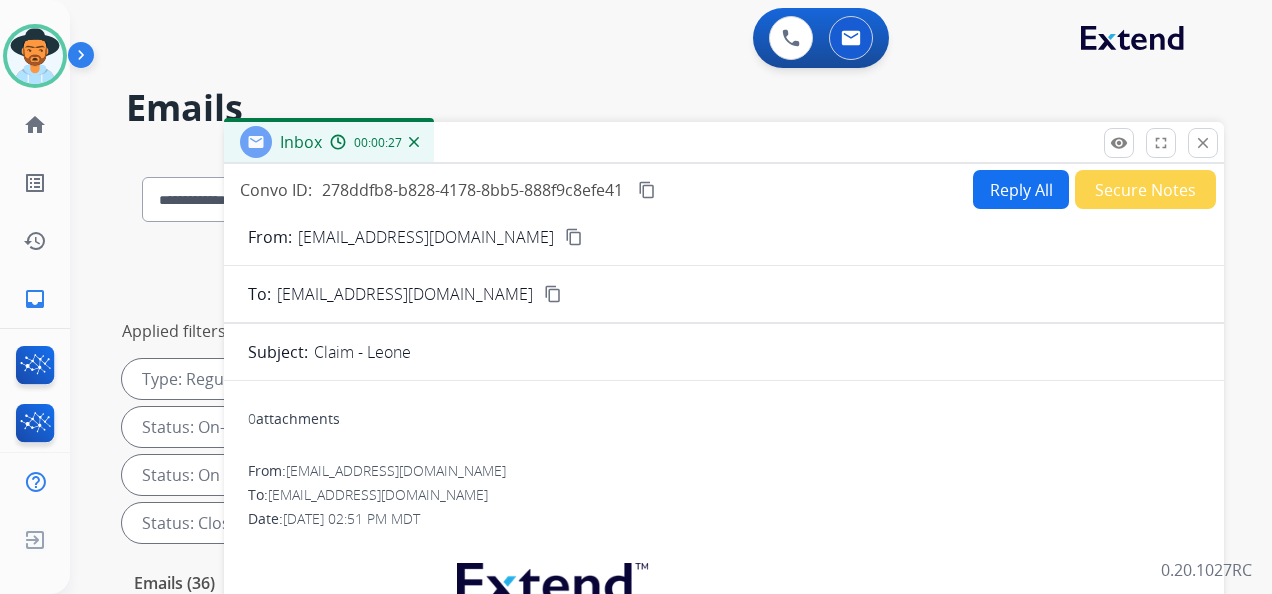 click on "content_copy" at bounding box center (553, 294) 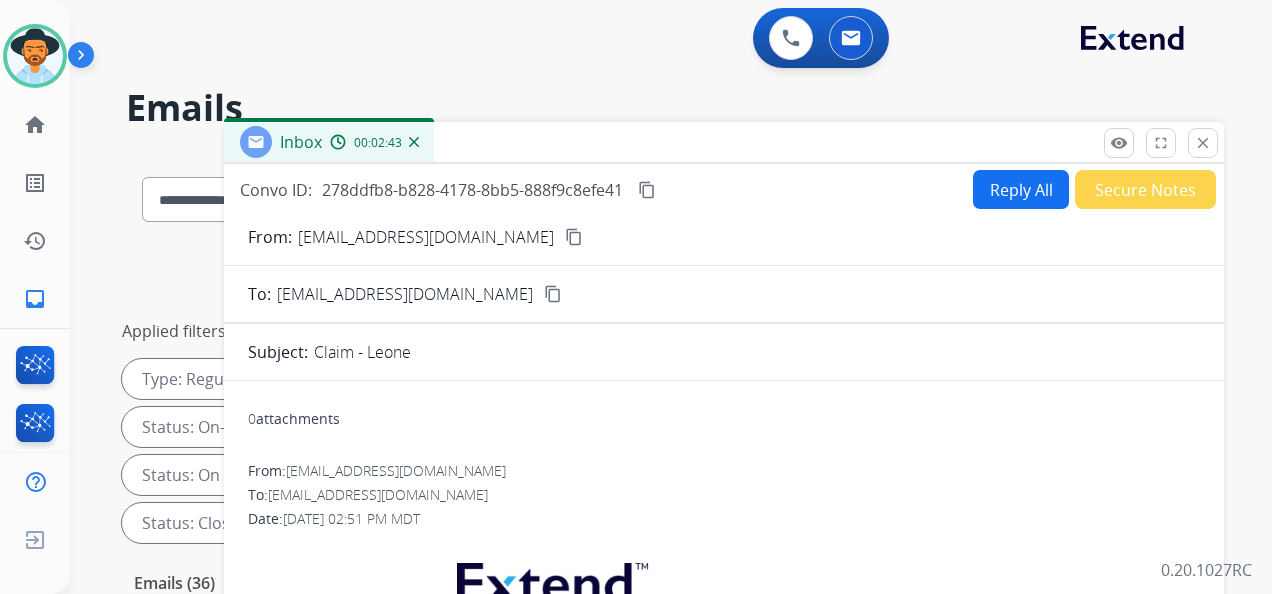 drag, startPoint x: 86, startPoint y: 245, endPoint x: 96, endPoint y: 236, distance: 13.453624 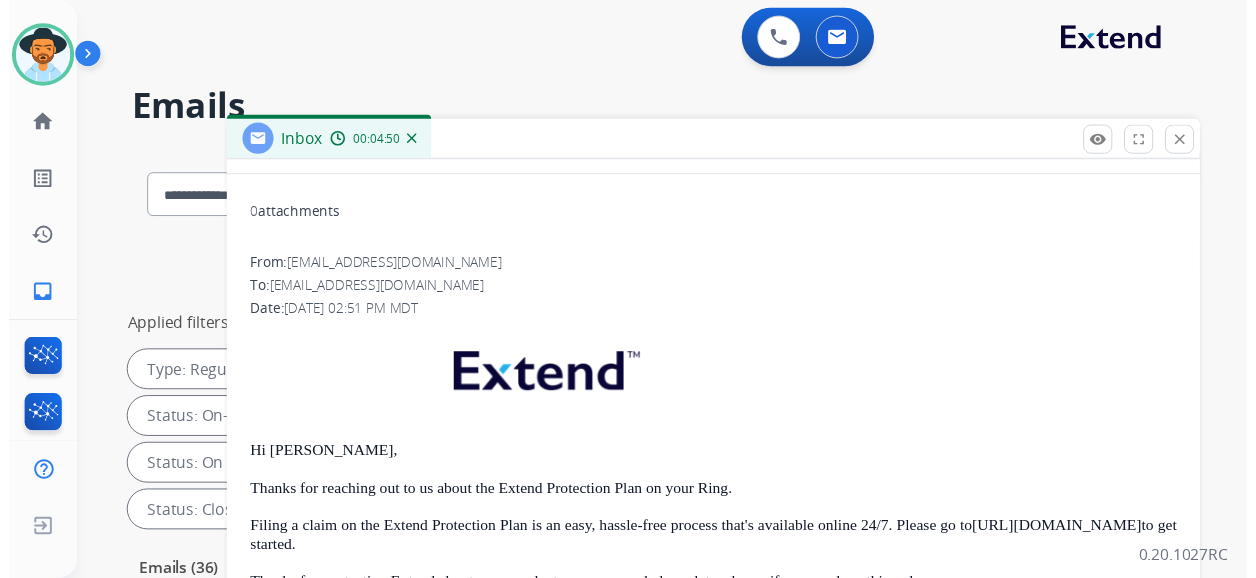 scroll, scrollTop: 0, scrollLeft: 0, axis: both 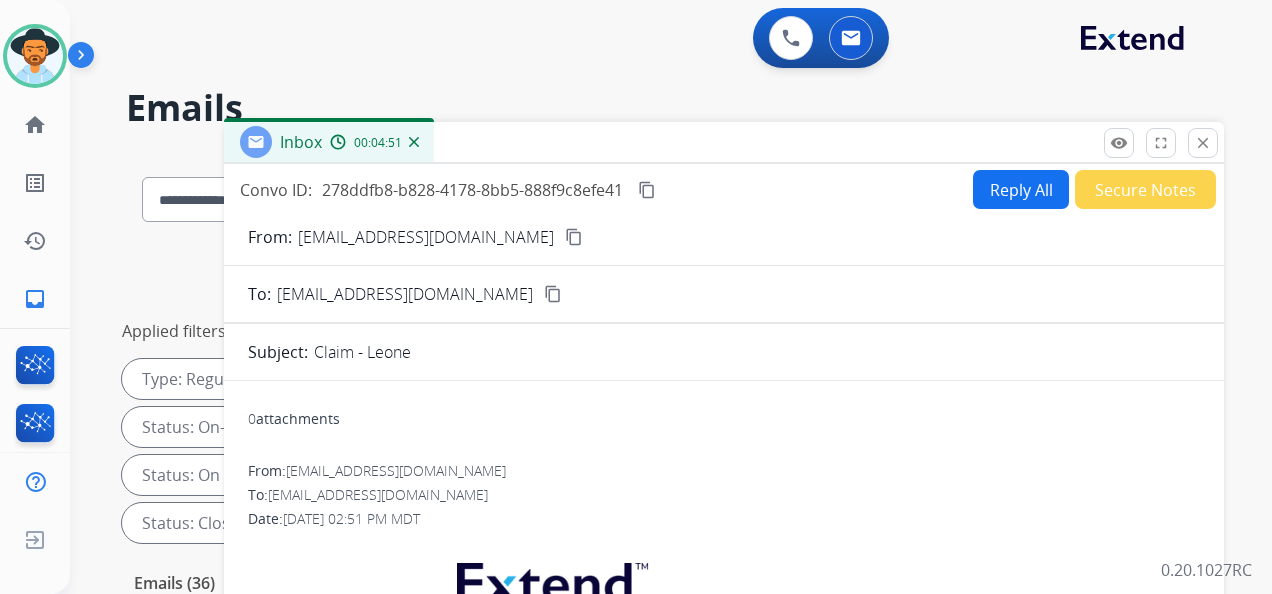 click on "Reply All" at bounding box center [1021, 189] 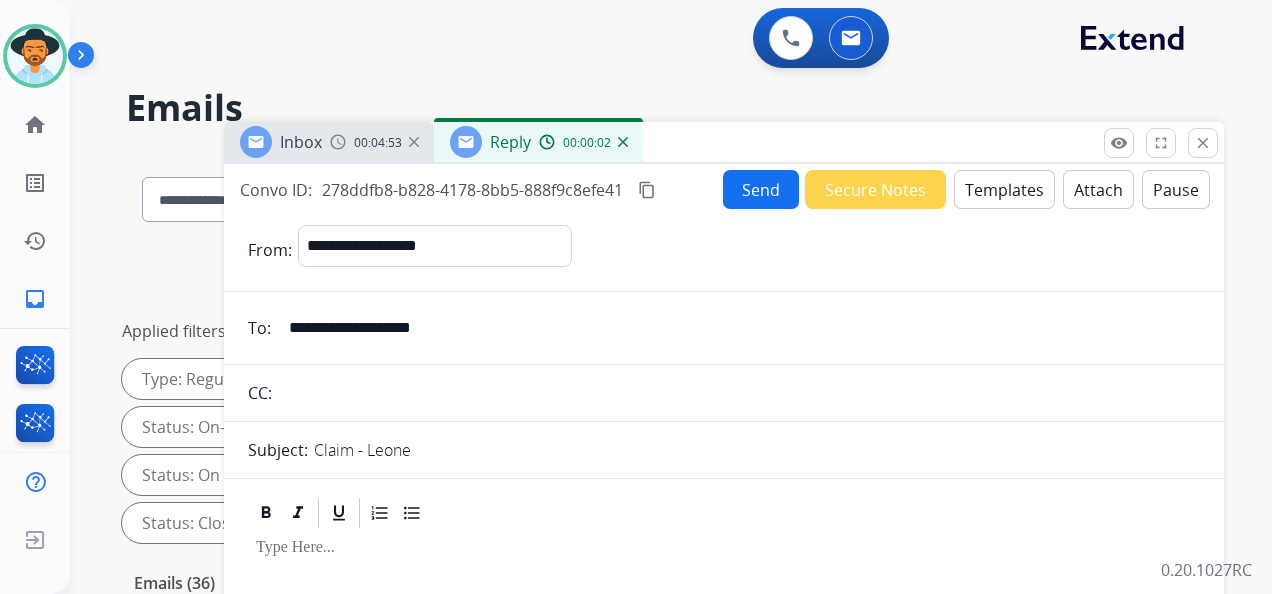 click on "content_copy" at bounding box center (647, 190) 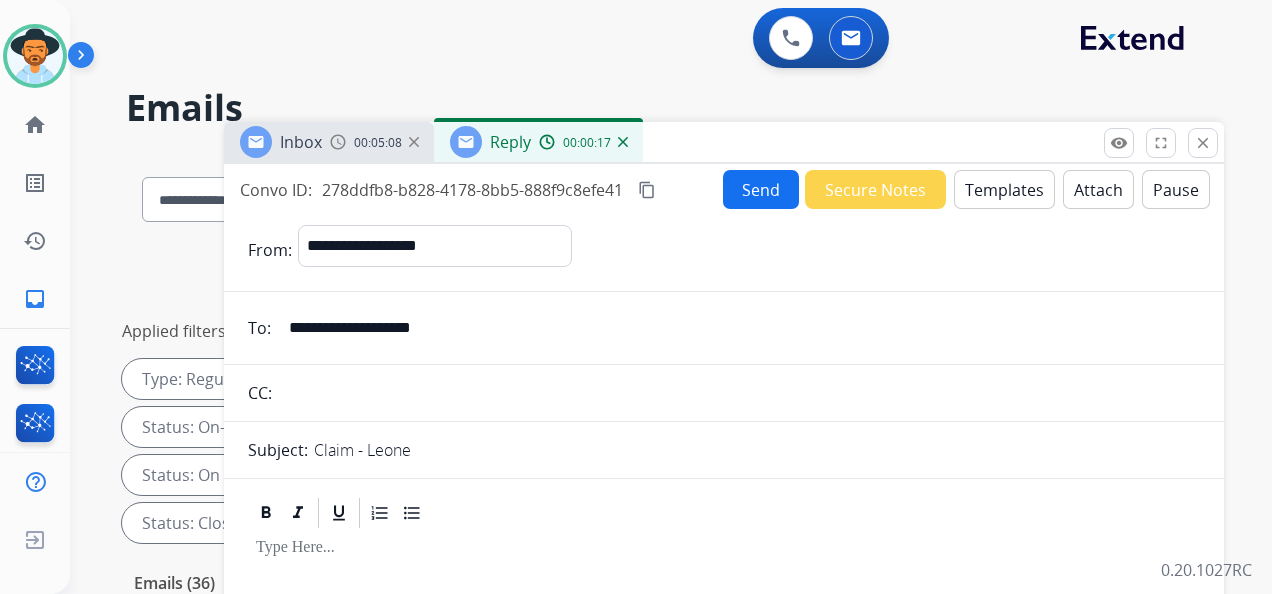 click on "Templates" at bounding box center (1004, 189) 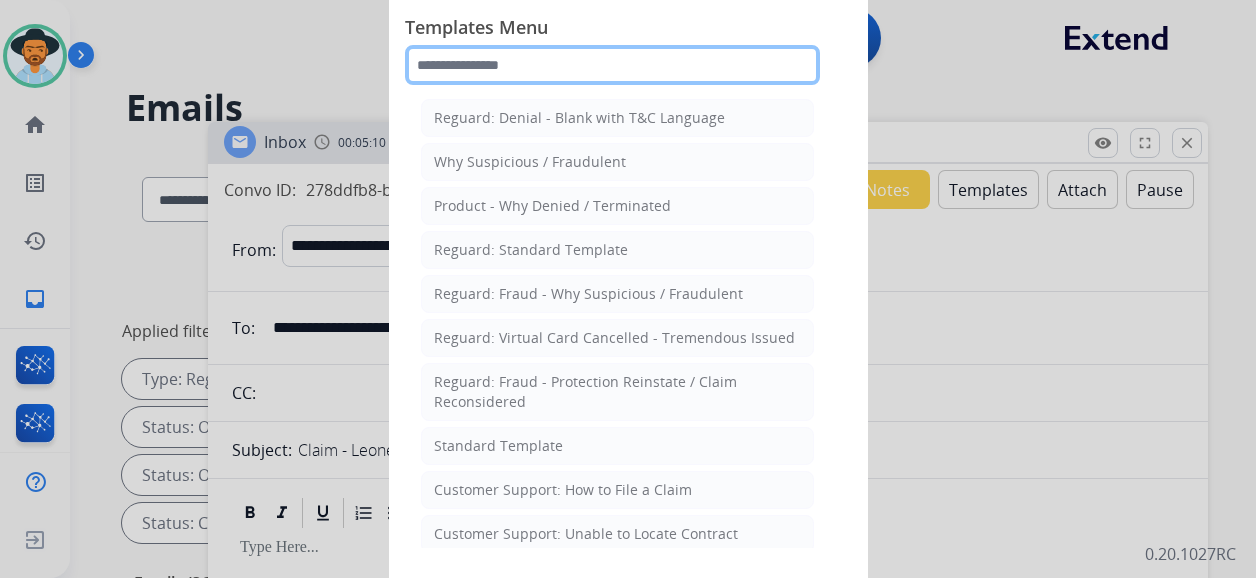 click 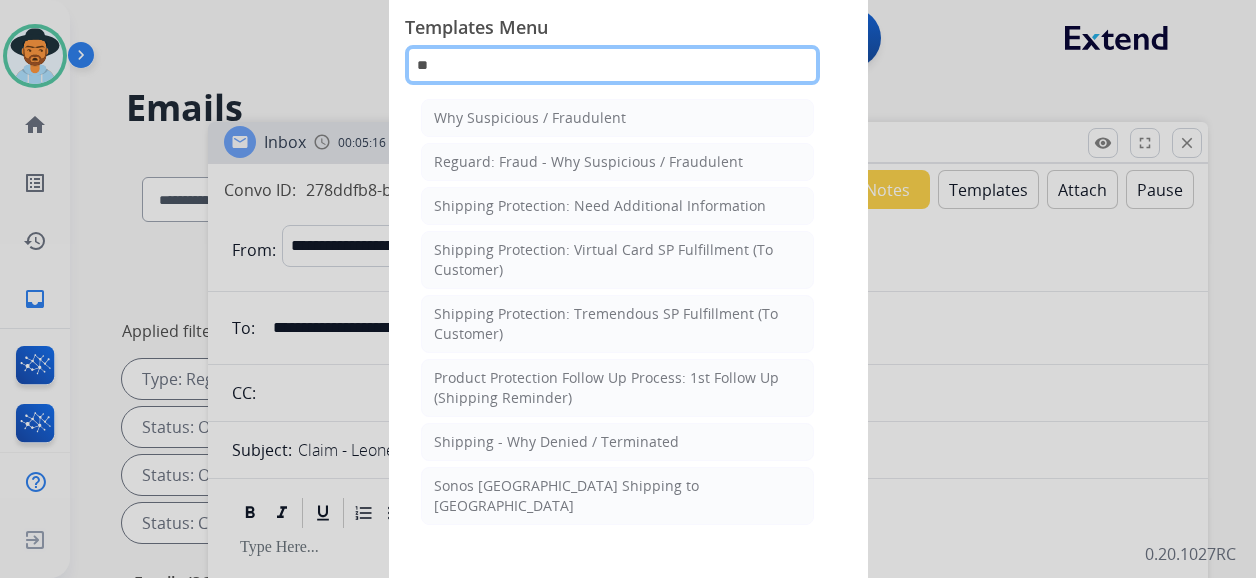 type on "*" 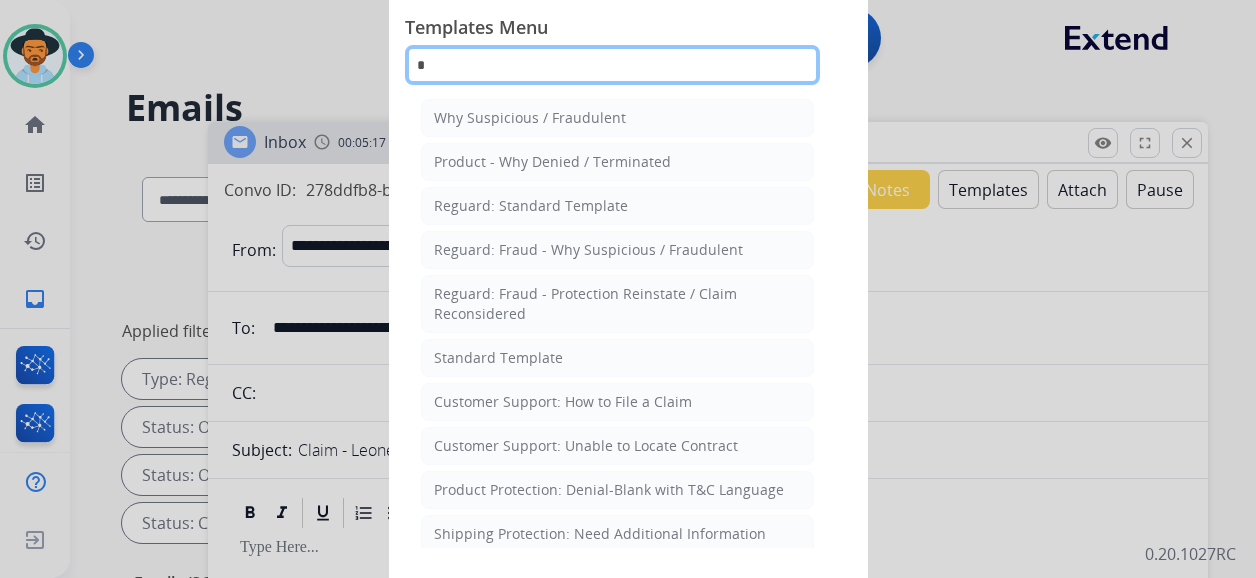type 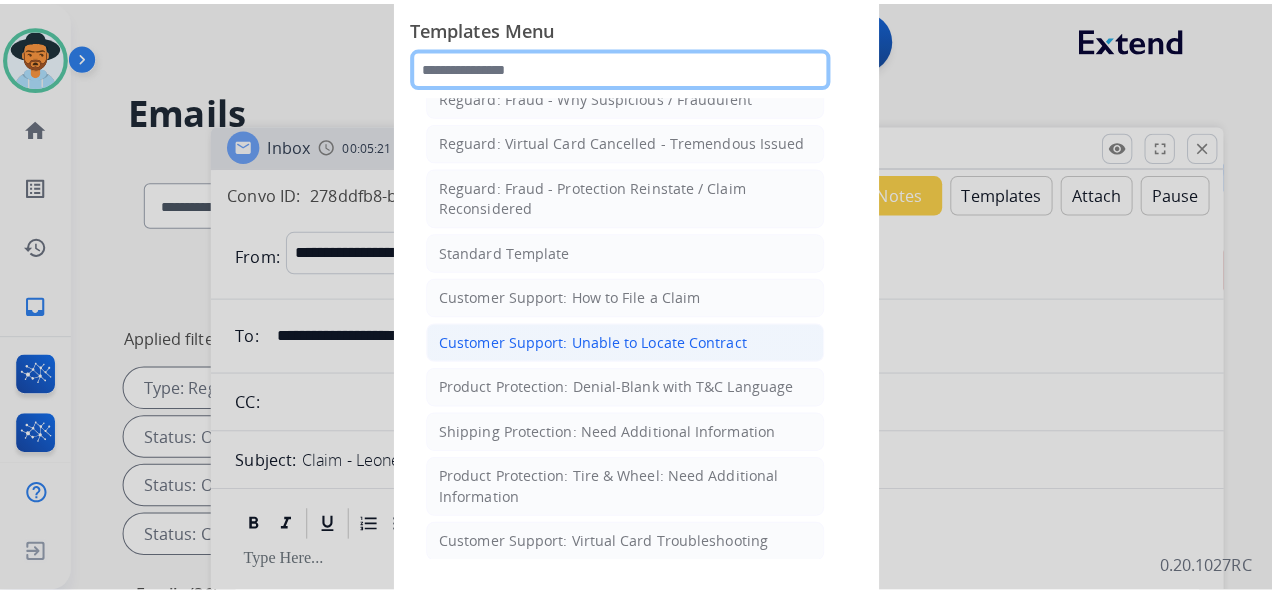 scroll, scrollTop: 300, scrollLeft: 0, axis: vertical 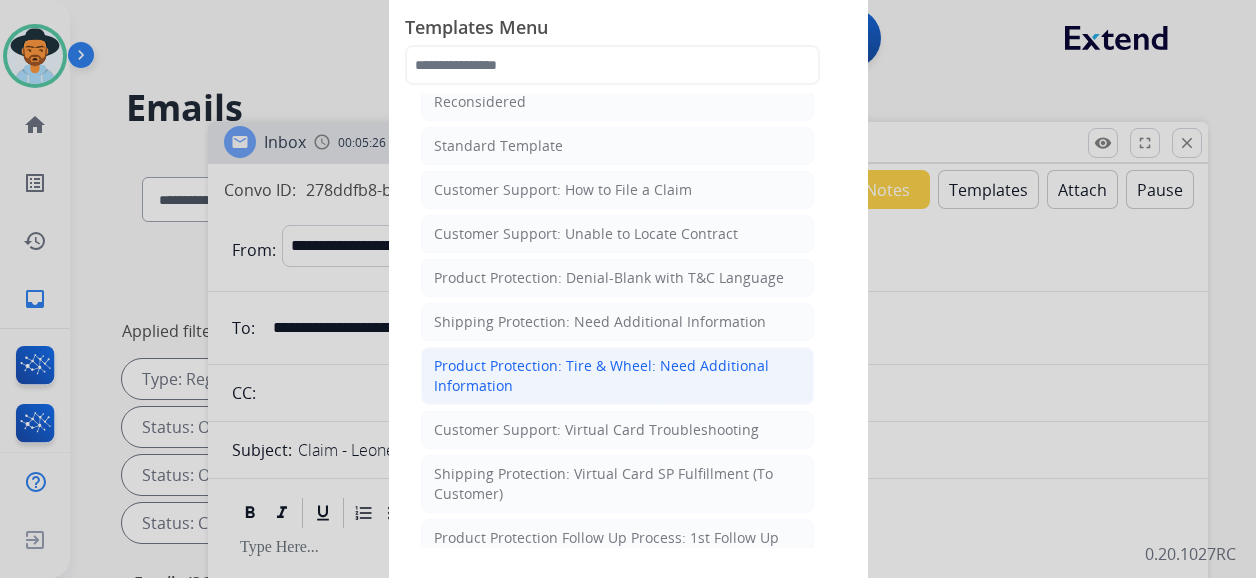 click on "Product Protection: Tire & Wheel: Need Additional Information" 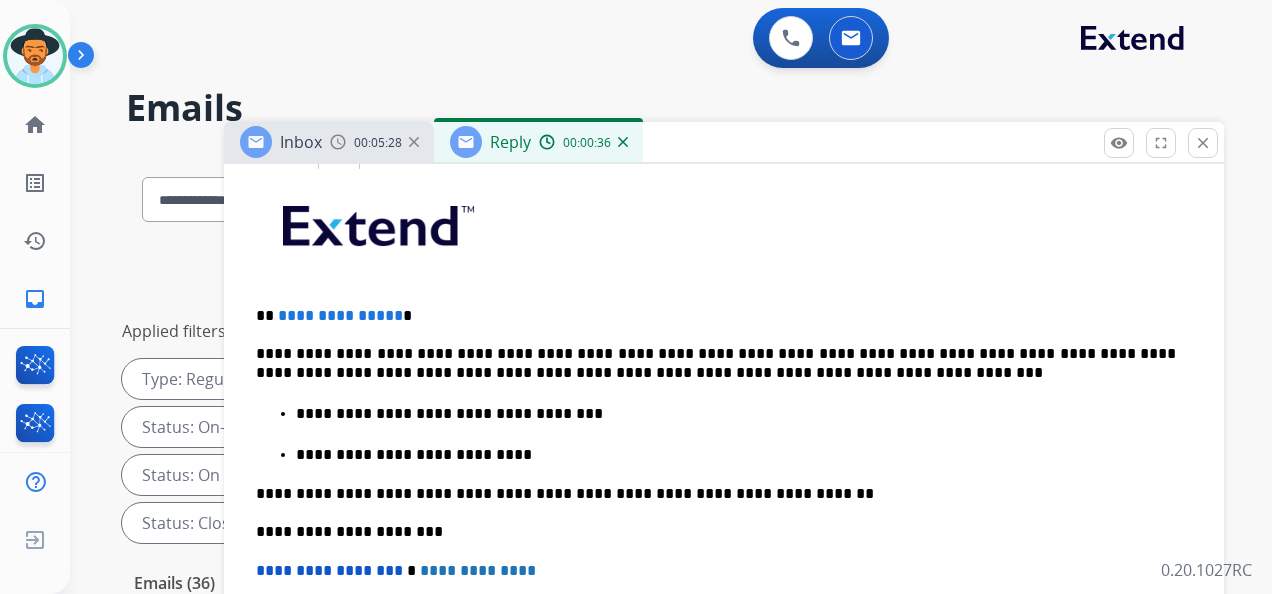scroll, scrollTop: 500, scrollLeft: 0, axis: vertical 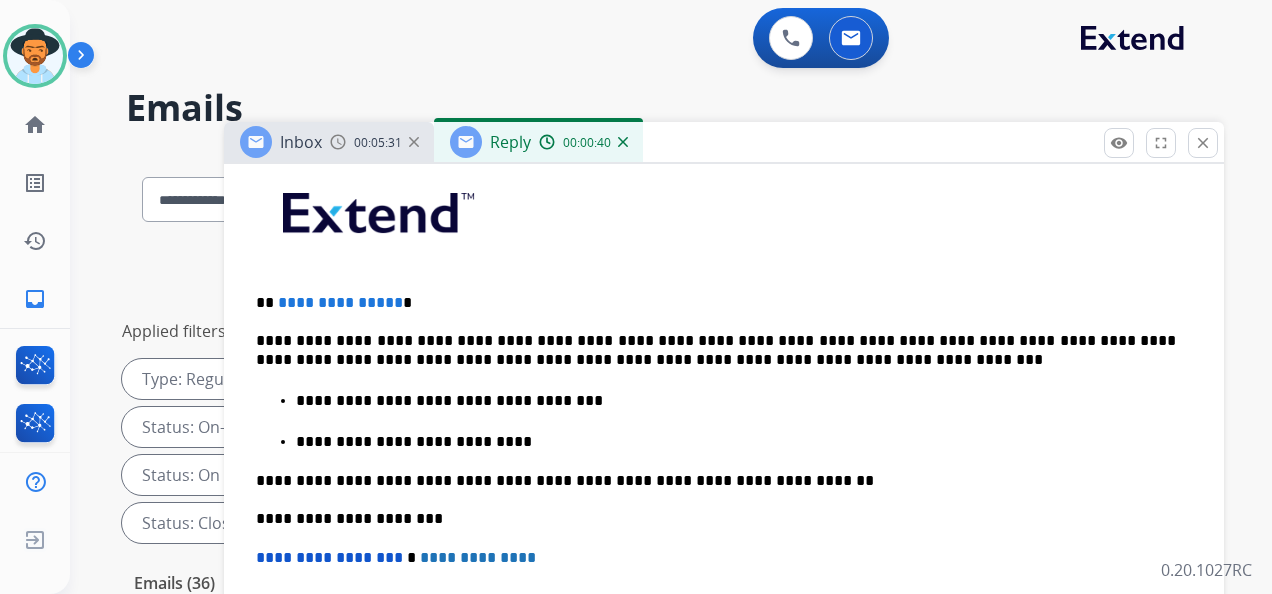 click on "**********" at bounding box center [716, 303] 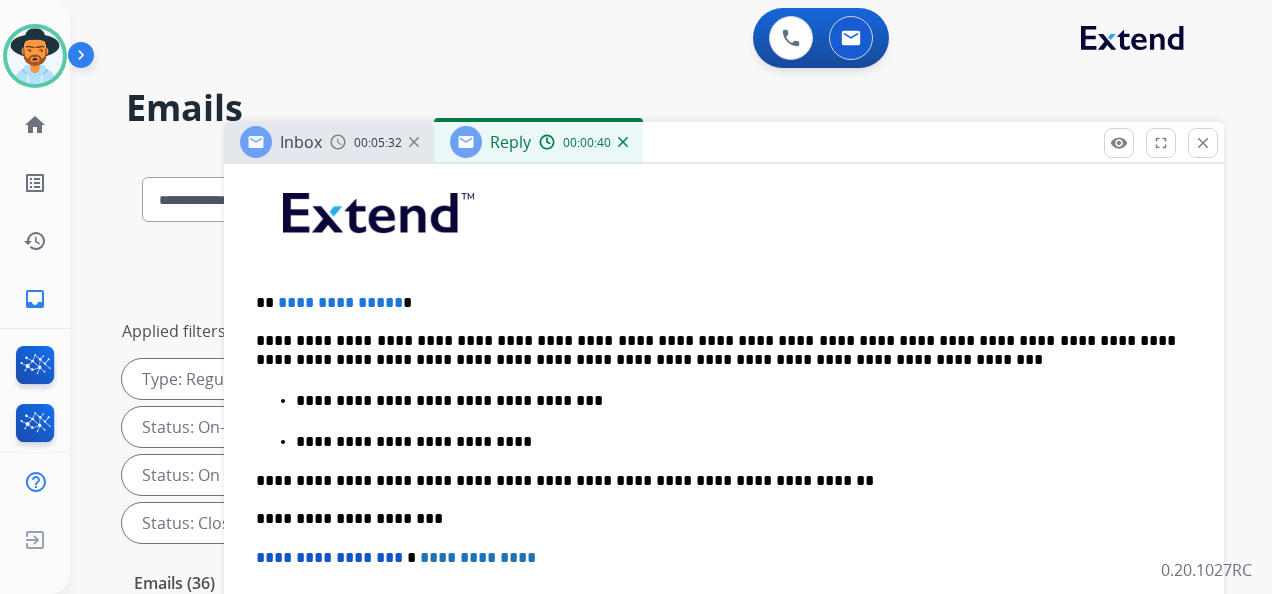 type 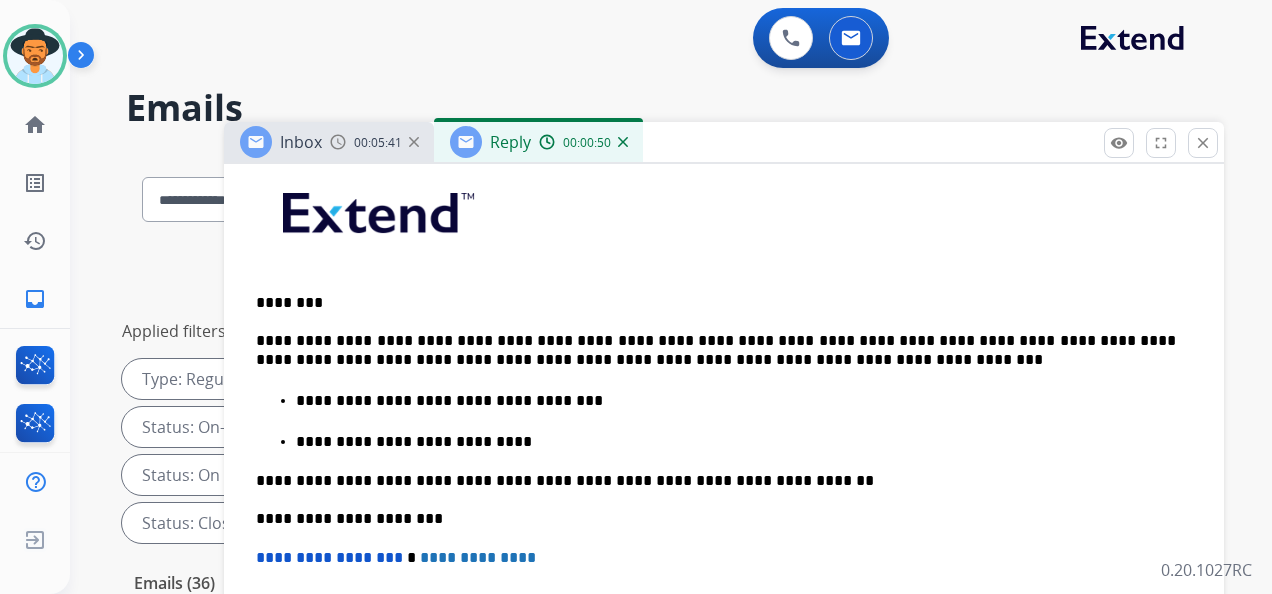 click on "**********" at bounding box center (716, 350) 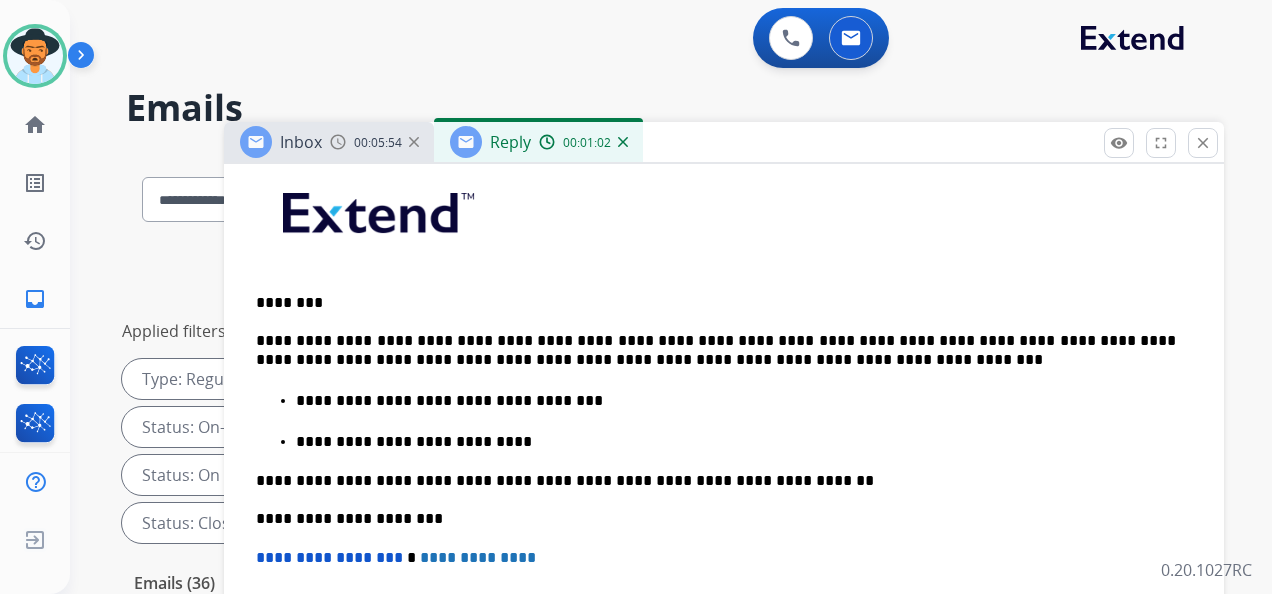 drag, startPoint x: 810, startPoint y: 334, endPoint x: 838, endPoint y: 334, distance: 28 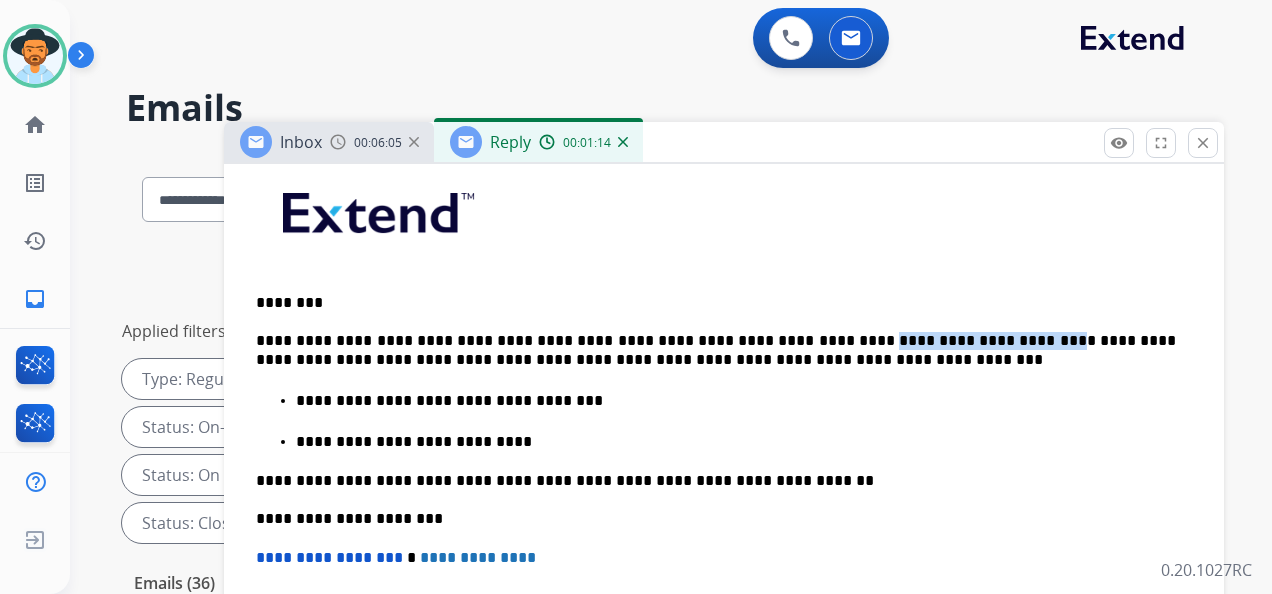 drag, startPoint x: 811, startPoint y: 337, endPoint x: 960, endPoint y: 344, distance: 149.16434 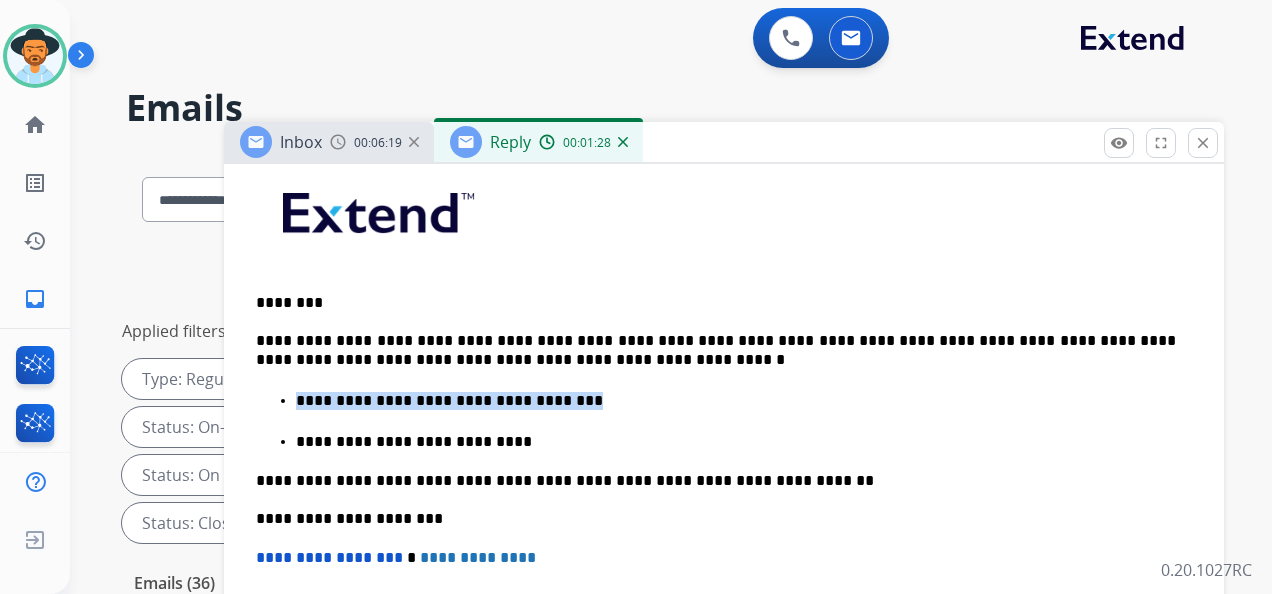 drag, startPoint x: 302, startPoint y: 396, endPoint x: 577, endPoint y: 385, distance: 275.2199 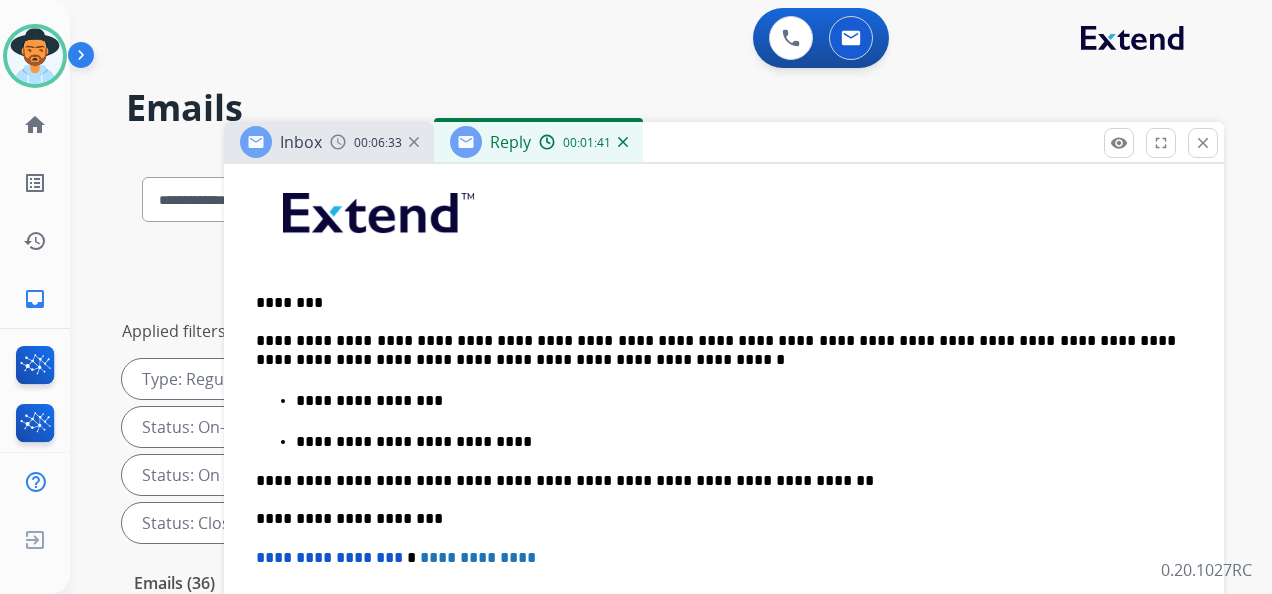 click on "**********" at bounding box center [736, 442] 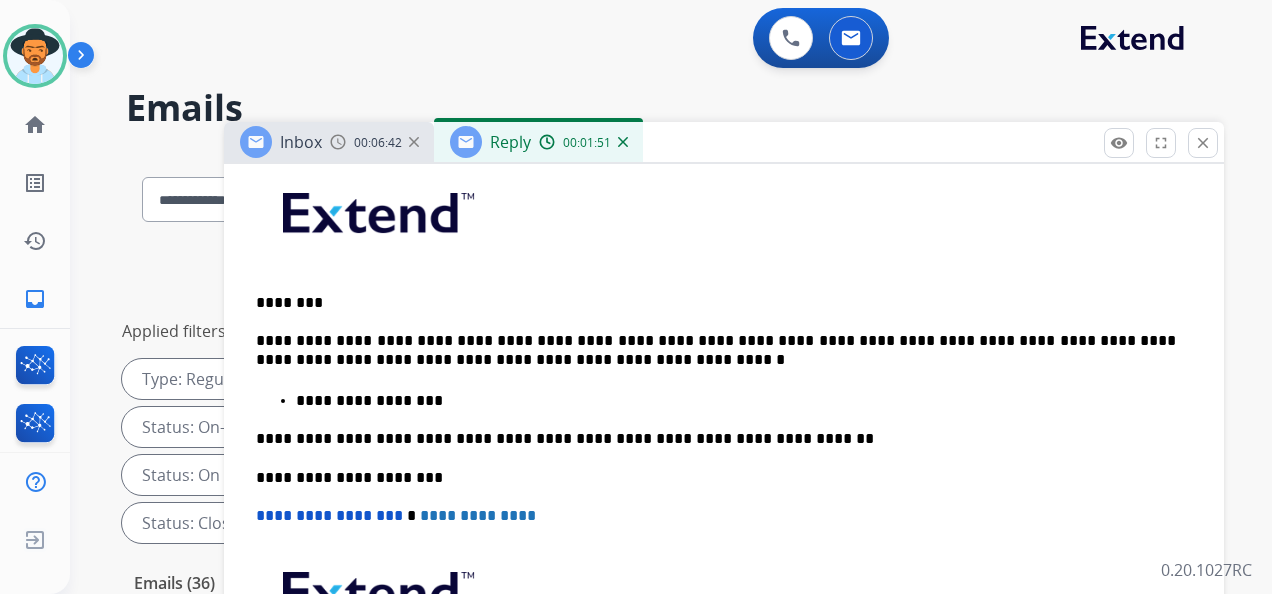 click on "**********" at bounding box center [724, 466] 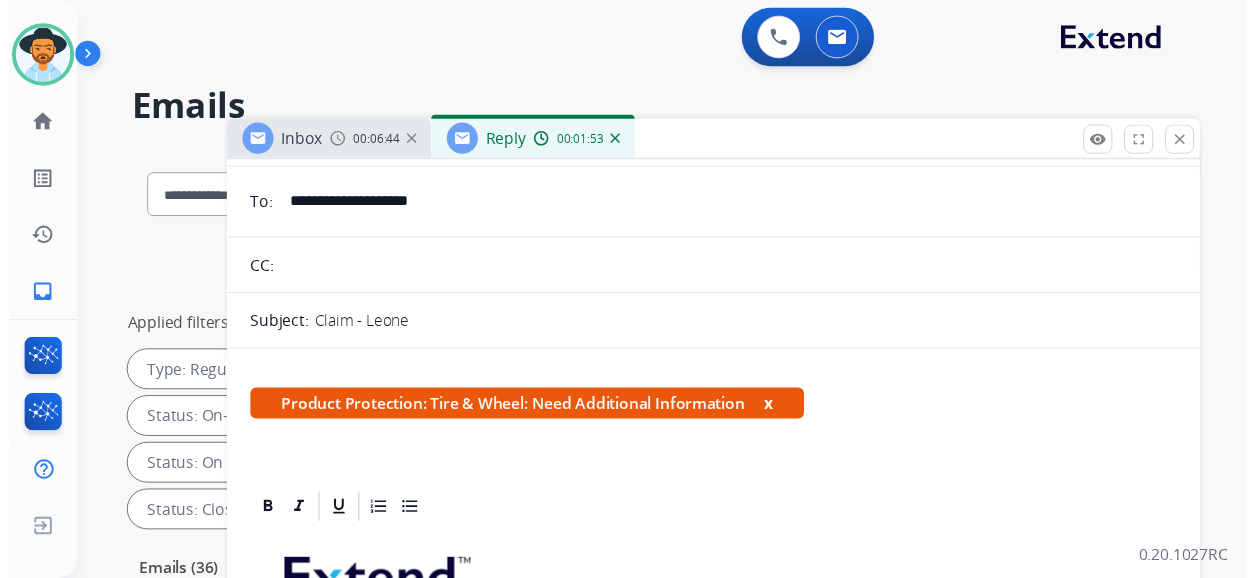 scroll, scrollTop: 0, scrollLeft: 0, axis: both 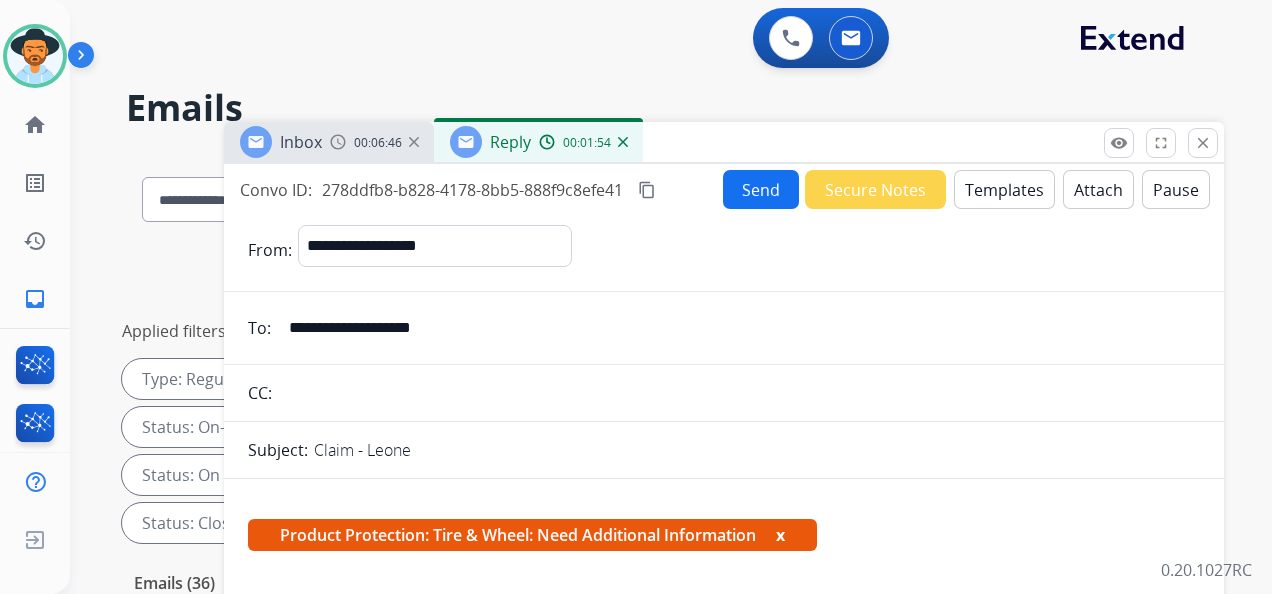 click on "Send" at bounding box center (761, 189) 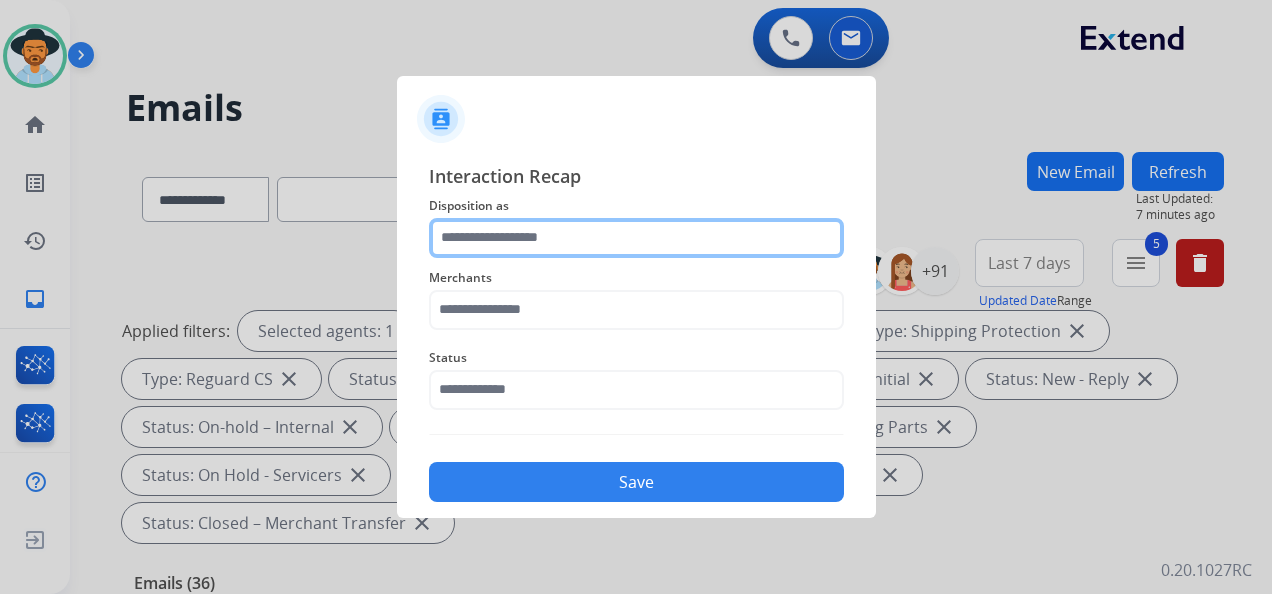 click 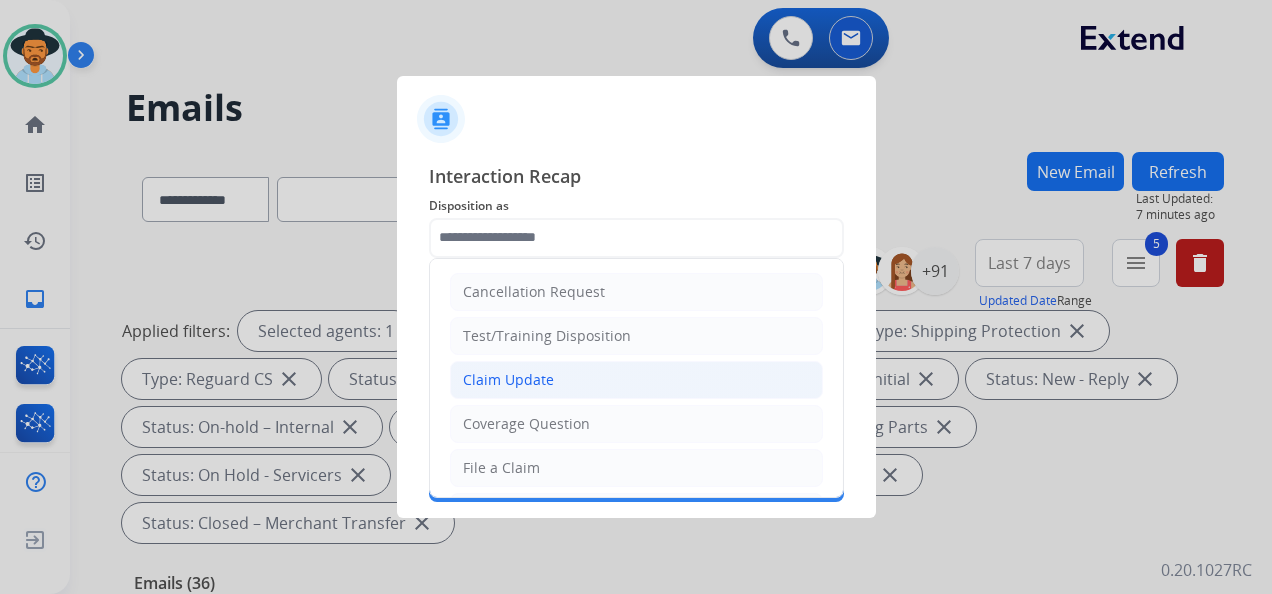 click on "Claim Update" 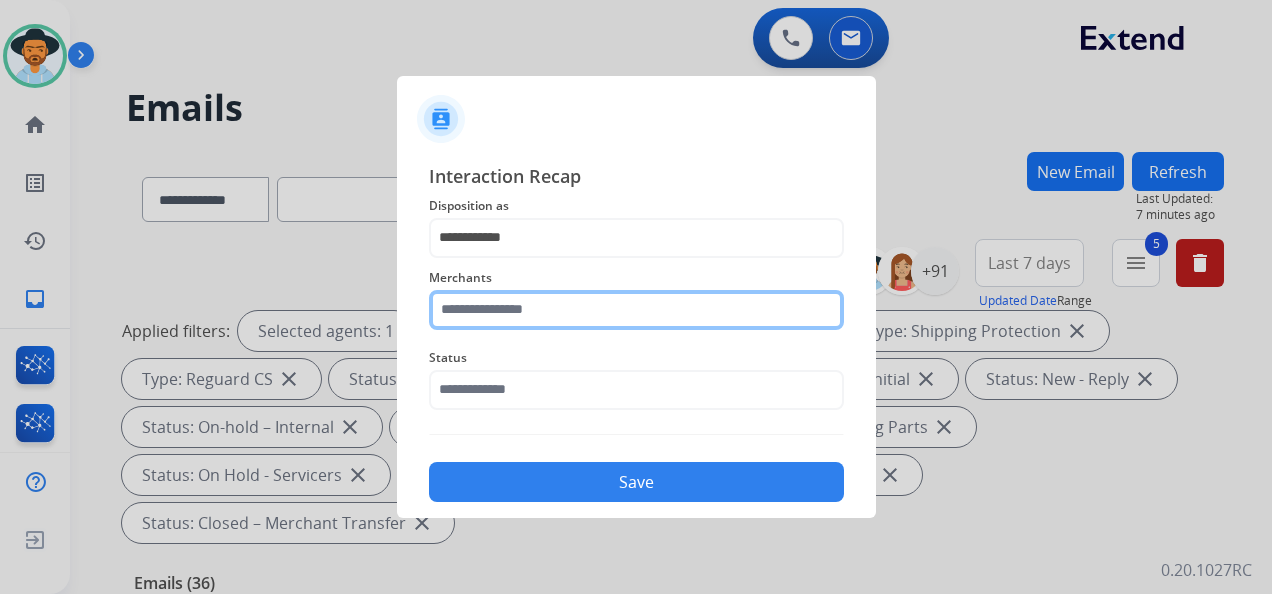 click 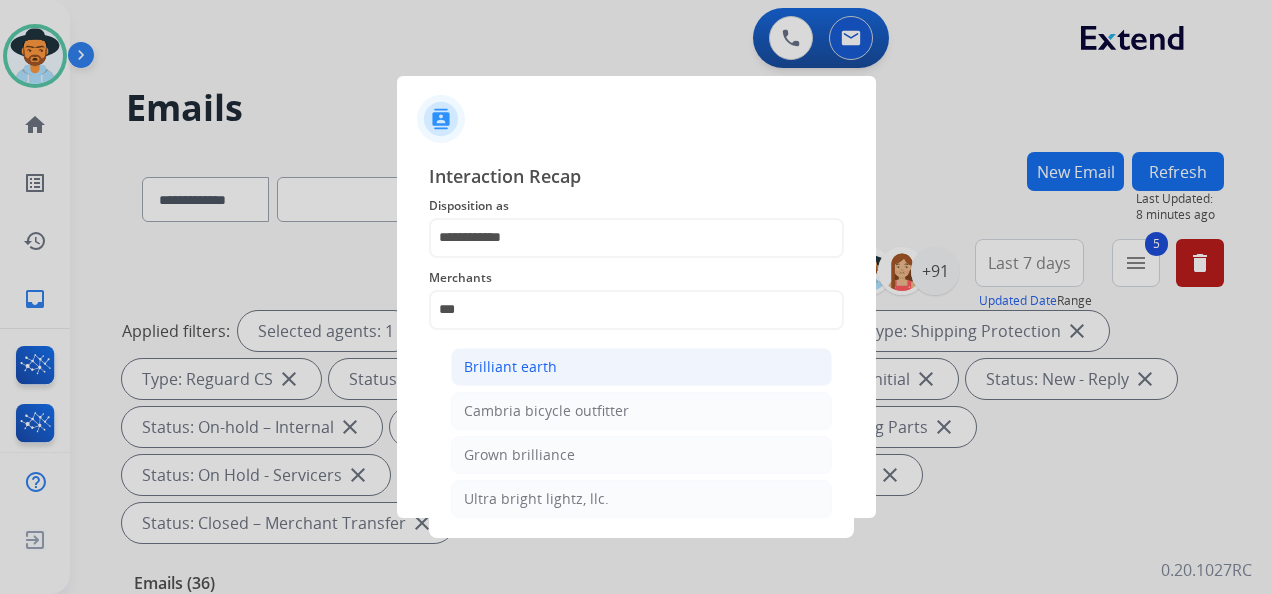 click on "Brilliant earth" 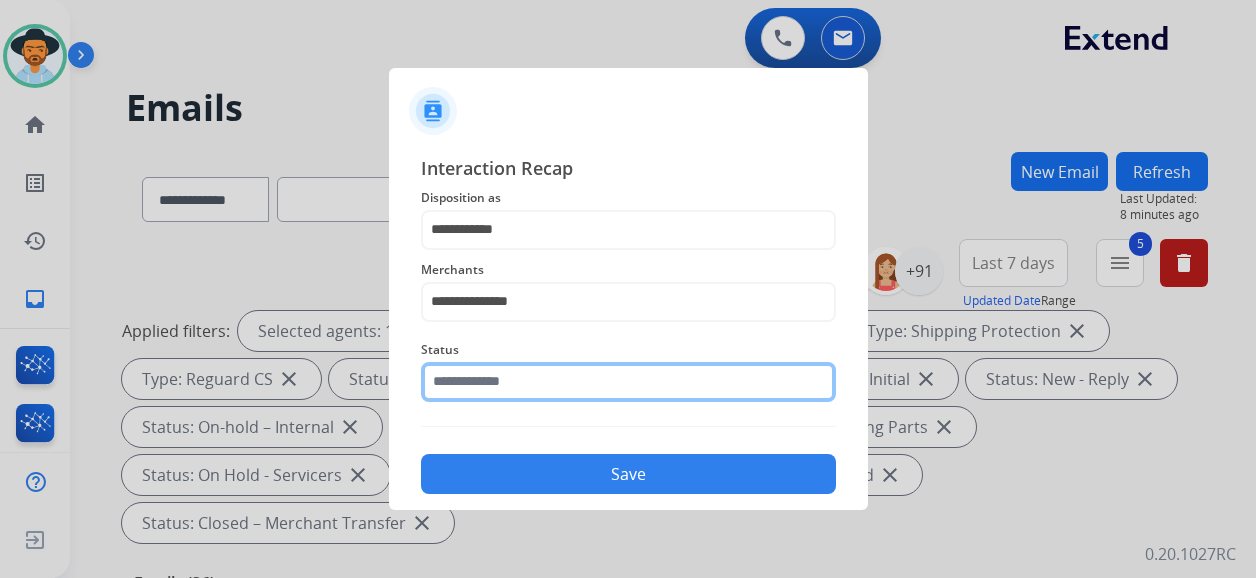 click 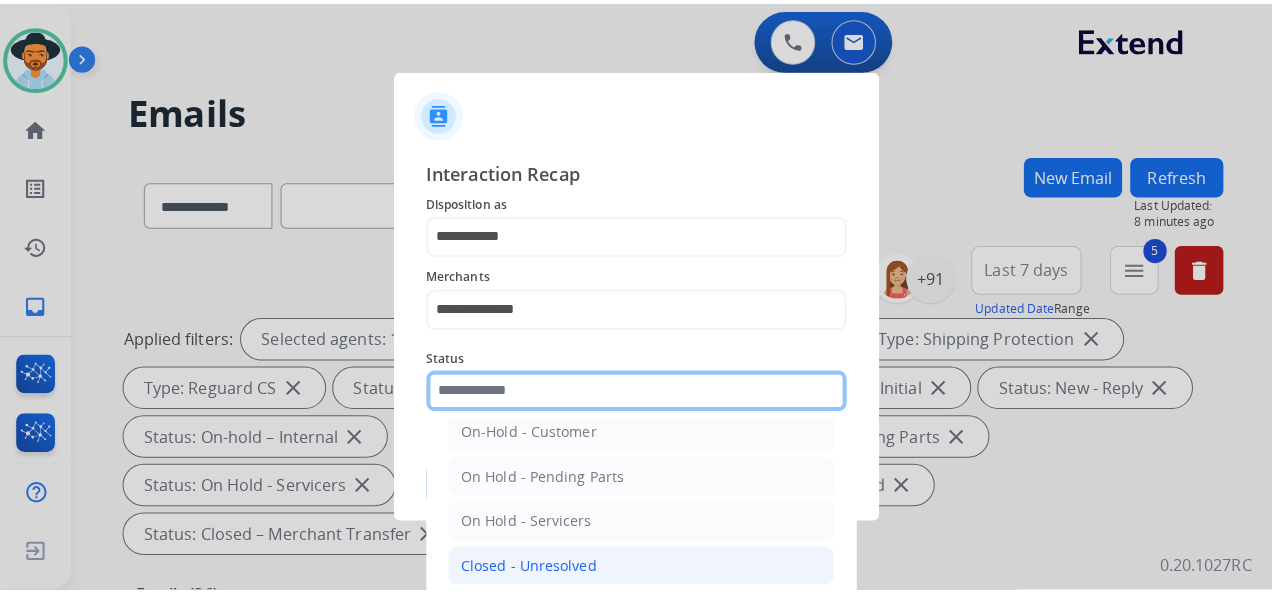 scroll, scrollTop: 100, scrollLeft: 0, axis: vertical 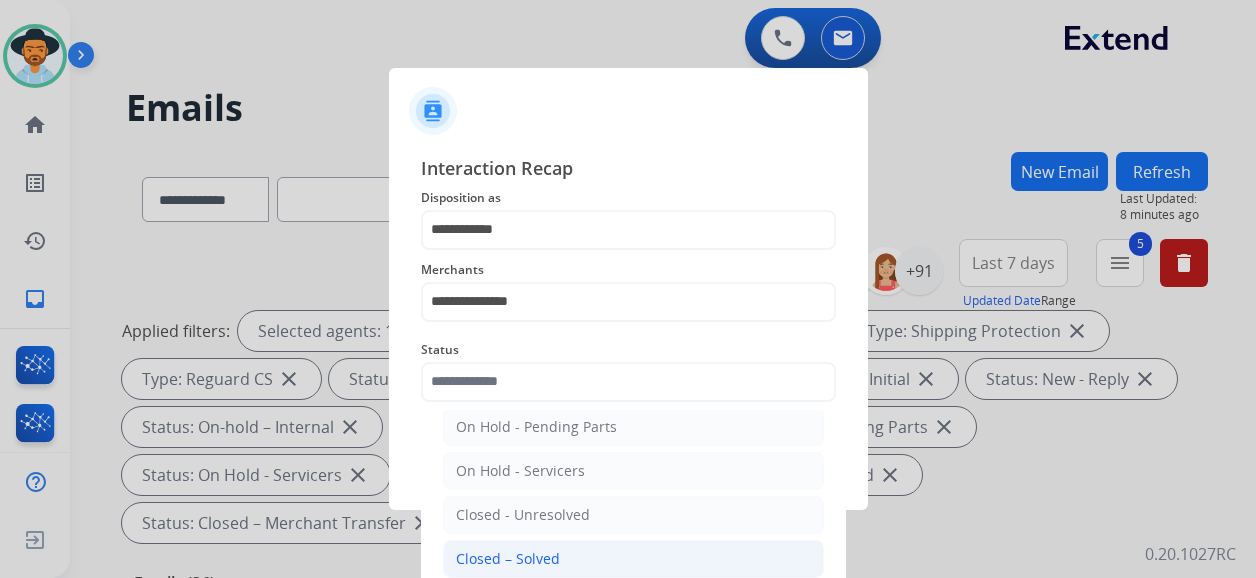 click on "Closed – Solved" 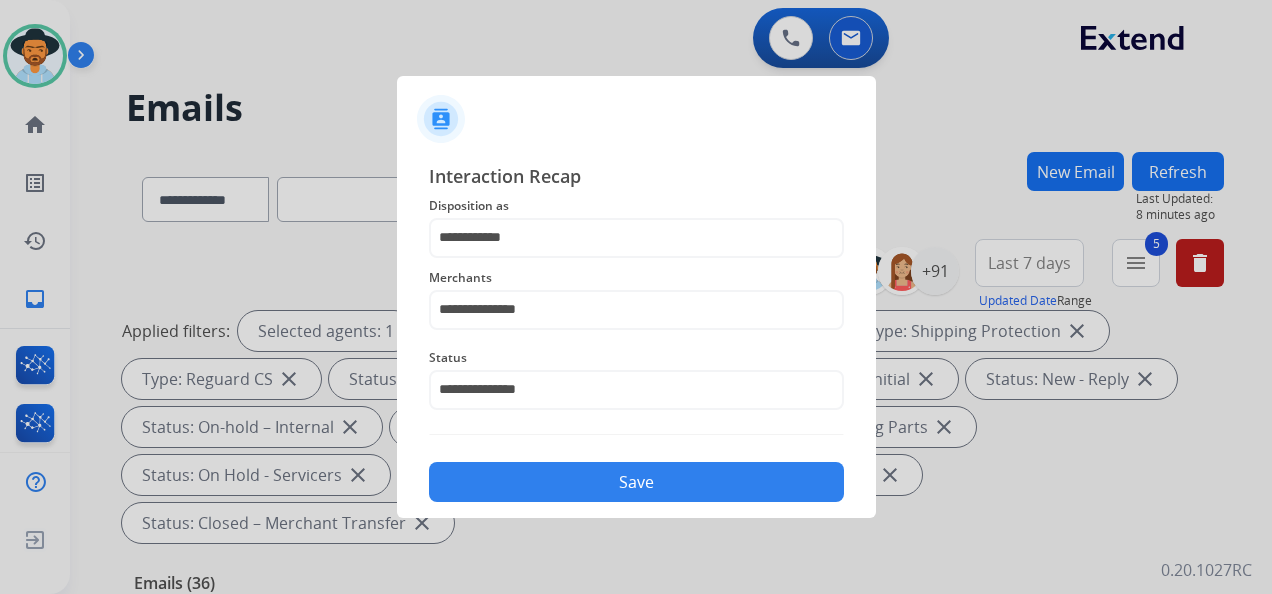 click on "Save" 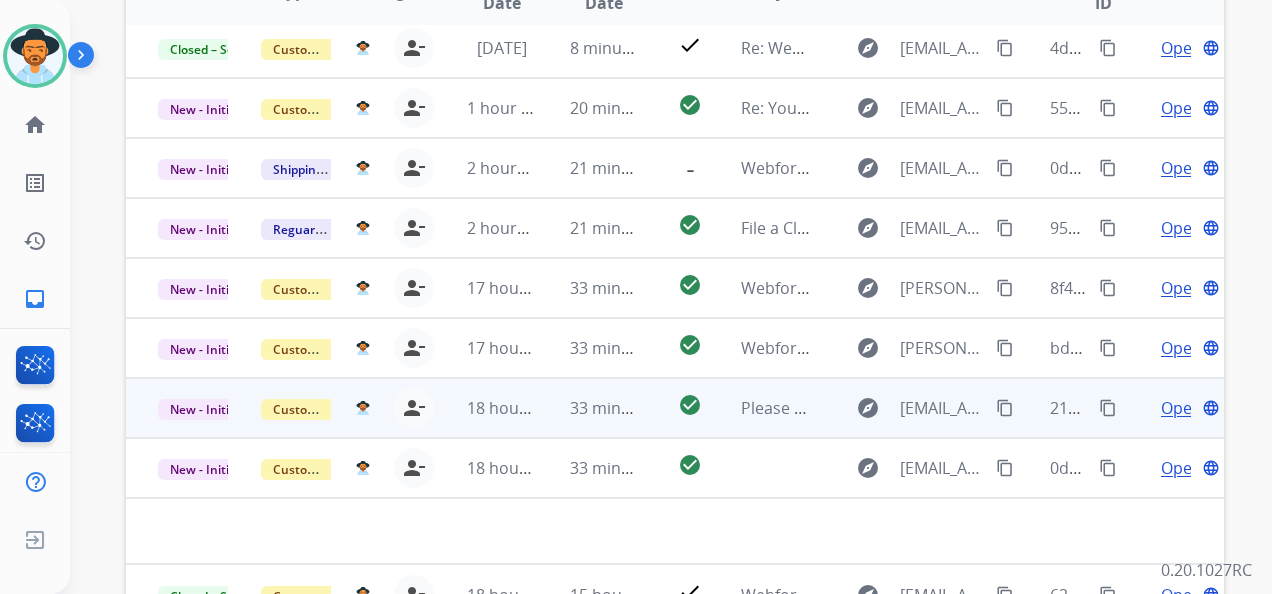 scroll, scrollTop: 700, scrollLeft: 0, axis: vertical 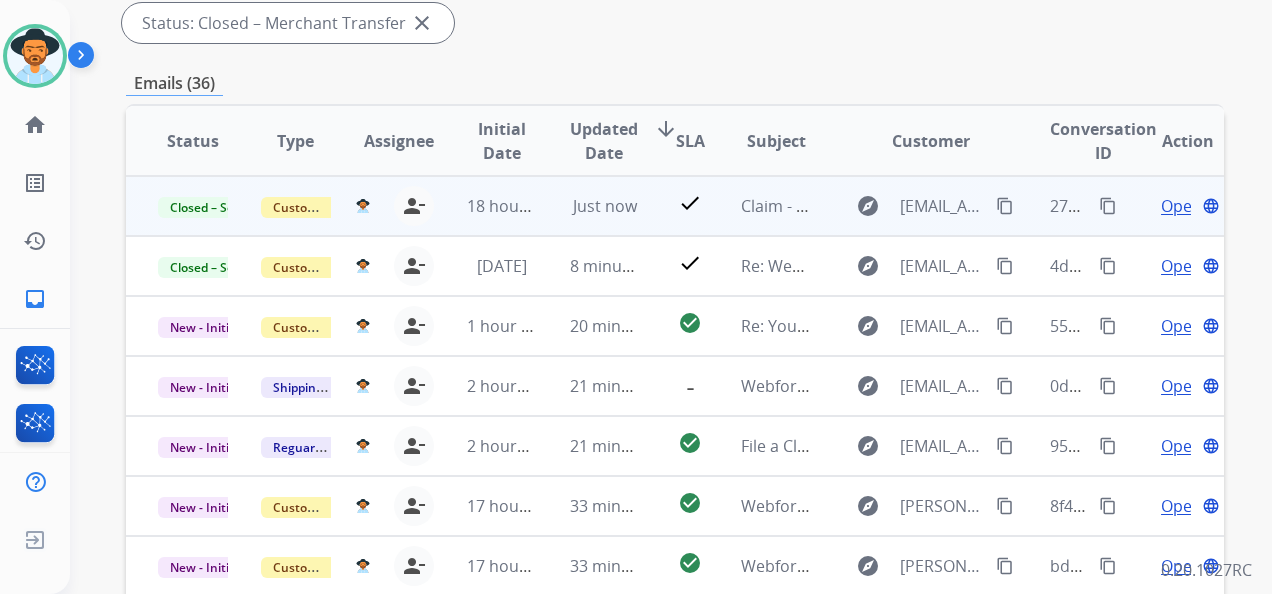 click on "content_copy" at bounding box center [1108, 206] 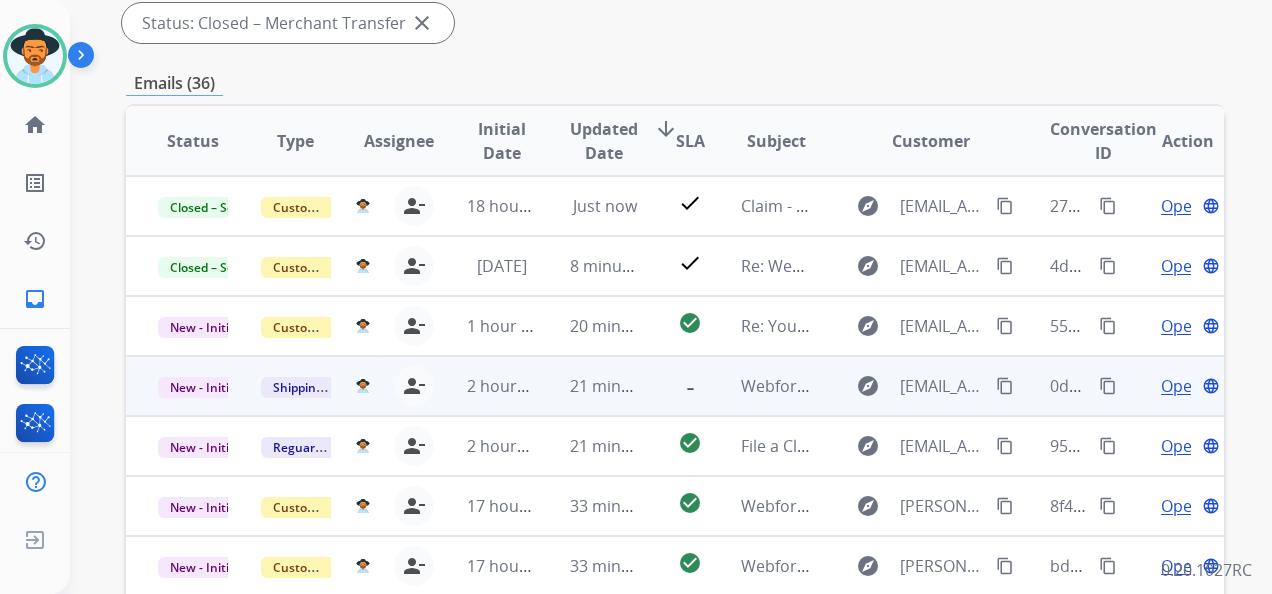 scroll, scrollTop: 68, scrollLeft: 0, axis: vertical 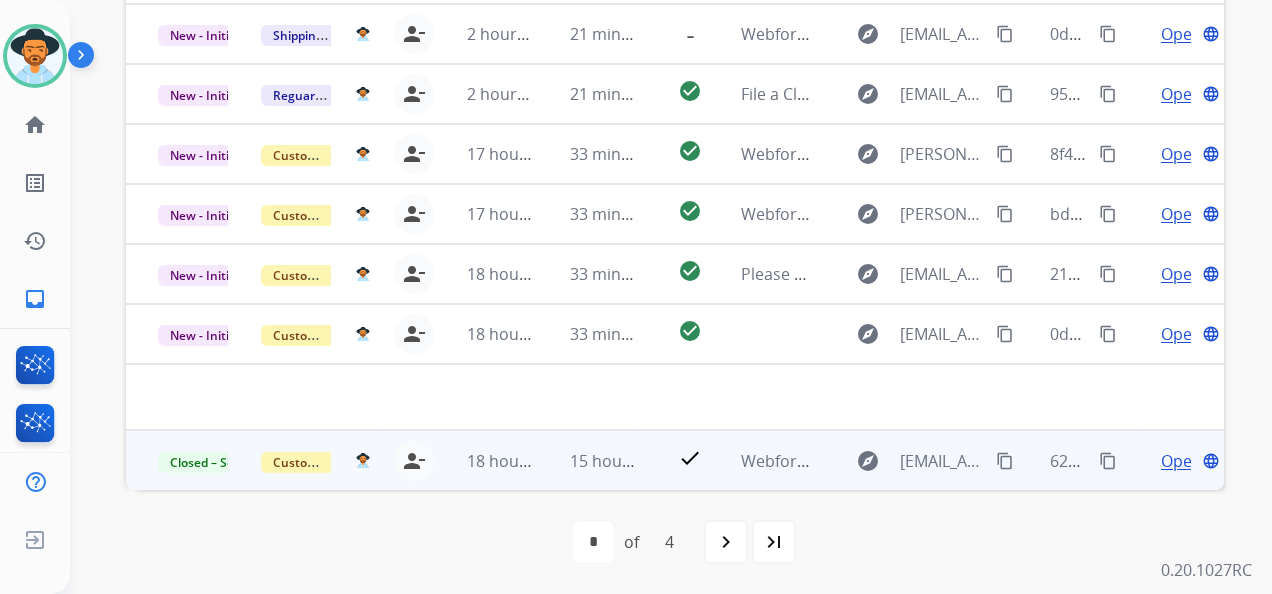 click on "Open" at bounding box center (1181, 461) 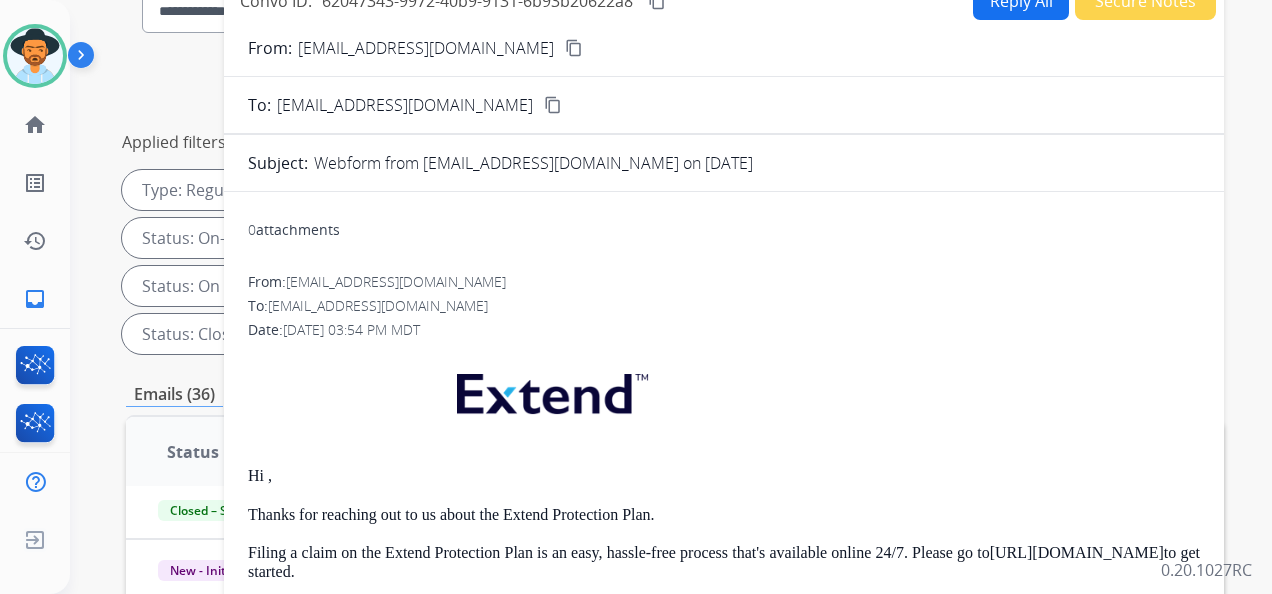 scroll, scrollTop: 184, scrollLeft: 0, axis: vertical 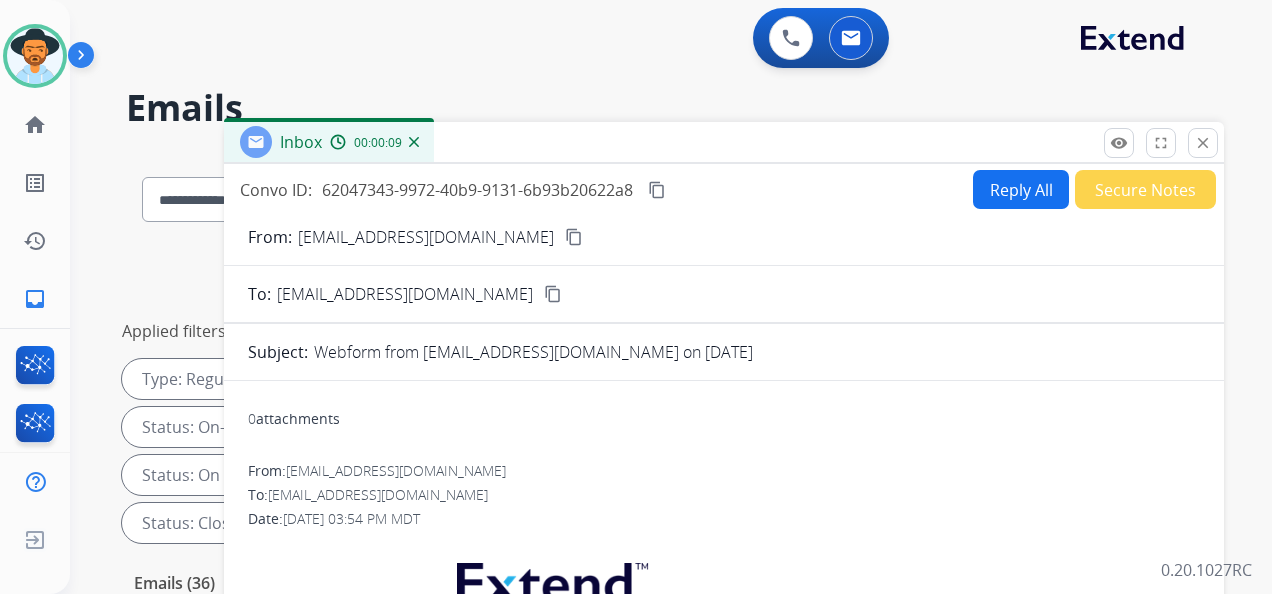 click on "content_copy" at bounding box center [553, 294] 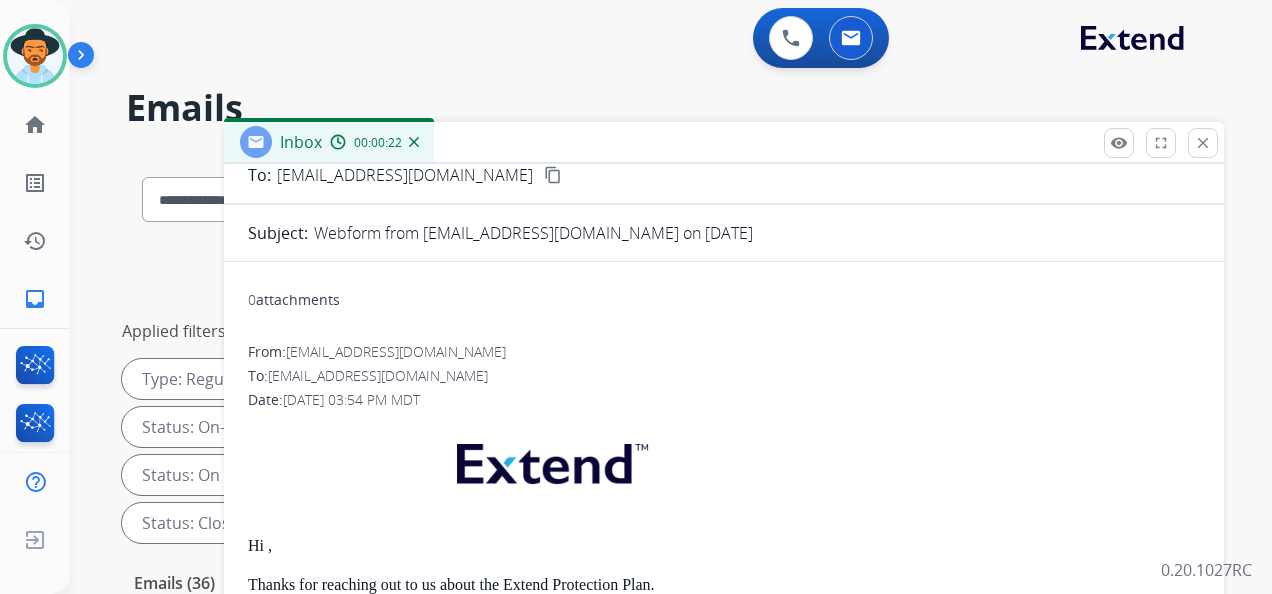 scroll, scrollTop: 127, scrollLeft: 0, axis: vertical 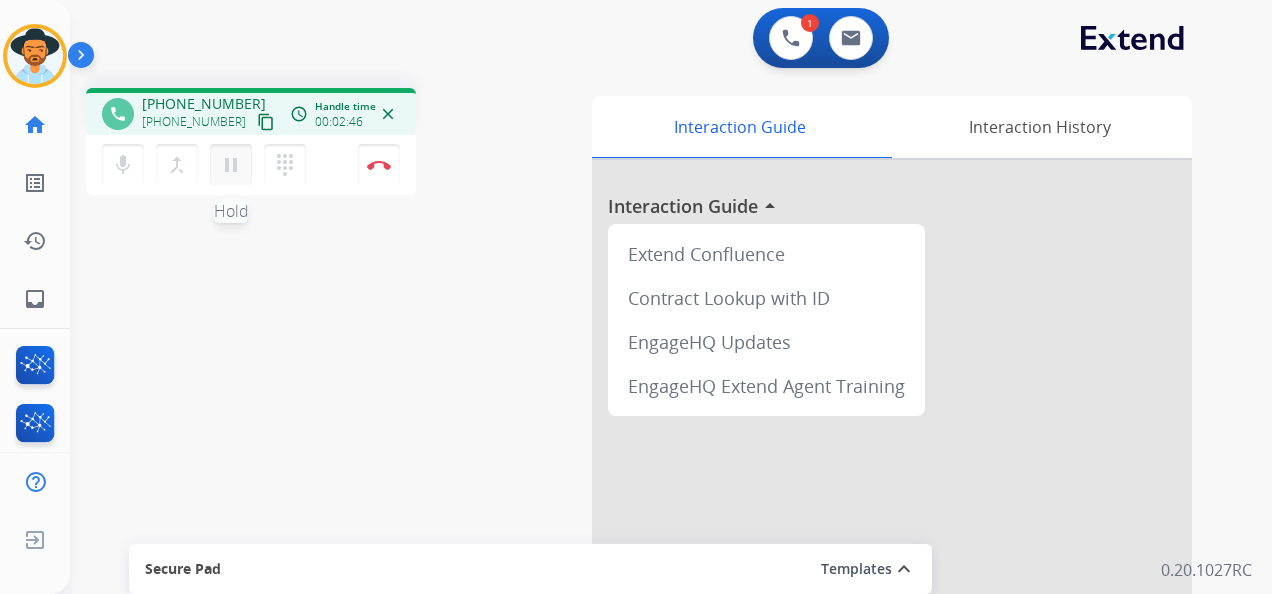 click on "pause" at bounding box center (231, 165) 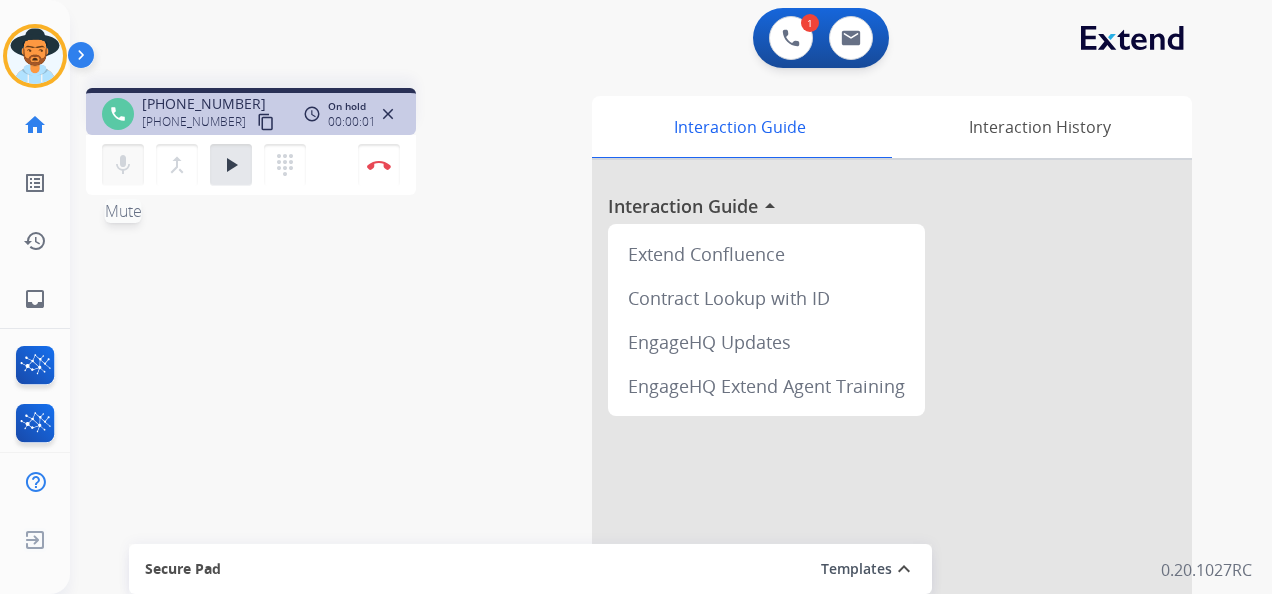 click on "mic" at bounding box center (123, 165) 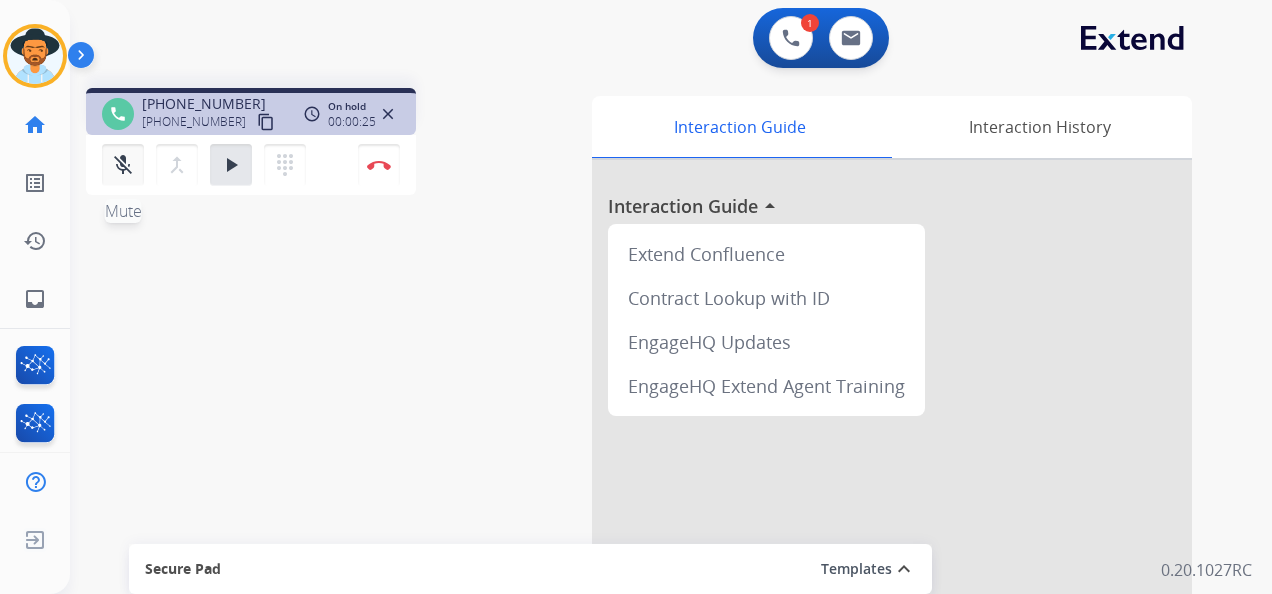 click on "mic_off" at bounding box center (123, 165) 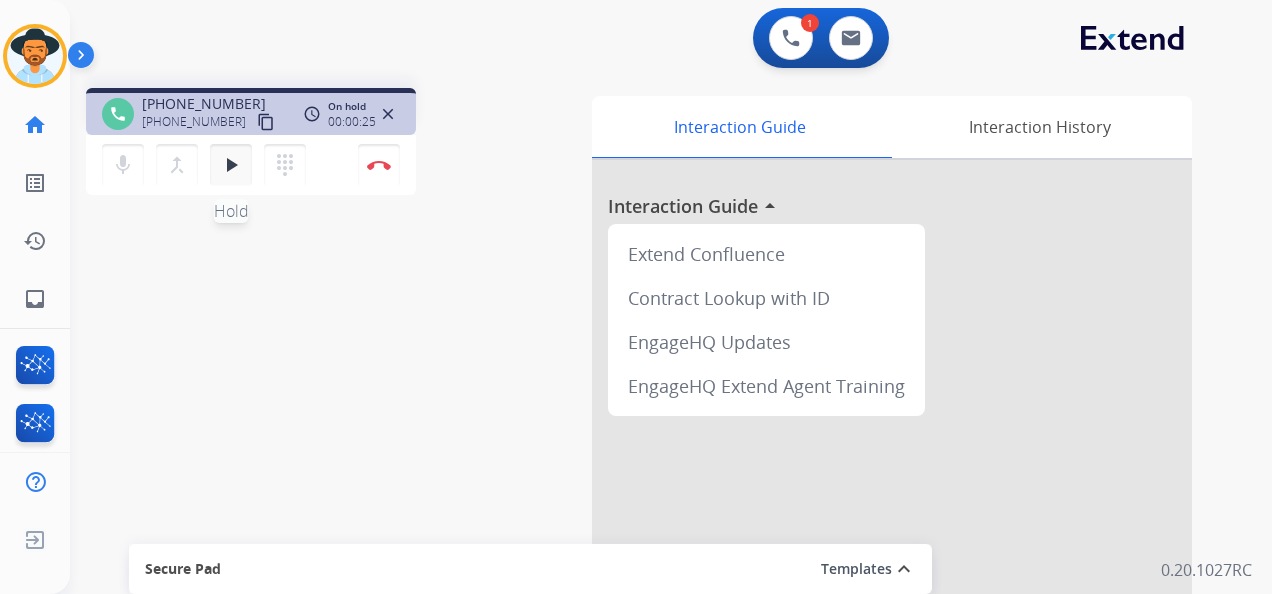click on "play_arrow" at bounding box center (231, 165) 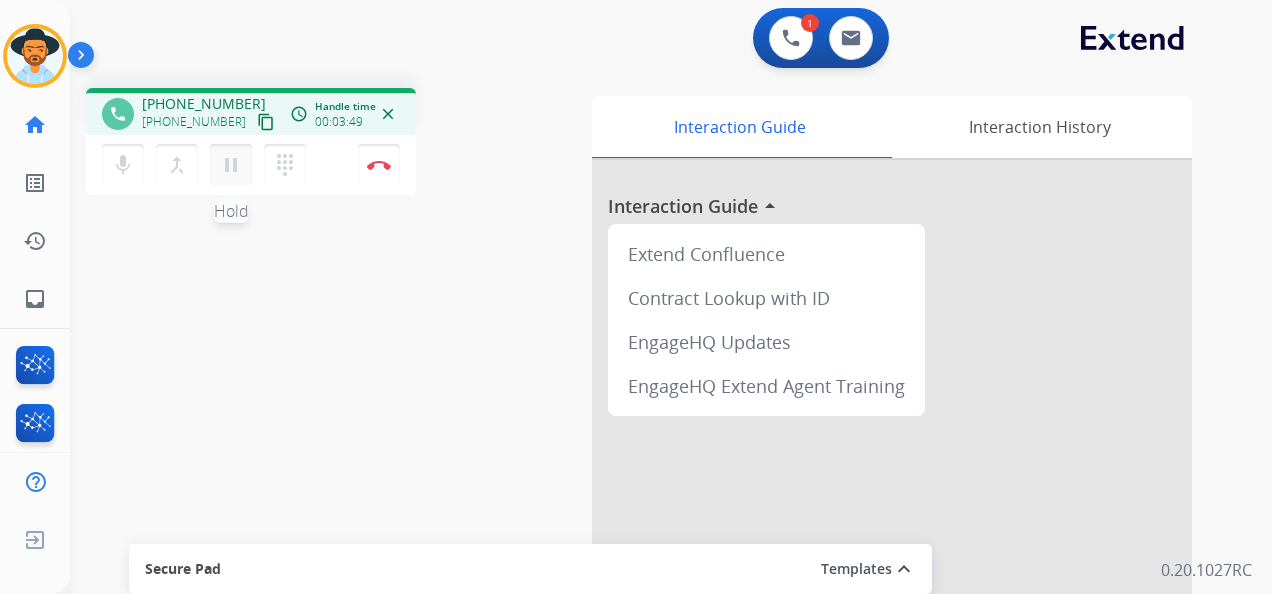 click on "pause" at bounding box center (231, 165) 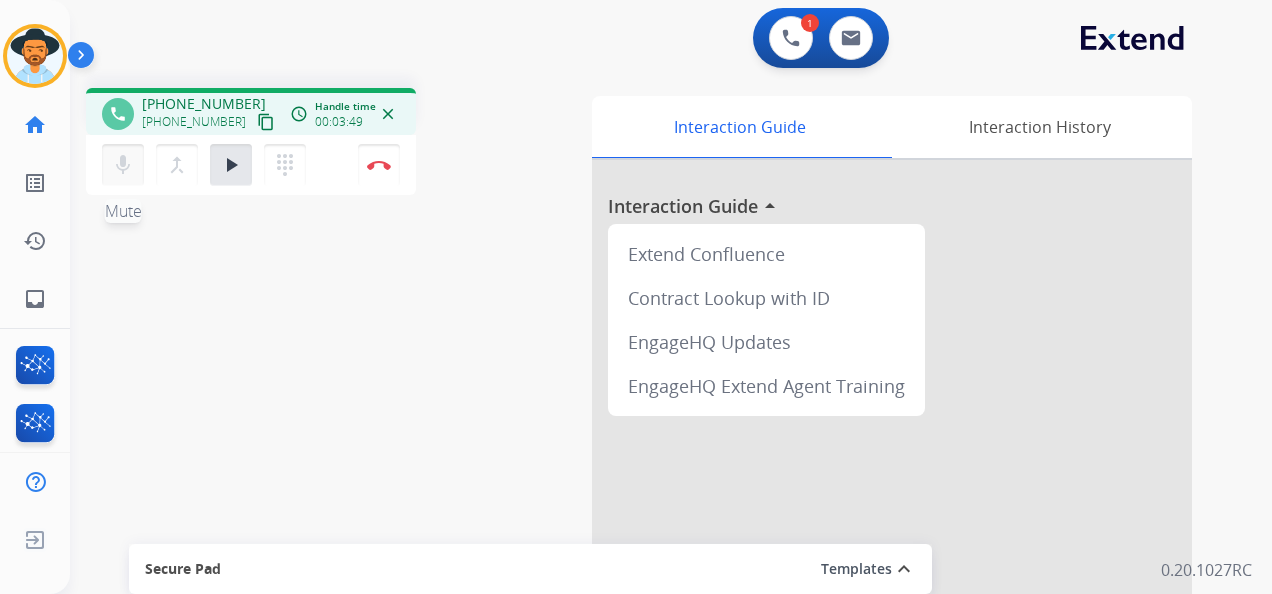 click on "mic" at bounding box center [123, 165] 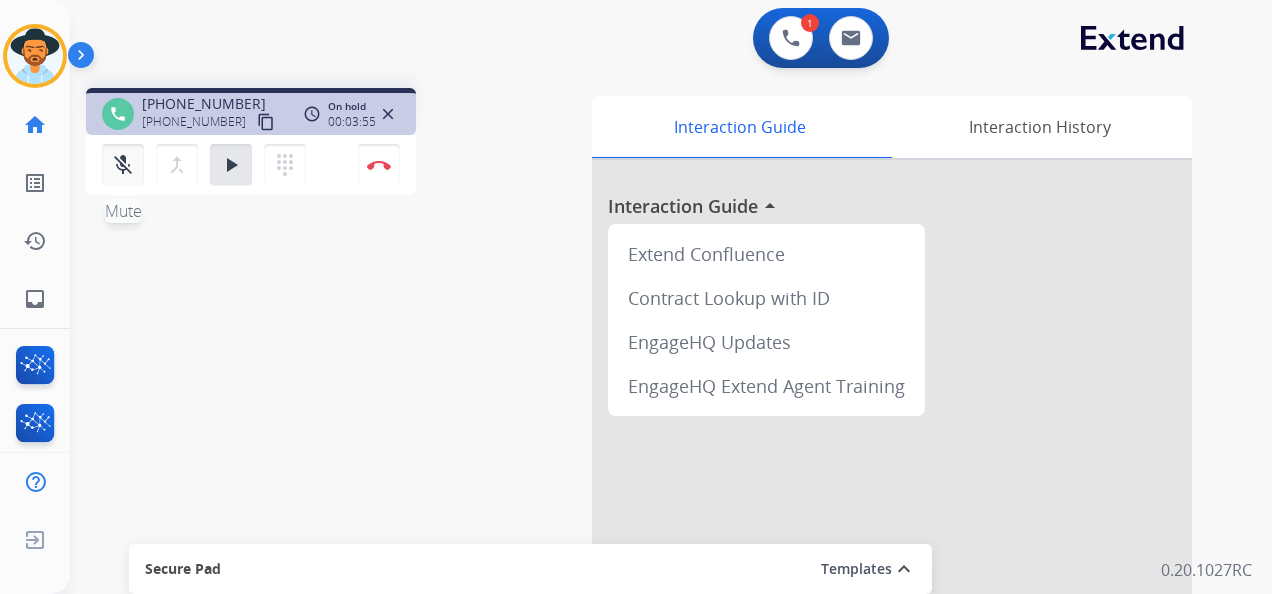 click on "mic_off" at bounding box center (123, 165) 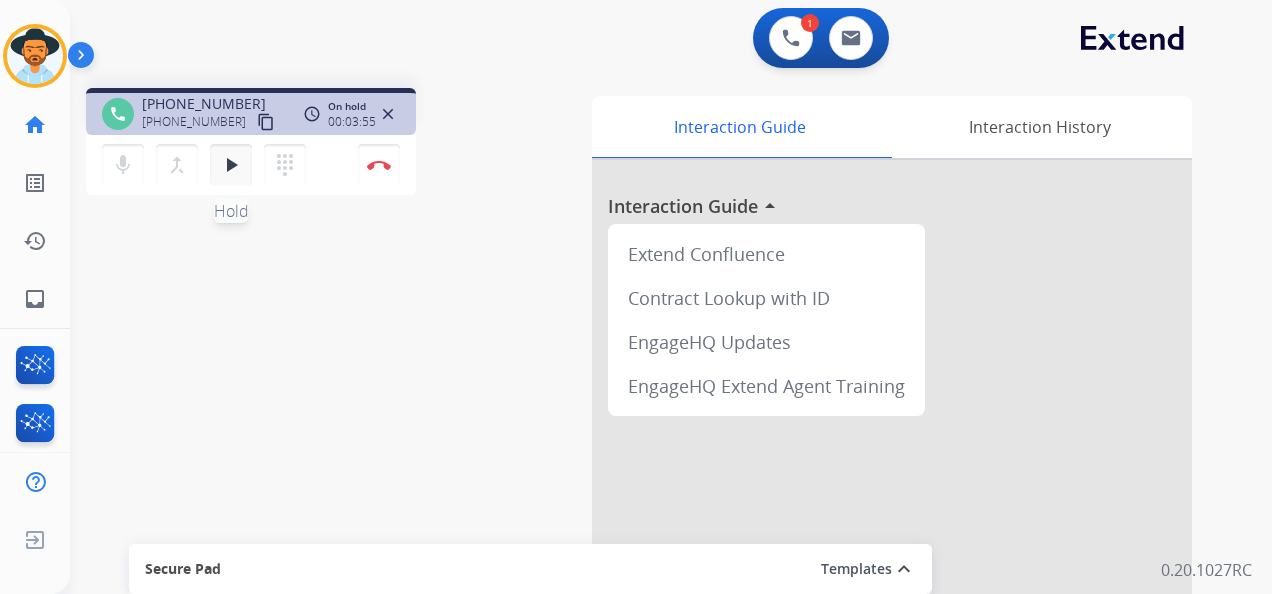 click on "play_arrow Hold" at bounding box center [231, 165] 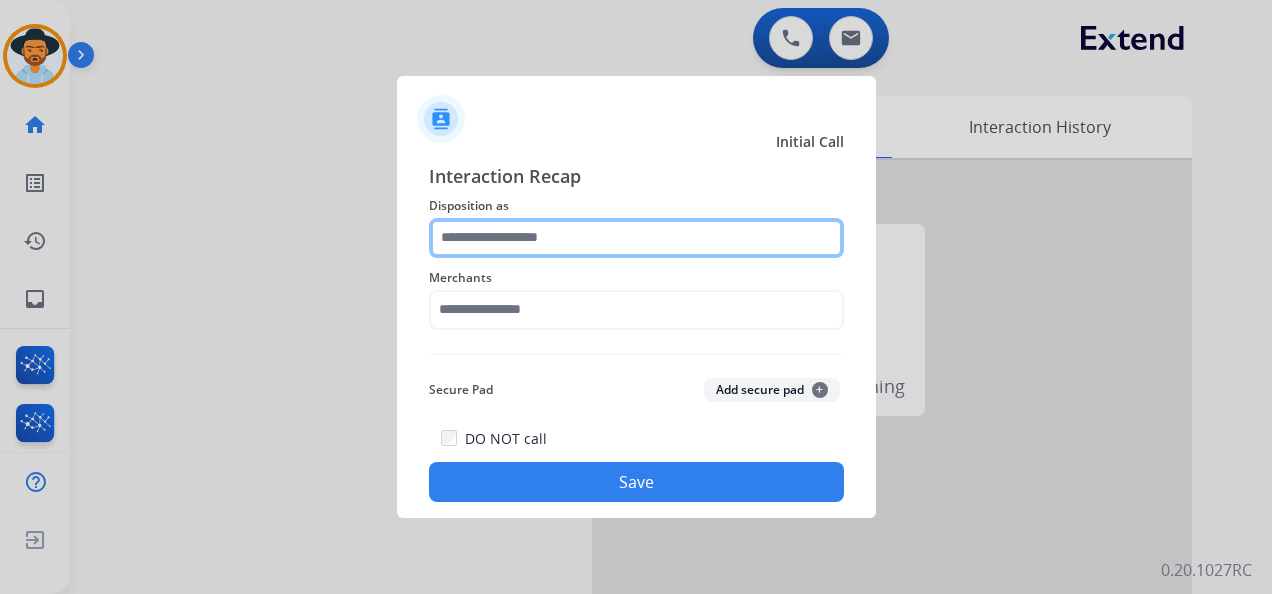 click 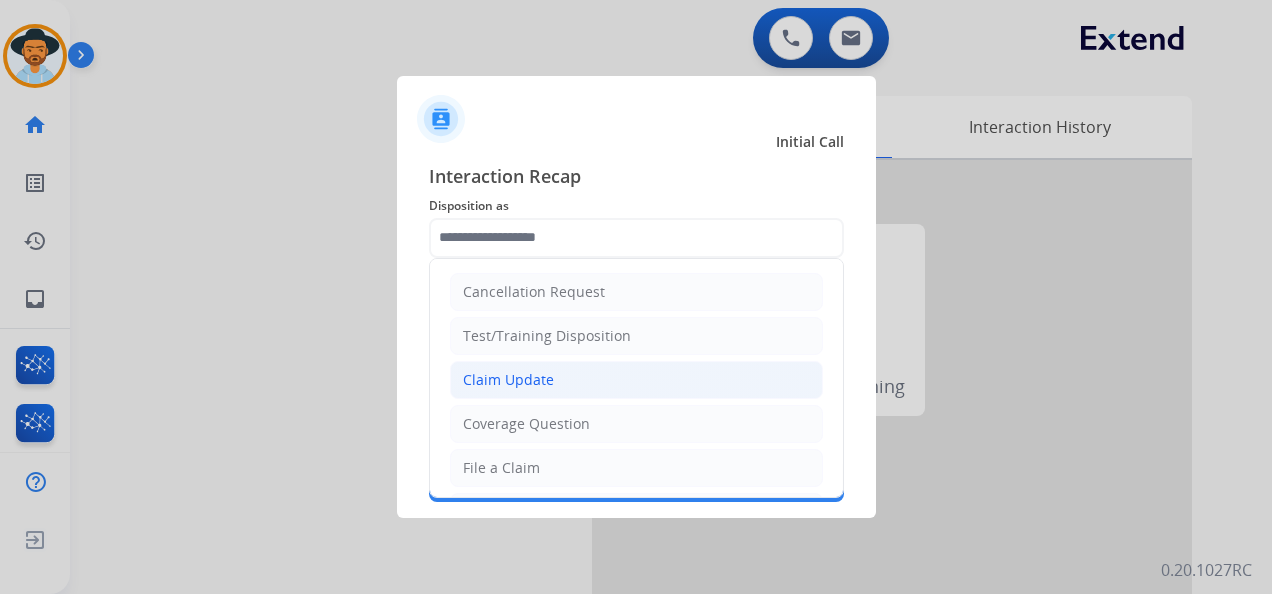 click on "Claim Update" 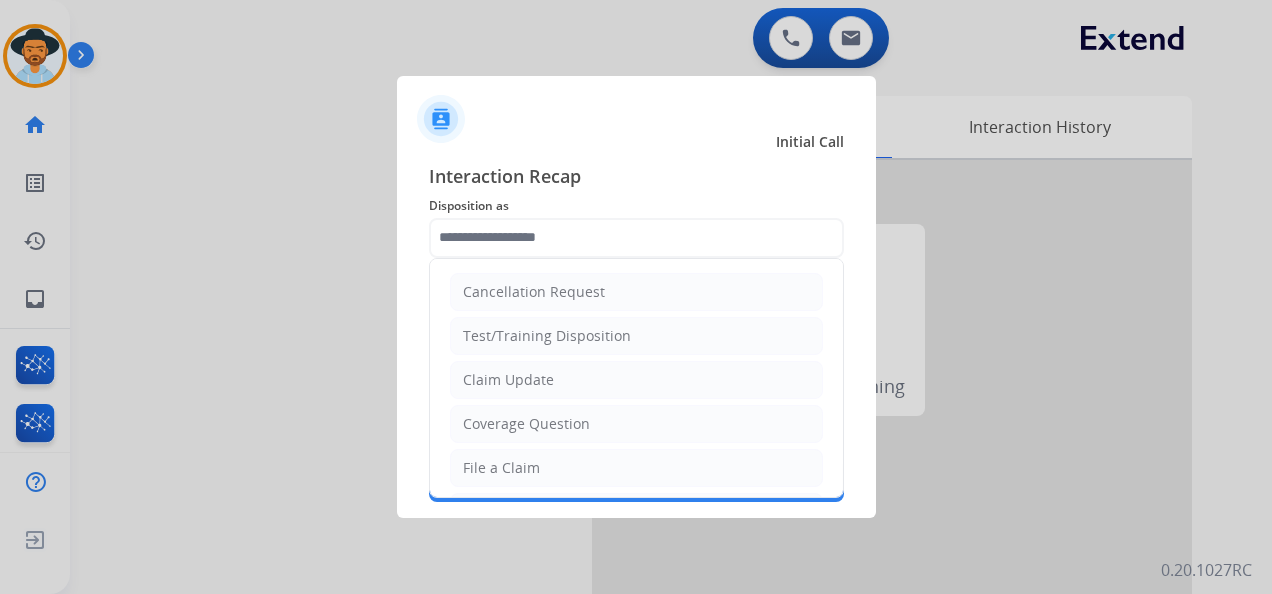 type on "**********" 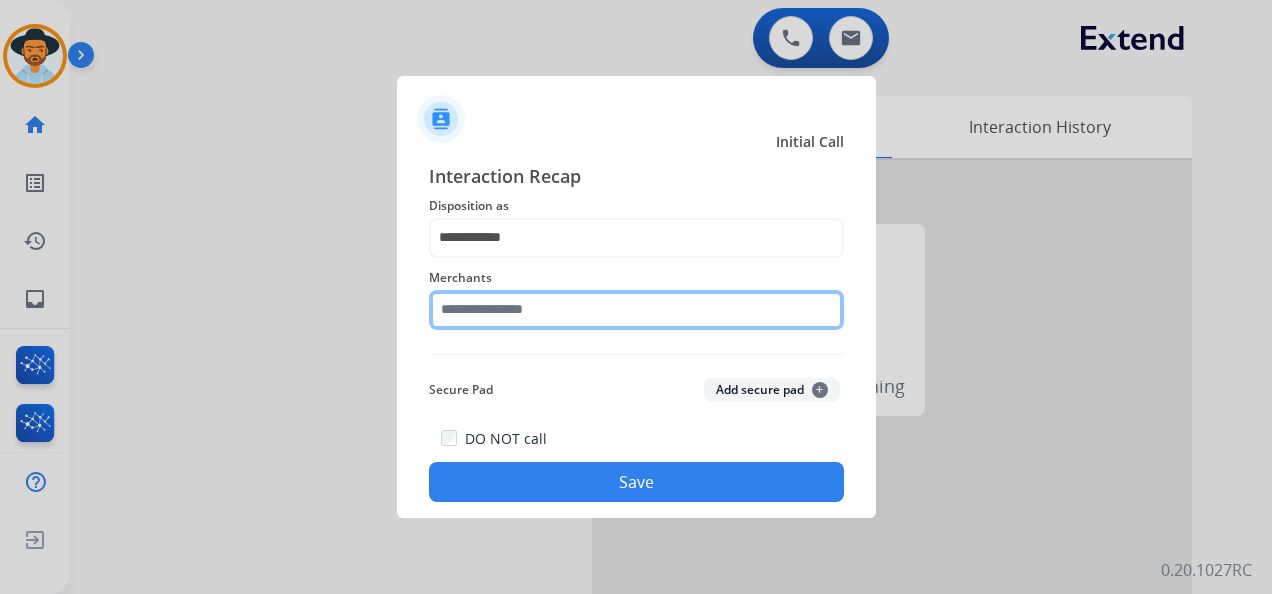 click 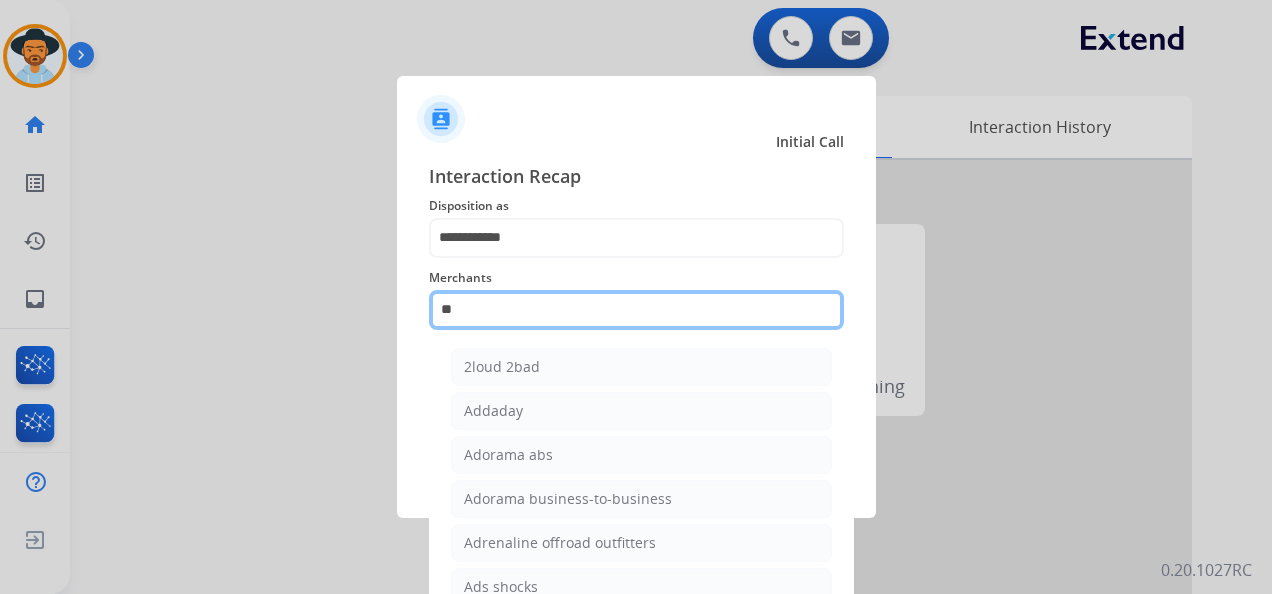 click on "**" 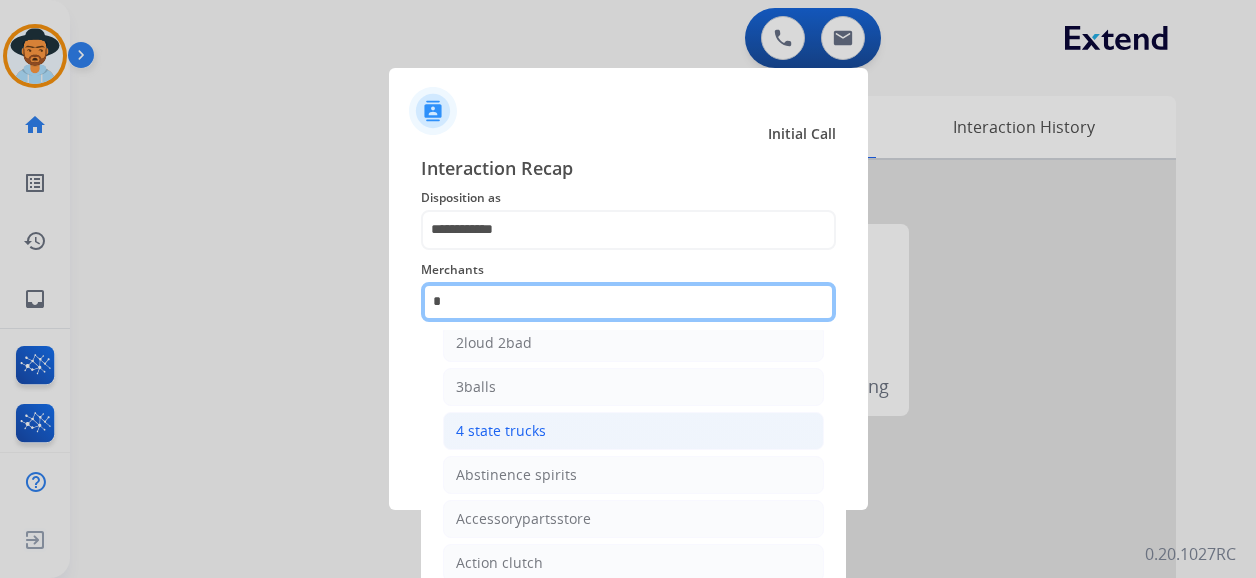 scroll, scrollTop: 157, scrollLeft: 0, axis: vertical 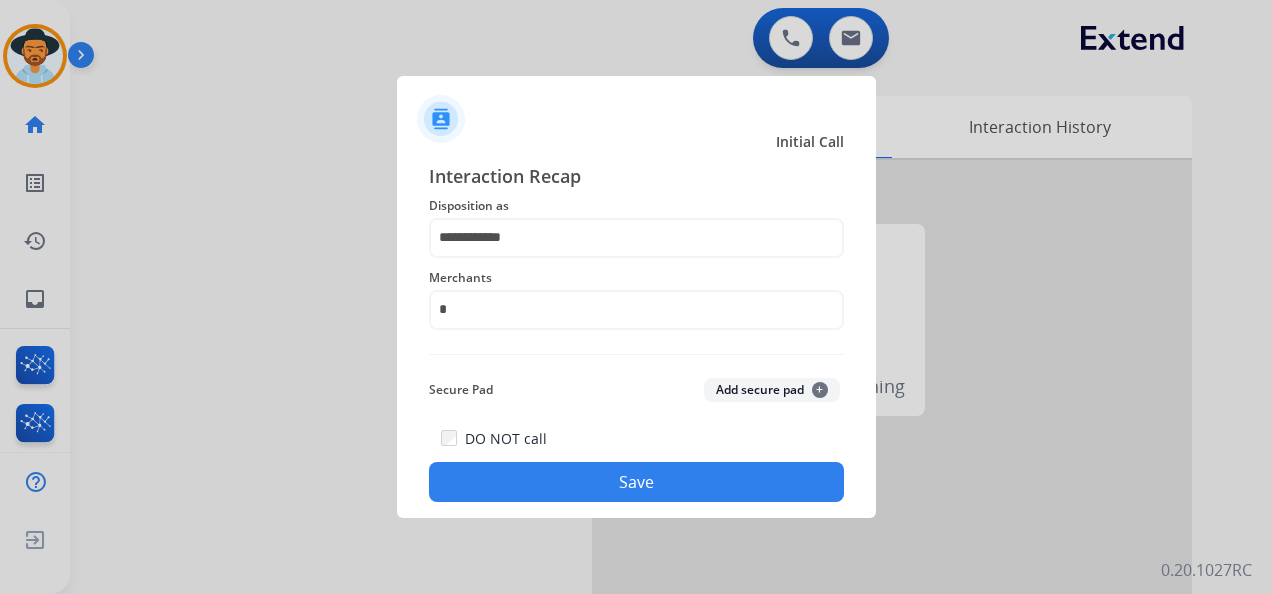 click on "Merchants   *" 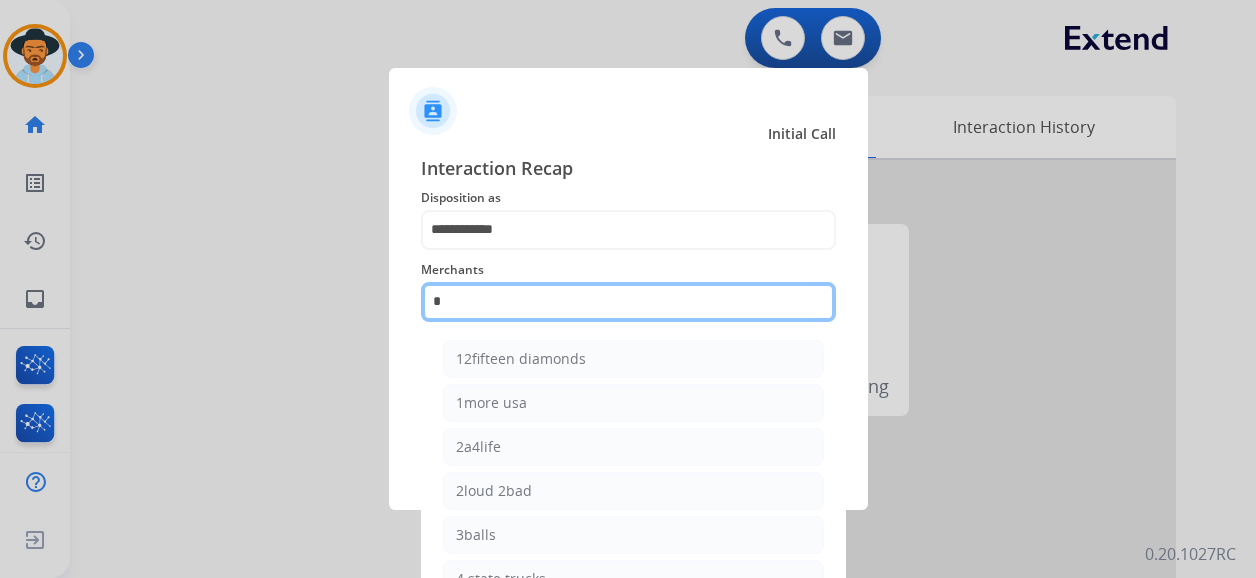 click on "*" 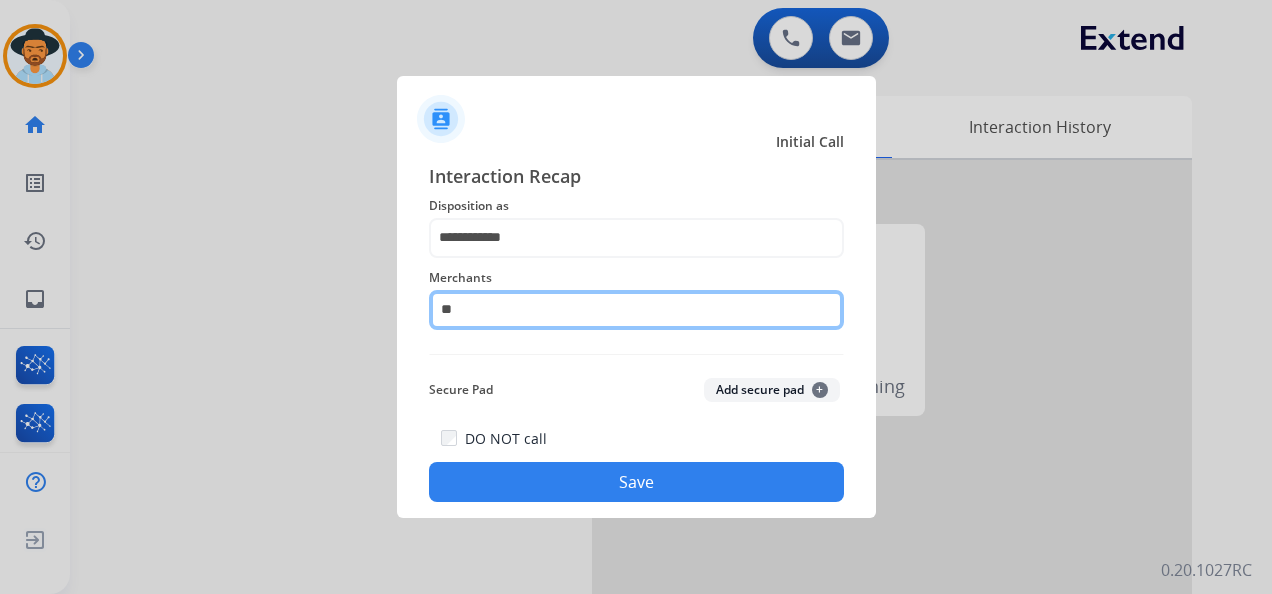 type on "*" 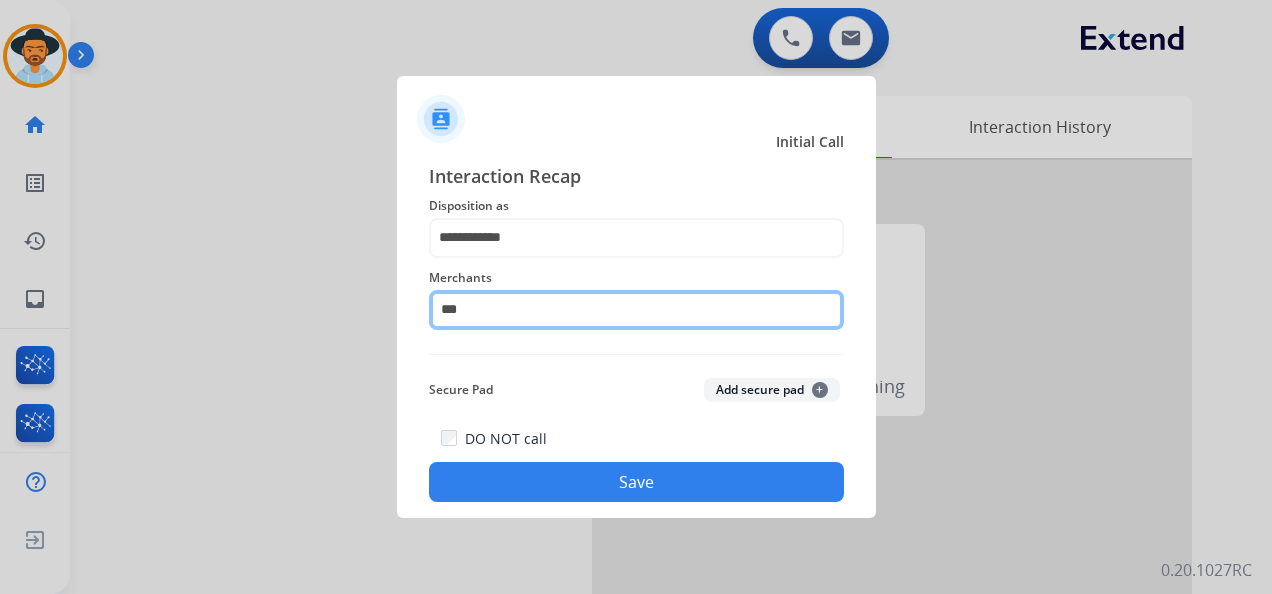 click on "***" 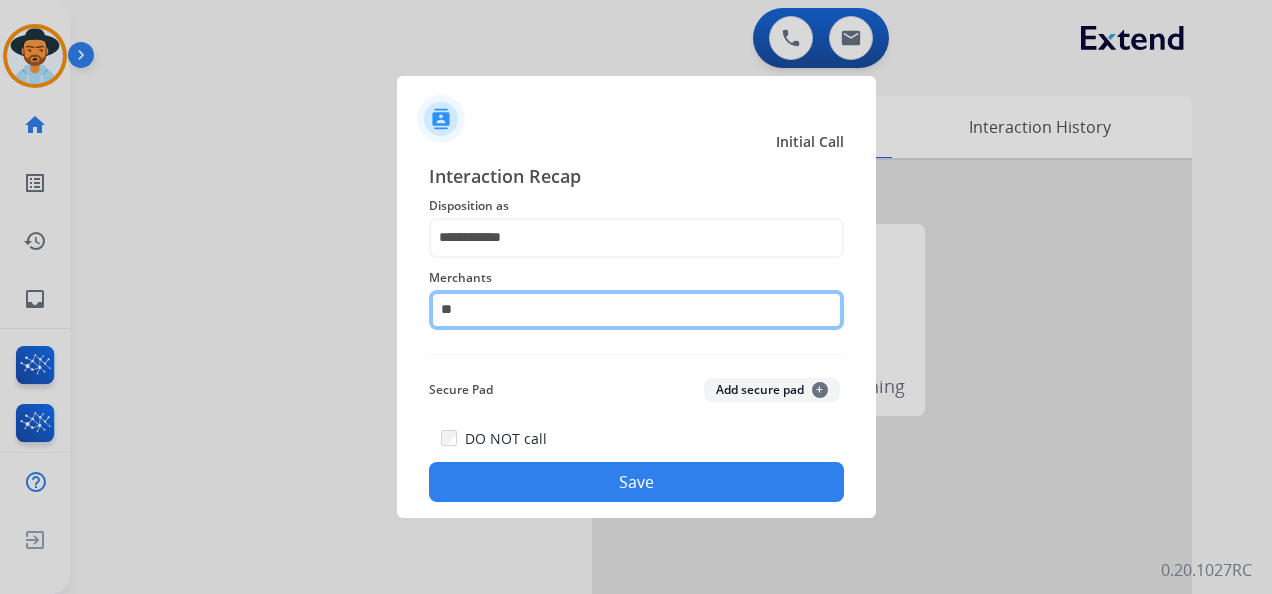 type on "*" 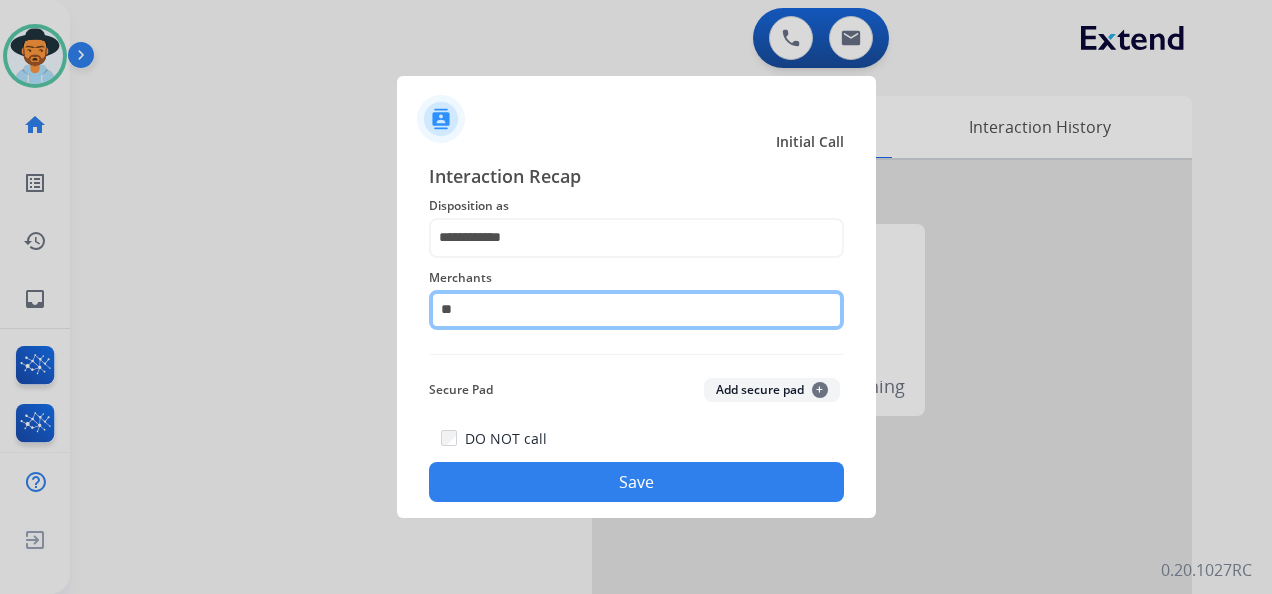type on "***" 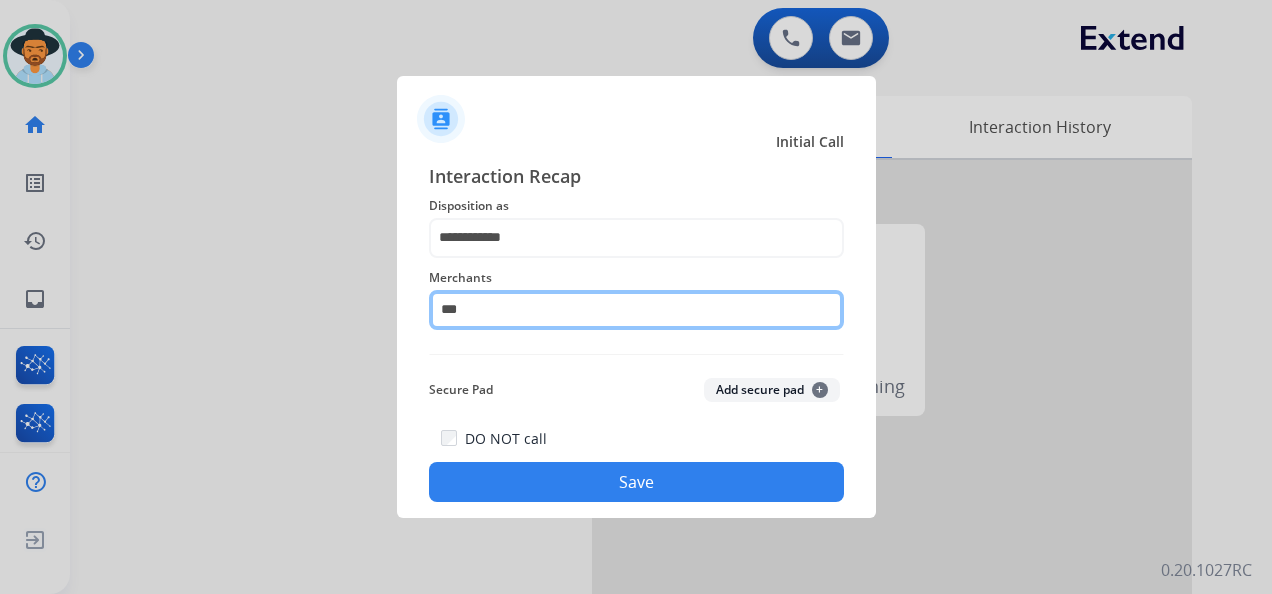 drag, startPoint x: 544, startPoint y: 308, endPoint x: 432, endPoint y: 316, distance: 112.28535 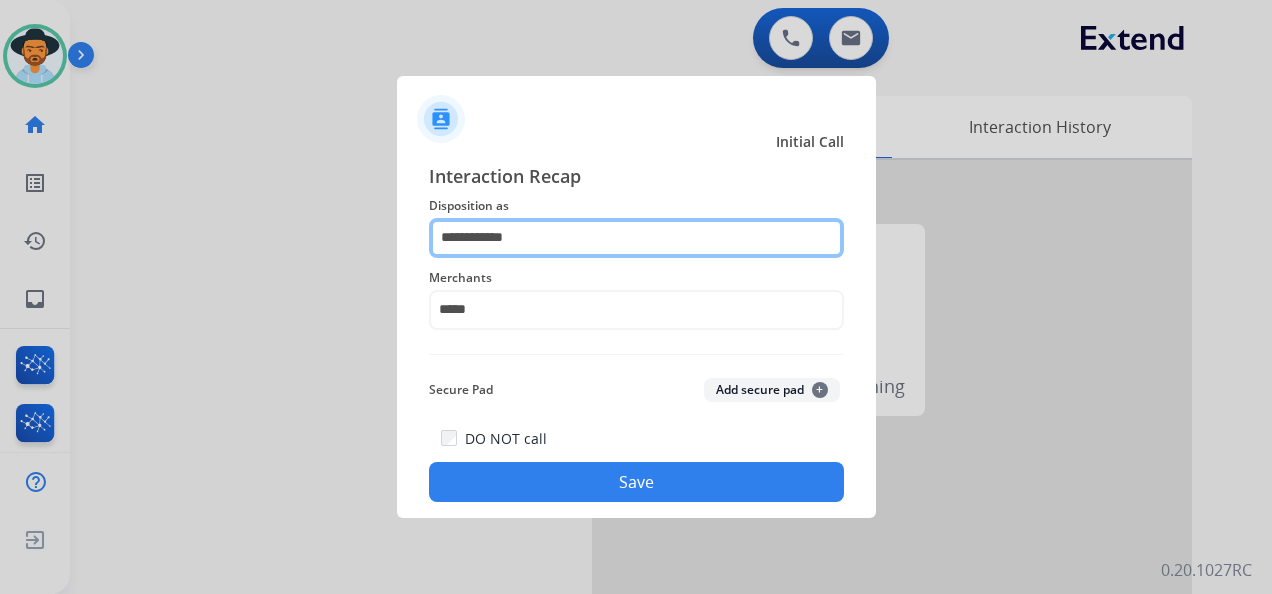 click on "**********" 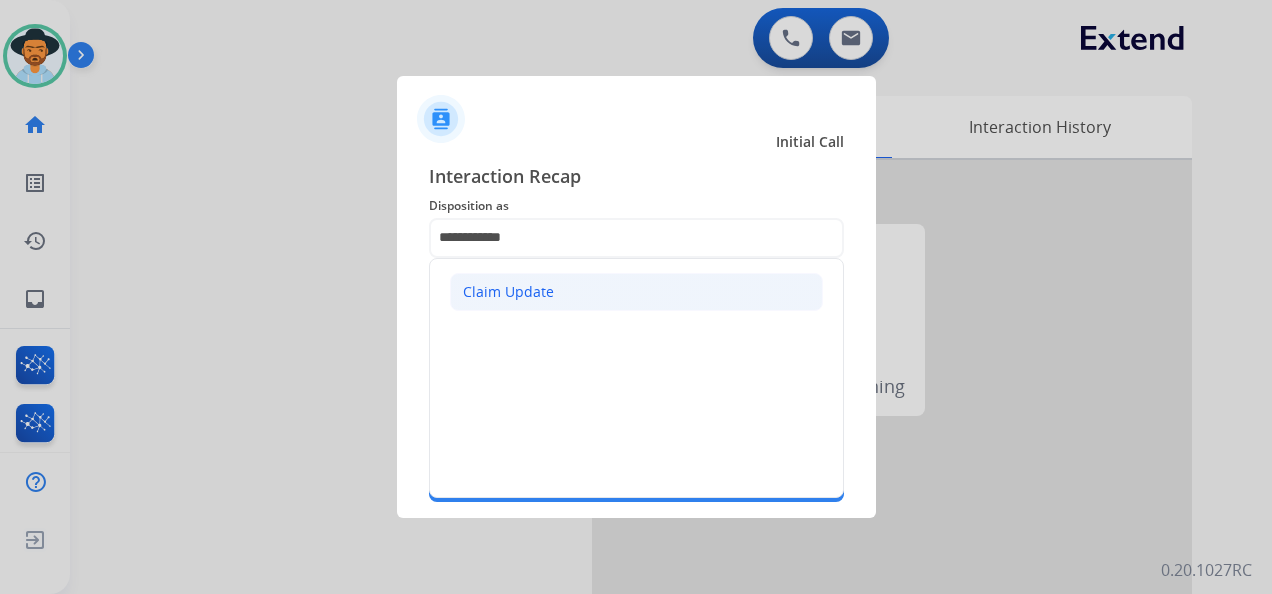 click on "Claim Update" 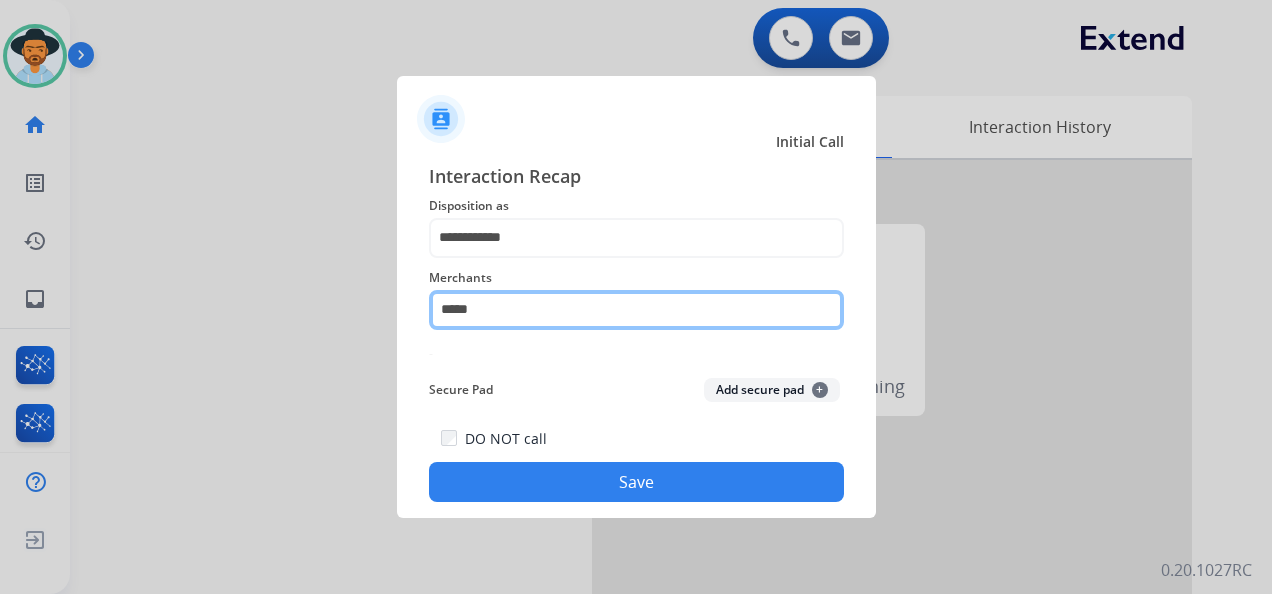 click on "*****" 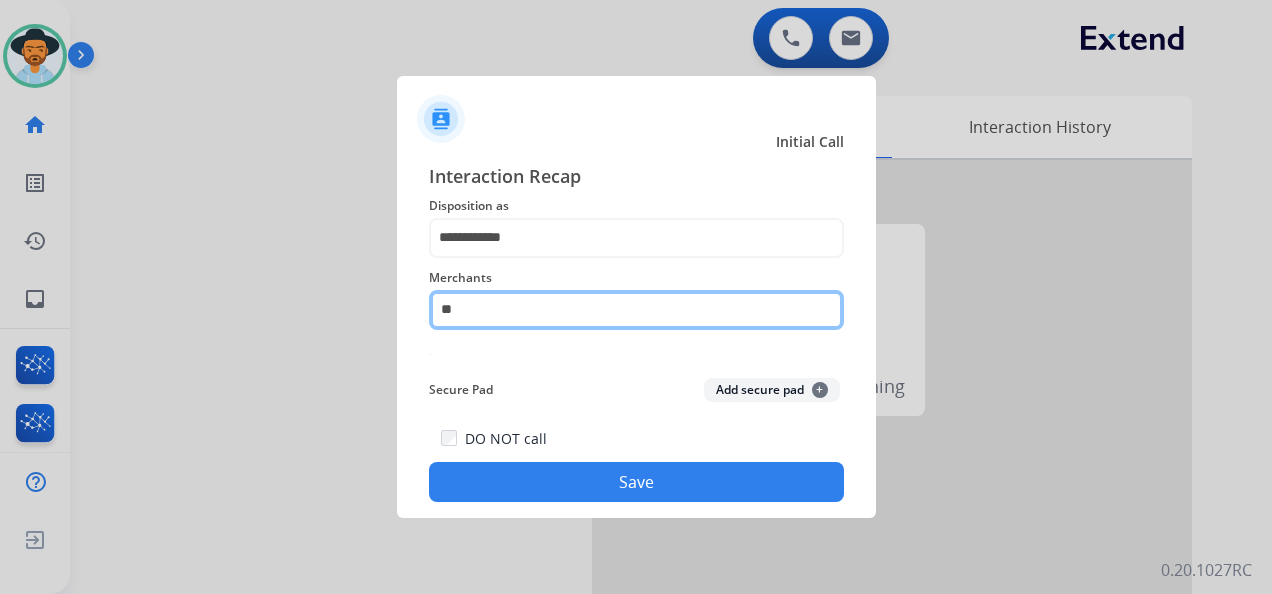 type on "*" 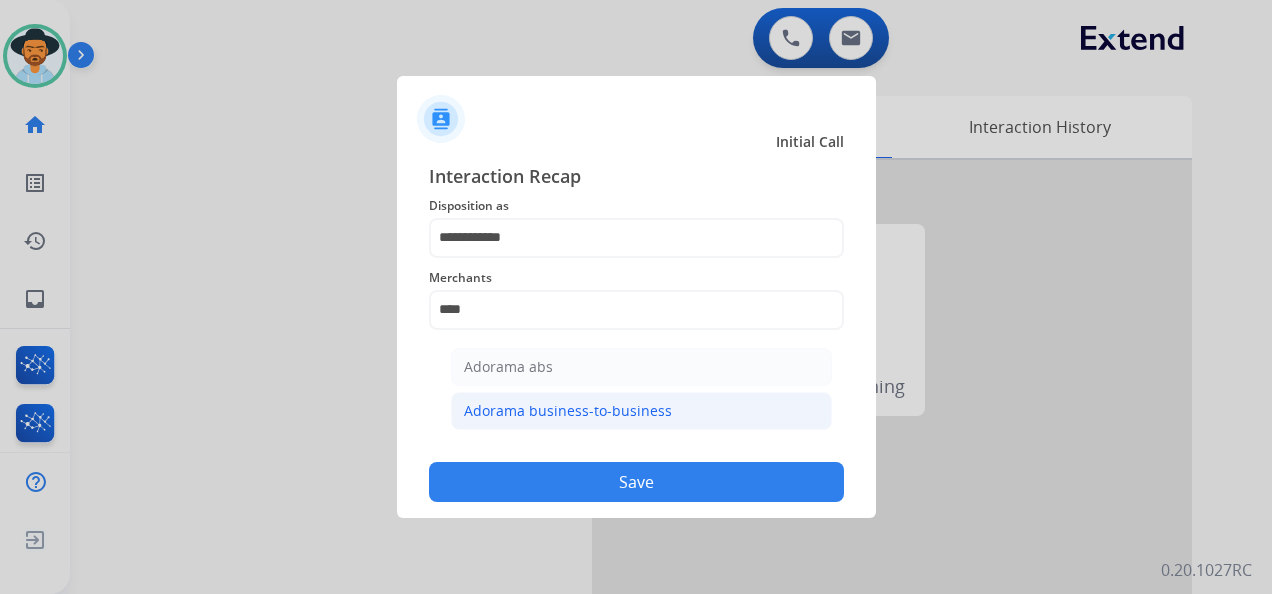 click on "Adorama business-to-business" 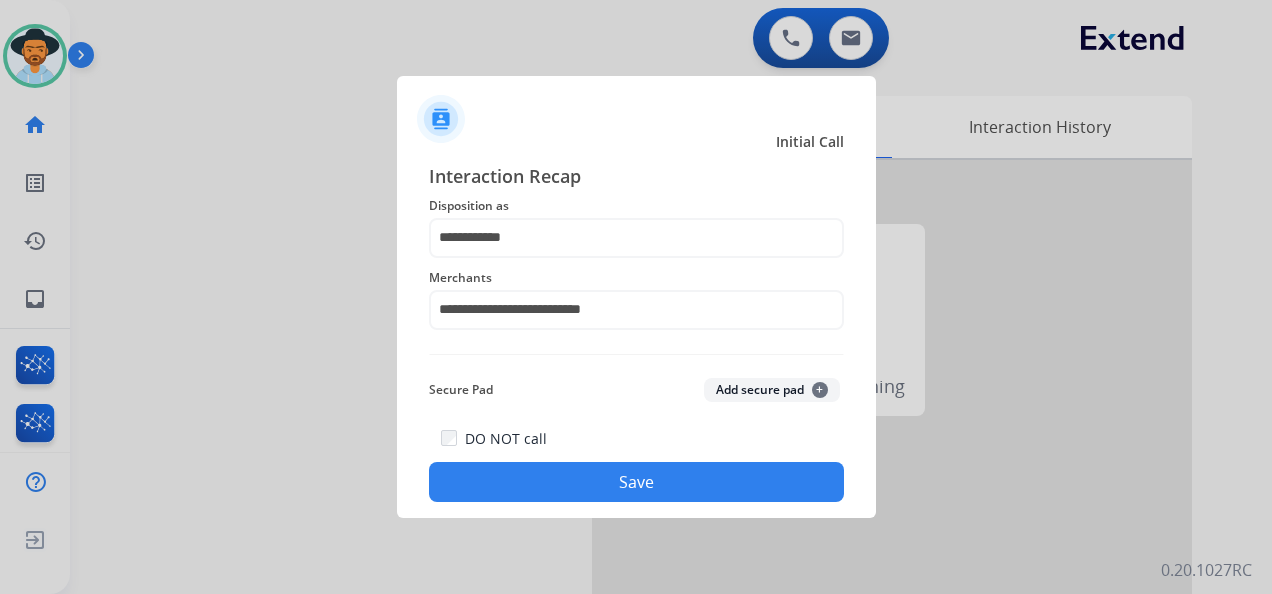 click on "Save" 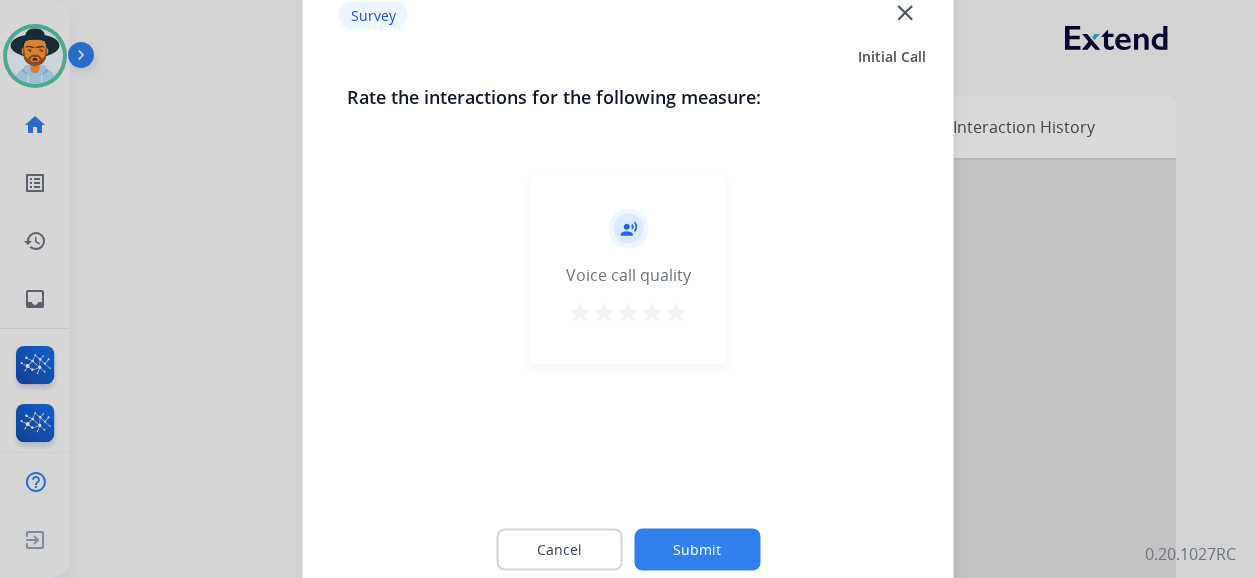 click on "star" at bounding box center [676, 313] 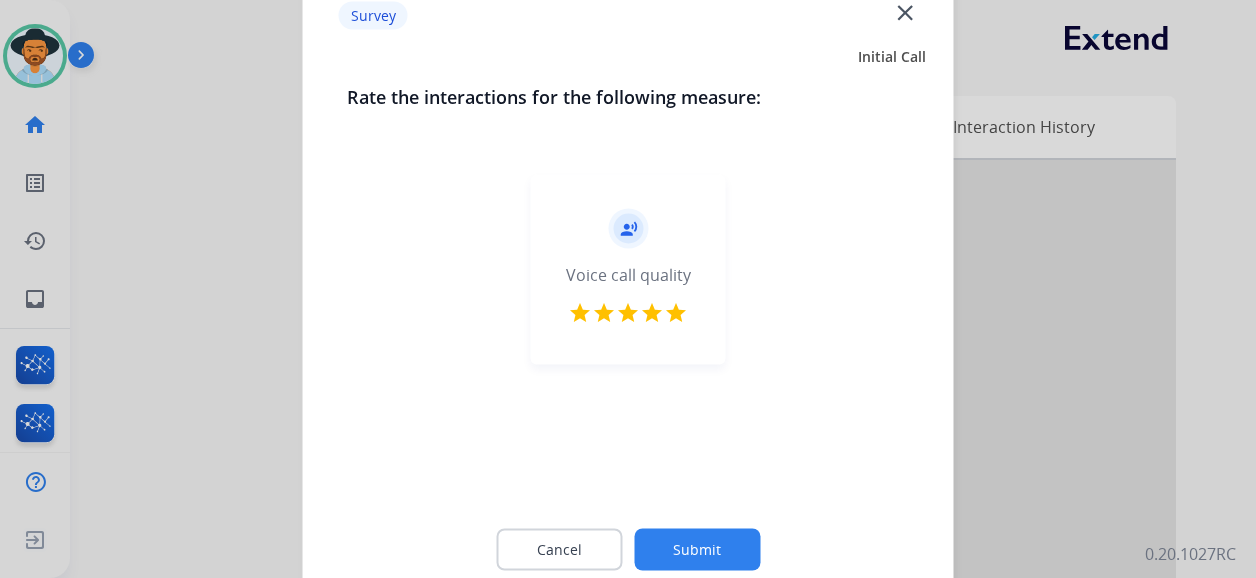 click on "Submit" 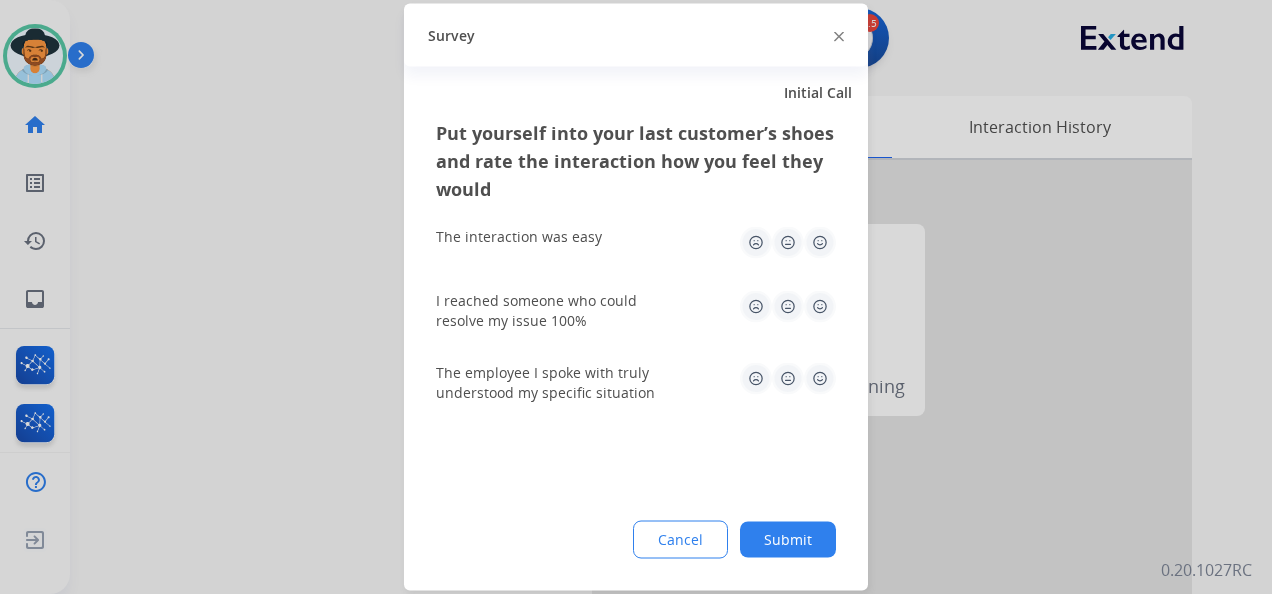 click 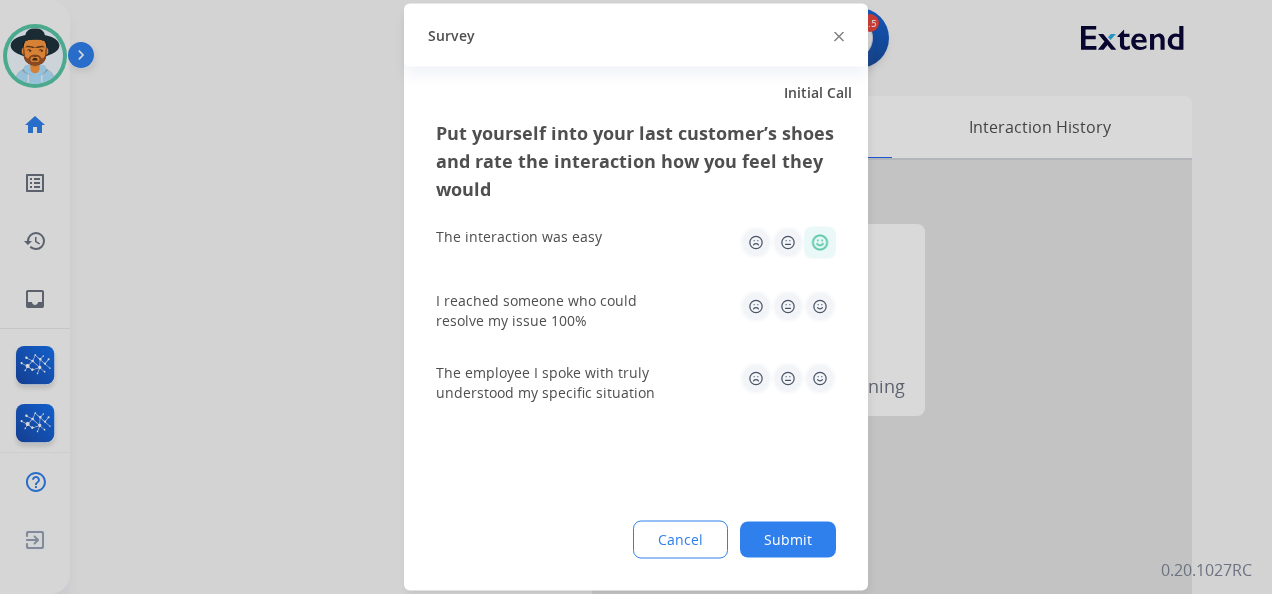 click 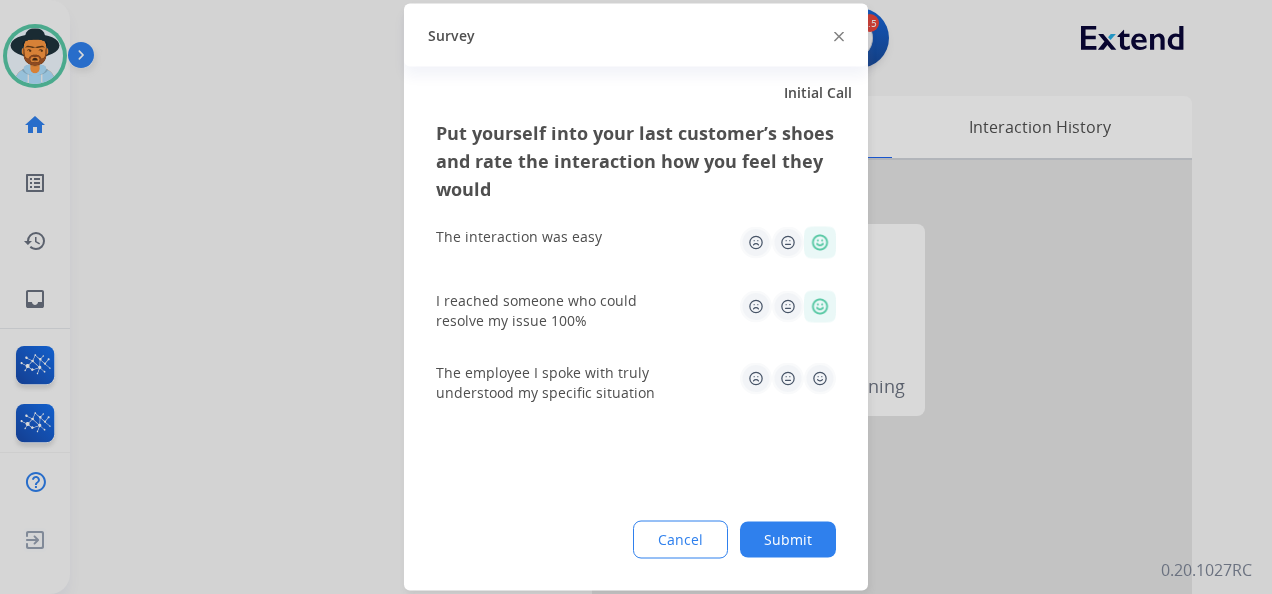 drag, startPoint x: 828, startPoint y: 363, endPoint x: 824, endPoint y: 388, distance: 25.317978 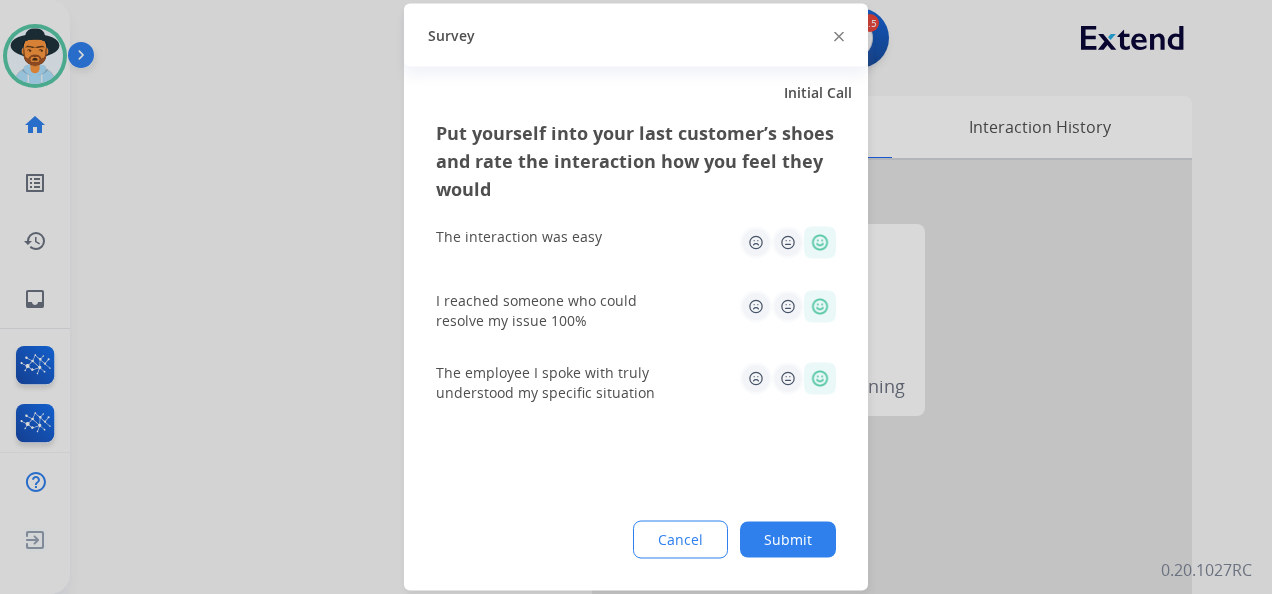 click on "Submit" 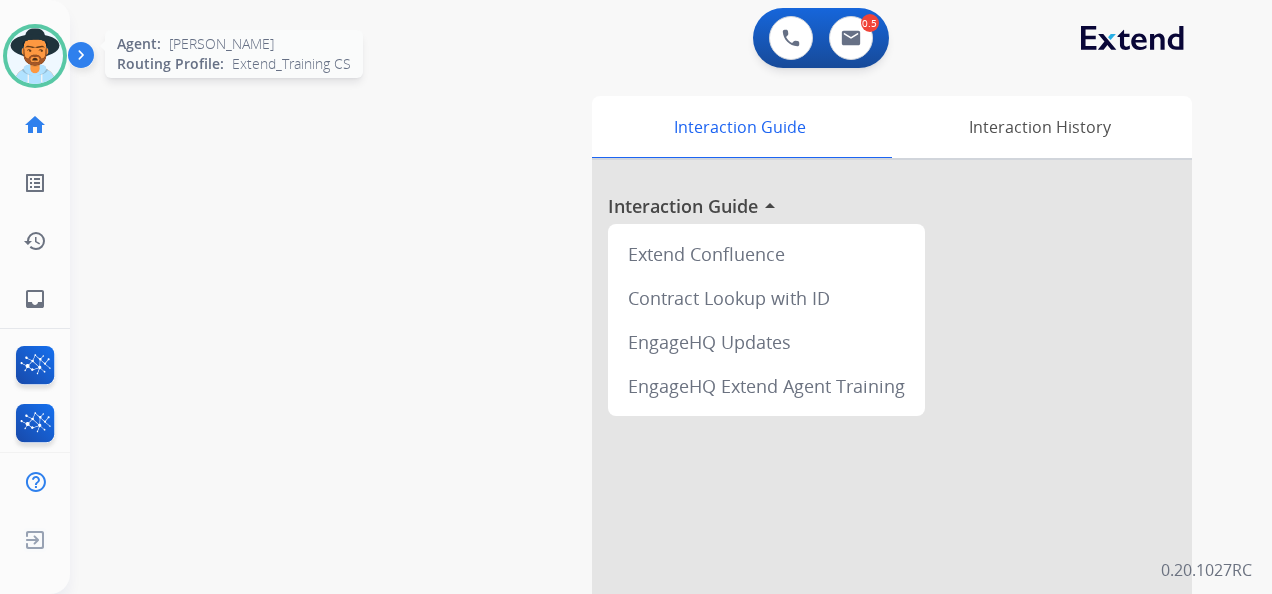 click at bounding box center [35, 56] 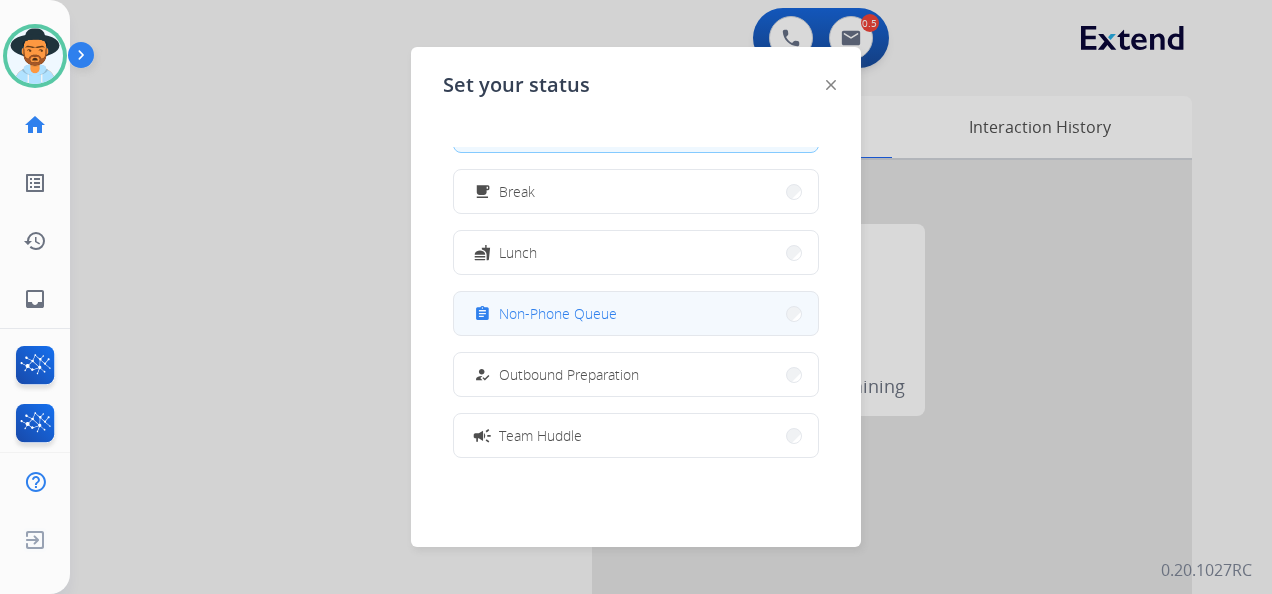 scroll, scrollTop: 100, scrollLeft: 0, axis: vertical 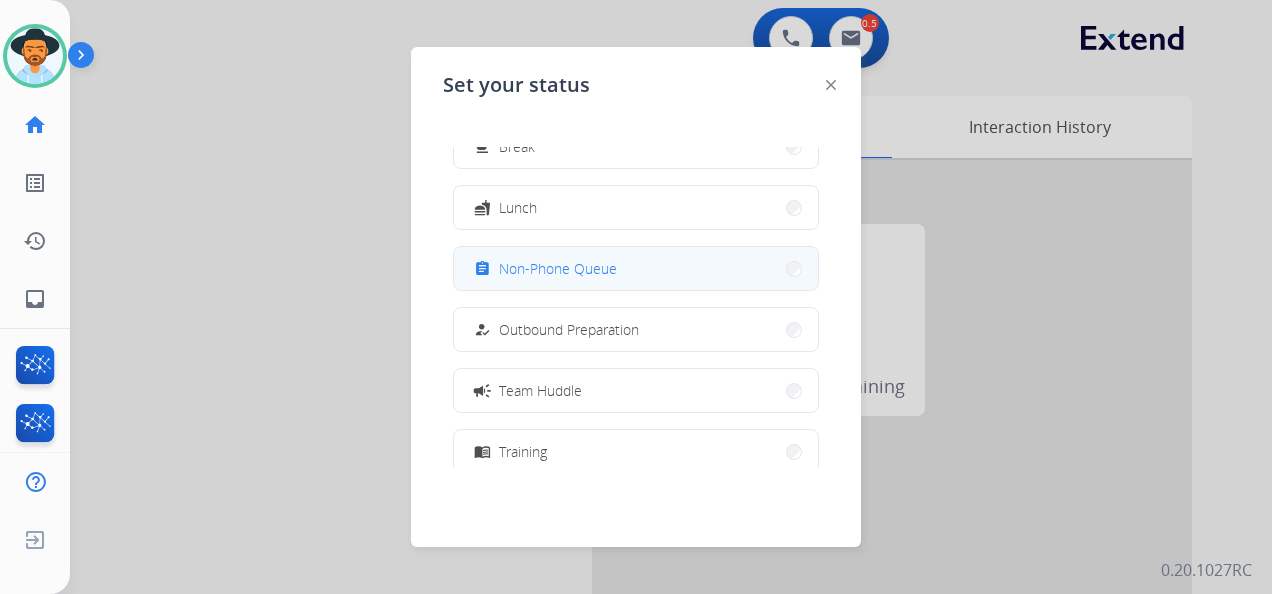 click on "assignment Non-Phone Queue" at bounding box center (636, 268) 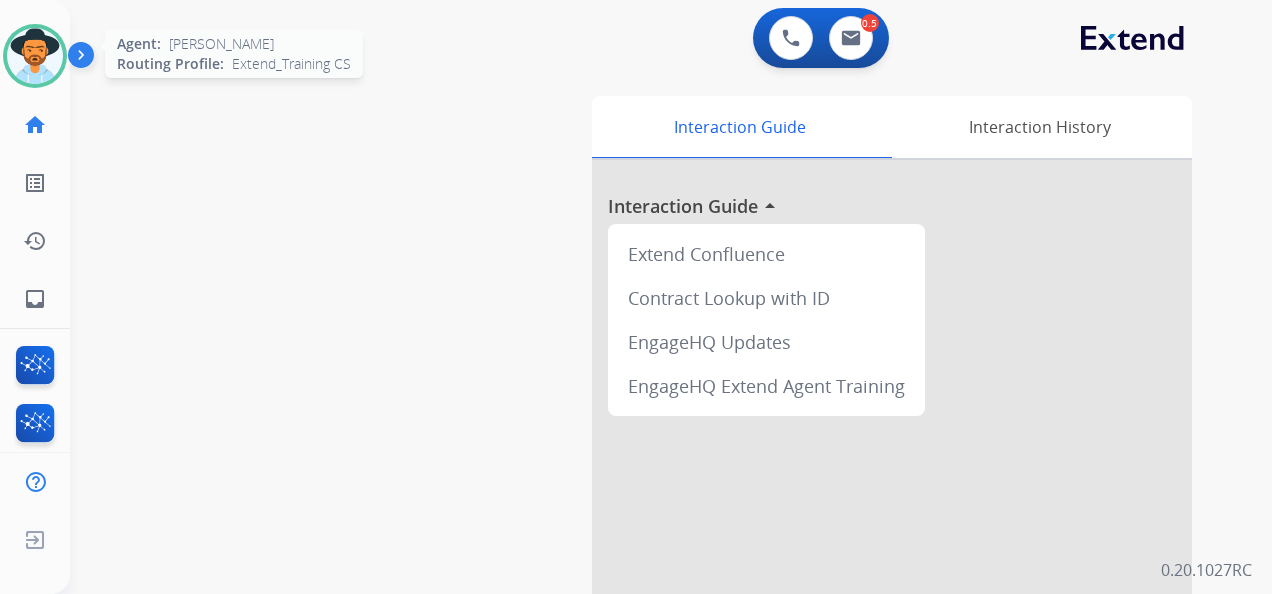click at bounding box center [35, 56] 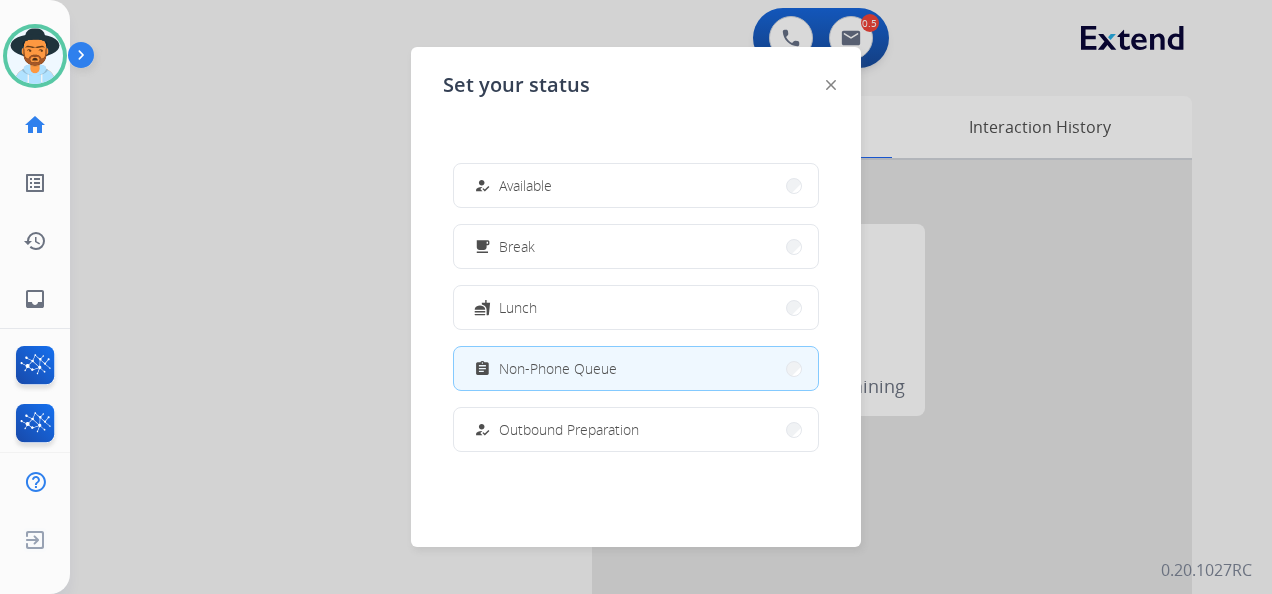 click at bounding box center (636, 297) 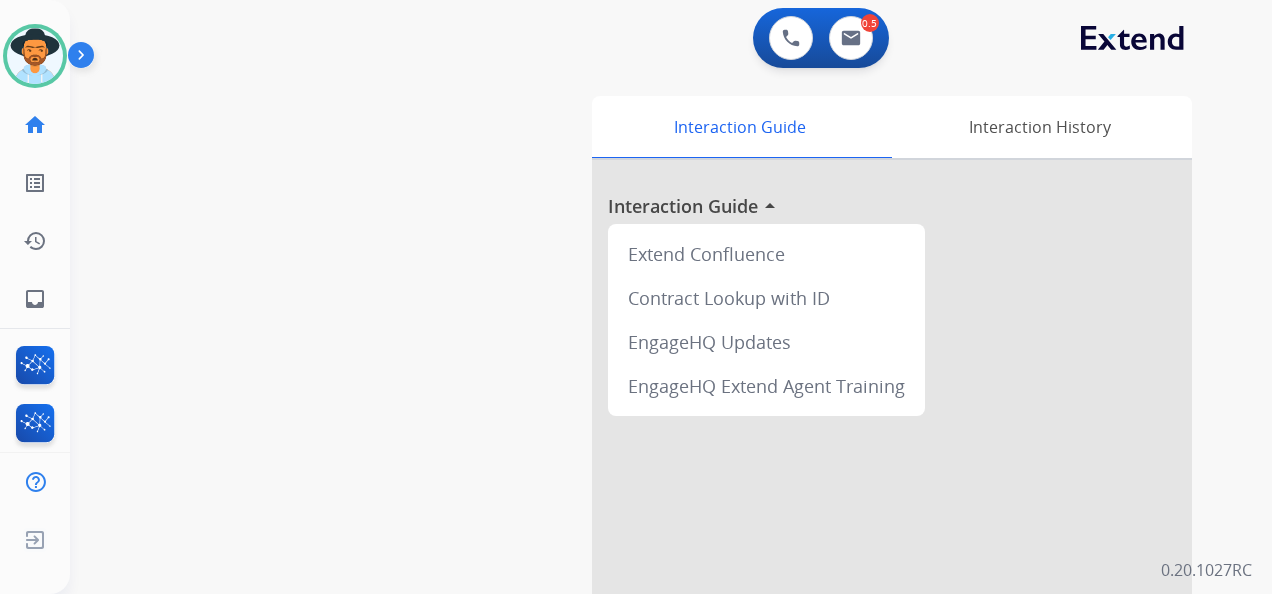 click on "Interaction Guide   Interaction History  Interaction Guide arrow_drop_up  Extend Confluence   Contract Lookup with ID   EngageHQ Updates   EngageHQ Extend Agent Training" at bounding box center [898, 497] 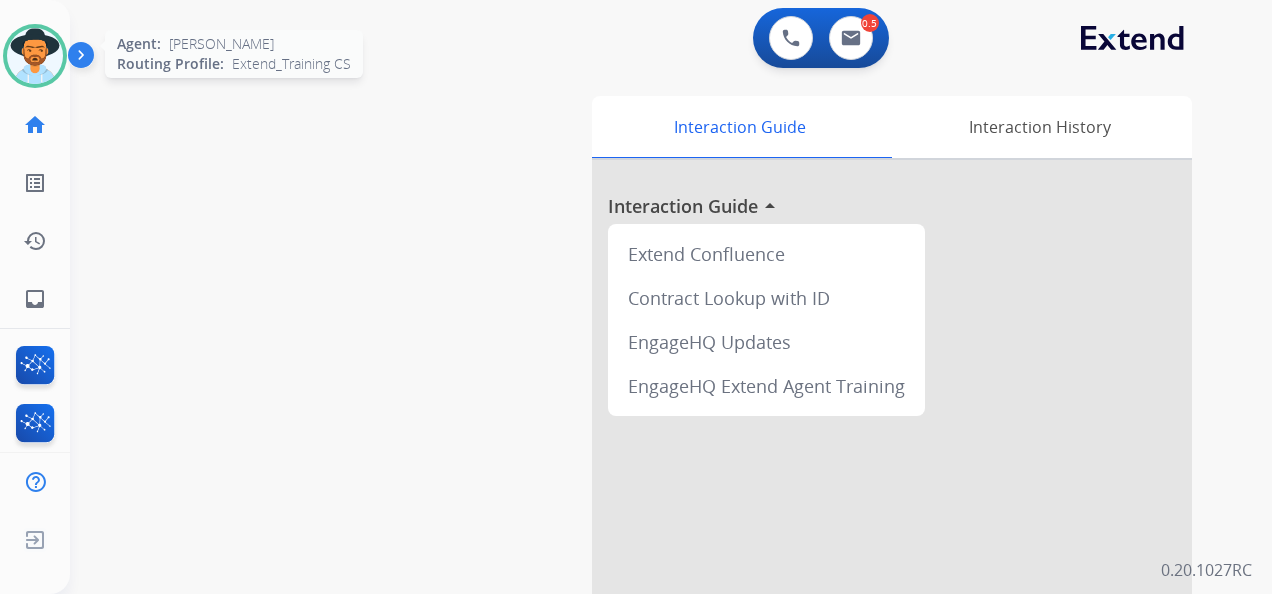 click at bounding box center (35, 56) 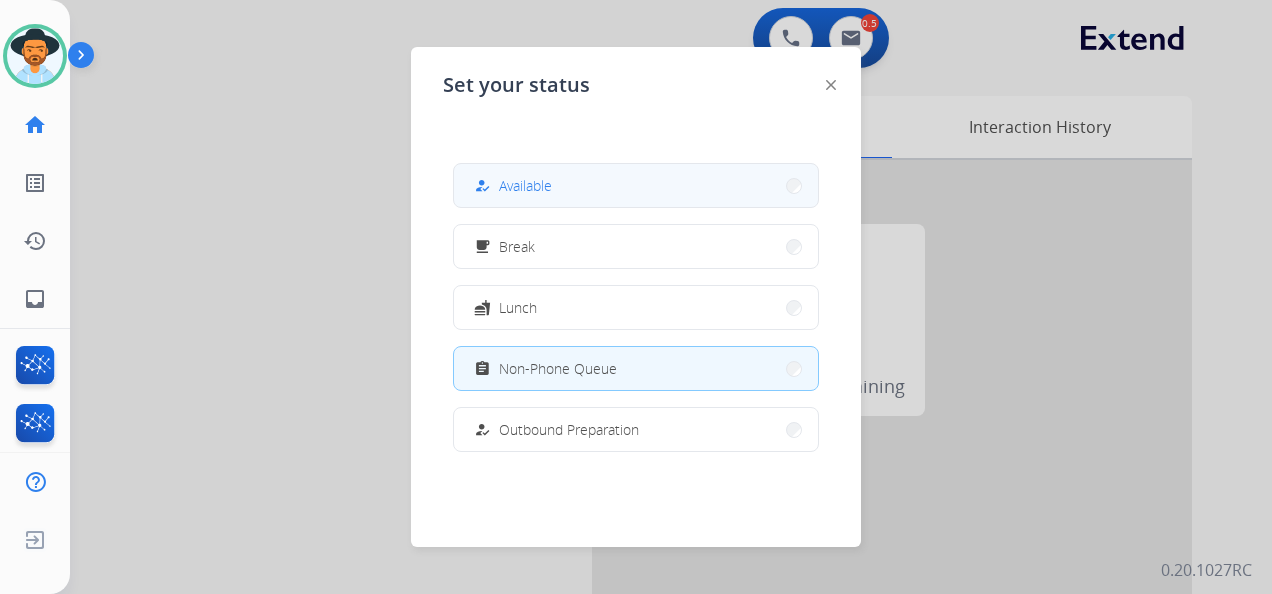 click on "how_to_reg Available" at bounding box center (636, 185) 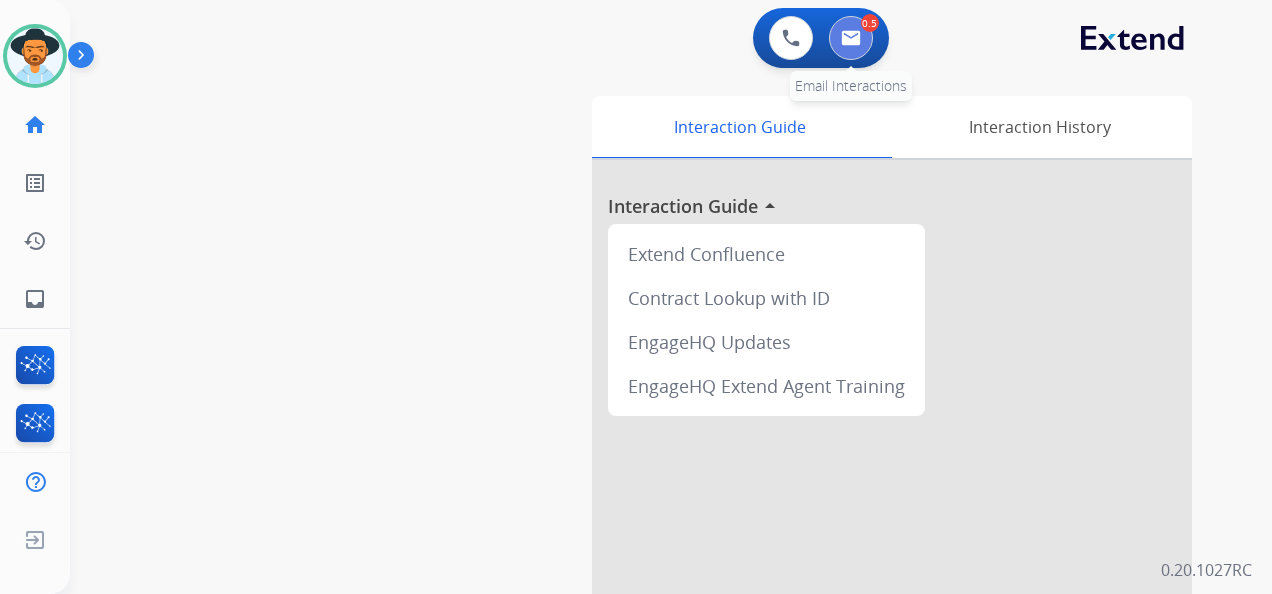 click at bounding box center (851, 38) 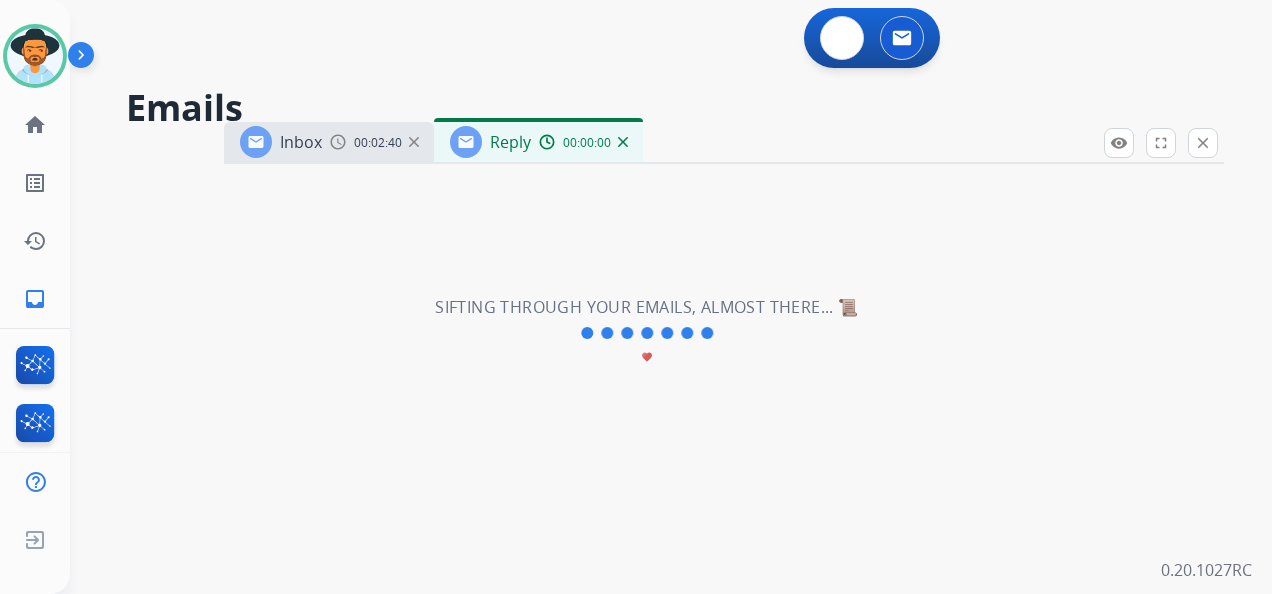 select on "**********" 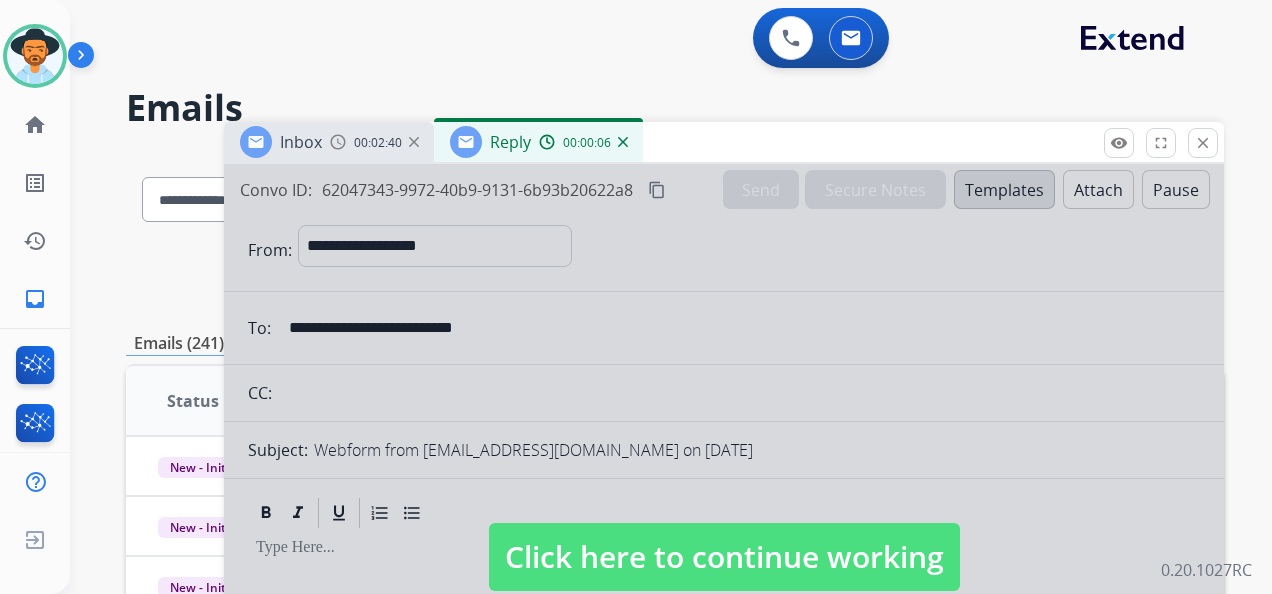click on "Reply  00:00:06" at bounding box center [538, 142] 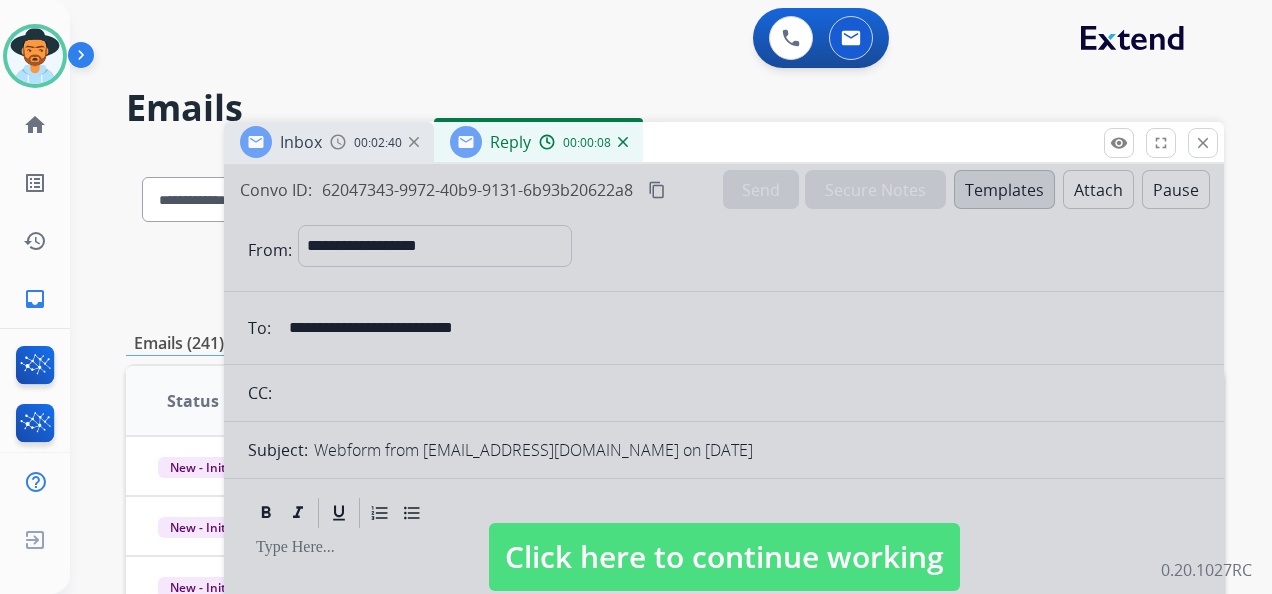 drag, startPoint x: 414, startPoint y: 146, endPoint x: 437, endPoint y: 271, distance: 127.09839 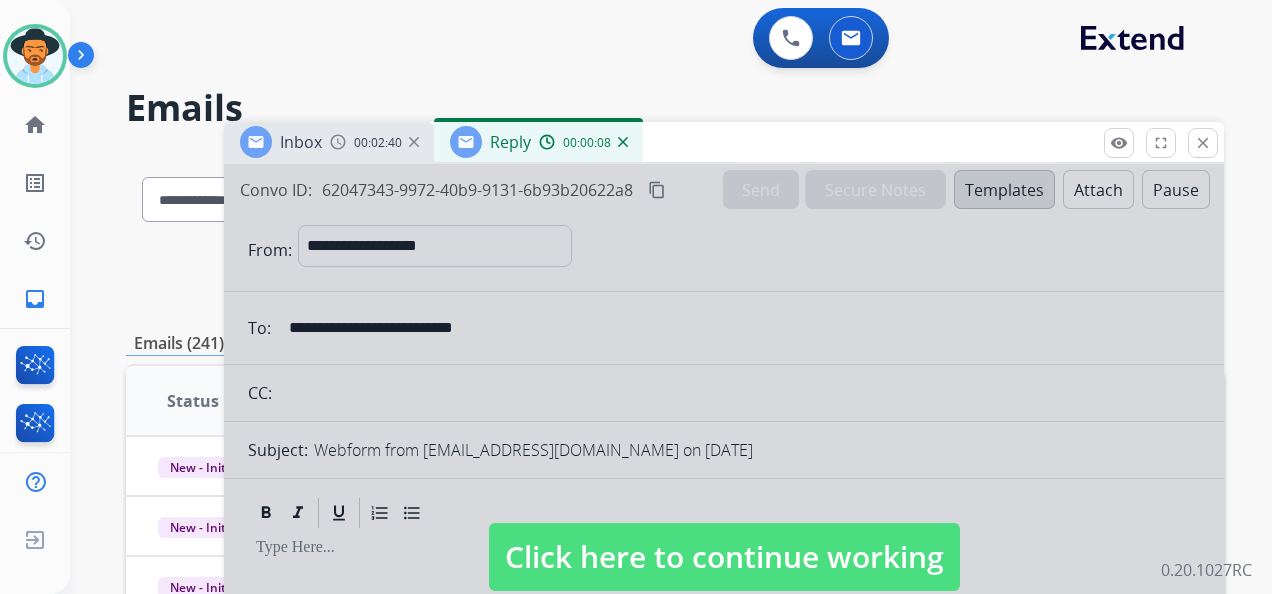 click at bounding box center (414, 142) 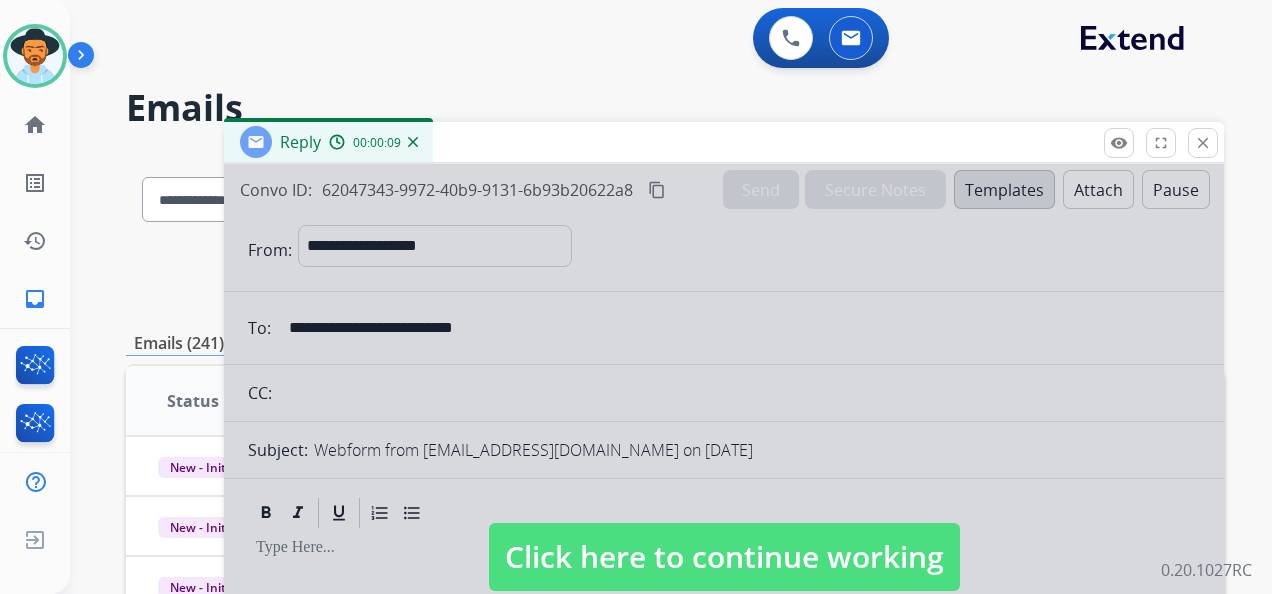 click on "Click here to continue working" at bounding box center (724, 557) 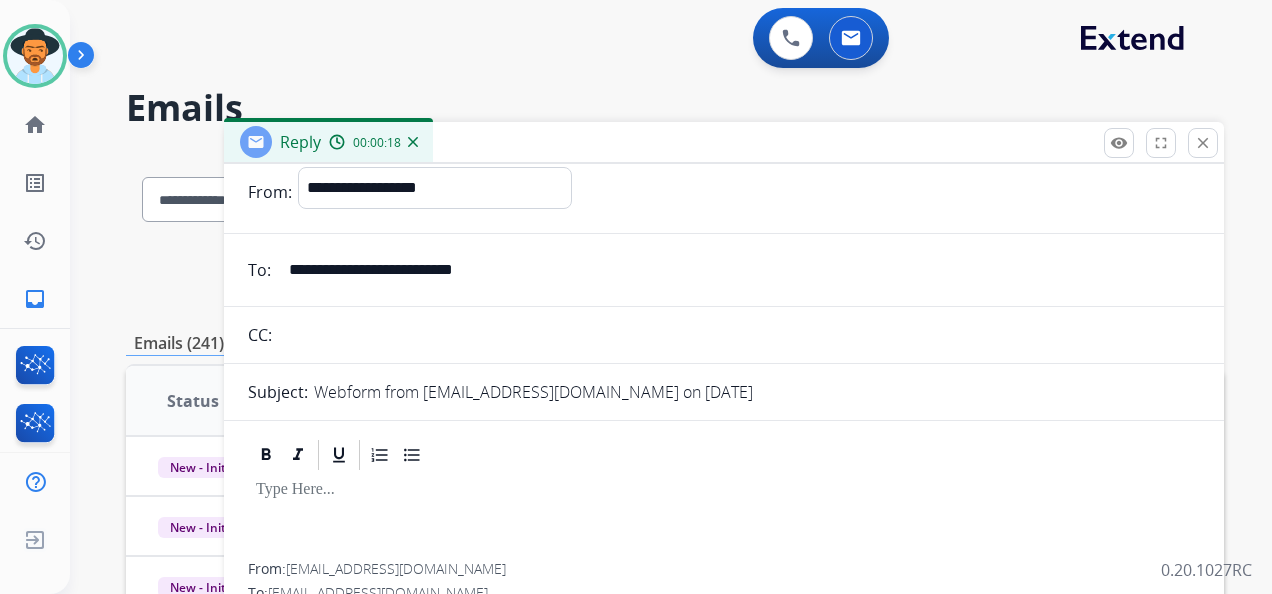 scroll, scrollTop: 0, scrollLeft: 0, axis: both 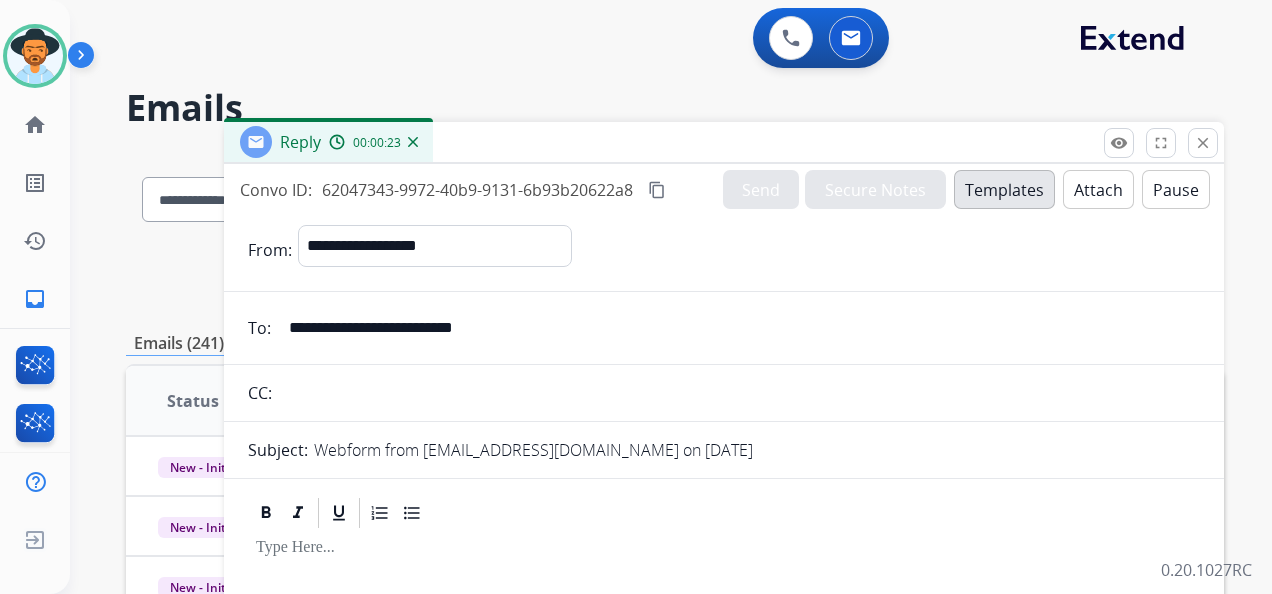 click at bounding box center (413, 142) 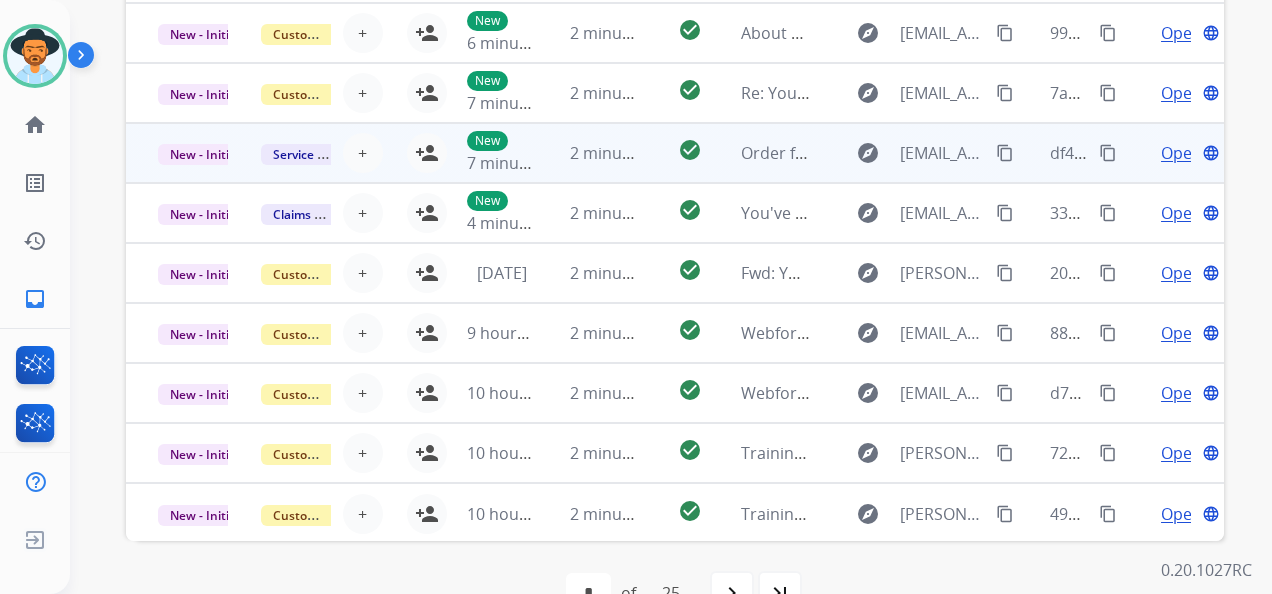 scroll, scrollTop: 544, scrollLeft: 0, axis: vertical 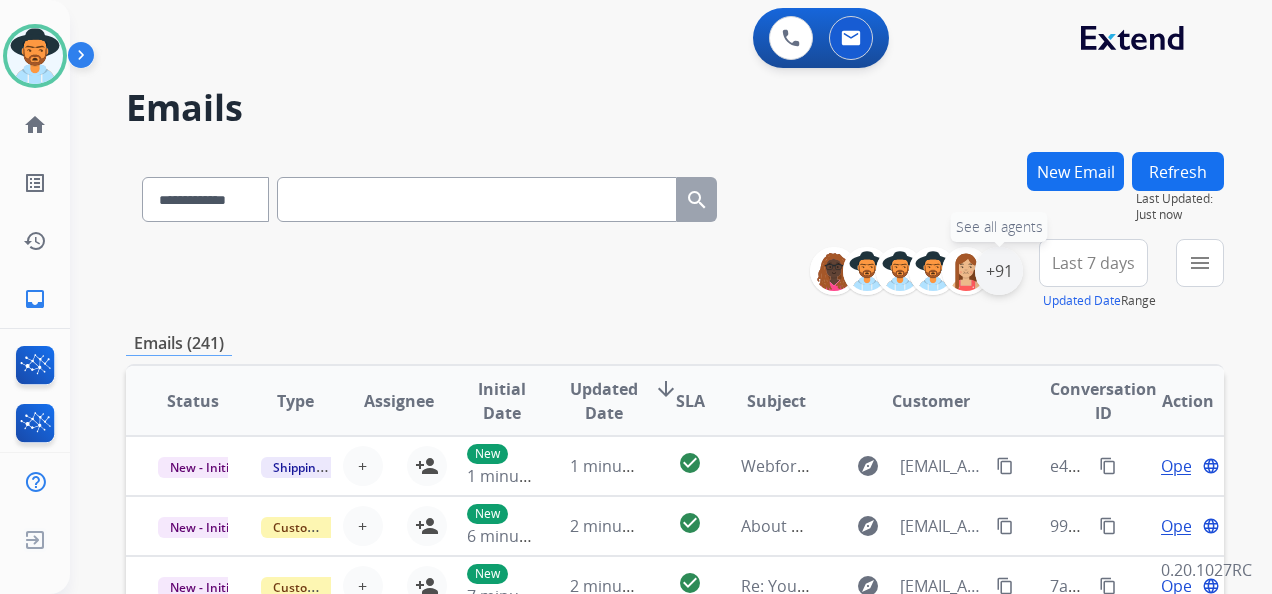 click on "+91" at bounding box center [999, 271] 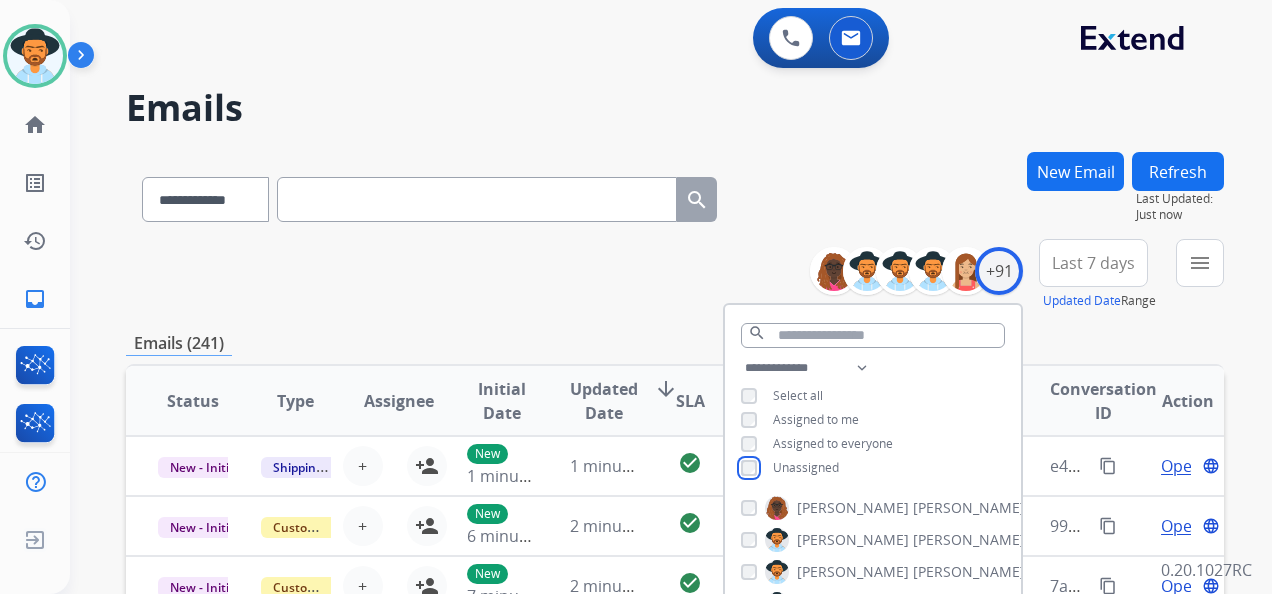 scroll, scrollTop: 400, scrollLeft: 0, axis: vertical 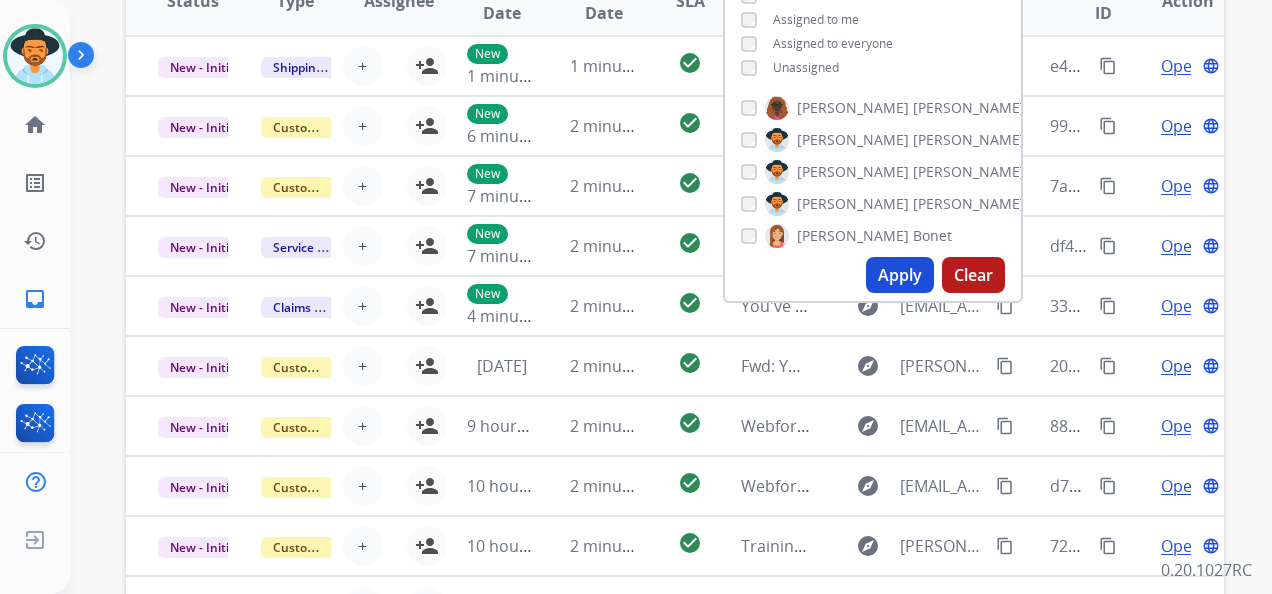 click on "Apply" at bounding box center (900, 275) 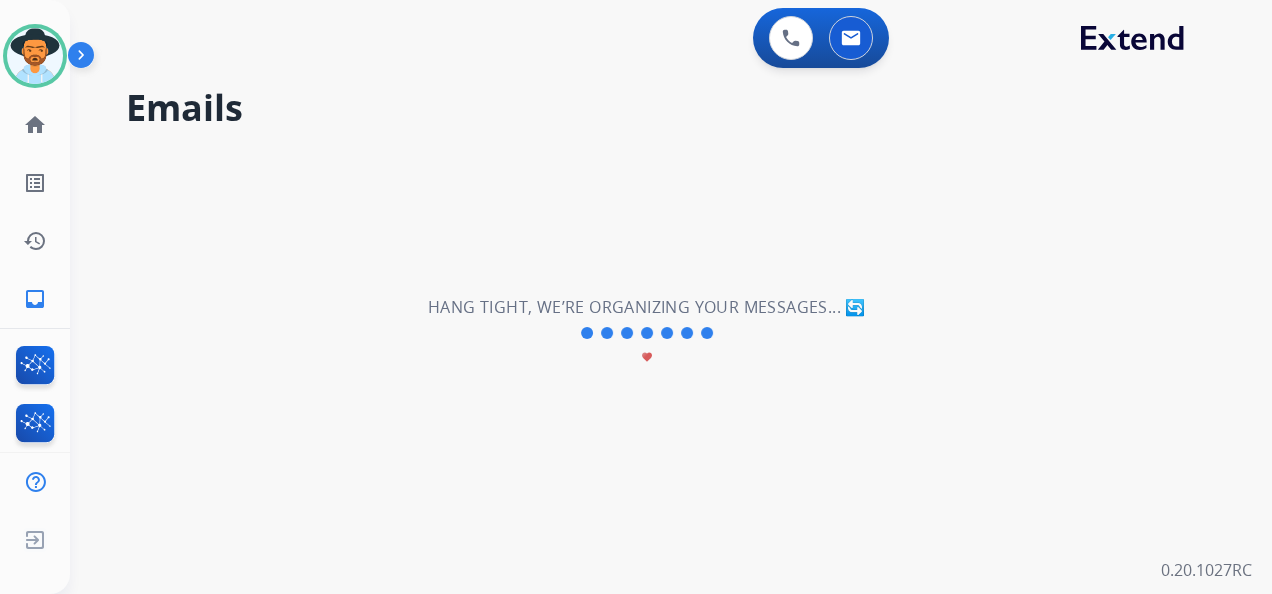 scroll, scrollTop: 0, scrollLeft: 0, axis: both 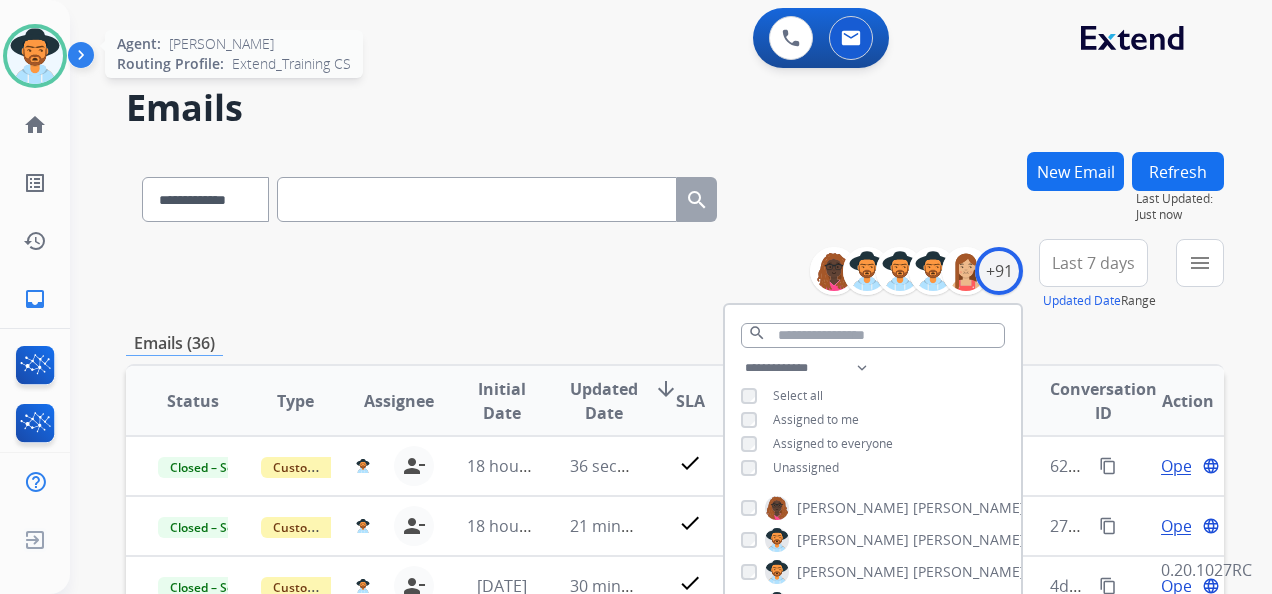 click at bounding box center (35, 56) 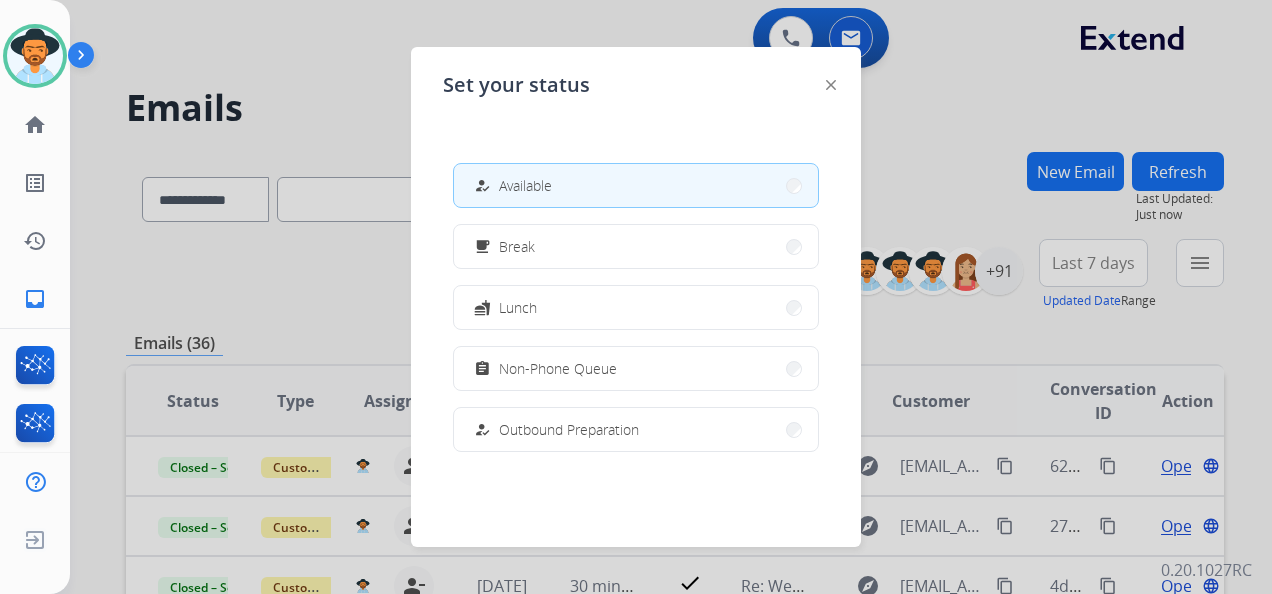 click at bounding box center [636, 297] 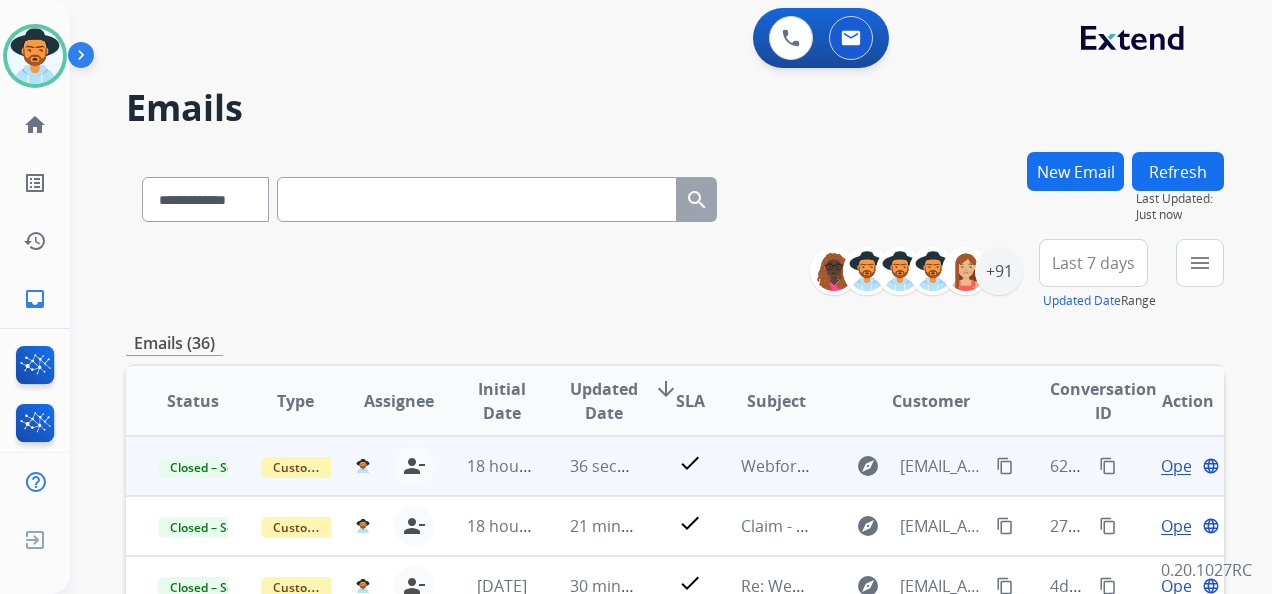 scroll, scrollTop: 2, scrollLeft: 0, axis: vertical 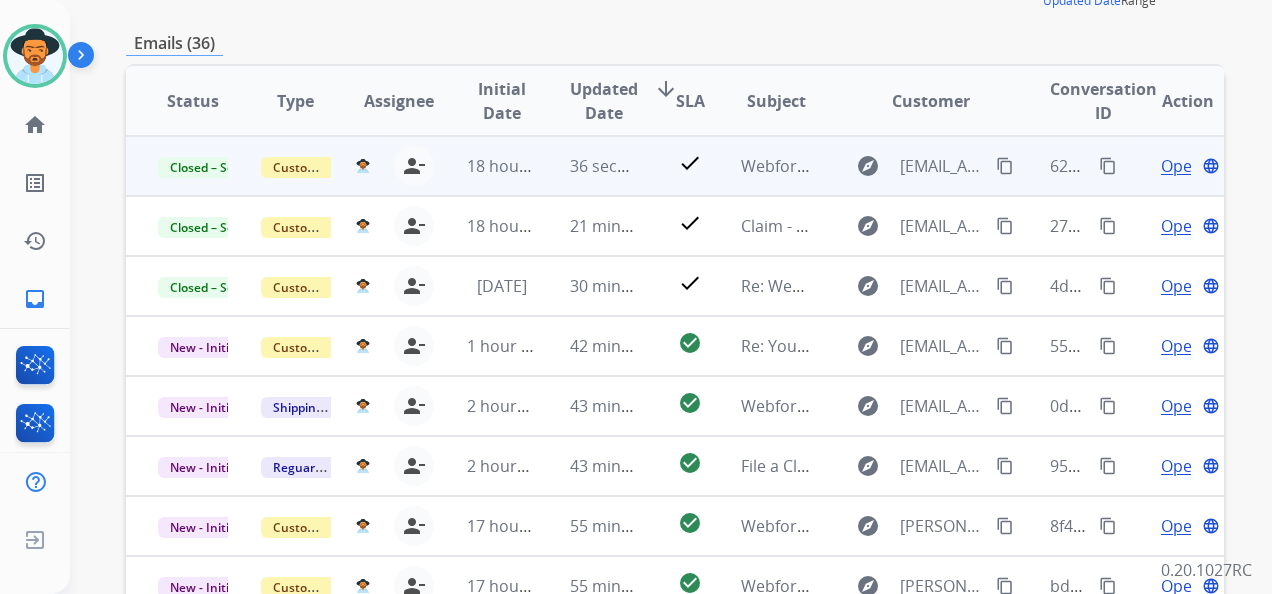 click on "Open" at bounding box center [1181, 166] 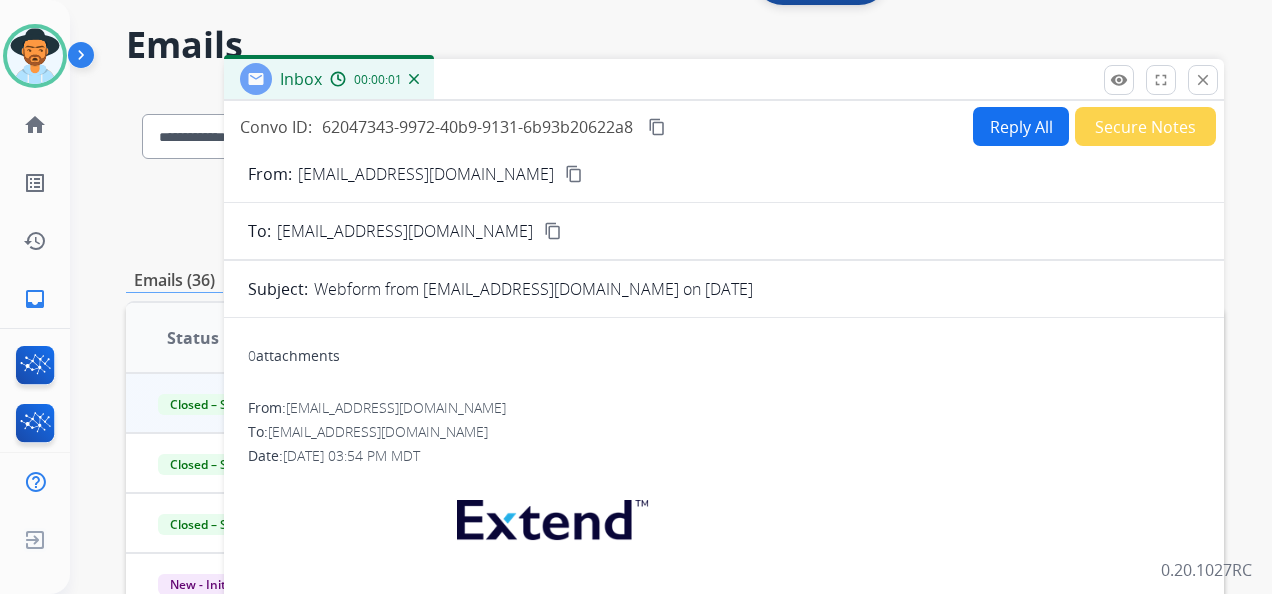 scroll, scrollTop: 0, scrollLeft: 0, axis: both 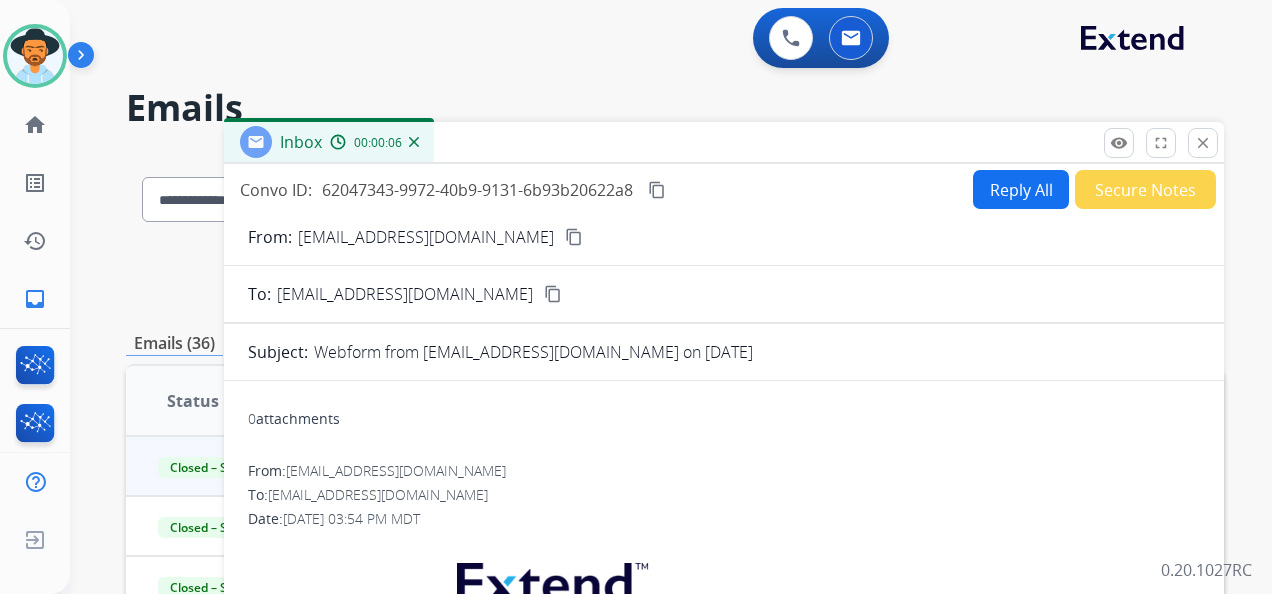 click on "content_copy" at bounding box center [553, 294] 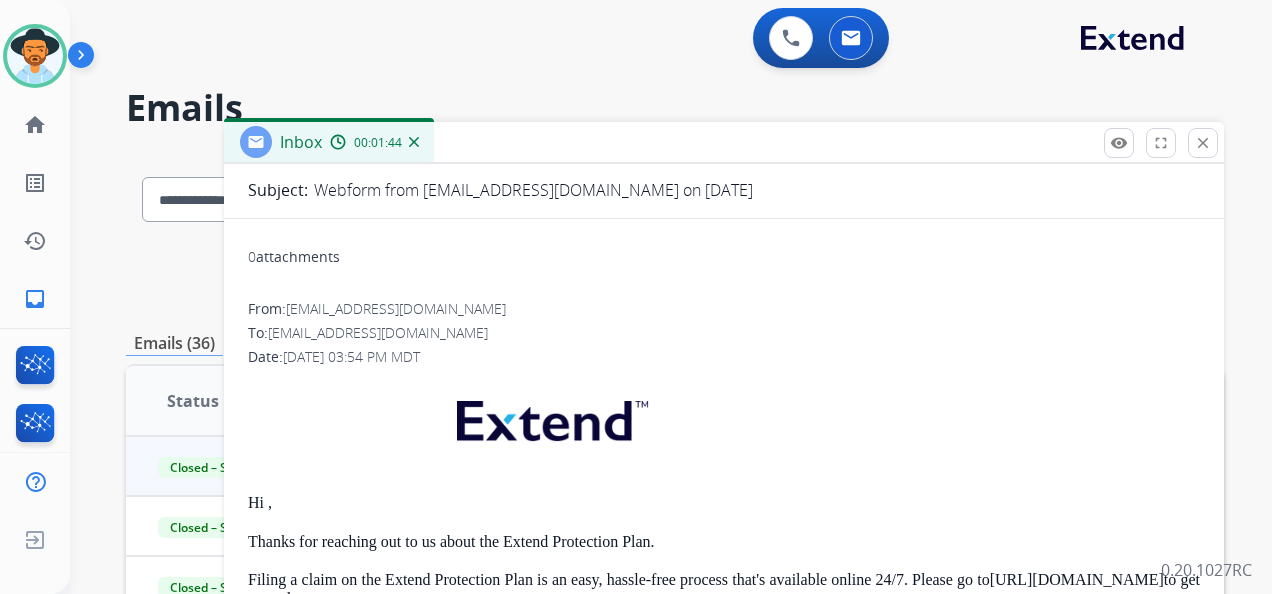 scroll, scrollTop: 319, scrollLeft: 0, axis: vertical 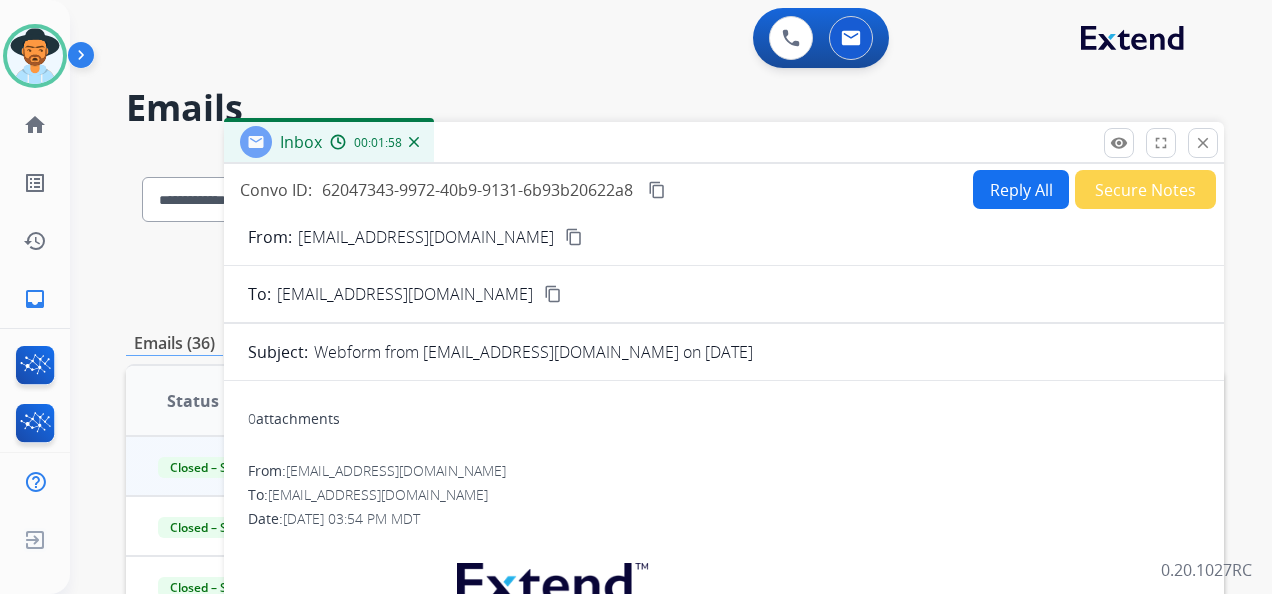 click on "Reply All" at bounding box center [1021, 189] 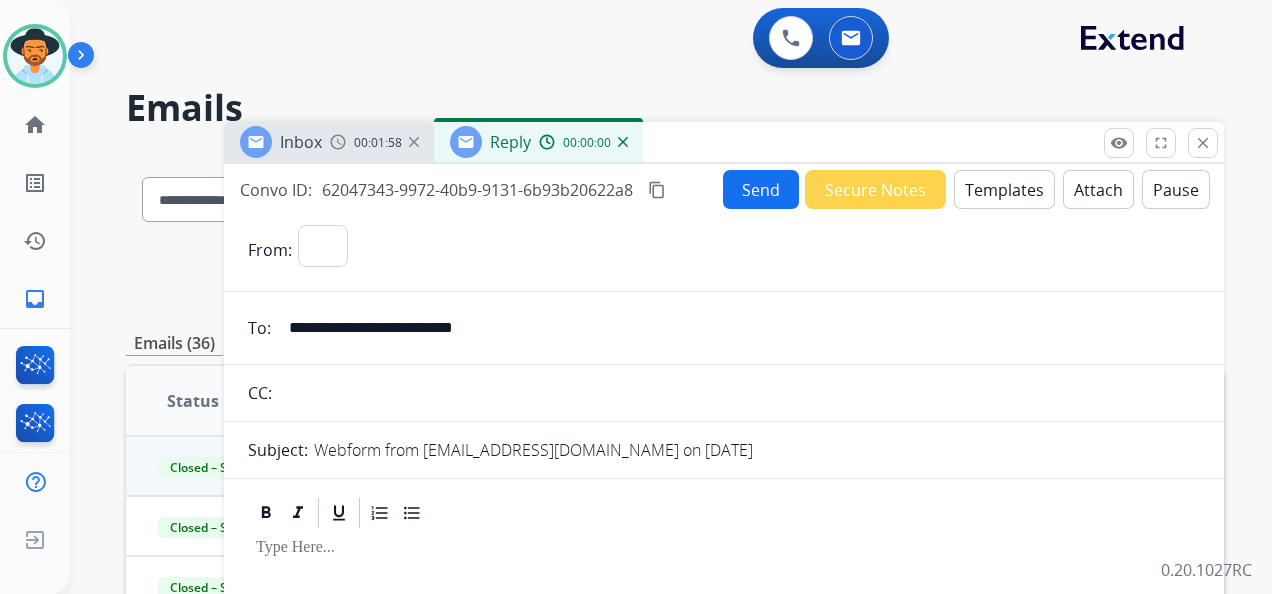 select on "**********" 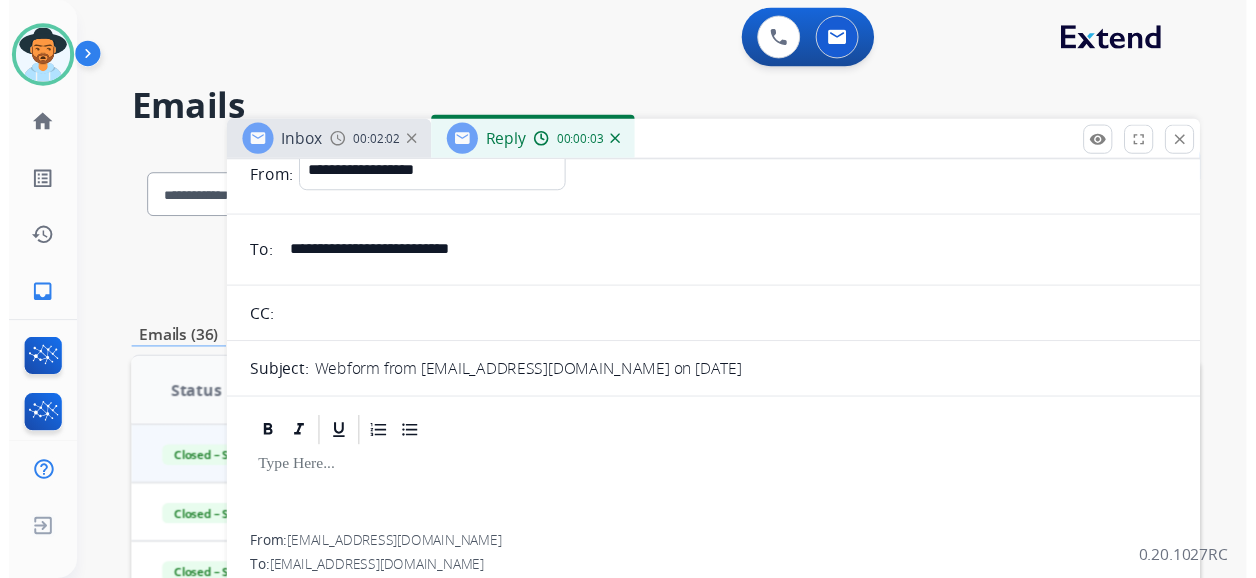 scroll, scrollTop: 0, scrollLeft: 0, axis: both 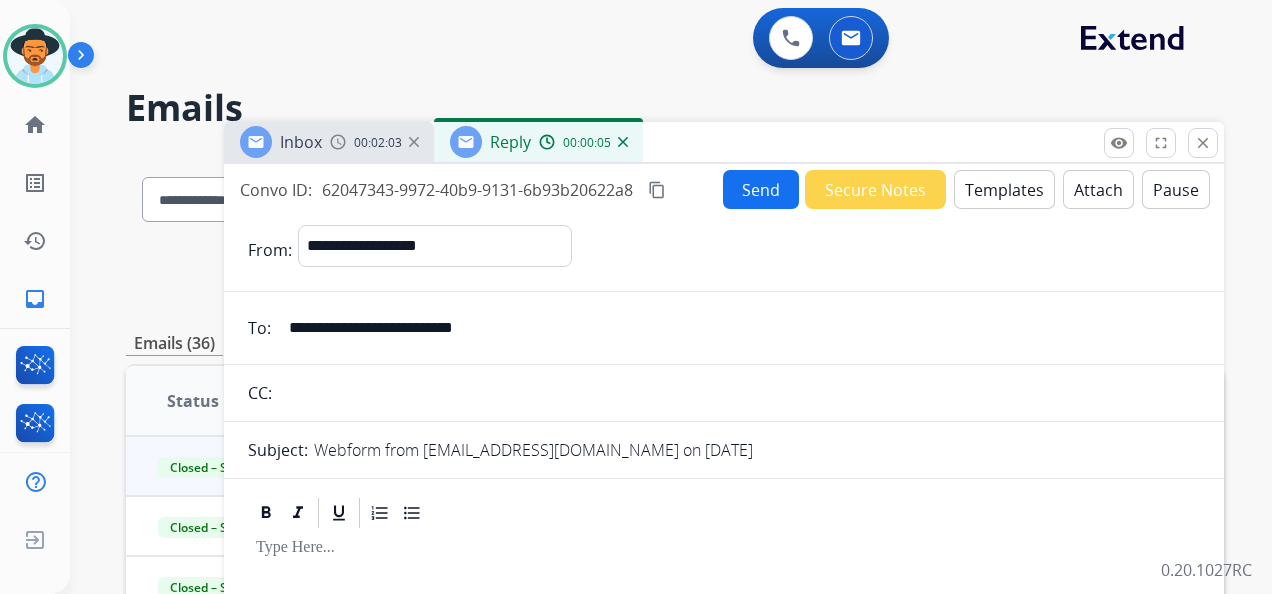 click on "Templates" at bounding box center (1004, 189) 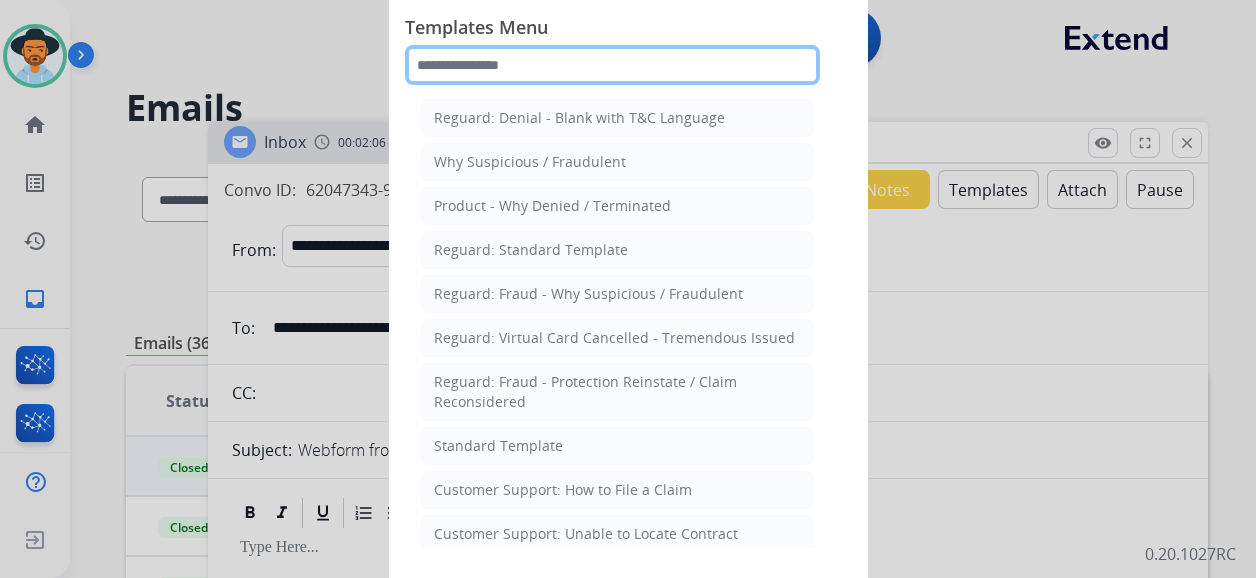 click 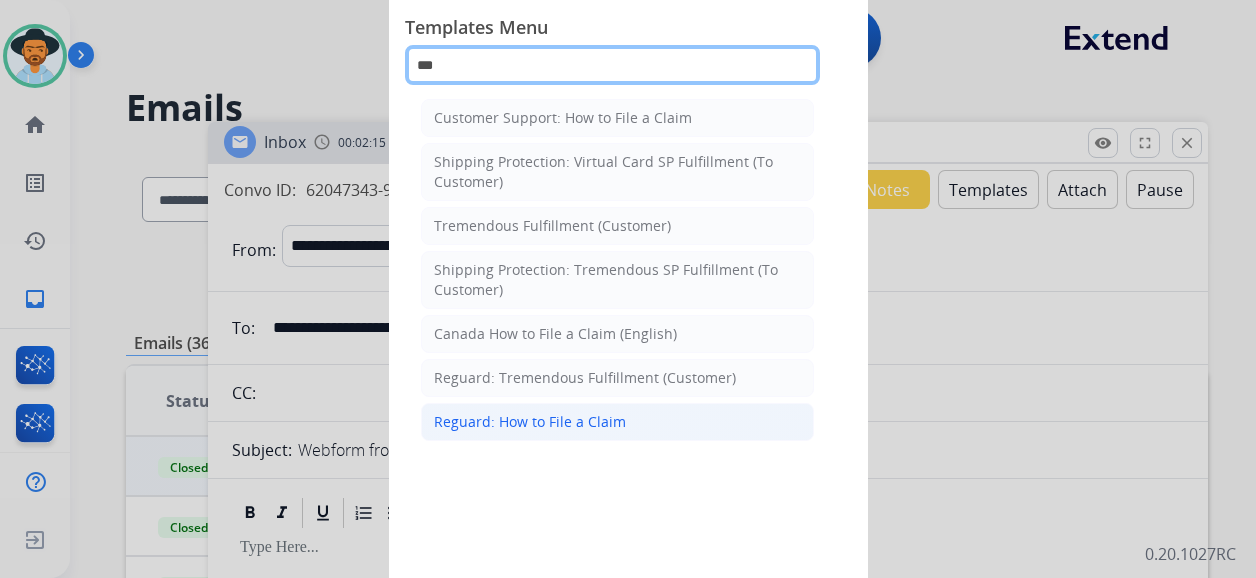 type on "***" 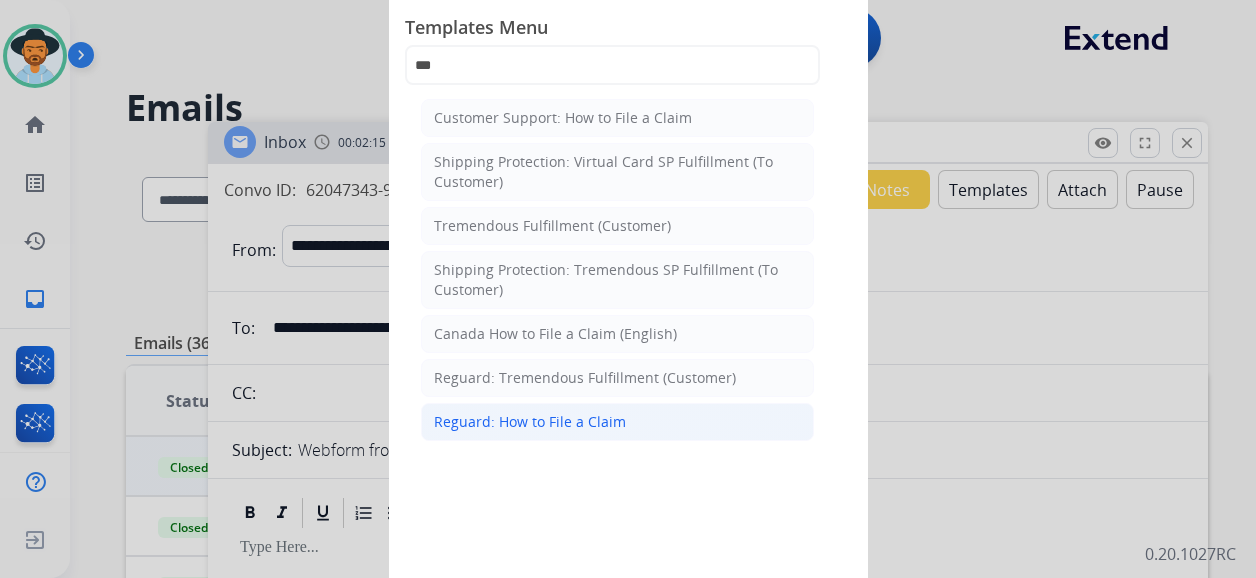 click on "Reguard: How to File a Claim" 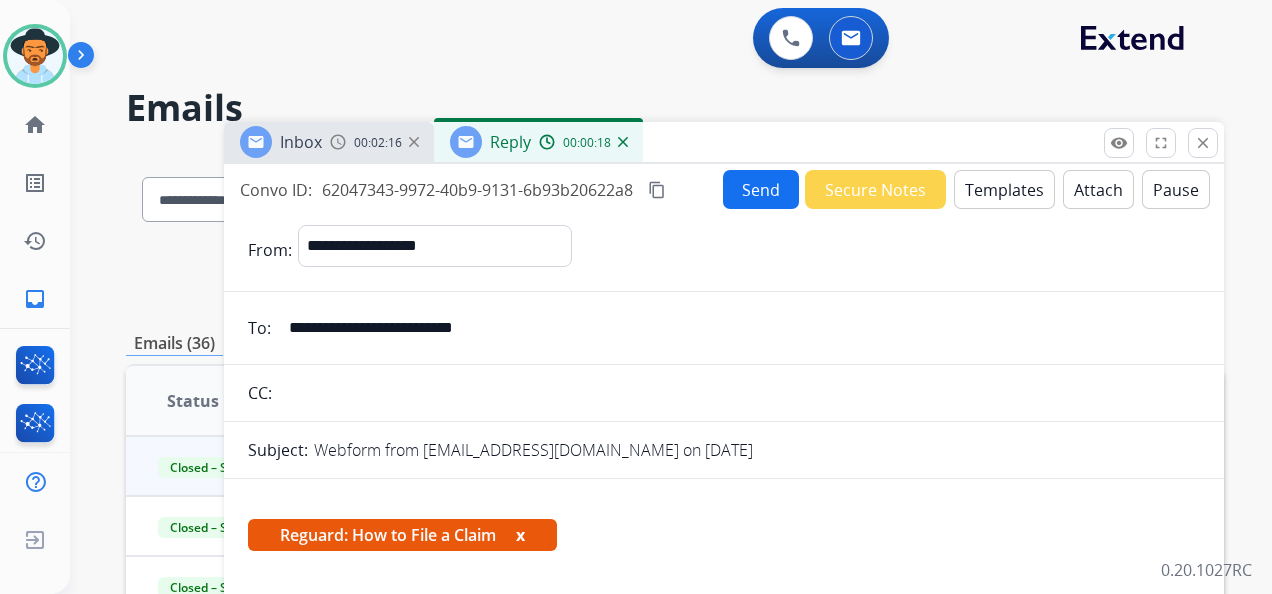 click on "Secure Notes" at bounding box center [875, 189] 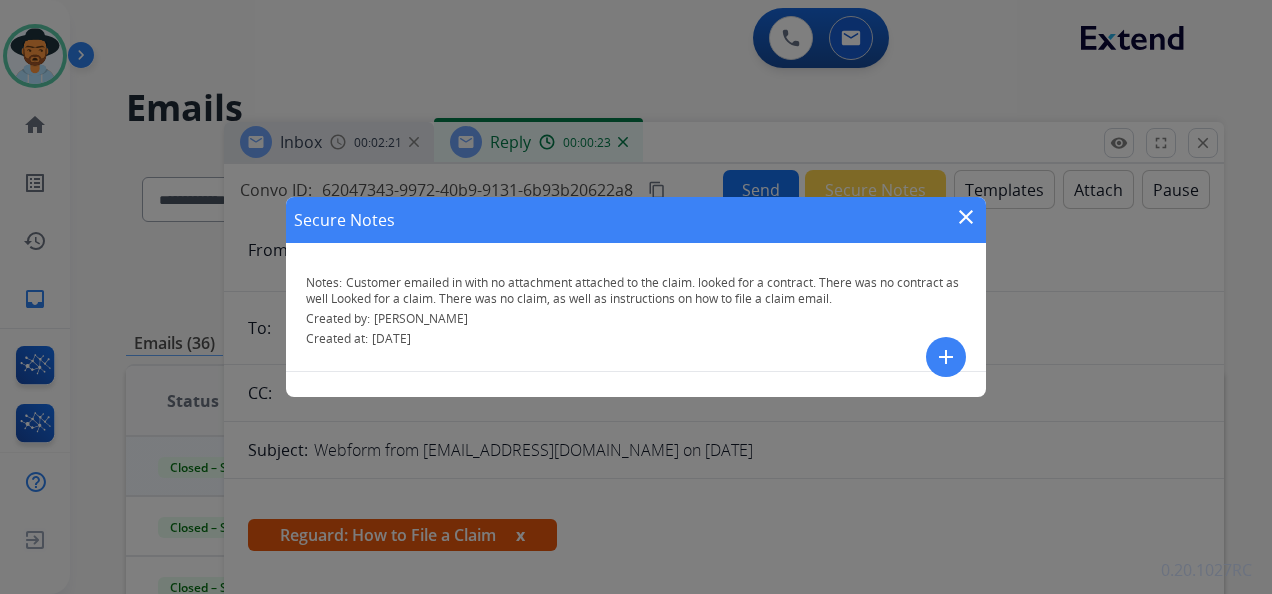 click on "add" at bounding box center [946, 357] 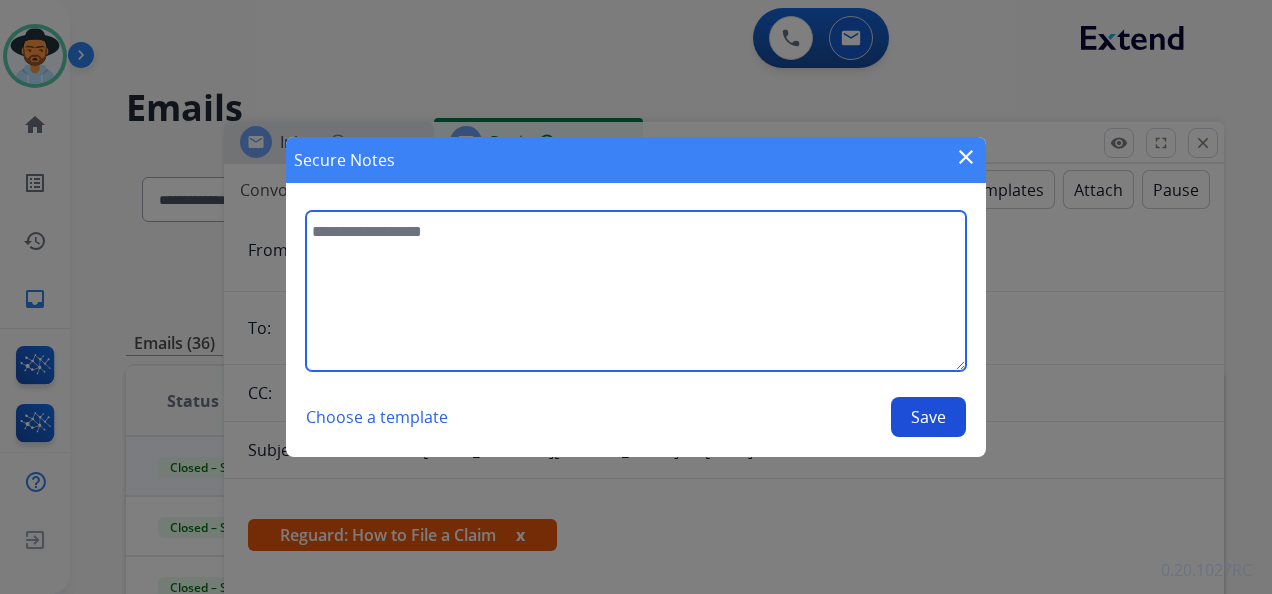 click at bounding box center [636, 291] 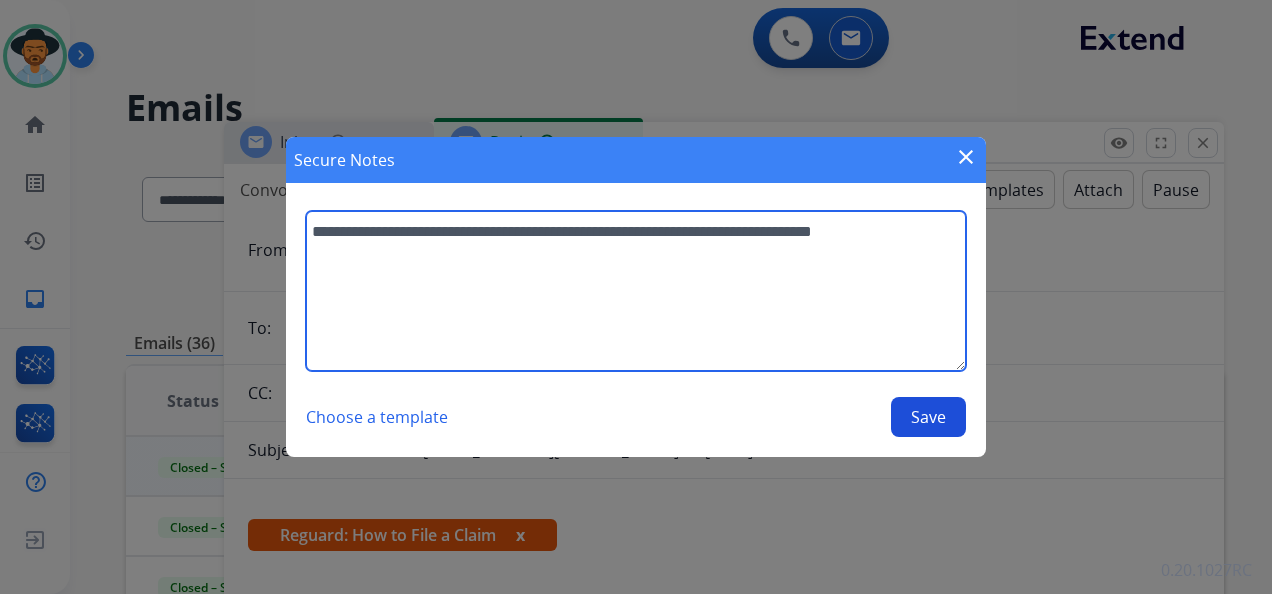 click on "**********" at bounding box center [636, 291] 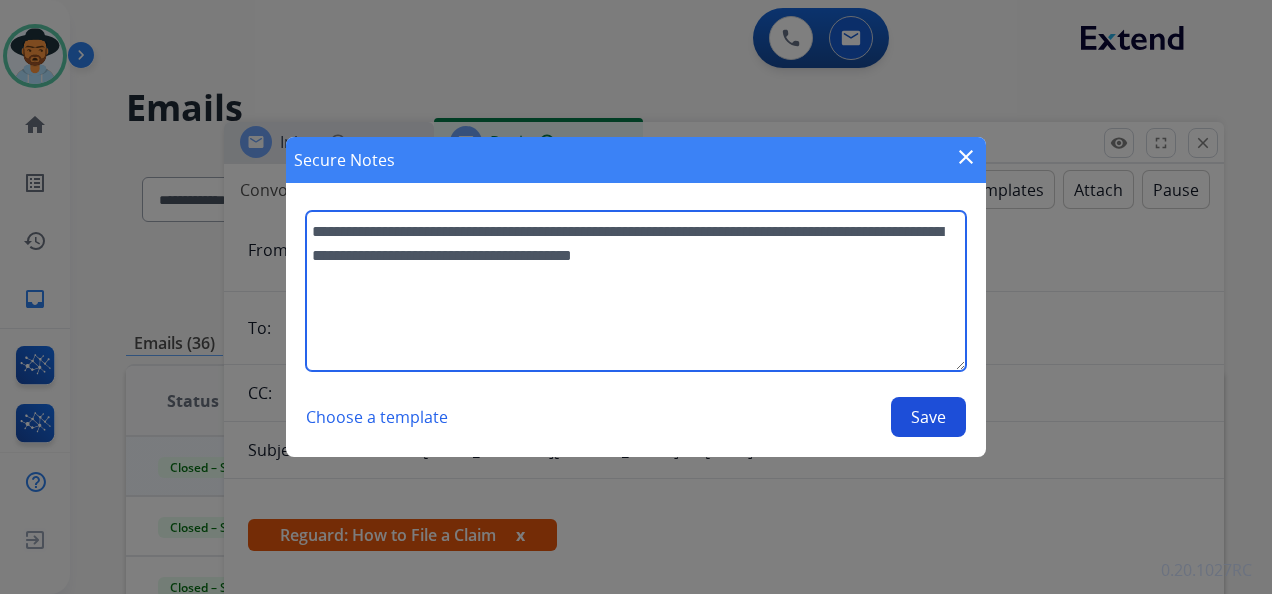 click on "**********" at bounding box center [636, 291] 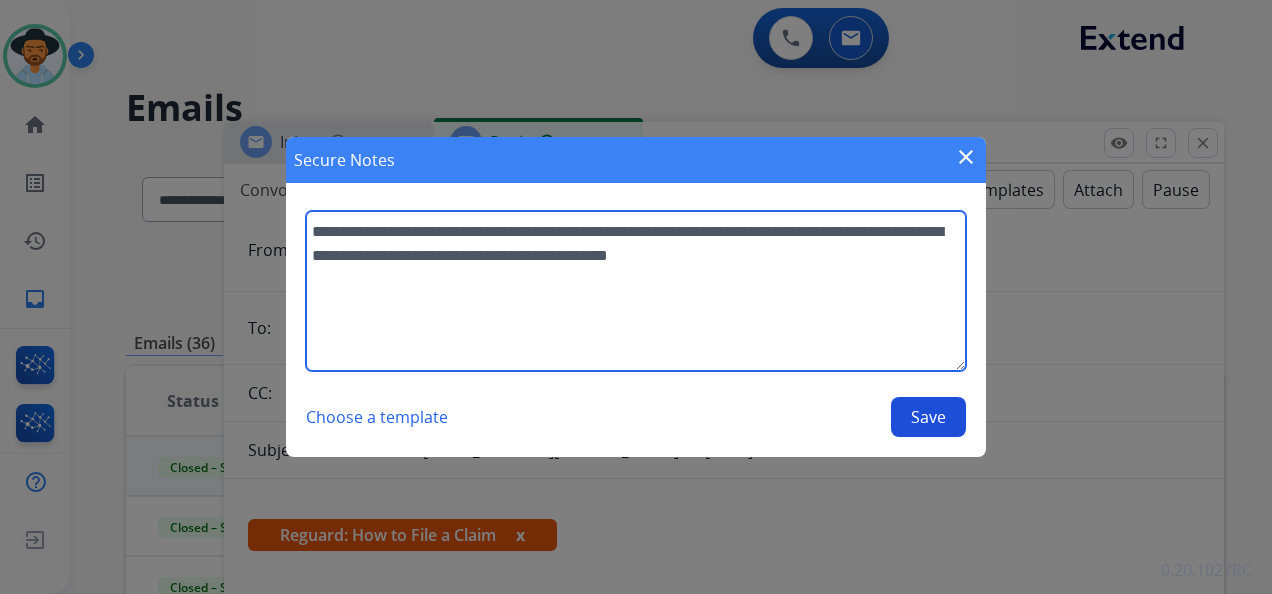 type on "**********" 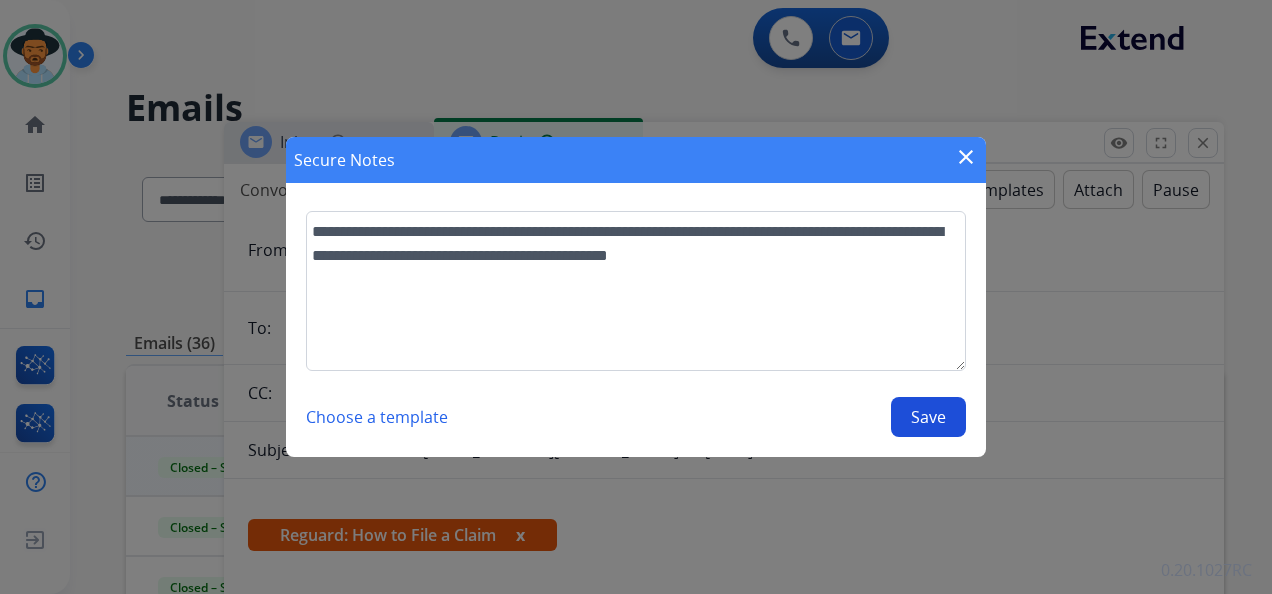 click on "Save" at bounding box center [928, 417] 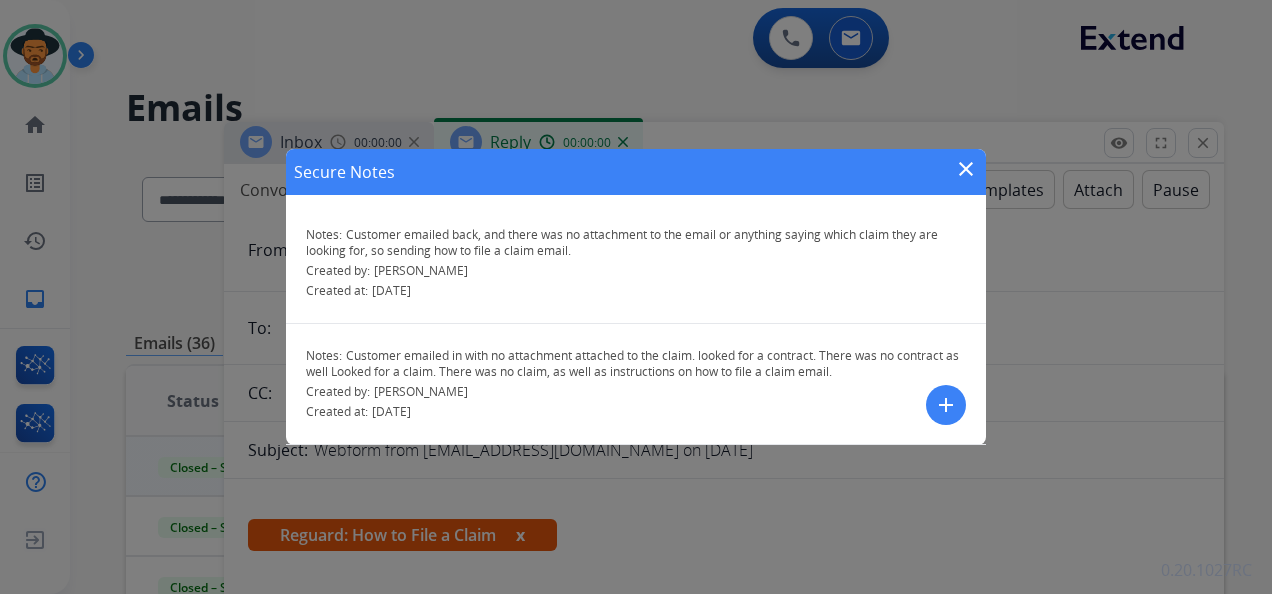 select on "**********" 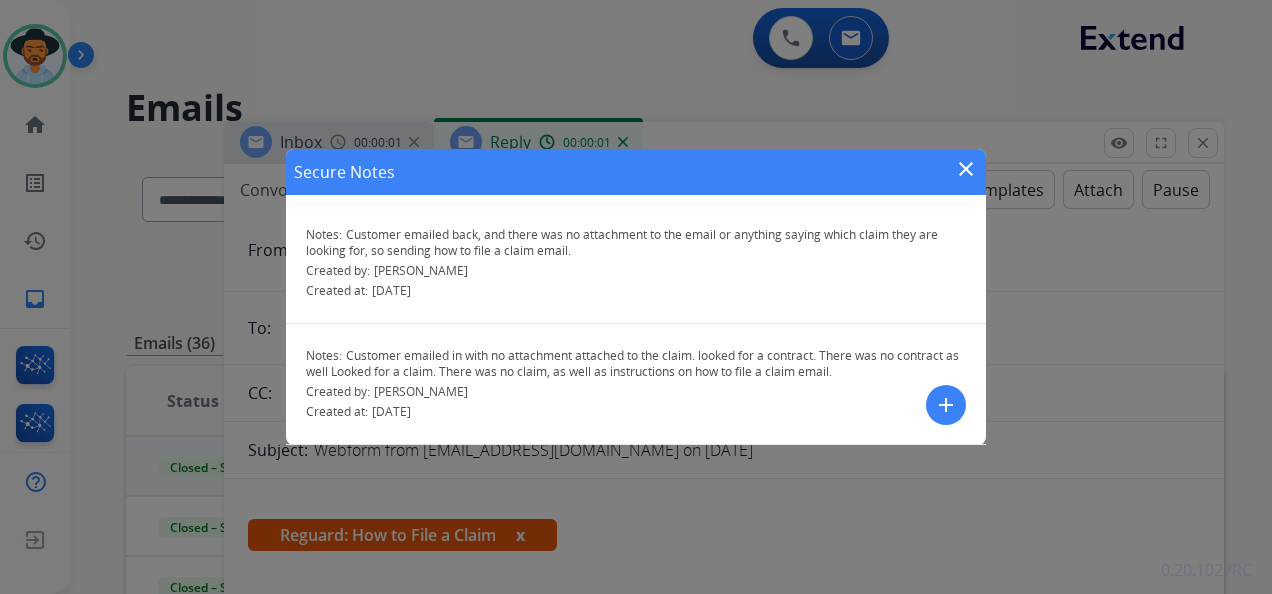 click on "close" at bounding box center [966, 169] 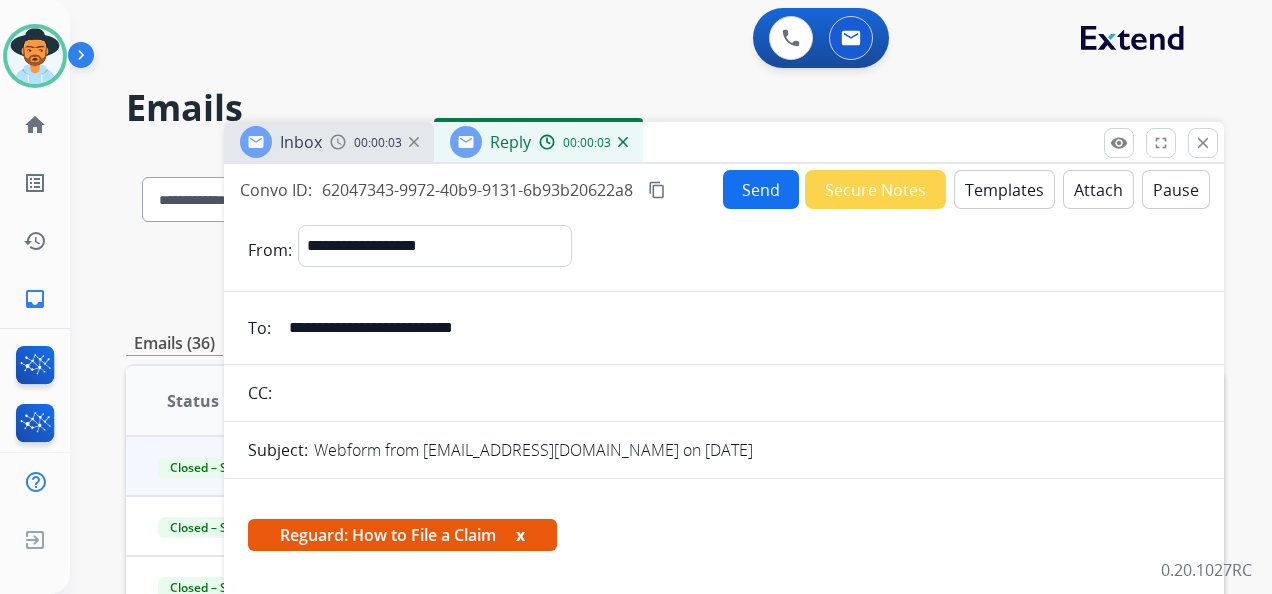 click on "Send" at bounding box center (761, 189) 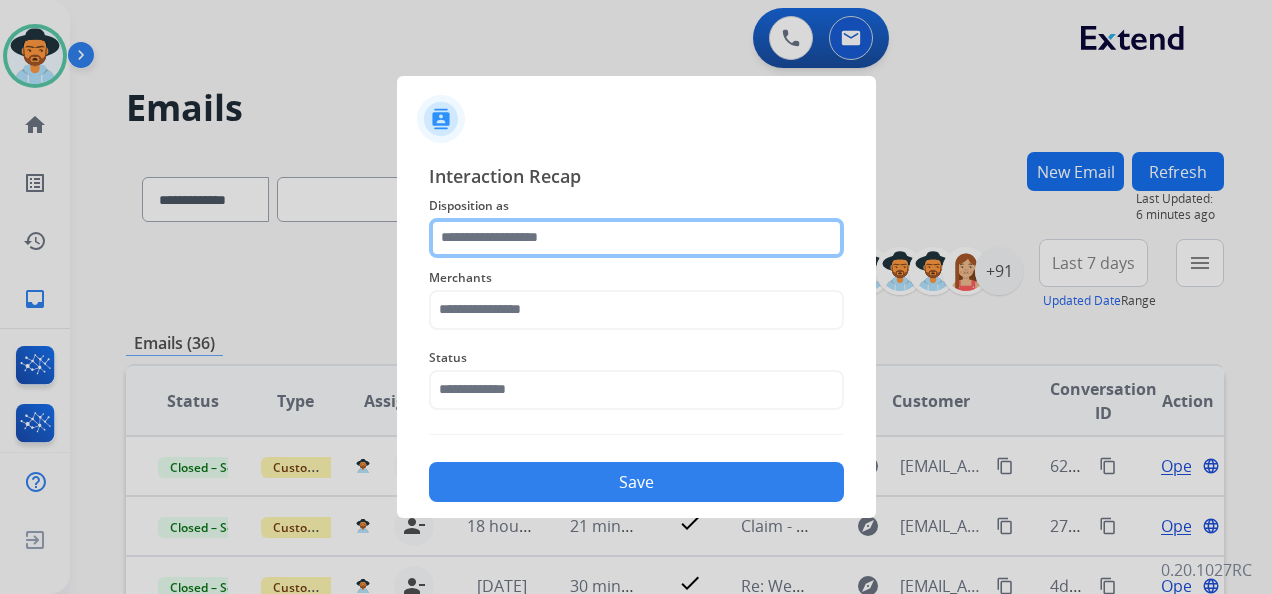 click 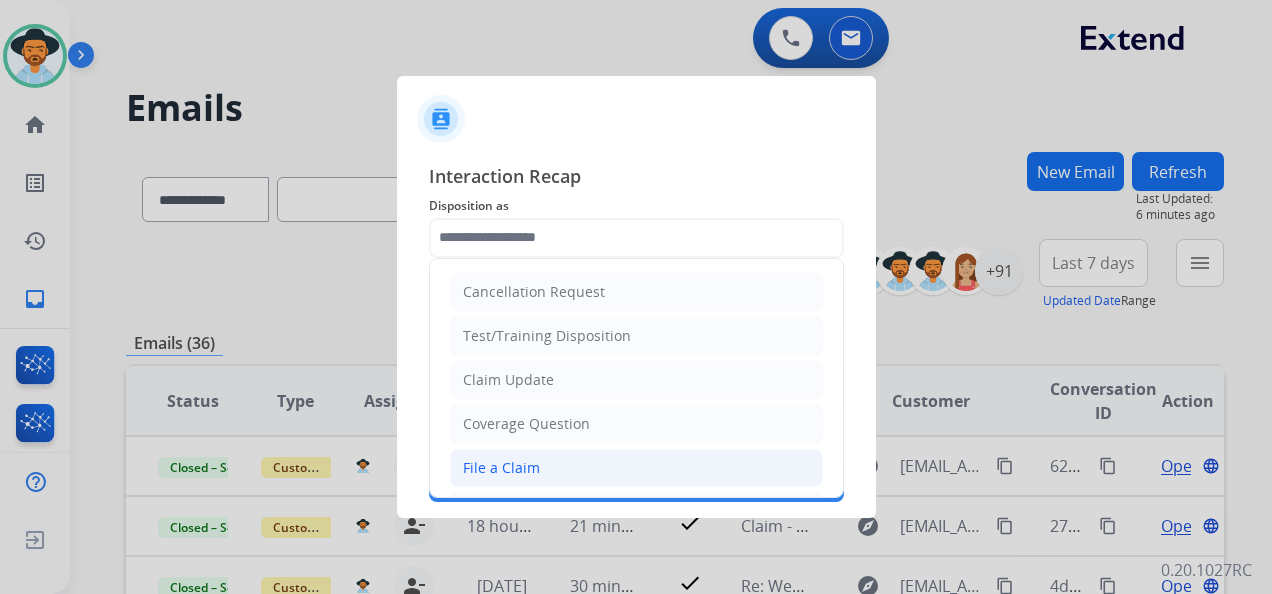 click on "File a Claim" 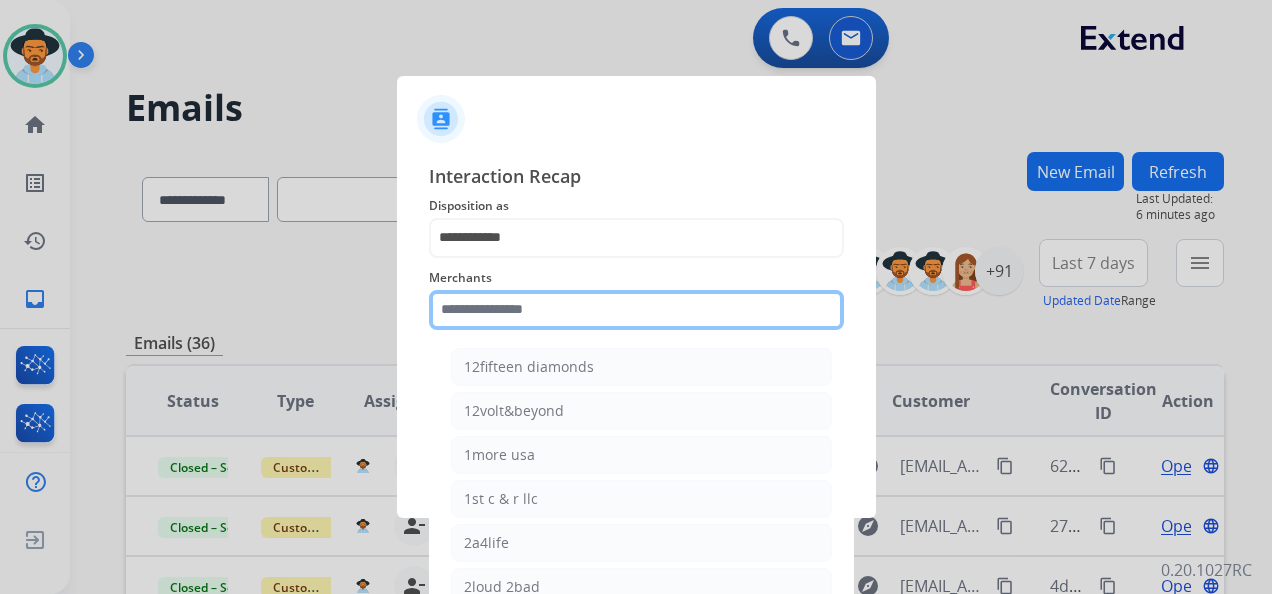 click 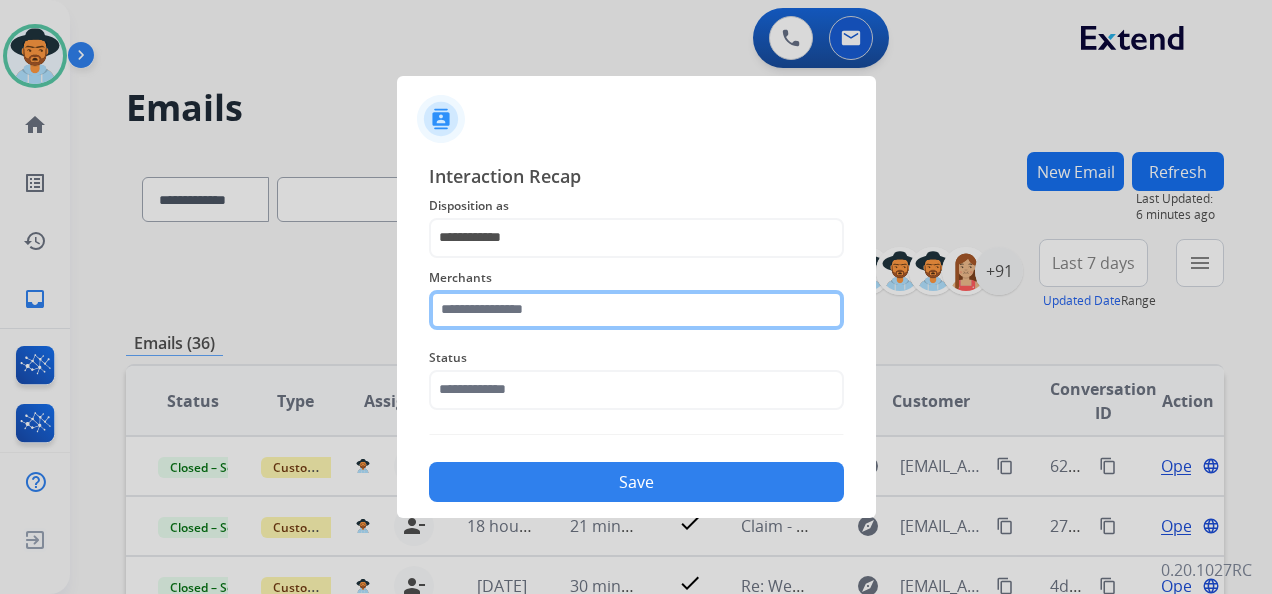 click 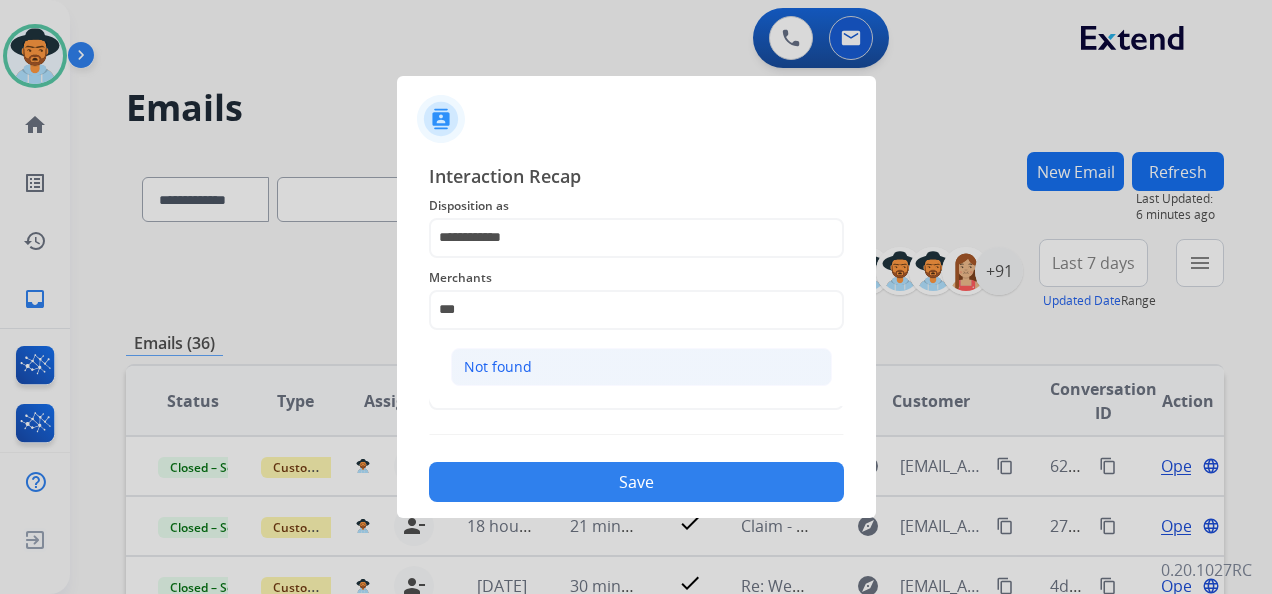click on "Not found" 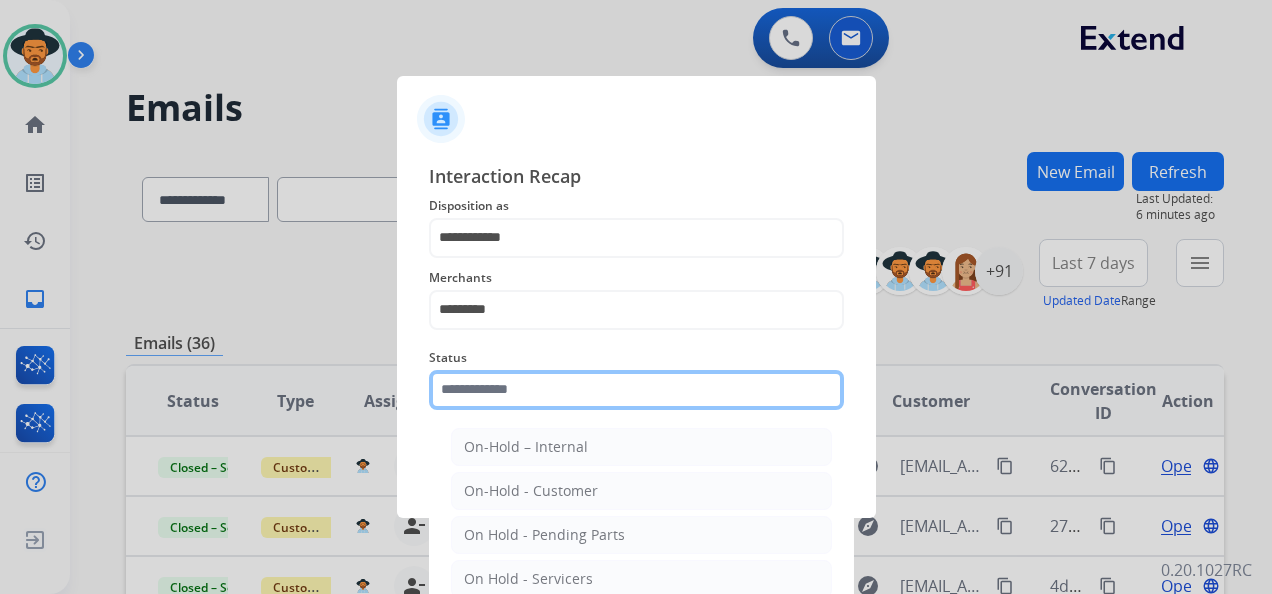 click on "Status    On-Hold – Internal   On-Hold - Customer   On Hold - Pending Parts   On Hold - Servicers   Closed - Unresolved   Closed – Solved   Closed – Merchant Transfer   New - Initial   New - Reply" 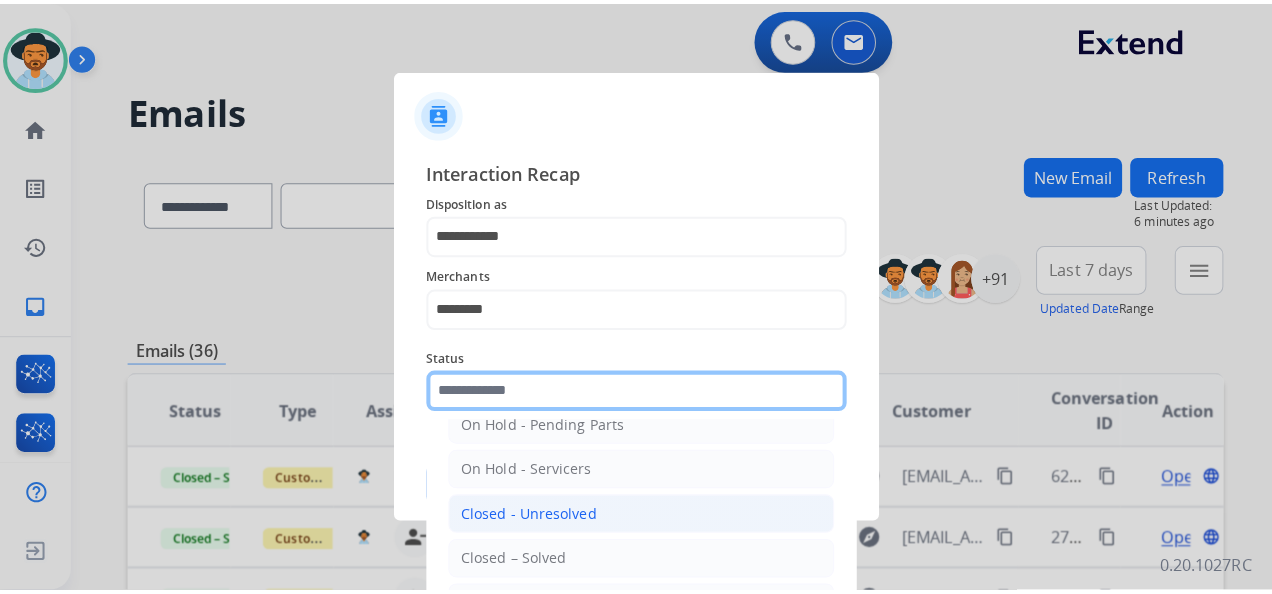scroll, scrollTop: 114, scrollLeft: 0, axis: vertical 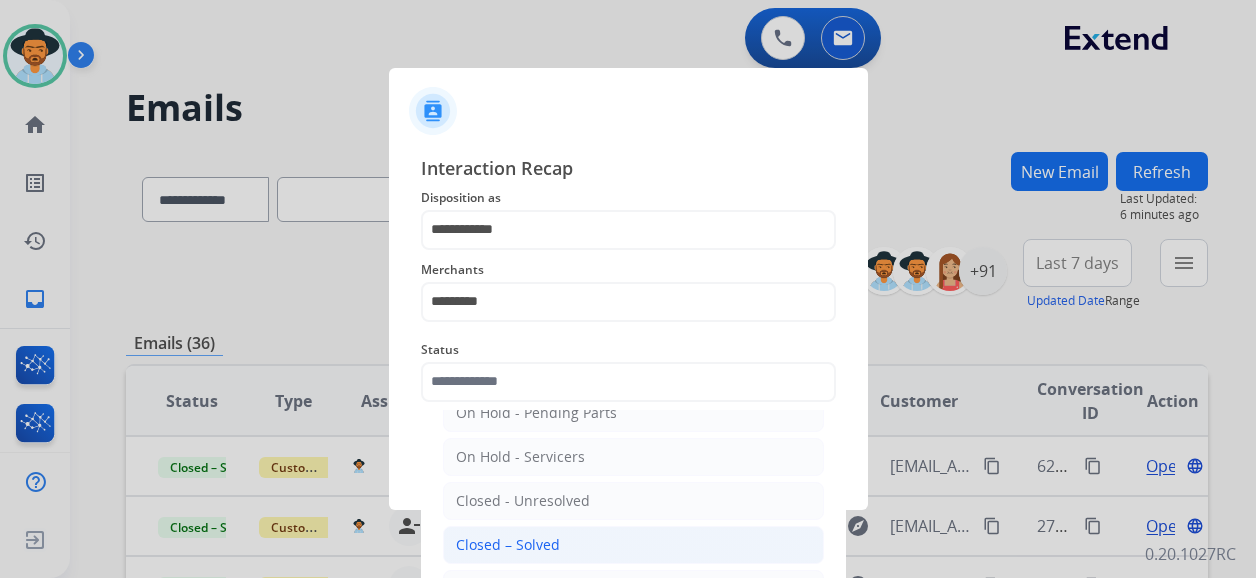 click on "Closed – Solved" 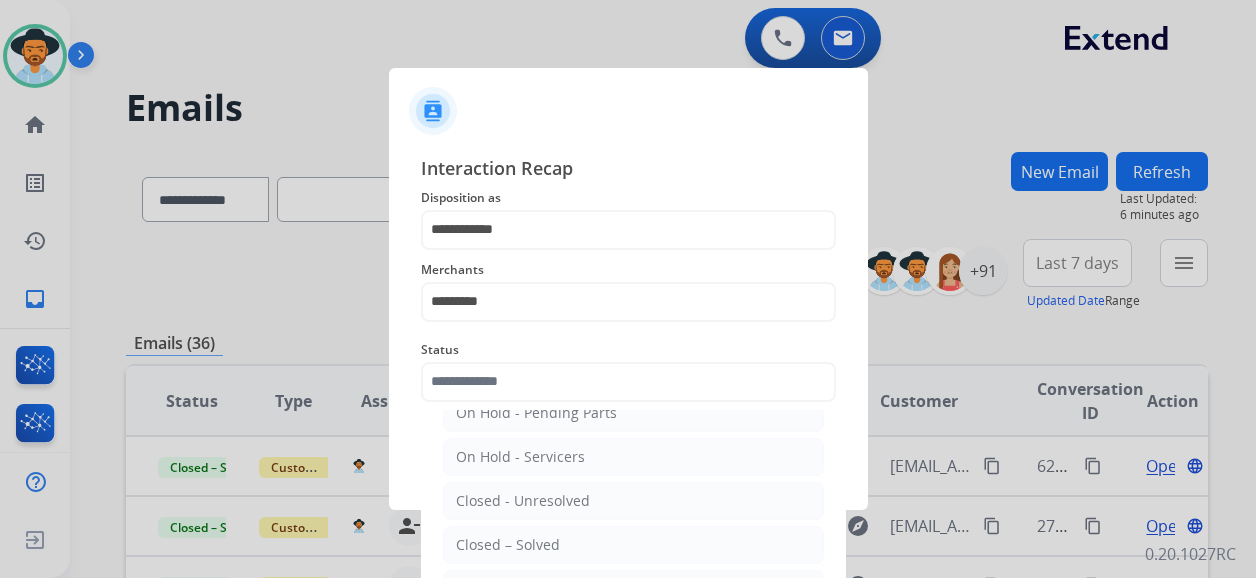 type on "**********" 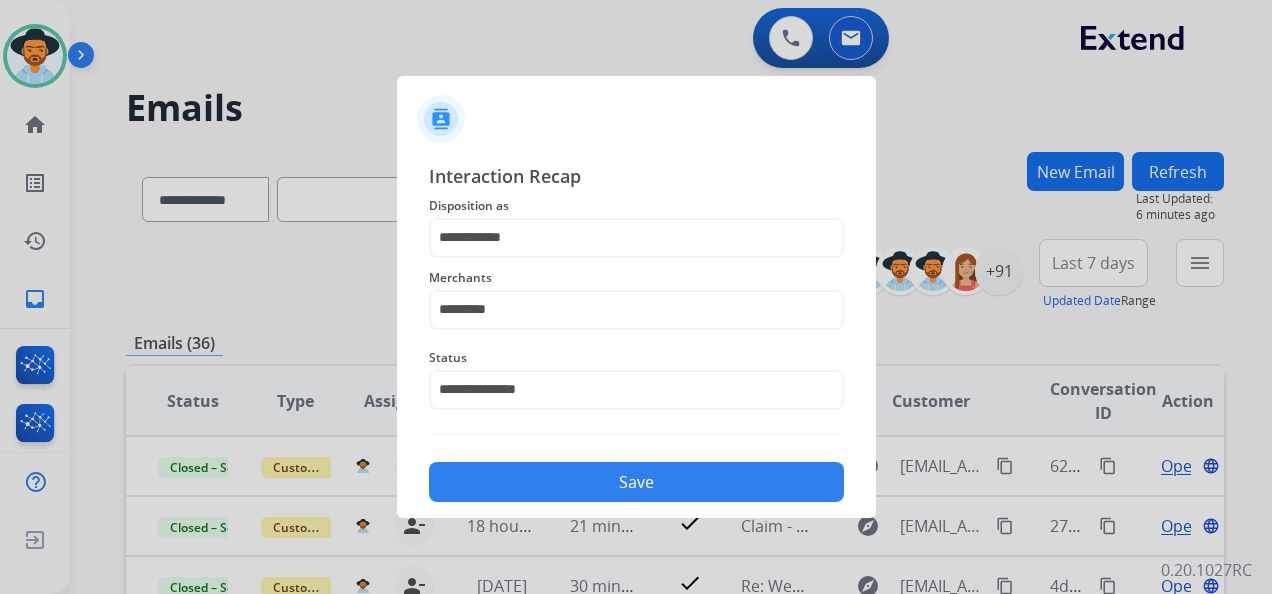 click on "Save" 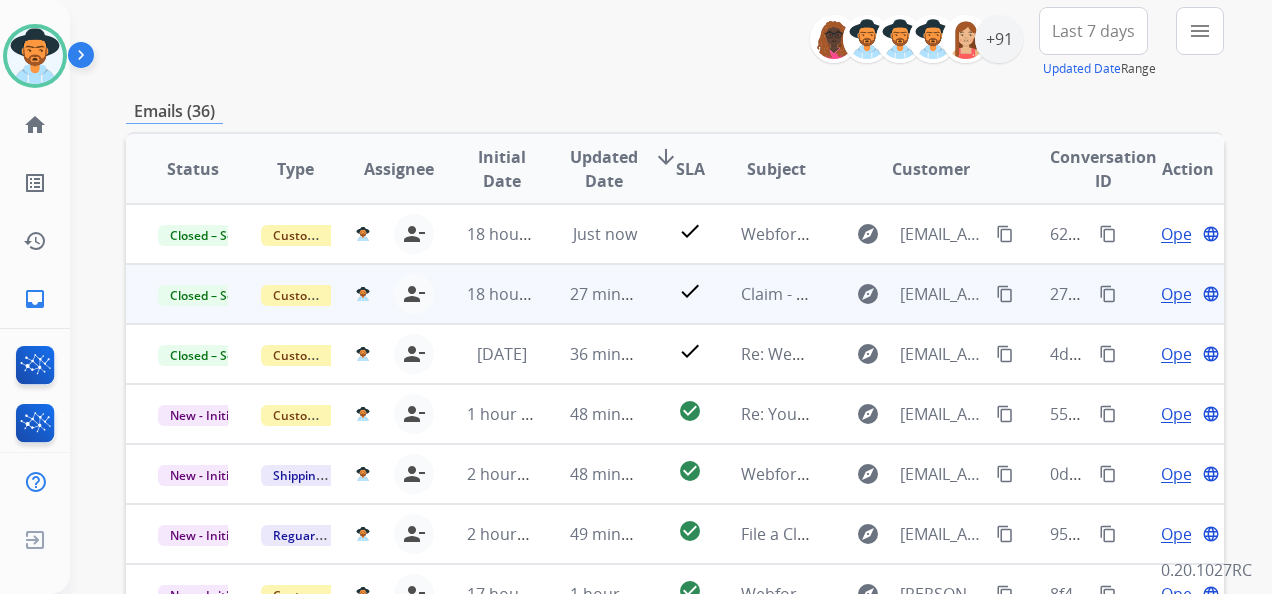 scroll, scrollTop: 300, scrollLeft: 0, axis: vertical 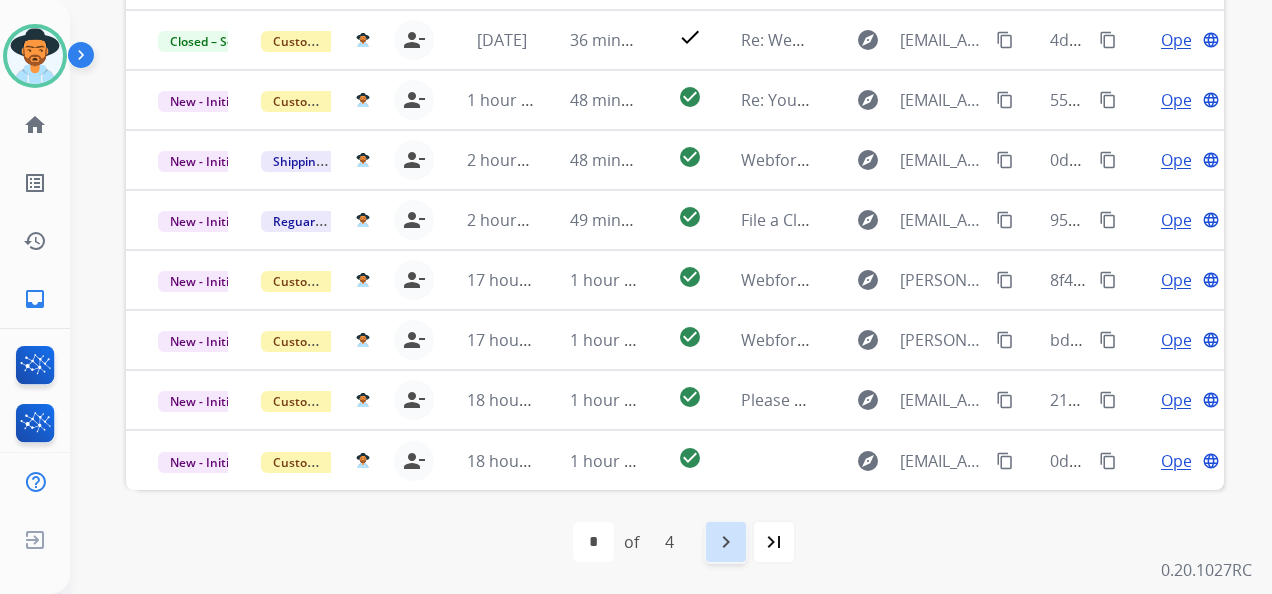 click on "navigate_next" at bounding box center (726, 542) 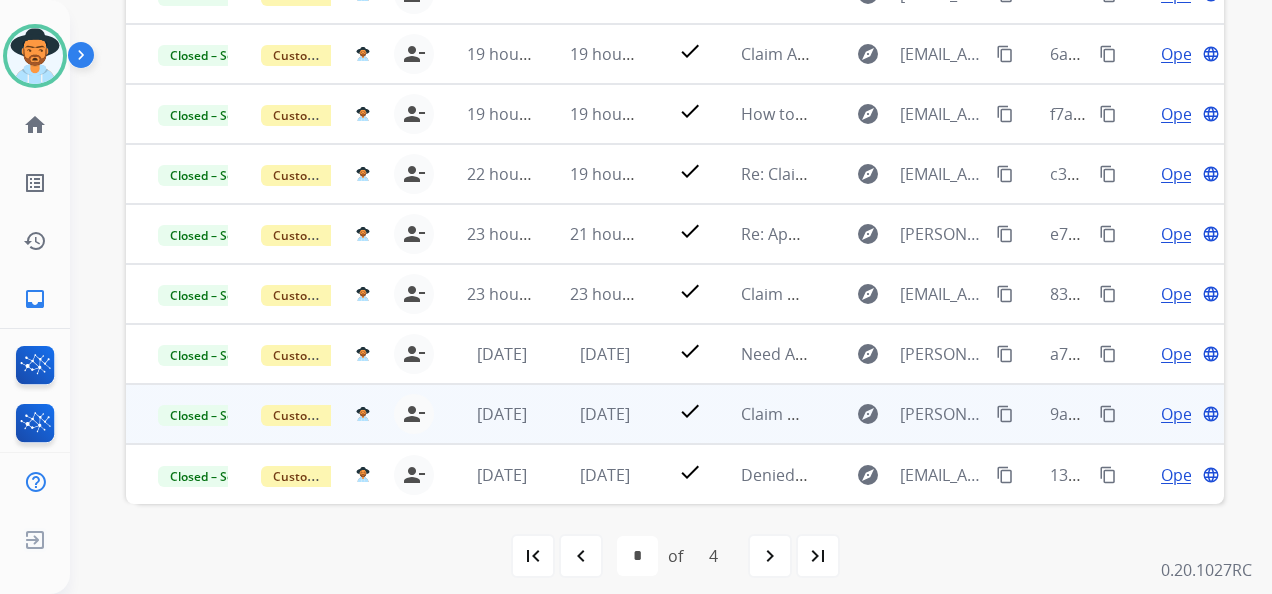 scroll, scrollTop: 544, scrollLeft: 0, axis: vertical 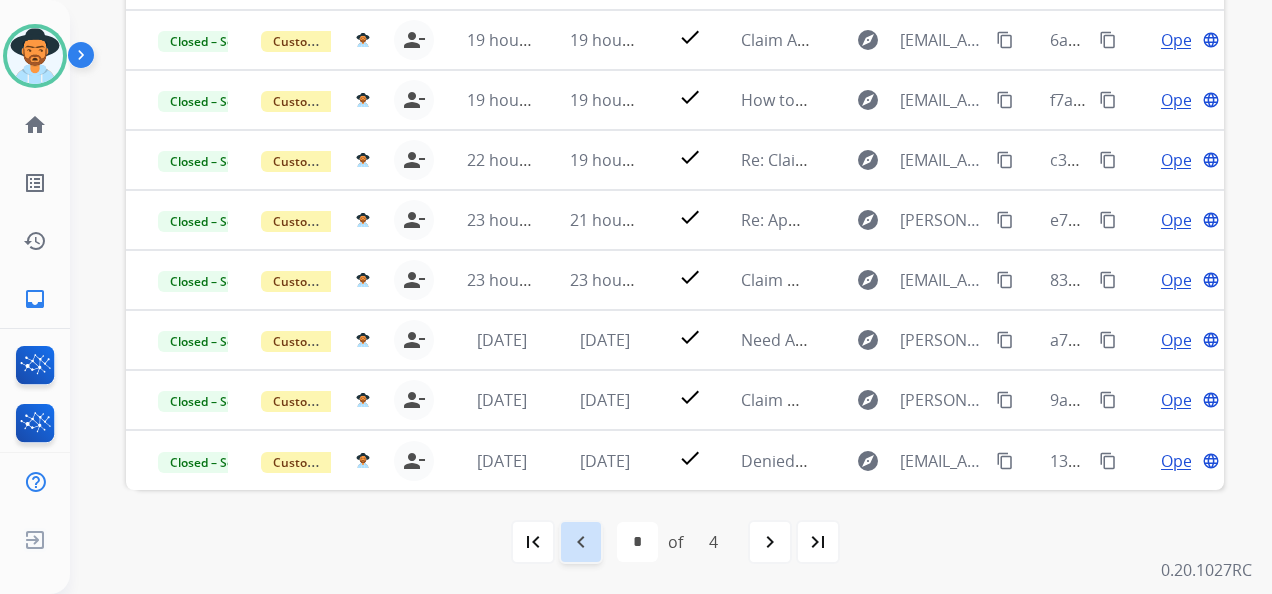 click on "navigate_before" at bounding box center [581, 542] 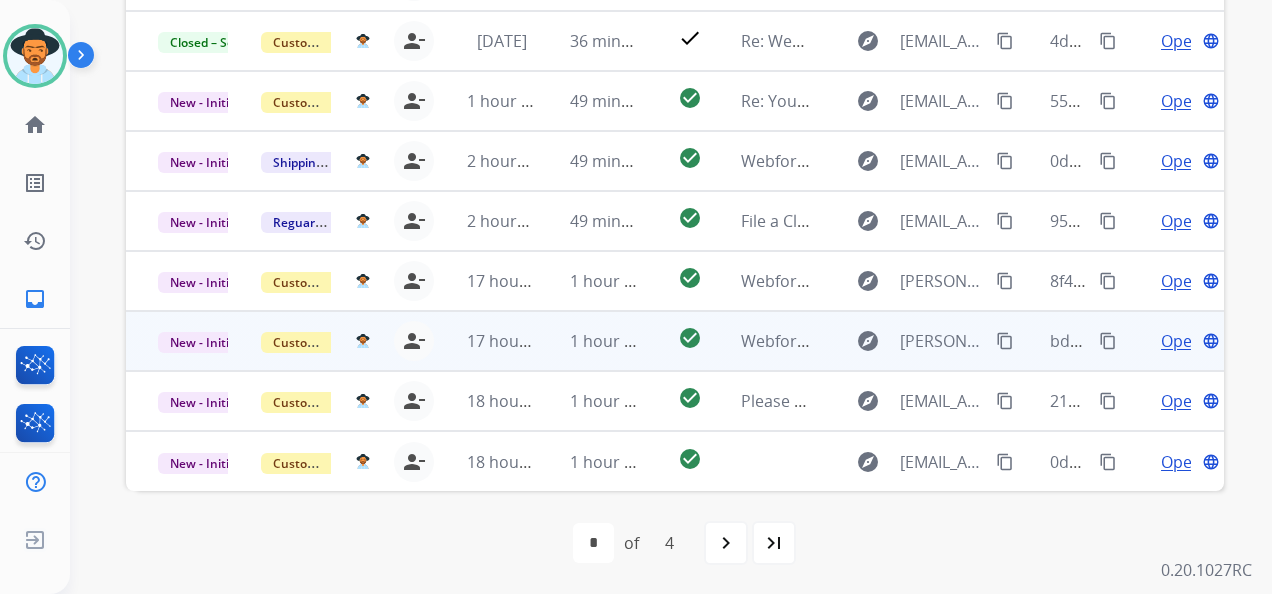 scroll, scrollTop: 544, scrollLeft: 0, axis: vertical 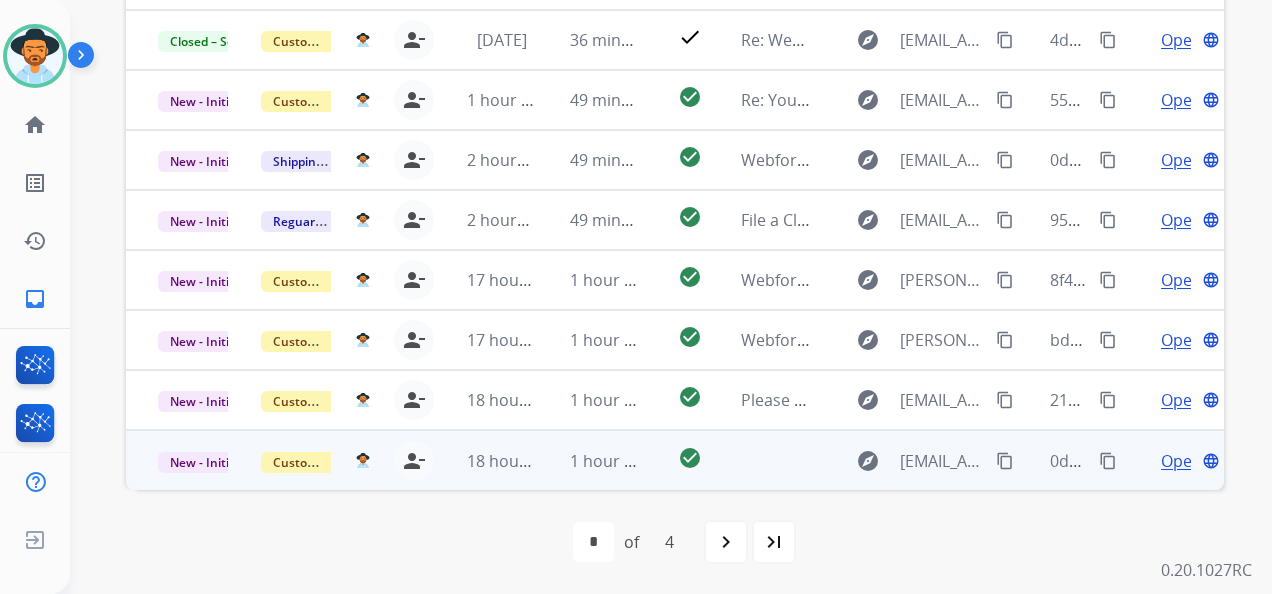 click on "Open" at bounding box center (1181, 461) 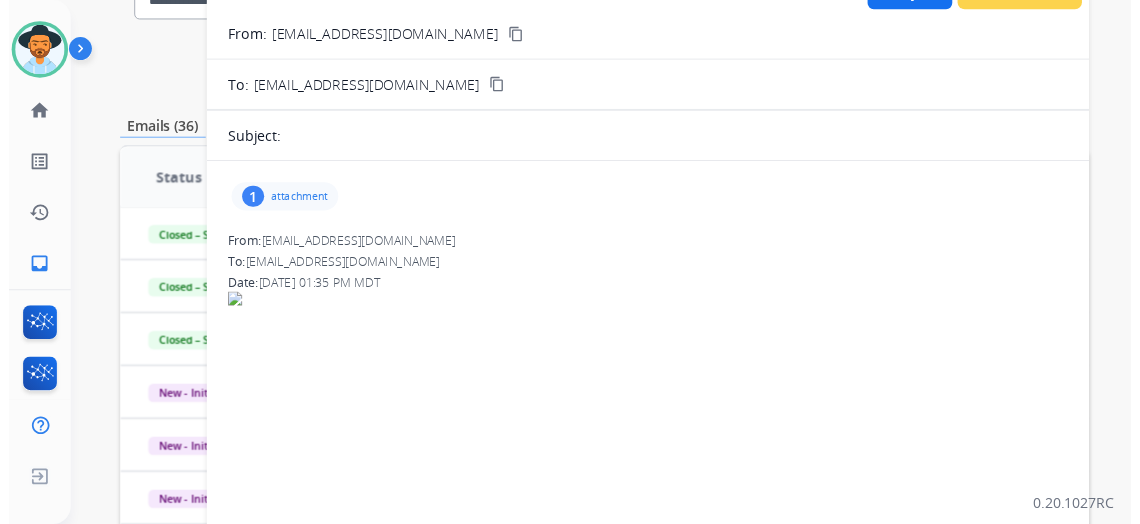 scroll, scrollTop: 144, scrollLeft: 0, axis: vertical 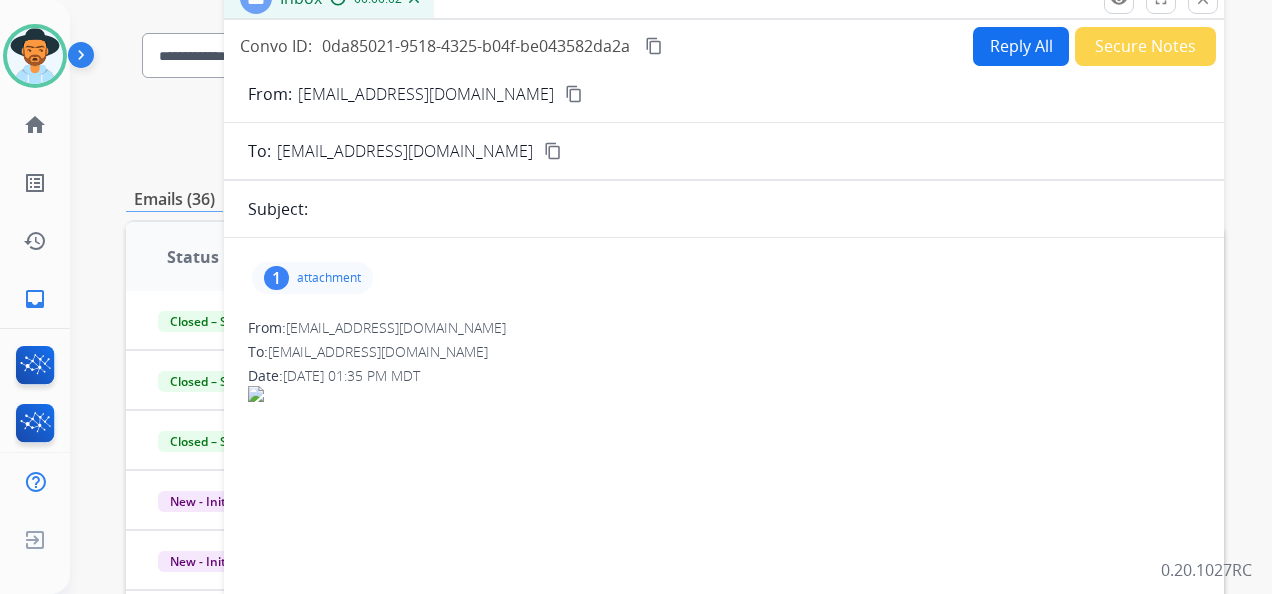 click on "attachment" at bounding box center (329, 278) 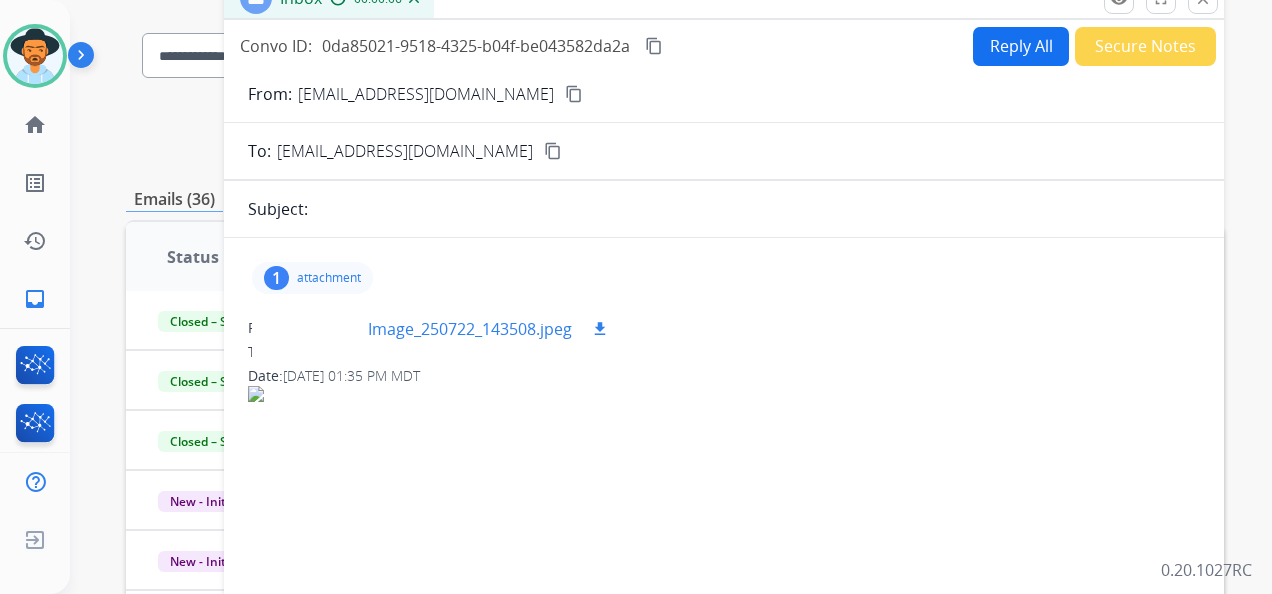 click at bounding box center [318, 329] 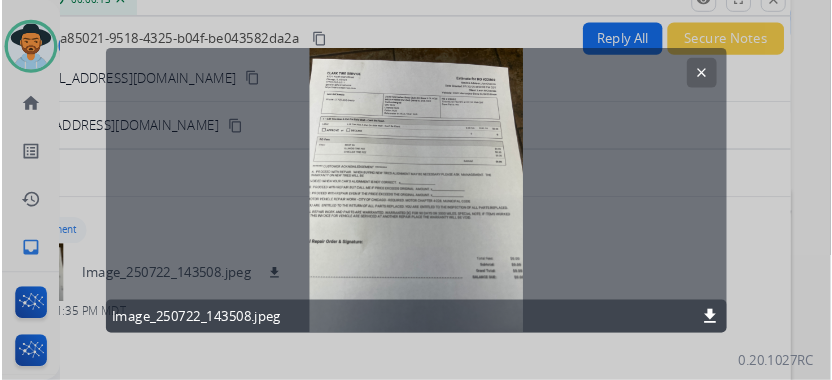 scroll, scrollTop: 144, scrollLeft: 0, axis: vertical 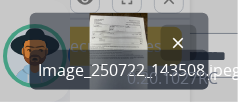 drag, startPoint x: 1134, startPoint y: 1, endPoint x: 121, endPoint y: 44, distance: 1013.91223 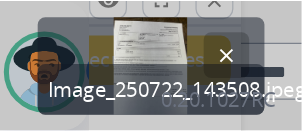 scroll, scrollTop: 144, scrollLeft: 0, axis: vertical 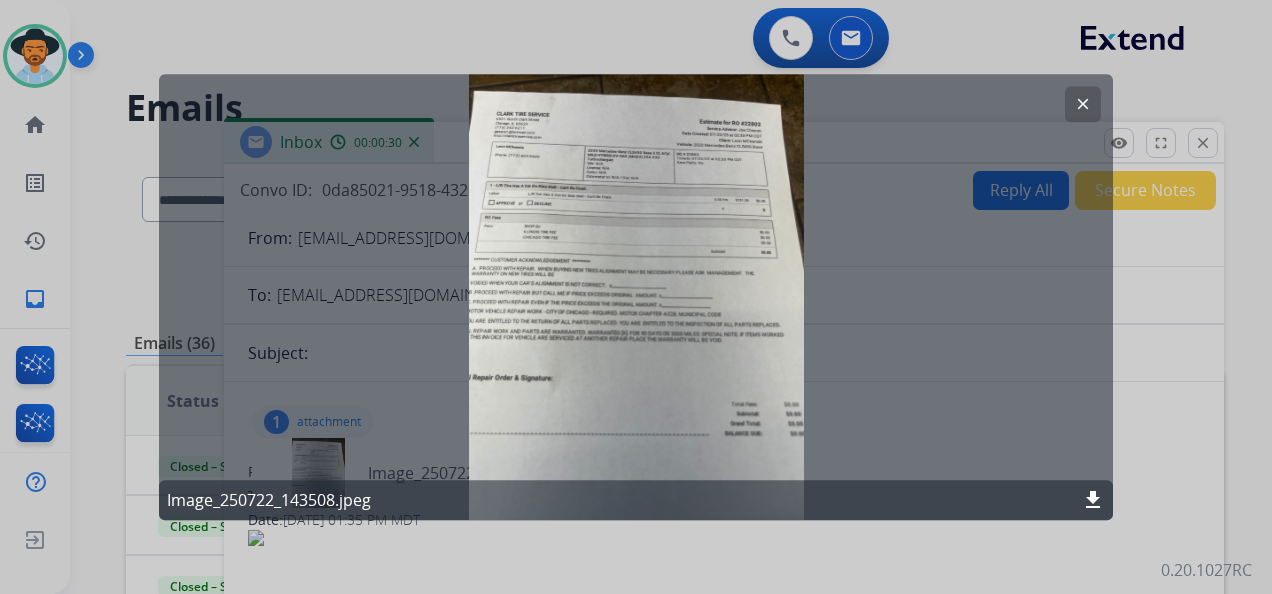 drag, startPoint x: 231, startPoint y: 0, endPoint x: 624, endPoint y: 12, distance: 393.18317 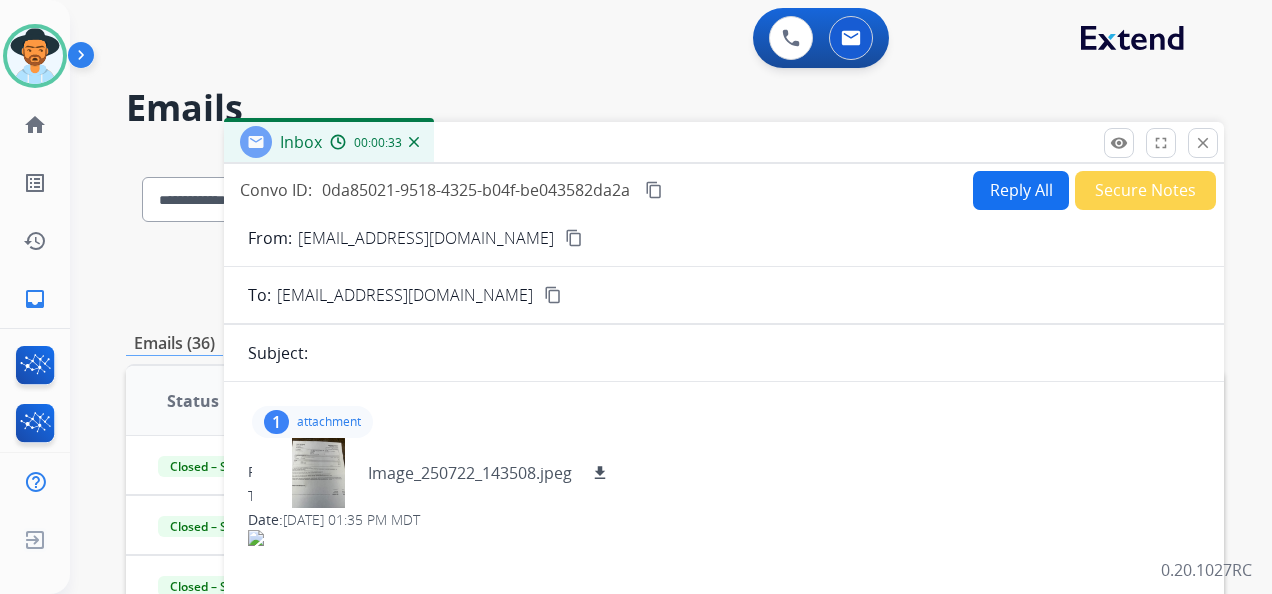 click on "content_copy" at bounding box center [574, 238] 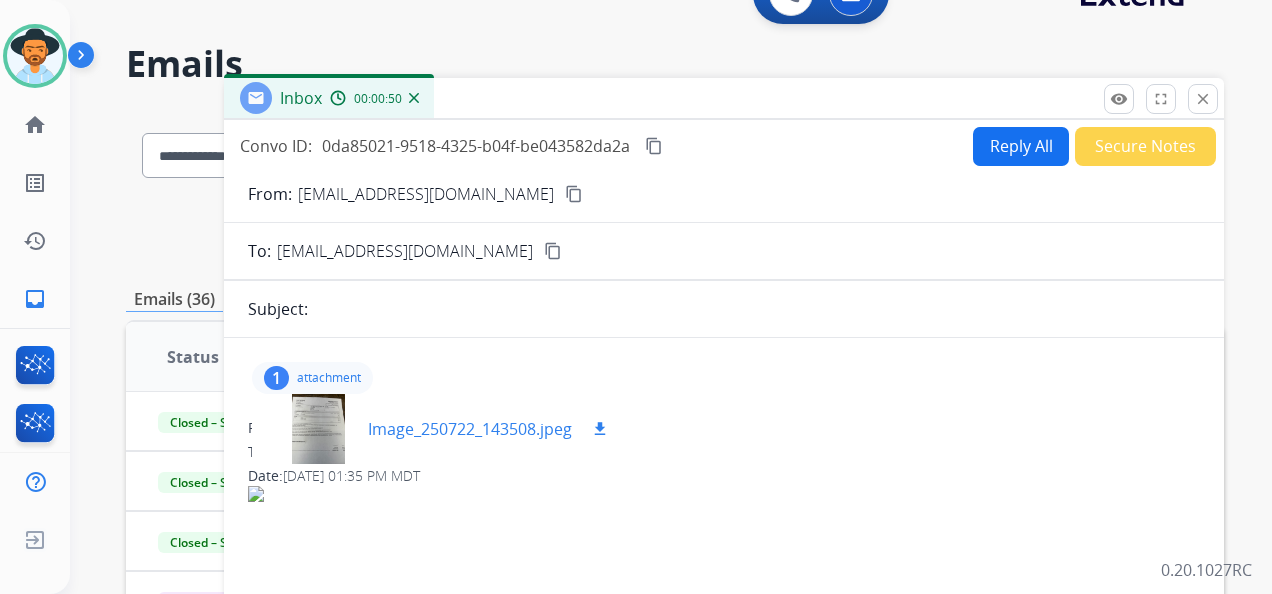 click on "download" at bounding box center (600, 429) 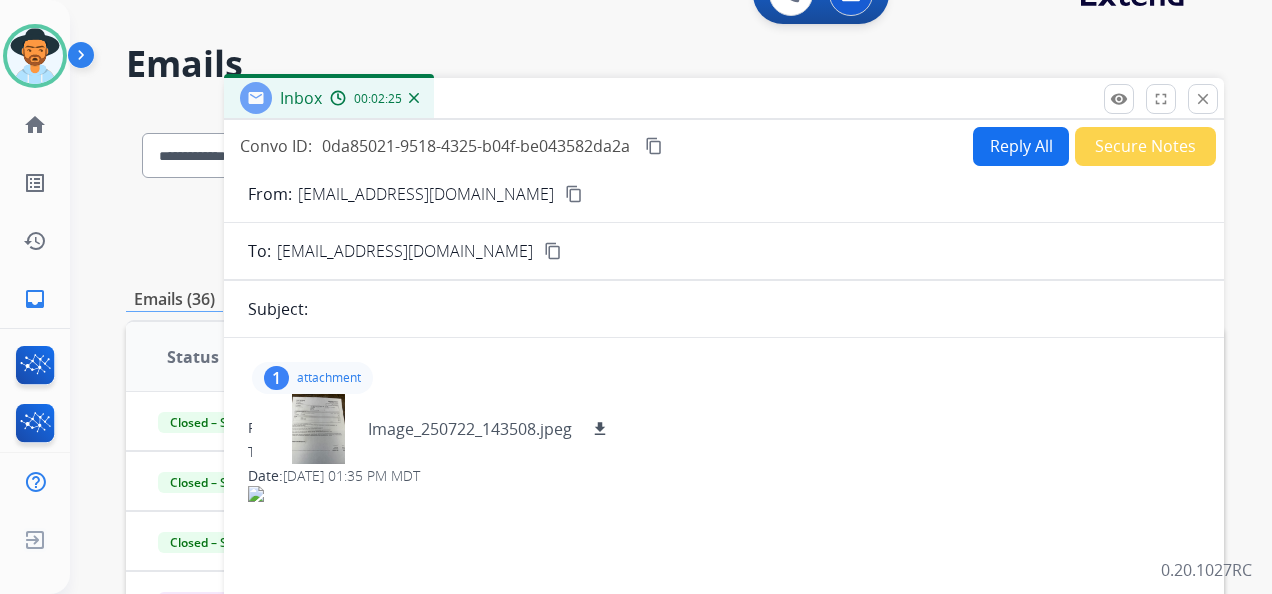 click on "1 attachment  Image_250722_143508.jpeg  download" at bounding box center [724, 378] 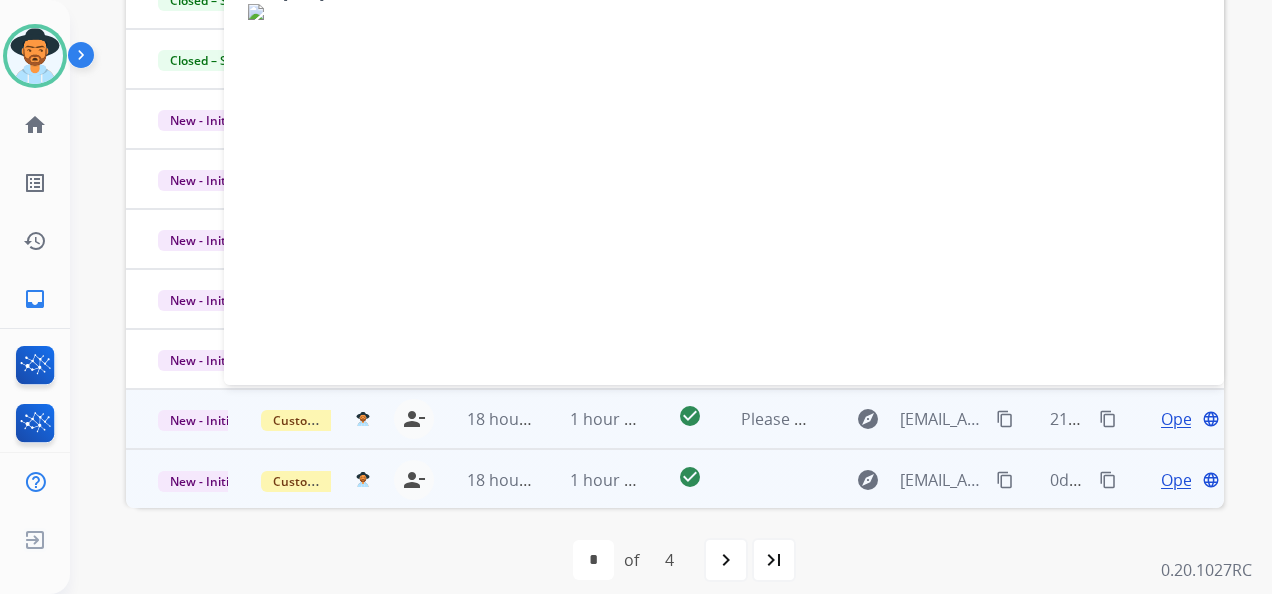 scroll, scrollTop: 544, scrollLeft: 0, axis: vertical 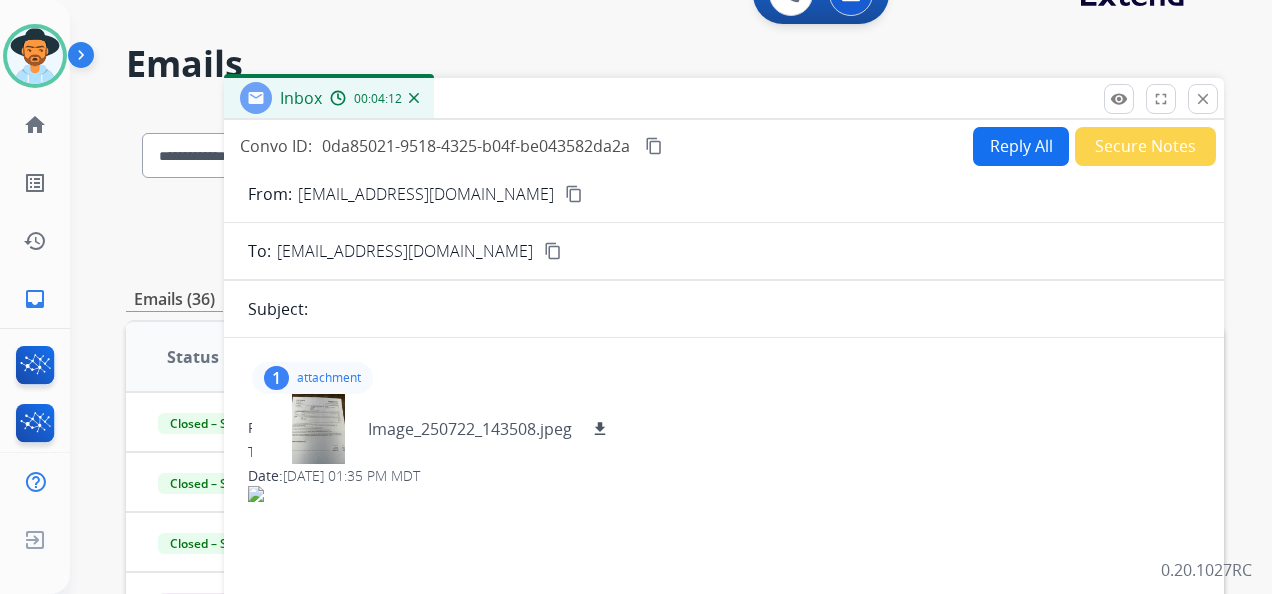 click on "Reply All" at bounding box center [1021, 146] 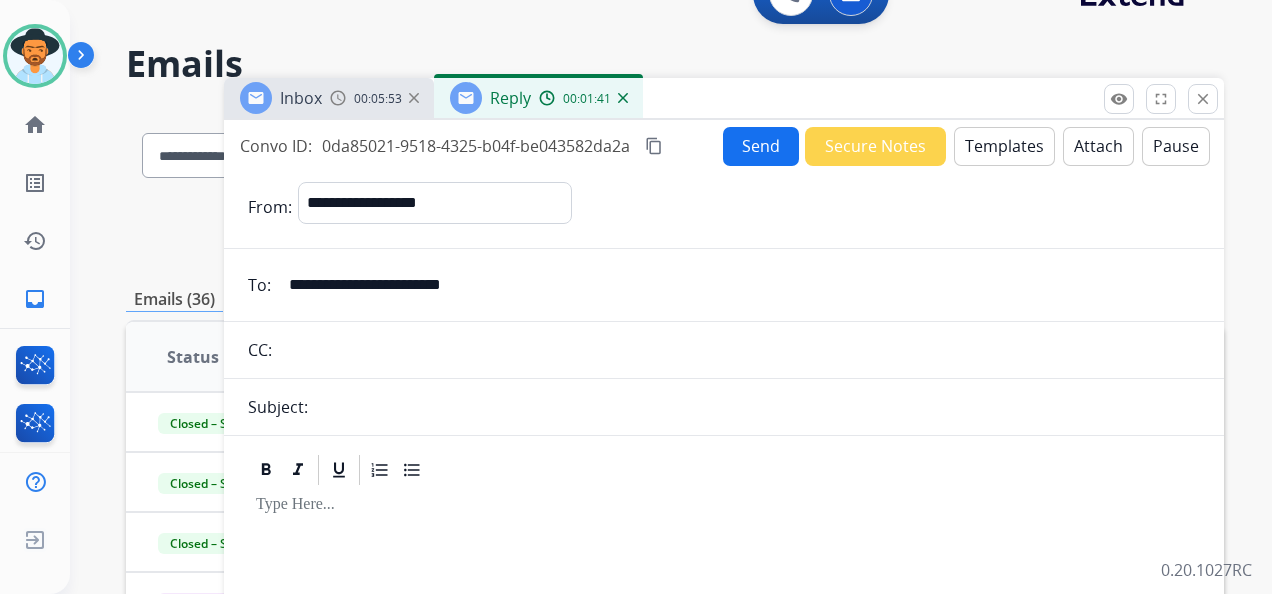 click on "**********" at bounding box center [671, 297] 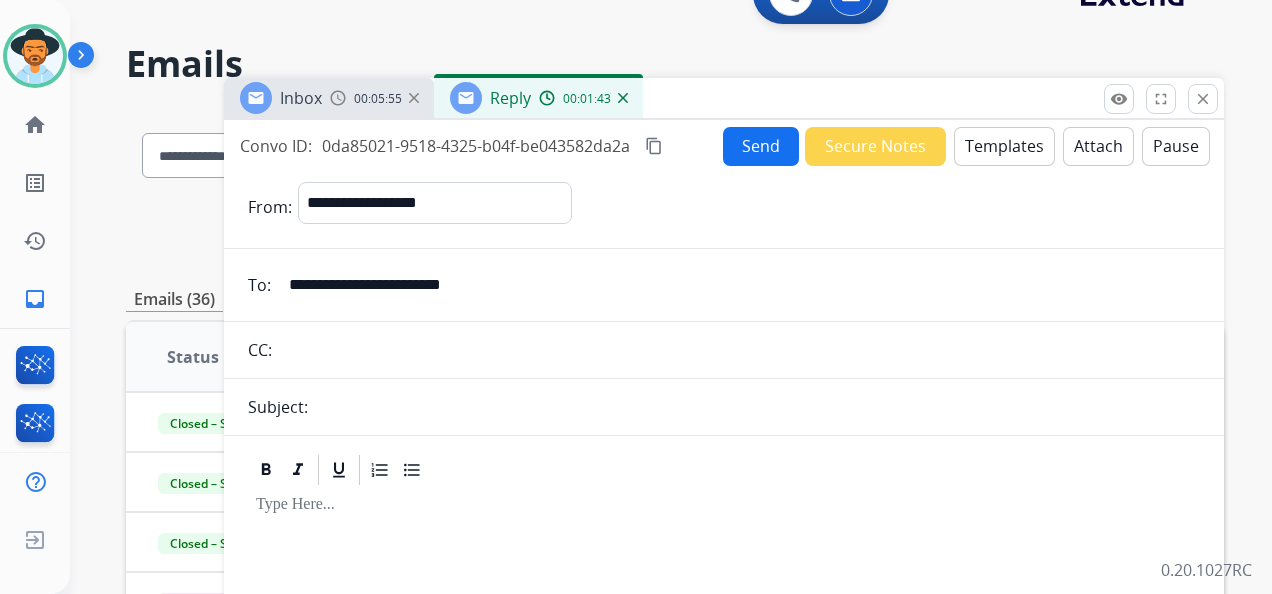 click on "00:05:55" at bounding box center [374, 98] 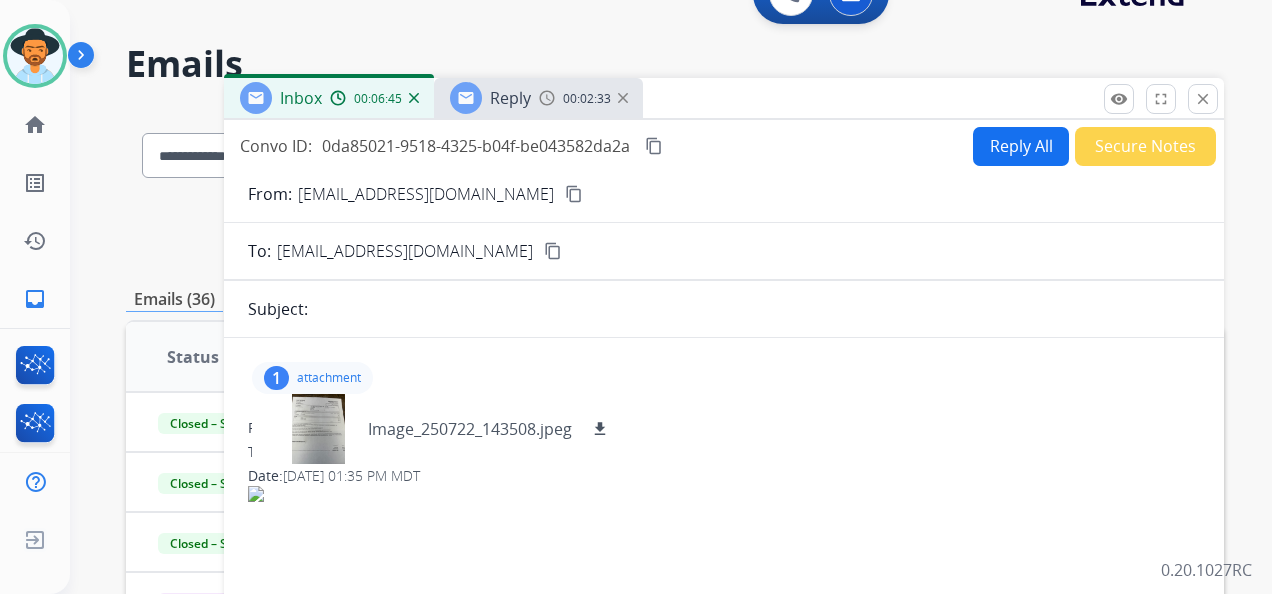 click on "00:02:33" at bounding box center (587, 99) 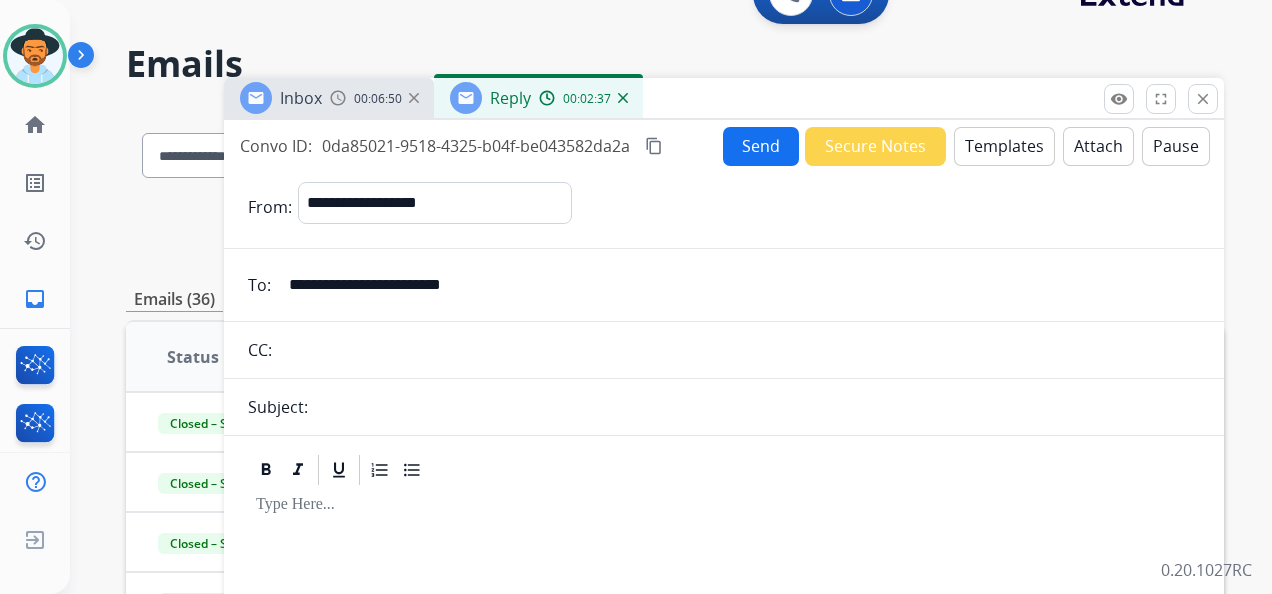 click on "Reply  00:02:37" at bounding box center (538, 98) 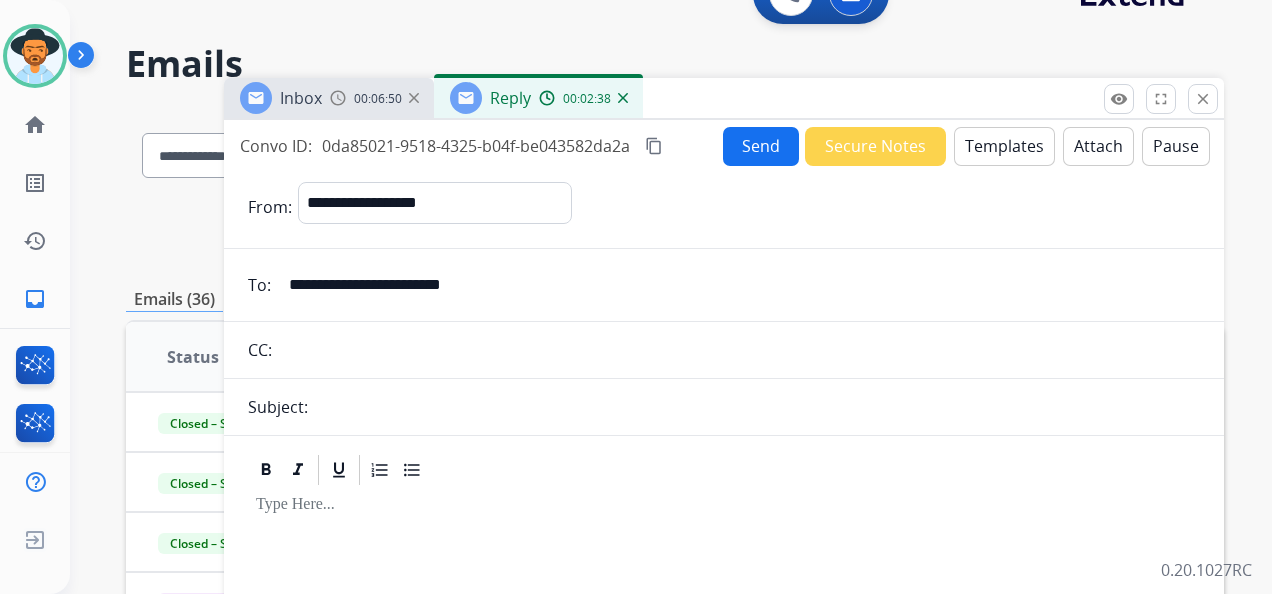 click at bounding box center (623, 98) 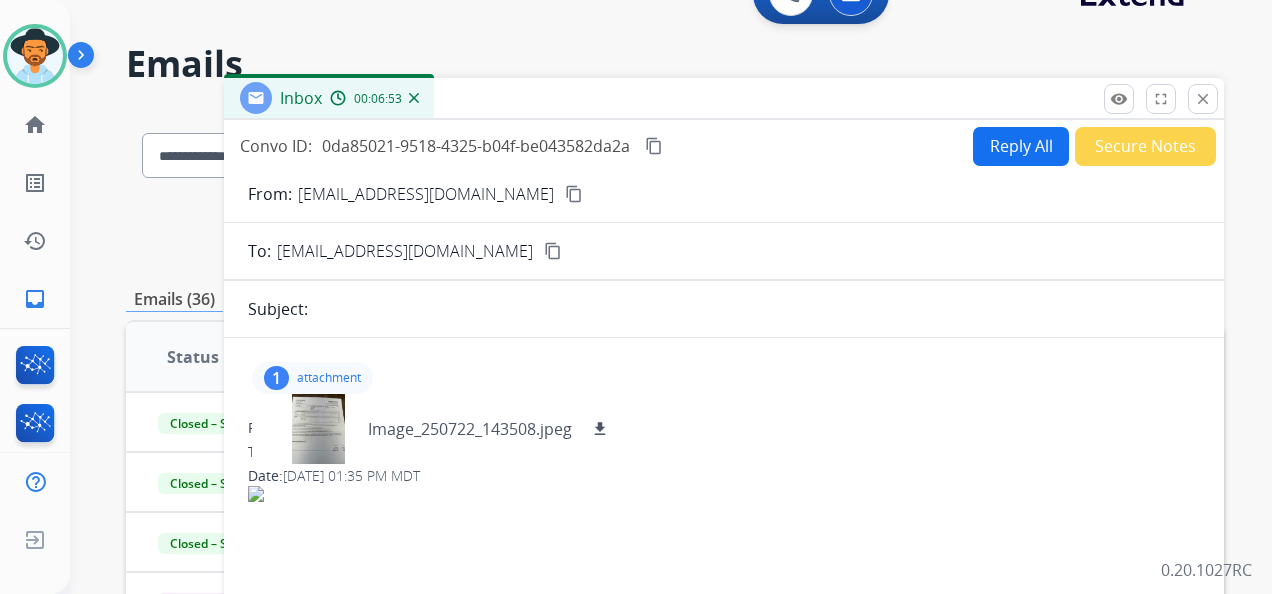 click on "Reply All" at bounding box center [1021, 146] 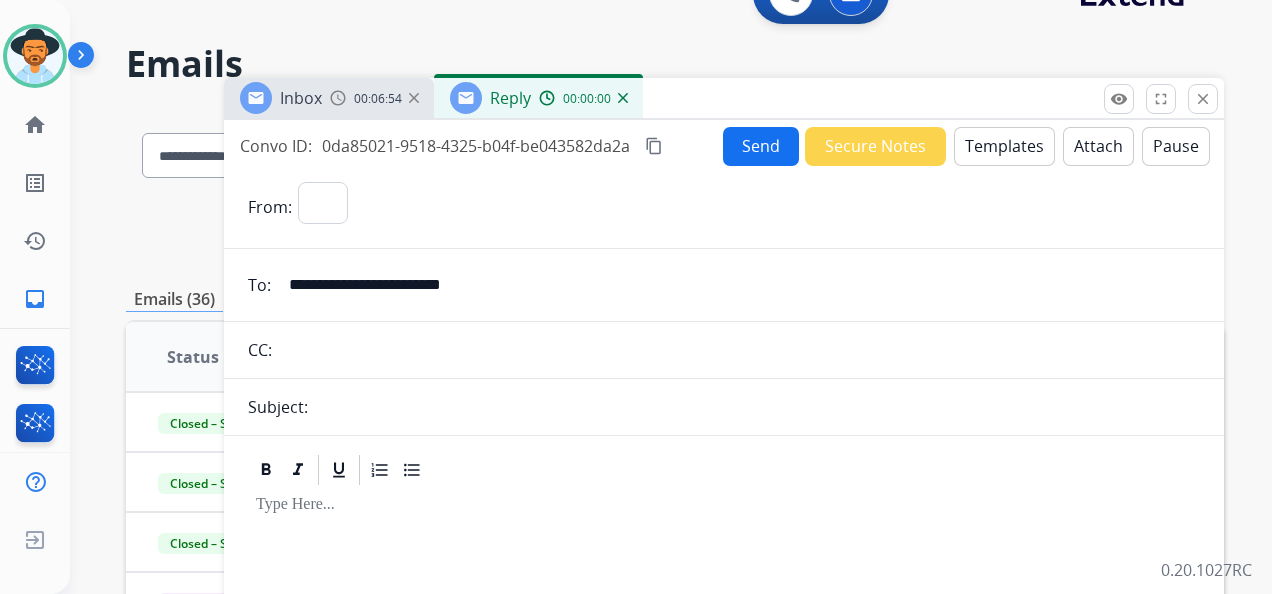 select on "**********" 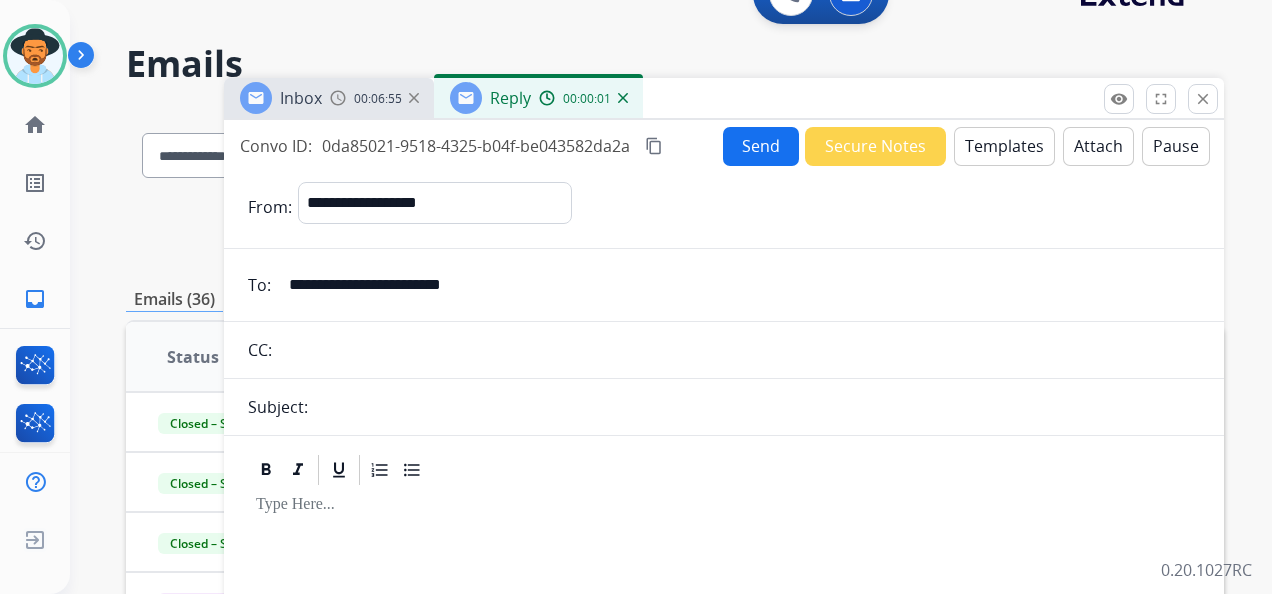 click on "Subject:" at bounding box center [724, 407] 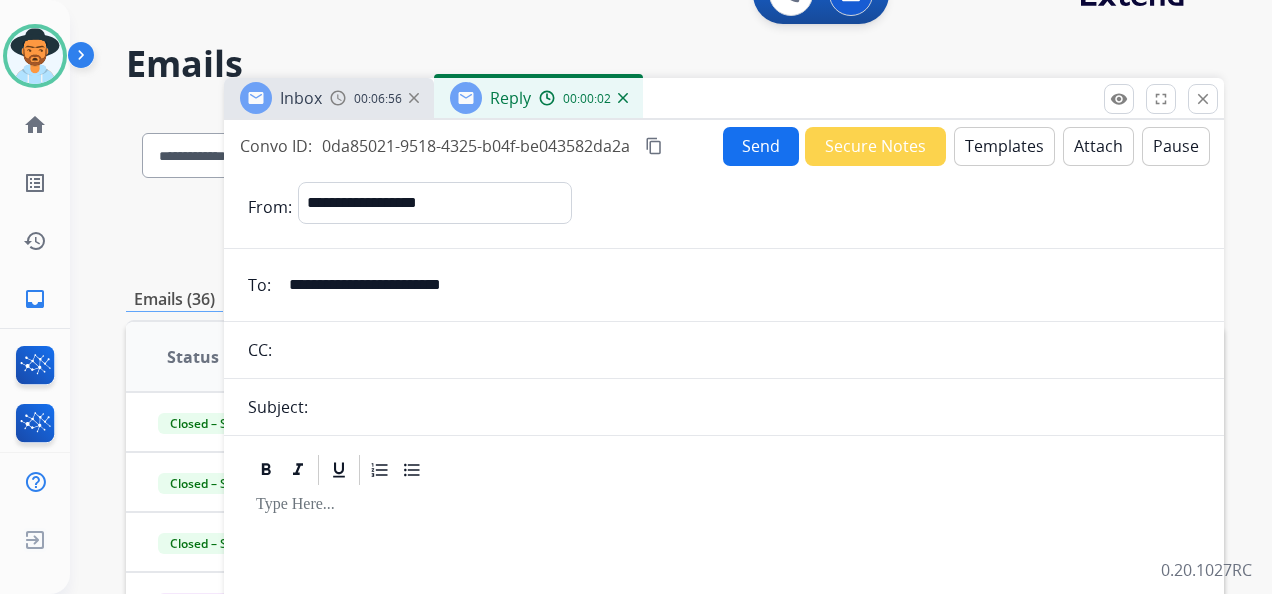 click on "Subject:" at bounding box center (724, 407) 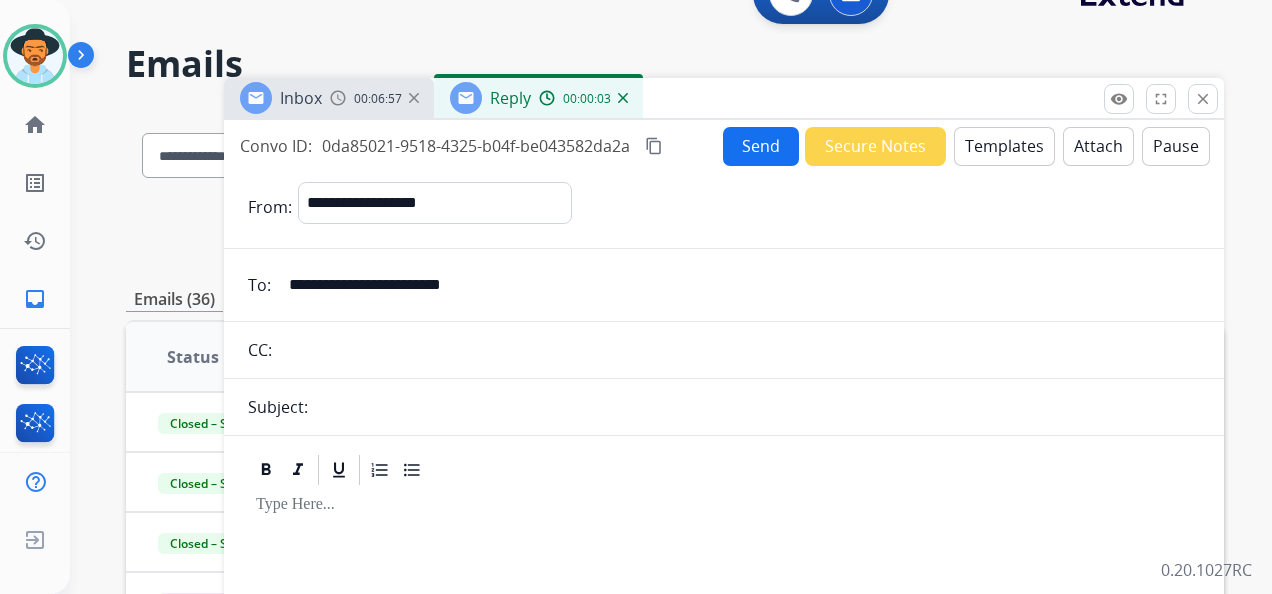 click on "Subject:" at bounding box center [724, 407] 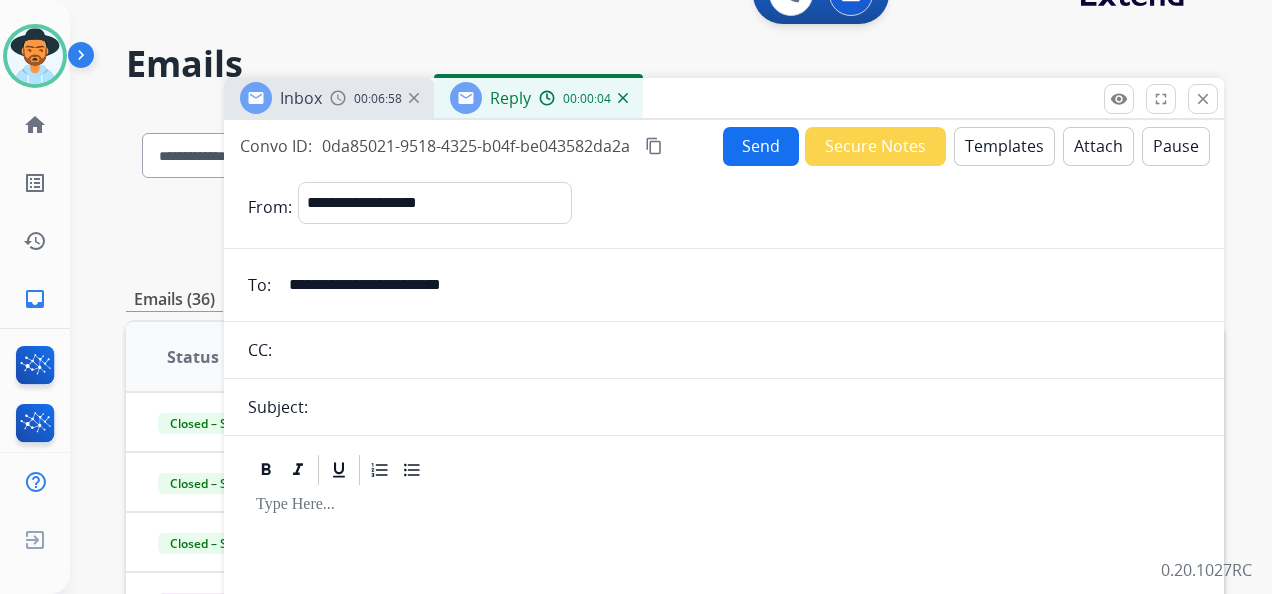 click on "Subject:" at bounding box center (724, 407) 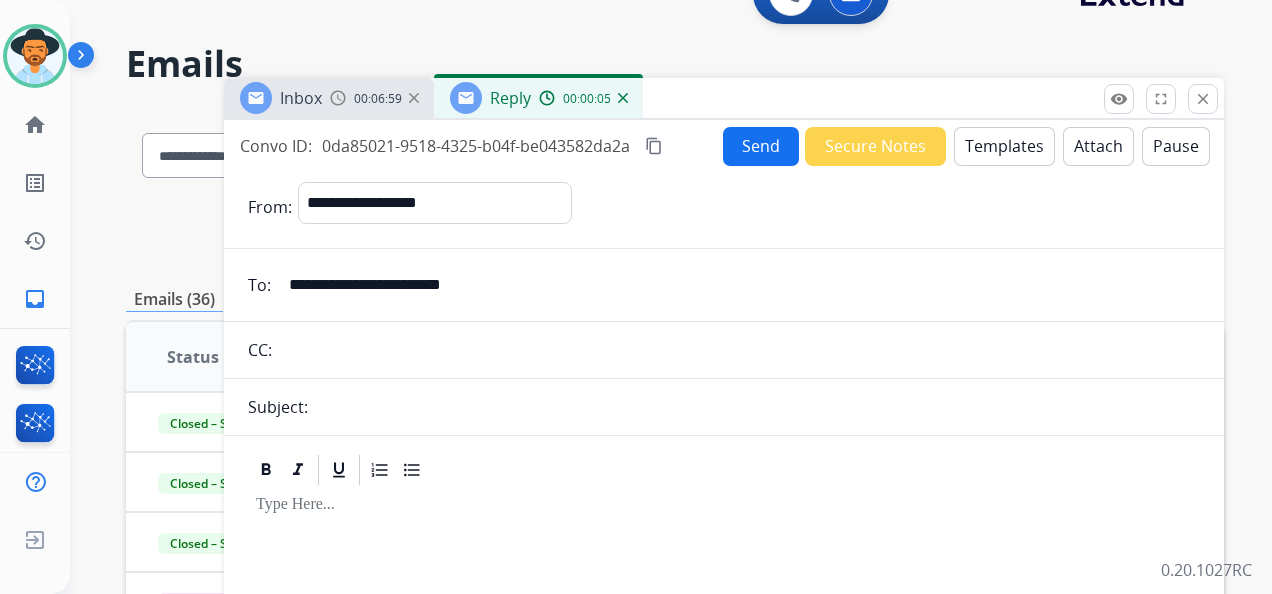 click on "Subject:" at bounding box center (724, 407) 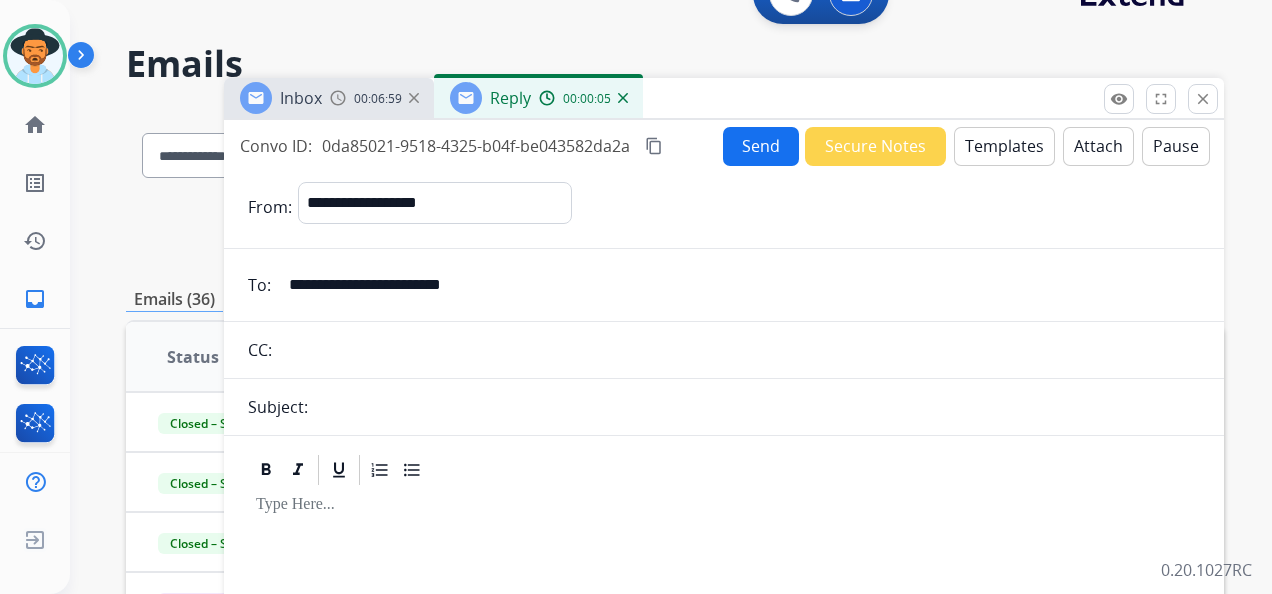 click on "Subject:" at bounding box center [724, 407] 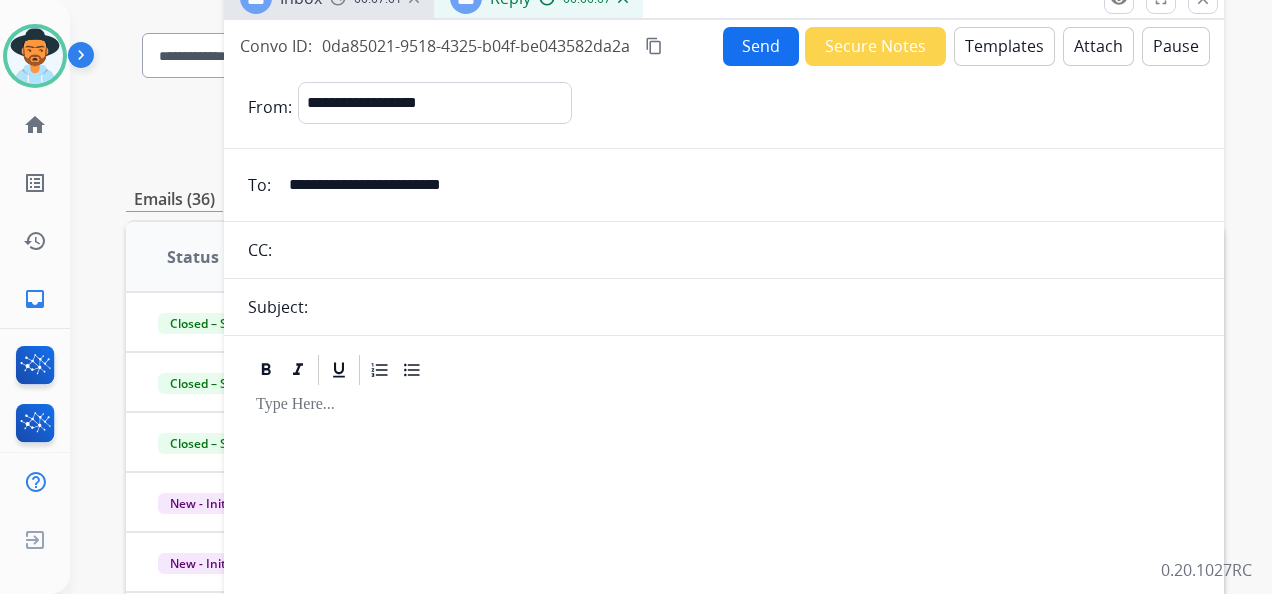 scroll, scrollTop: 144, scrollLeft: 0, axis: vertical 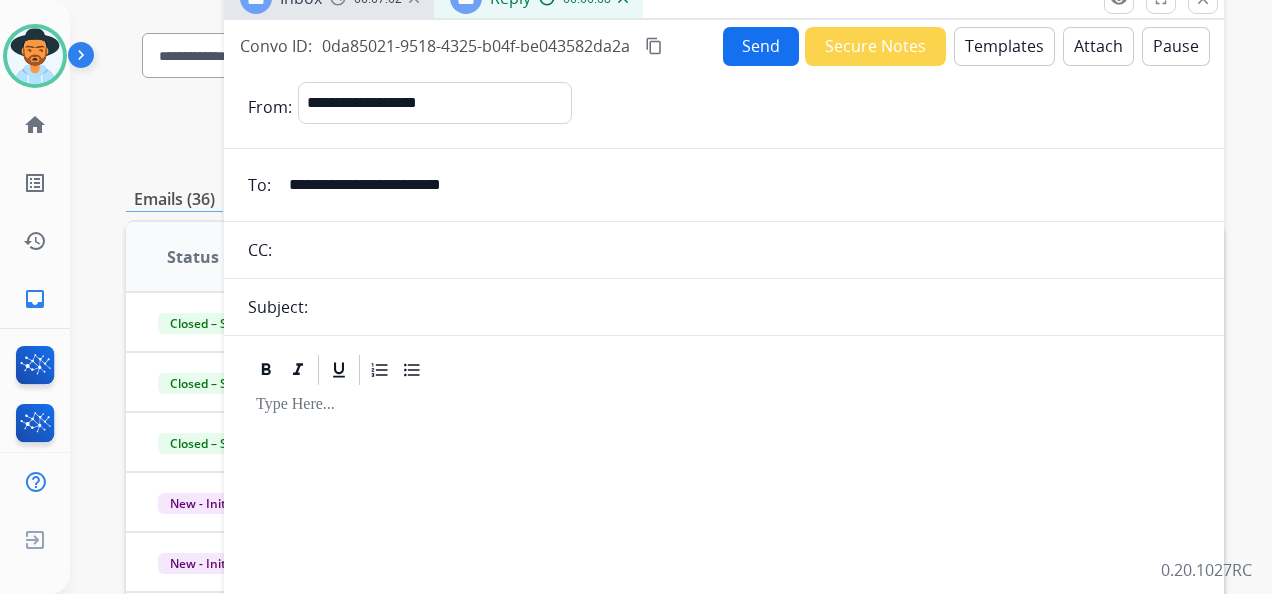 click on "Subject:" at bounding box center [724, 307] 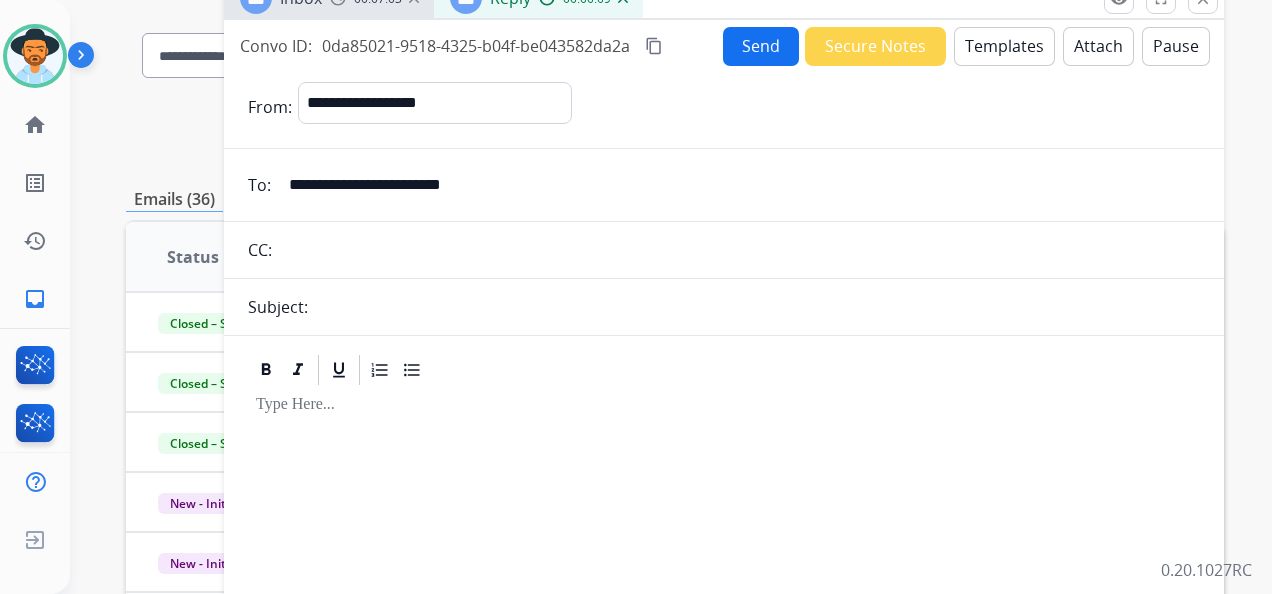 click at bounding box center [724, 517] 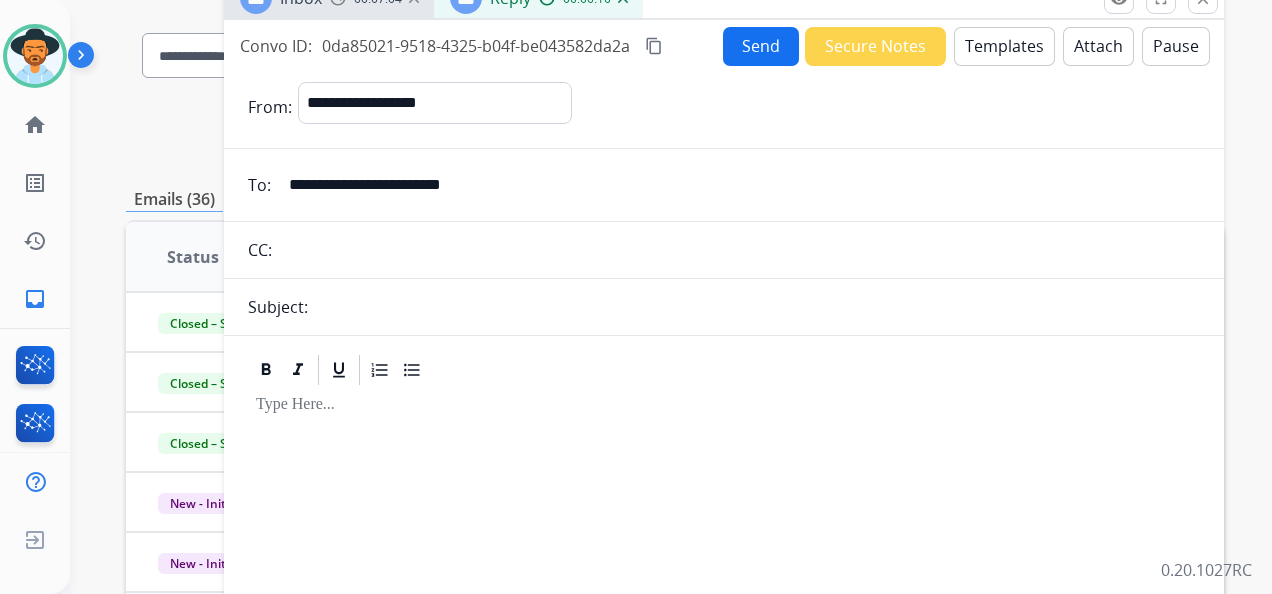 click on "Templates" at bounding box center [1004, 46] 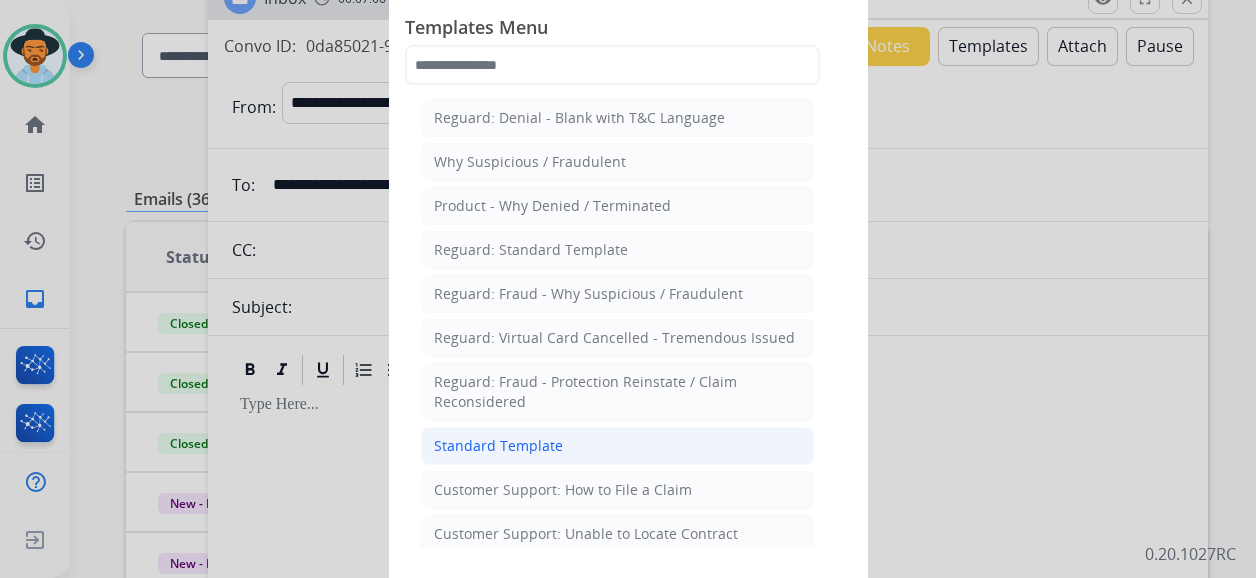 click on "Standard Template" 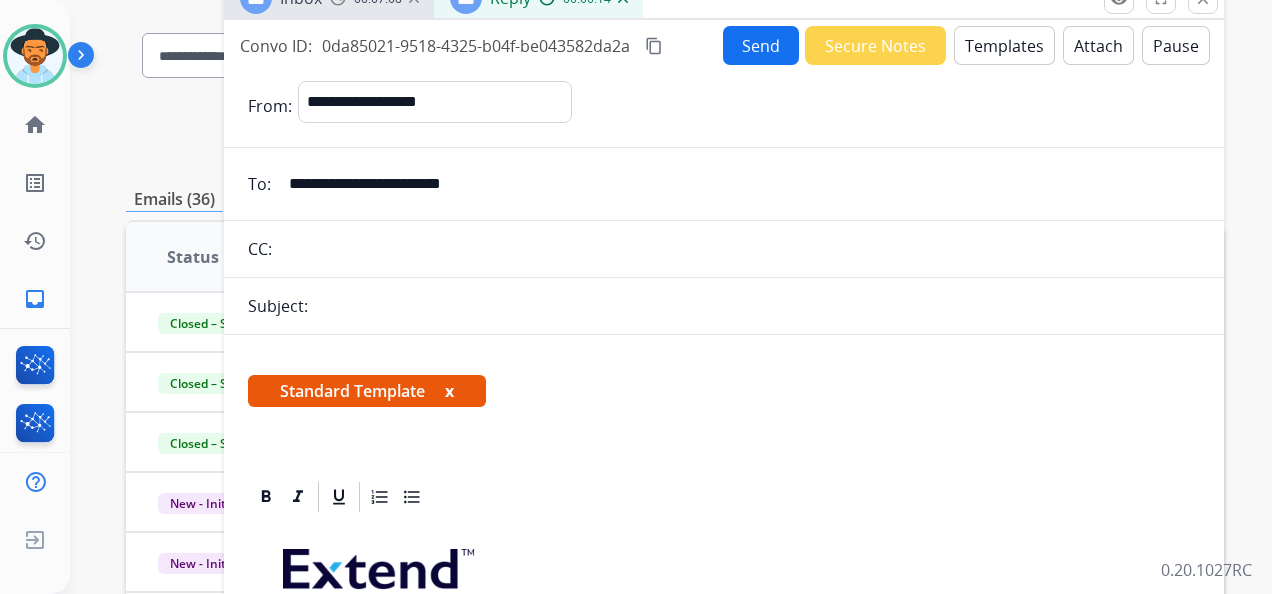 click on "Subject:" at bounding box center (724, 306) 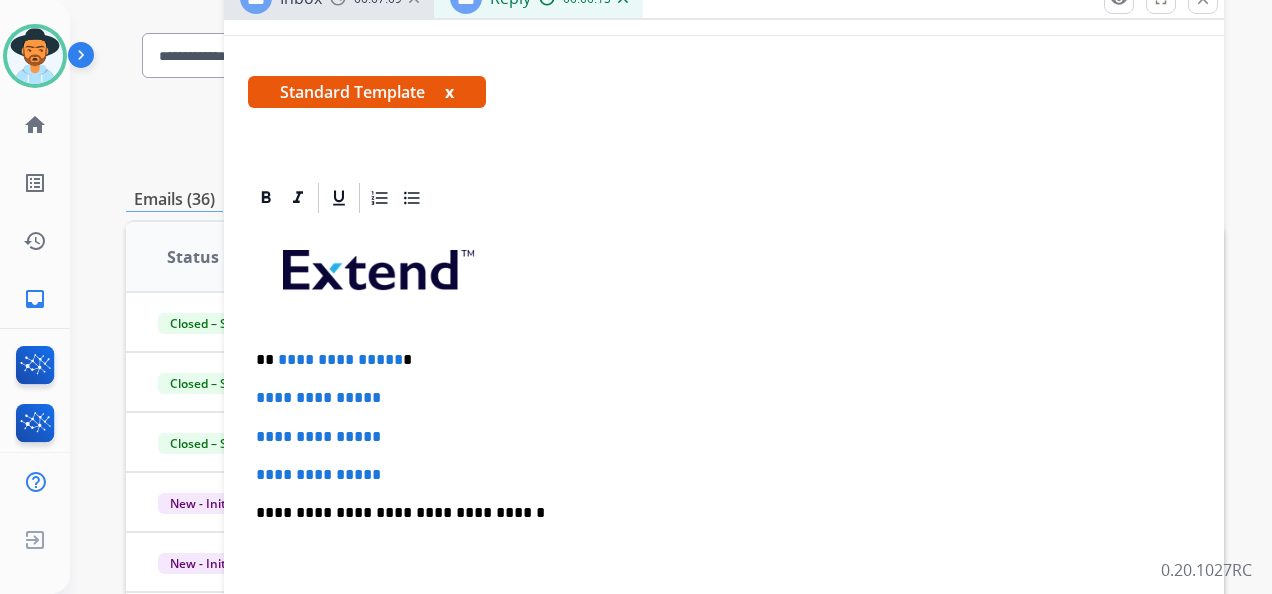 scroll, scrollTop: 300, scrollLeft: 0, axis: vertical 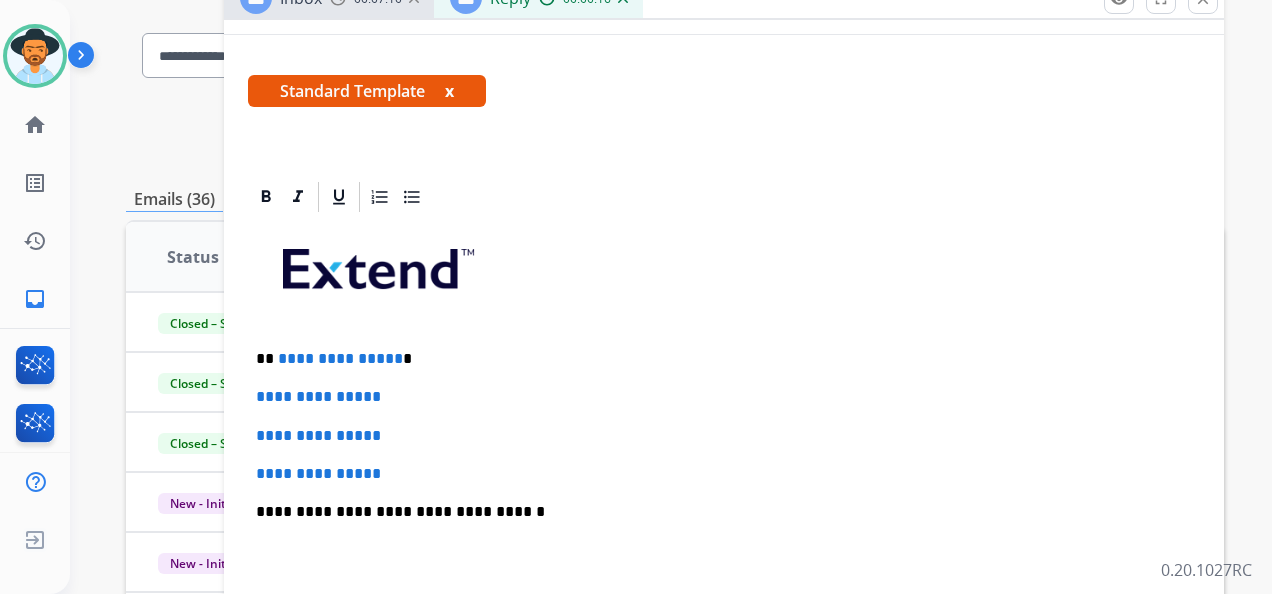 click on "**********" at bounding box center (716, 359) 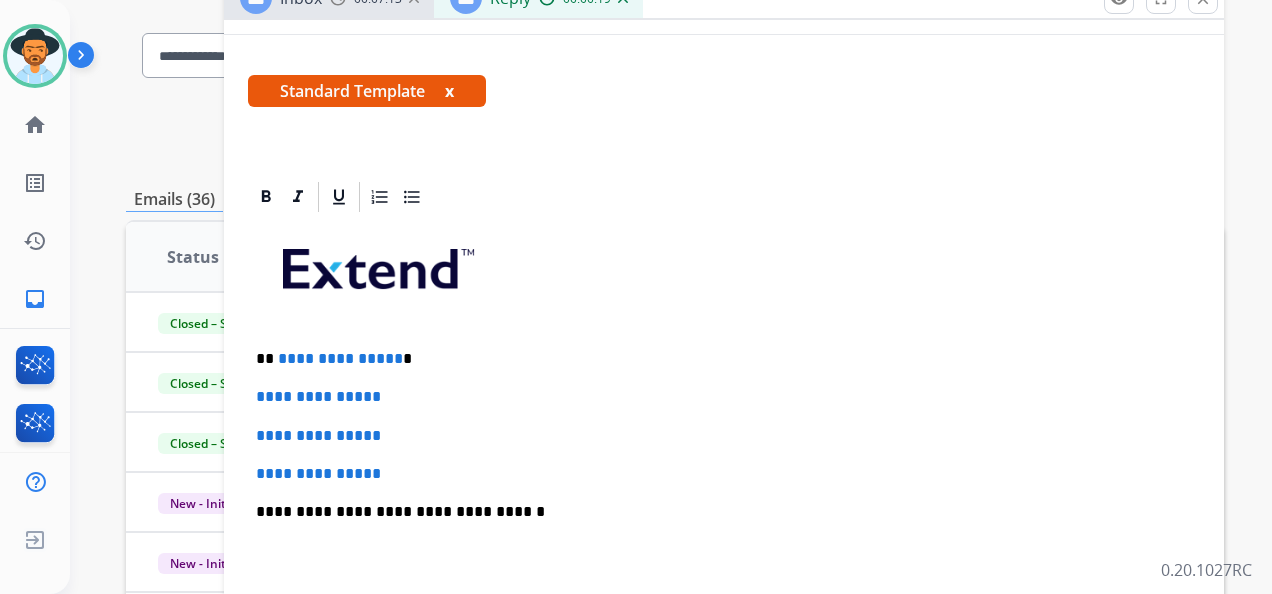 type 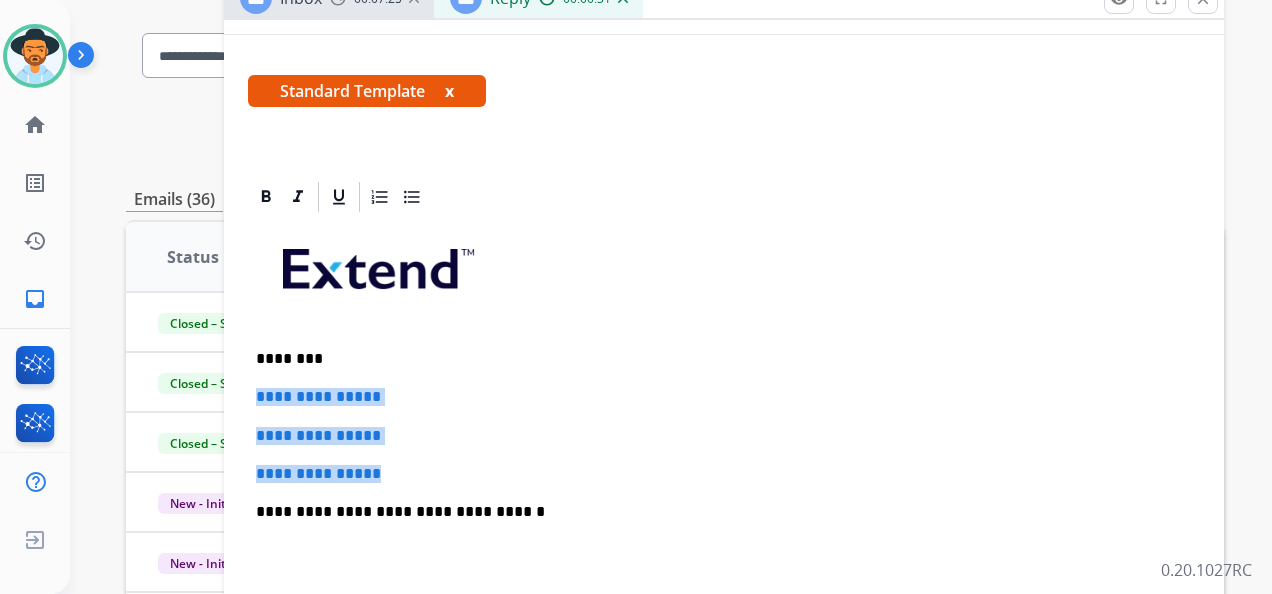 drag, startPoint x: 257, startPoint y: 390, endPoint x: 414, endPoint y: 468, distance: 175.3083 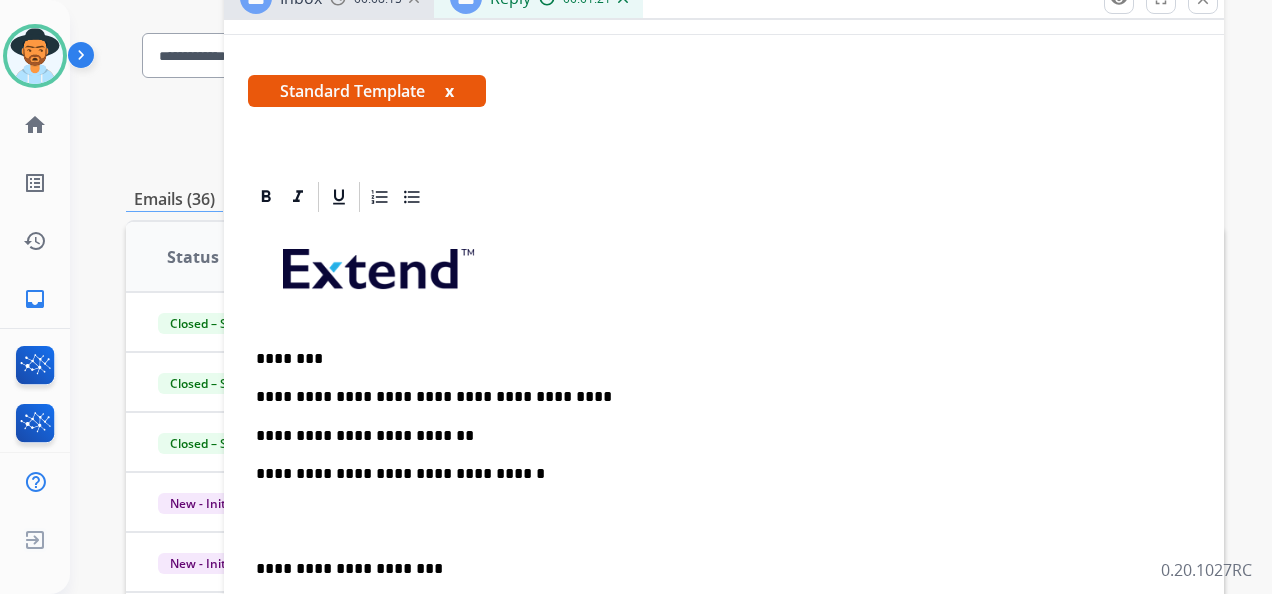 click on "**********" at bounding box center [716, 436] 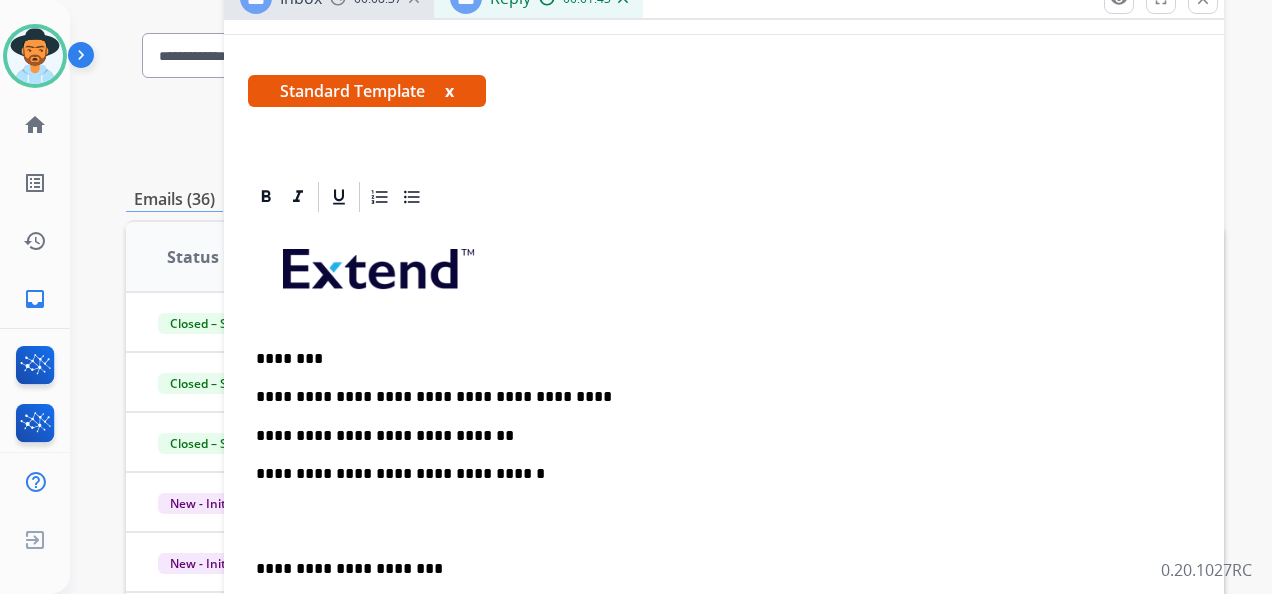 click on "**********" at bounding box center [716, 436] 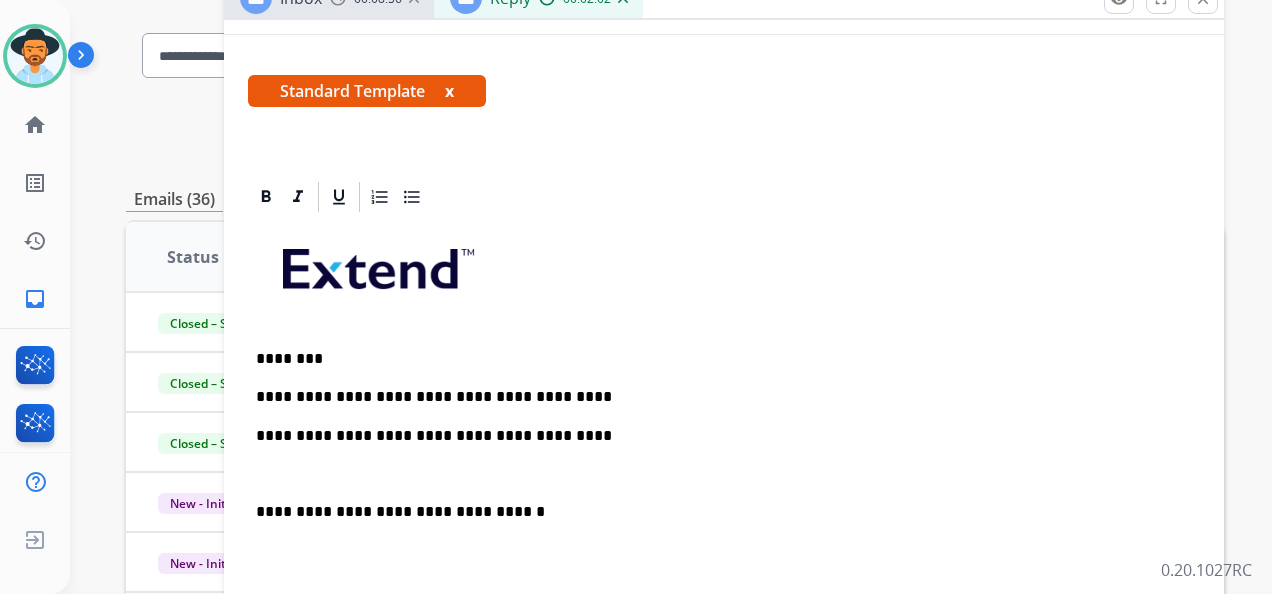 click on "**********" at bounding box center [716, 436] 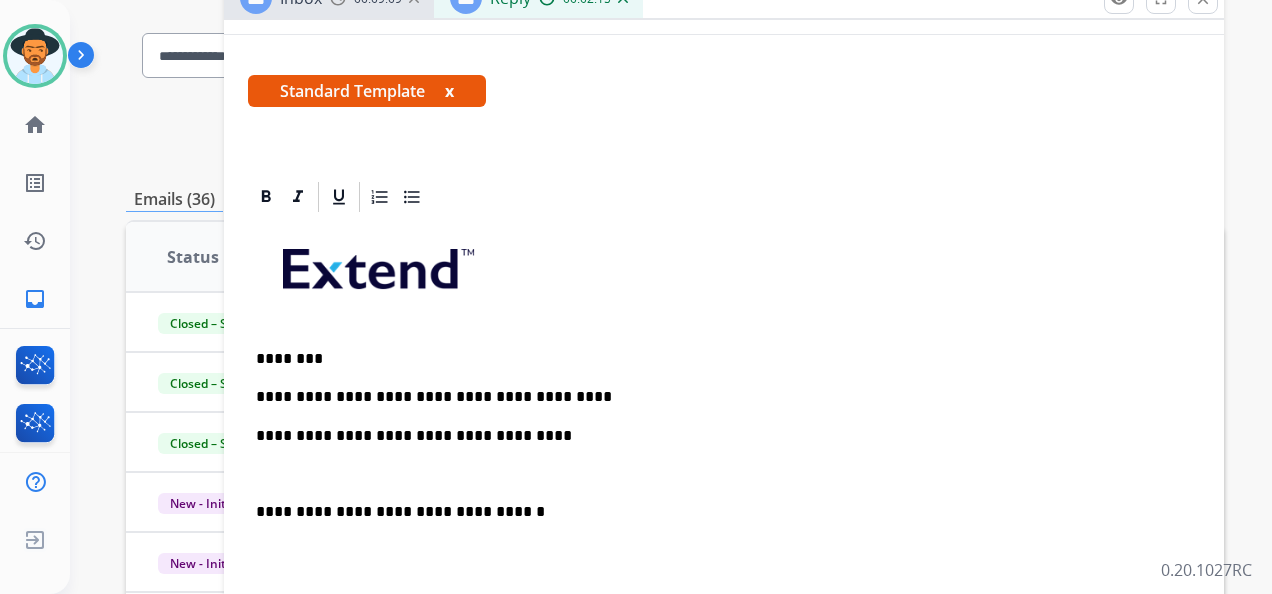 click on "**********" at bounding box center [716, 436] 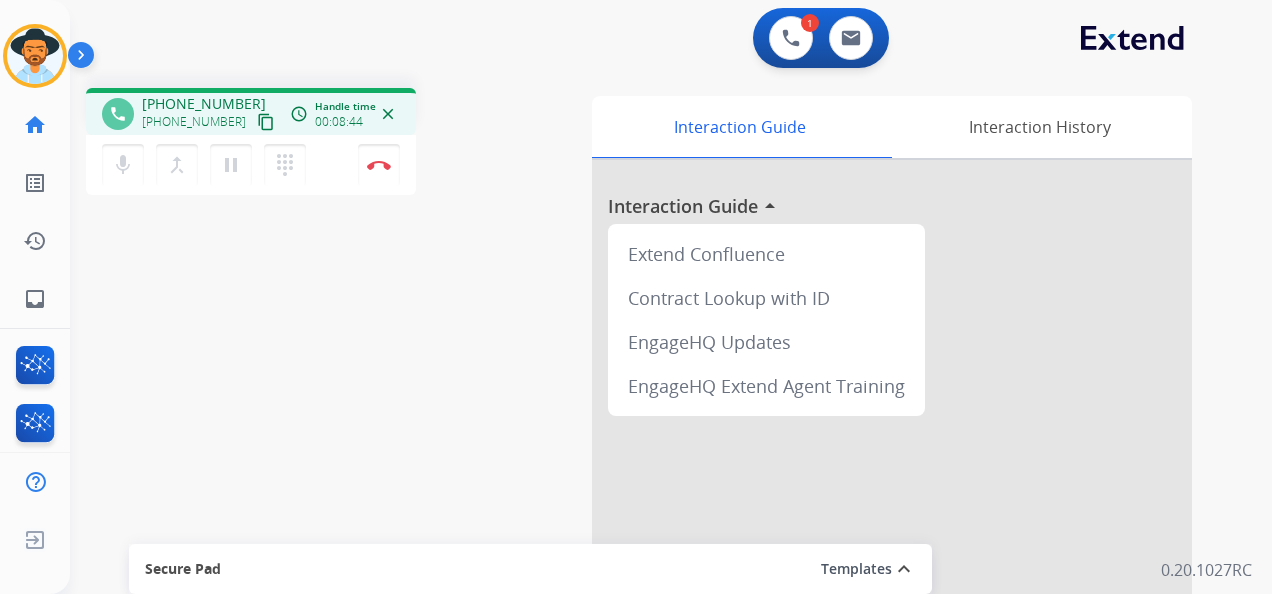 click on "1 Voice Interactions  0  Email Interactions" at bounding box center (659, 40) 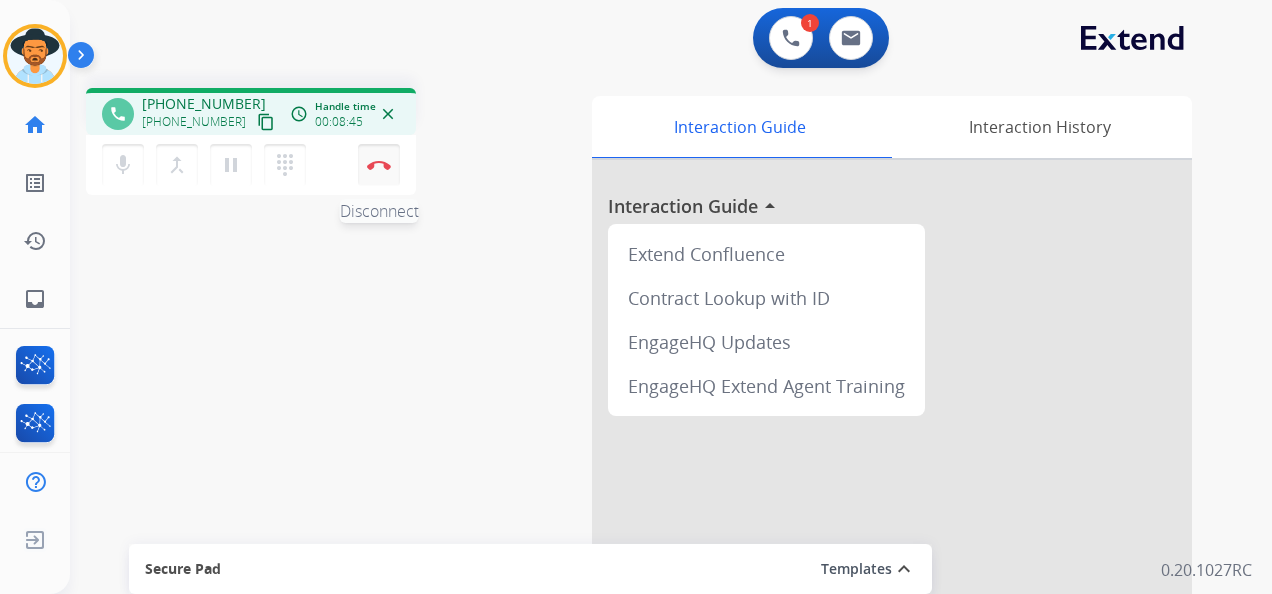 click at bounding box center (379, 165) 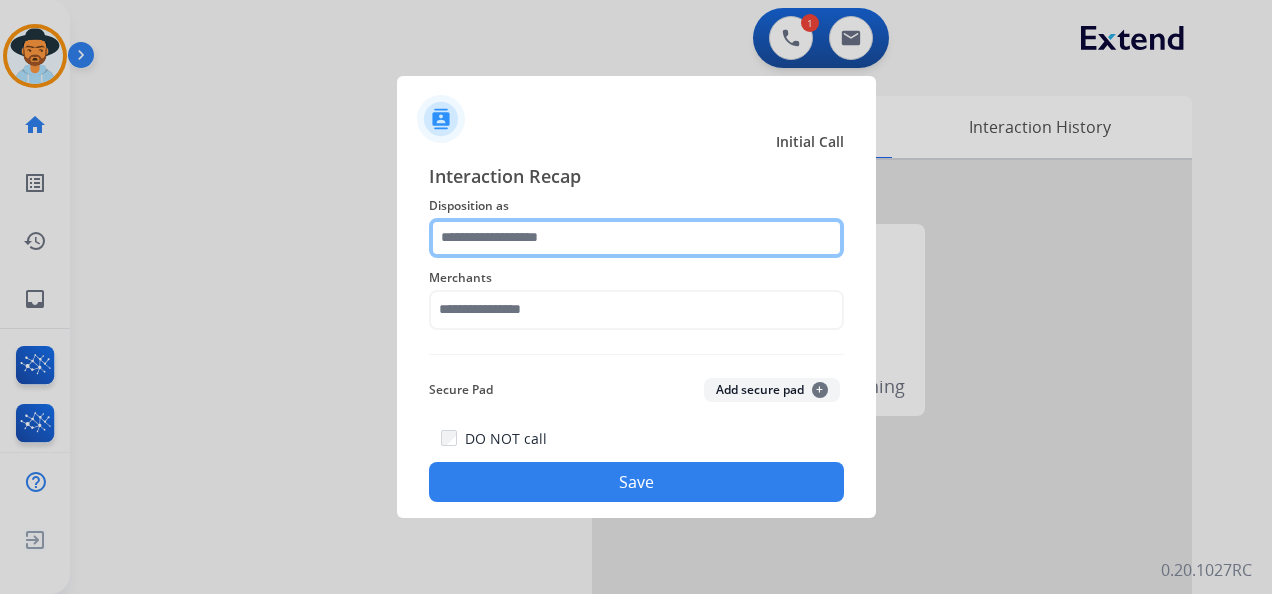 click 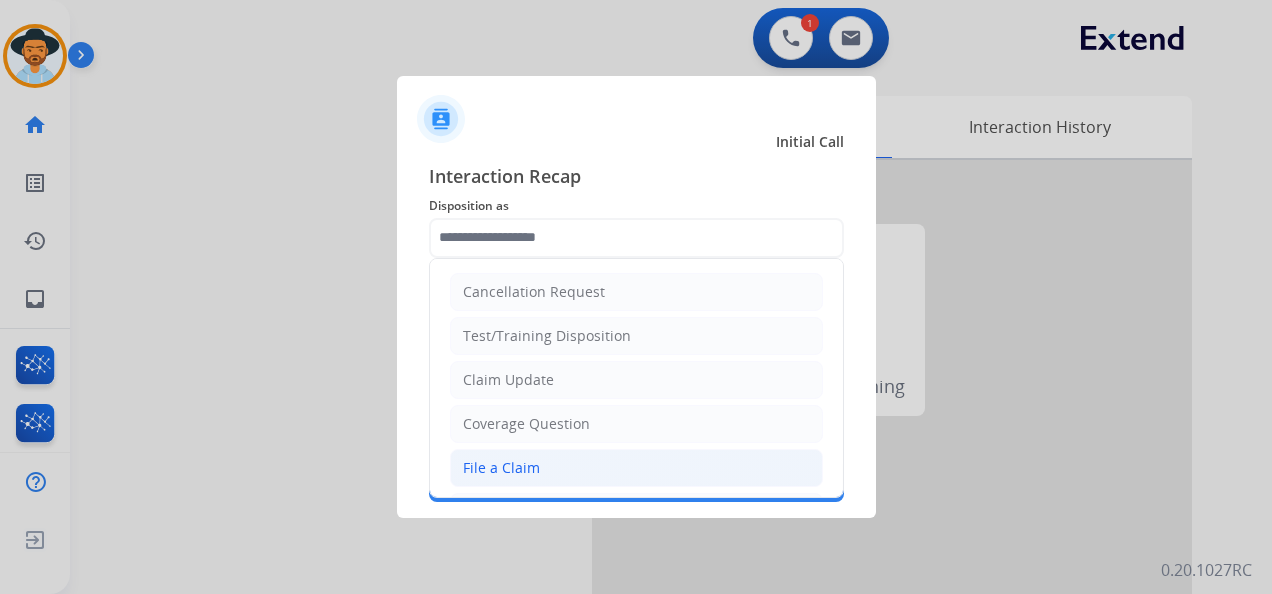 click on "File a Claim" 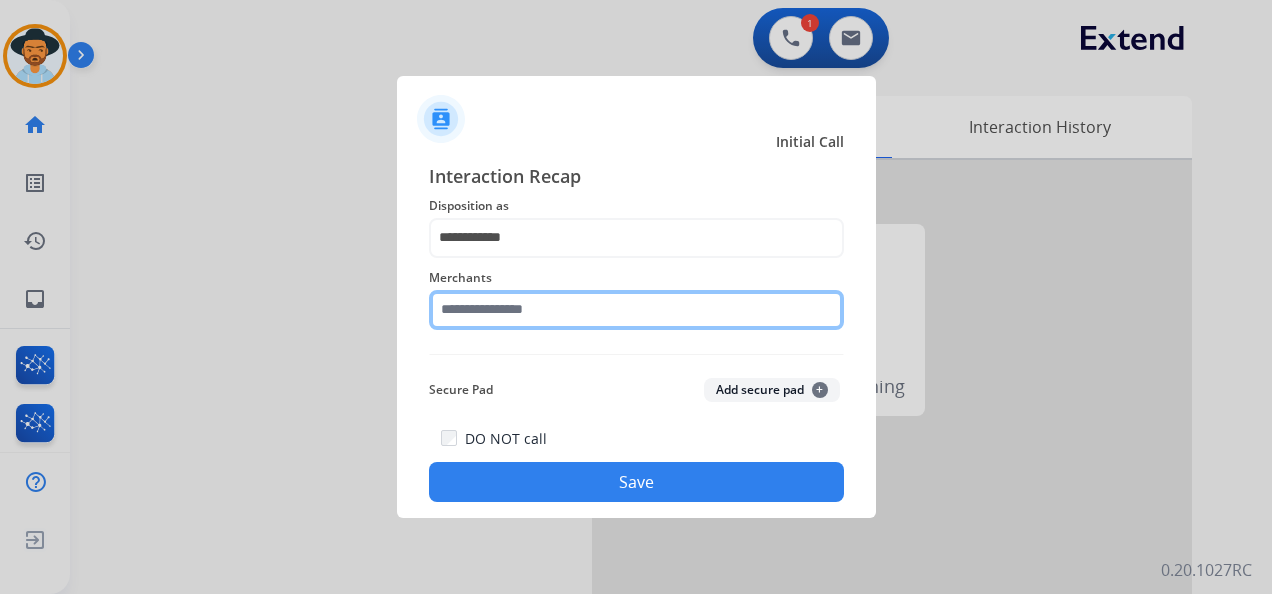 click 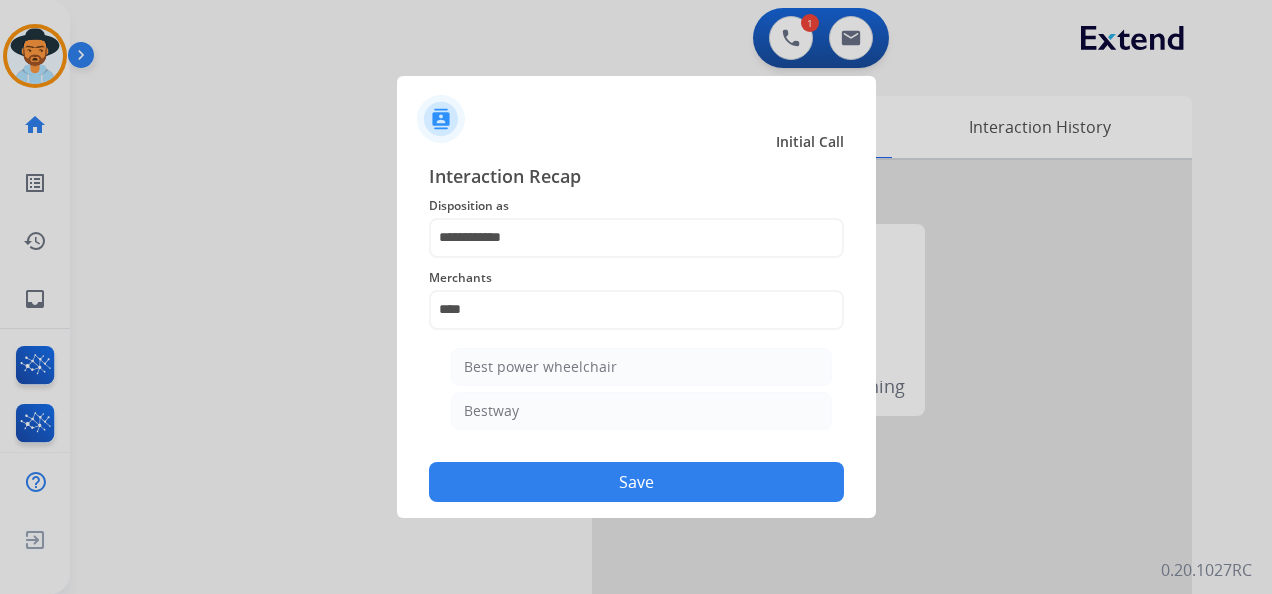 click on "Bestway" 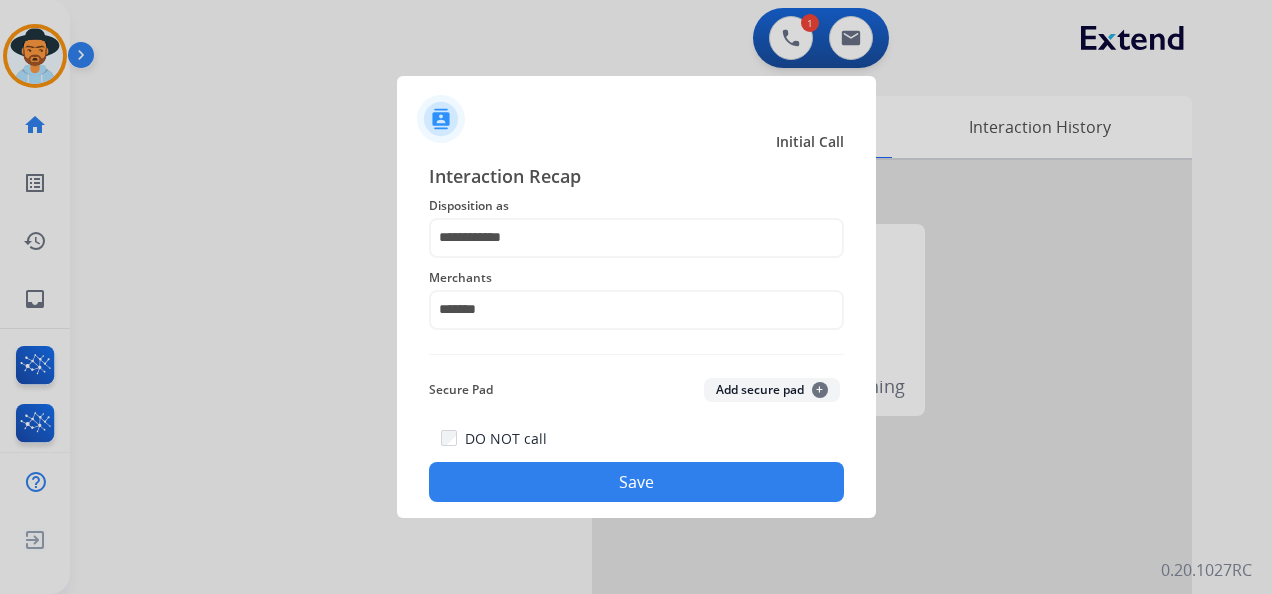 click on "Save" 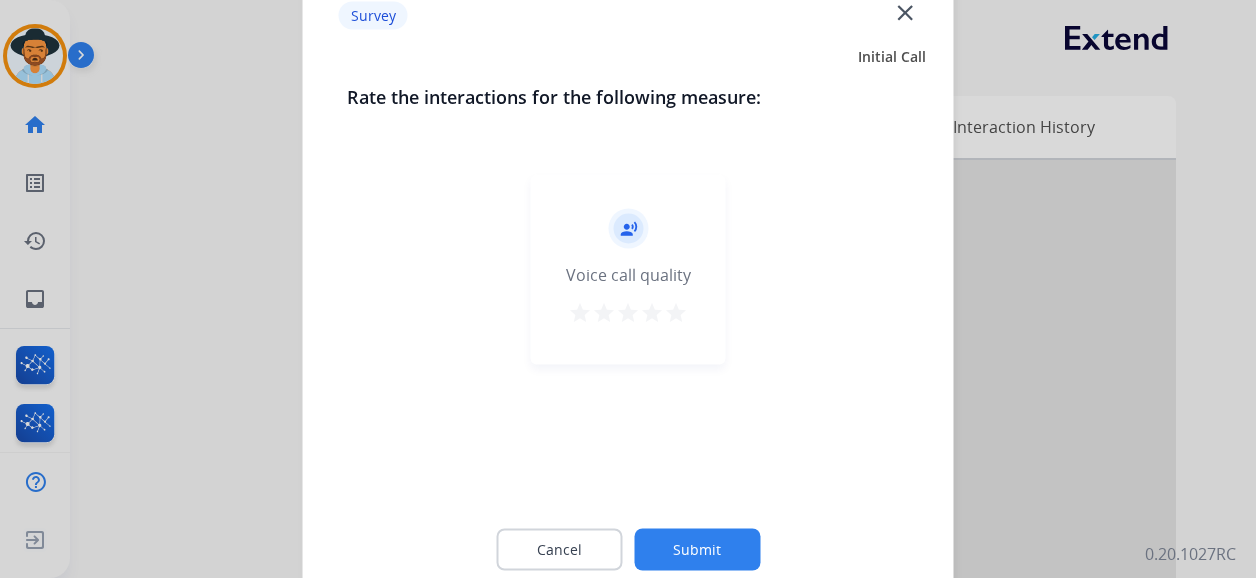 click on "star" at bounding box center (676, 313) 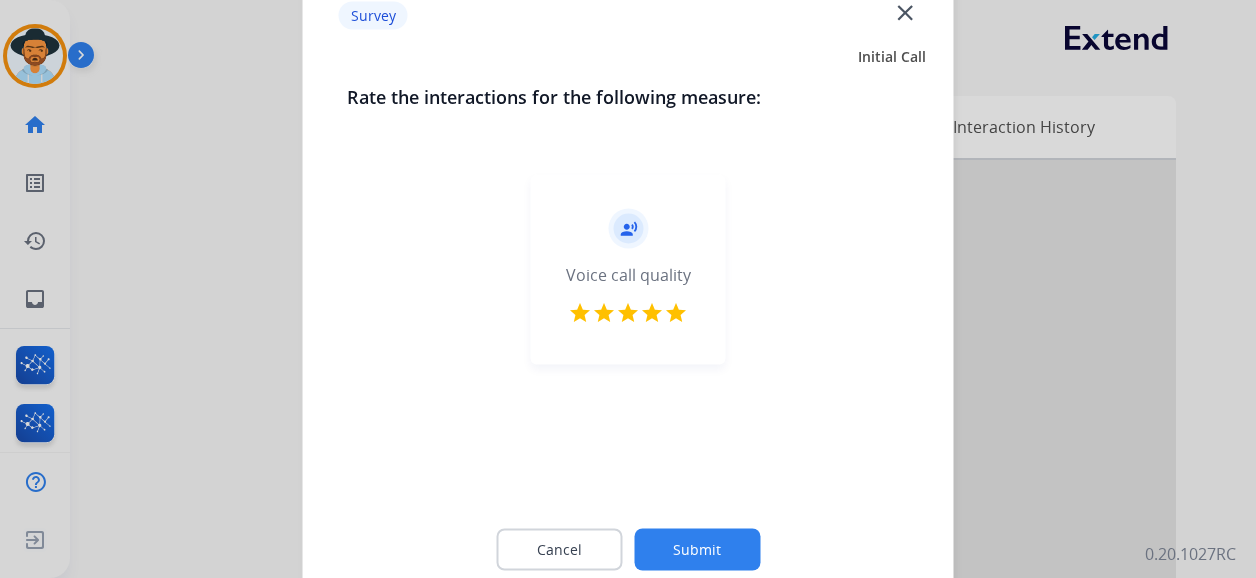 click on "Submit" 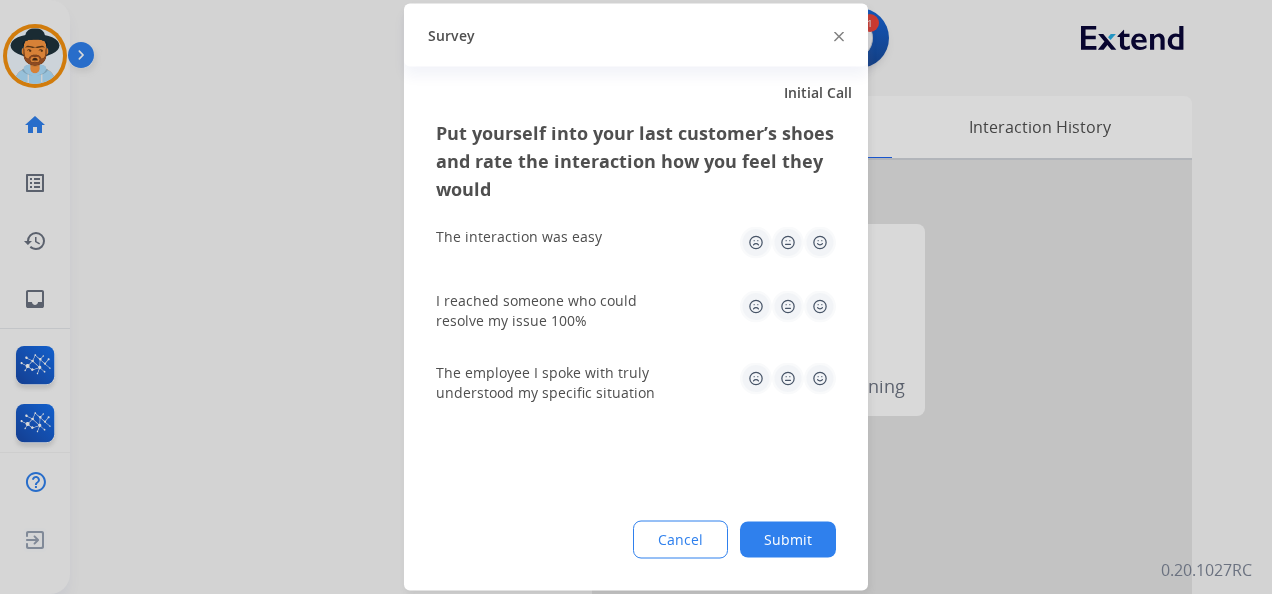 click 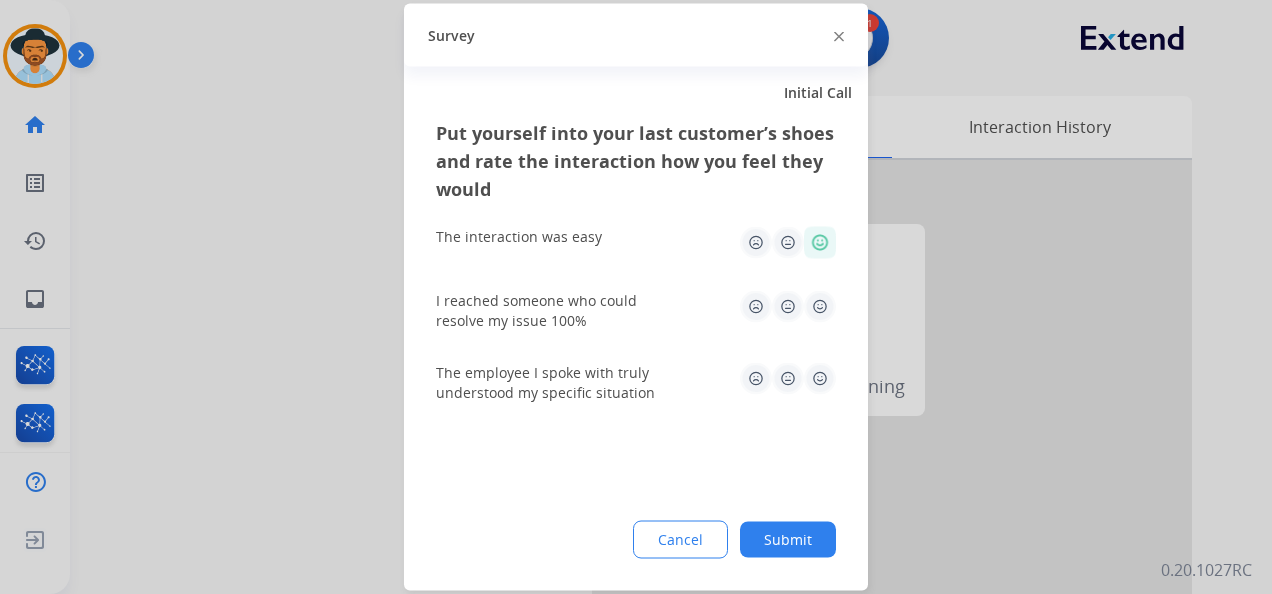 click 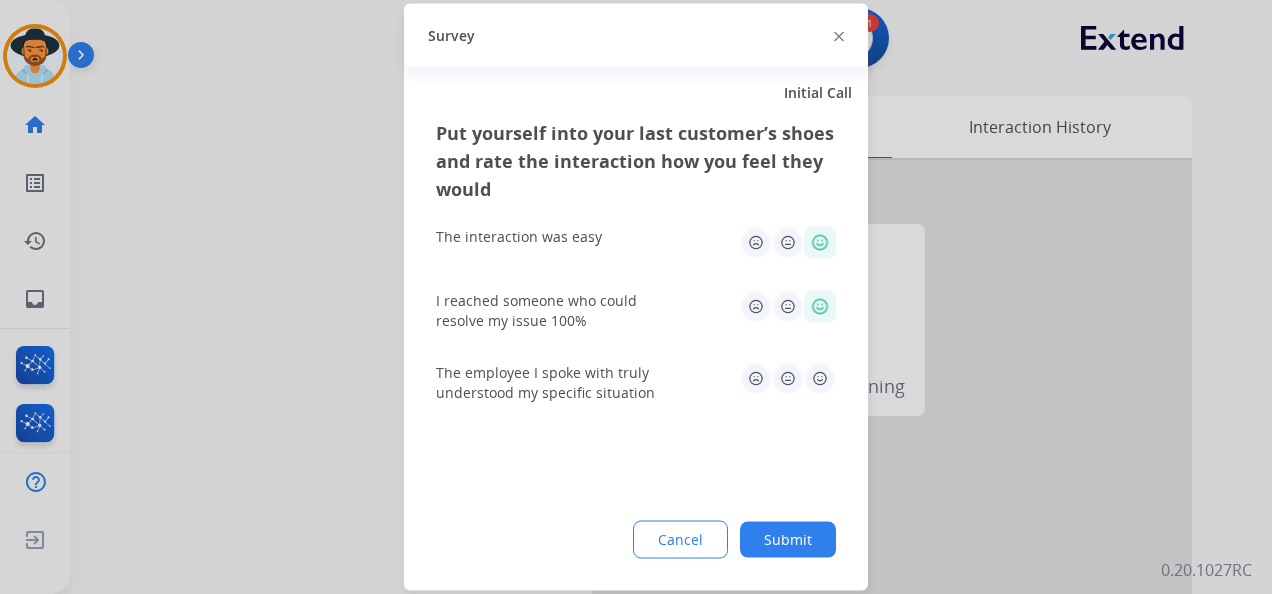 click 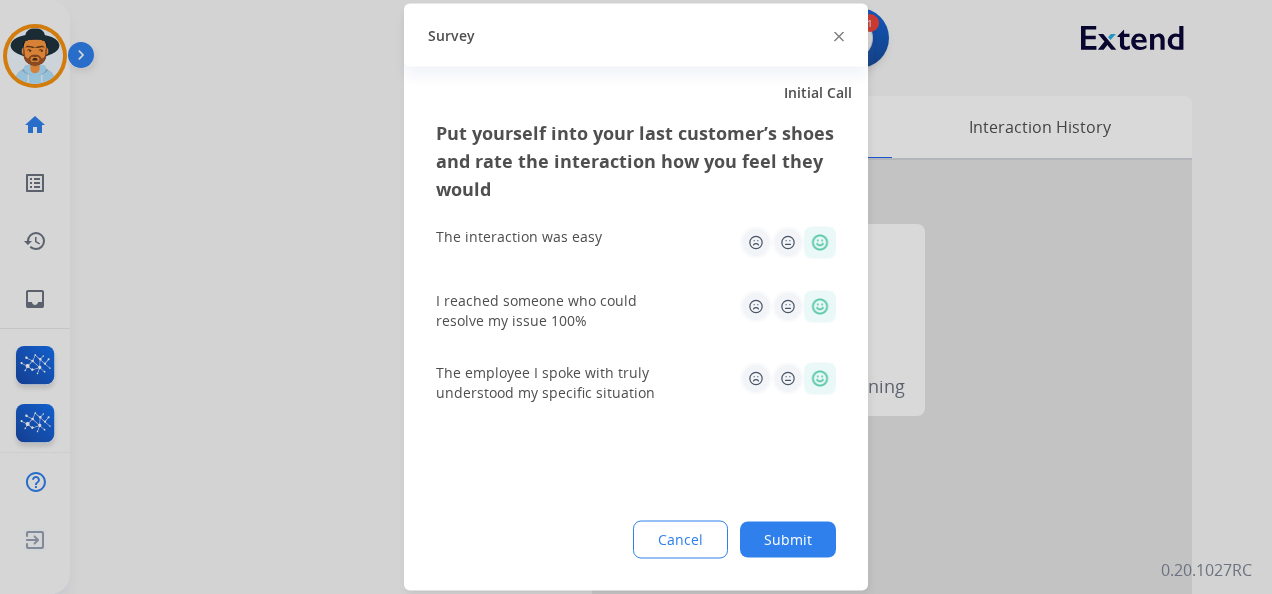click on "Submit" 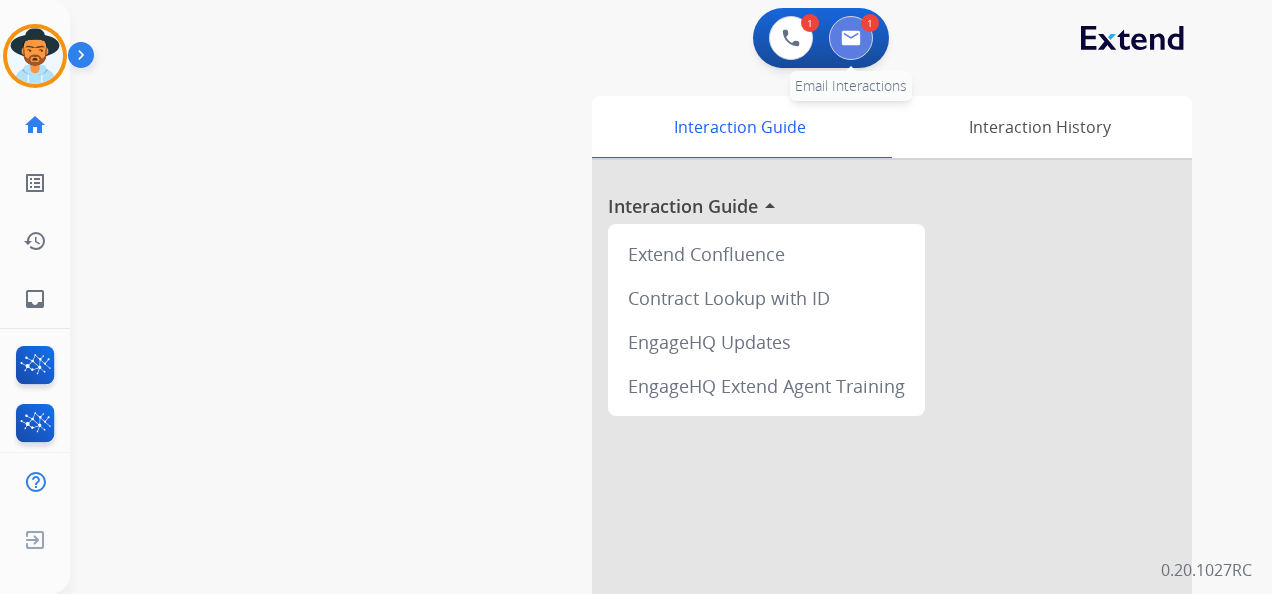 click at bounding box center (851, 38) 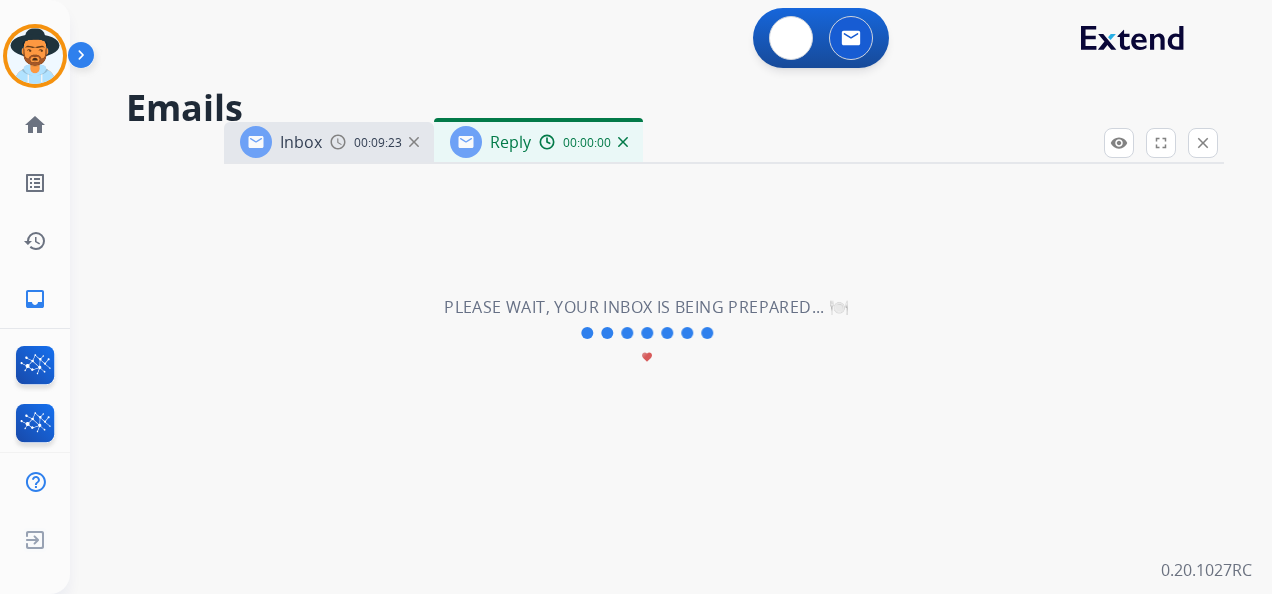 select on "**********" 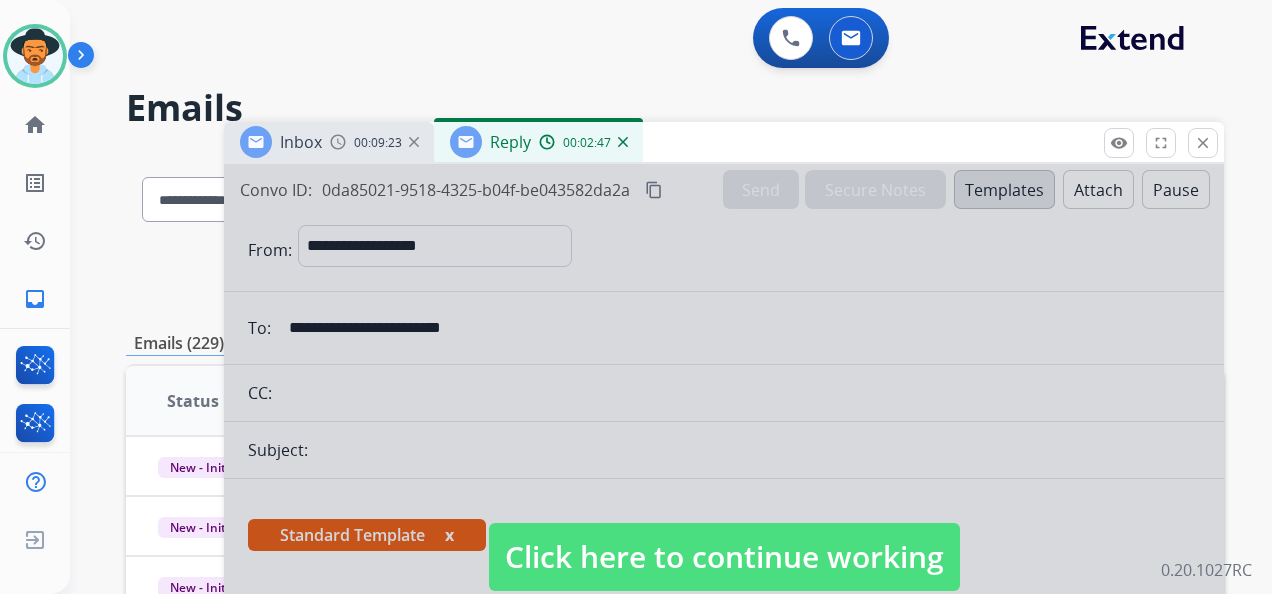 click on "**********" at bounding box center [647, 369] 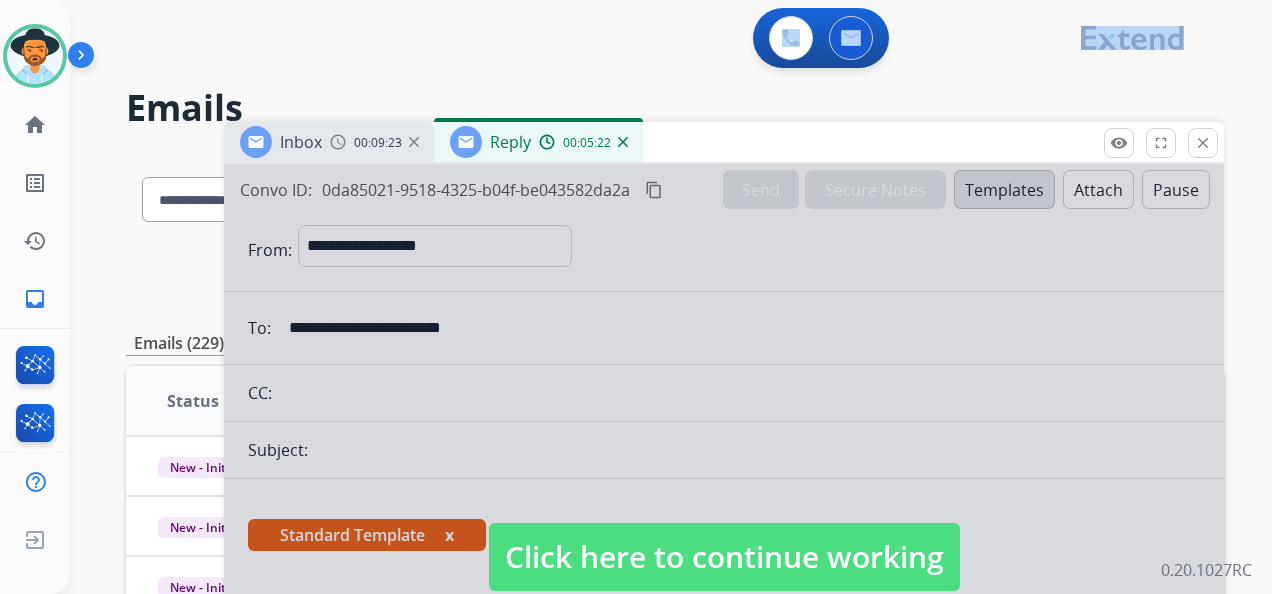 click on "0 Voice Interactions  0  Email Interactions" at bounding box center [659, 40] 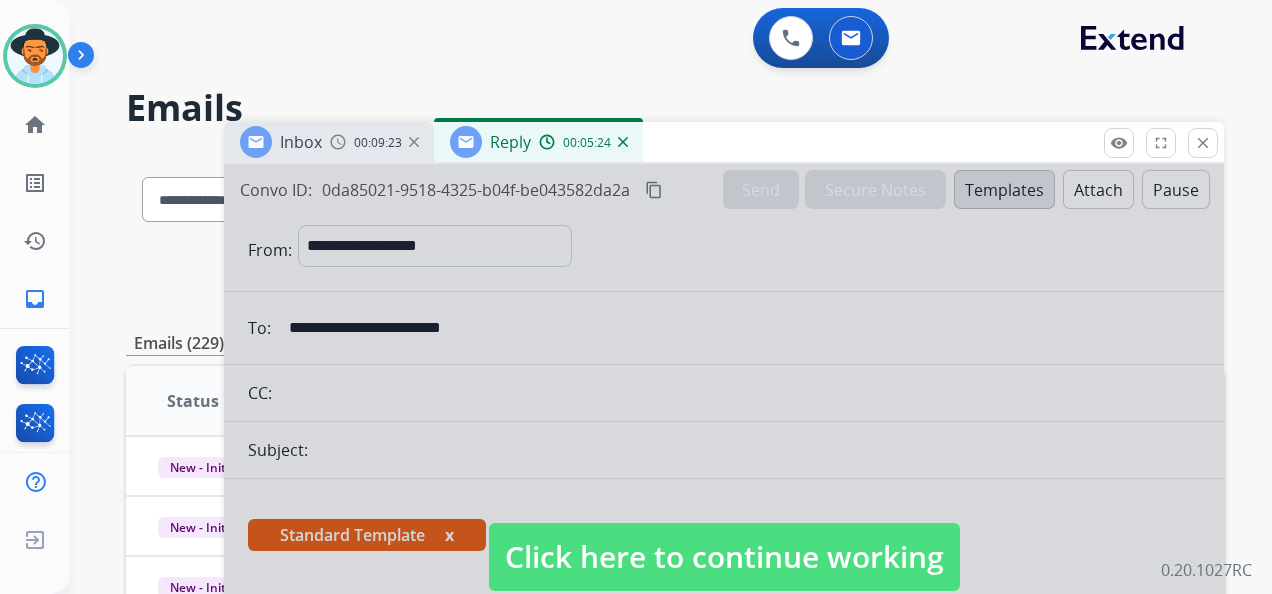 click on "Click here to continue working" at bounding box center (724, 557) 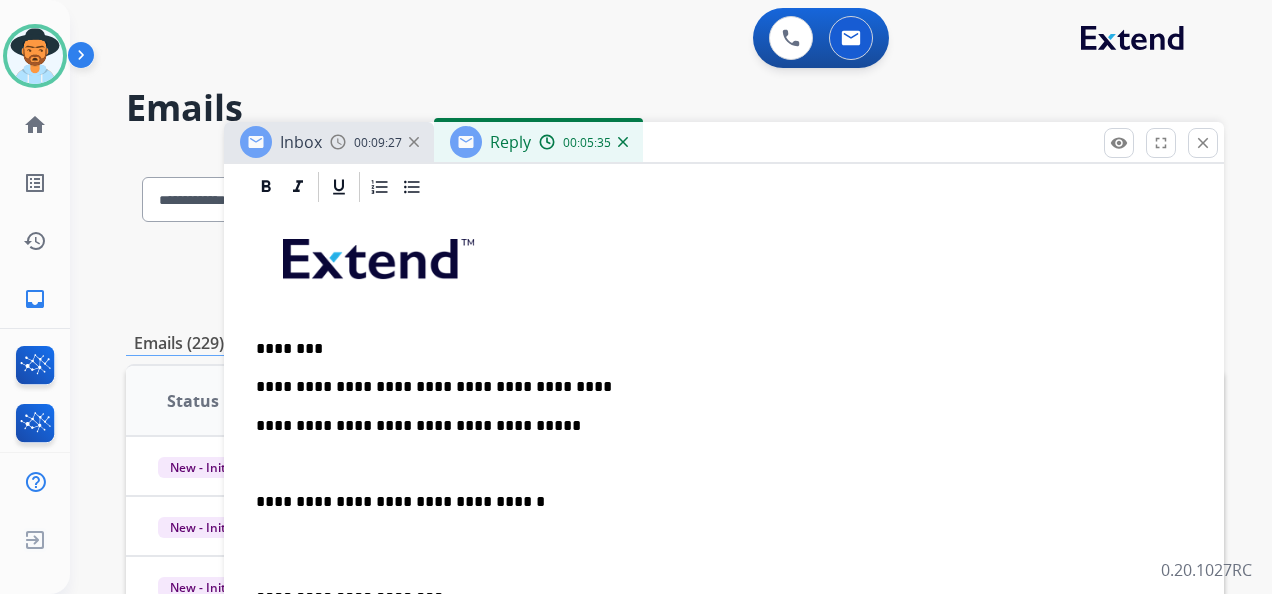 scroll, scrollTop: 500, scrollLeft: 0, axis: vertical 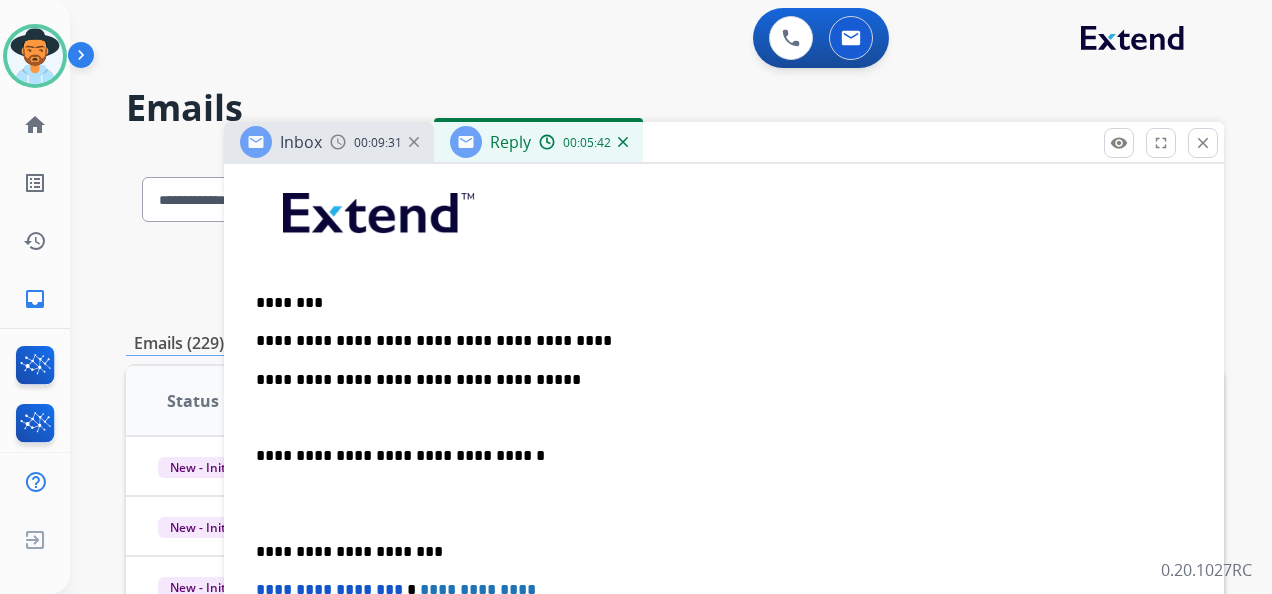 click on "**********" at bounding box center [716, 380] 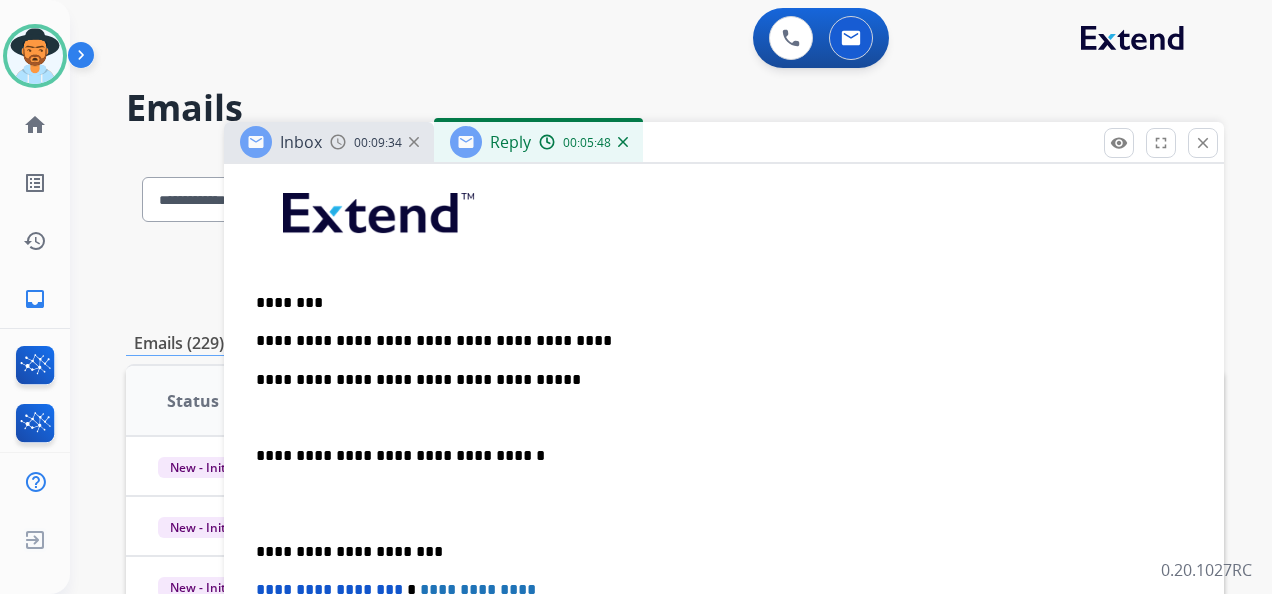 click on "**********" at bounding box center [724, 503] 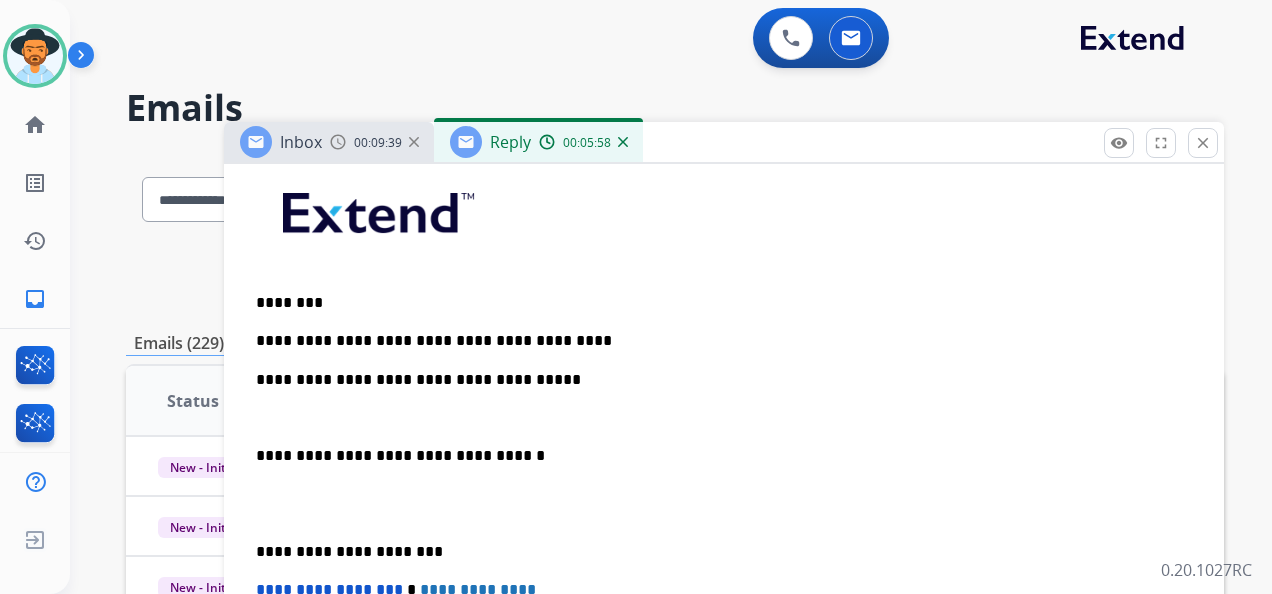 click on "**********" at bounding box center (724, 503) 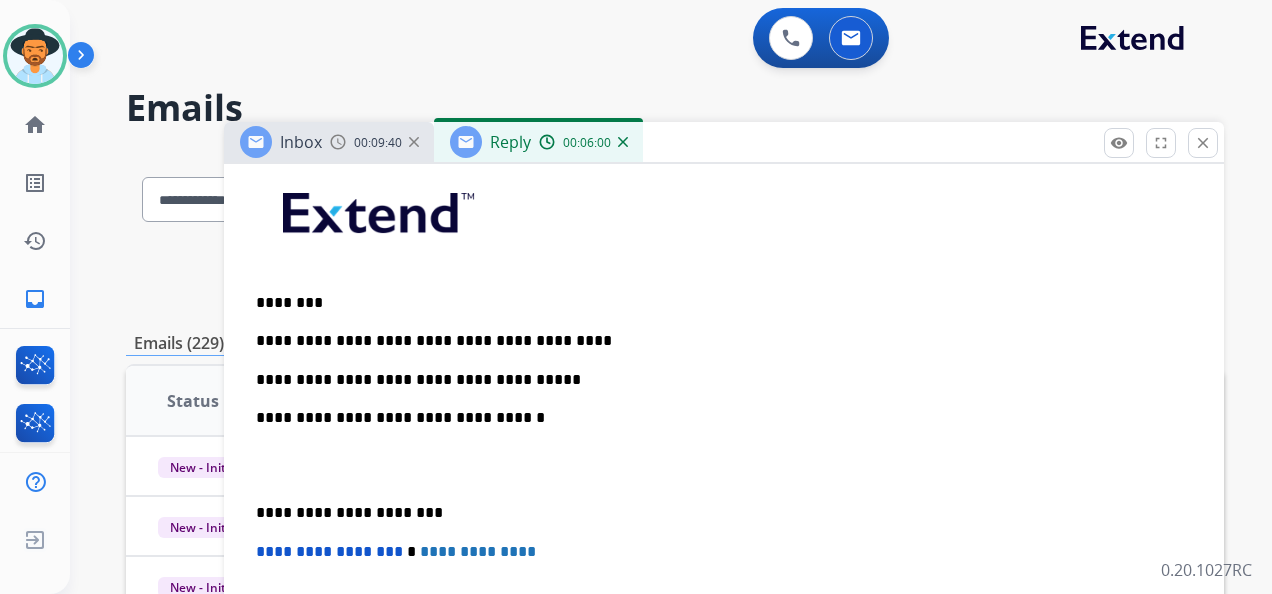 type 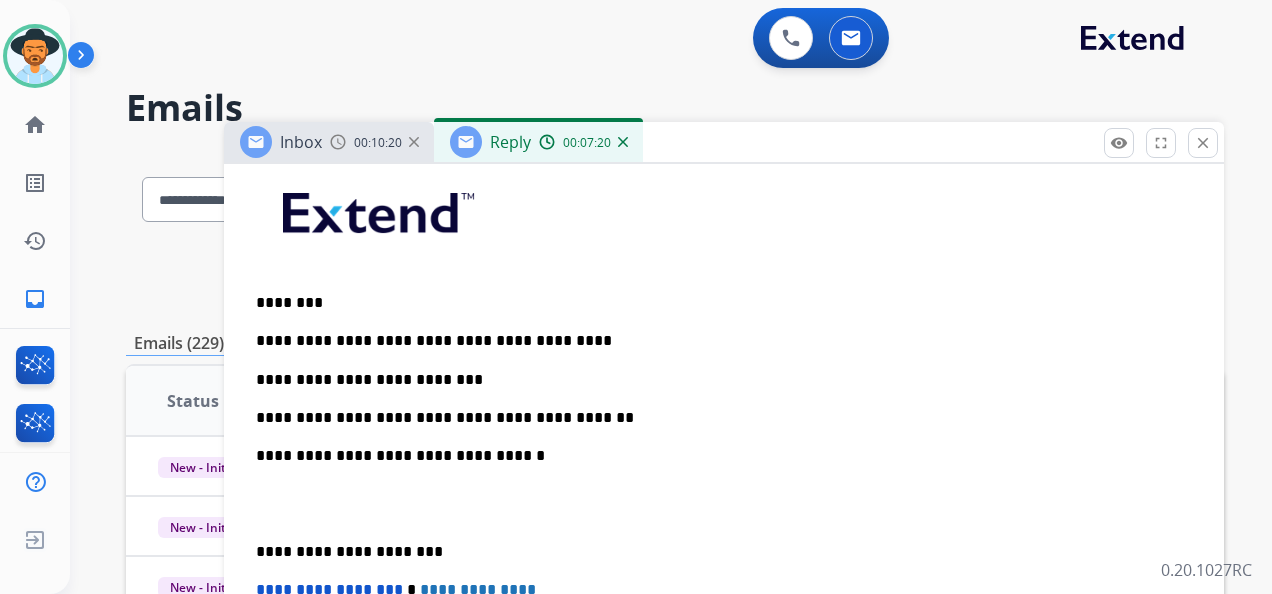 click on "**********" at bounding box center (716, 418) 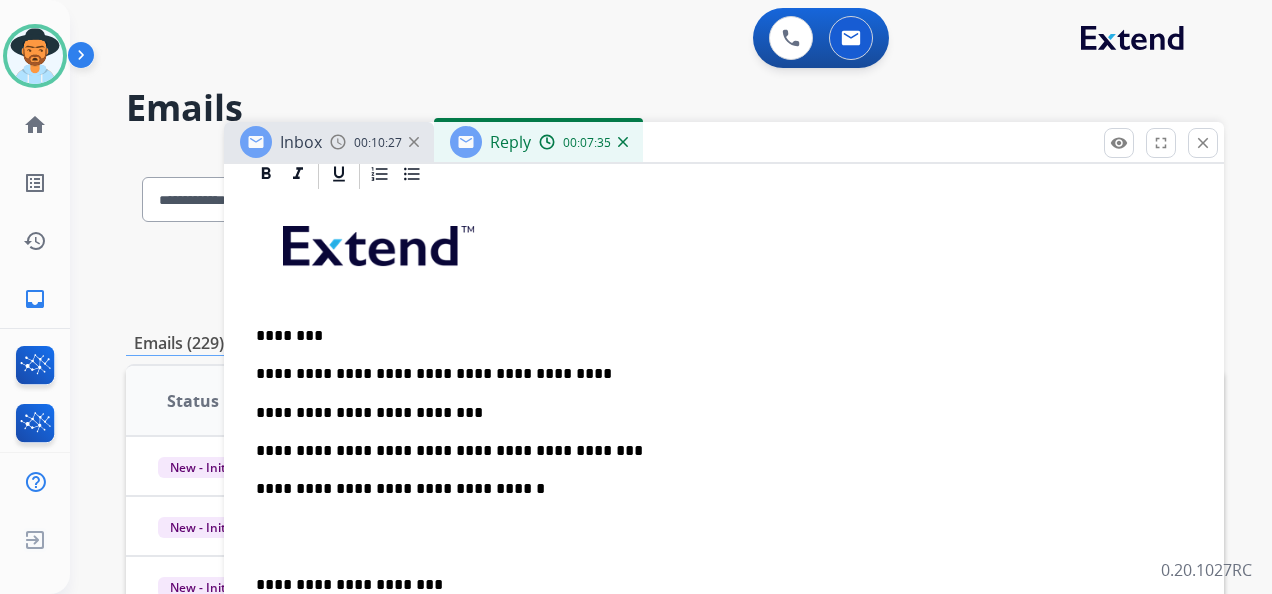 scroll, scrollTop: 544, scrollLeft: 0, axis: vertical 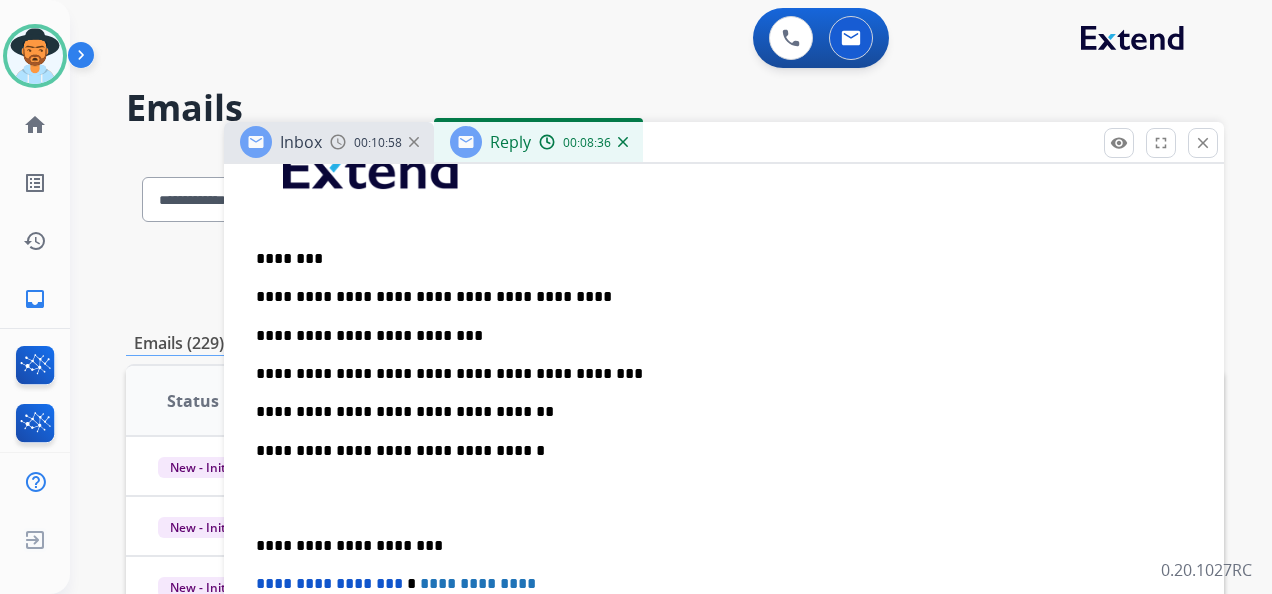 click on "**********" at bounding box center [716, 374] 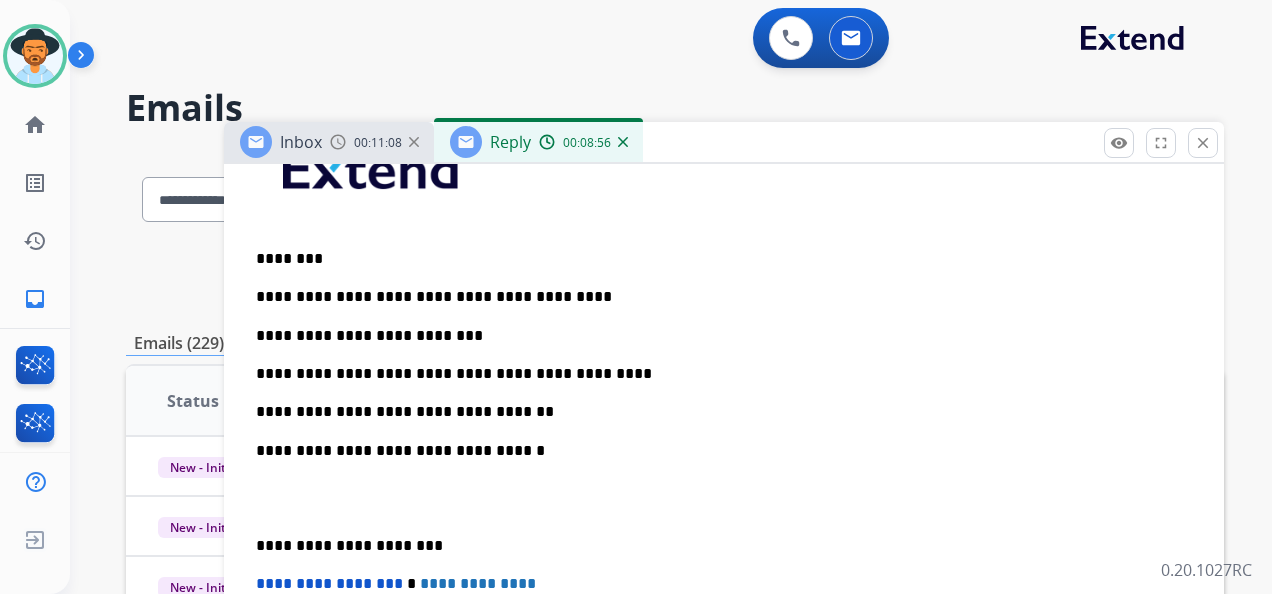 drag, startPoint x: 255, startPoint y: 544, endPoint x: 384, endPoint y: 550, distance: 129.13947 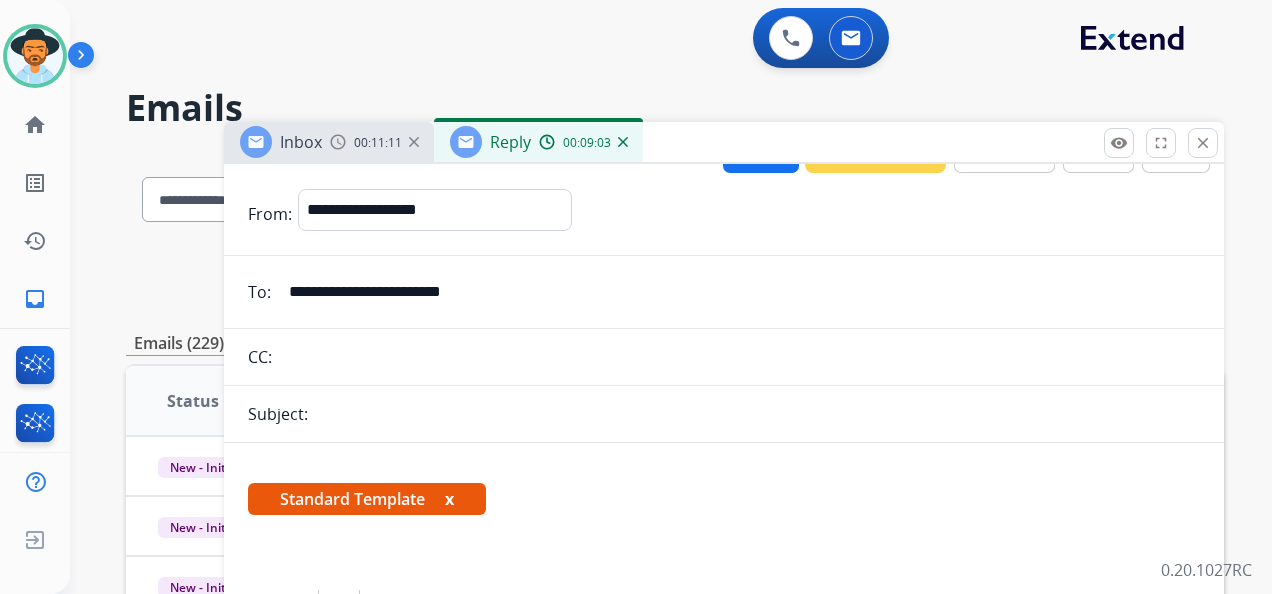 scroll, scrollTop: 0, scrollLeft: 0, axis: both 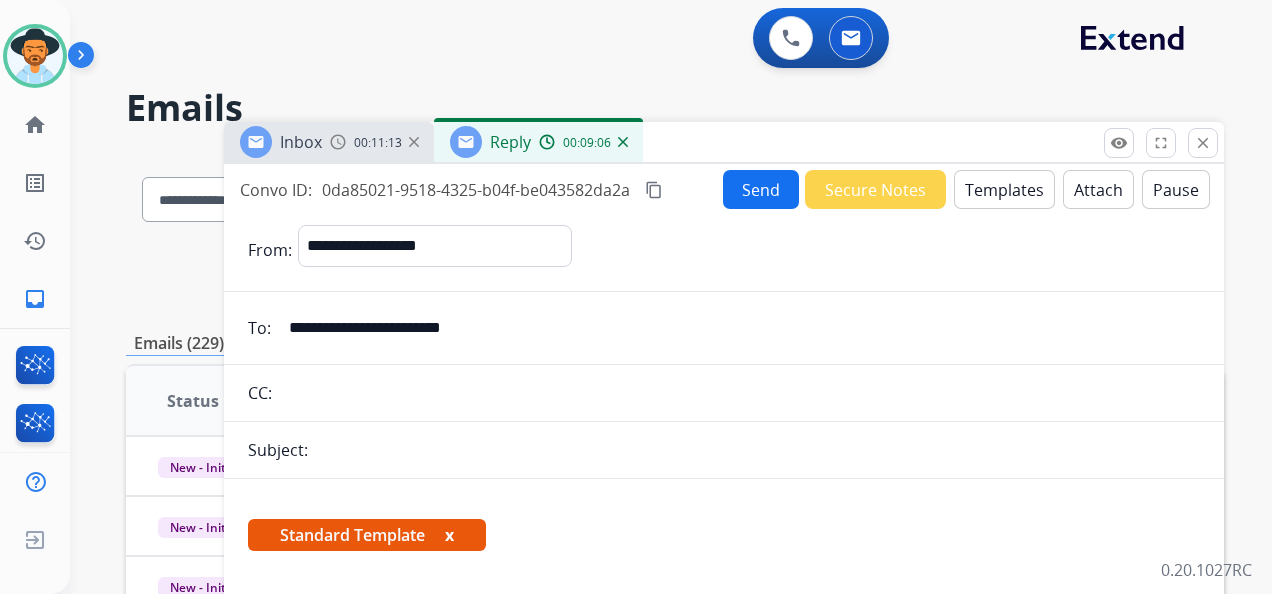 click on "Secure Notes" at bounding box center (875, 189) 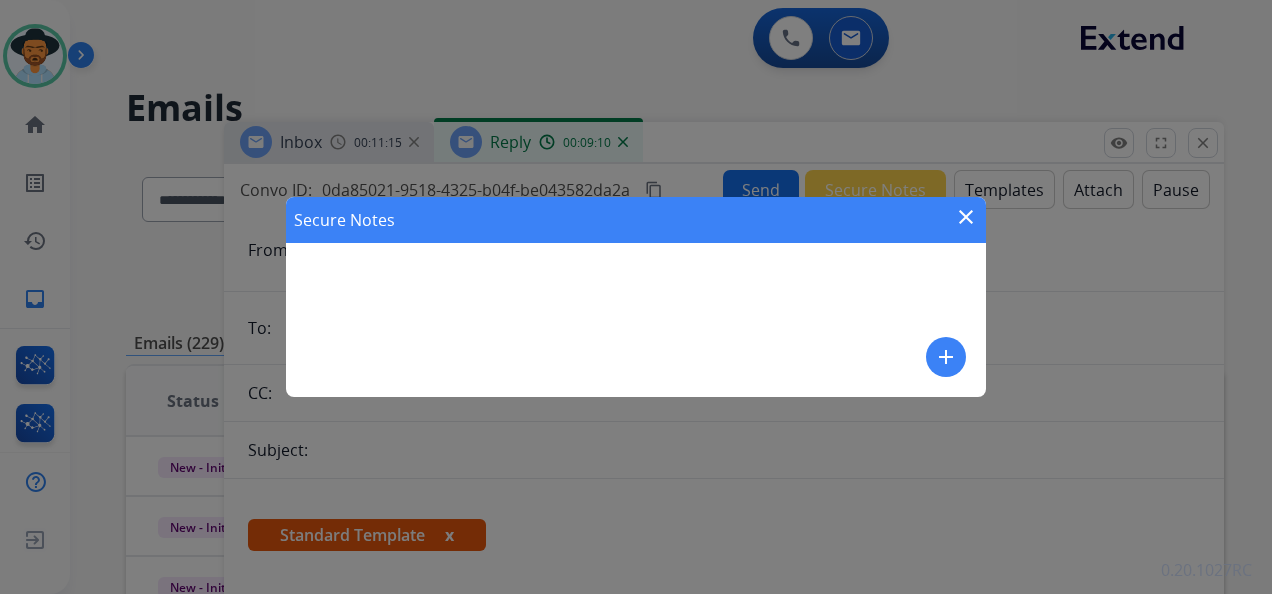 click on "add" at bounding box center [946, 357] 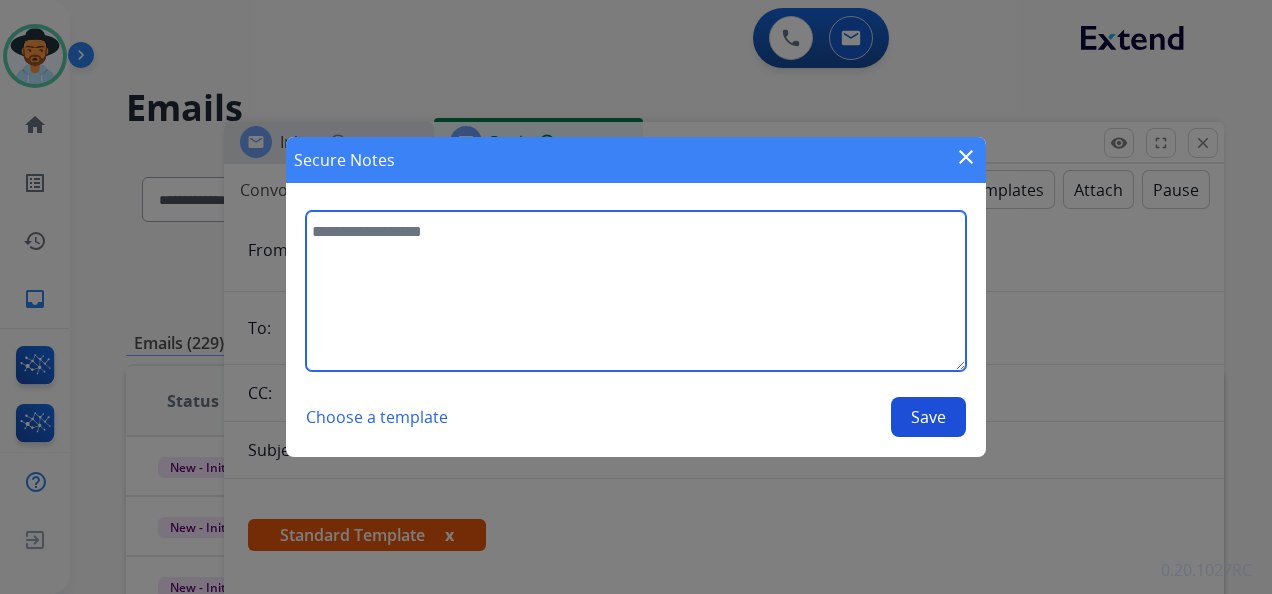 click at bounding box center [636, 291] 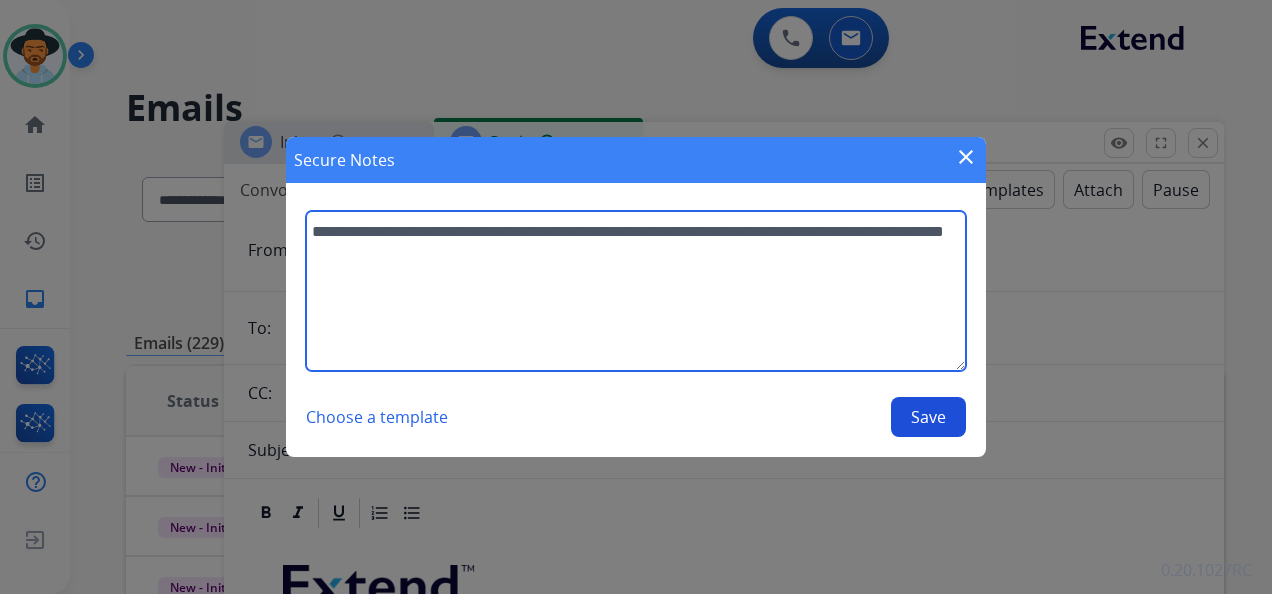 click on "**********" at bounding box center [636, 291] 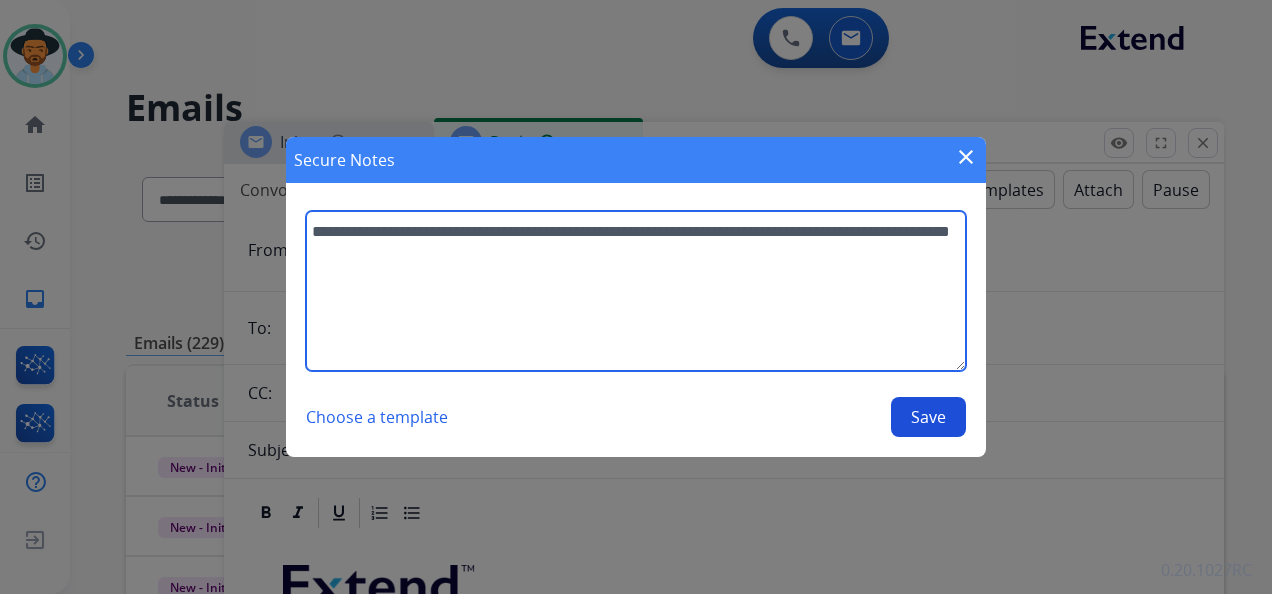 click on "**********" at bounding box center (636, 291) 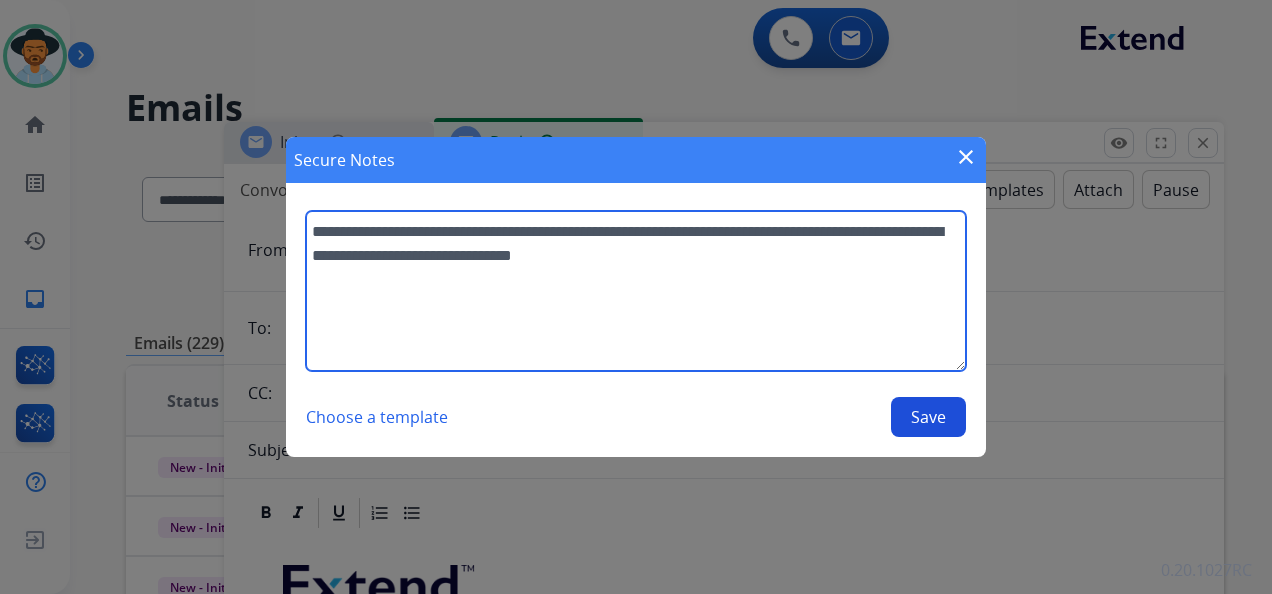 click on "**********" at bounding box center [636, 291] 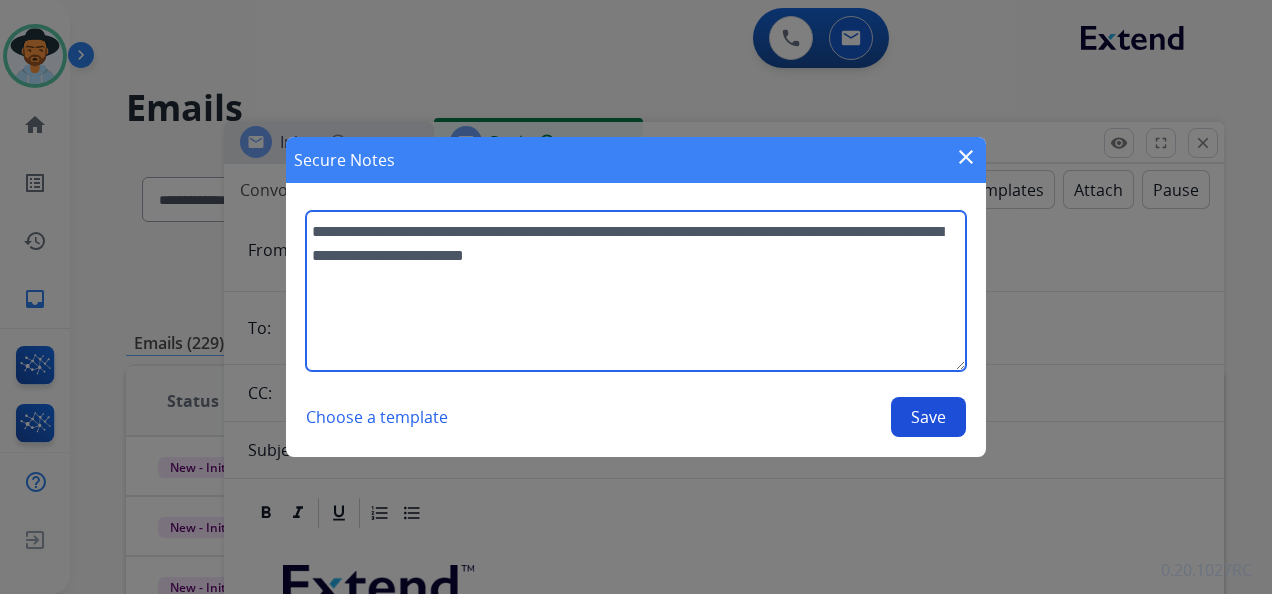 click on "**********" at bounding box center [636, 291] 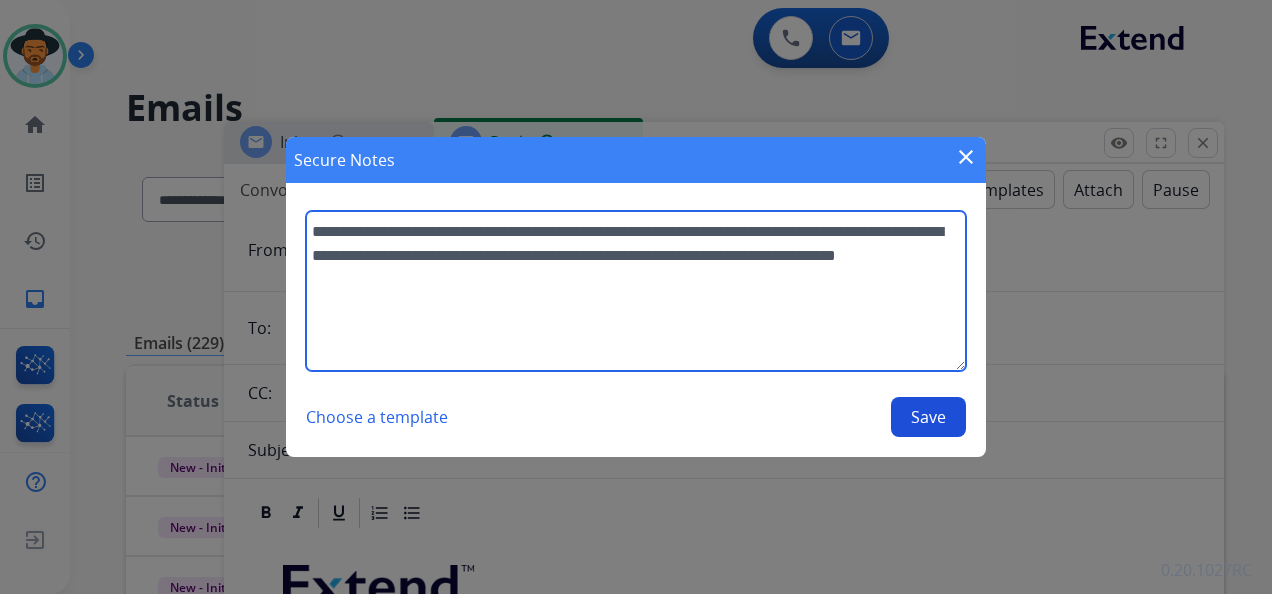 type on "**********" 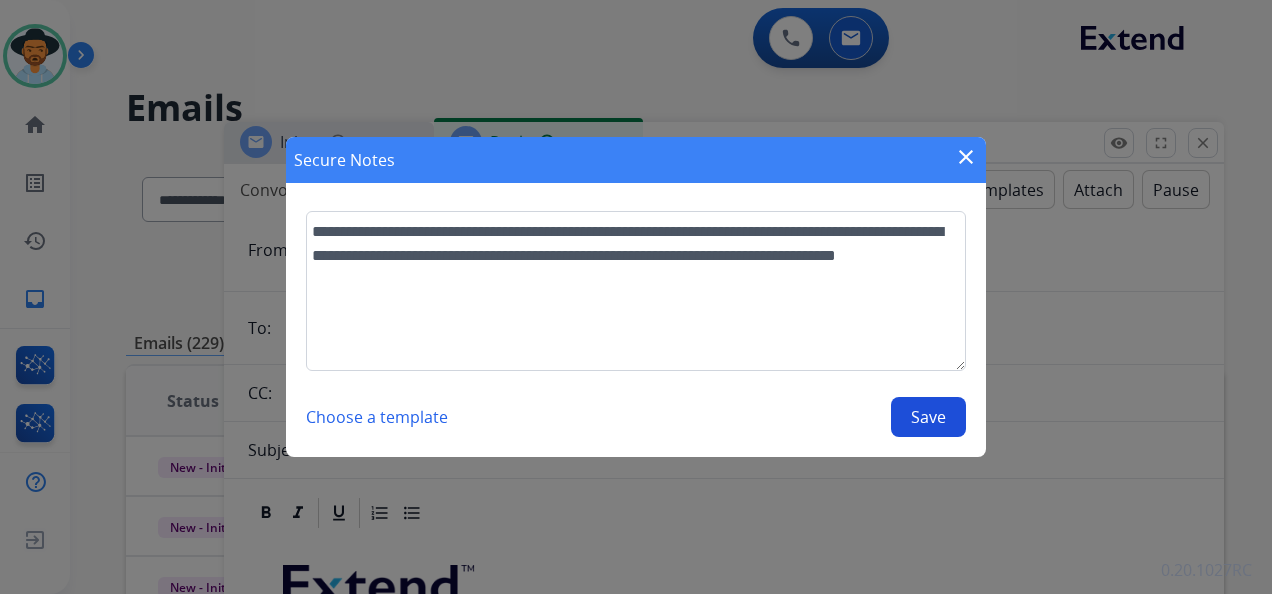 drag, startPoint x: 944, startPoint y: 423, endPoint x: 941, endPoint y: 413, distance: 10.440307 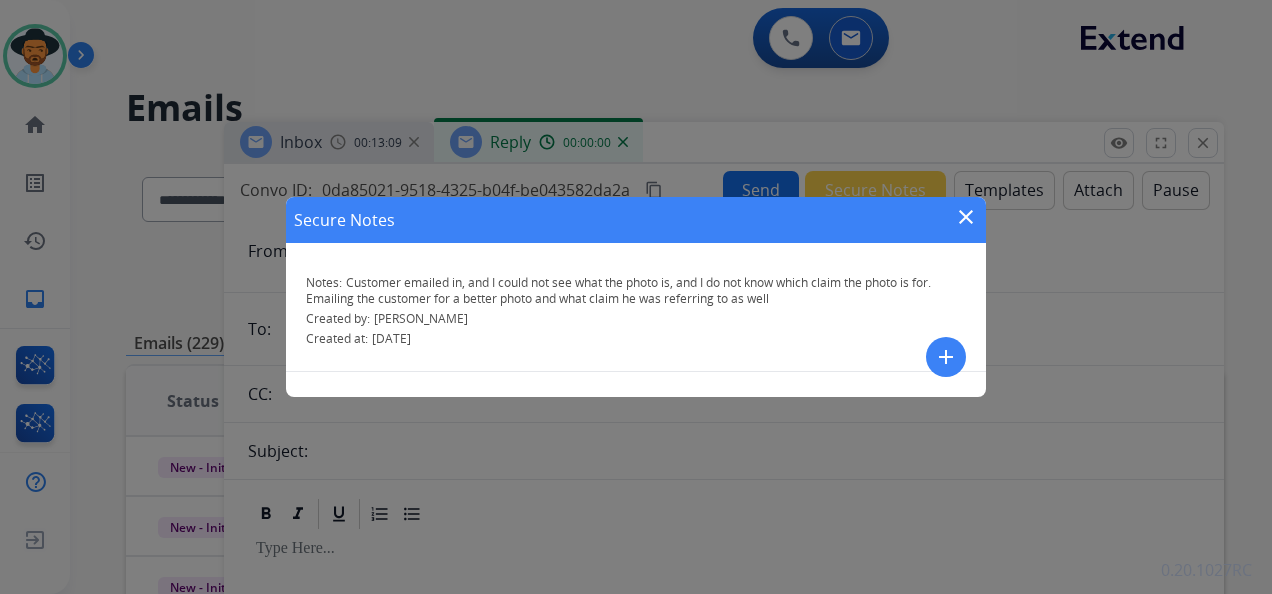 select on "**********" 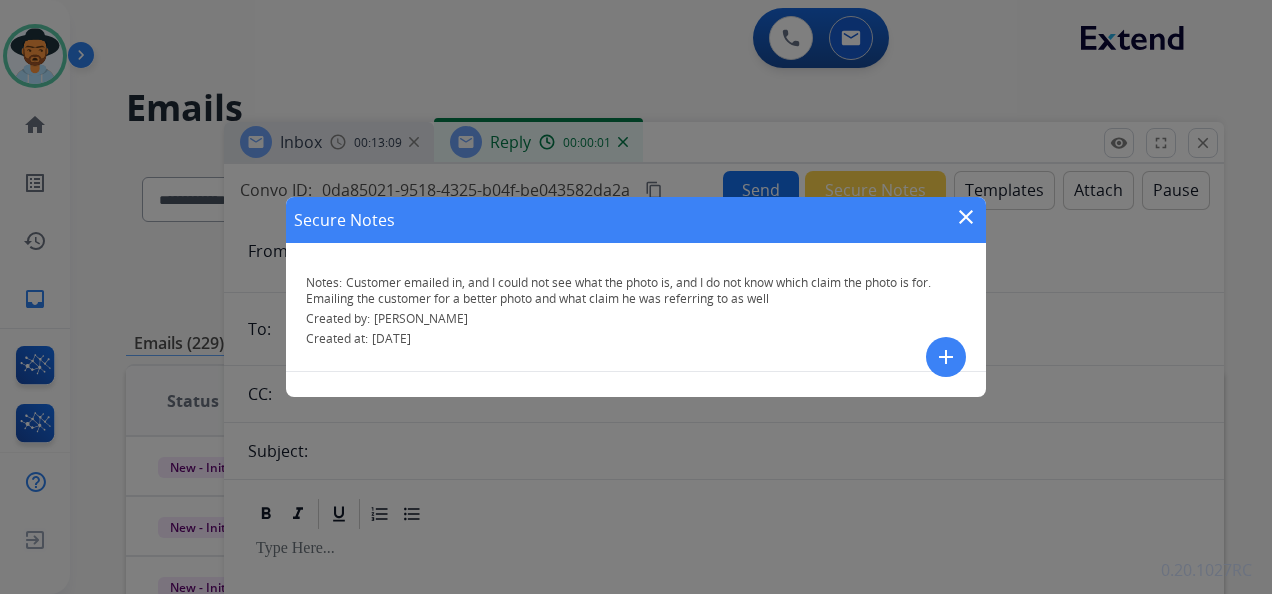 click on "close" at bounding box center (966, 217) 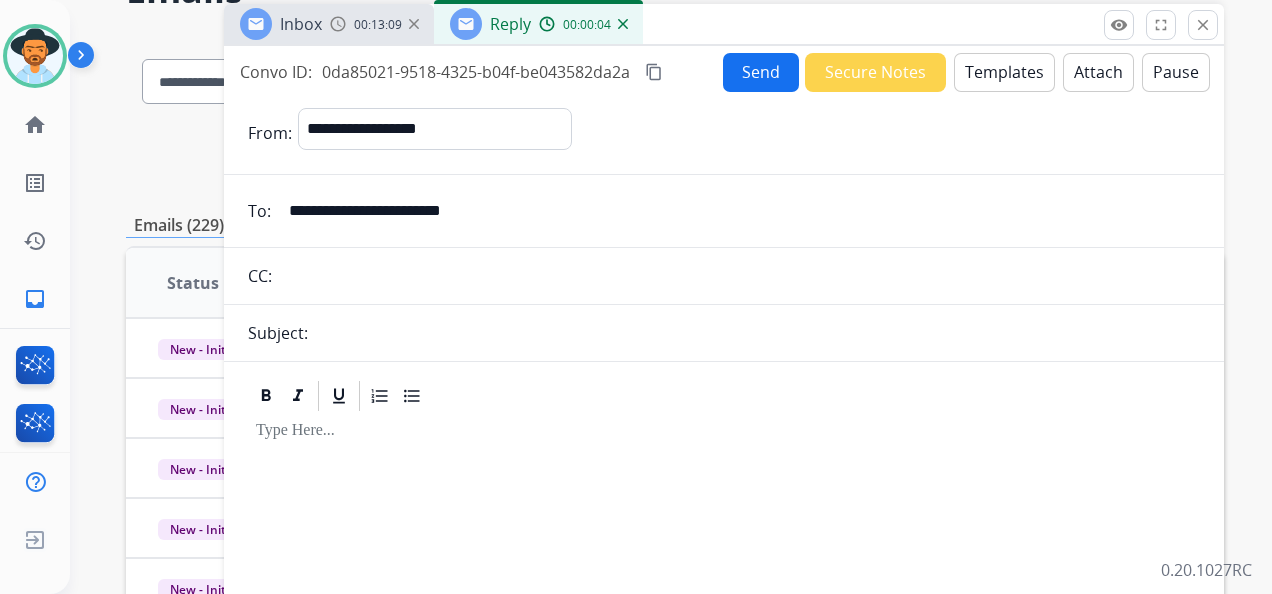 scroll, scrollTop: 0, scrollLeft: 0, axis: both 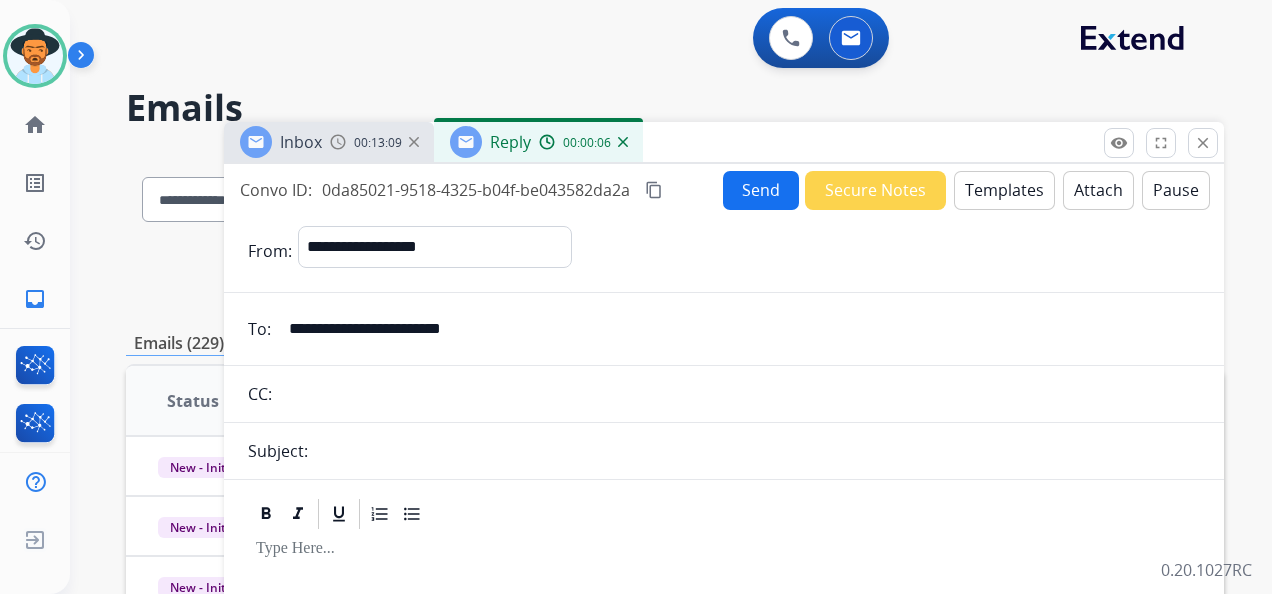 click on "Reply" at bounding box center [510, 142] 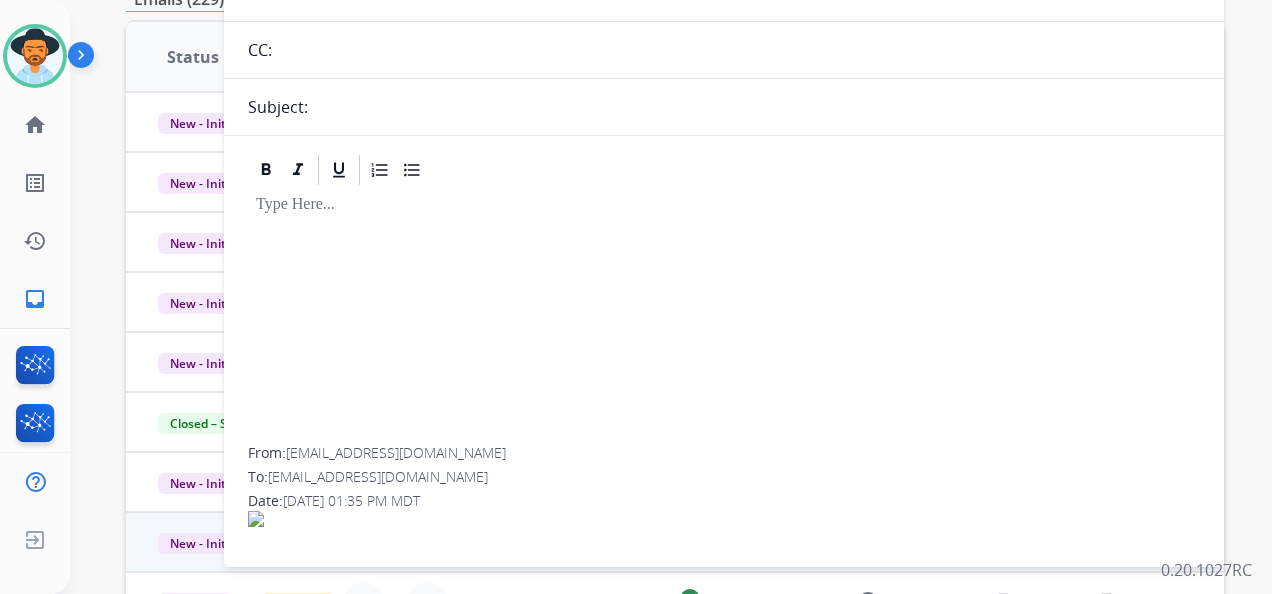 scroll, scrollTop: 0, scrollLeft: 0, axis: both 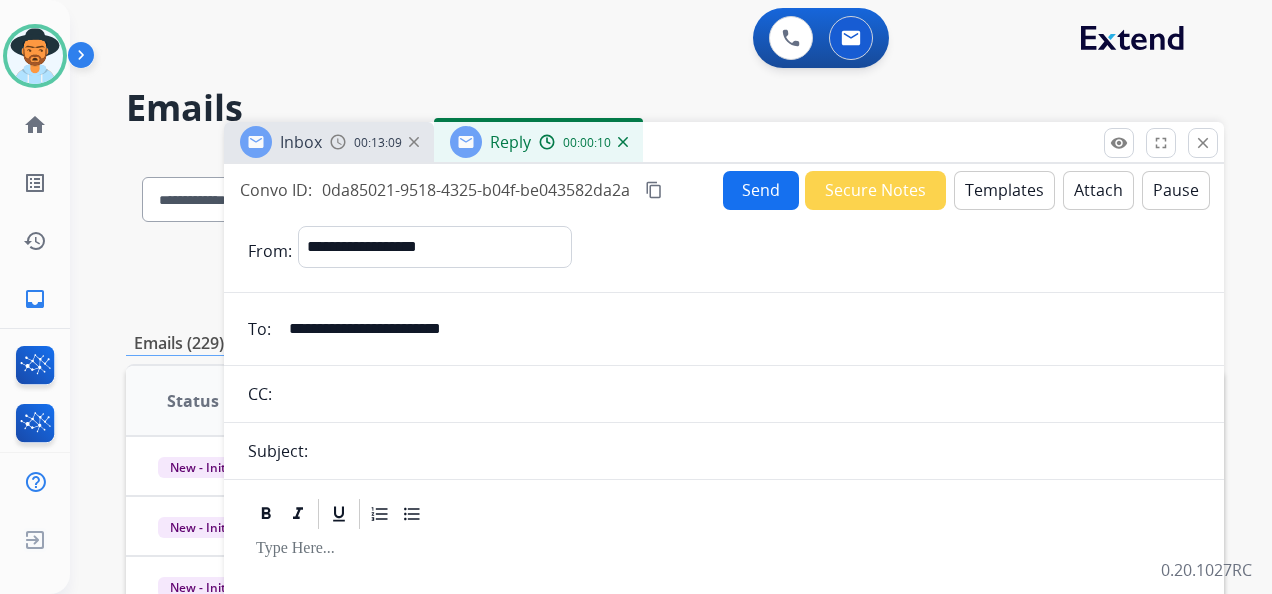 click on "00:13:09" at bounding box center [378, 143] 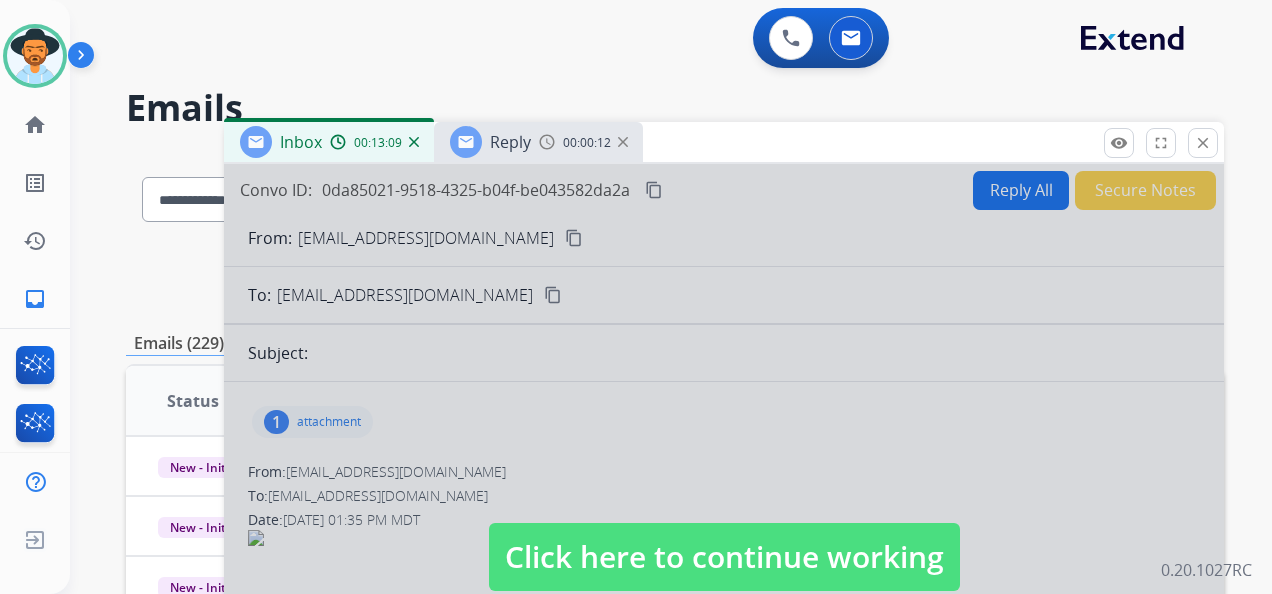 click on "Click here to continue working" at bounding box center [724, 557] 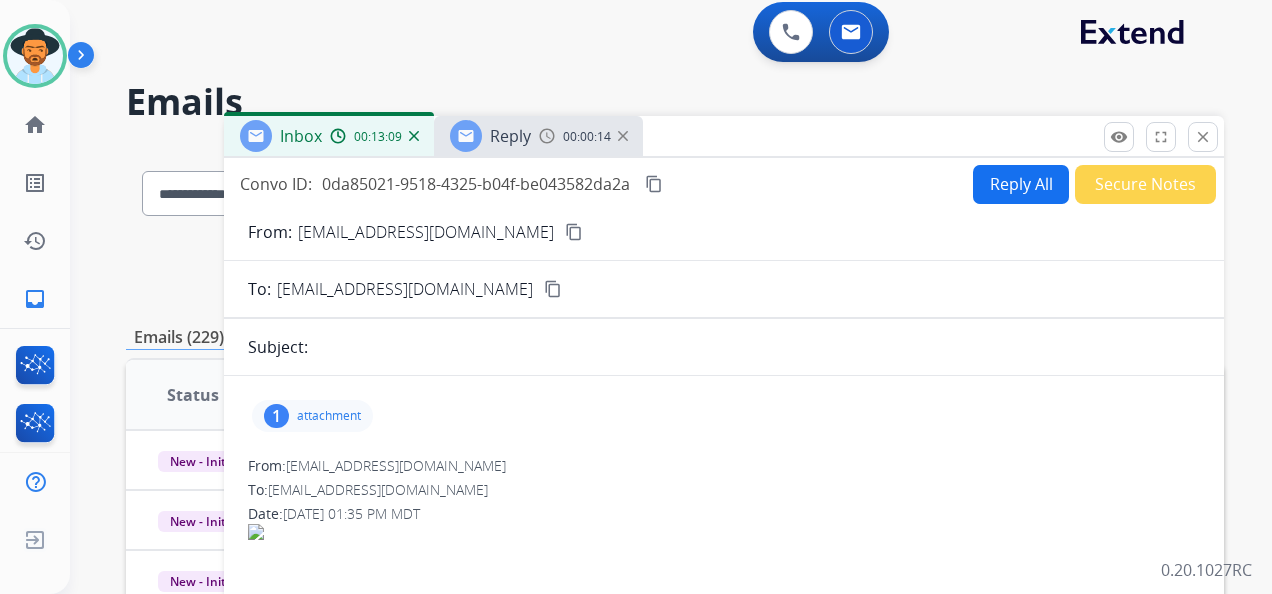 scroll, scrollTop: 0, scrollLeft: 0, axis: both 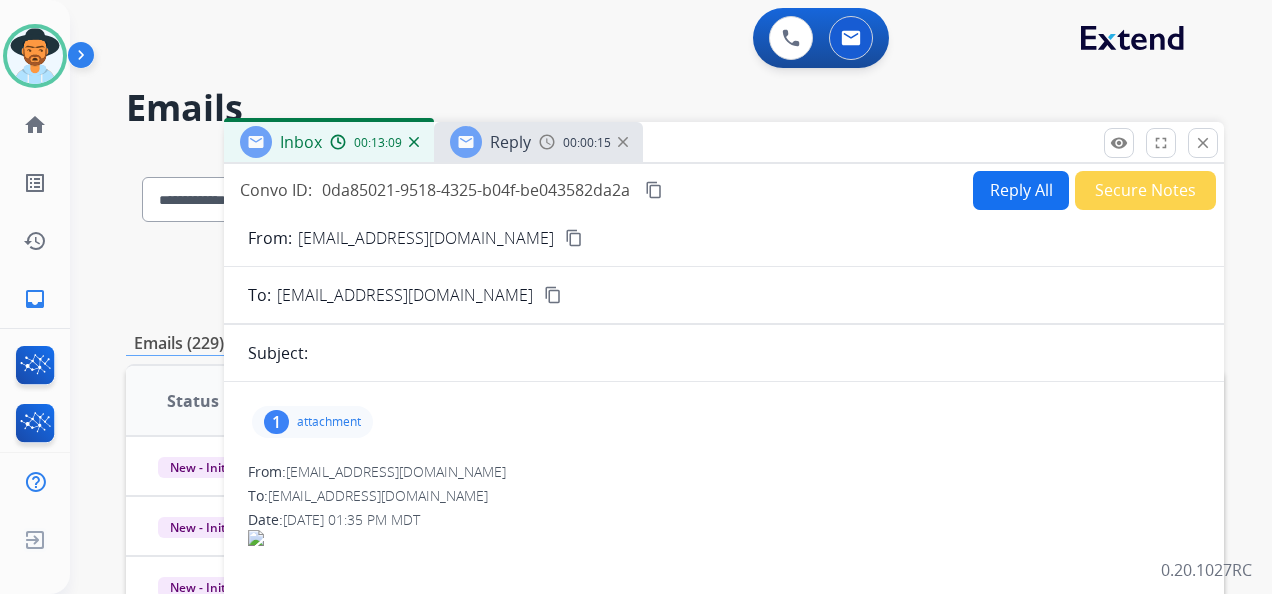click at bounding box center (547, 142) 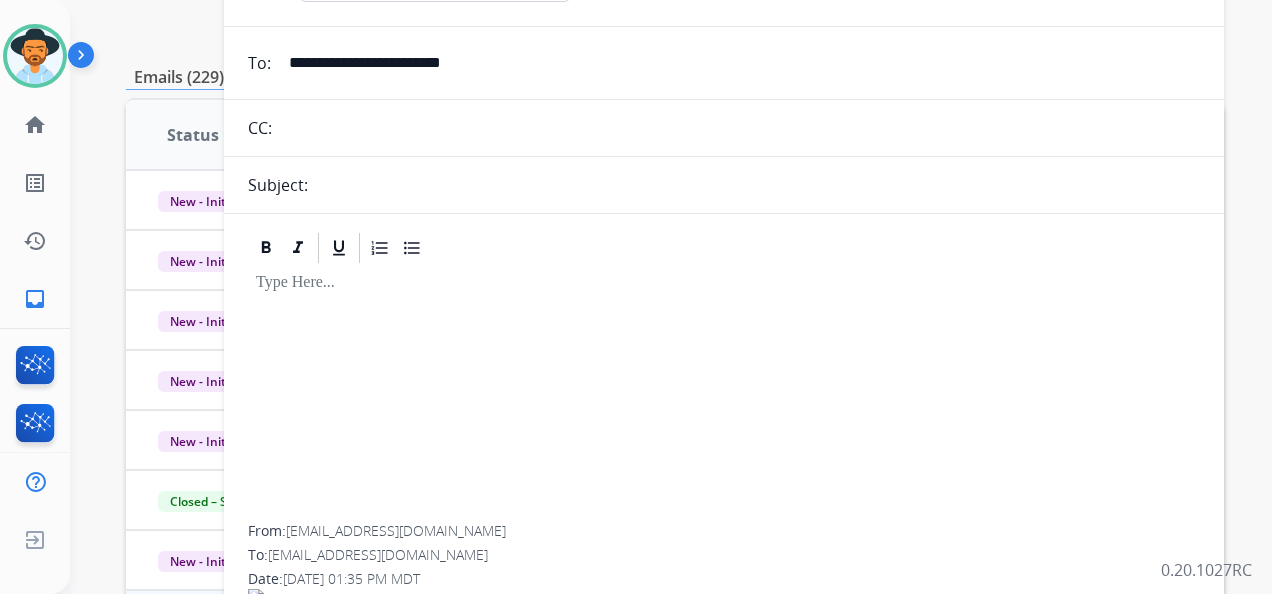 scroll, scrollTop: 144, scrollLeft: 0, axis: vertical 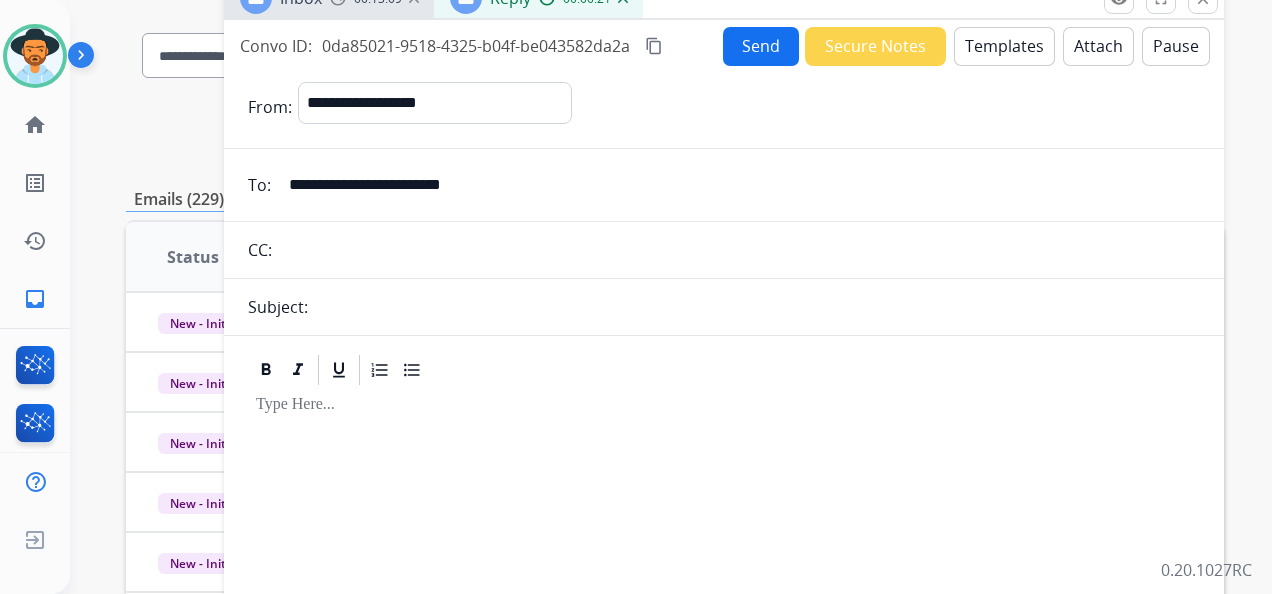 click on "Templates" at bounding box center [1004, 46] 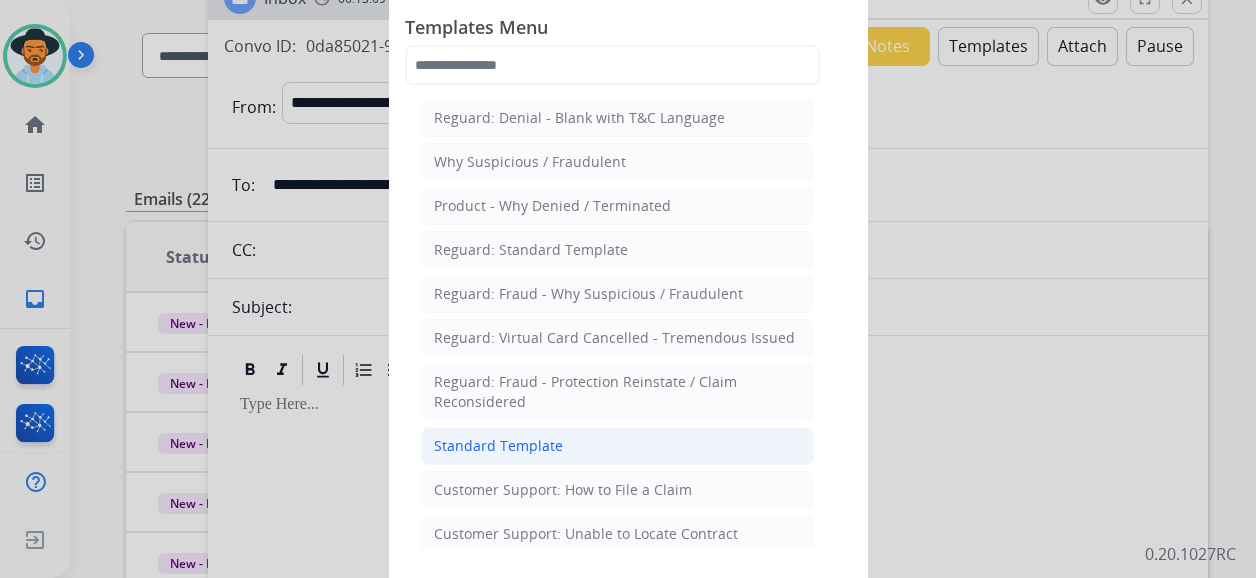 click on "Standard Template" 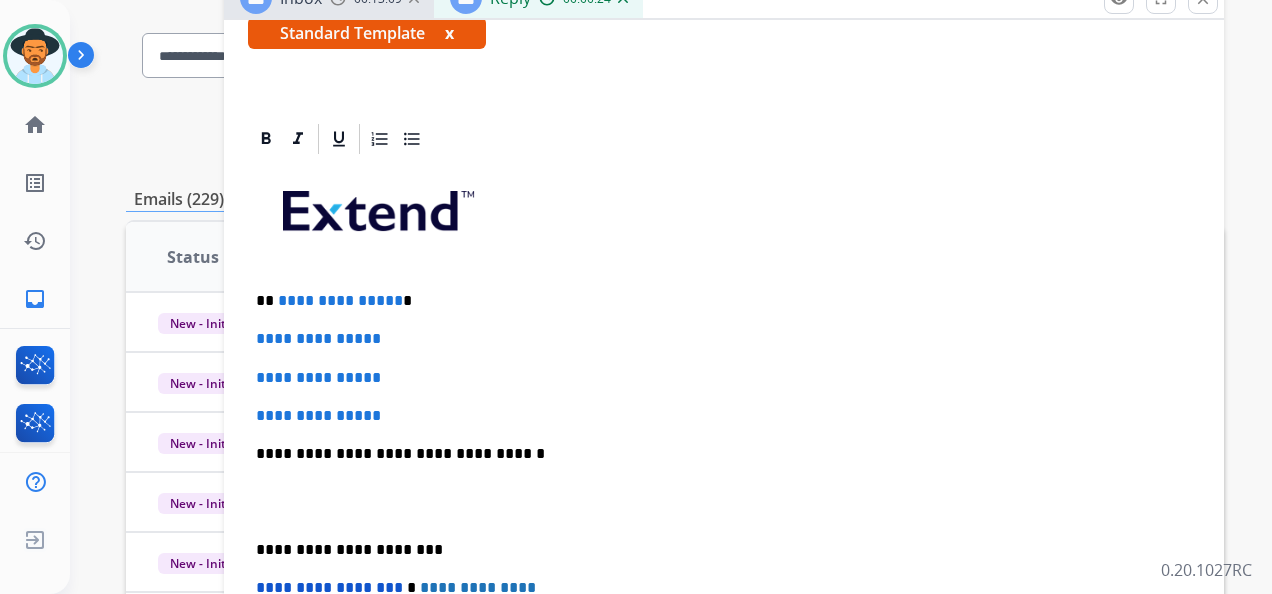 scroll, scrollTop: 400, scrollLeft: 0, axis: vertical 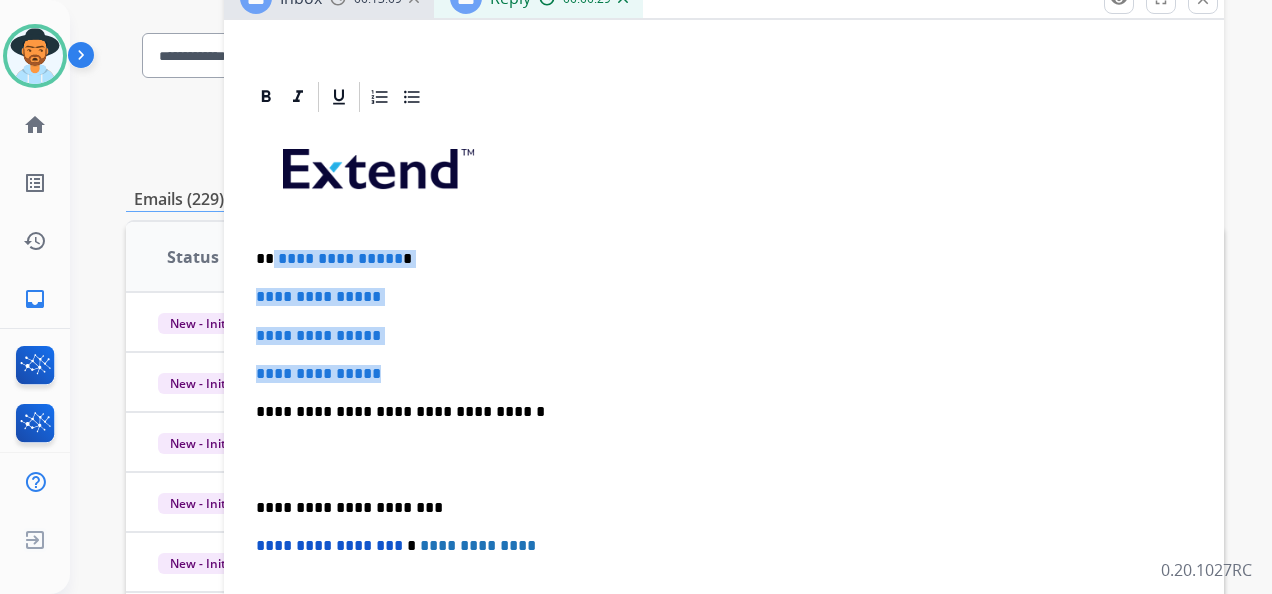 drag, startPoint x: 274, startPoint y: 254, endPoint x: 445, endPoint y: 375, distance: 209.48032 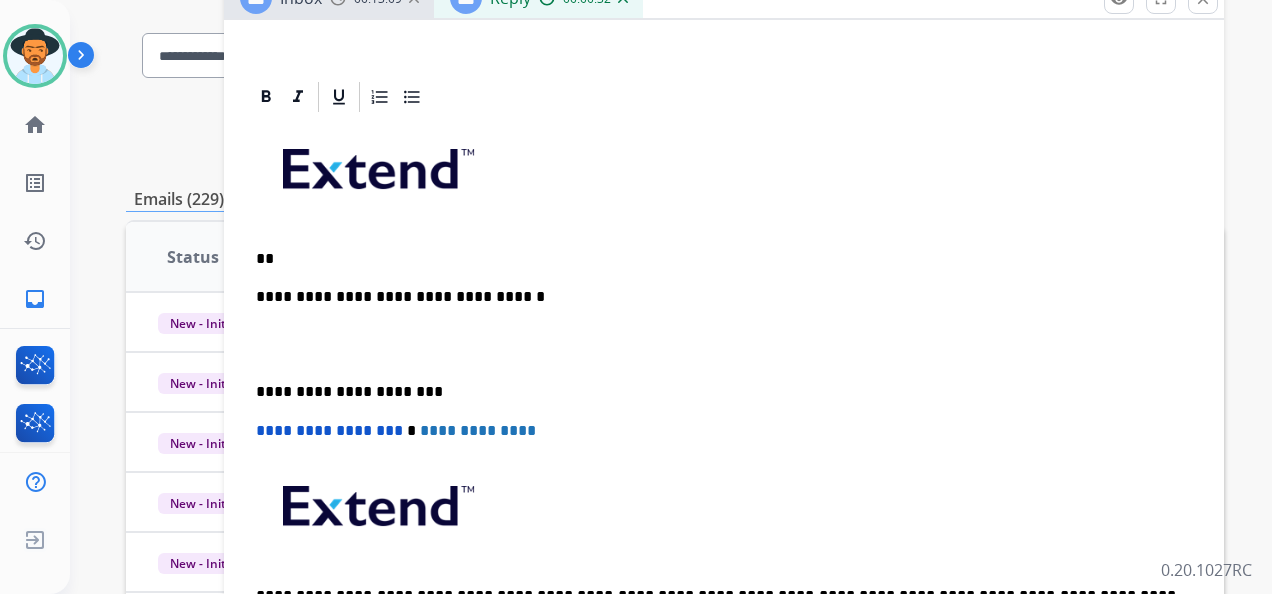 type 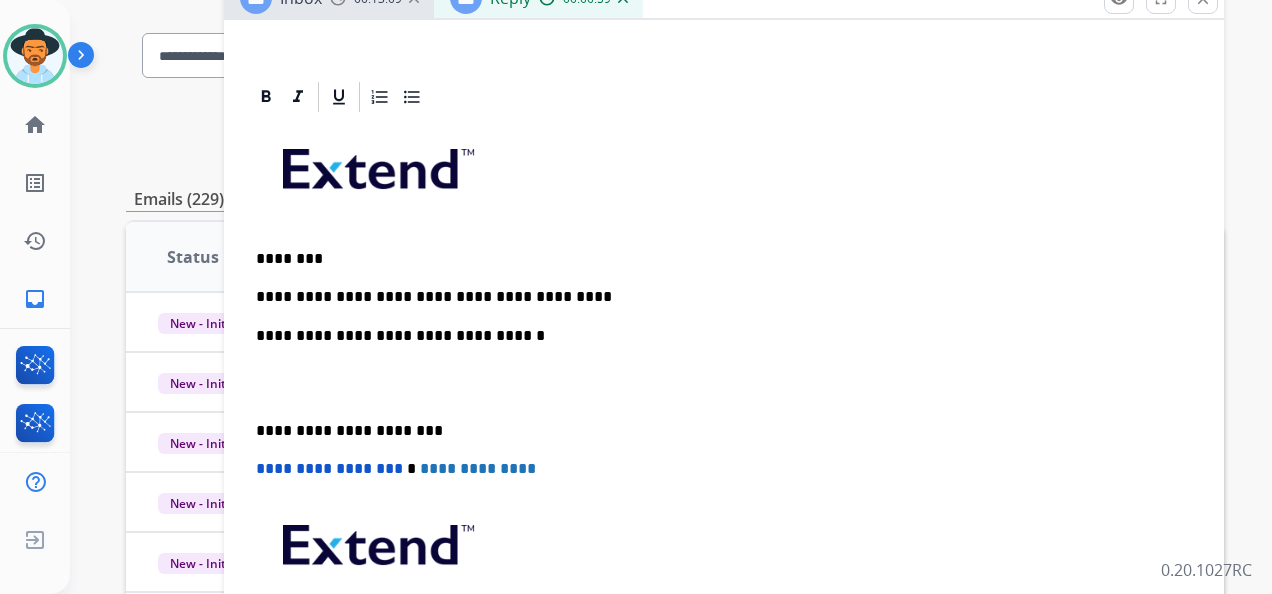 click on "**********" at bounding box center (716, 297) 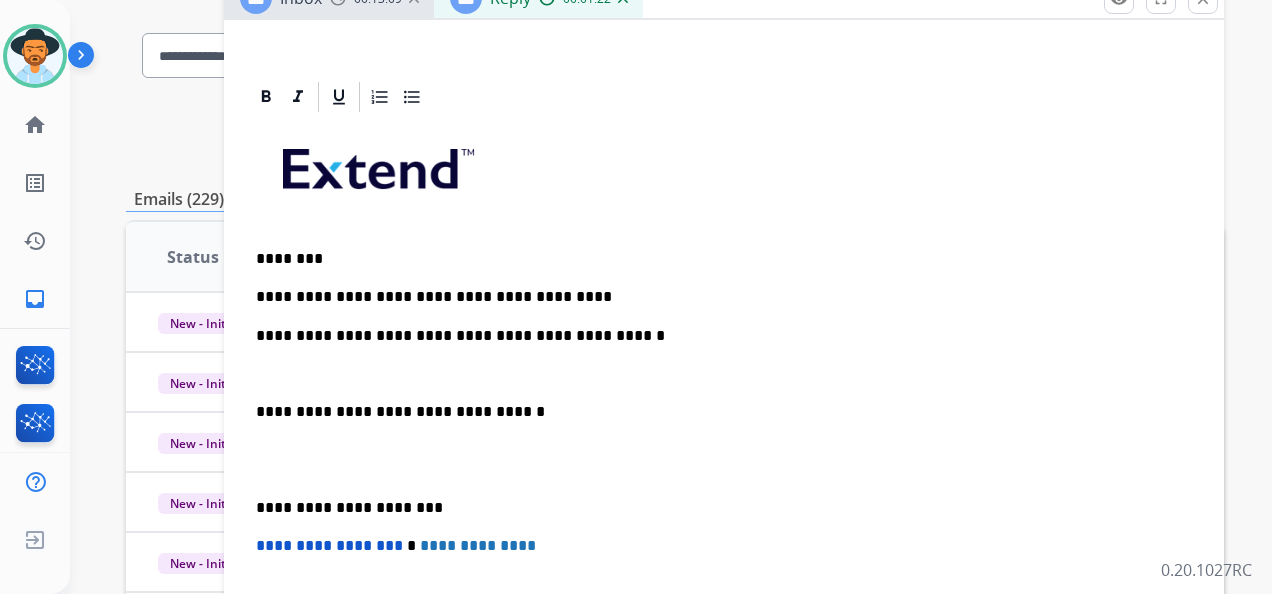 click on "**********" at bounding box center [716, 336] 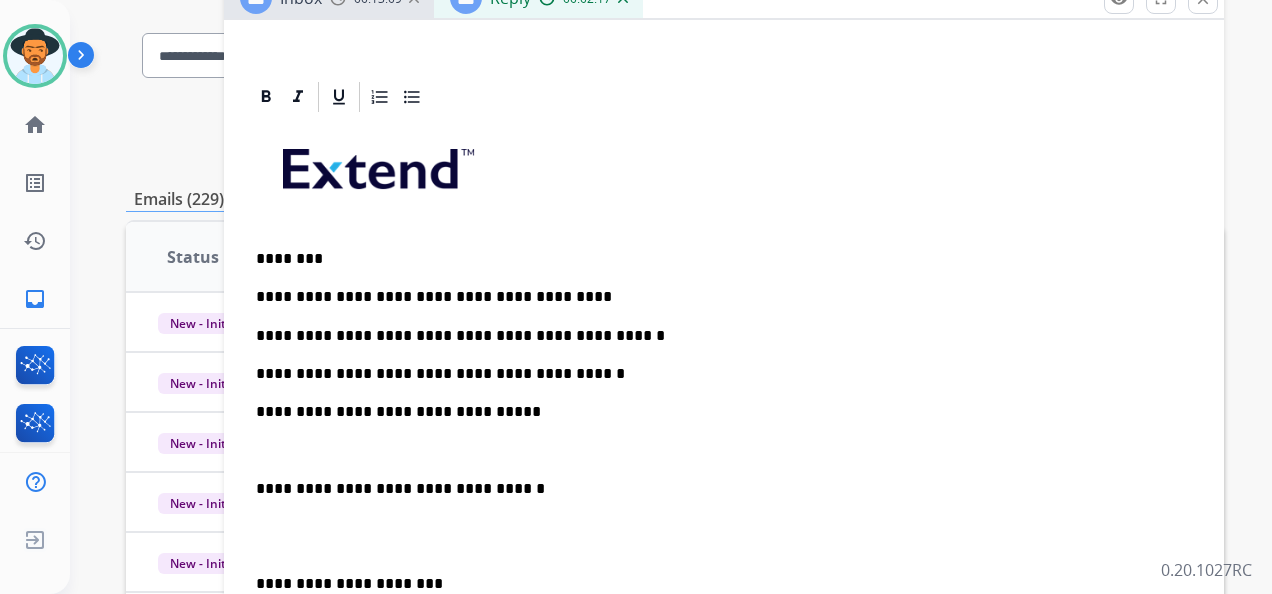 click on "**********" at bounding box center [716, 374] 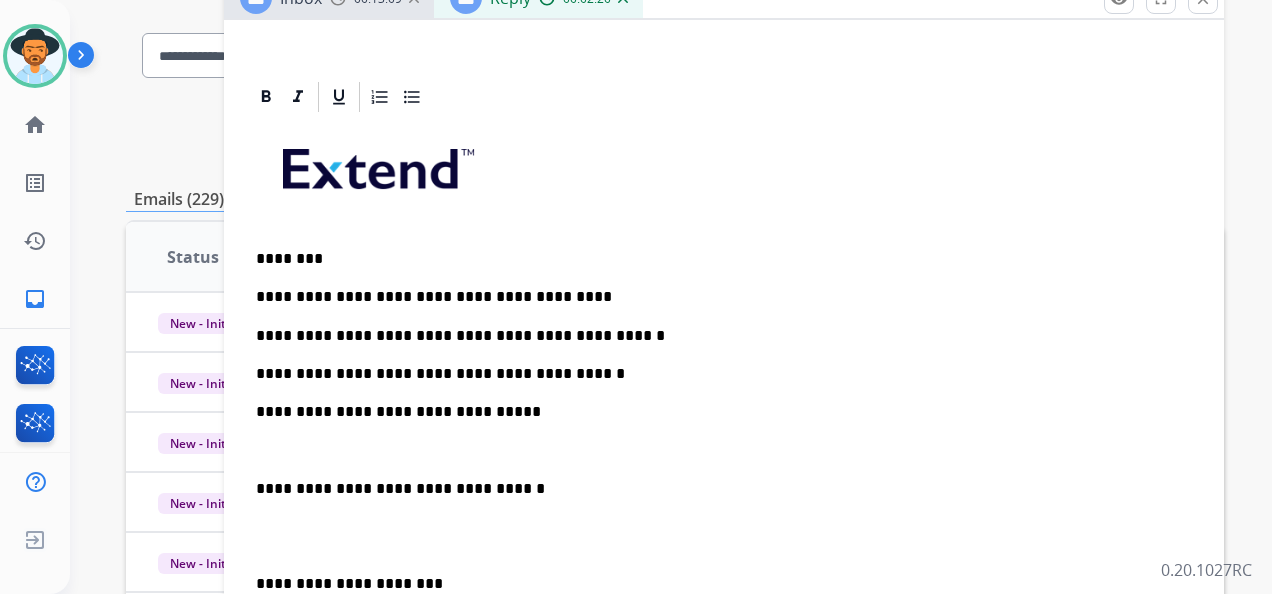 drag, startPoint x: 252, startPoint y: 482, endPoint x: 335, endPoint y: 501, distance: 85.146935 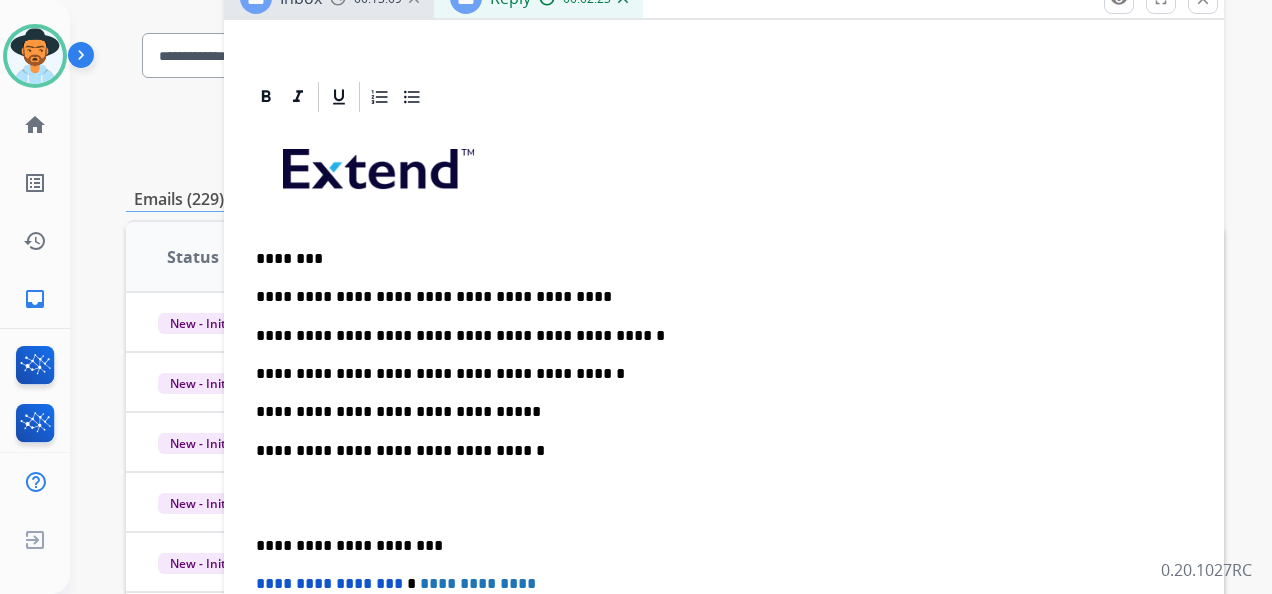 click on "**********" at bounding box center [716, 546] 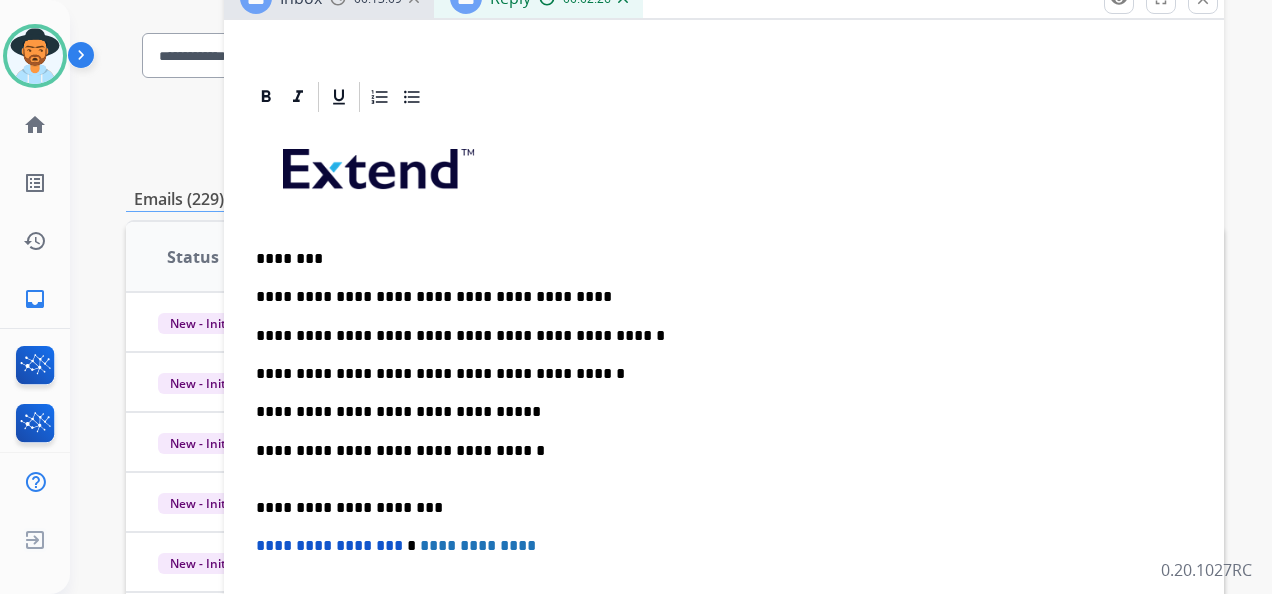 click on "**********" at bounding box center (724, 459) 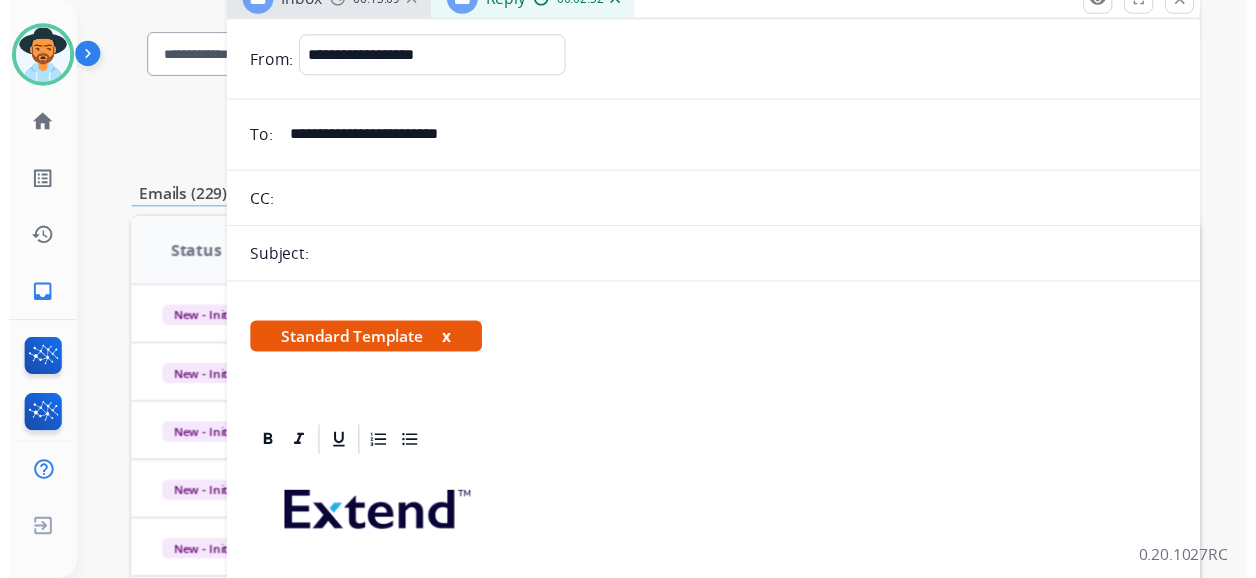 scroll, scrollTop: 0, scrollLeft: 0, axis: both 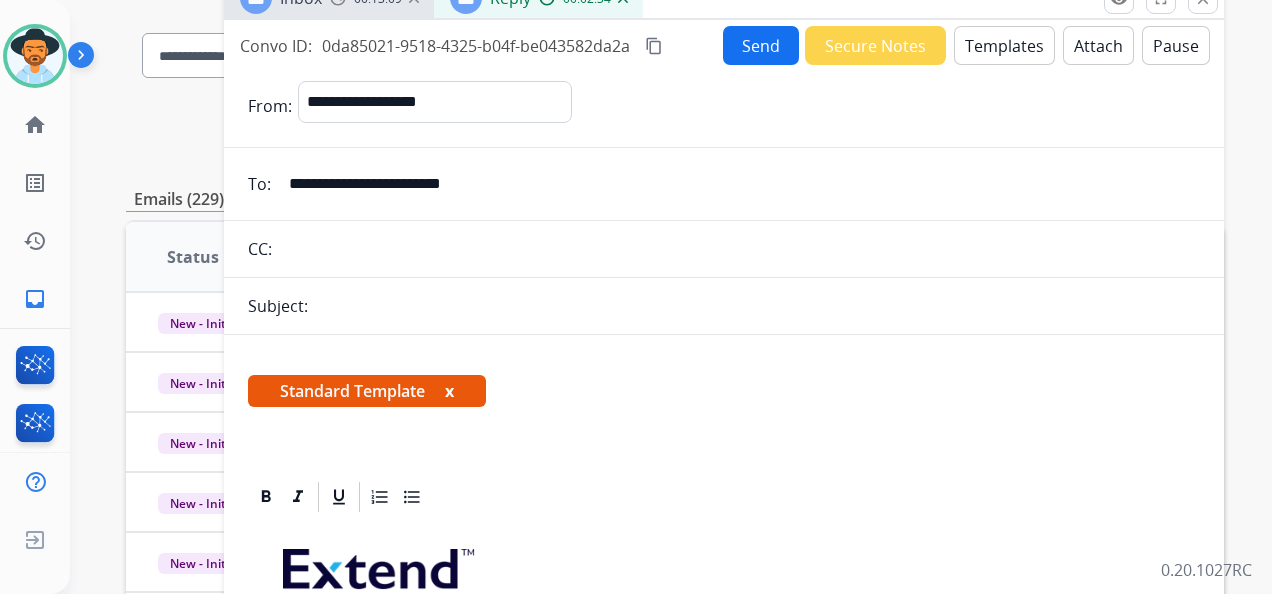 click on "Send" at bounding box center (761, 45) 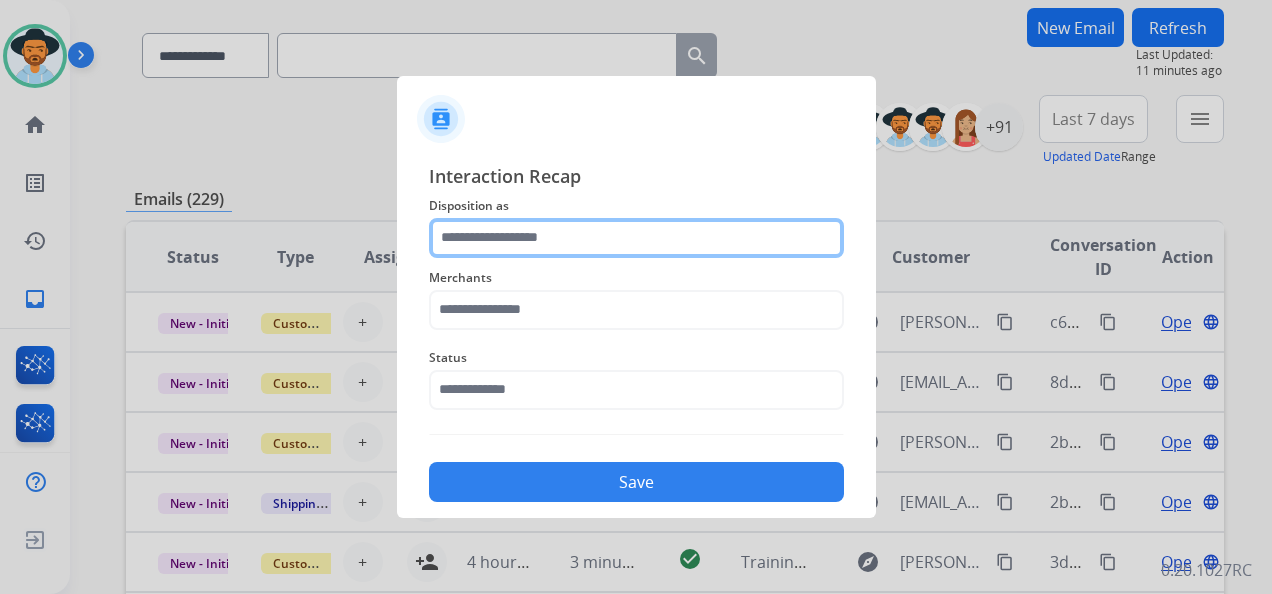 click 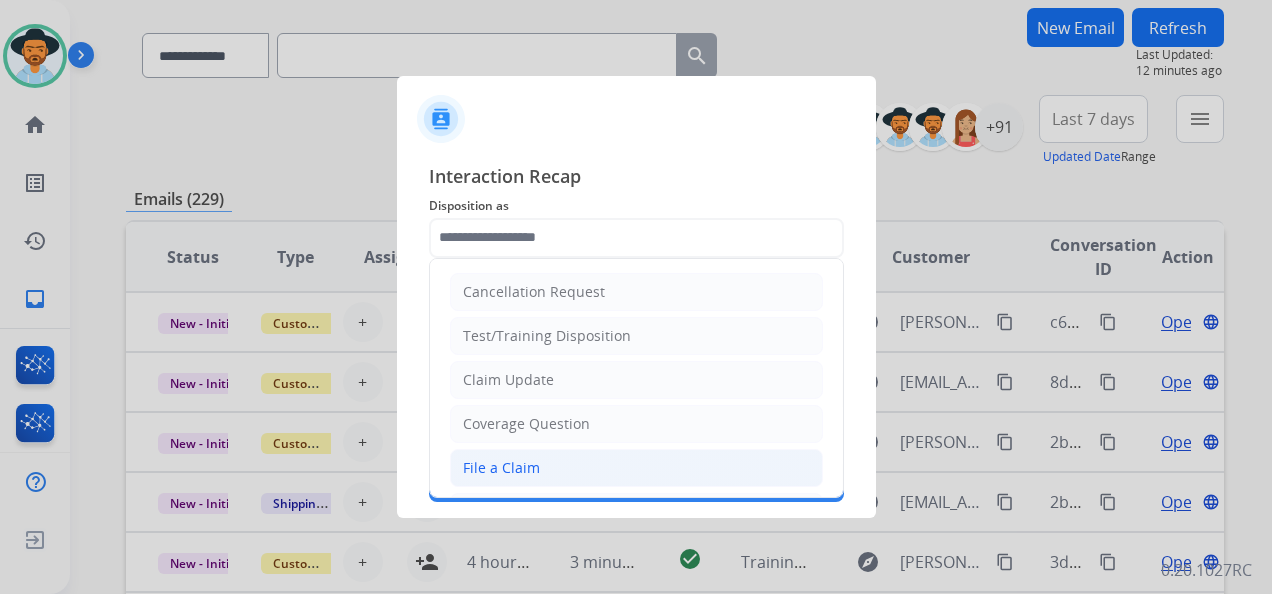 click on "File a Claim" 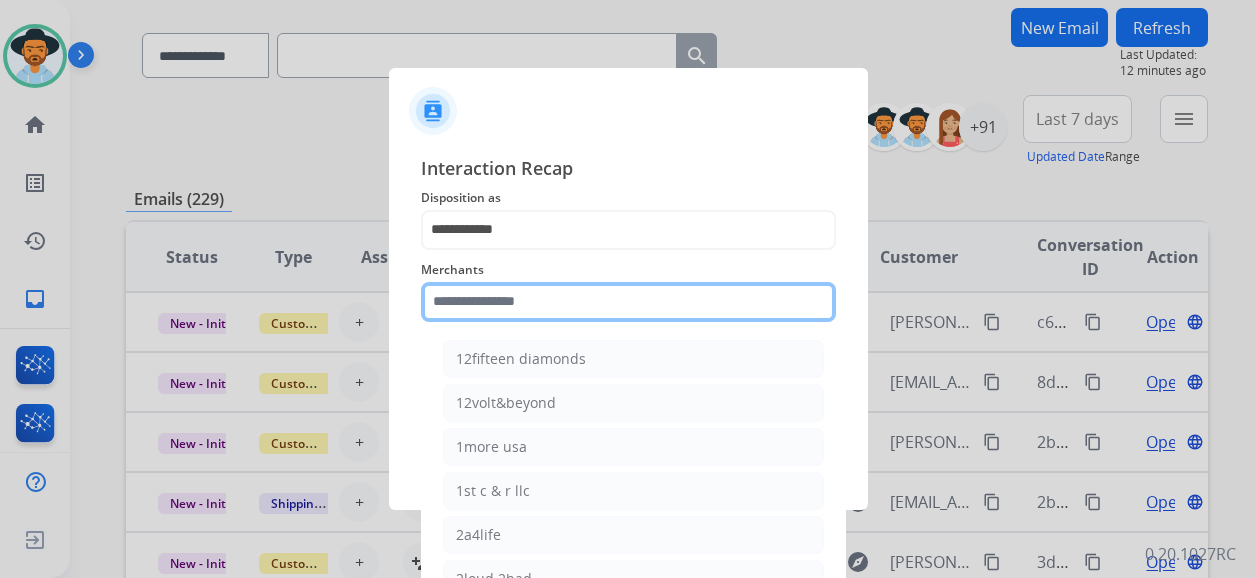click 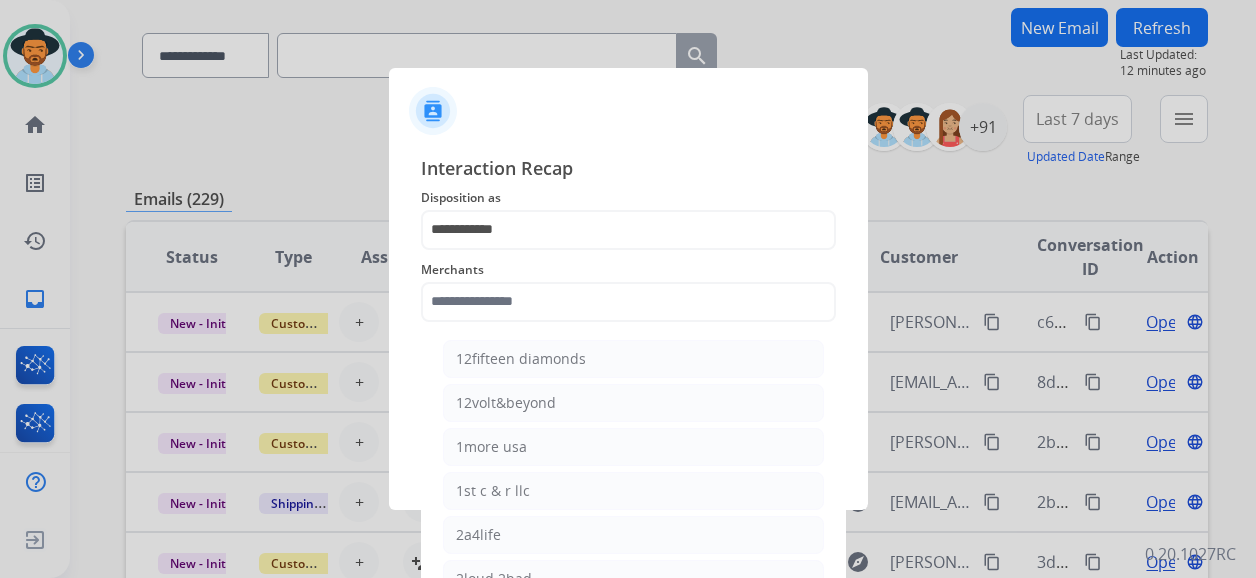 click at bounding box center (628, 289) 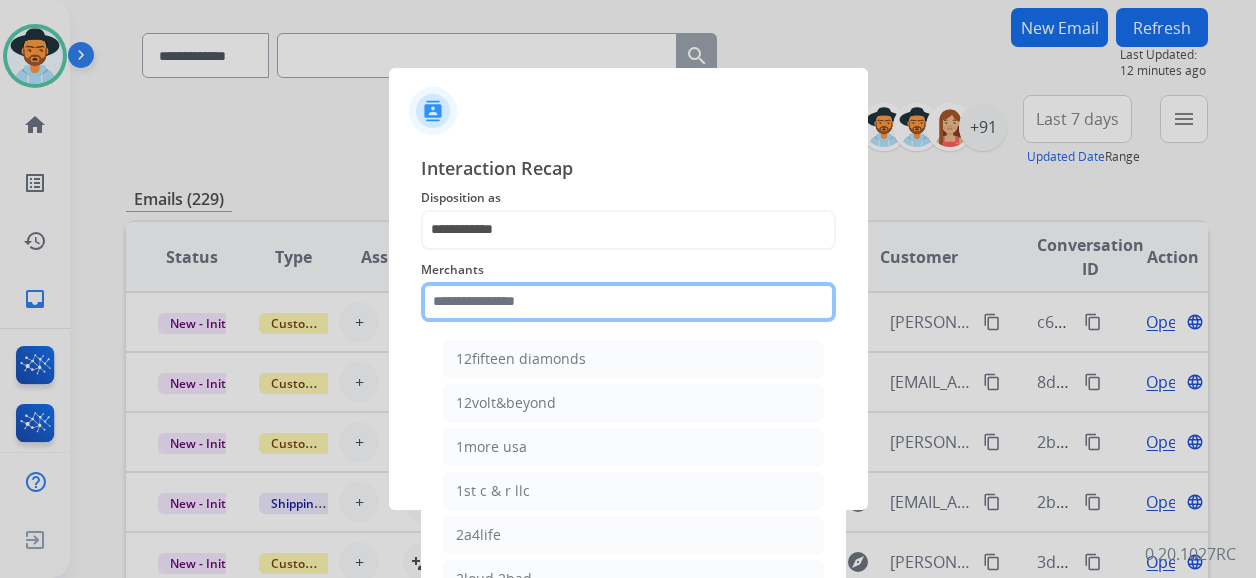 click 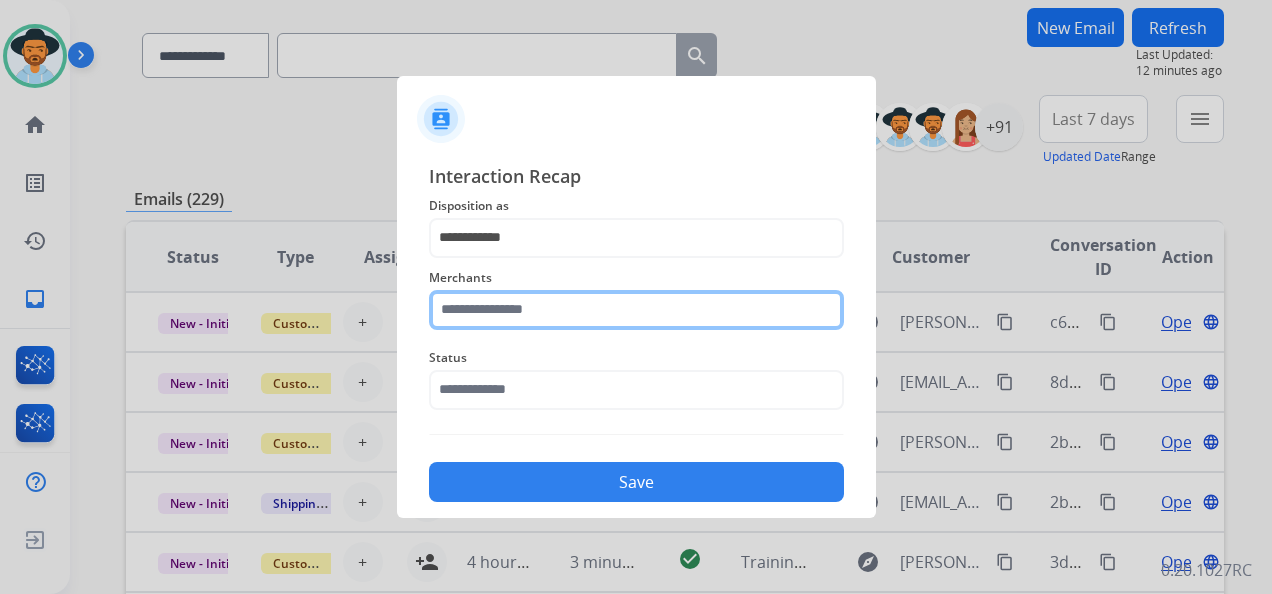 click 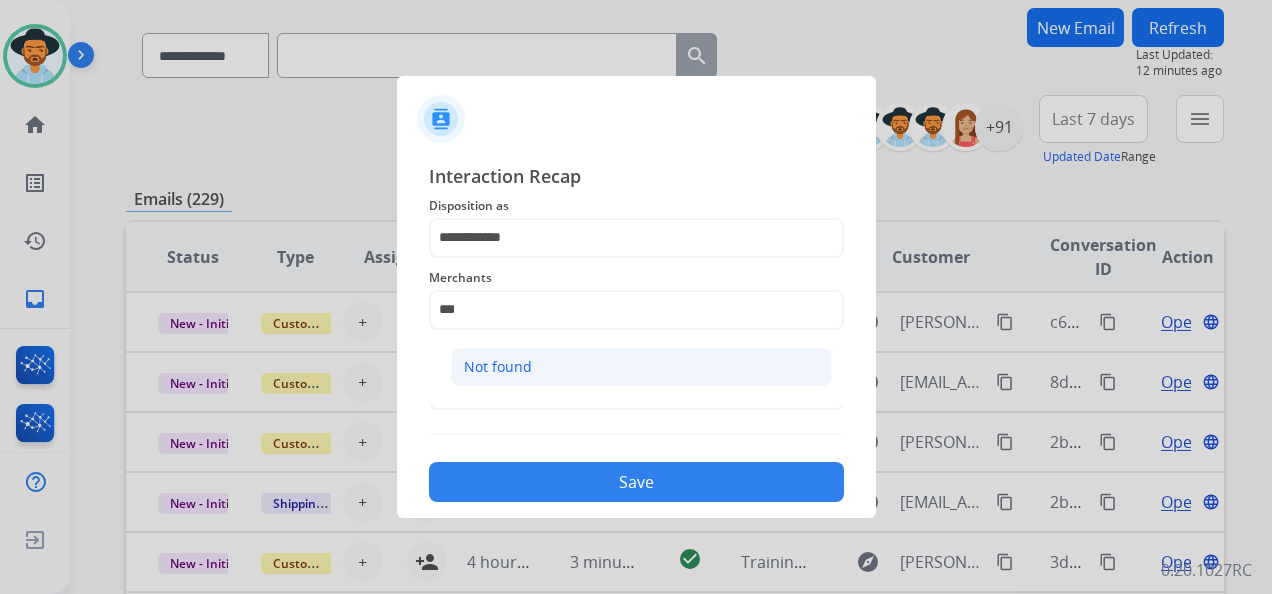 click on "Not found" 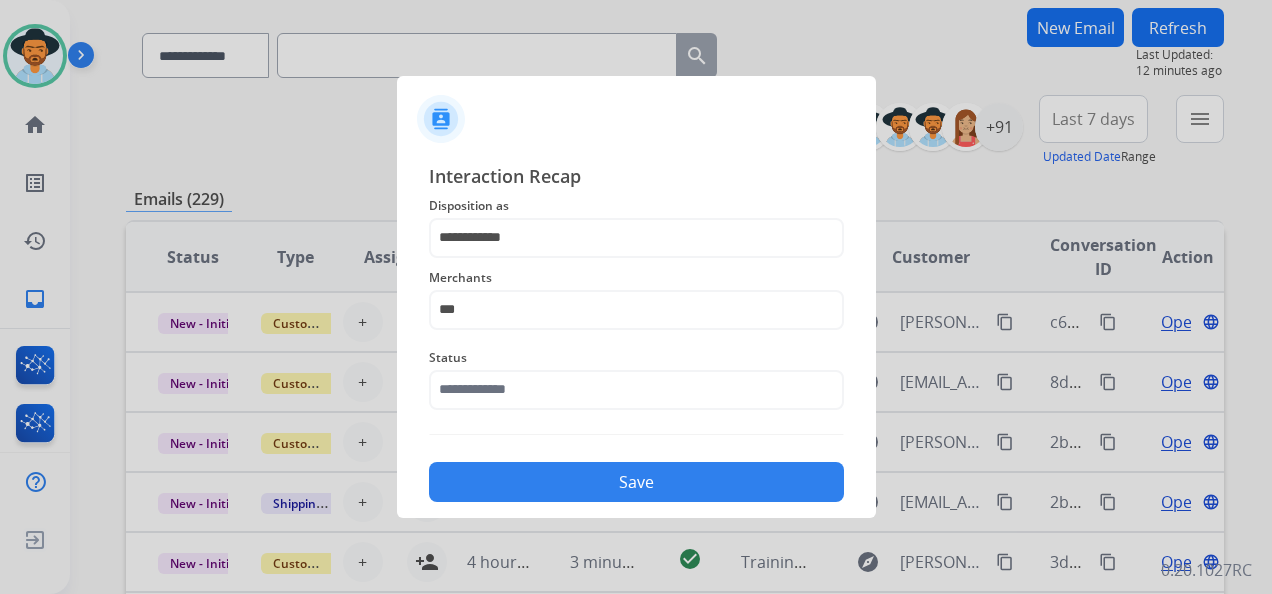 type on "*********" 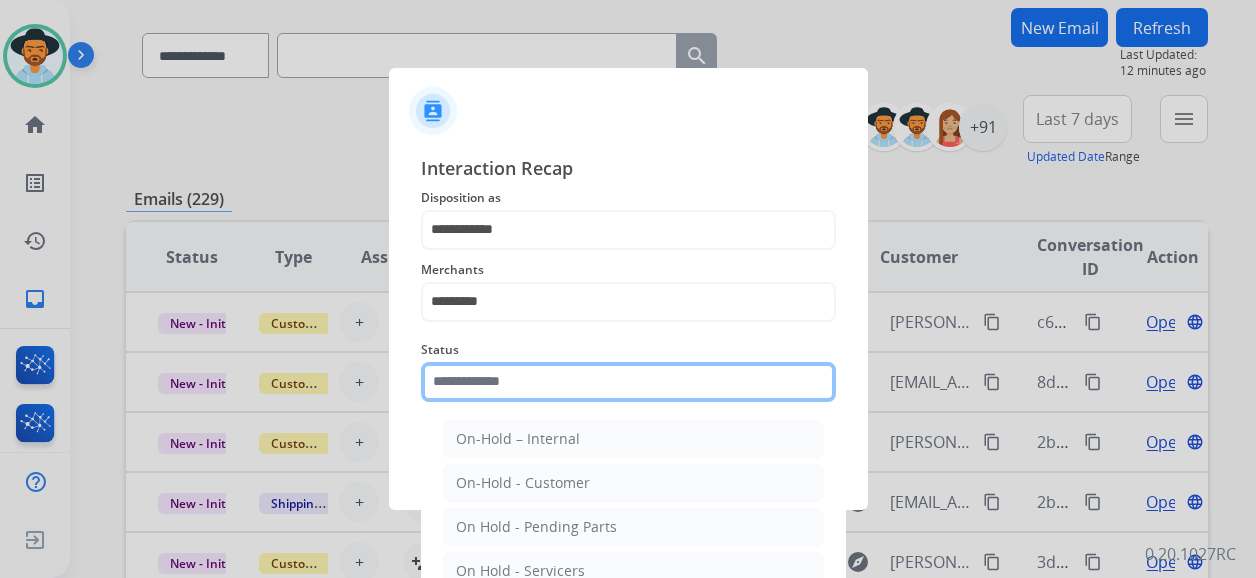 click 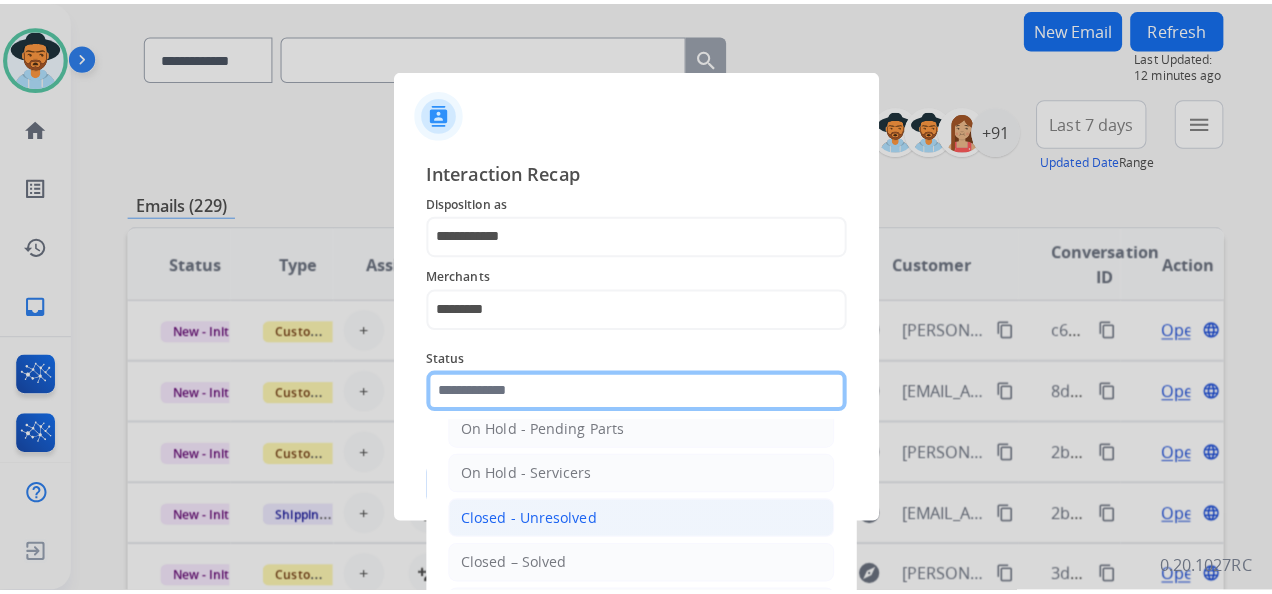 scroll, scrollTop: 114, scrollLeft: 0, axis: vertical 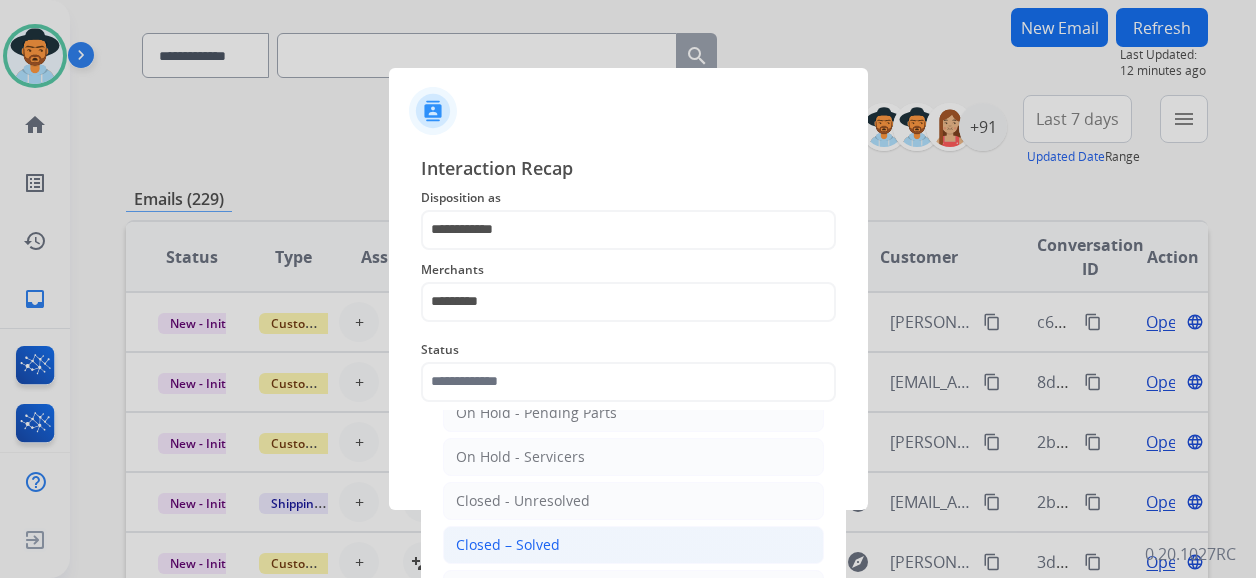 click on "Closed – Solved" 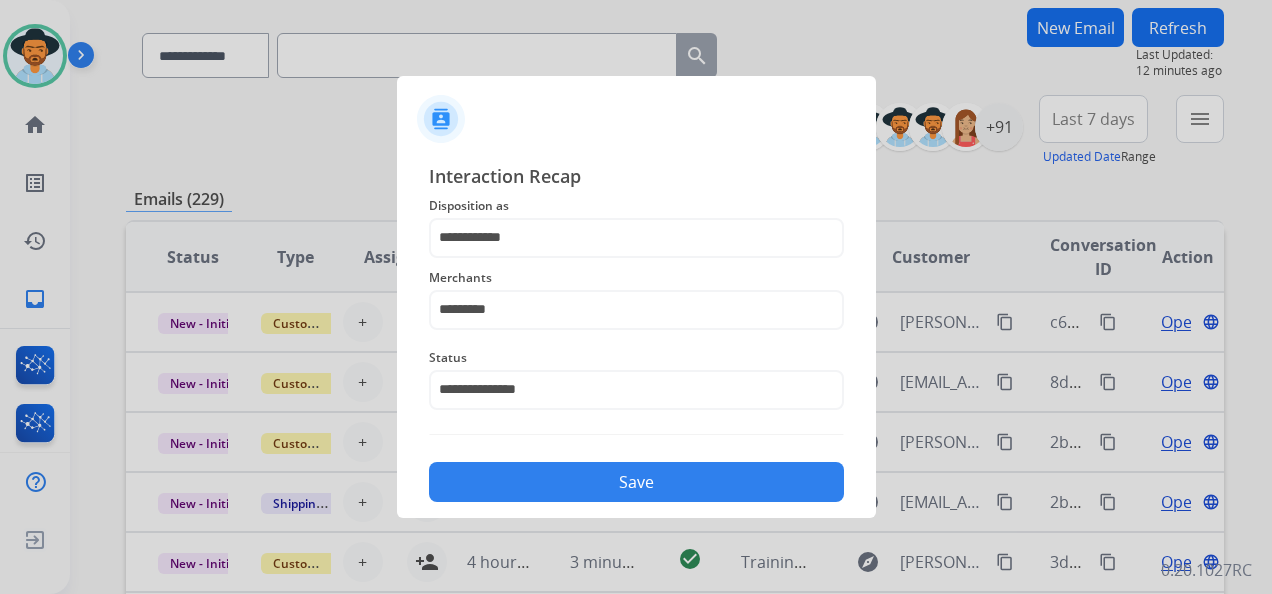 click on "Save" 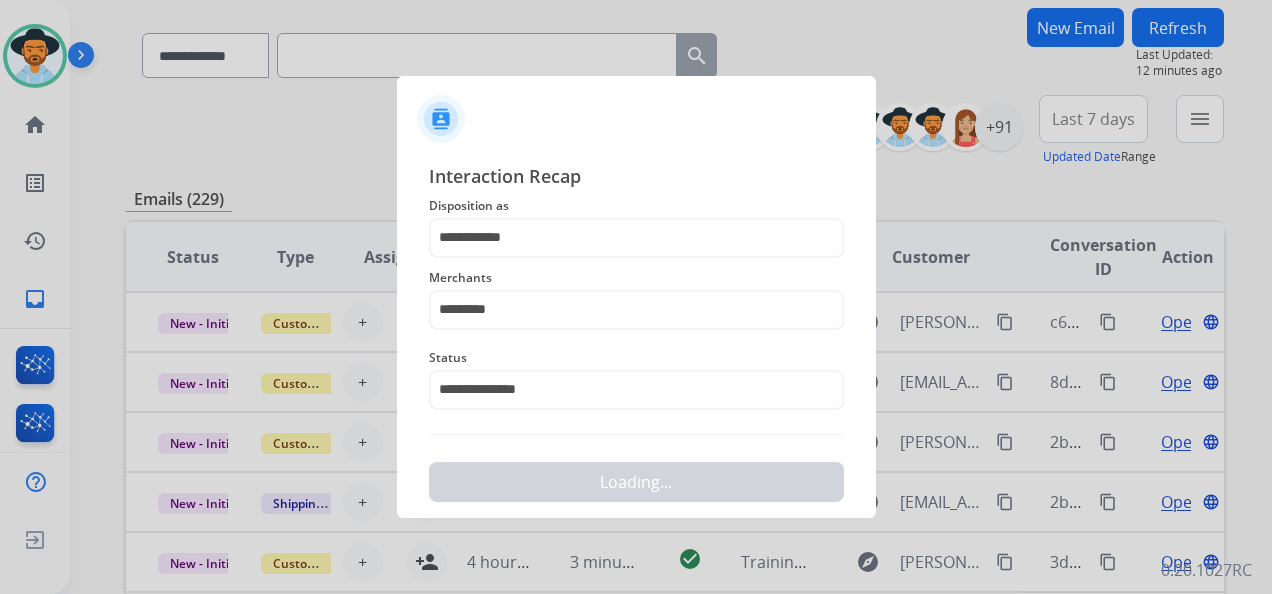 scroll, scrollTop: 0, scrollLeft: 0, axis: both 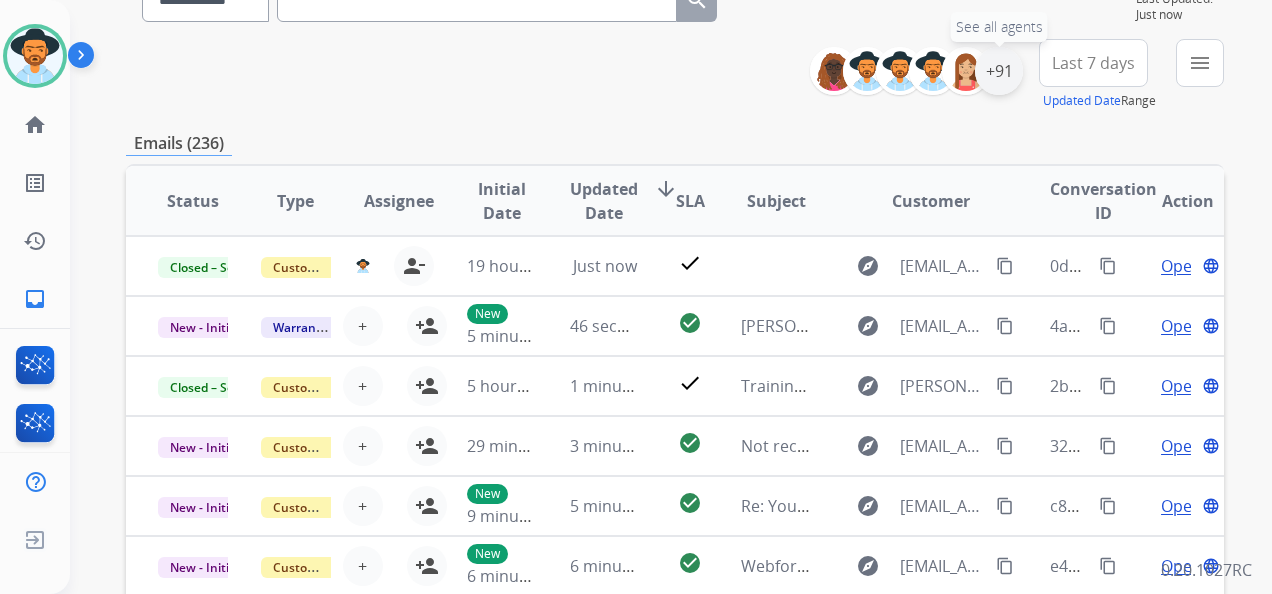 click on "+91" at bounding box center [999, 71] 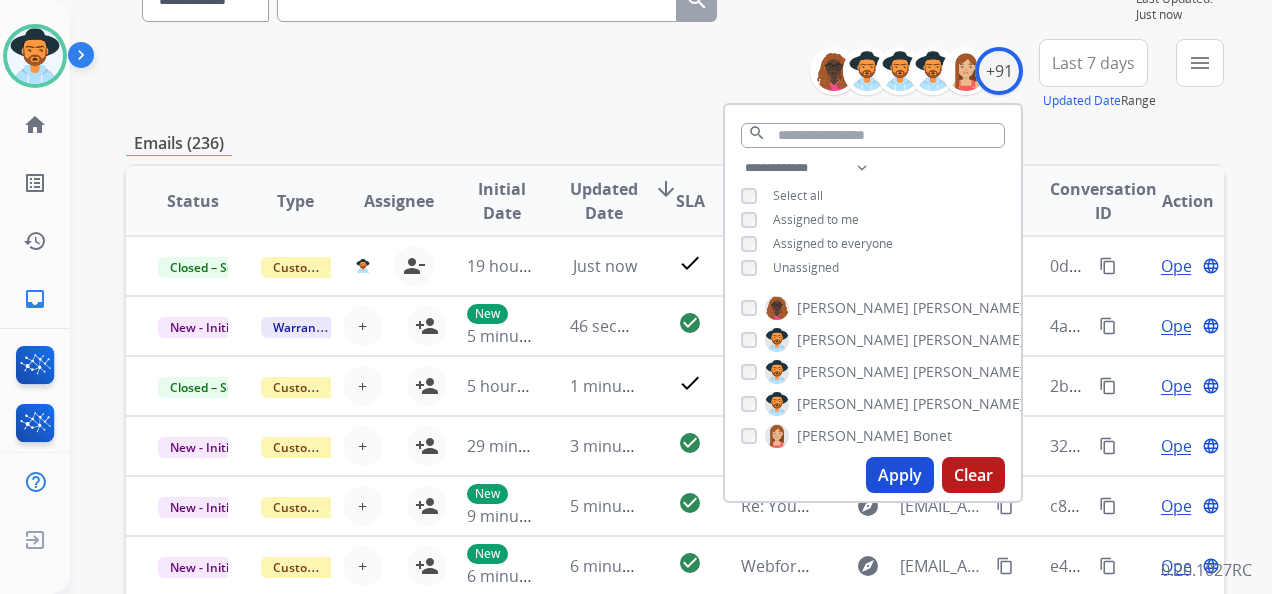 drag, startPoint x: 904, startPoint y: 486, endPoint x: 863, endPoint y: 450, distance: 54.56189 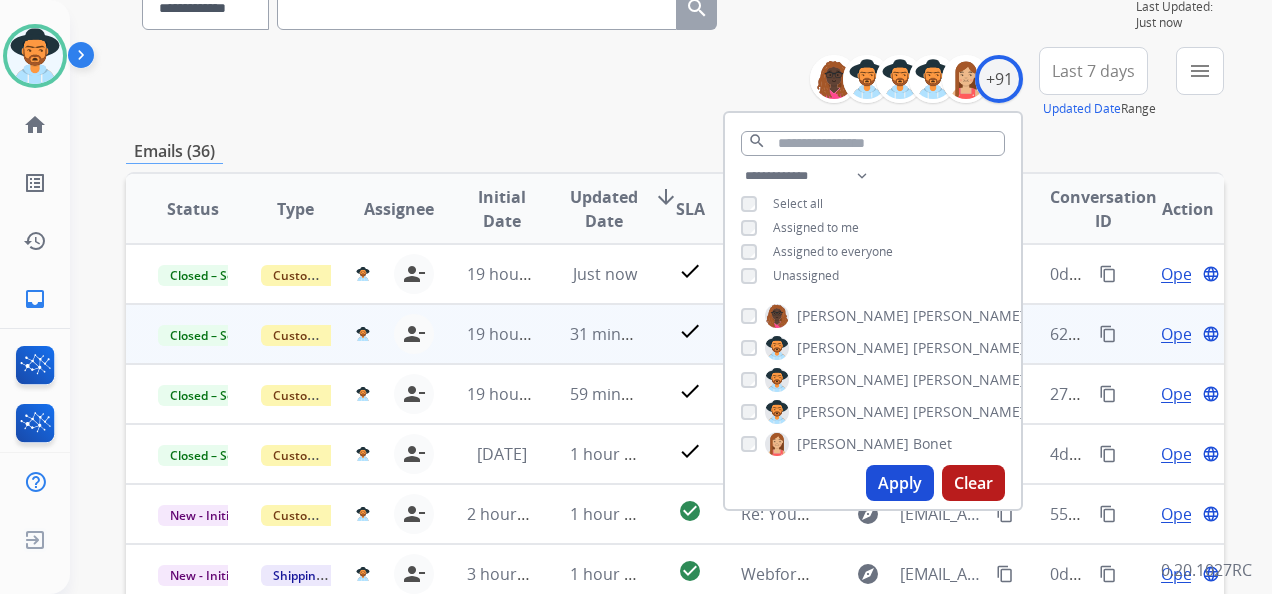 scroll, scrollTop: 200, scrollLeft: 0, axis: vertical 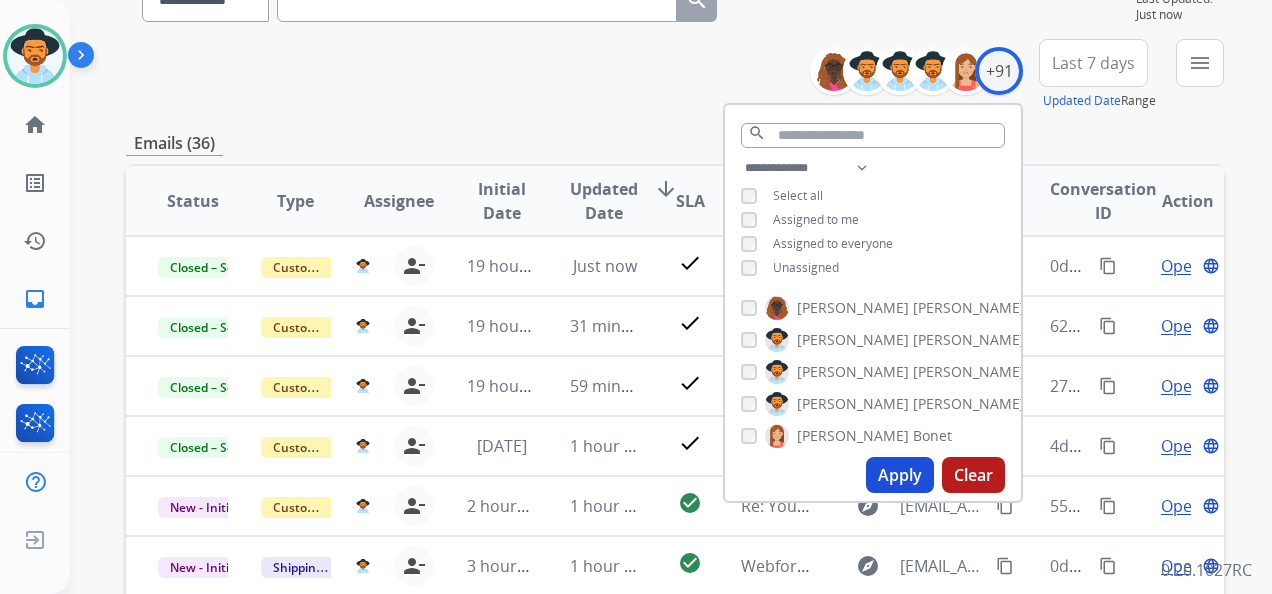 click on "**********" at bounding box center [675, 75] 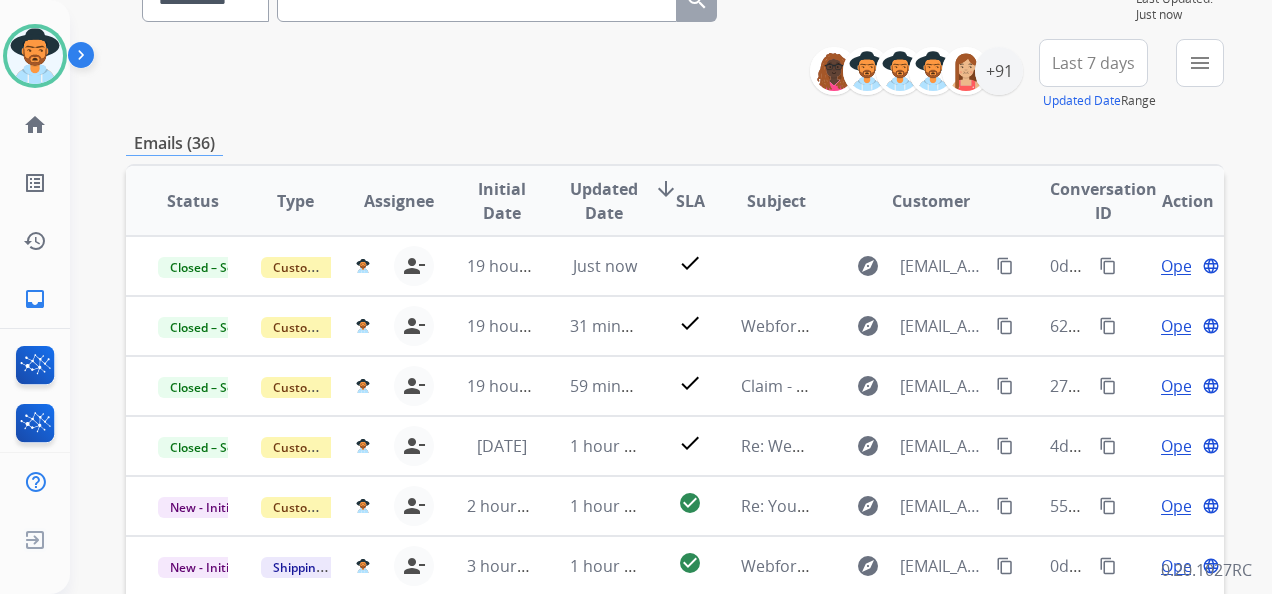 scroll, scrollTop: 2, scrollLeft: 0, axis: vertical 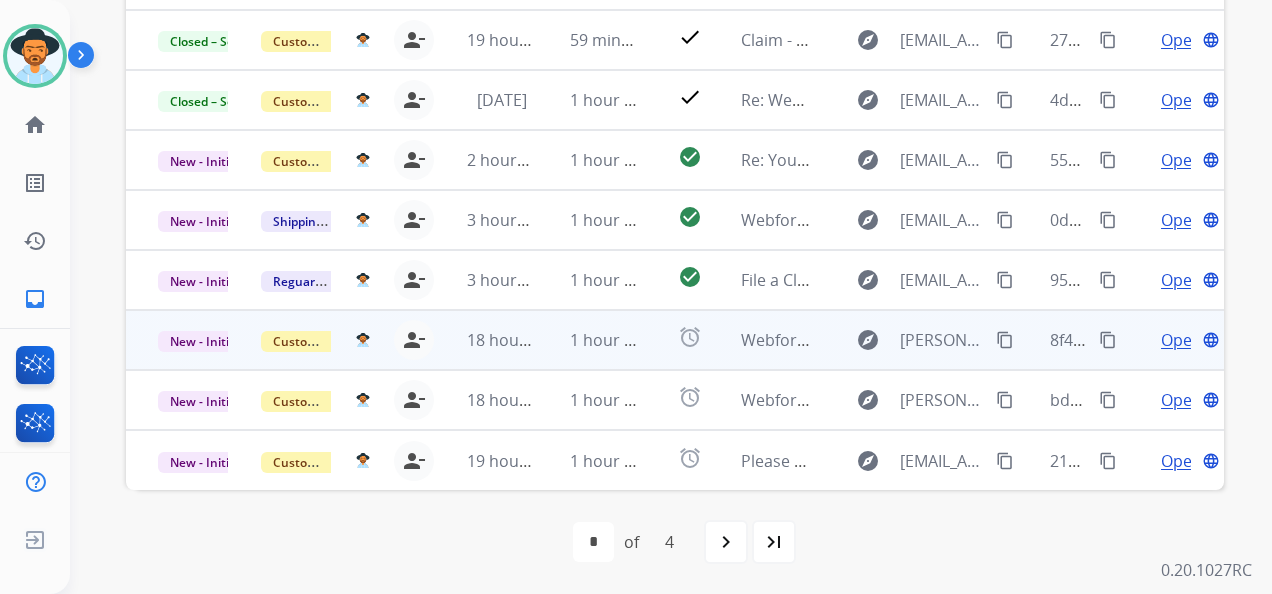 click on "Open language" at bounding box center (1188, 340) 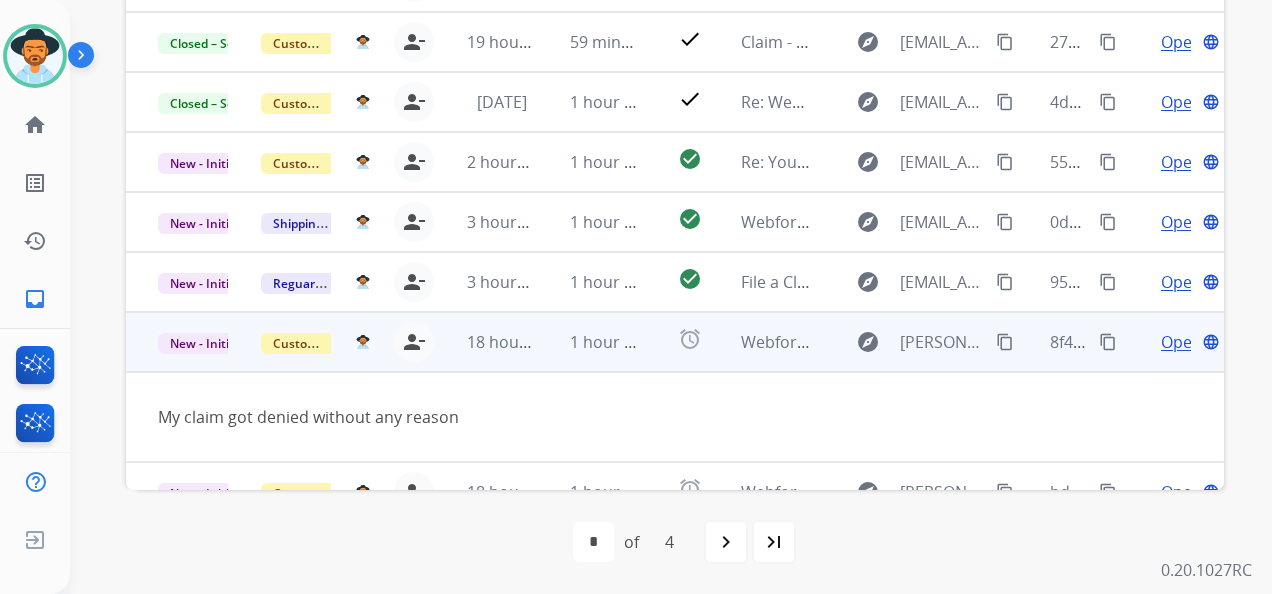 scroll, scrollTop: 92, scrollLeft: 0, axis: vertical 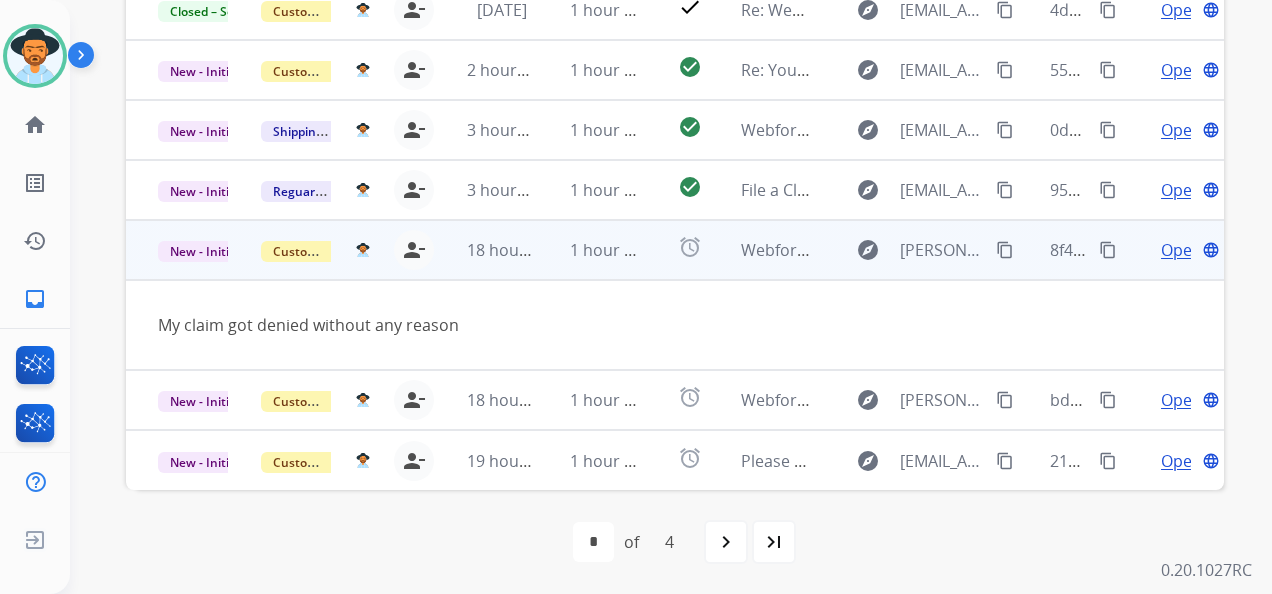 click on "Open" at bounding box center [1181, 250] 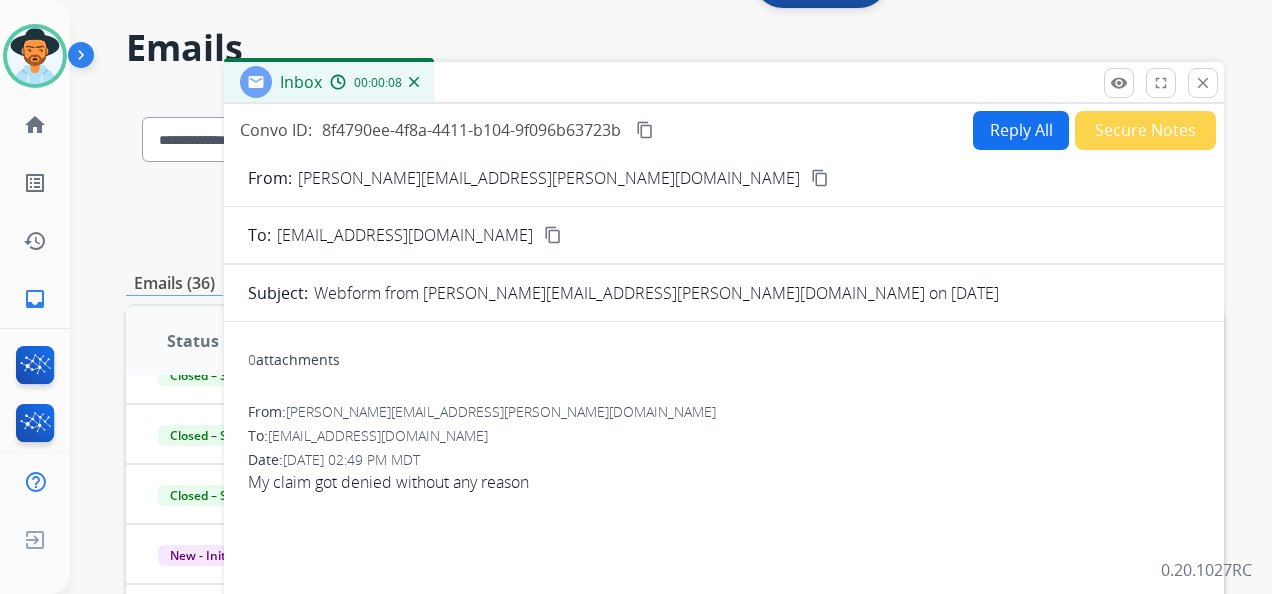 scroll, scrollTop: 0, scrollLeft: 0, axis: both 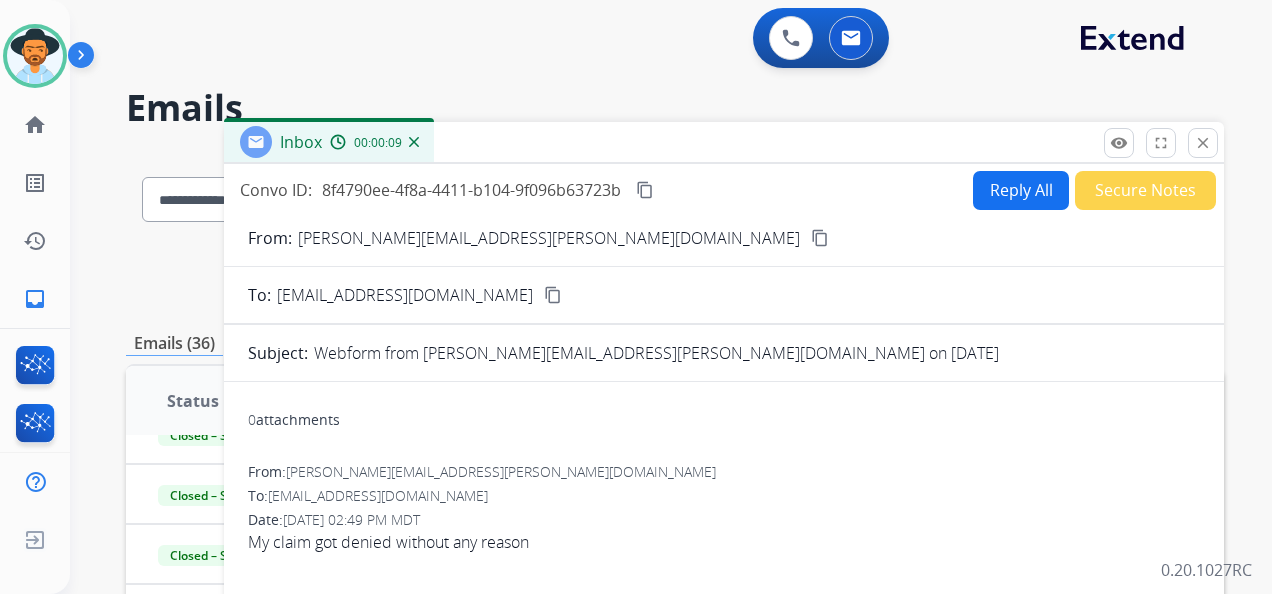 click on "Secure Notes" at bounding box center (1145, 190) 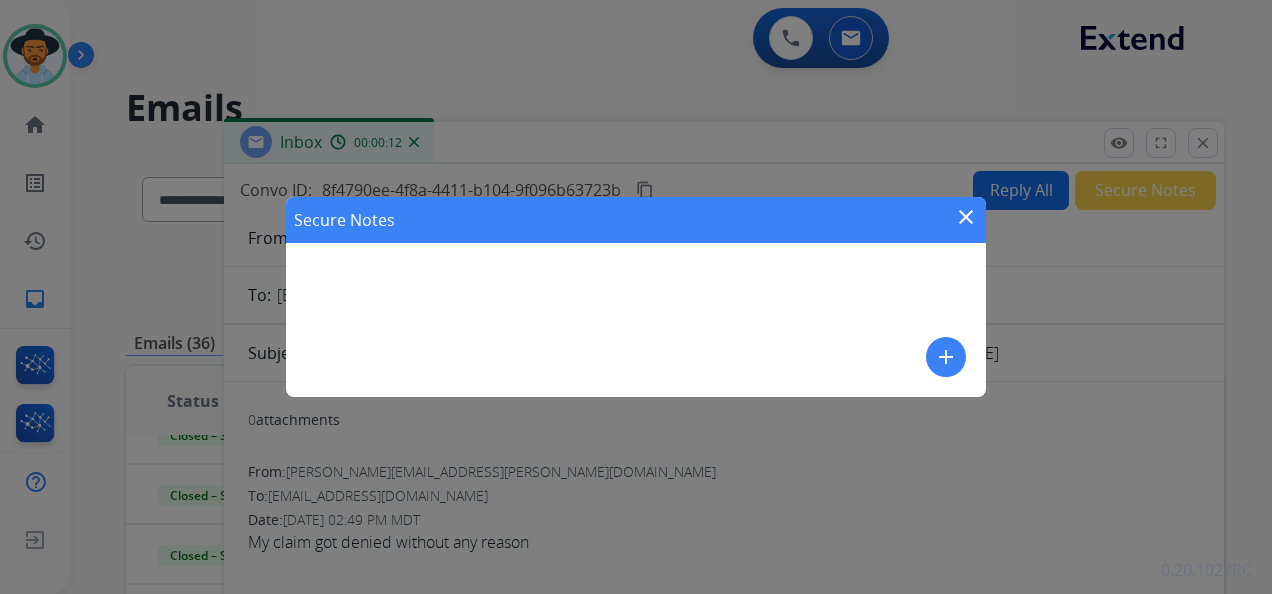 click on "close" at bounding box center [966, 217] 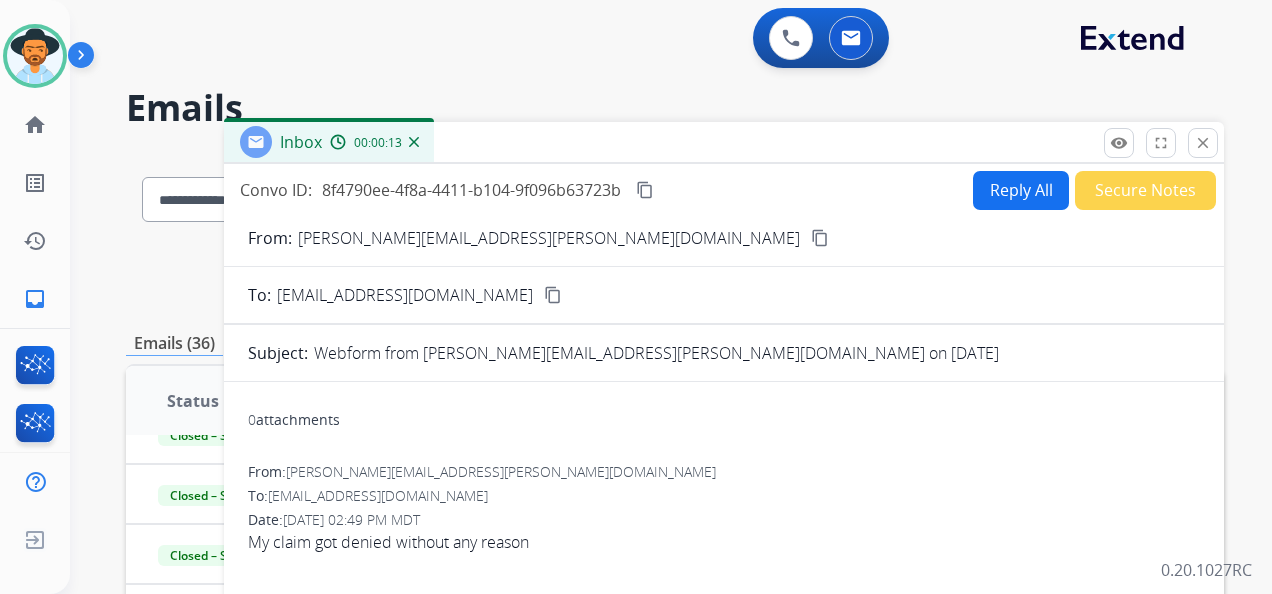 click on "Reply All" at bounding box center (1021, 190) 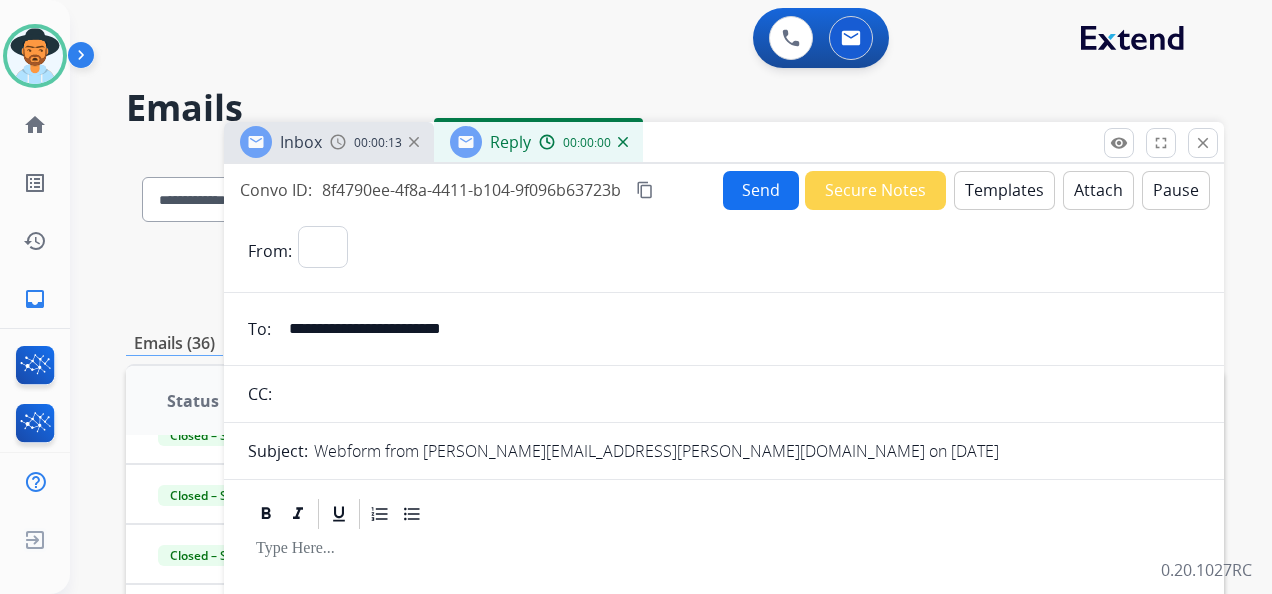 select on "**********" 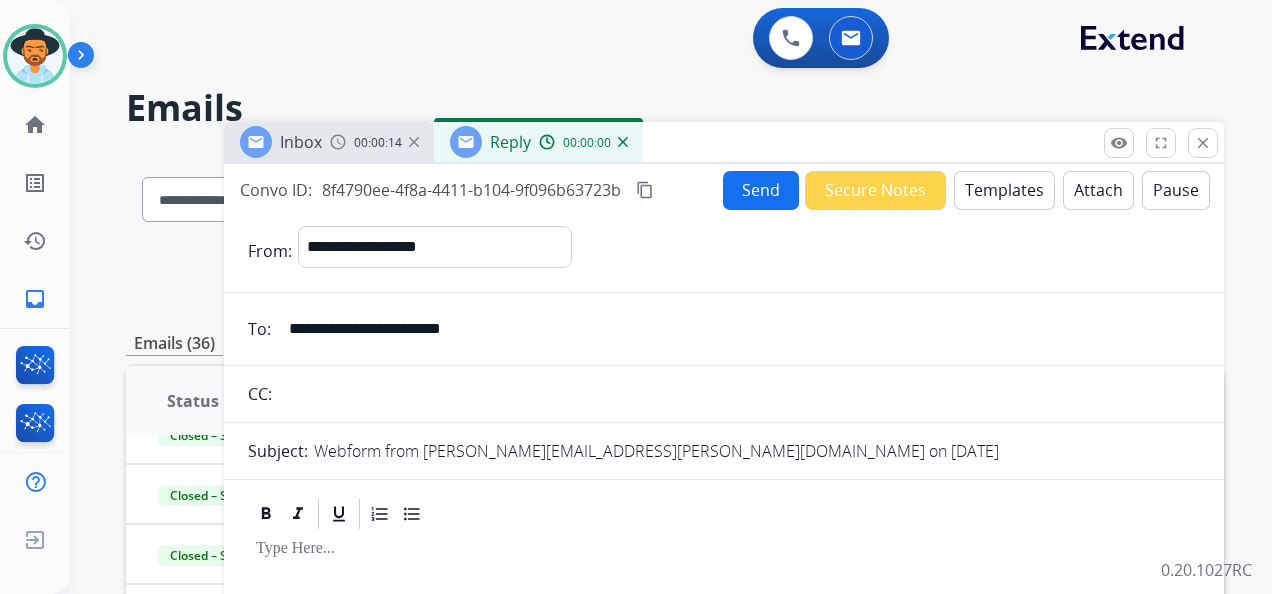 click on "Secure Notes" at bounding box center (875, 190) 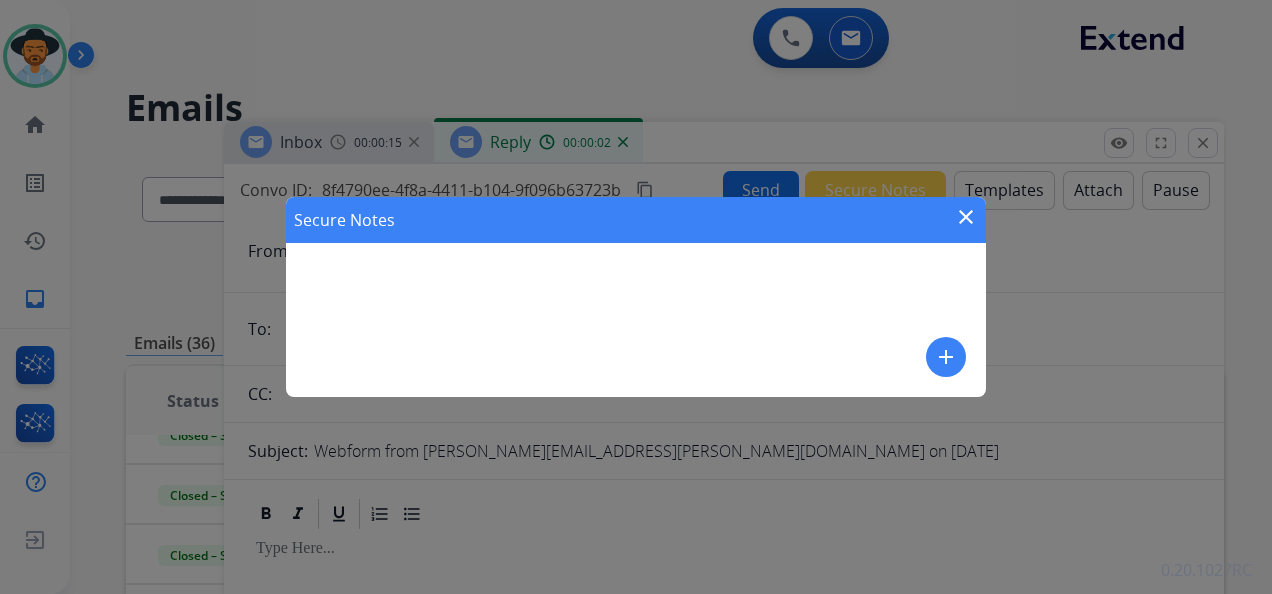 click on "add" at bounding box center (946, 357) 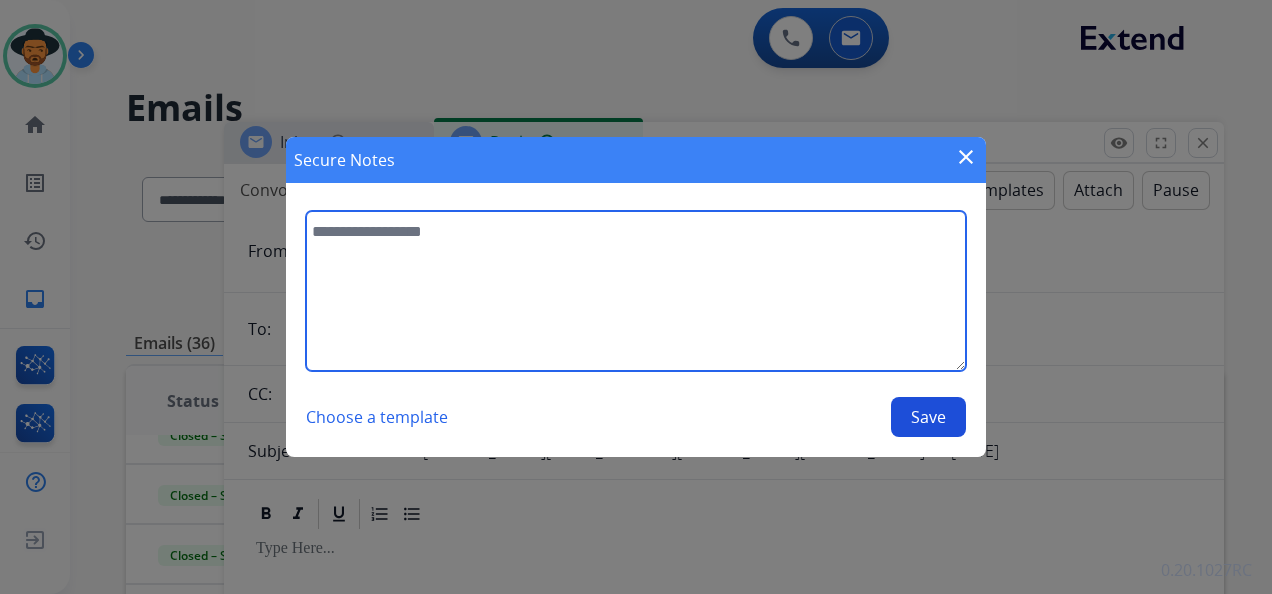 click at bounding box center [636, 291] 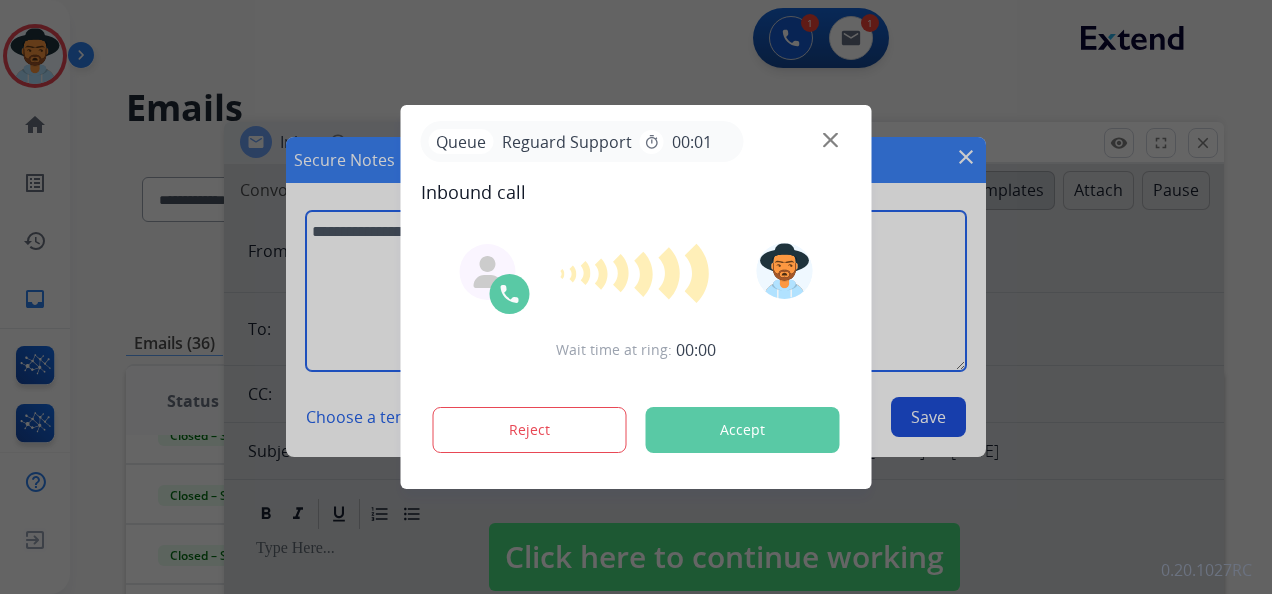 type on "**********" 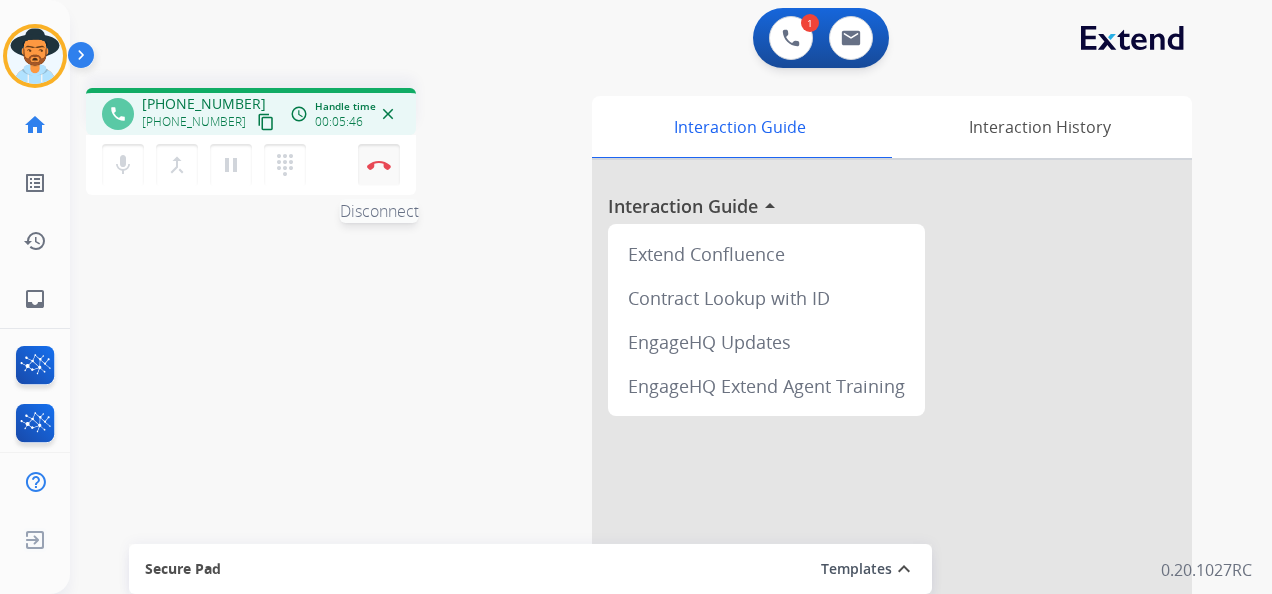 click at bounding box center [379, 165] 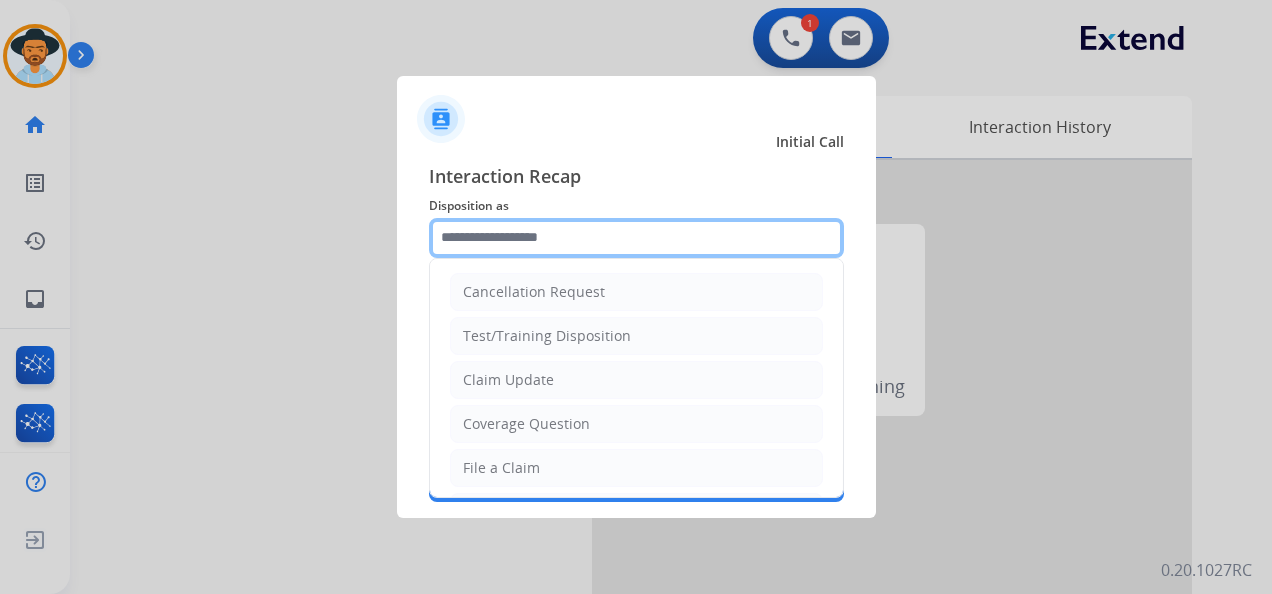 click 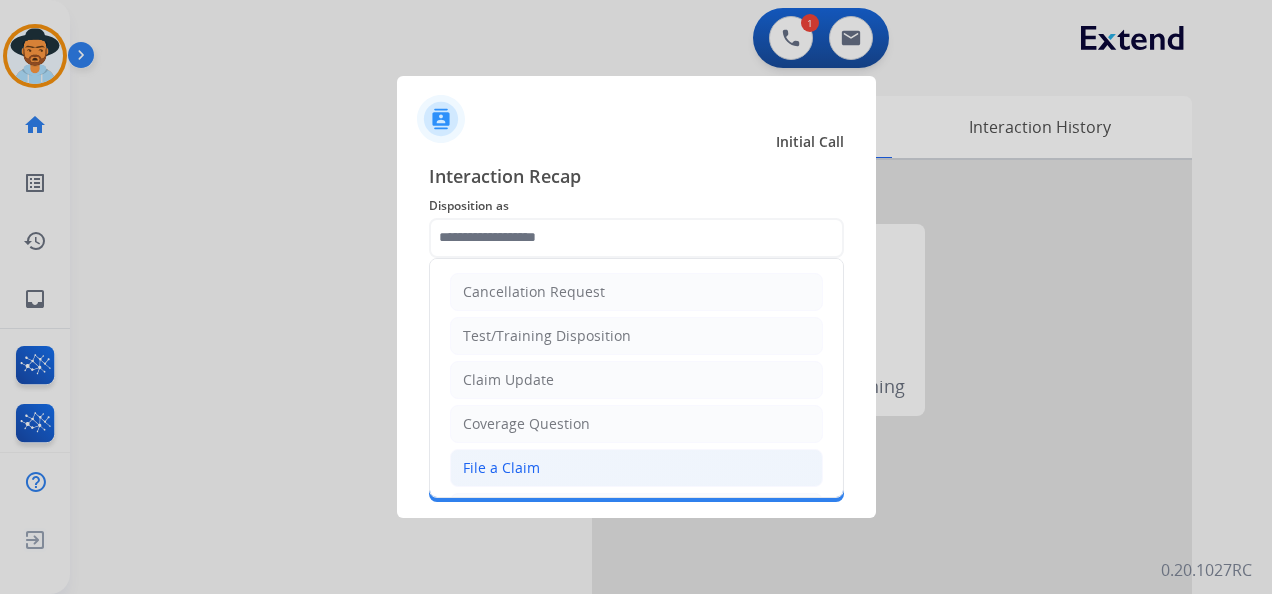drag, startPoint x: 576, startPoint y: 460, endPoint x: 596, endPoint y: 433, distance: 33.600594 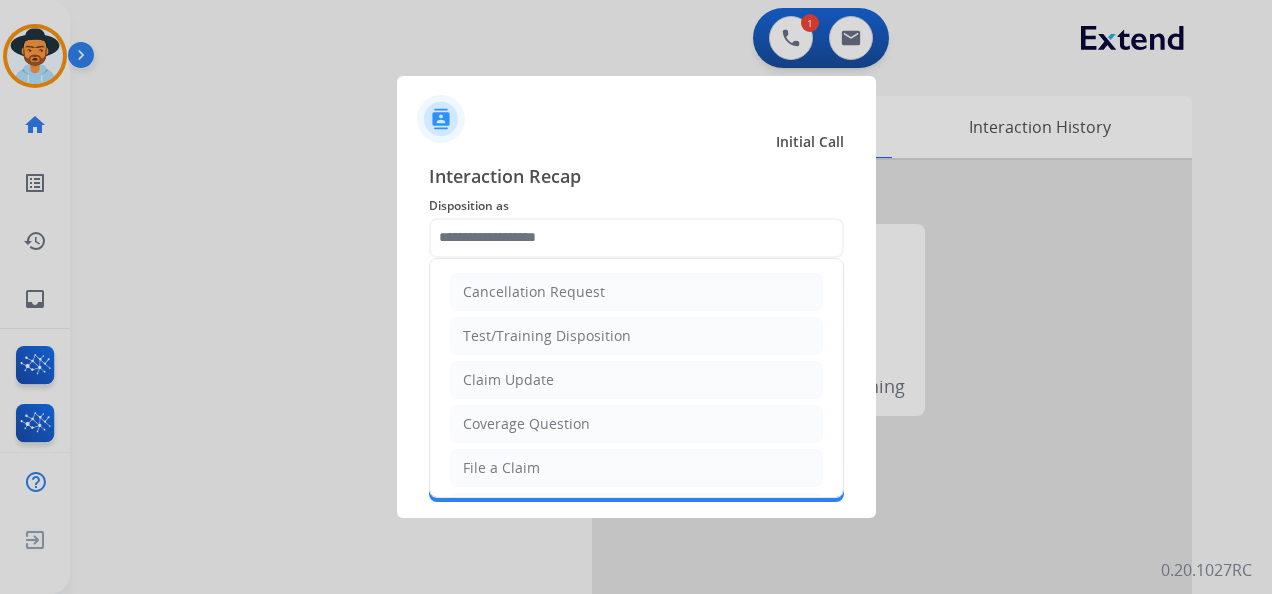 click on "File a Claim" 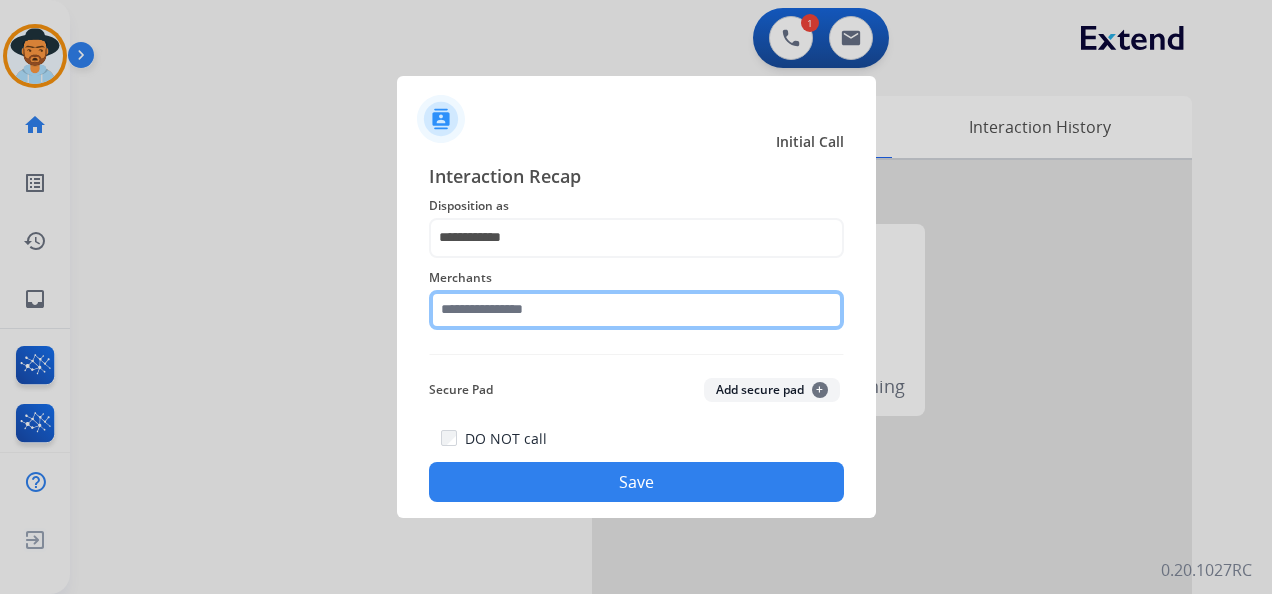 click 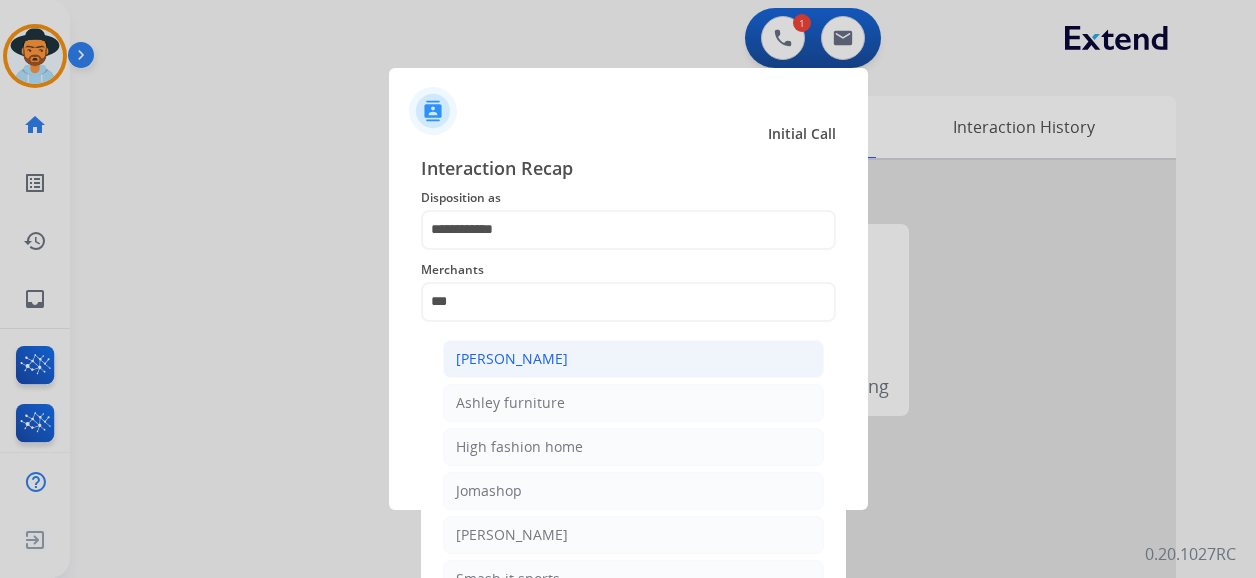 click on "[PERSON_NAME]" 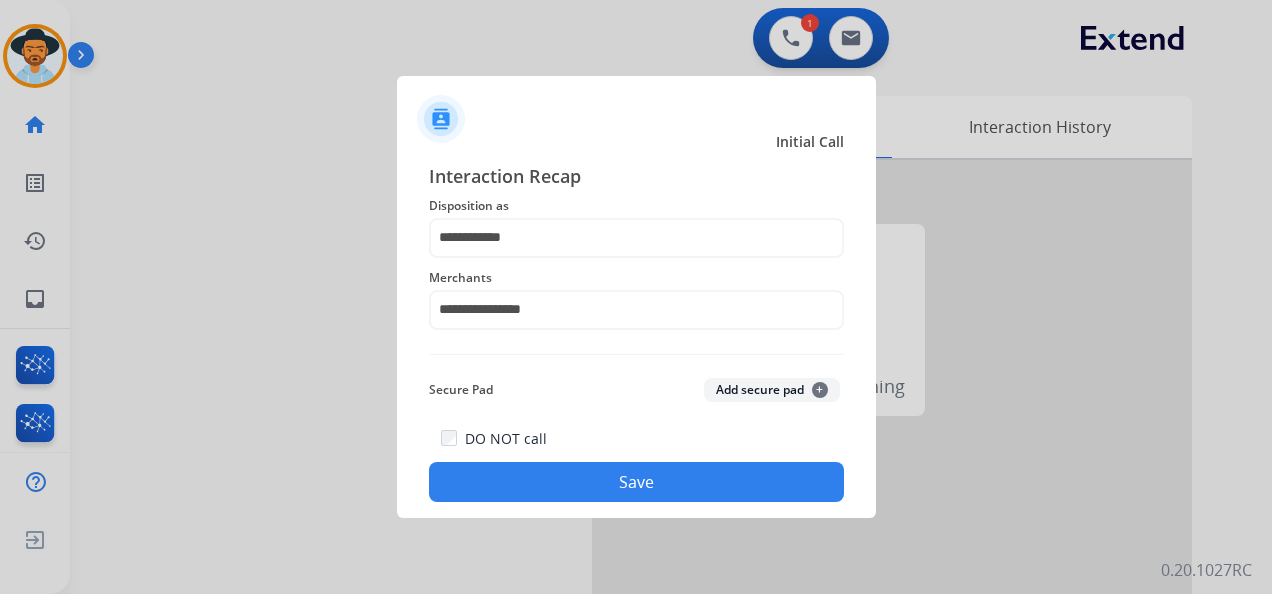 click on "Save" 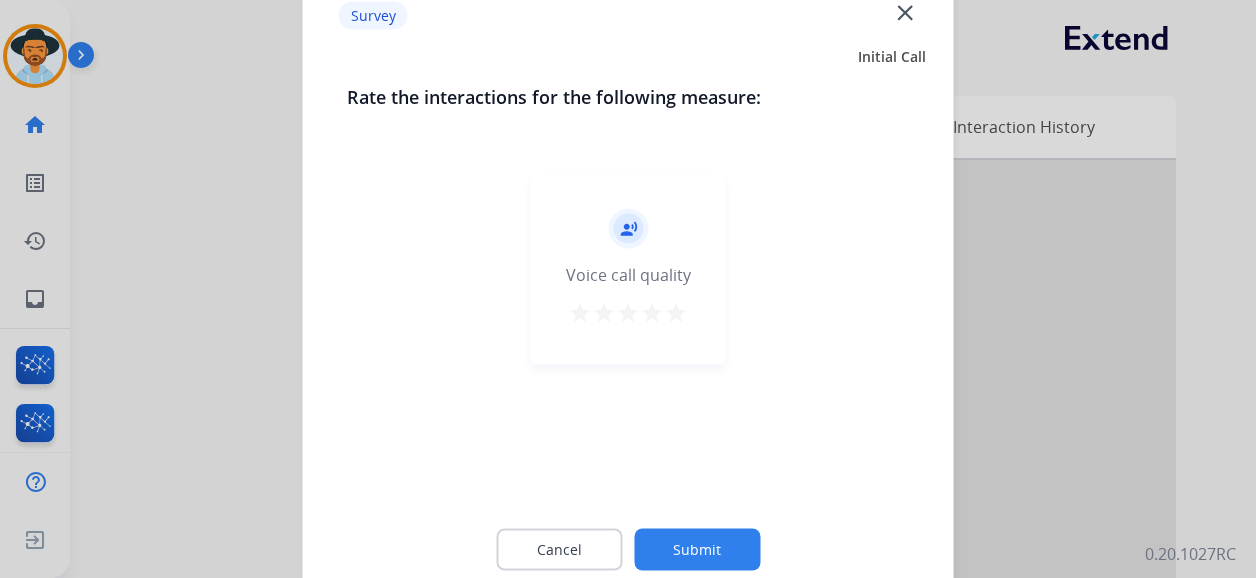 click on "star" at bounding box center (676, 313) 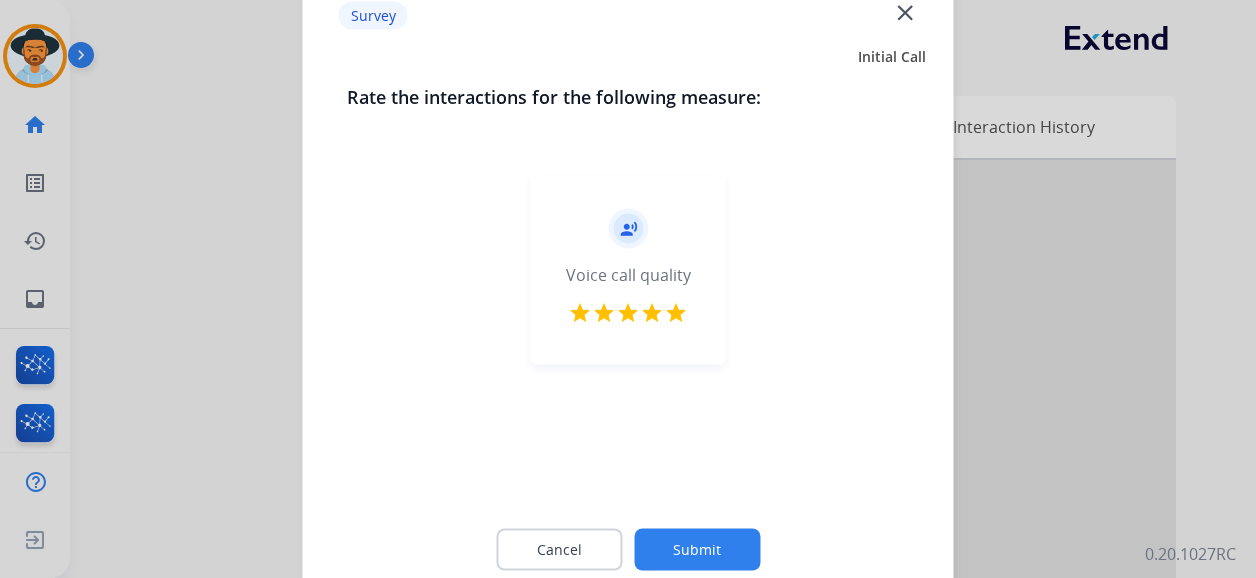 click on "Submit" 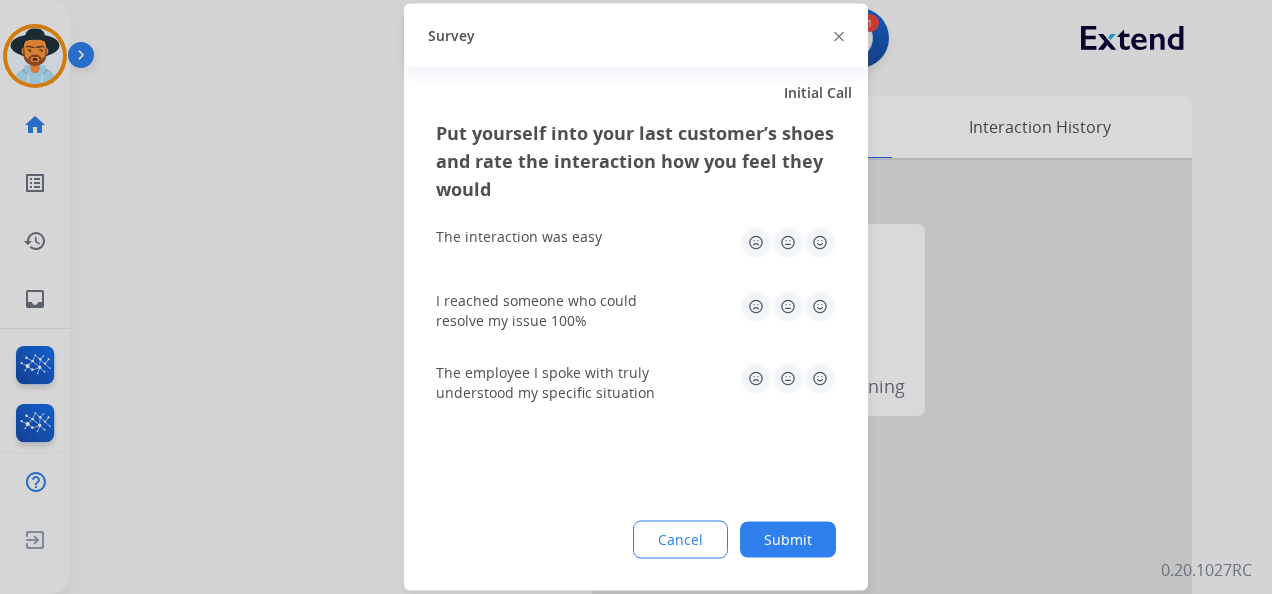 click 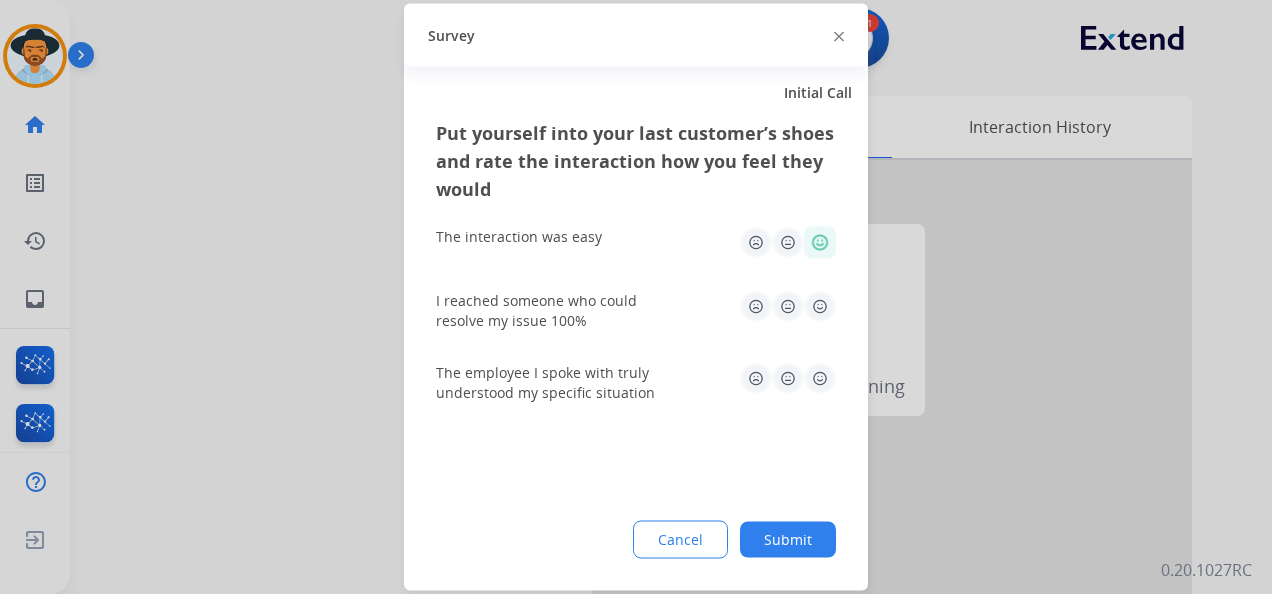 drag, startPoint x: 816, startPoint y: 306, endPoint x: 826, endPoint y: 346, distance: 41.231056 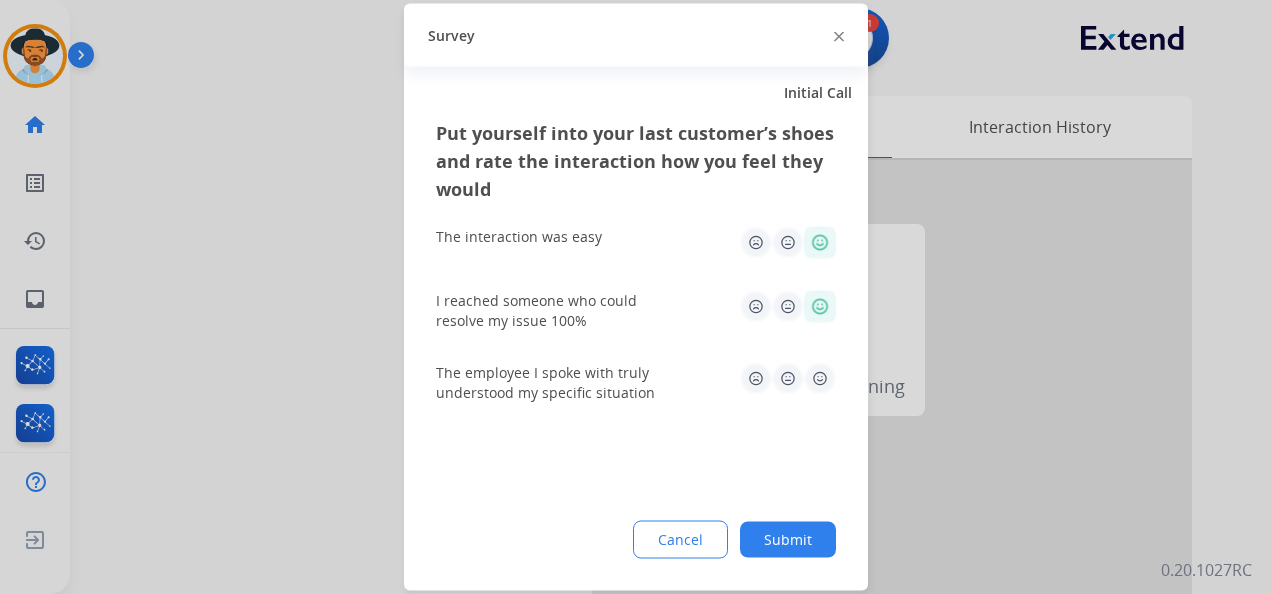 click 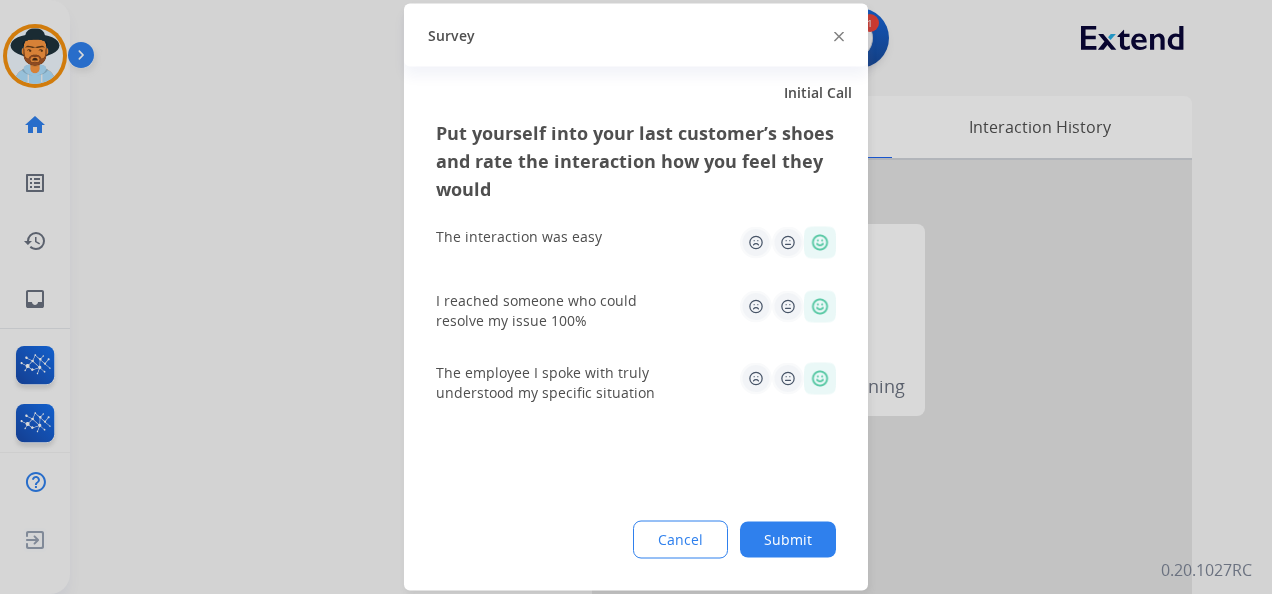 click on "Submit" 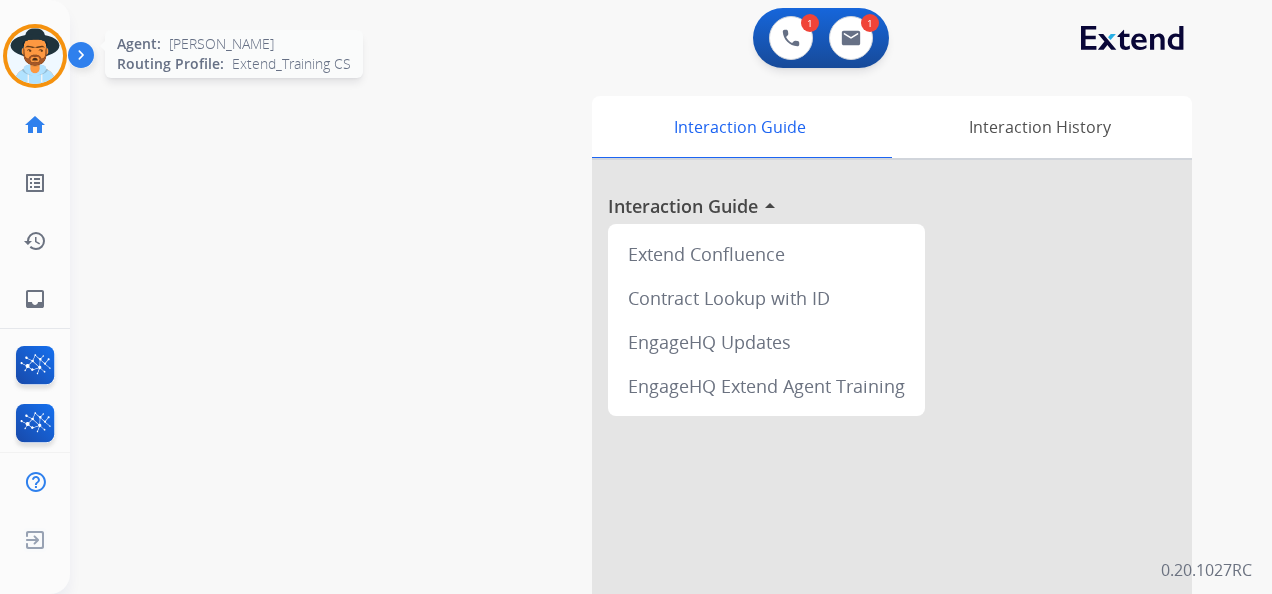 click at bounding box center [35, 56] 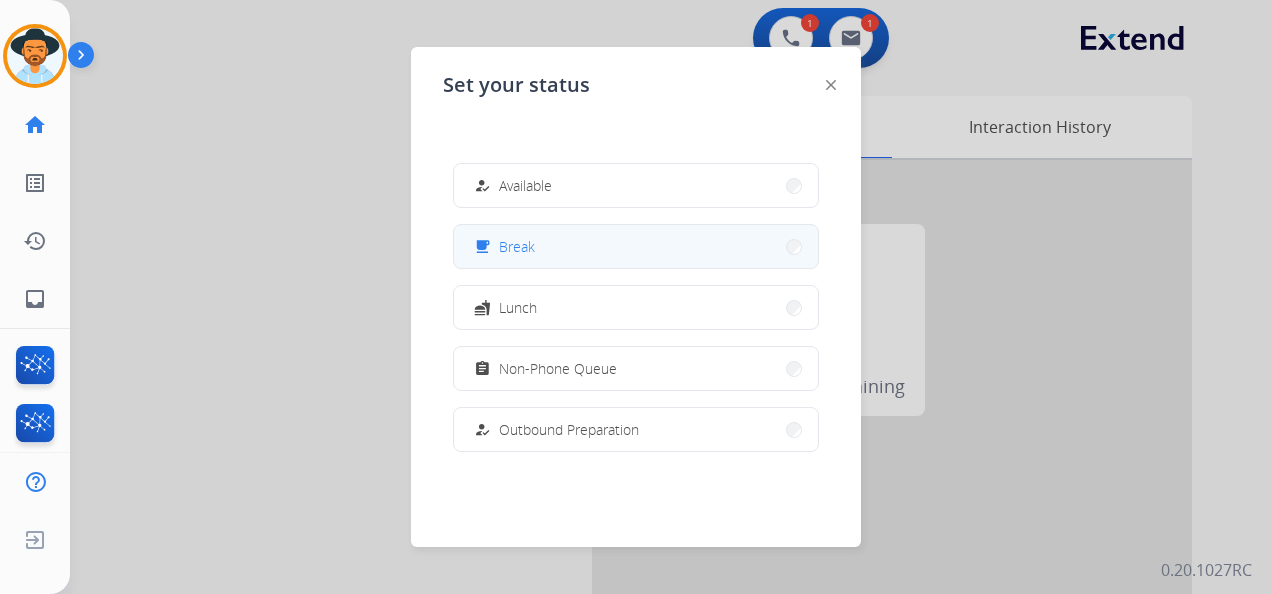 click on "free_breakfast Break" at bounding box center (636, 246) 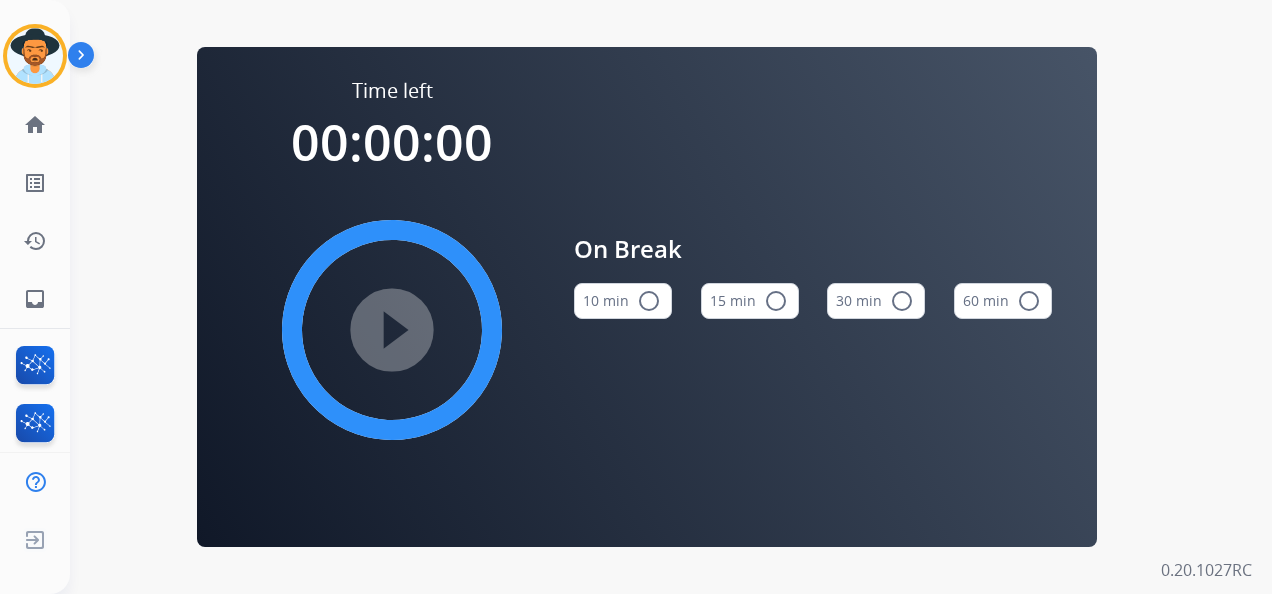 click on "15 min  radio_button_unchecked" at bounding box center (750, 301) 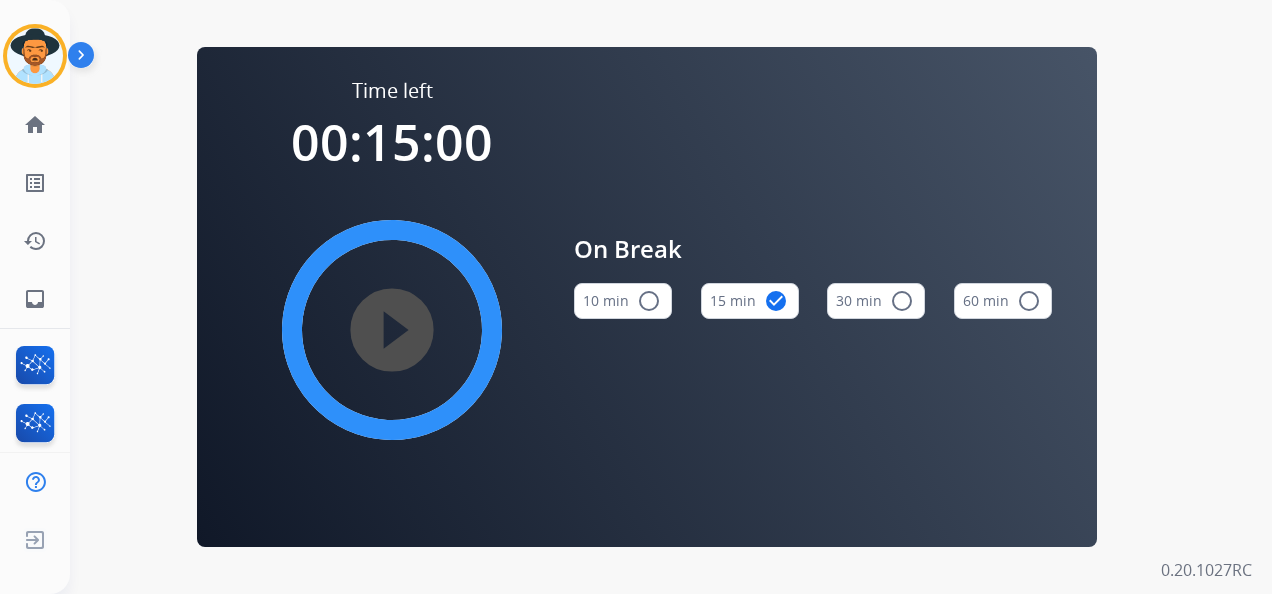 type 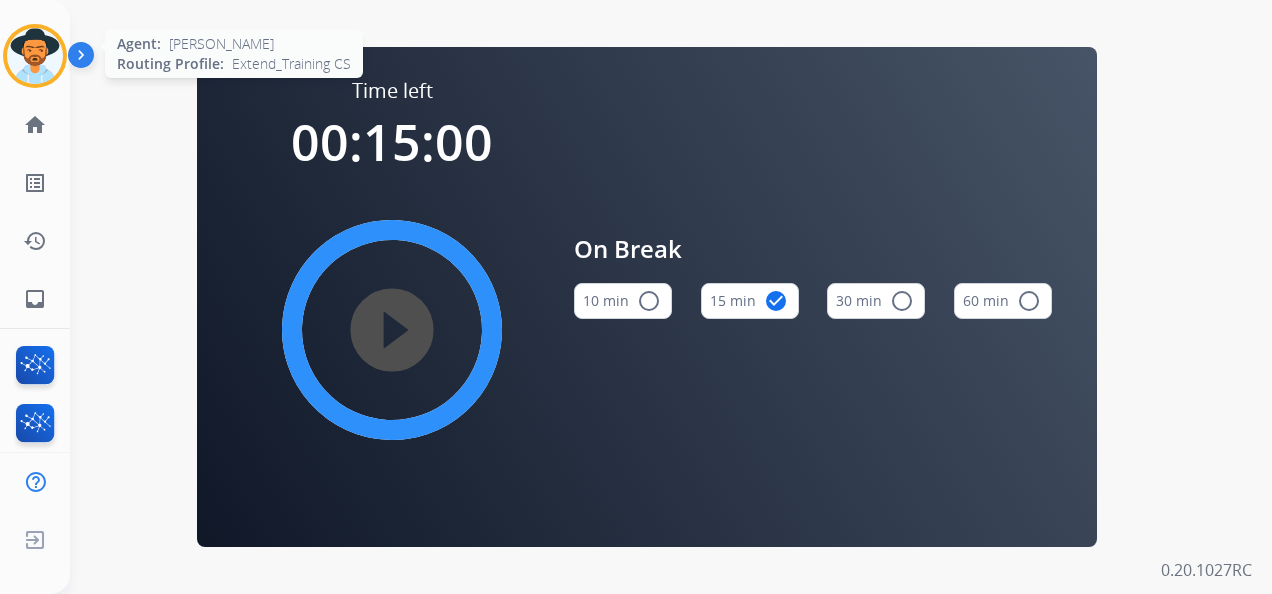 click at bounding box center [35, 56] 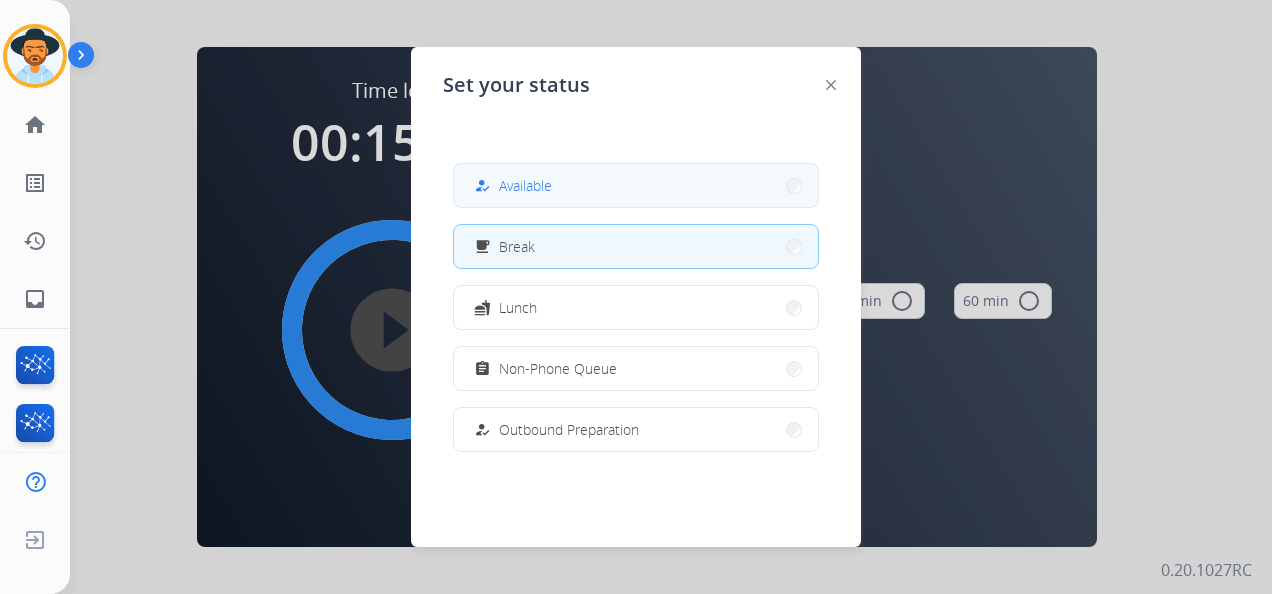 click on "how_to_reg Available" at bounding box center [636, 185] 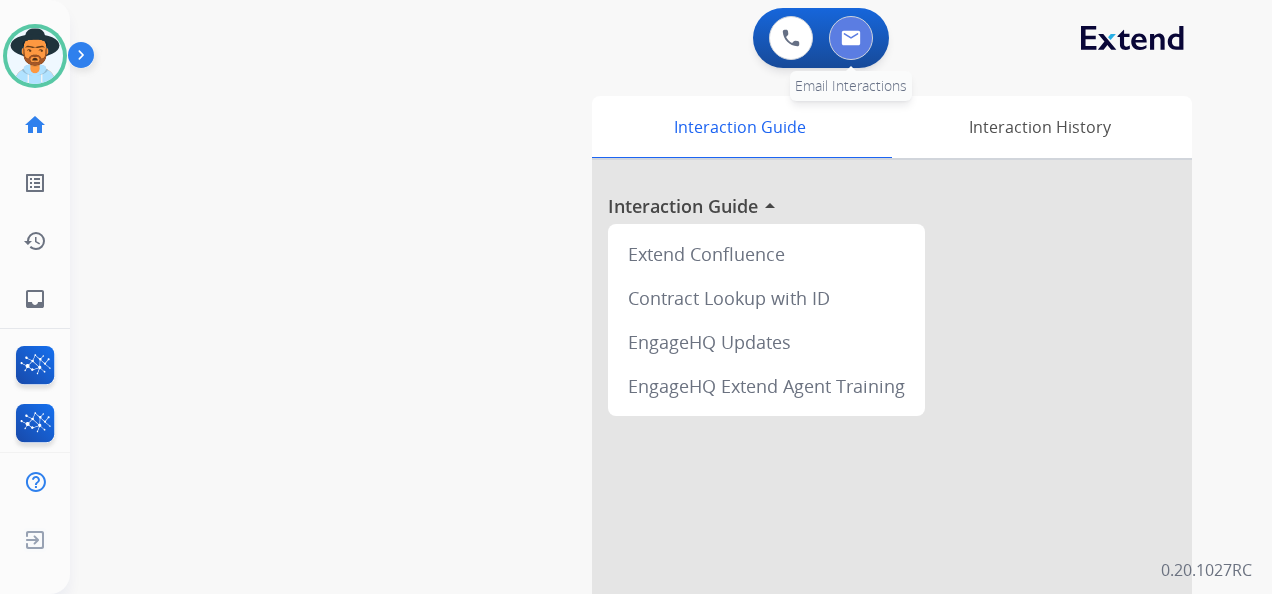 click at bounding box center (851, 38) 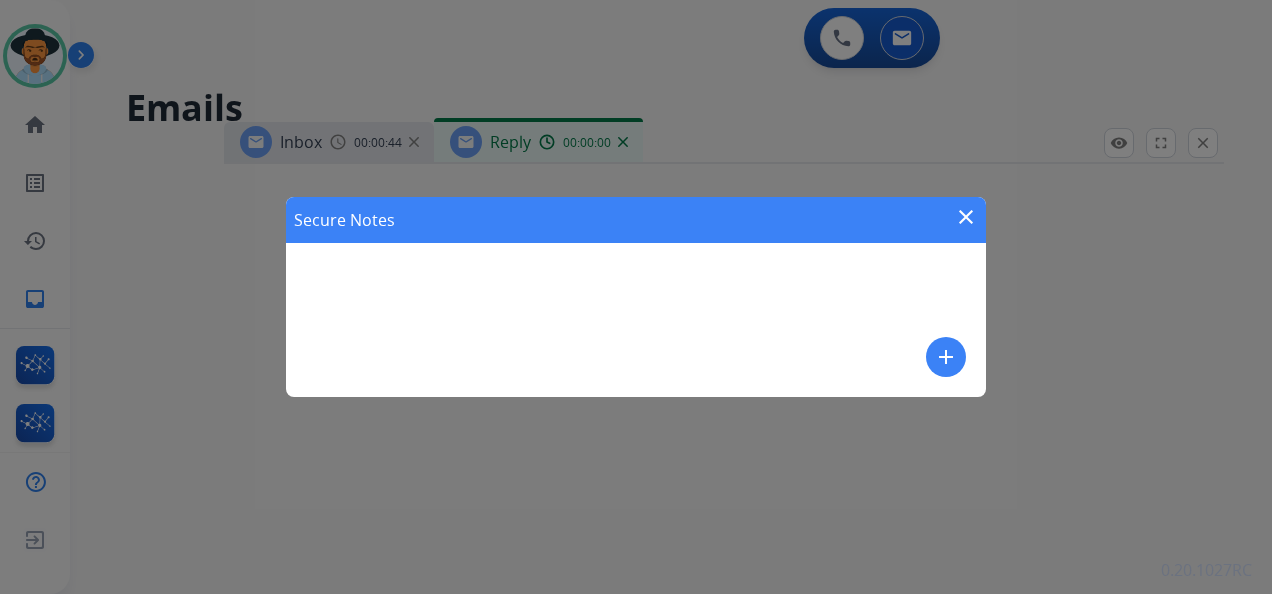 select on "**********" 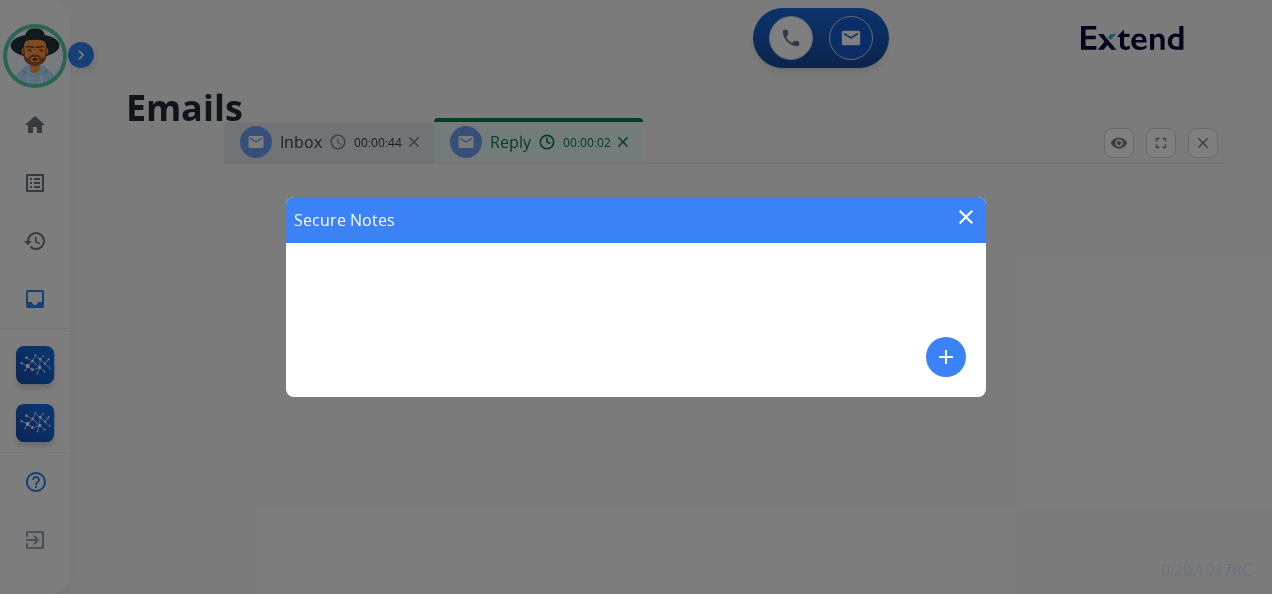 click on "close" at bounding box center (966, 217) 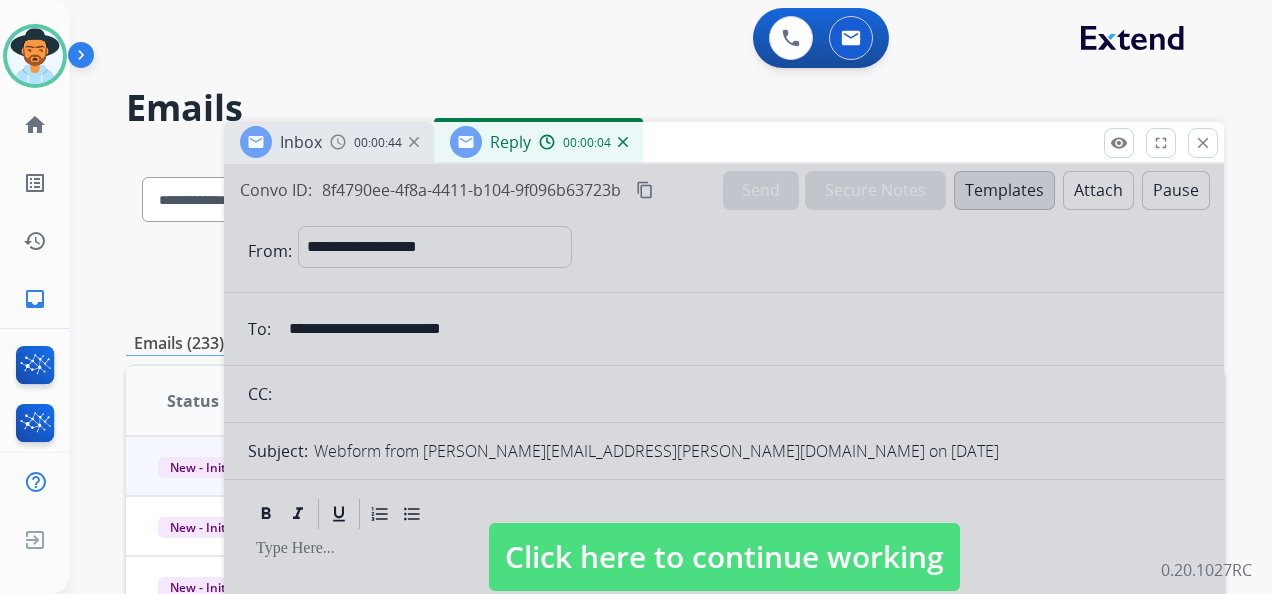 click on "Click here to continue working" at bounding box center (724, 557) 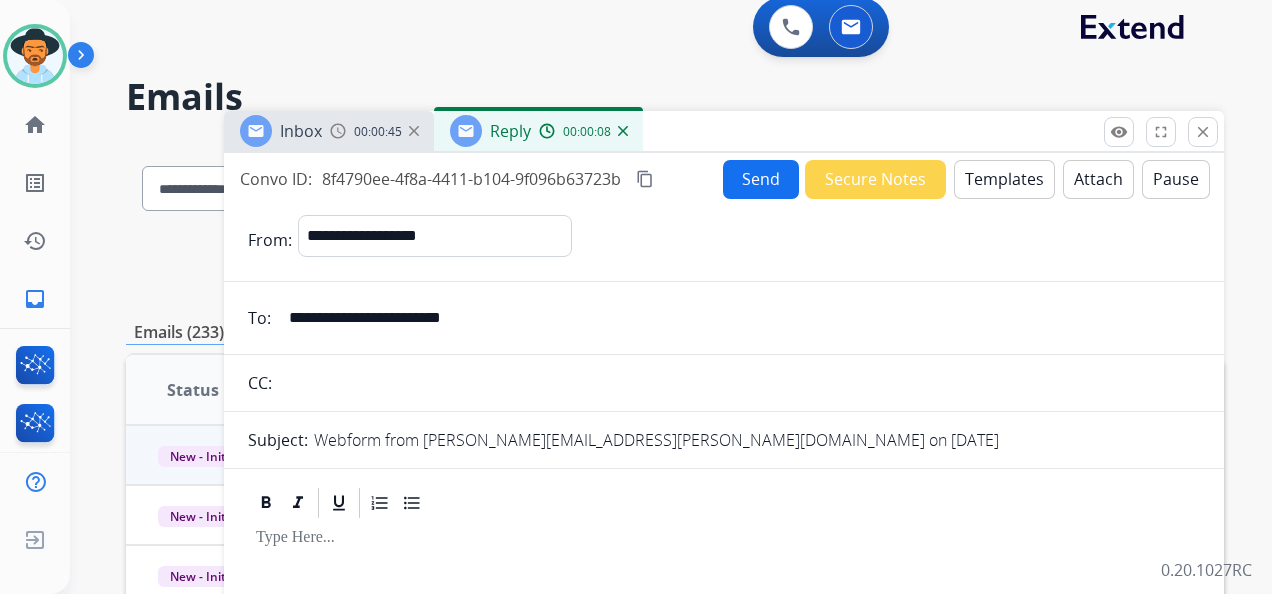 scroll, scrollTop: 0, scrollLeft: 0, axis: both 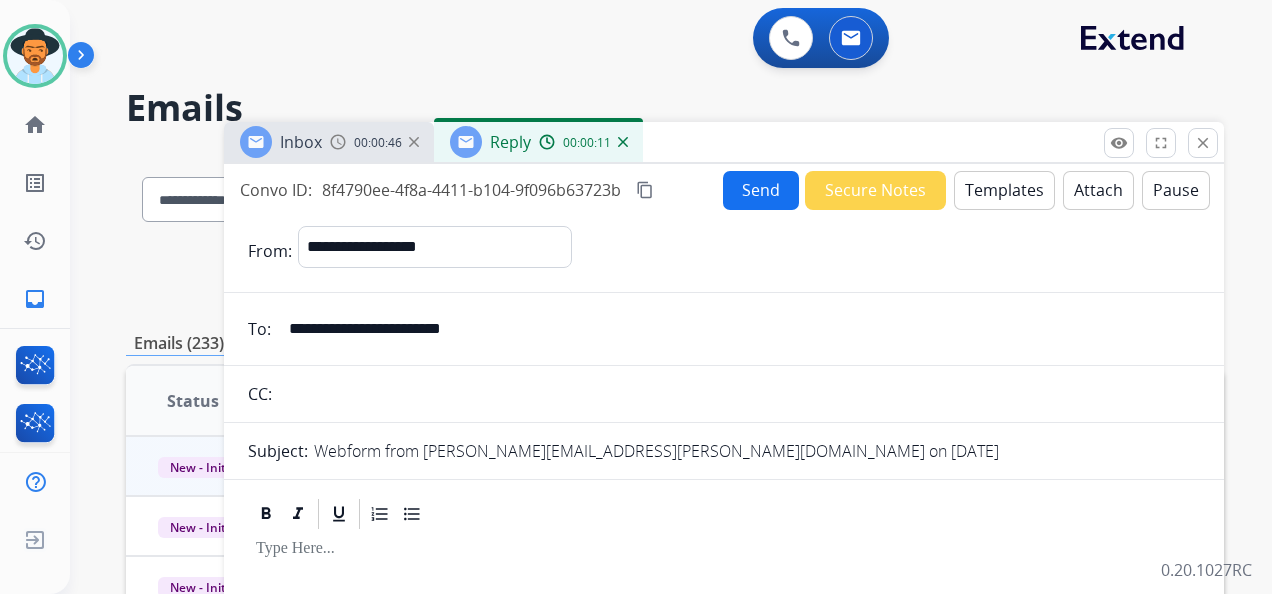 click at bounding box center [623, 142] 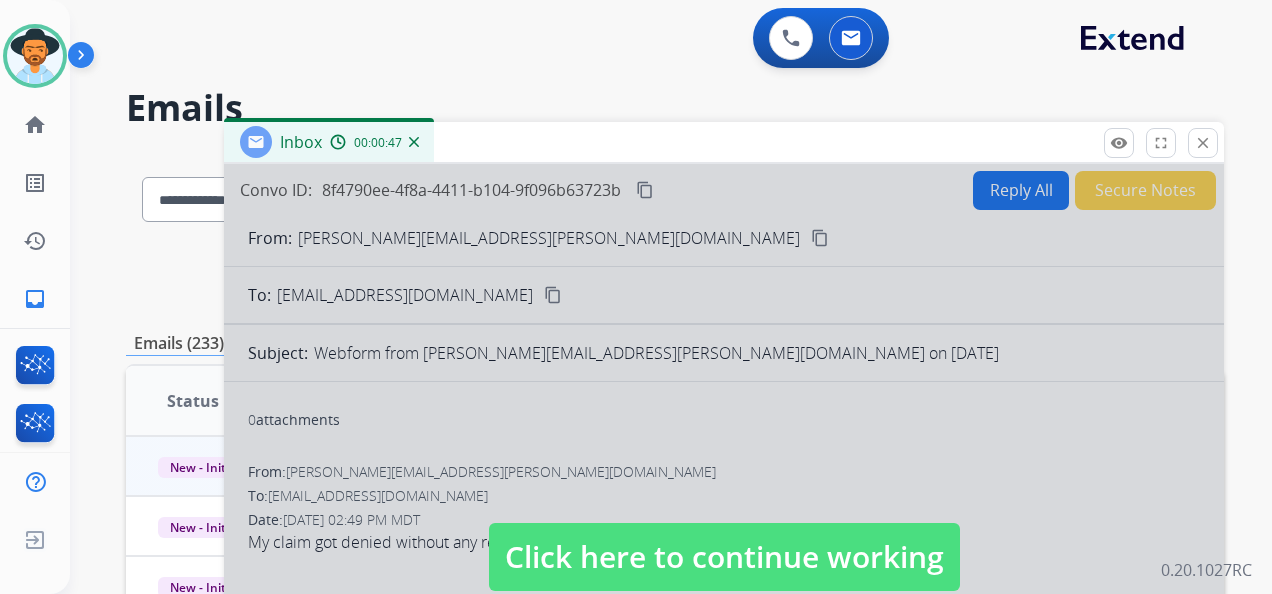 click on "Click here to continue working" at bounding box center [724, 557] 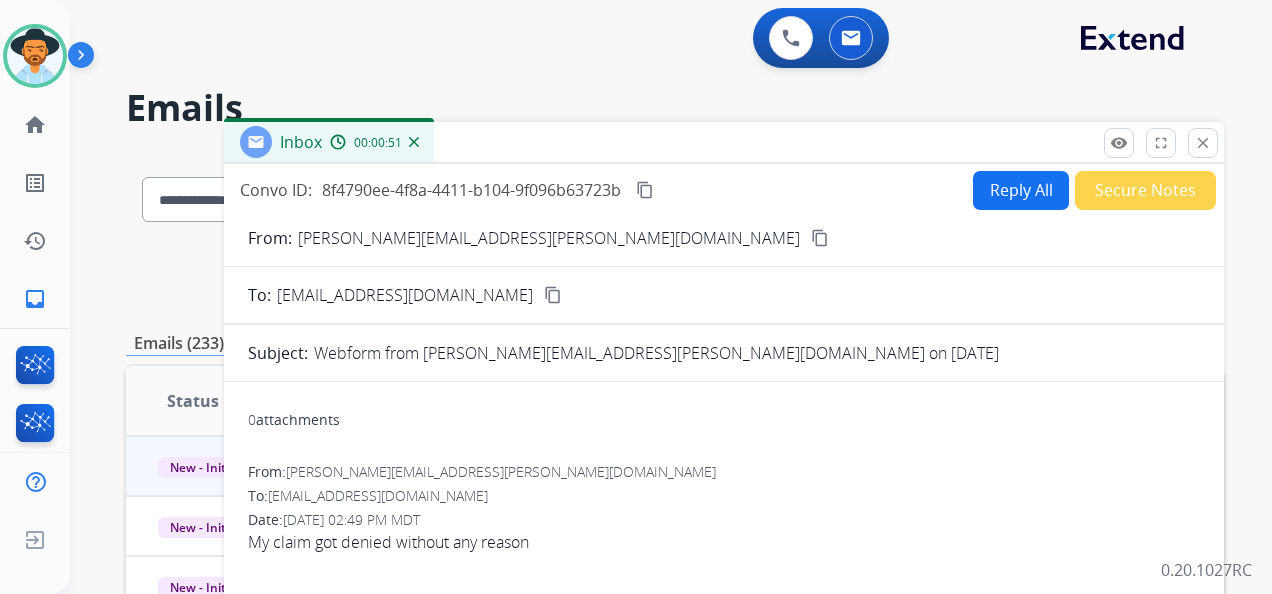 click on "Reply All" at bounding box center (1021, 190) 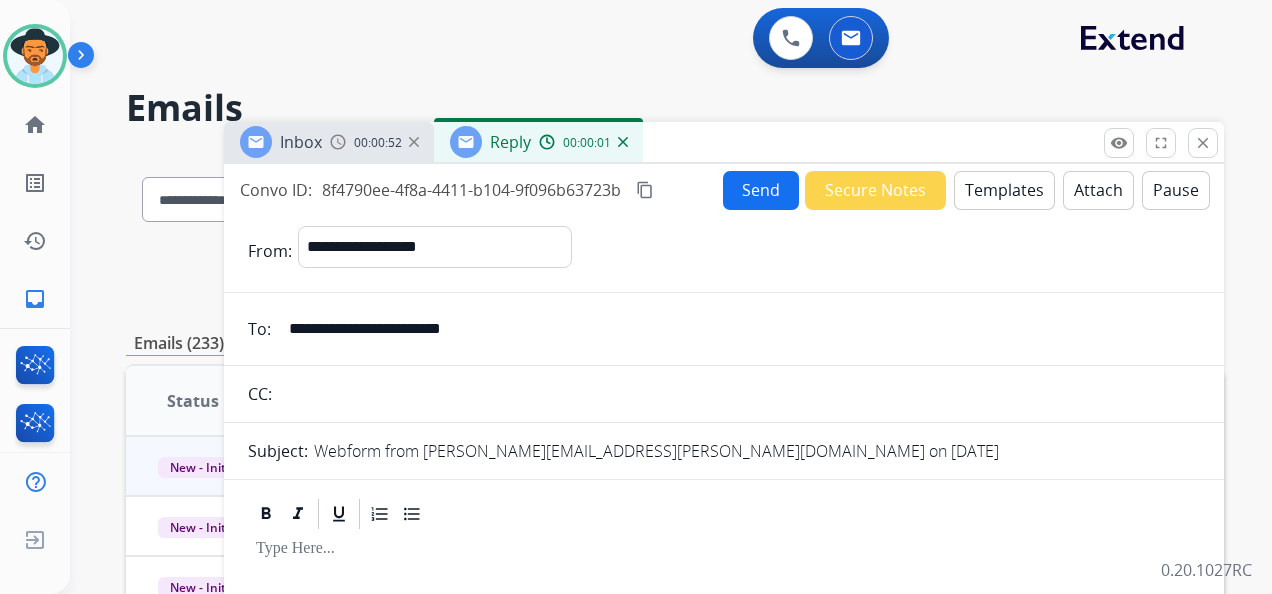 click on "Secure Notes" at bounding box center (875, 190) 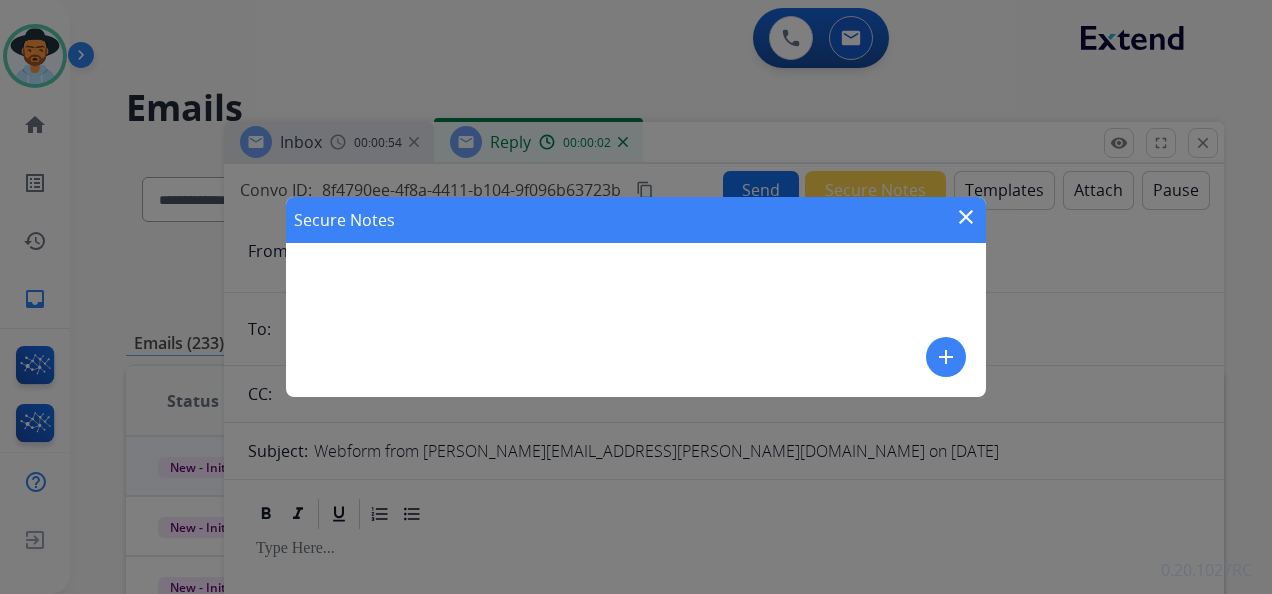 click on "add" at bounding box center [946, 357] 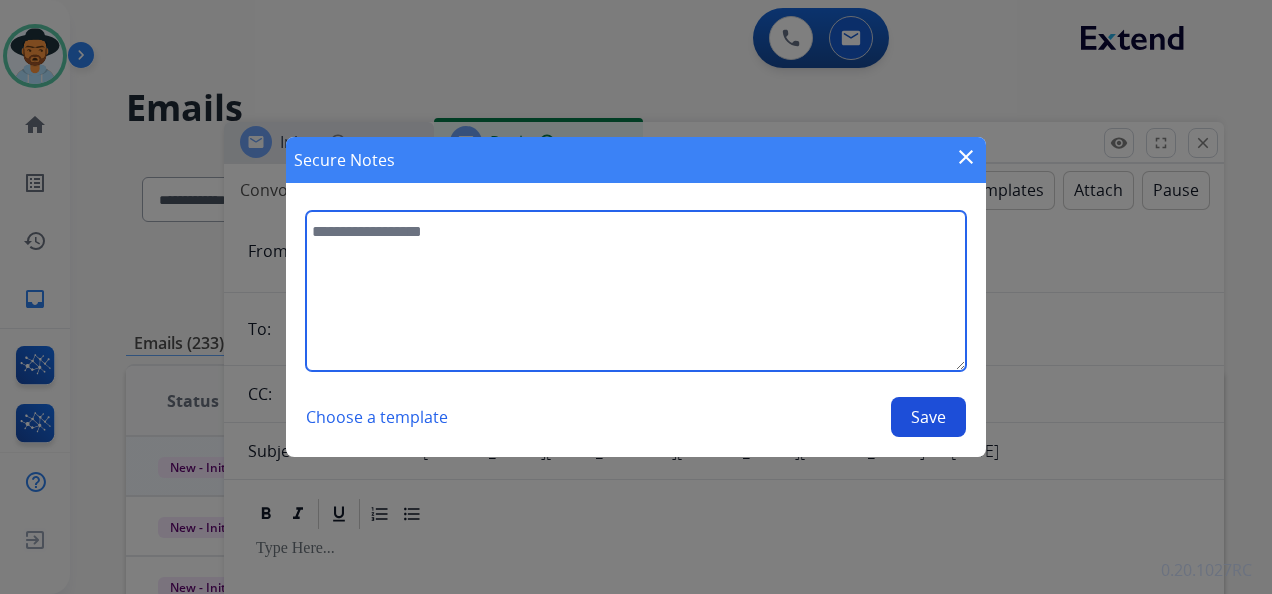 click at bounding box center [636, 291] 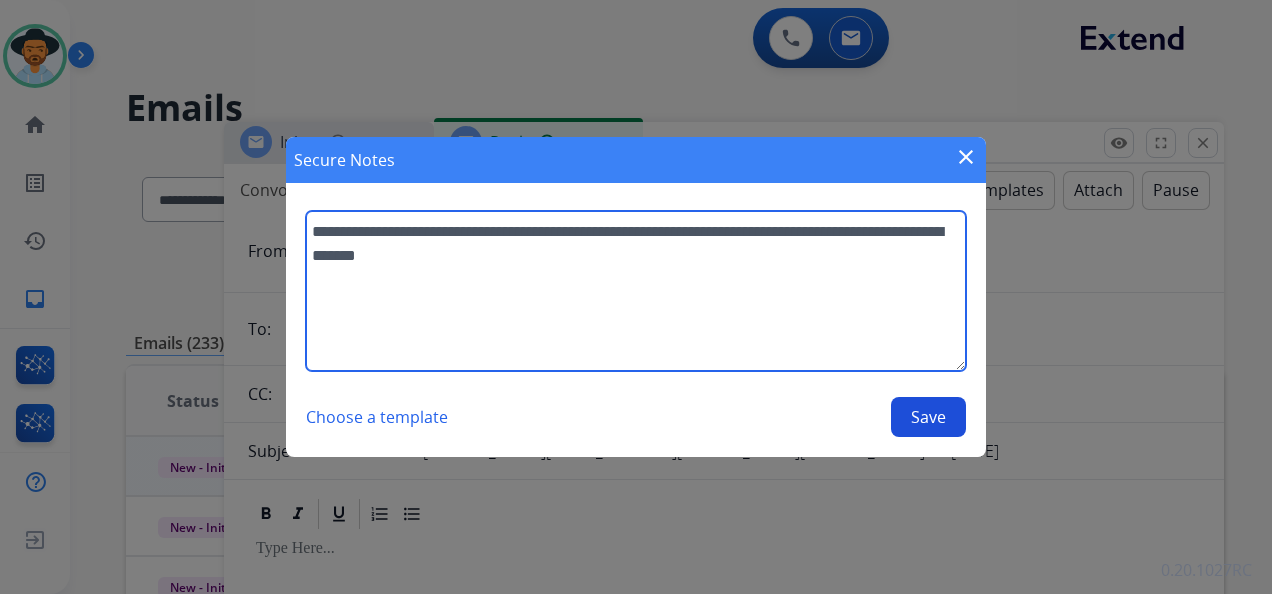 click on "**********" at bounding box center [636, 291] 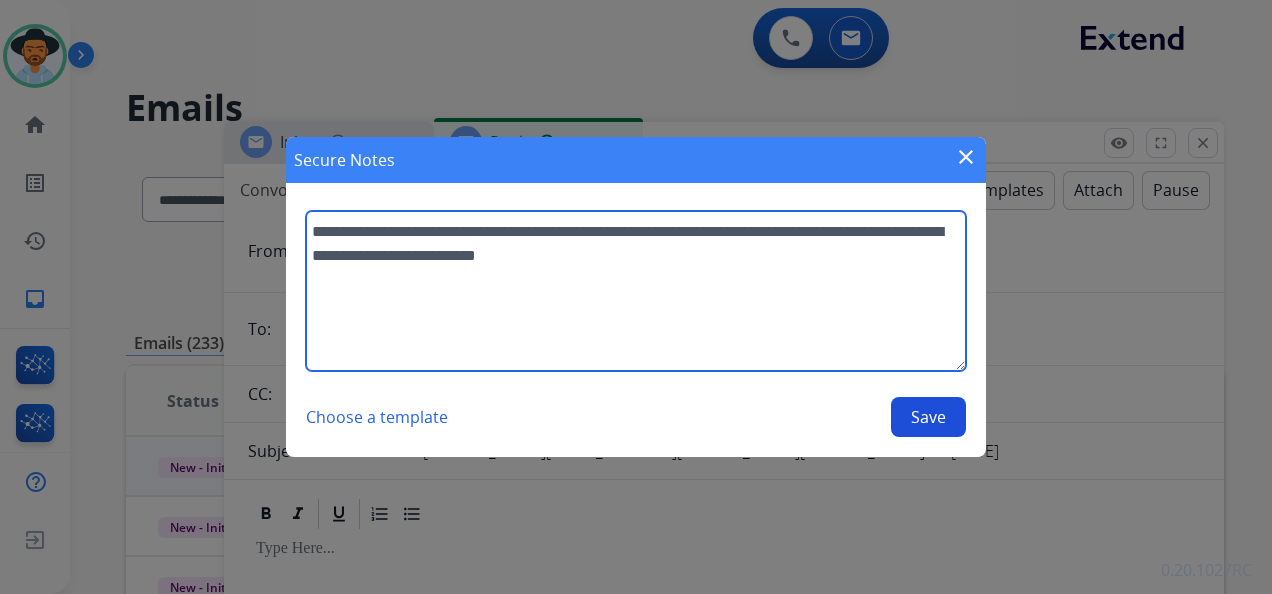 click on "**********" at bounding box center [636, 291] 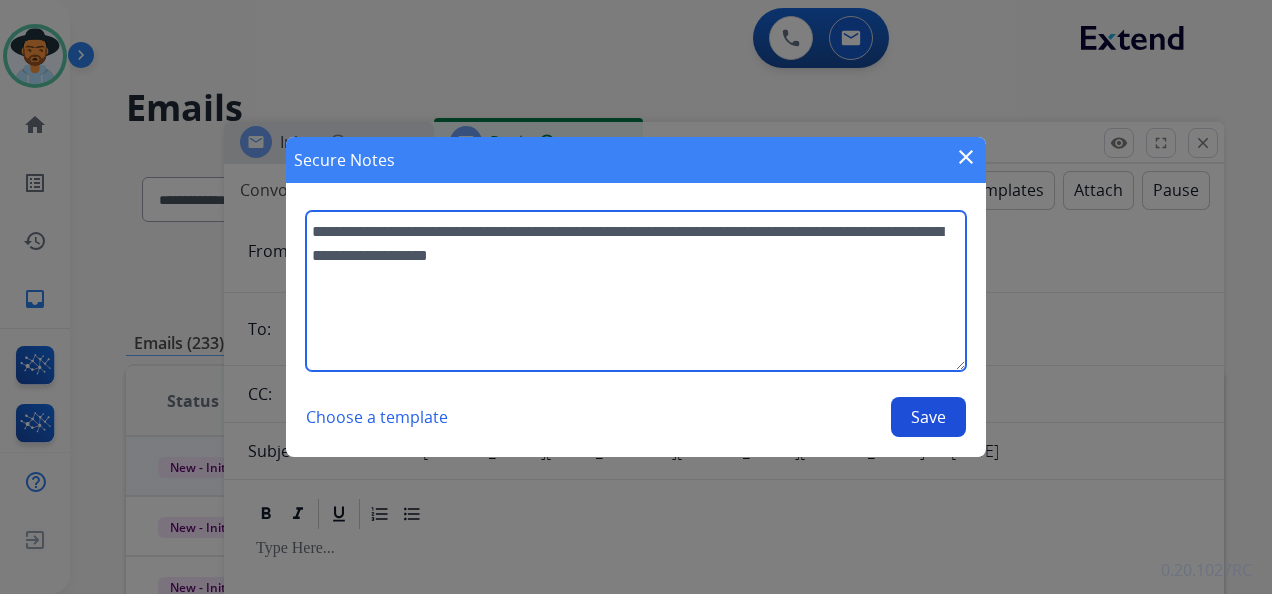 click on "**********" at bounding box center [636, 291] 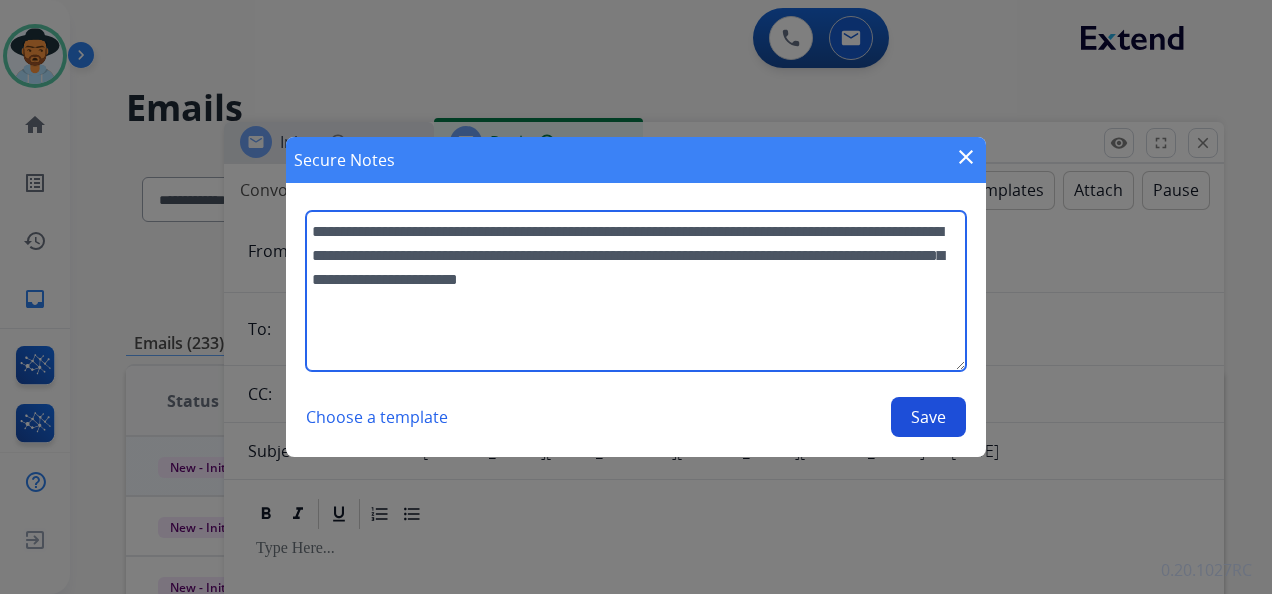 type on "**********" 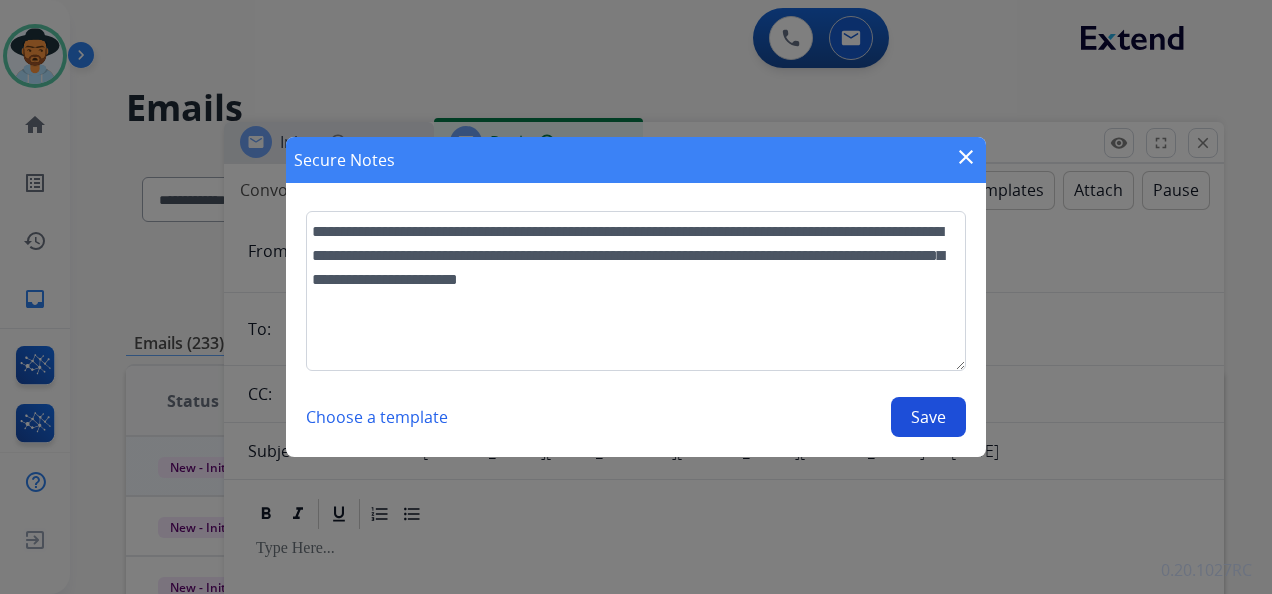 click on "Save" at bounding box center (928, 417) 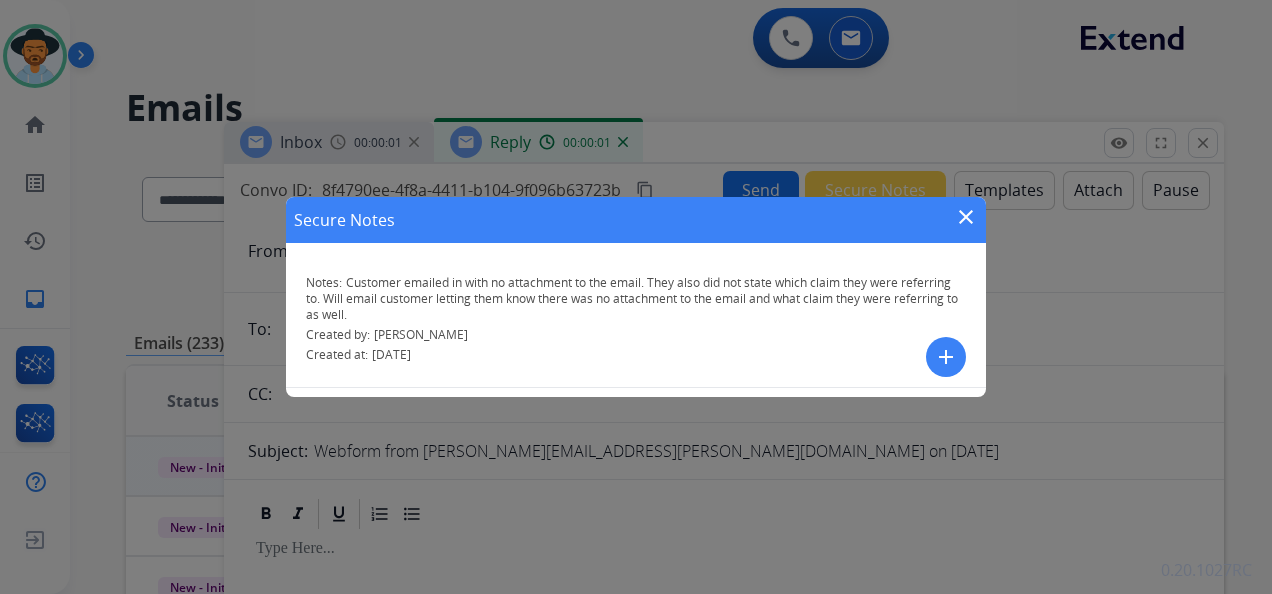 drag, startPoint x: 978, startPoint y: 216, endPoint x: 961, endPoint y: 216, distance: 17 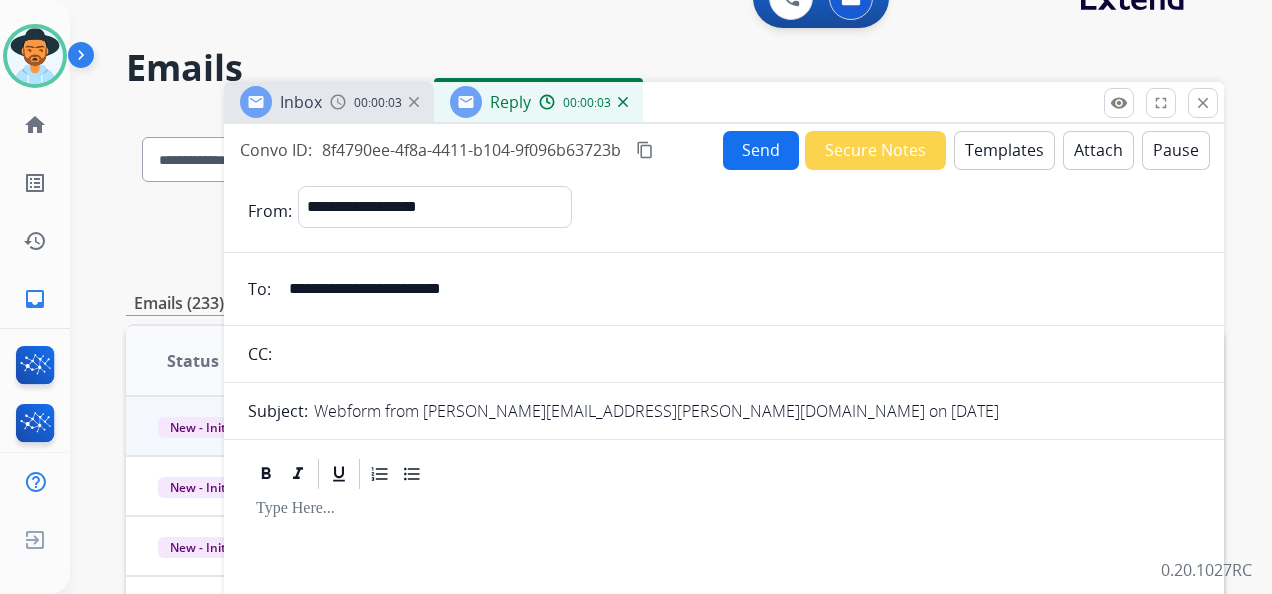 scroll, scrollTop: 100, scrollLeft: 0, axis: vertical 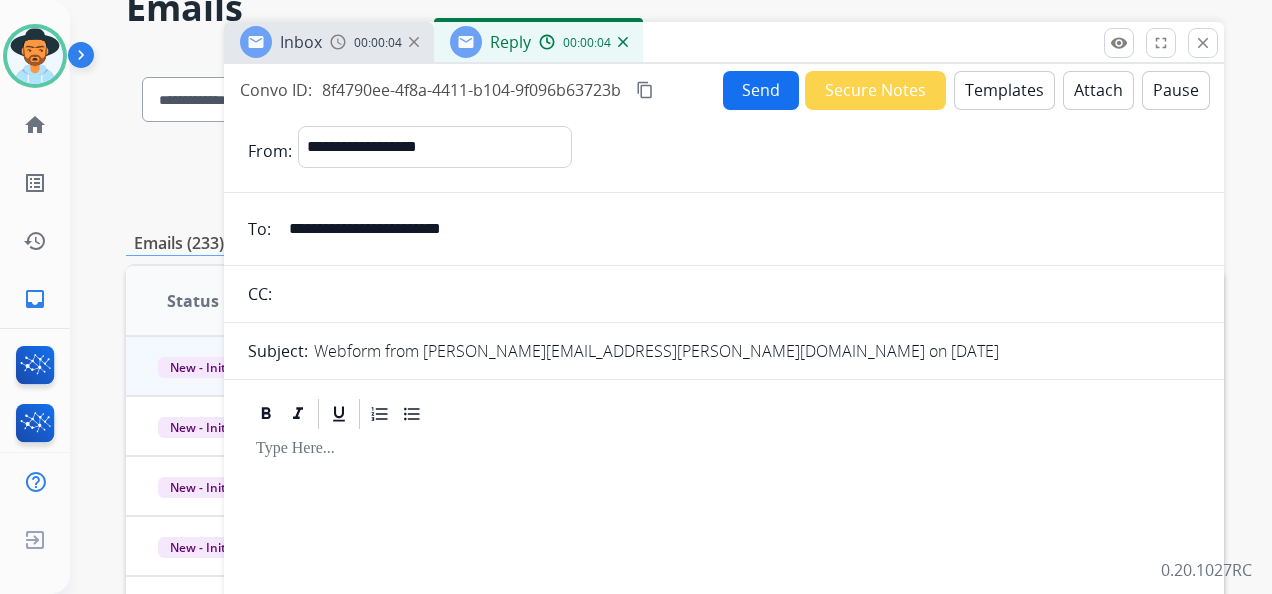 click on "Templates" at bounding box center [1004, 90] 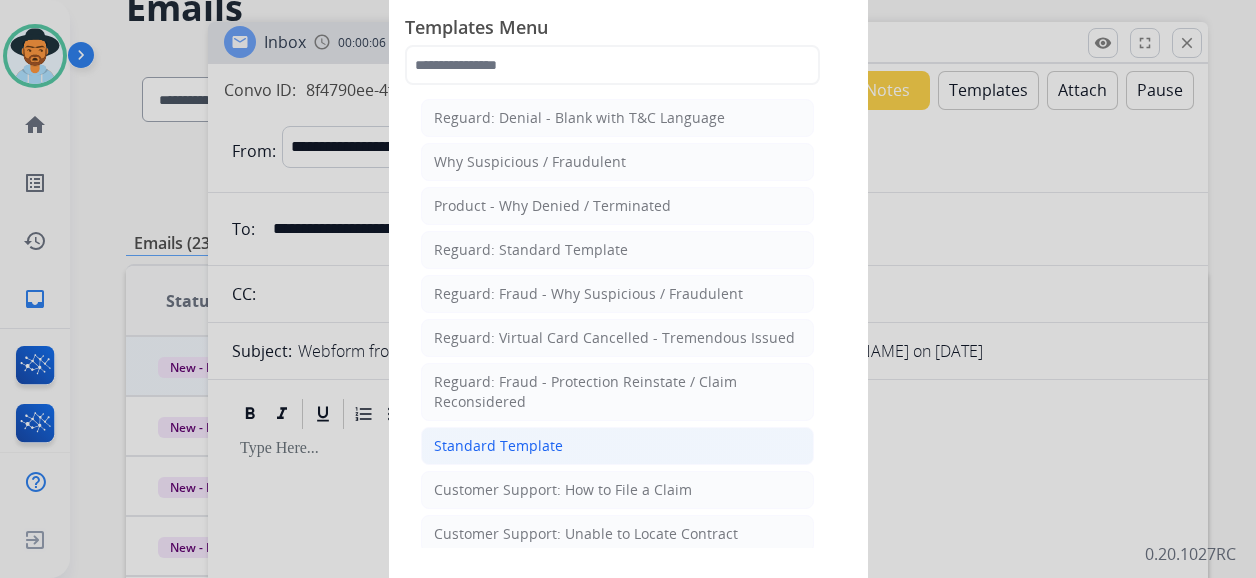 click on "Standard Template" 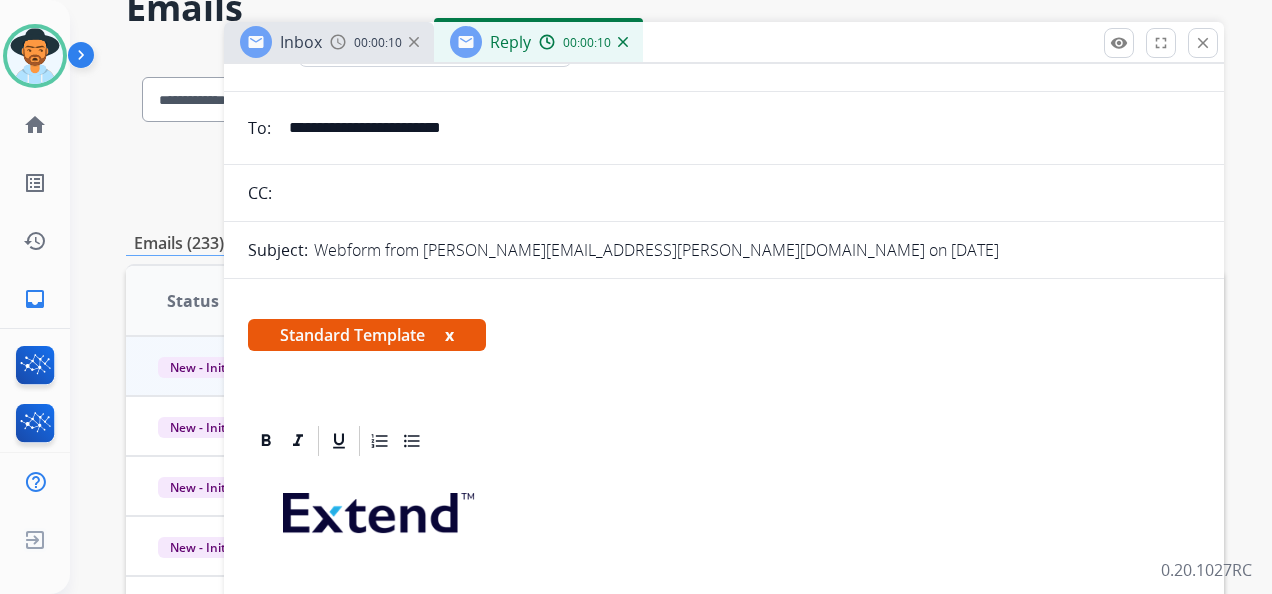 scroll, scrollTop: 100, scrollLeft: 0, axis: vertical 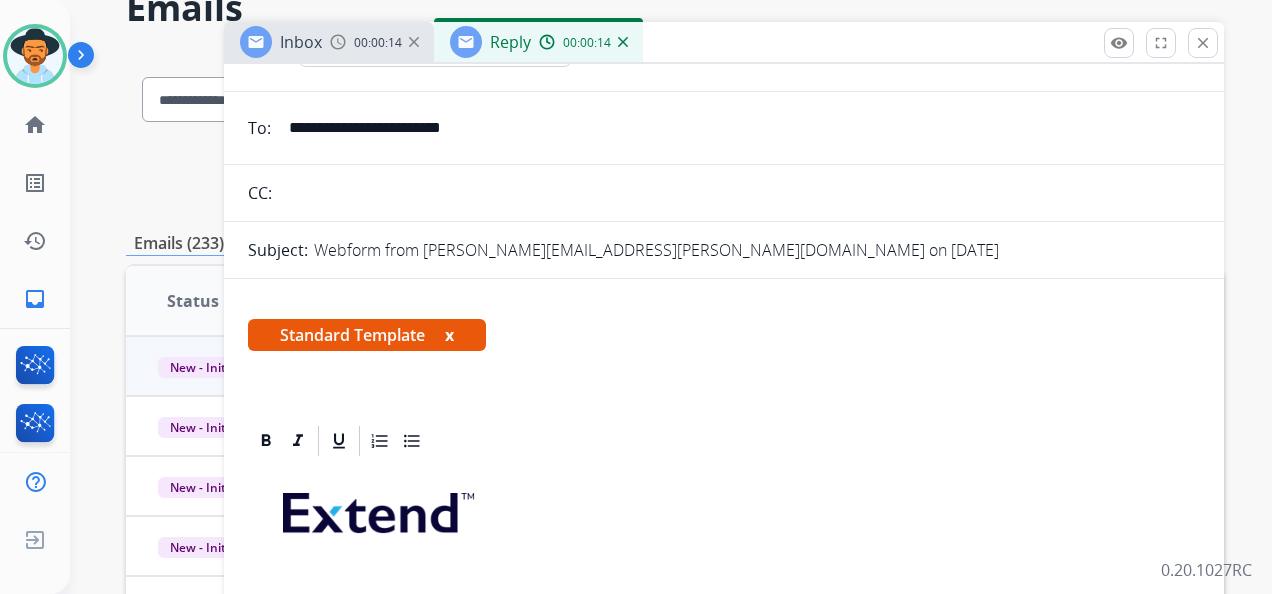 drag, startPoint x: 501, startPoint y: 130, endPoint x: 286, endPoint y: 125, distance: 215.05814 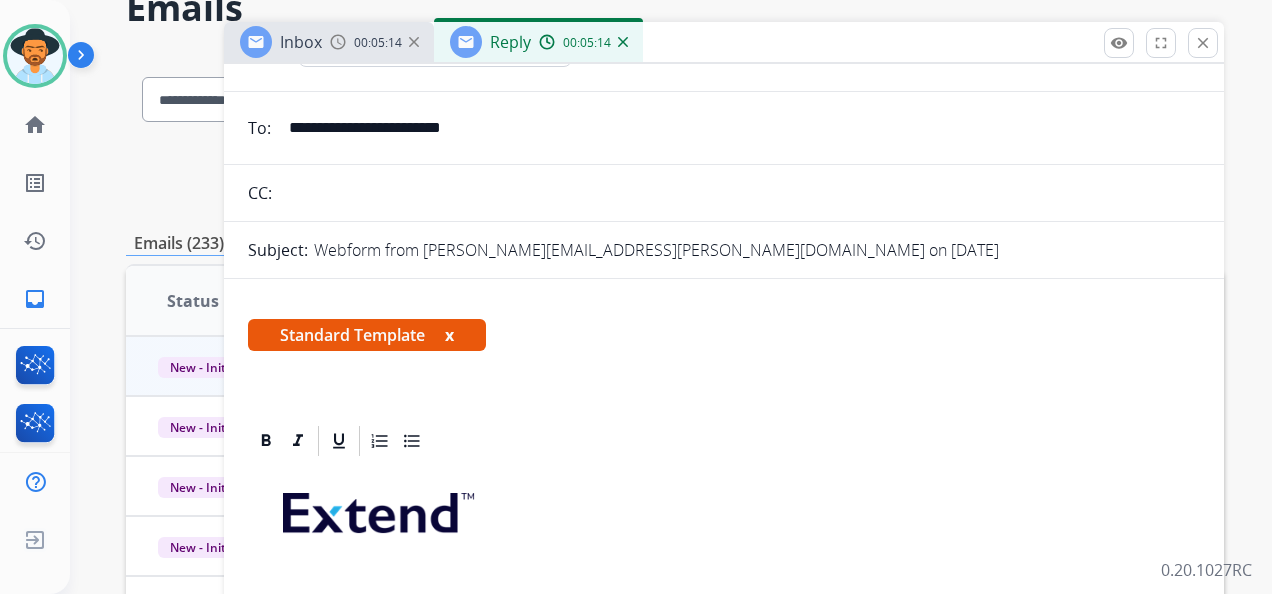 drag, startPoint x: 1261, startPoint y: 336, endPoint x: 1242, endPoint y: 344, distance: 20.615528 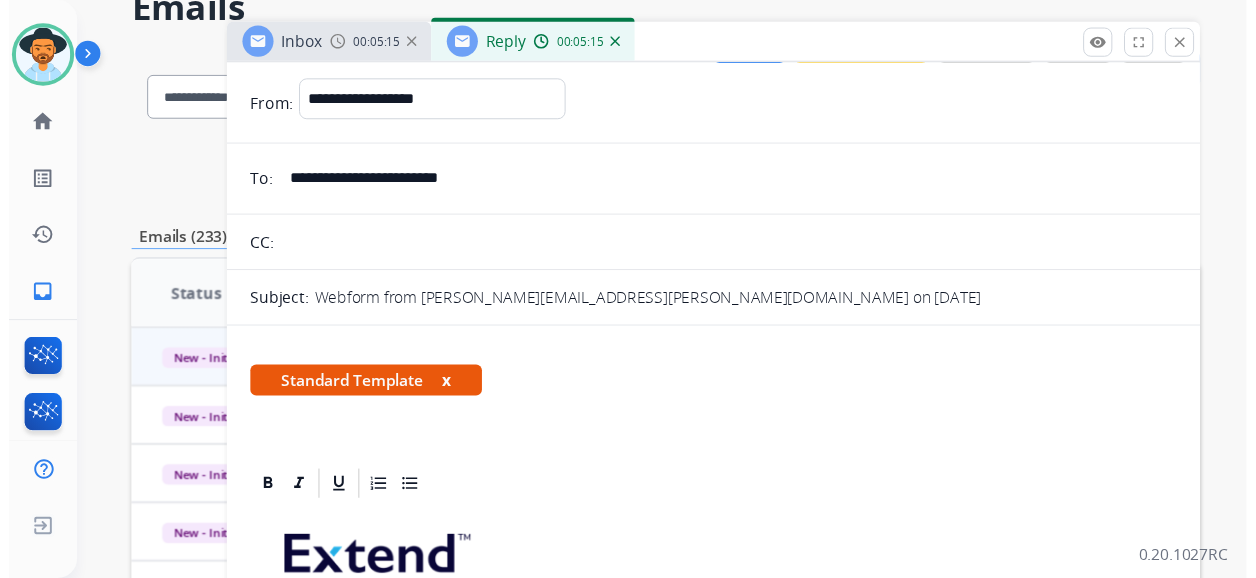 scroll, scrollTop: 0, scrollLeft: 0, axis: both 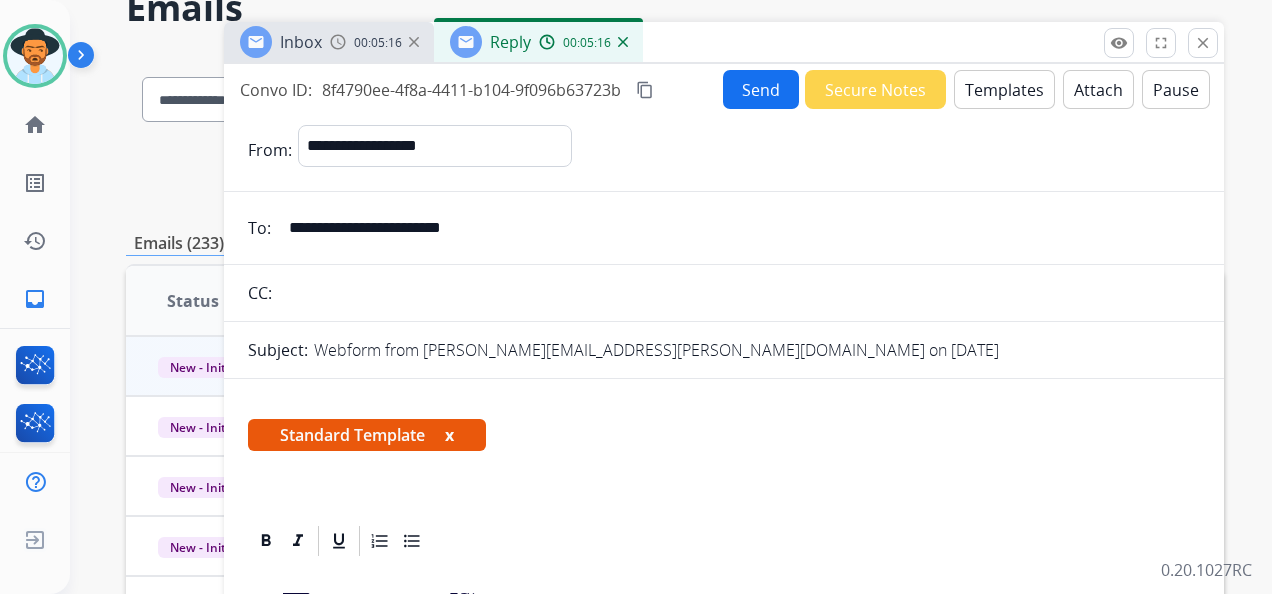 click on "Templates" at bounding box center [1004, 89] 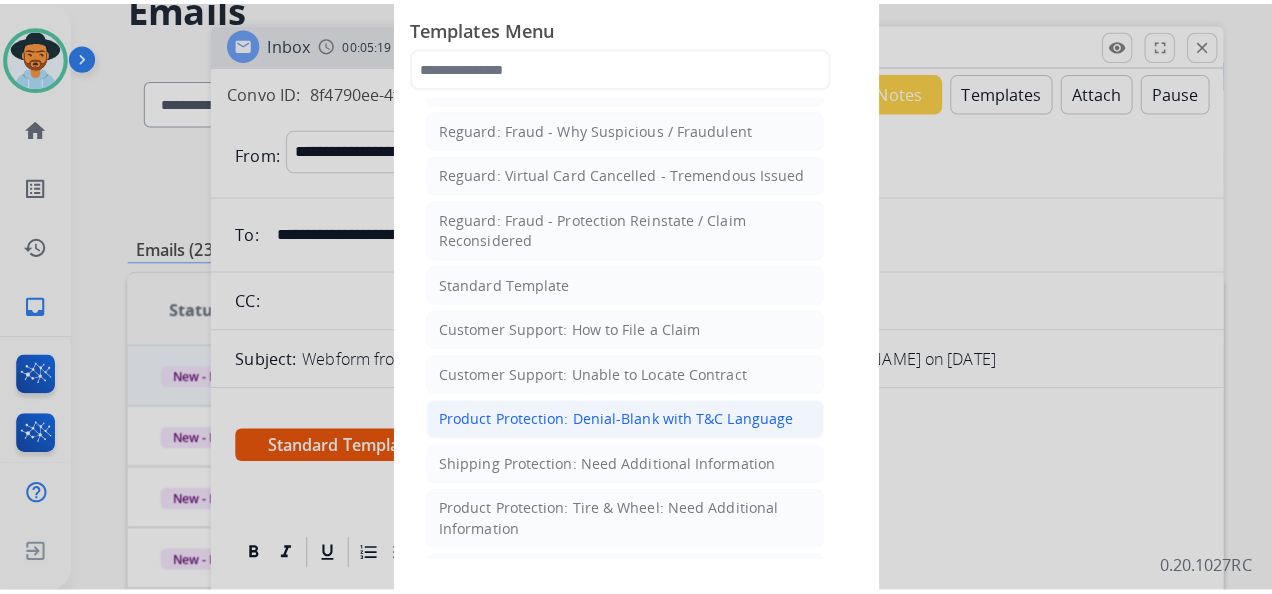 scroll, scrollTop: 200, scrollLeft: 0, axis: vertical 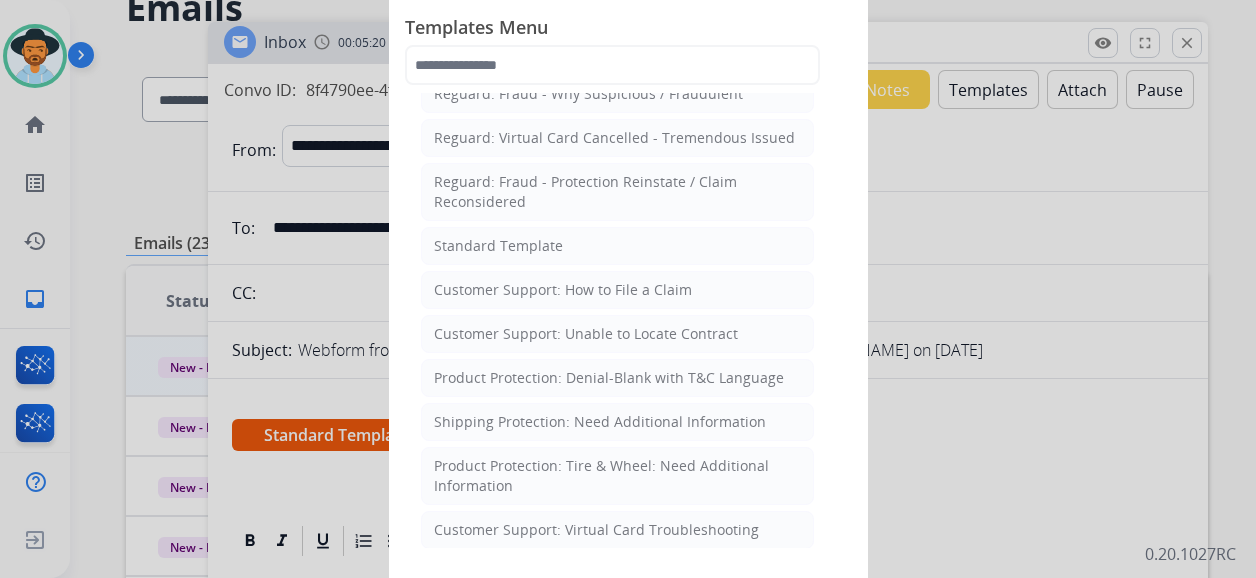 click on "Product Protection: Tire & Wheel: Need Additional Information" 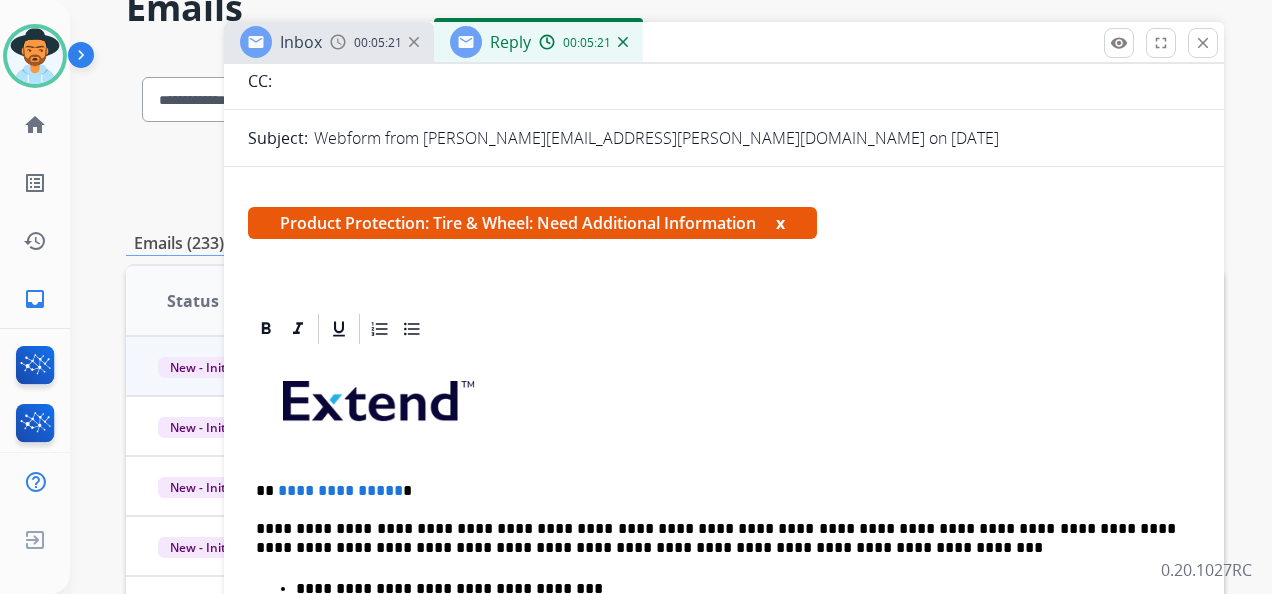 scroll, scrollTop: 400, scrollLeft: 0, axis: vertical 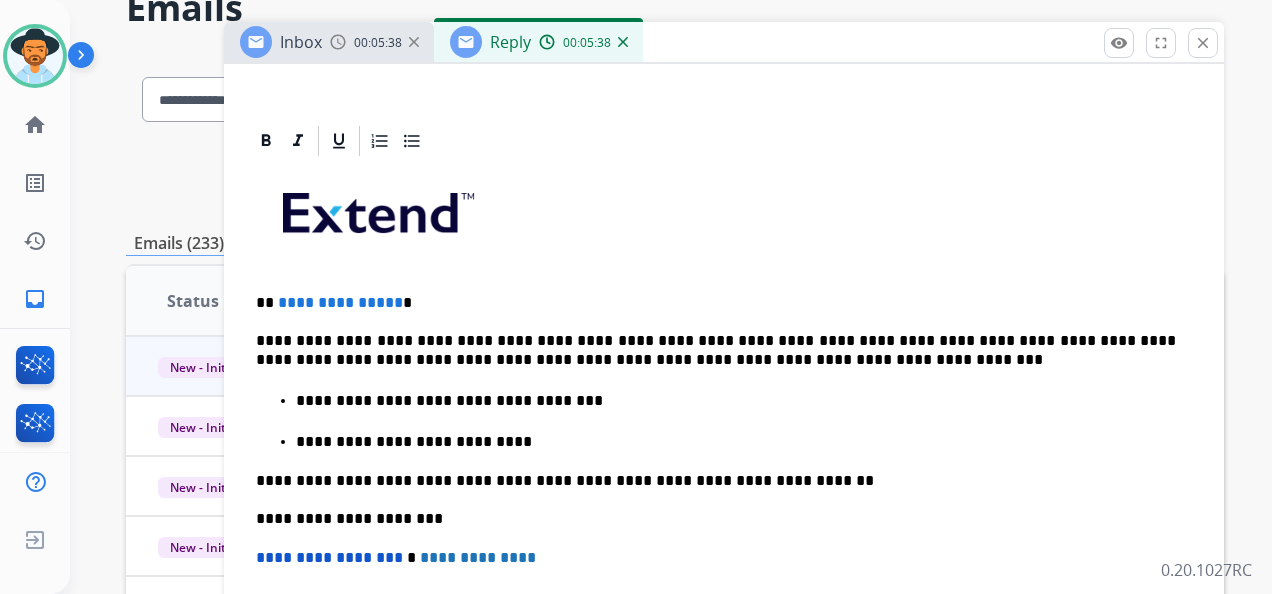 click on "**********" at bounding box center (716, 350) 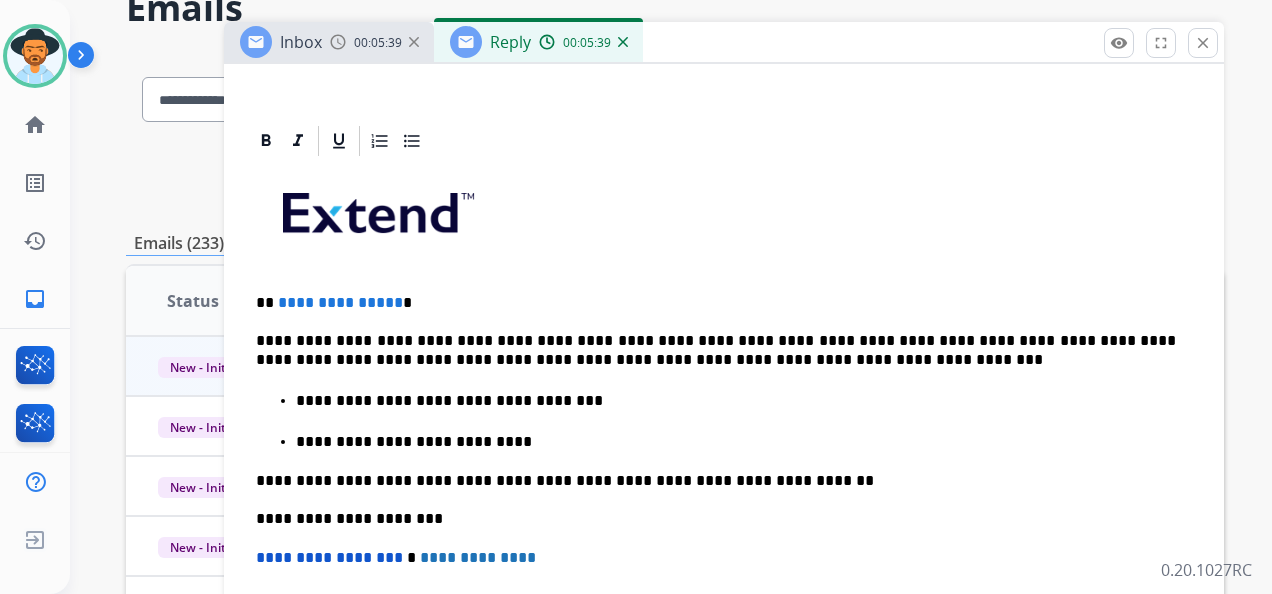 type 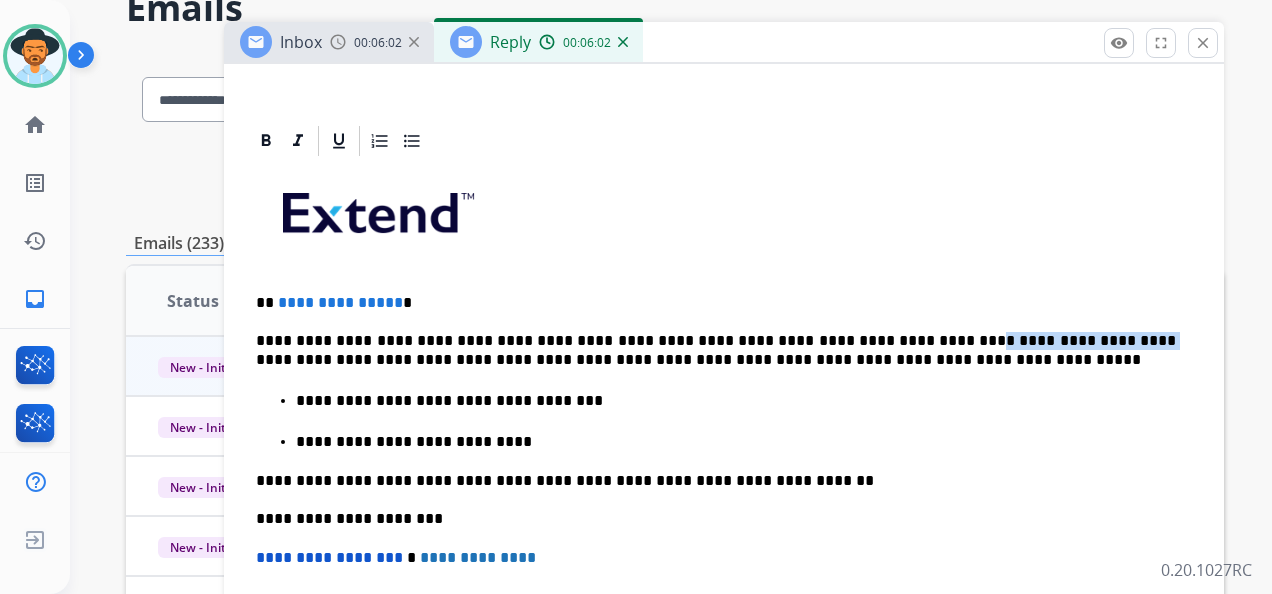 drag, startPoint x: 878, startPoint y: 336, endPoint x: 1025, endPoint y: 340, distance: 147.05441 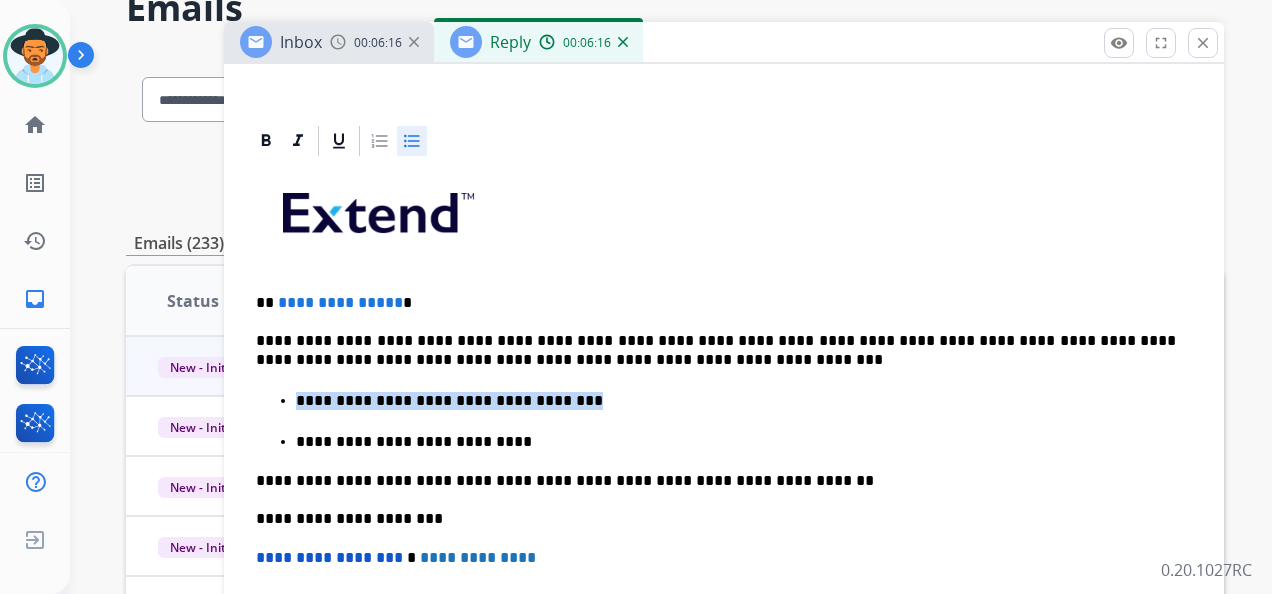 drag, startPoint x: 575, startPoint y: 398, endPoint x: 299, endPoint y: 403, distance: 276.0453 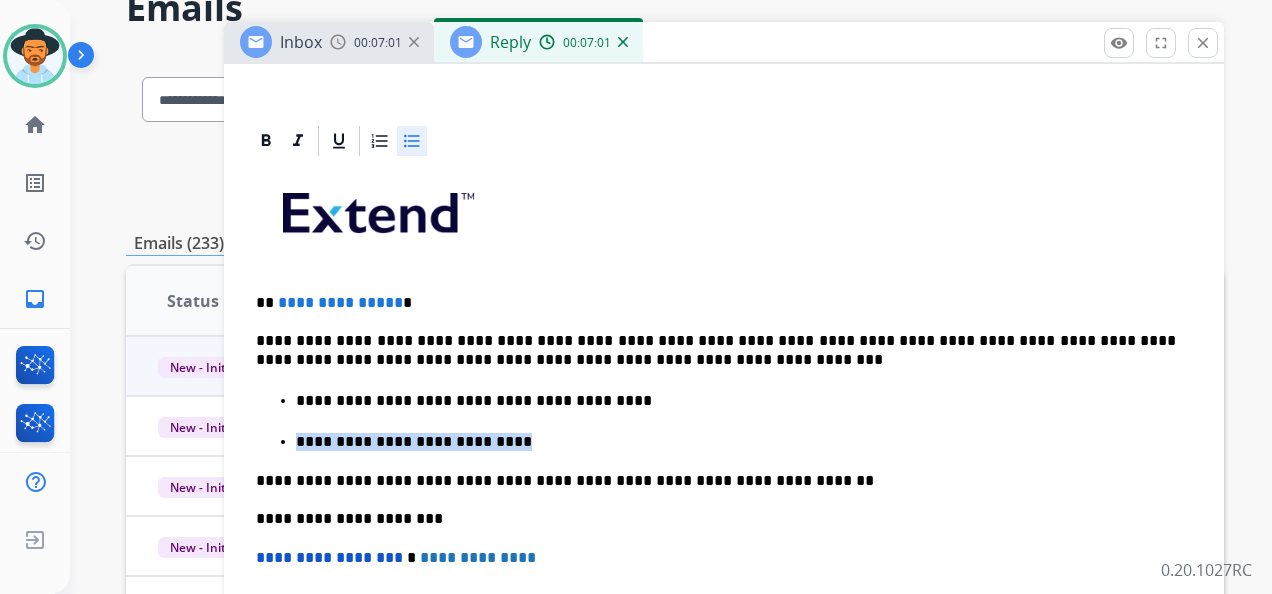 drag, startPoint x: 476, startPoint y: 445, endPoint x: 239, endPoint y: 406, distance: 240.18742 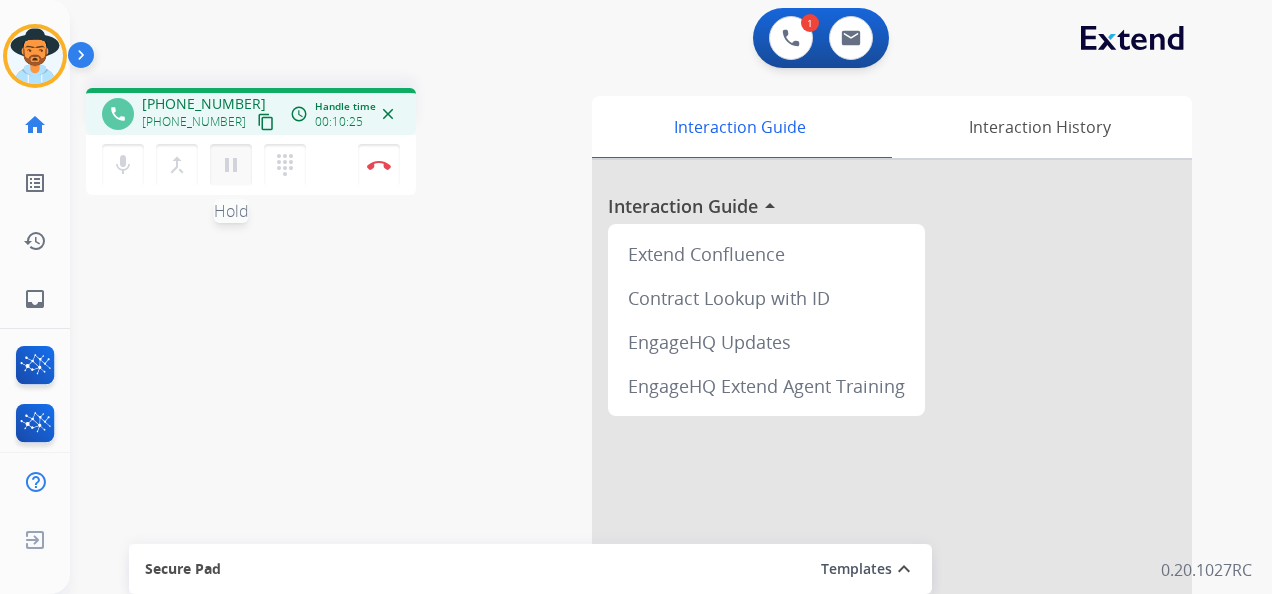 click on "pause" at bounding box center [231, 165] 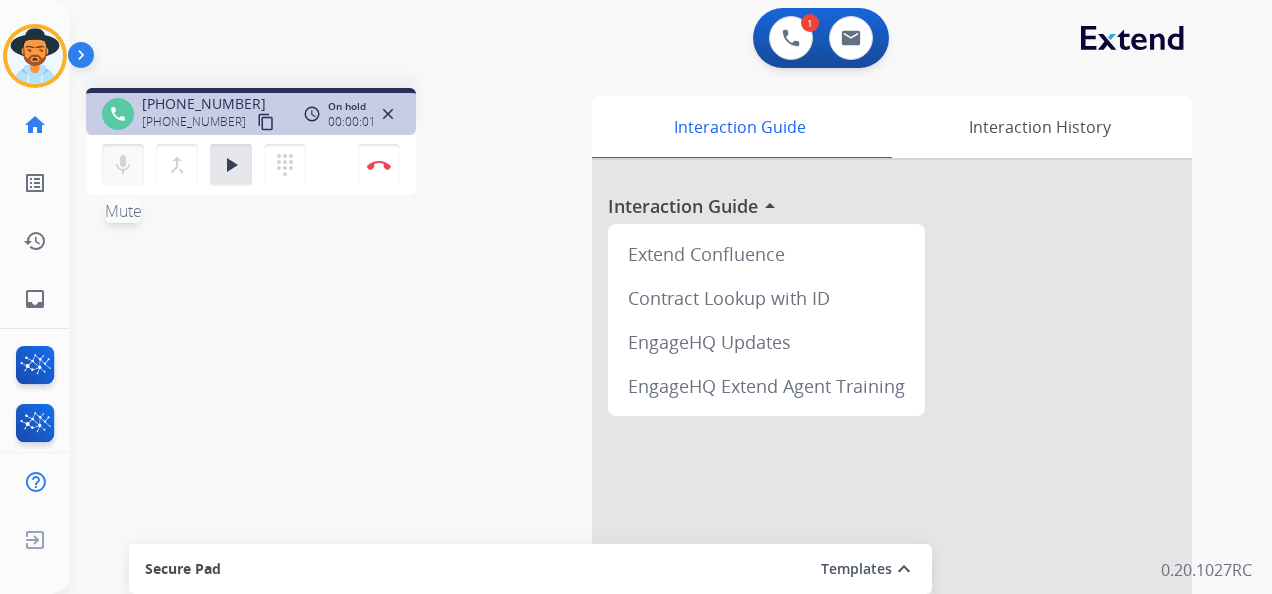 click on "mic" at bounding box center [123, 165] 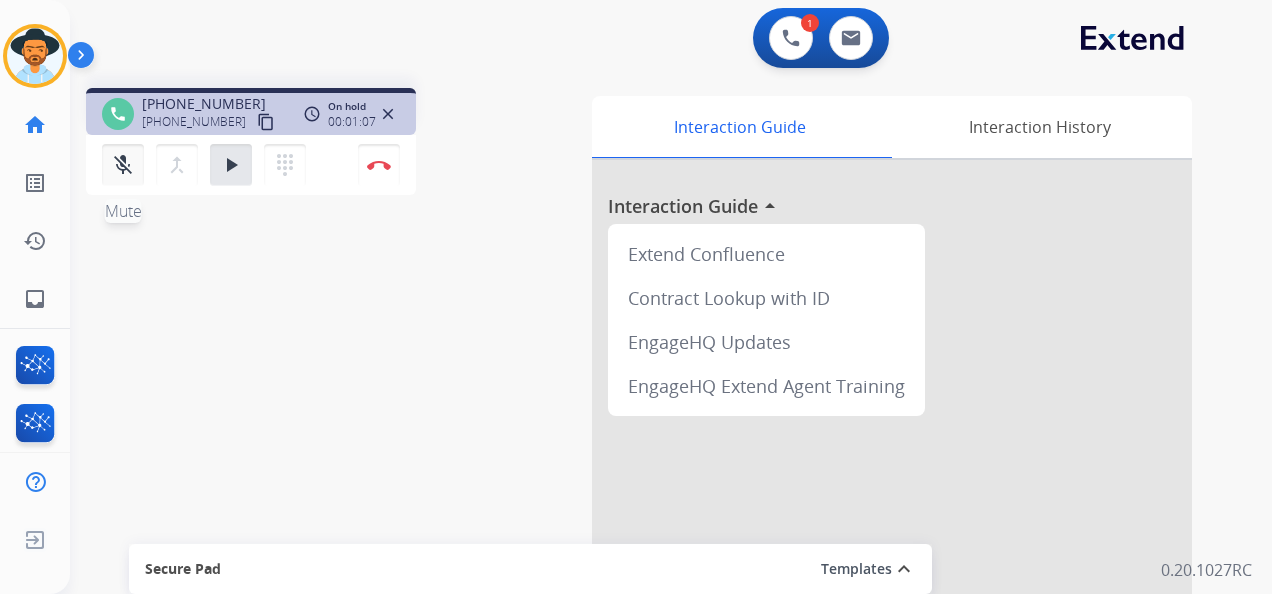 click on "mic_off" at bounding box center (123, 165) 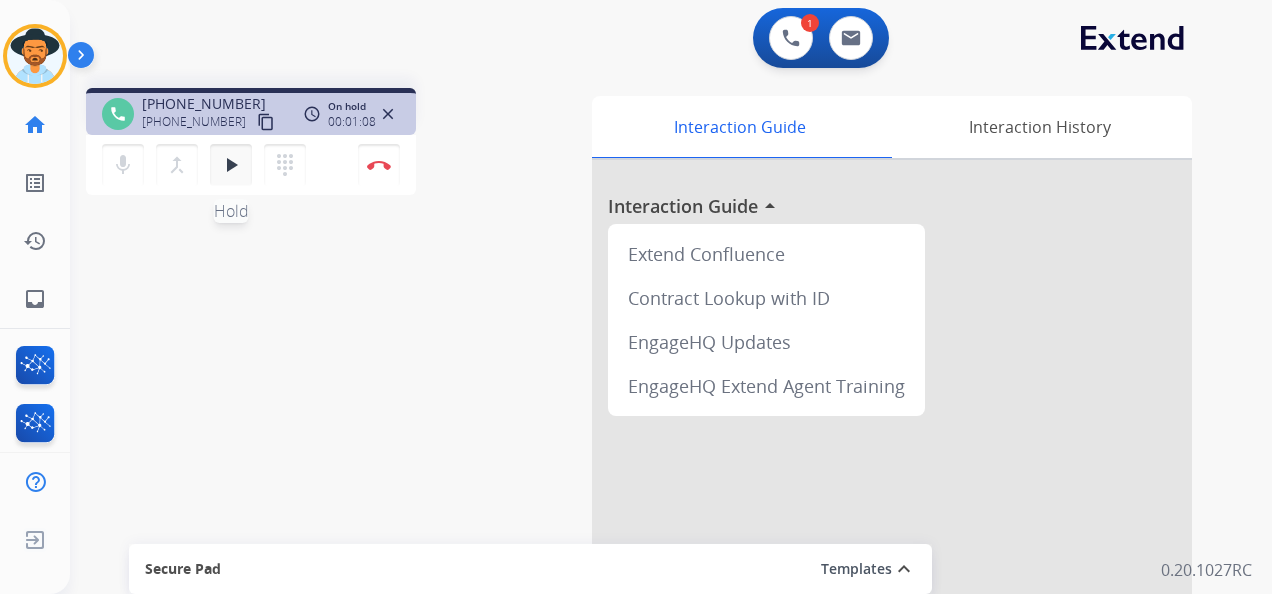 click on "play_arrow" at bounding box center [231, 165] 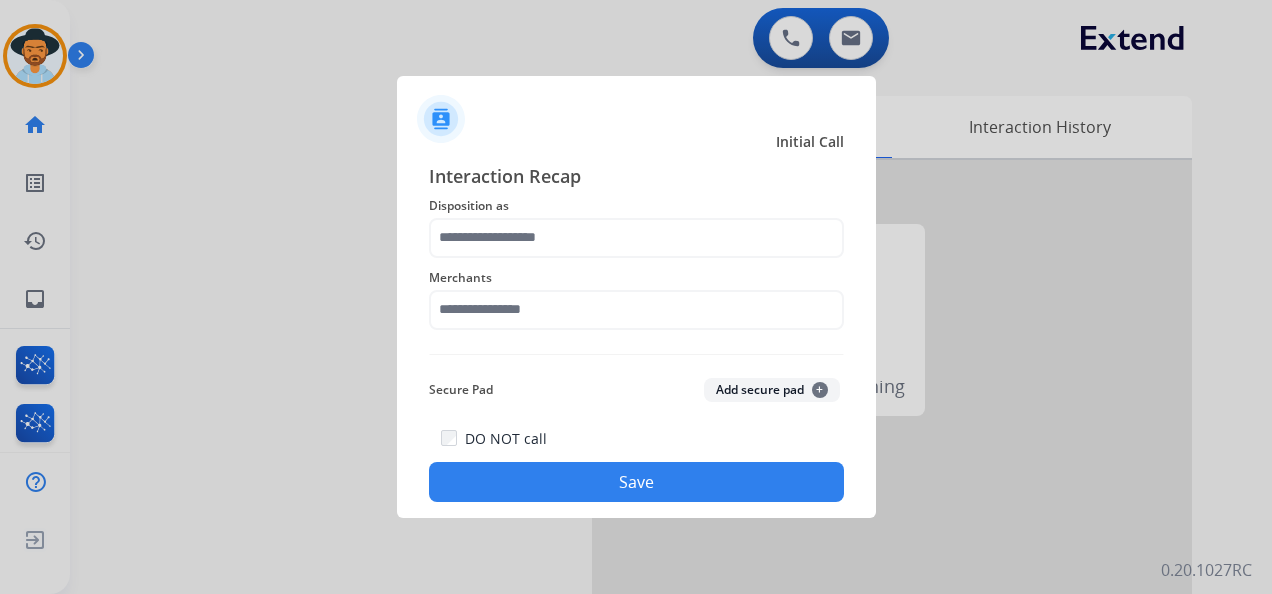 click at bounding box center [636, 297] 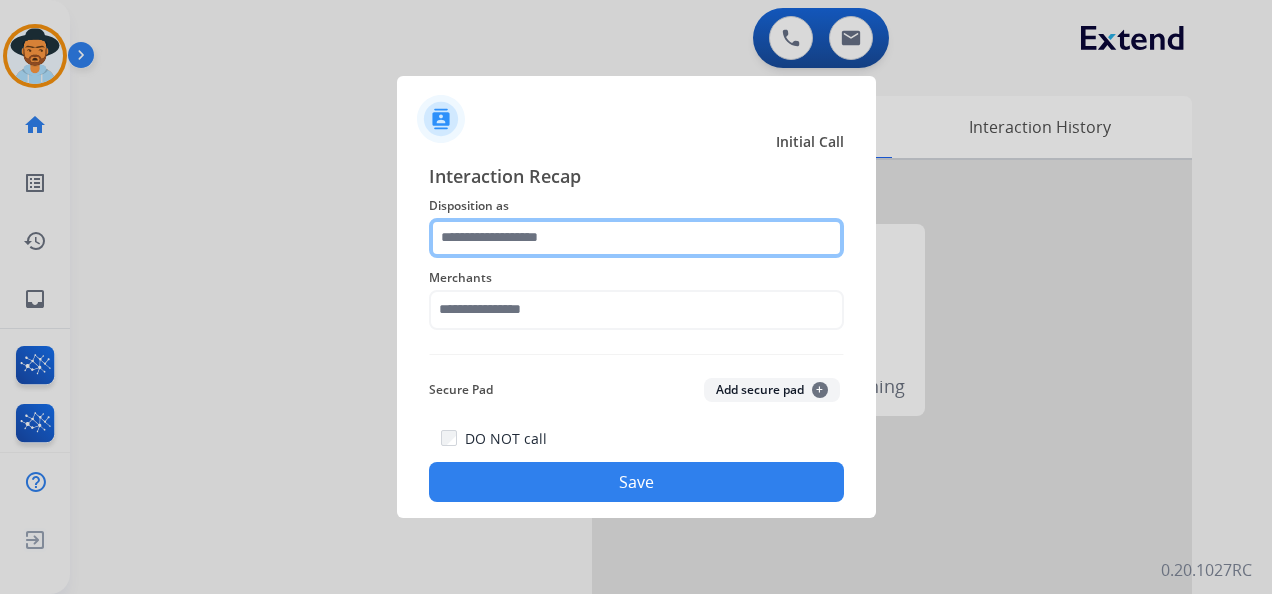 click 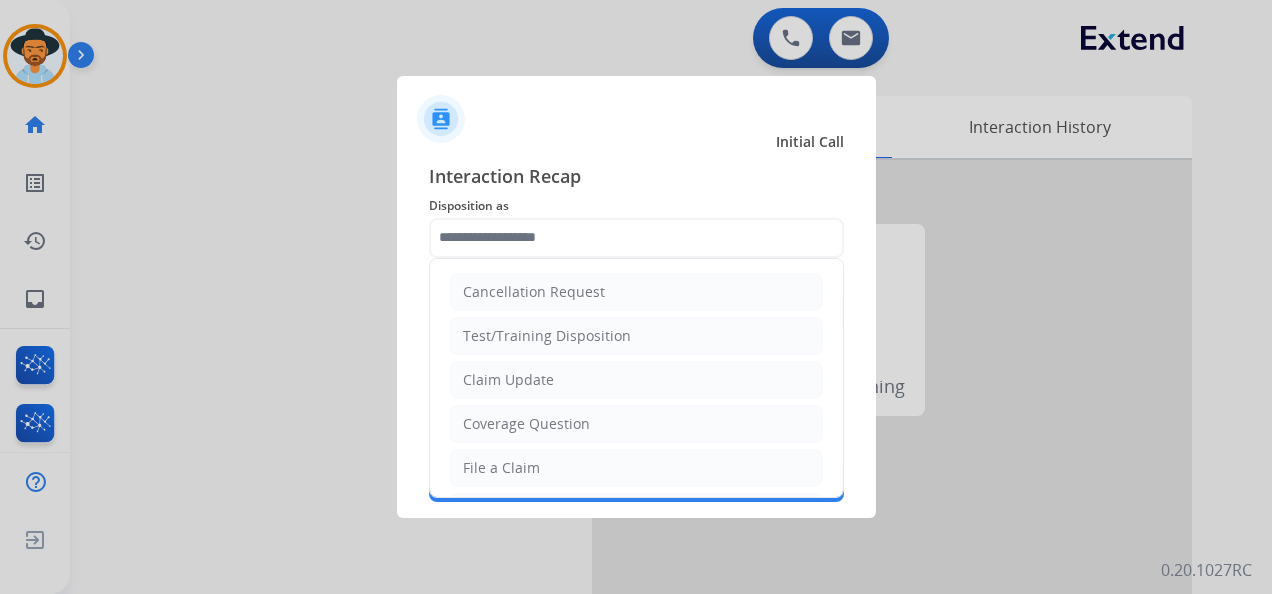 click on "File a Claim" 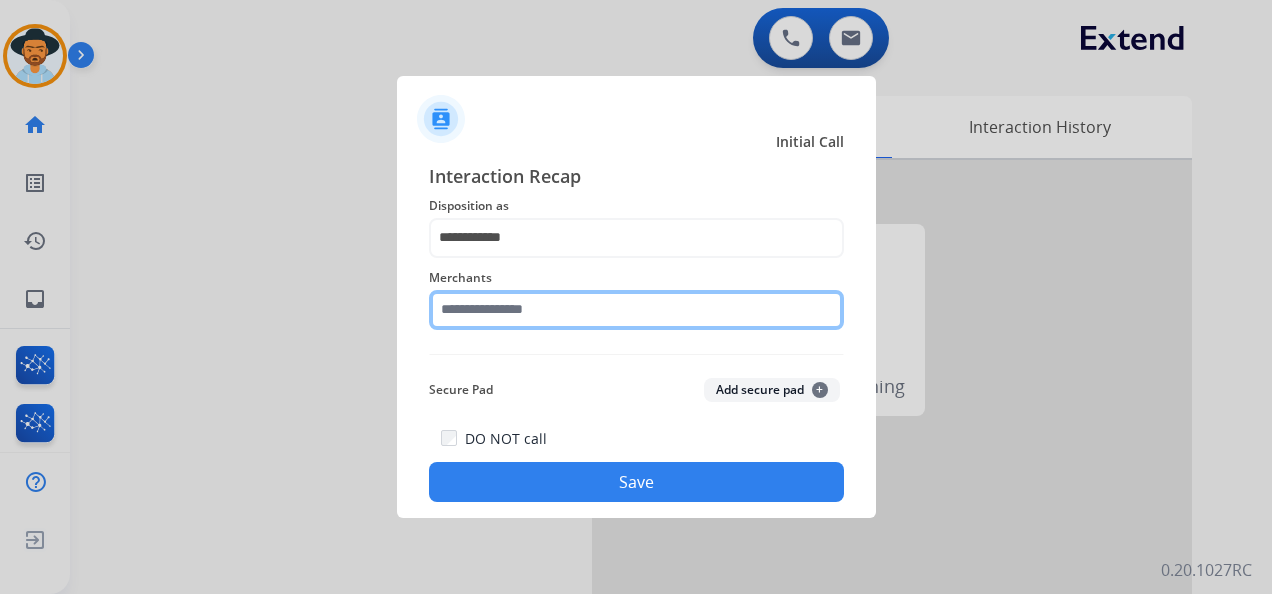 click 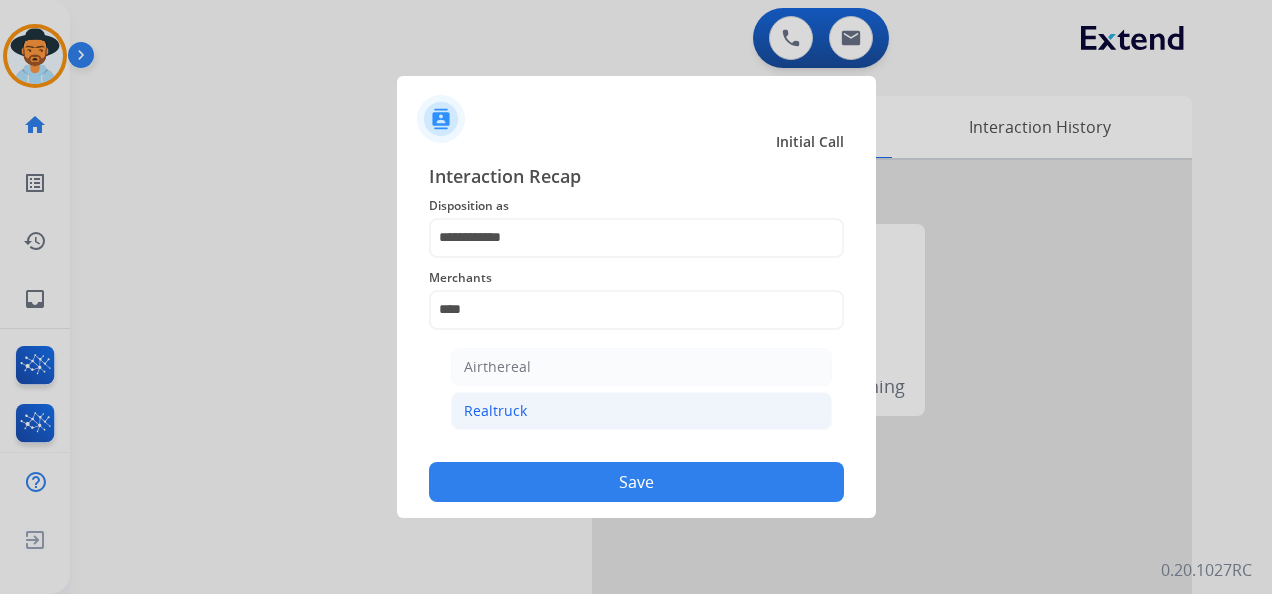 click on "Realtruck" 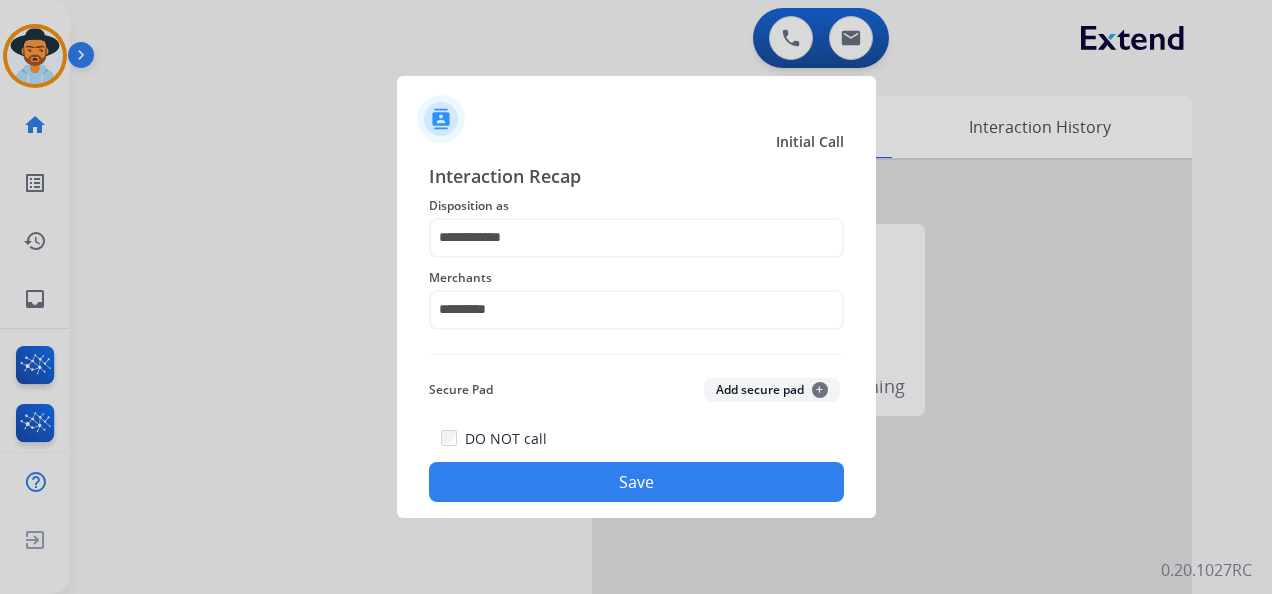 click on "Save" 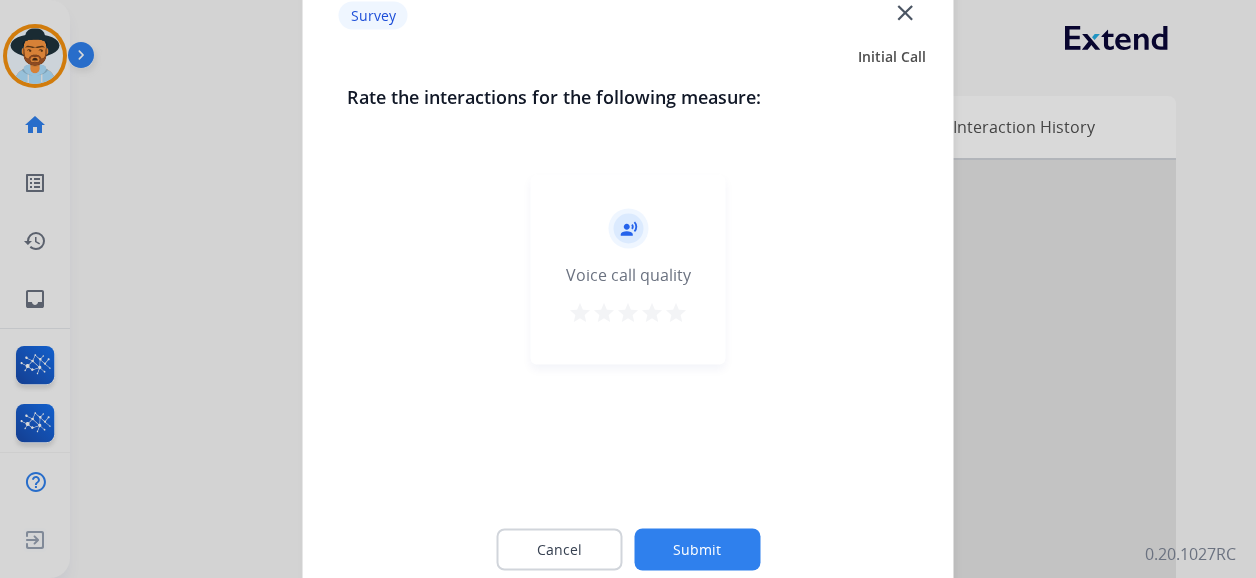 click on "star" at bounding box center (676, 313) 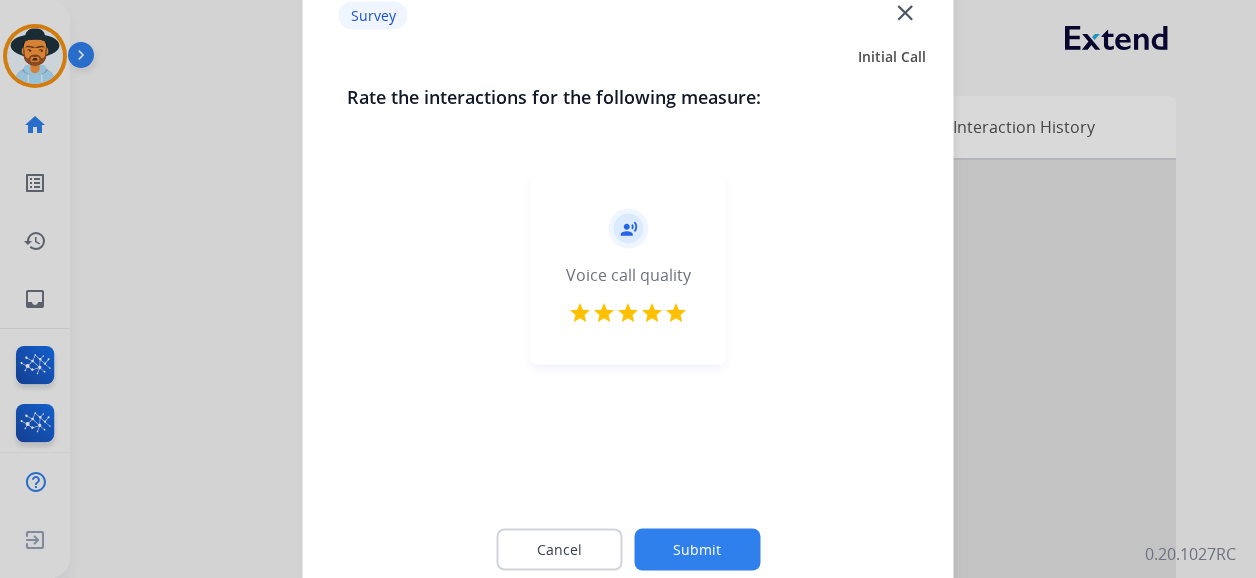 click on "Submit" 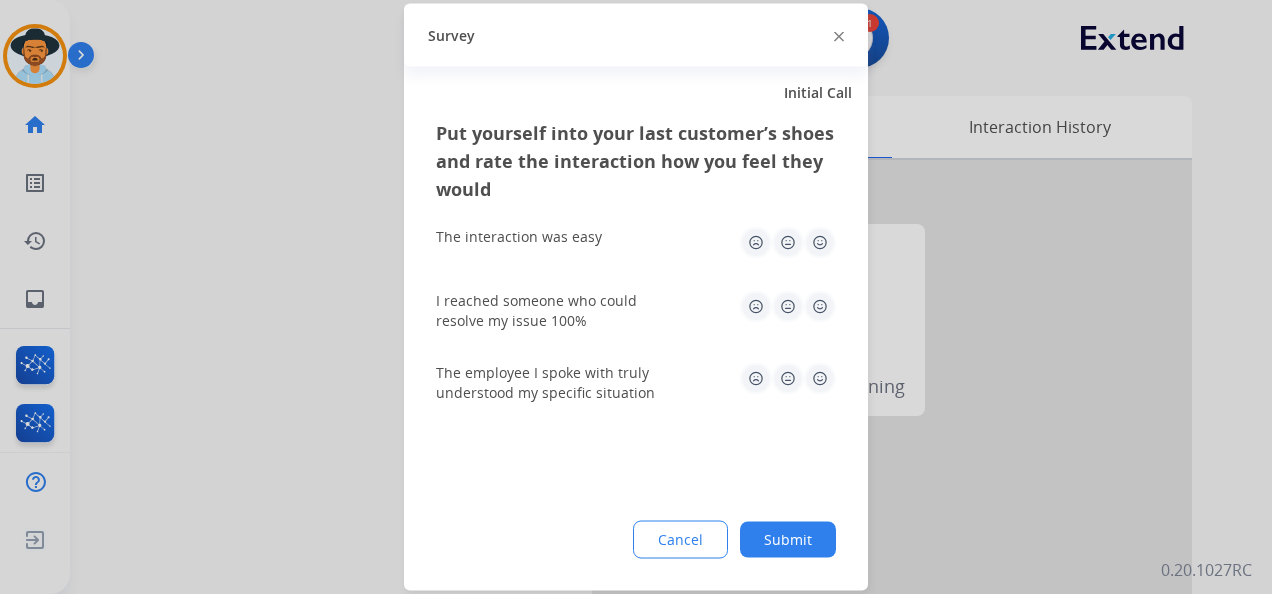 click 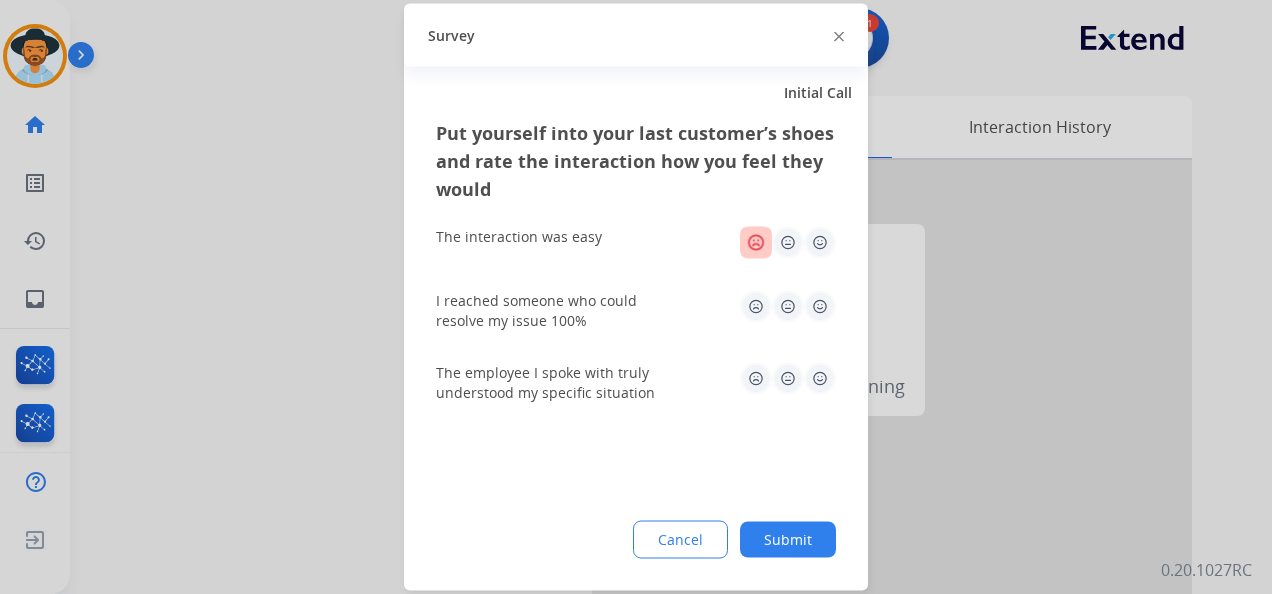 click 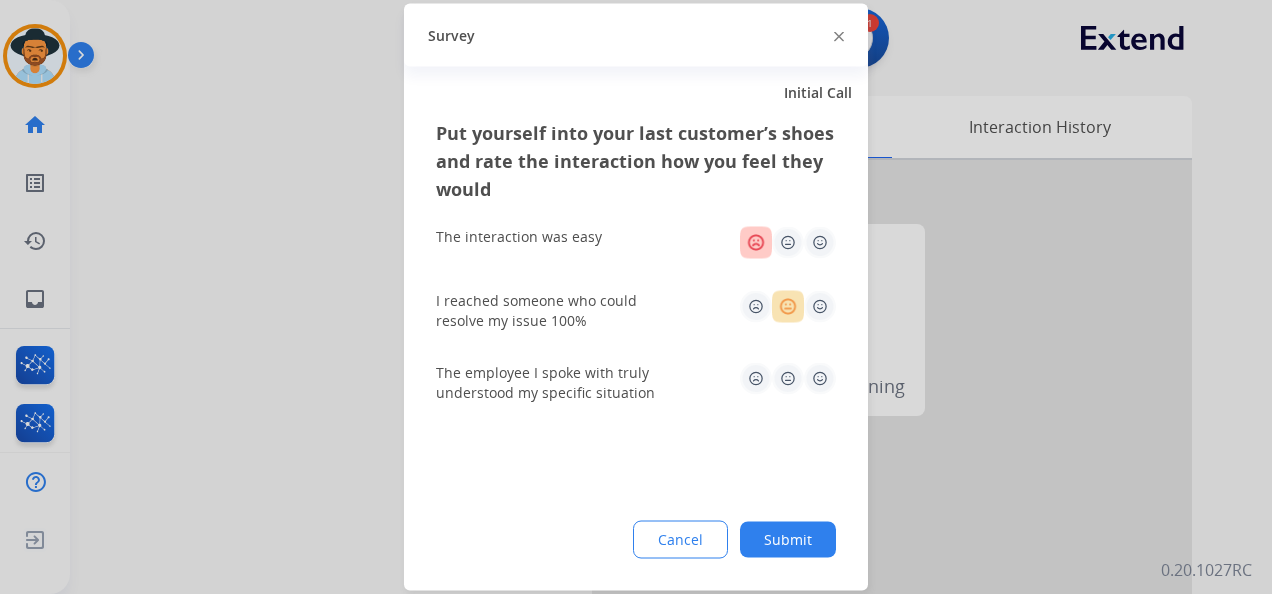 click 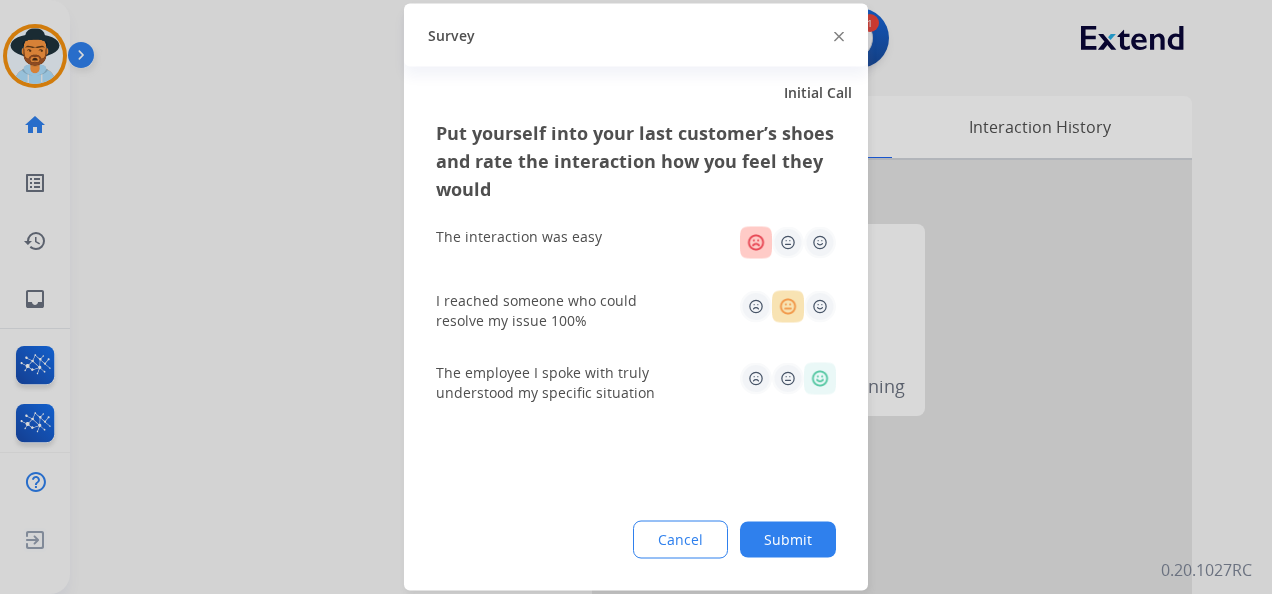 click on "Submit" 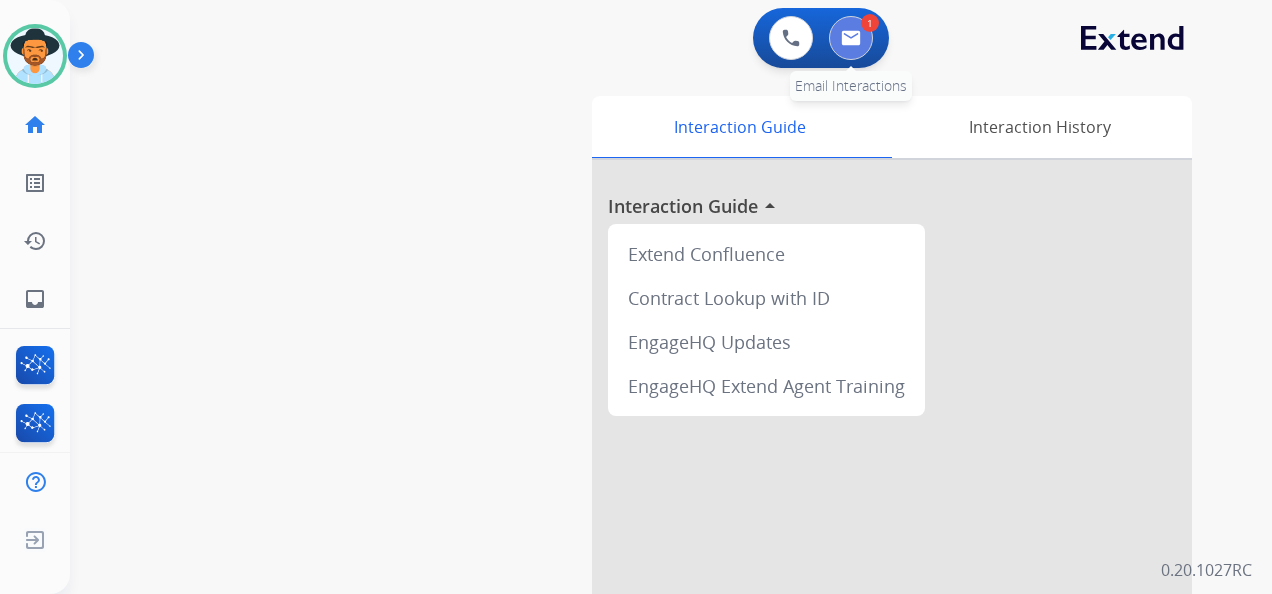 click at bounding box center (851, 38) 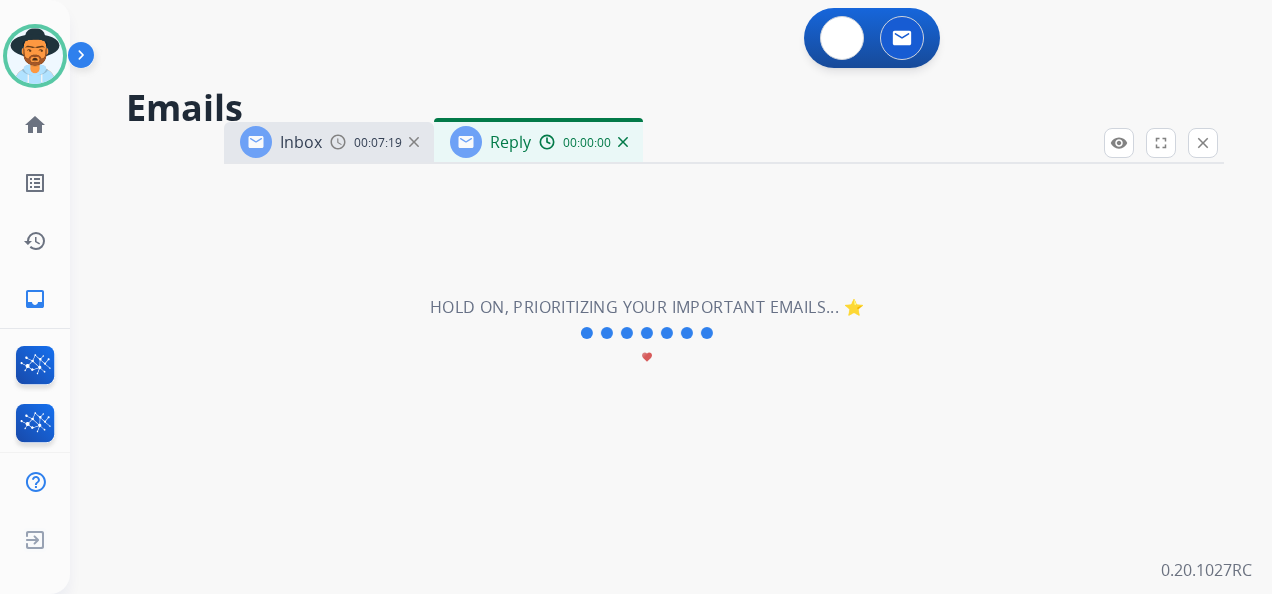 select on "**********" 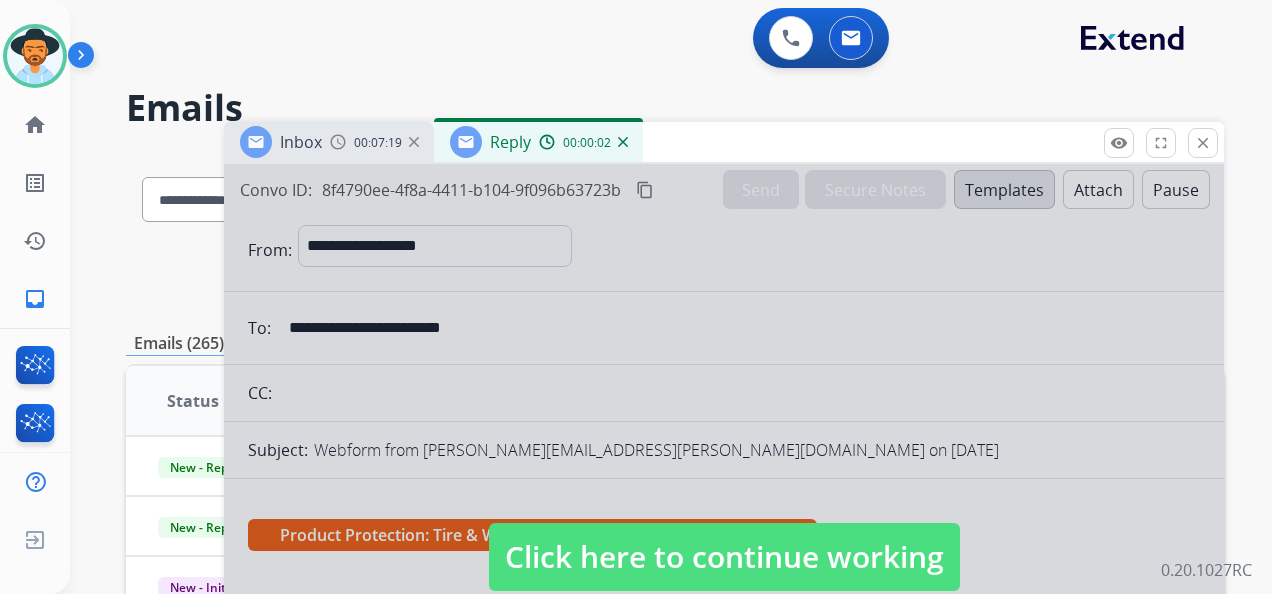 click on "Click here to continue working" at bounding box center (724, 557) 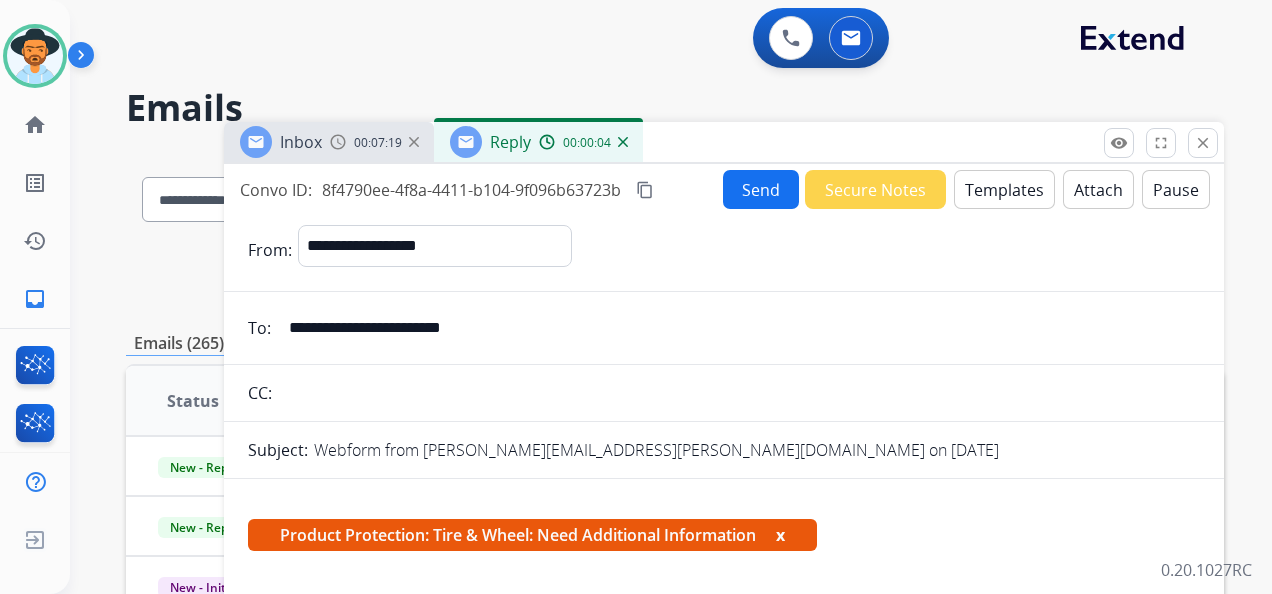 click on "00:00:04" at bounding box center [587, 143] 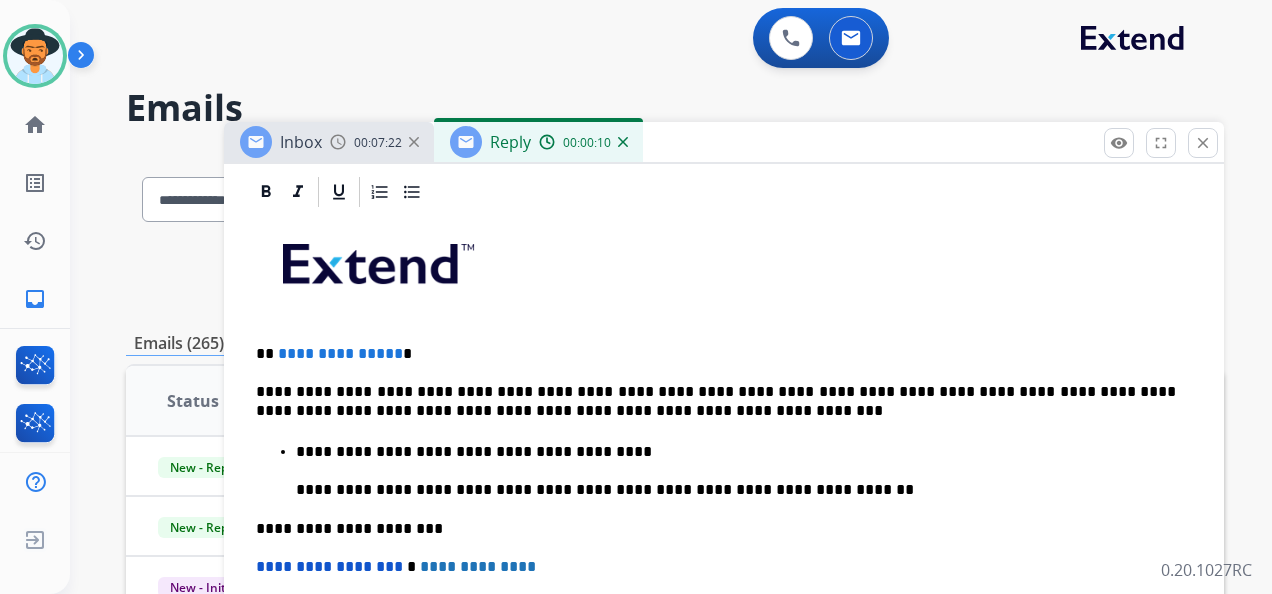 scroll, scrollTop: 478, scrollLeft: 0, axis: vertical 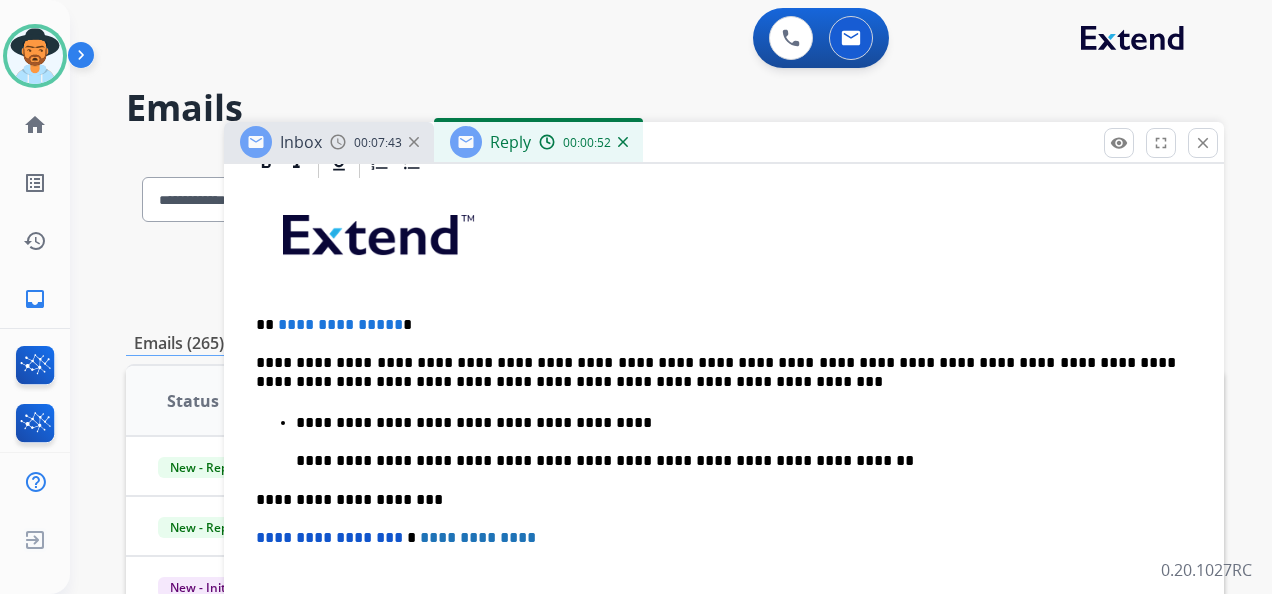 click on "**********" at bounding box center [340, 324] 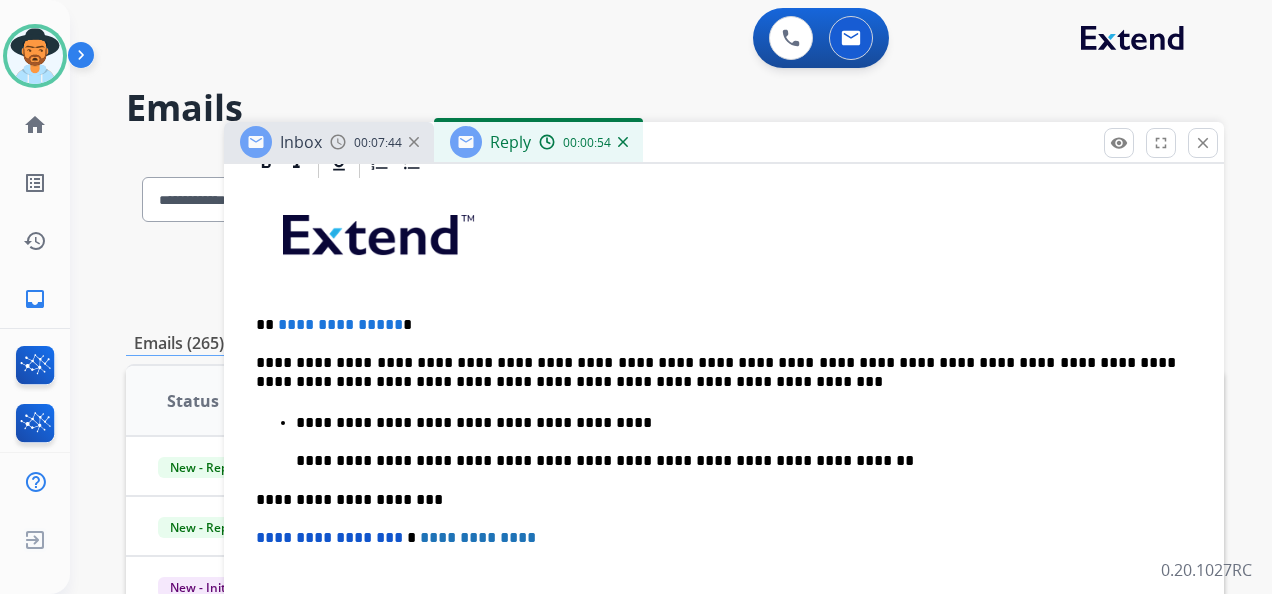 type 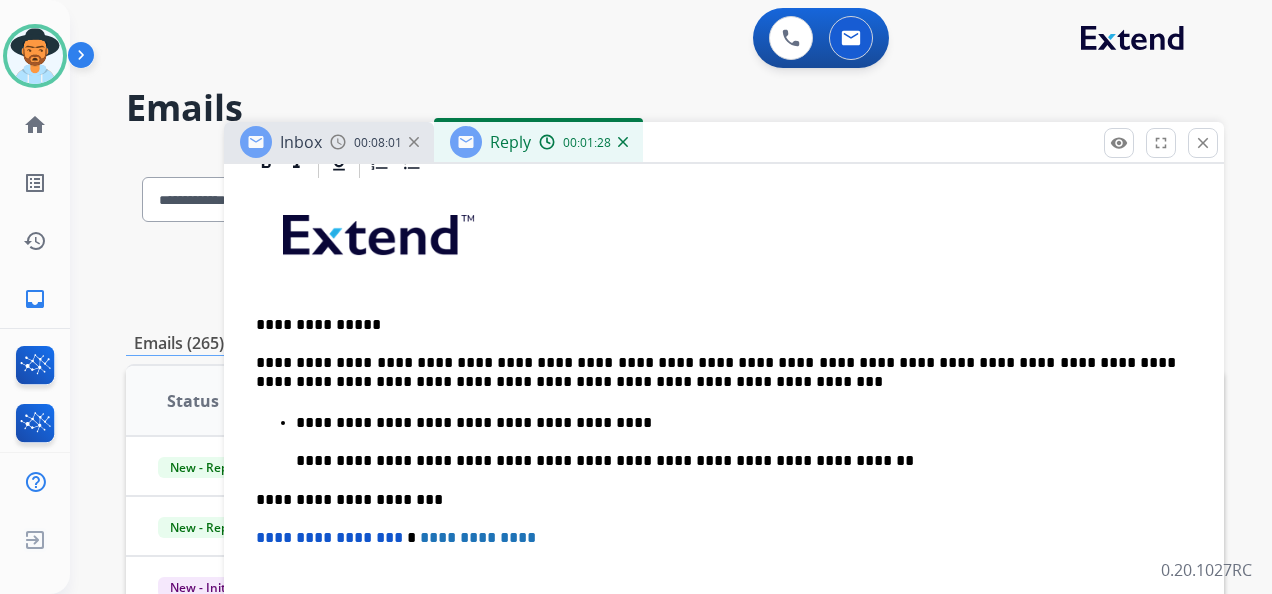 click on "**********" at bounding box center (716, 372) 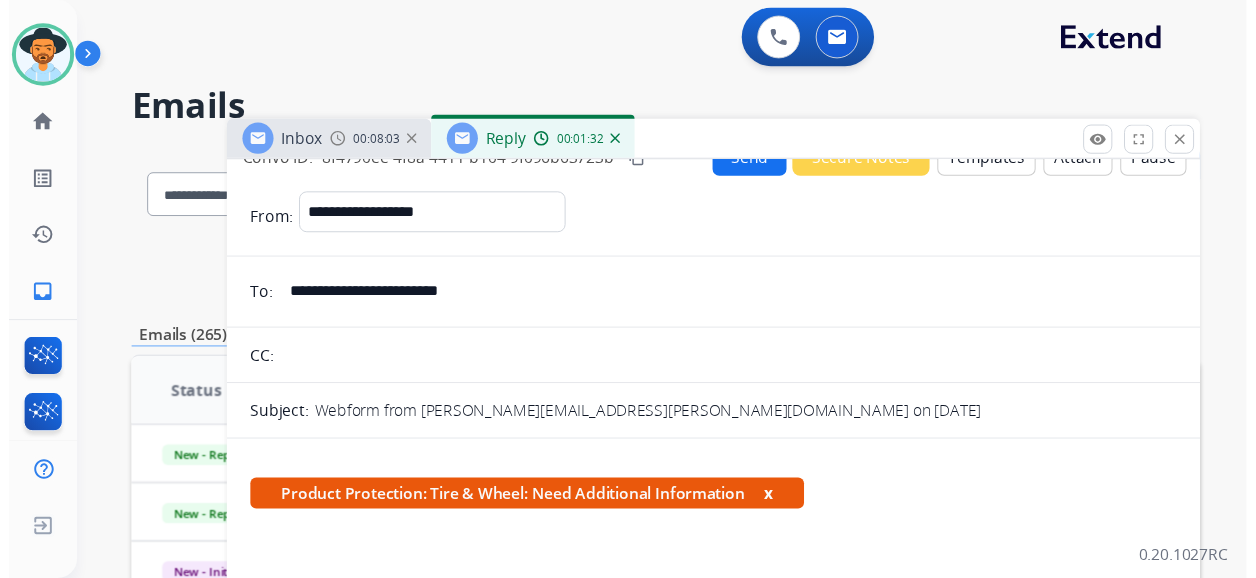 scroll, scrollTop: 0, scrollLeft: 0, axis: both 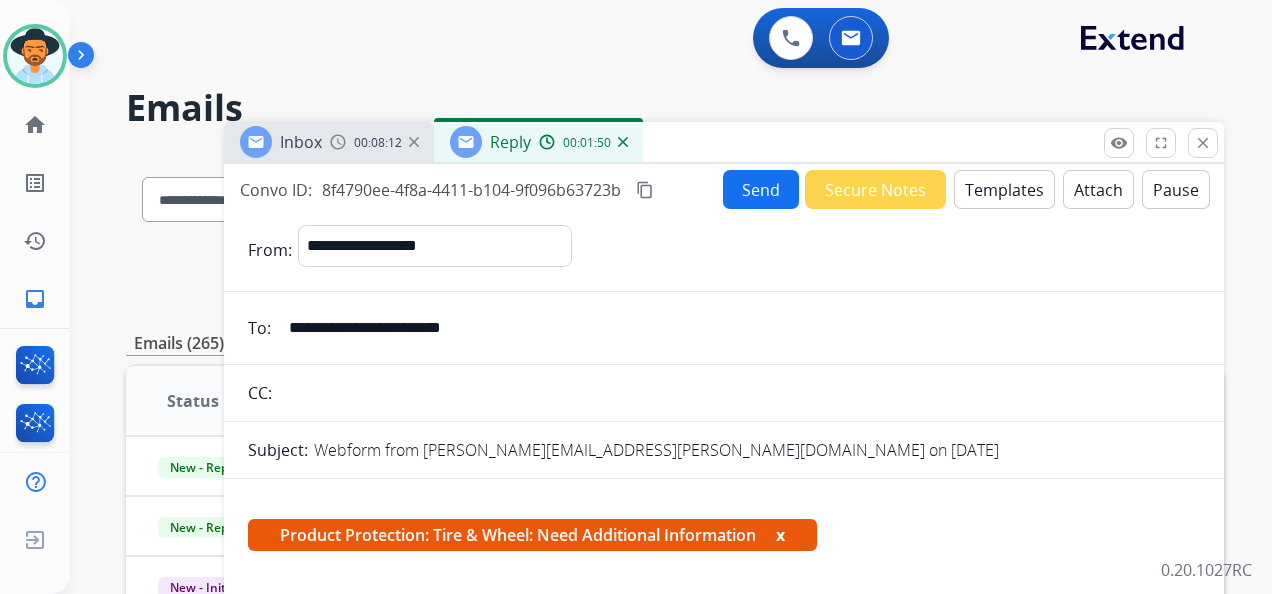 click on "Send" at bounding box center (761, 189) 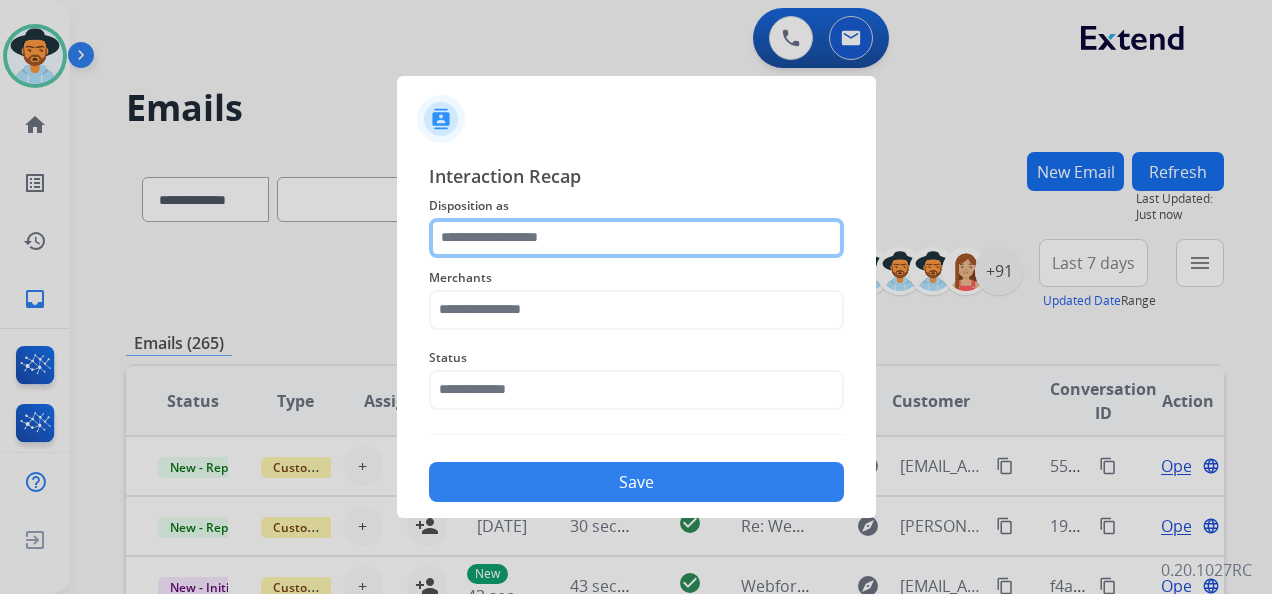 click 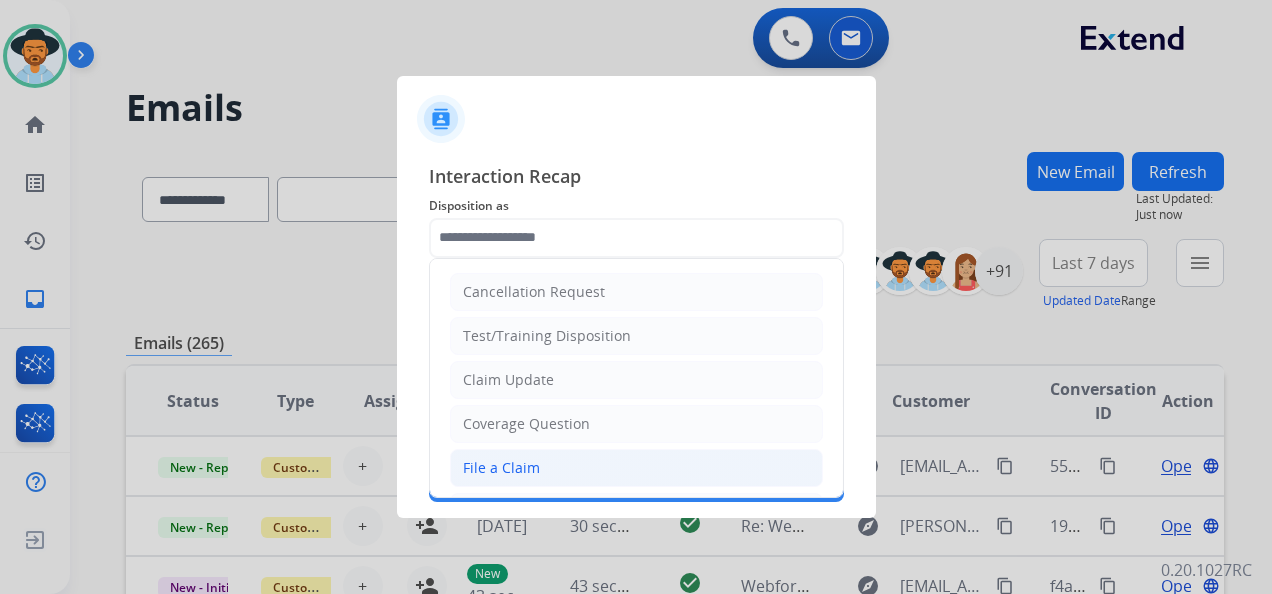 click on "File a Claim" 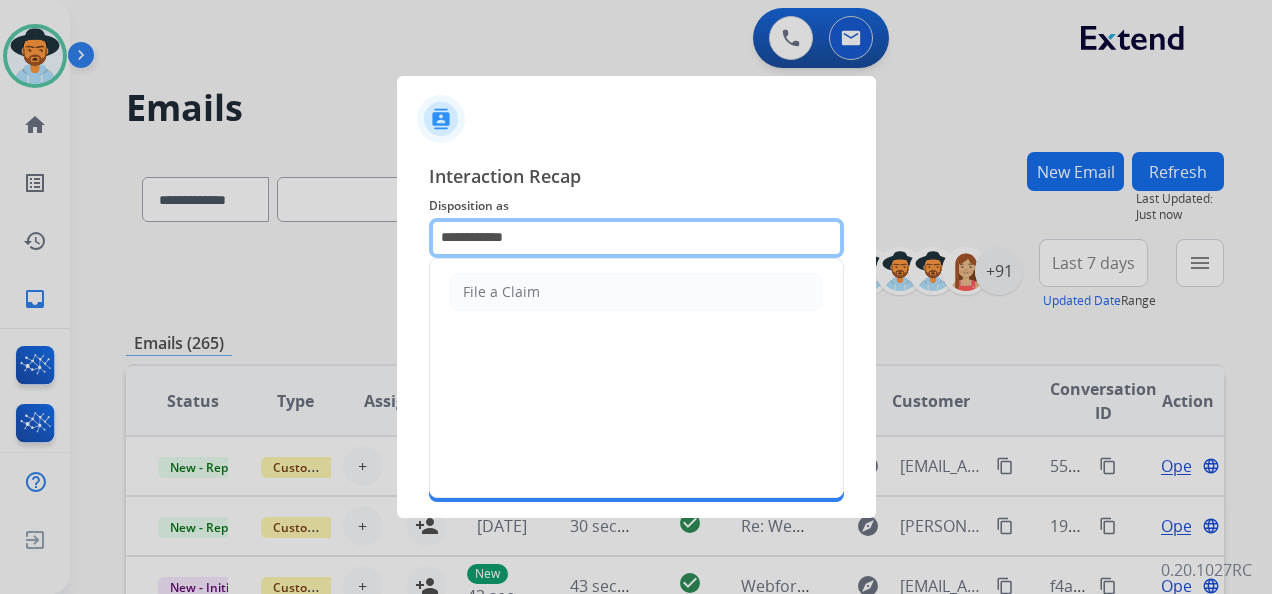click on "**********" 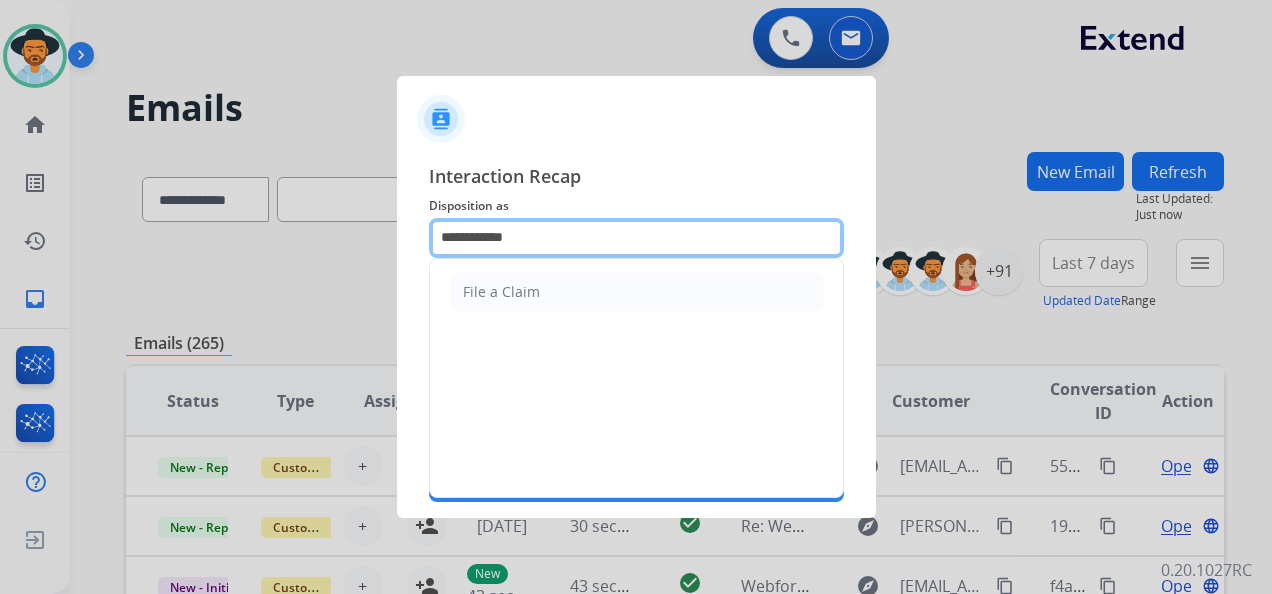 drag, startPoint x: 533, startPoint y: 232, endPoint x: 394, endPoint y: 198, distance: 143.09787 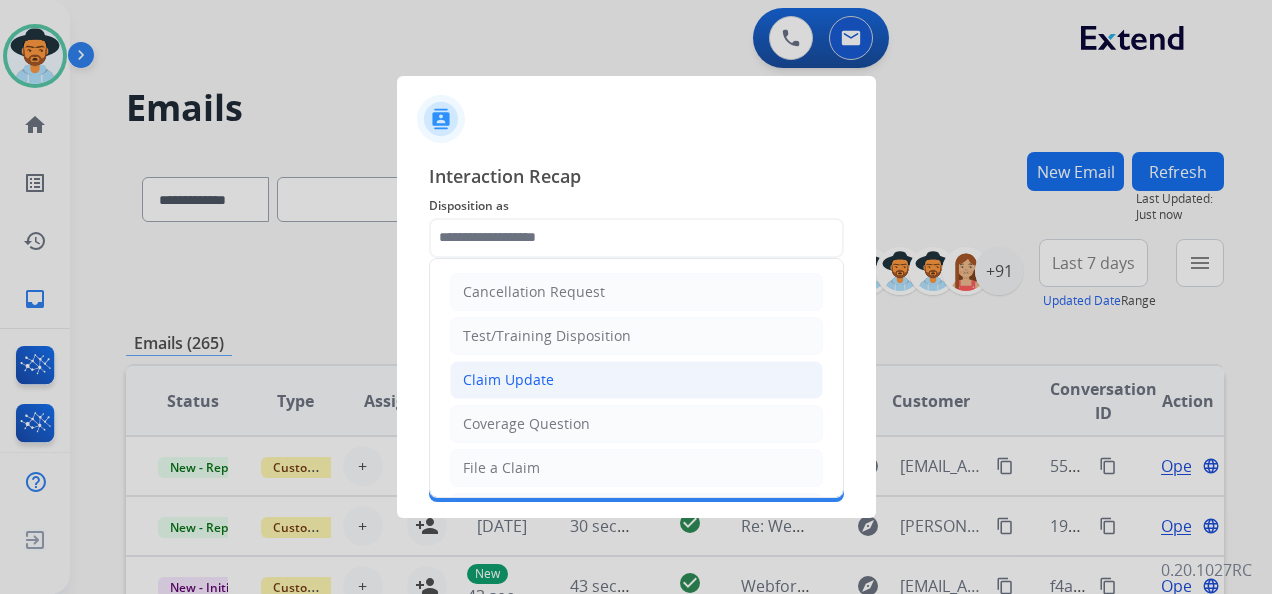 click on "Claim Update" 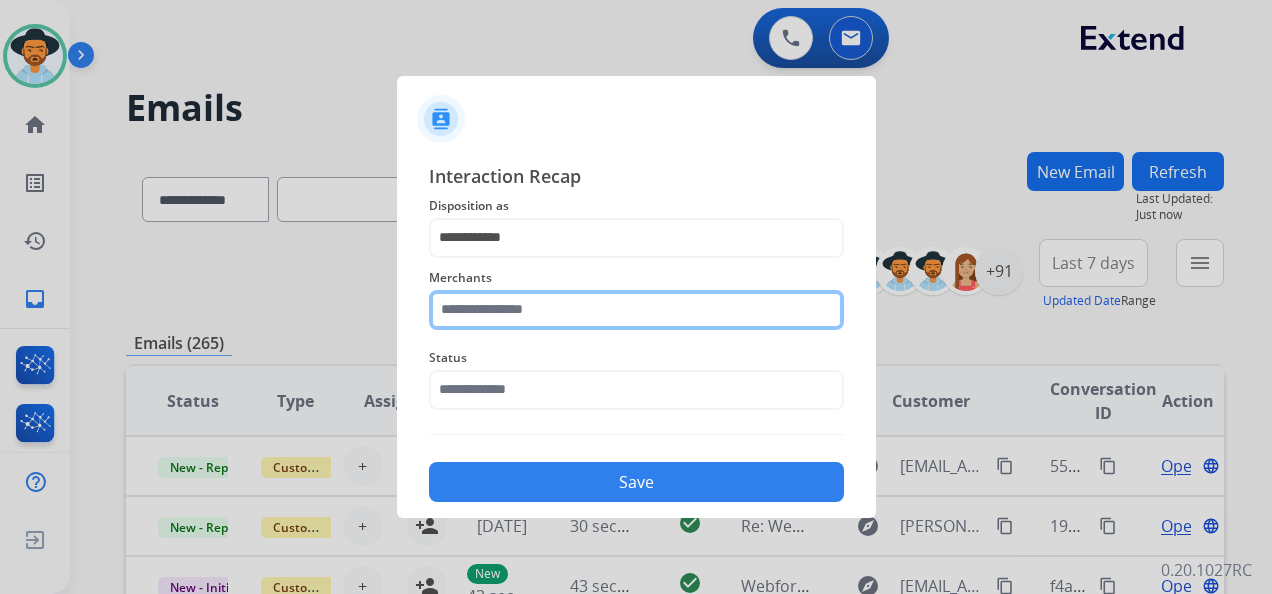 click 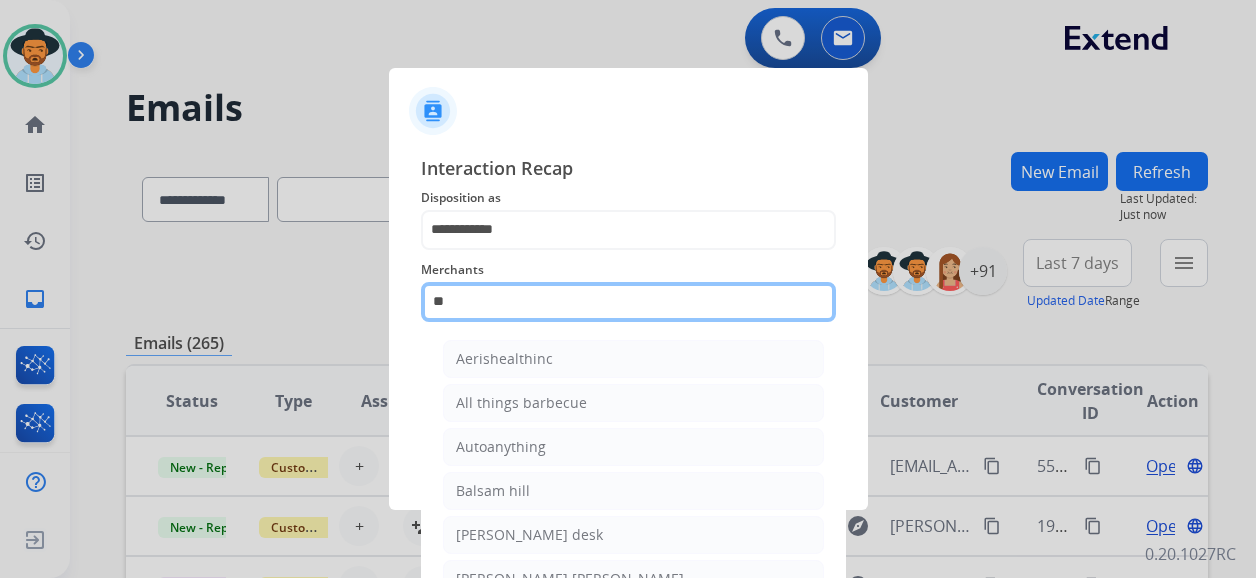 type on "*" 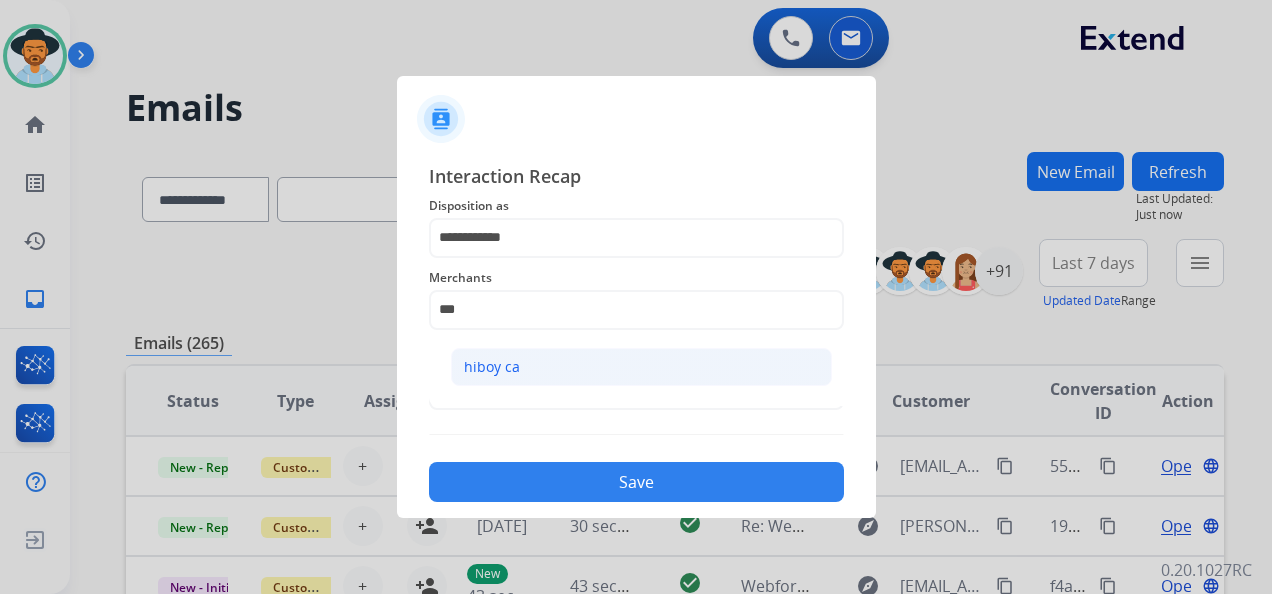 click on "hiboy ca" 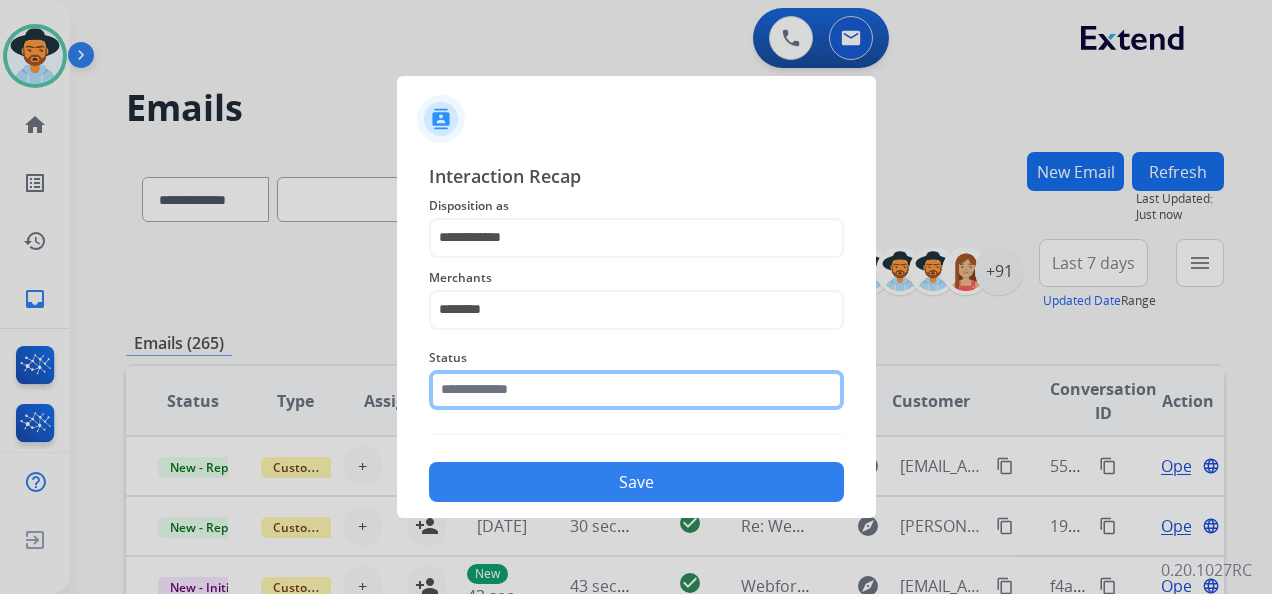 click 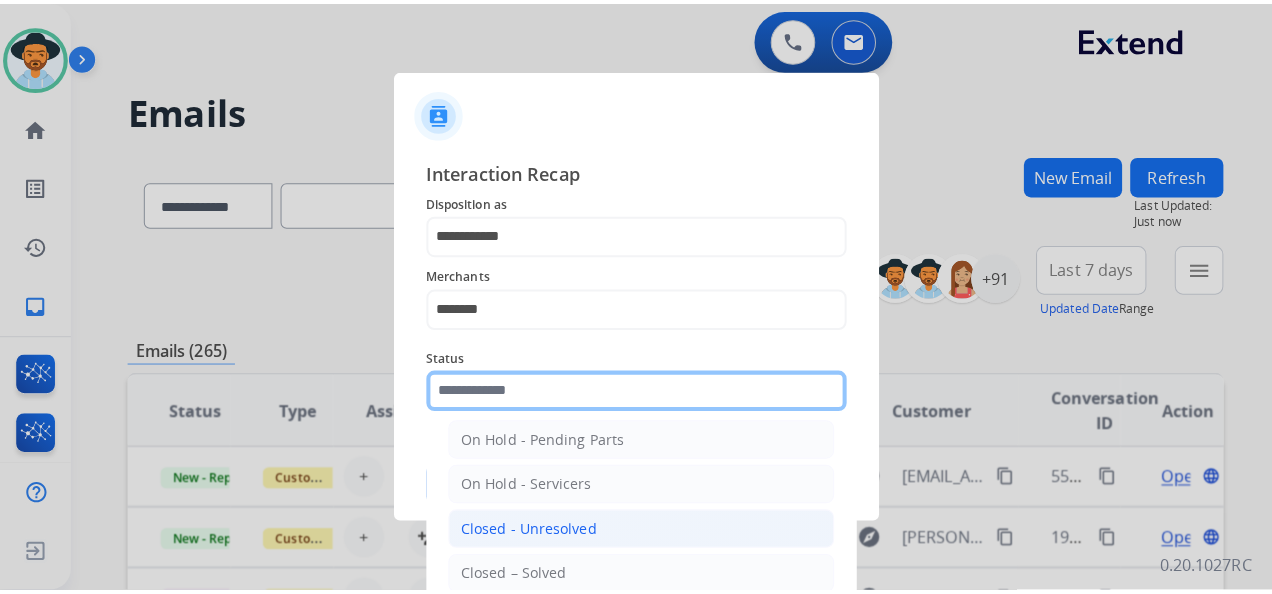 scroll, scrollTop: 114, scrollLeft: 0, axis: vertical 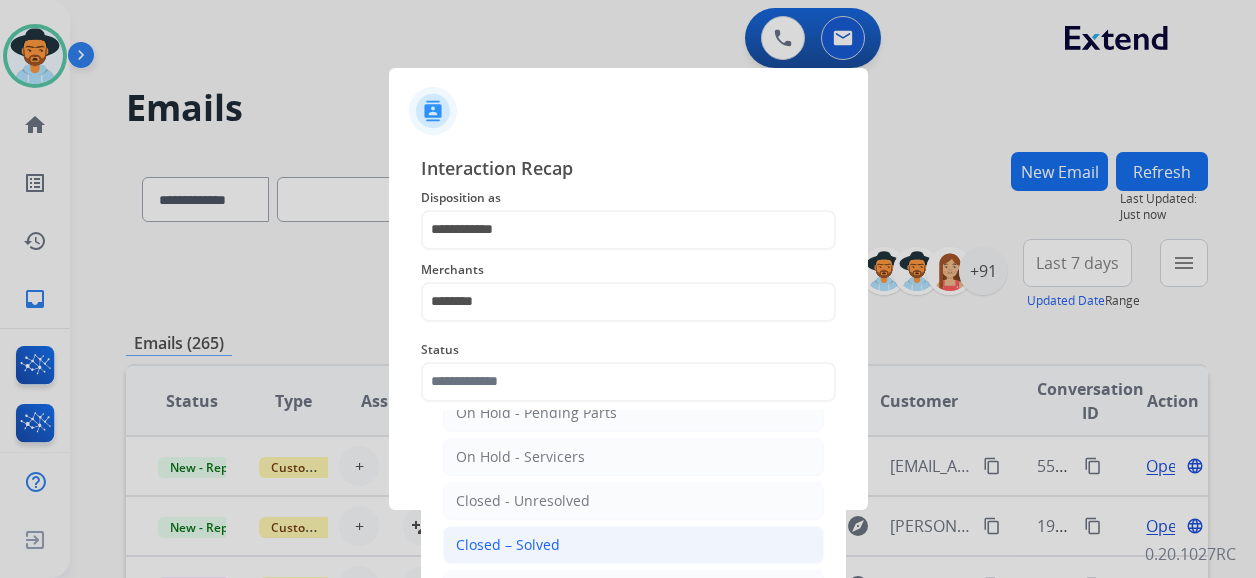 click on "Closed – Solved" 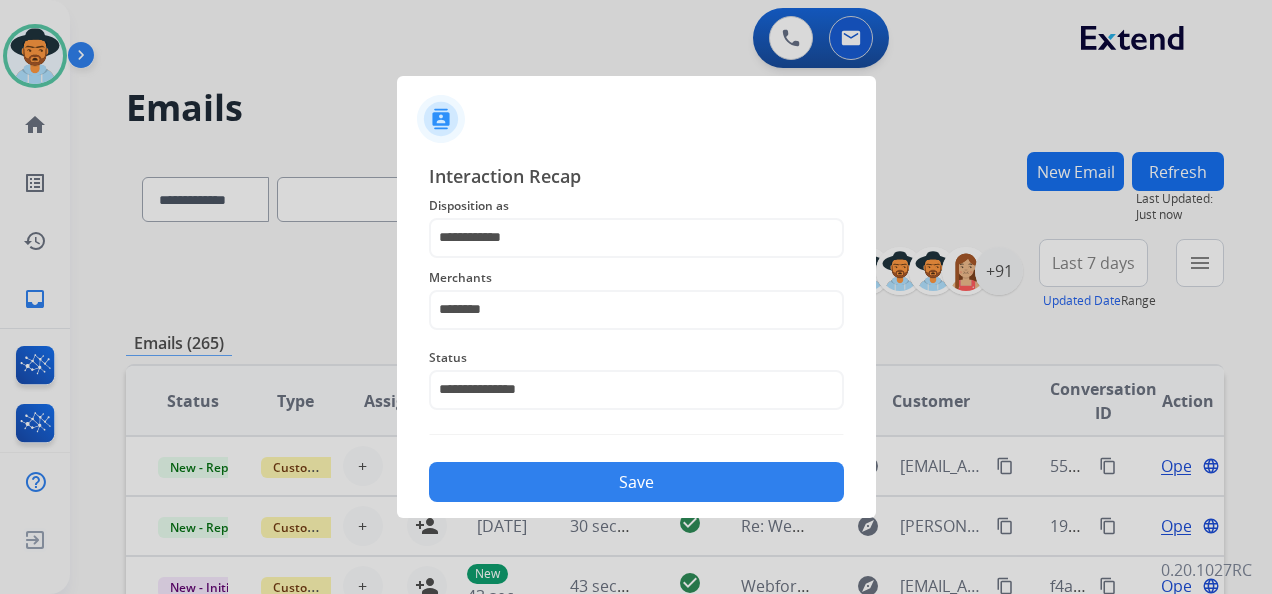 click on "Save" 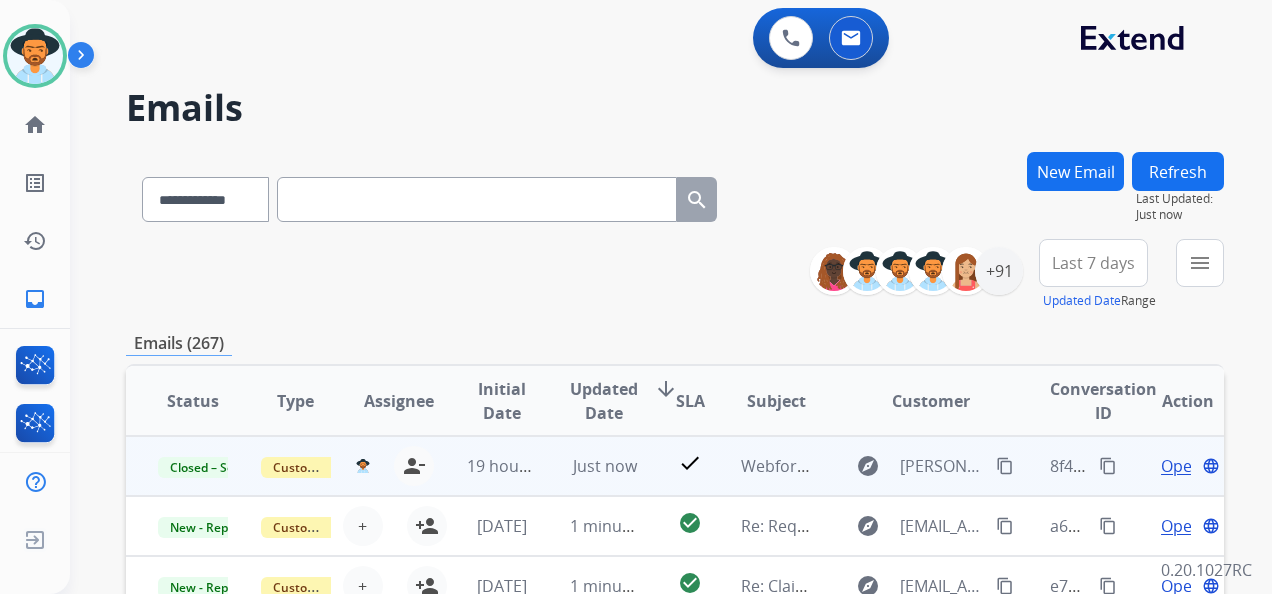 click on "content_copy" at bounding box center [1108, 466] 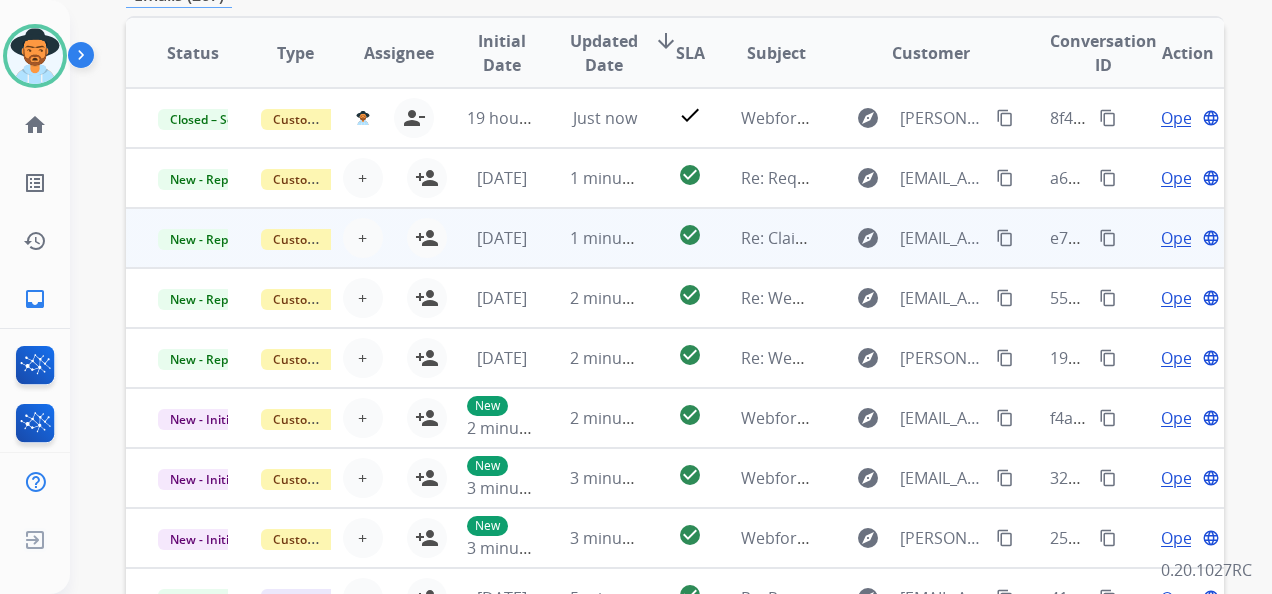 scroll, scrollTop: 400, scrollLeft: 0, axis: vertical 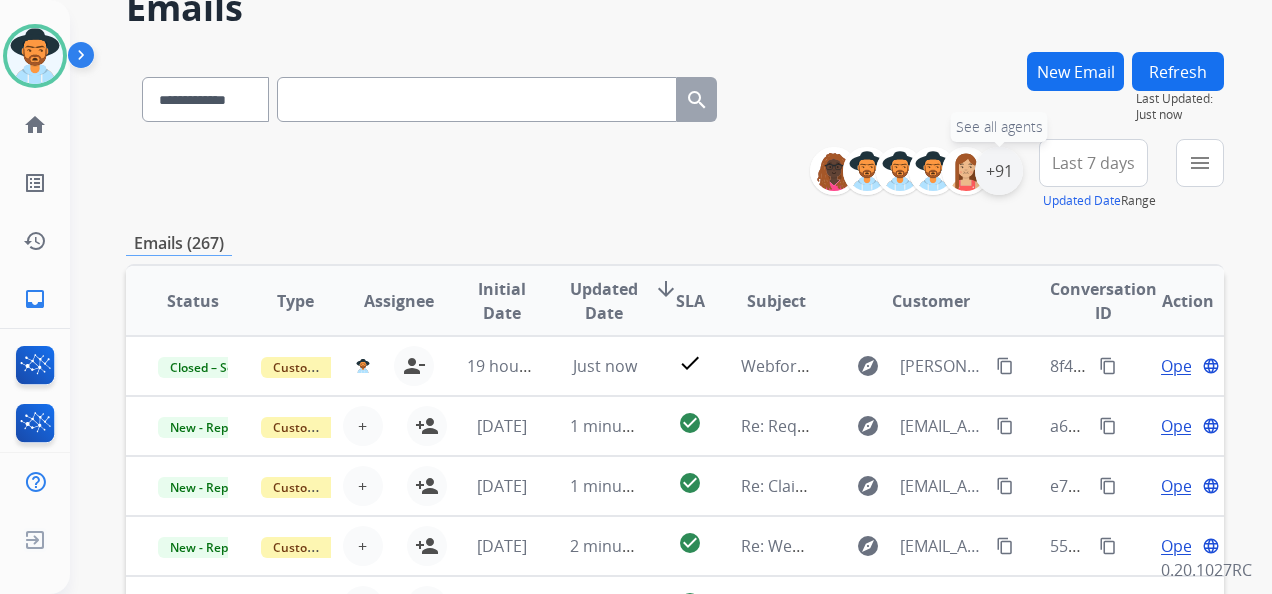 click on "+91" at bounding box center [999, 171] 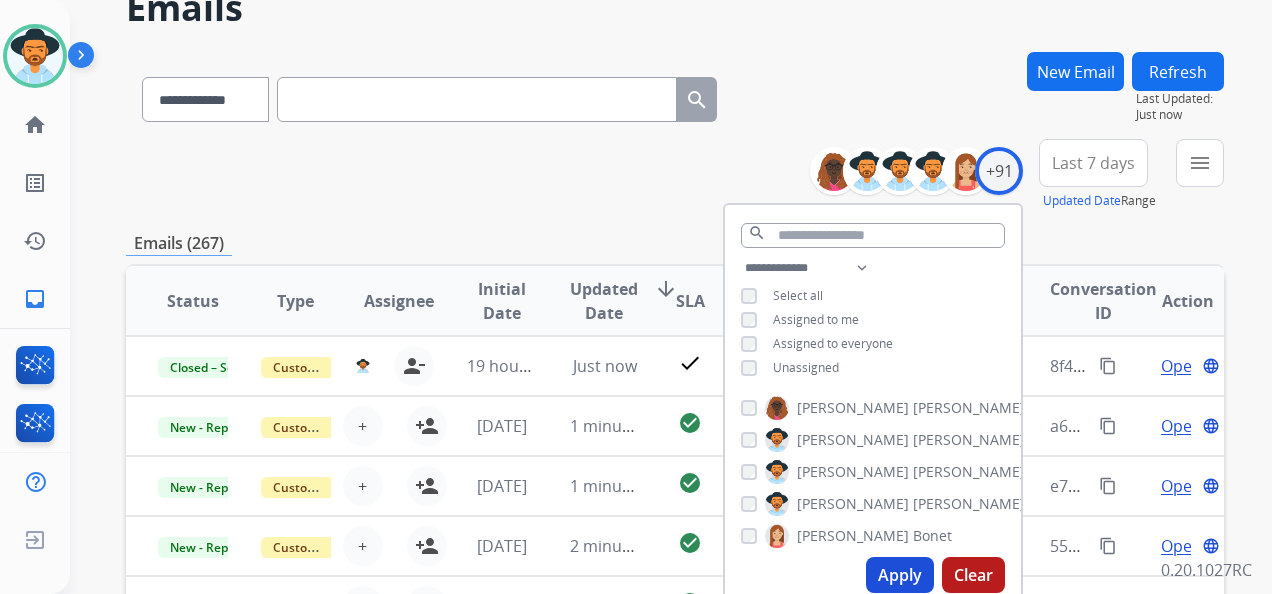 click on "Apply" at bounding box center [900, 575] 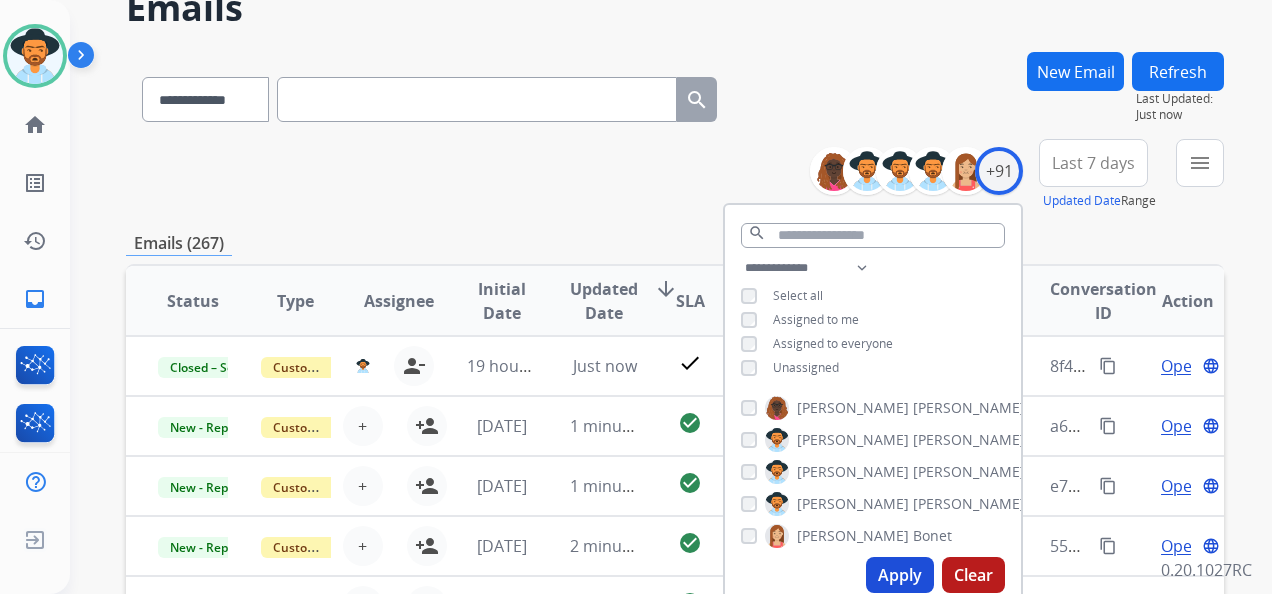scroll, scrollTop: 0, scrollLeft: 0, axis: both 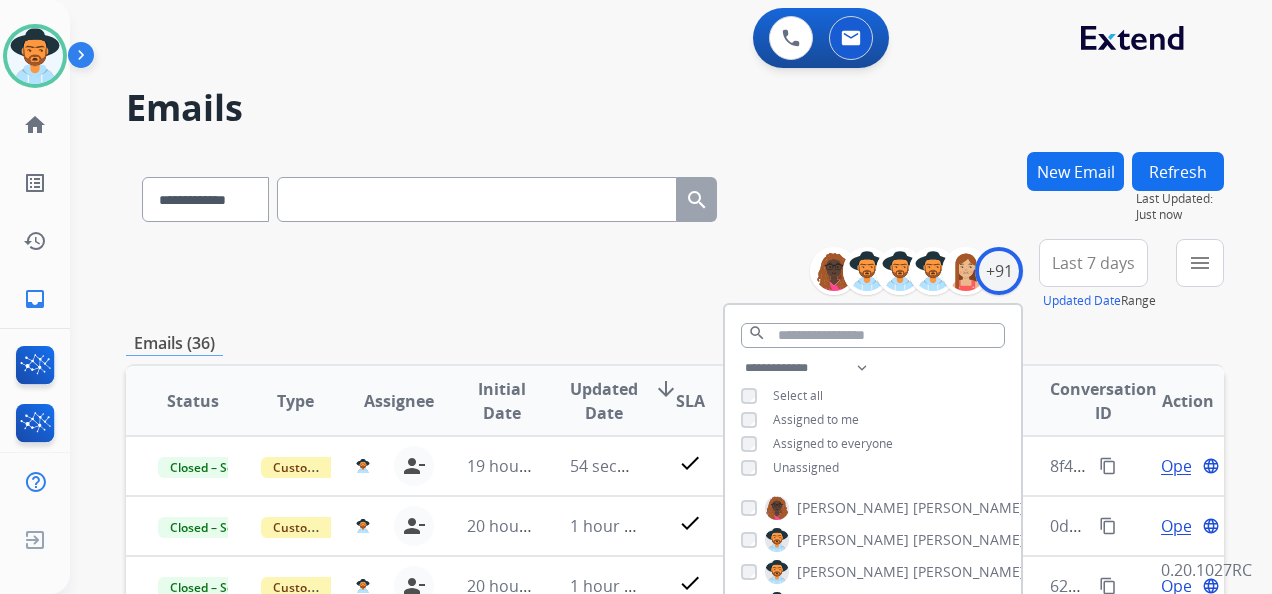 drag, startPoint x: 616, startPoint y: 315, endPoint x: 606, endPoint y: 298, distance: 19.723083 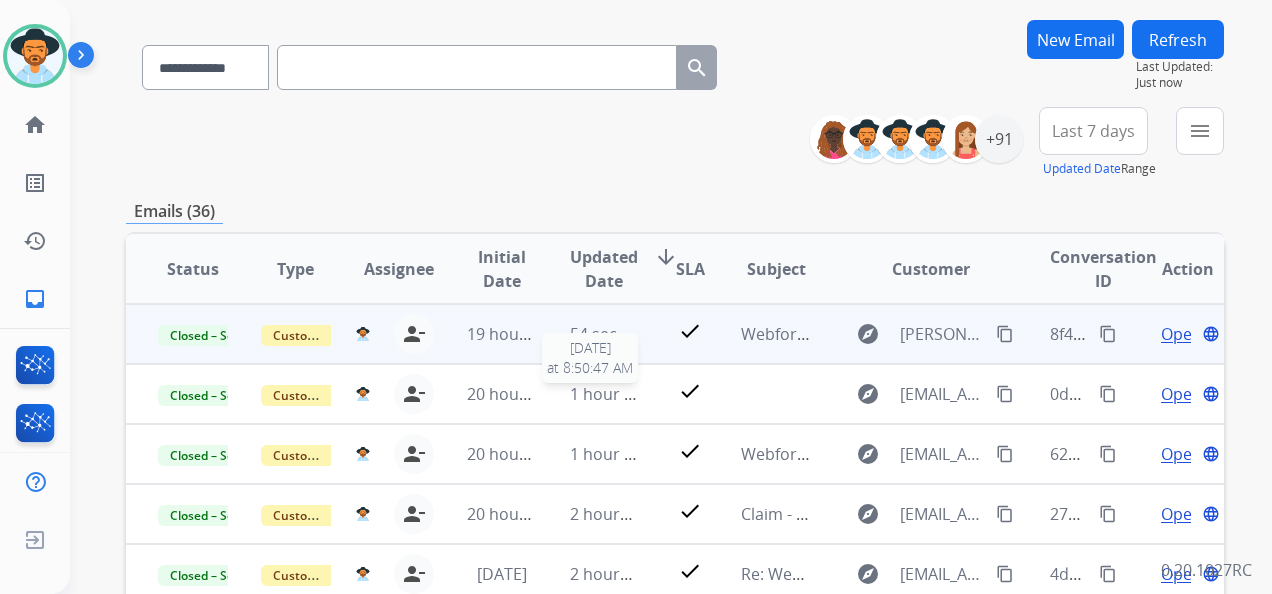 scroll, scrollTop: 300, scrollLeft: 0, axis: vertical 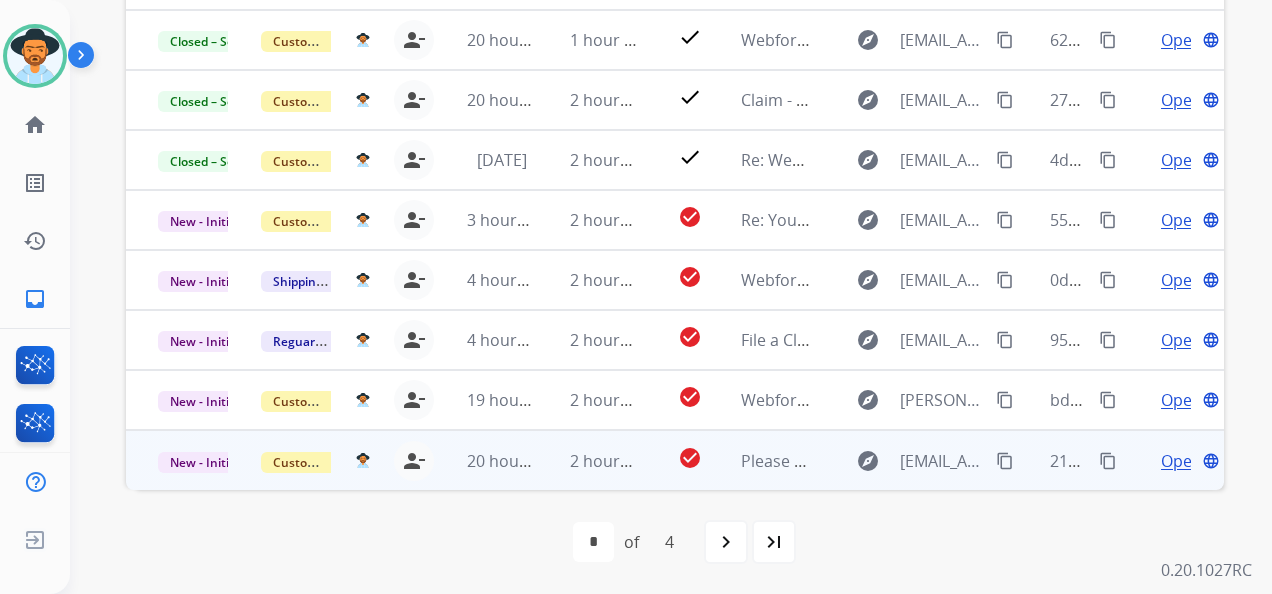 click on "Open" at bounding box center [1181, 461] 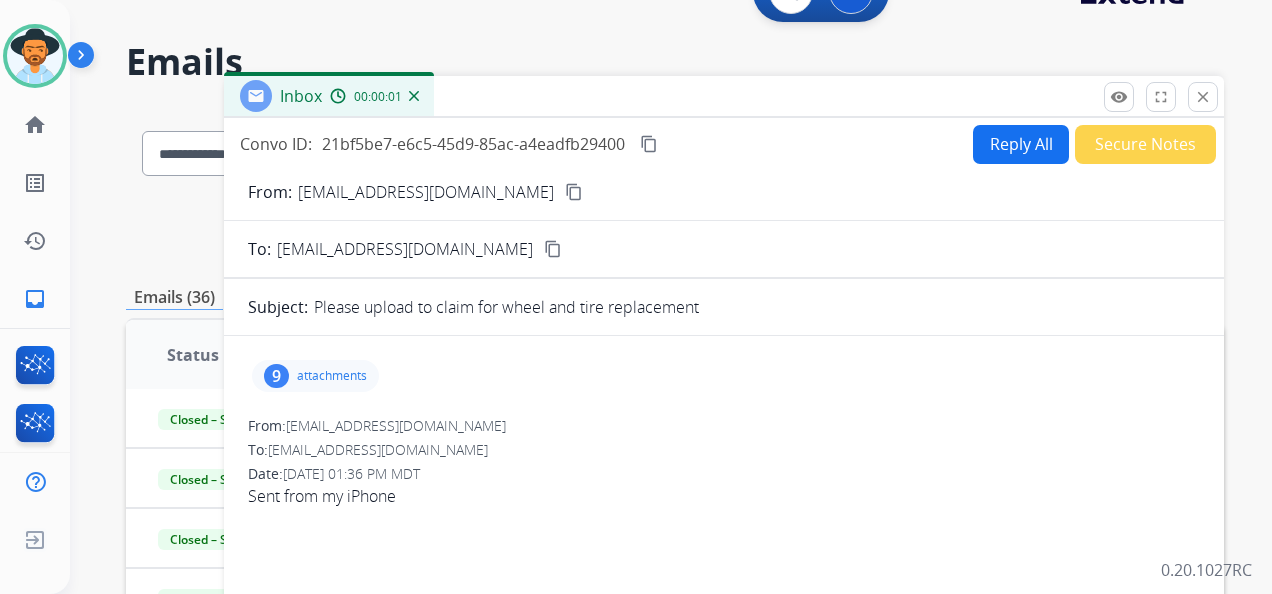 scroll, scrollTop: 44, scrollLeft: 0, axis: vertical 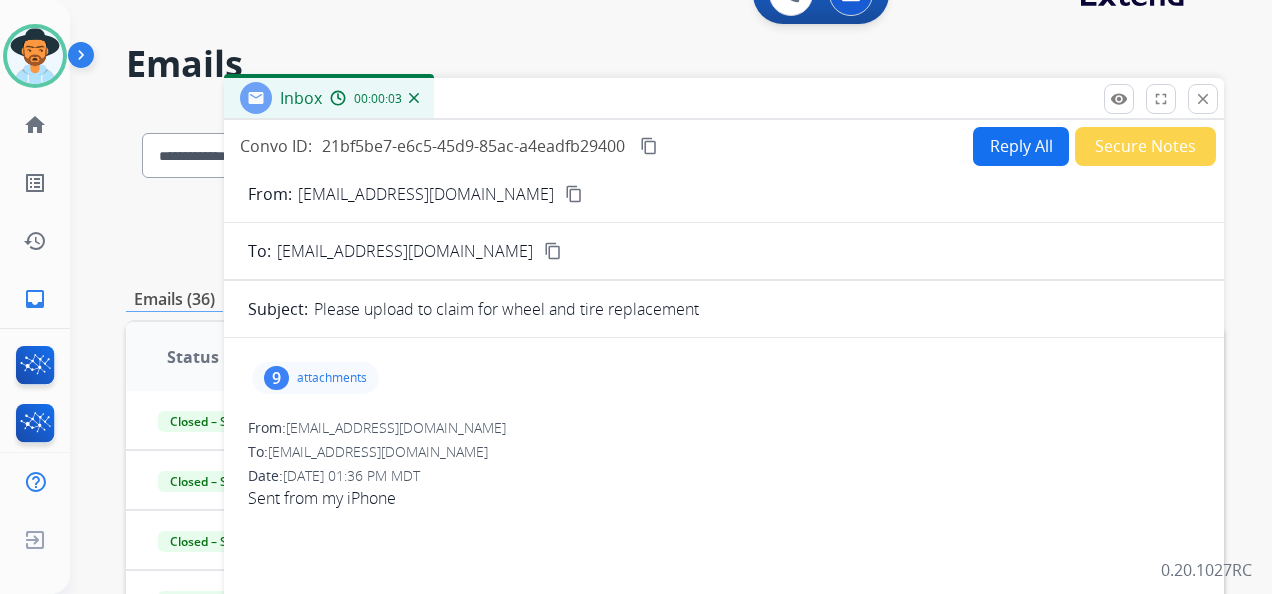click on "attachments" at bounding box center (332, 378) 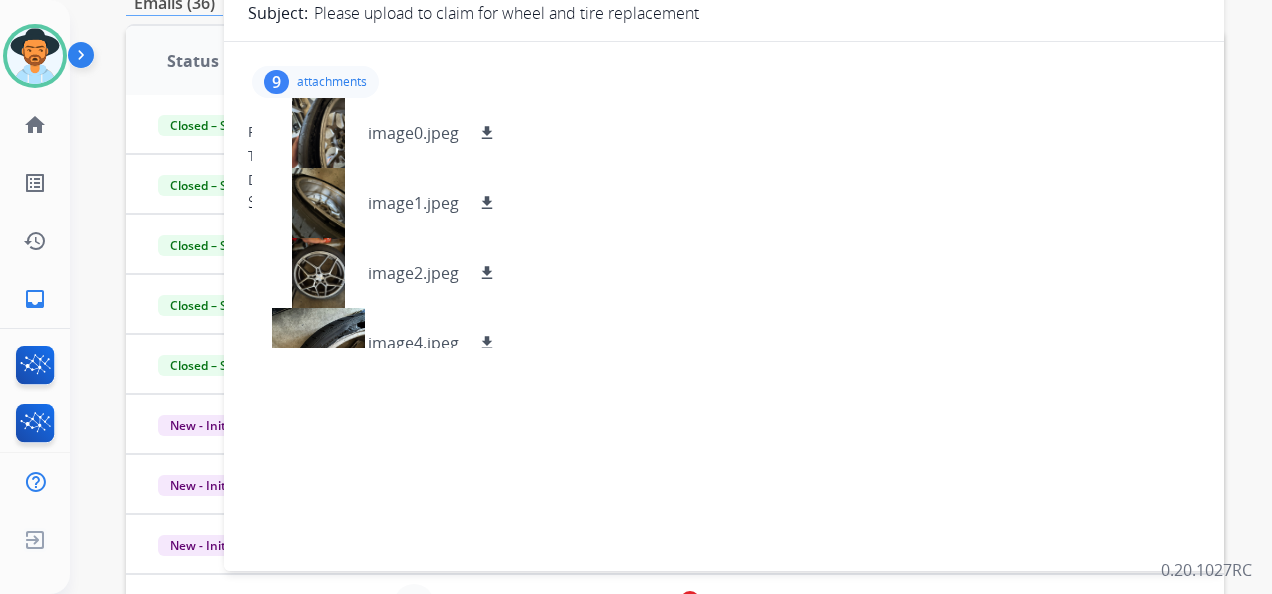 scroll, scrollTop: 344, scrollLeft: 0, axis: vertical 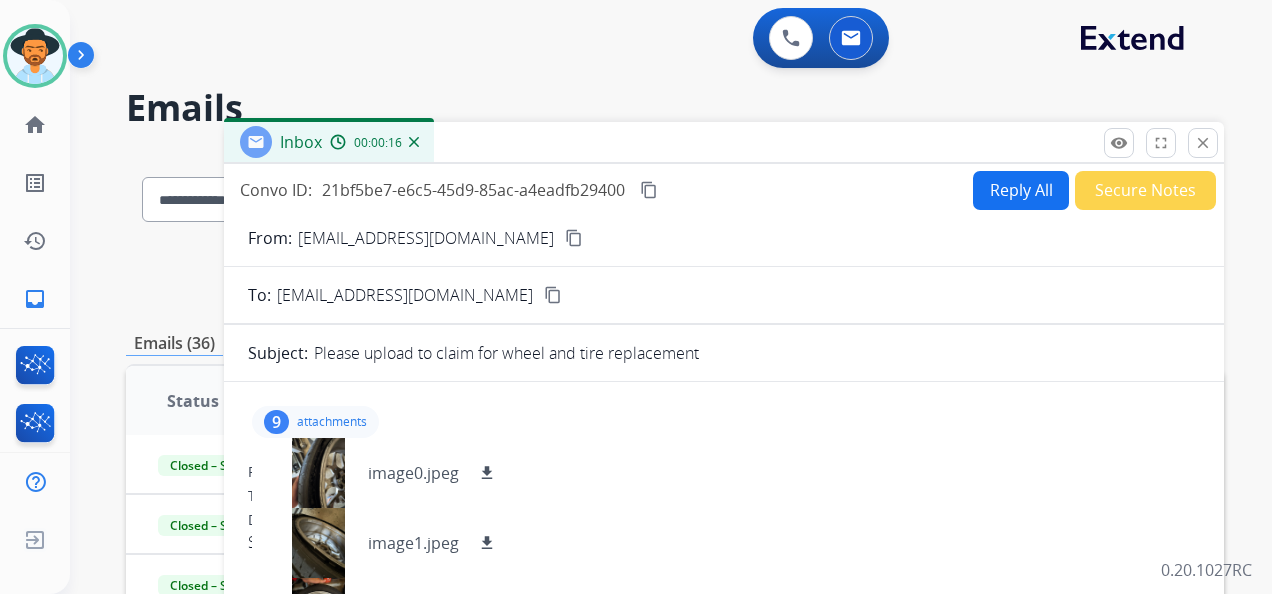 click on "content_copy" at bounding box center [574, 238] 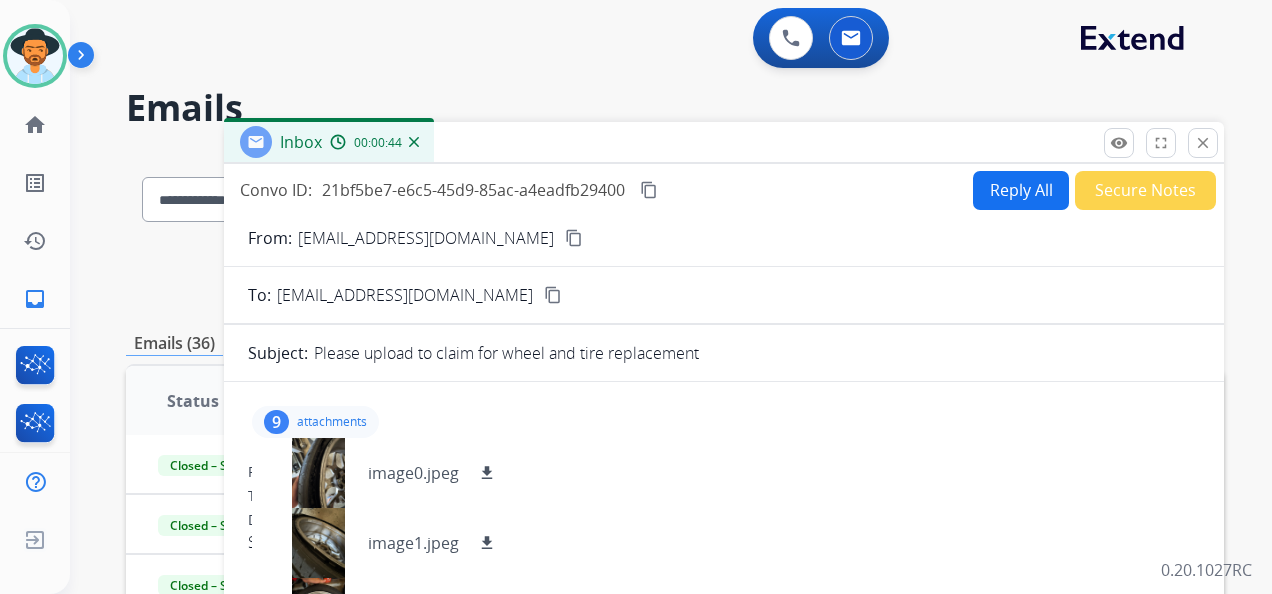 click on "0 Voice Interactions  0  Email Interactions" at bounding box center (659, 40) 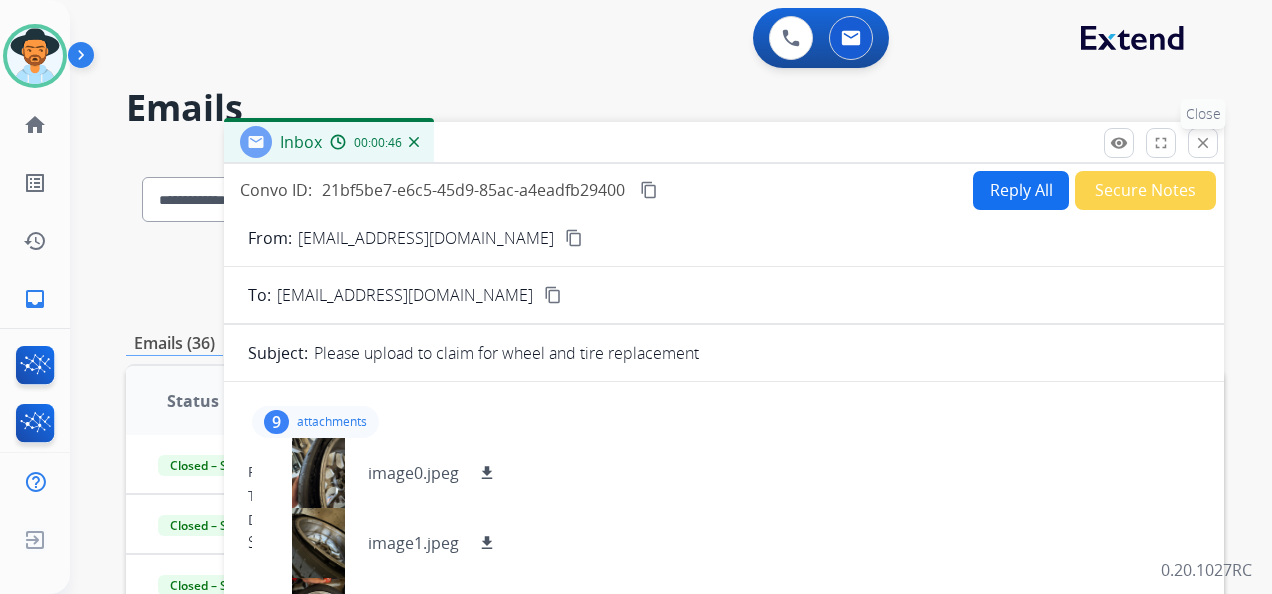 click on "close" at bounding box center (1203, 143) 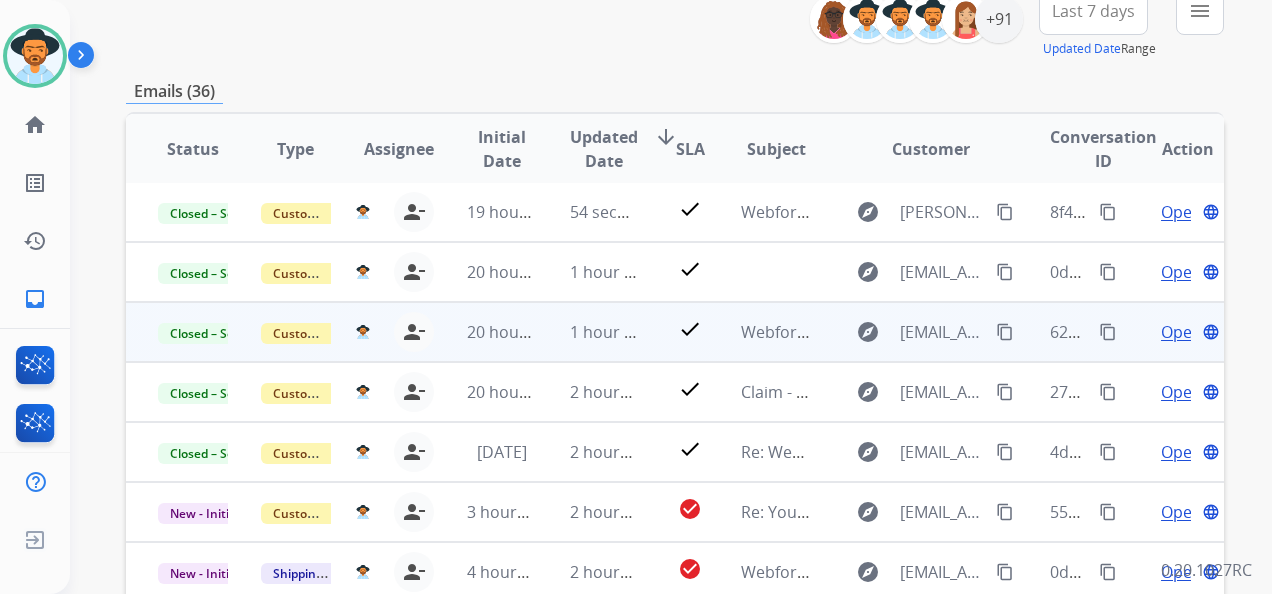 scroll, scrollTop: 300, scrollLeft: 0, axis: vertical 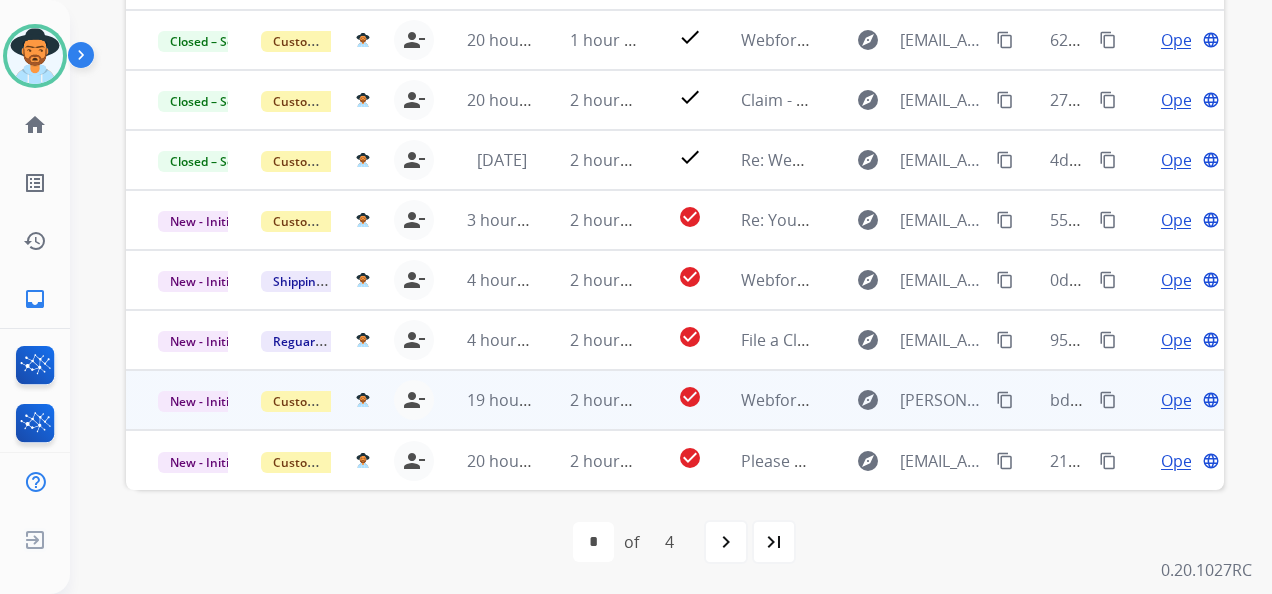 click on "Open" at bounding box center [1181, 400] 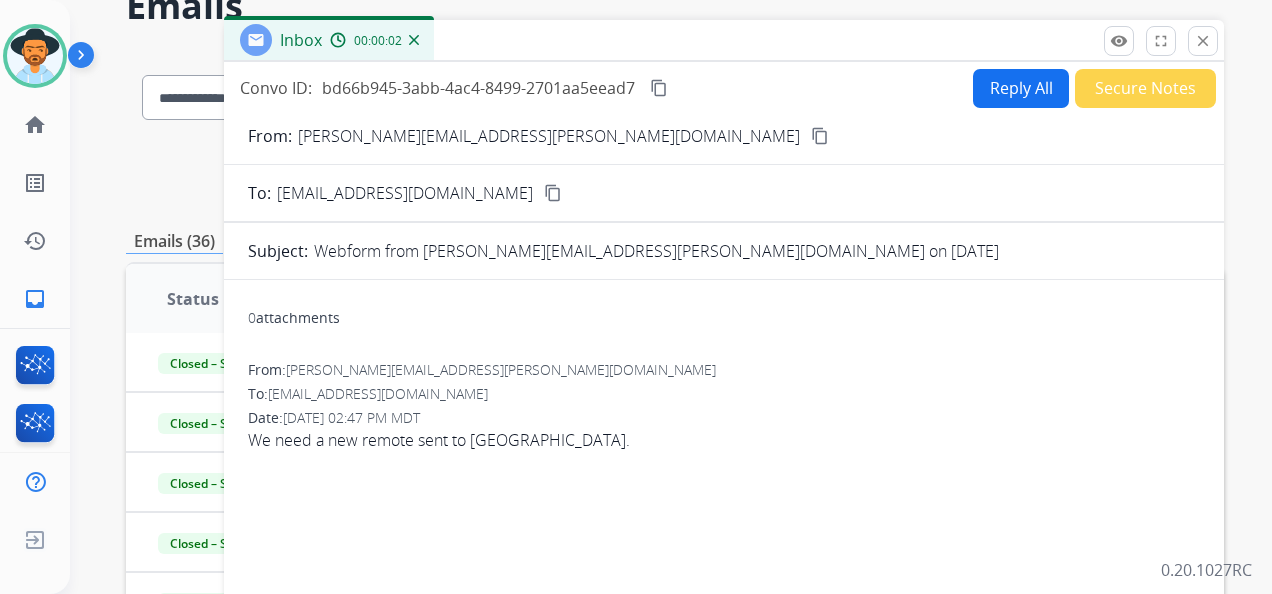 scroll, scrollTop: 144, scrollLeft: 0, axis: vertical 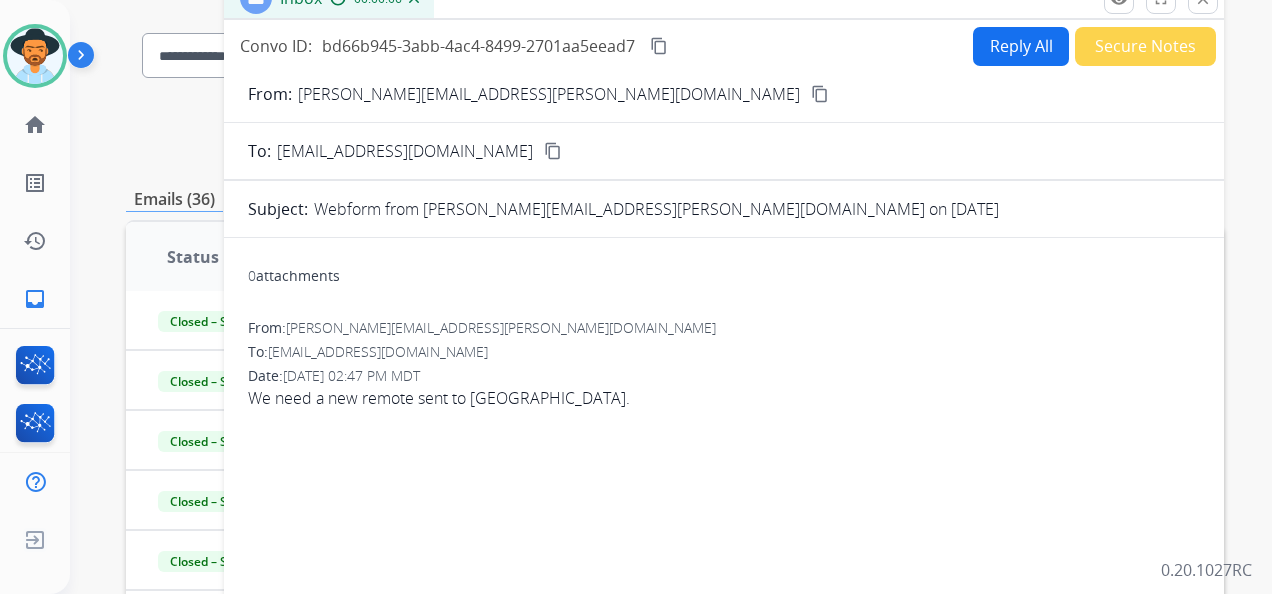 click on "content_copy" at bounding box center (820, 94) 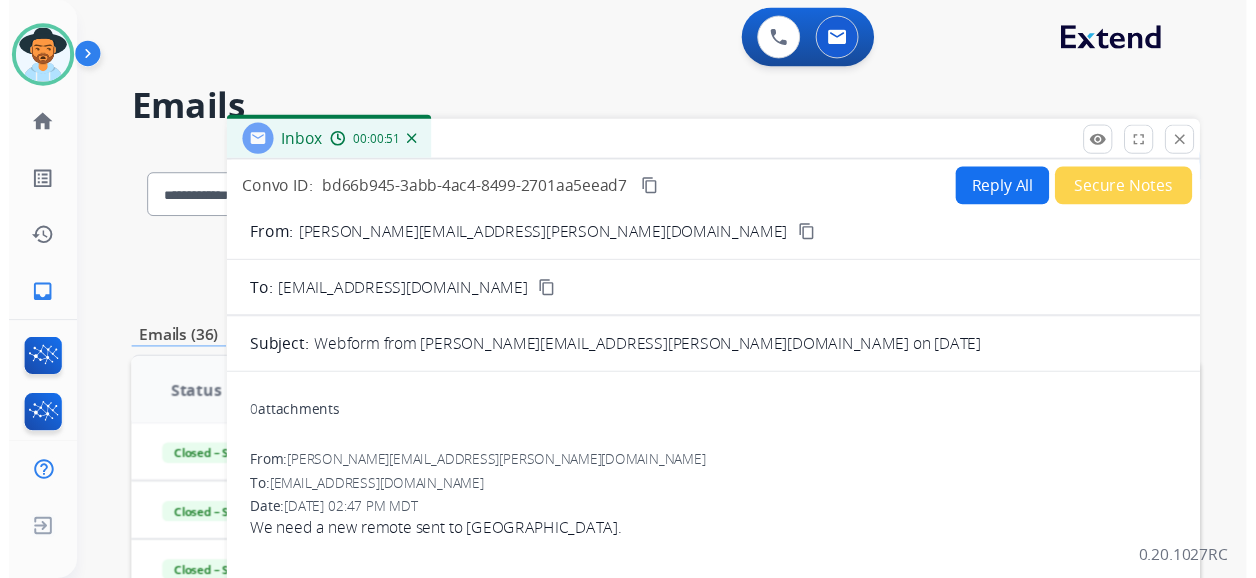 scroll, scrollTop: 0, scrollLeft: 0, axis: both 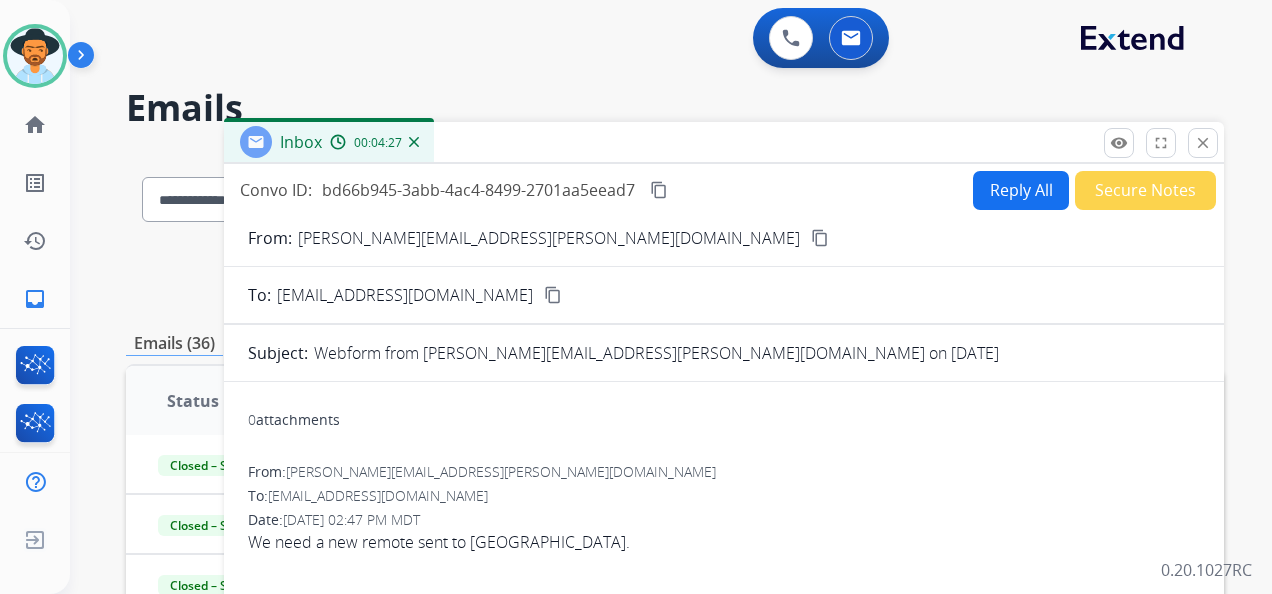click on "**********" at bounding box center (647, 369) 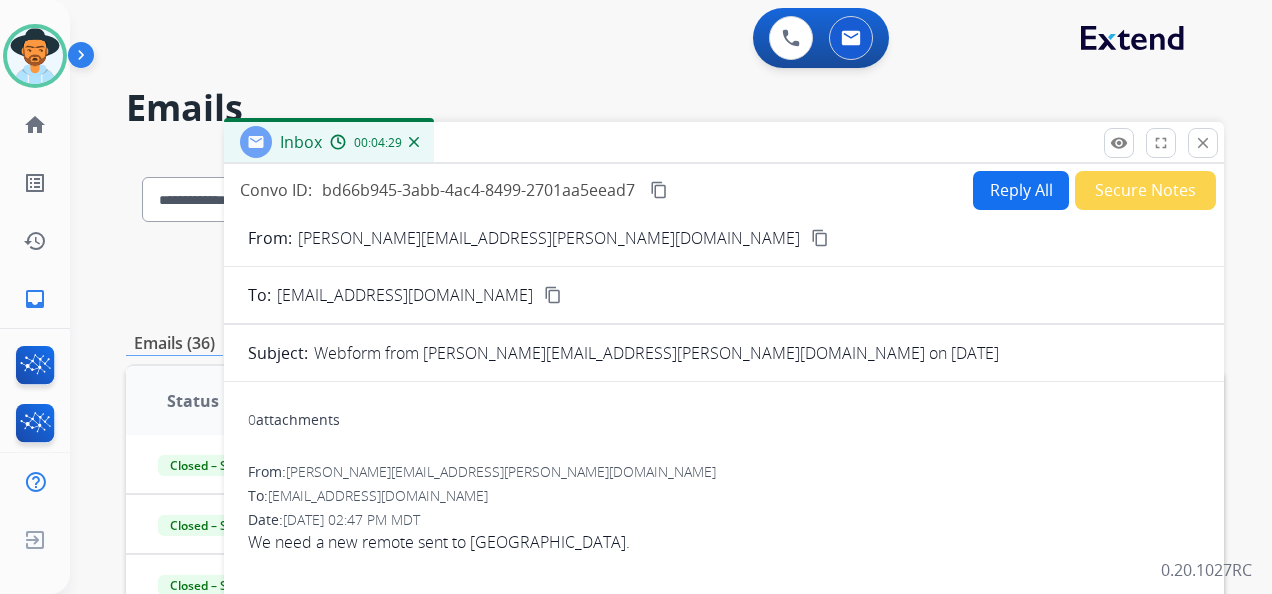 click on "Reply All" at bounding box center [1021, 190] 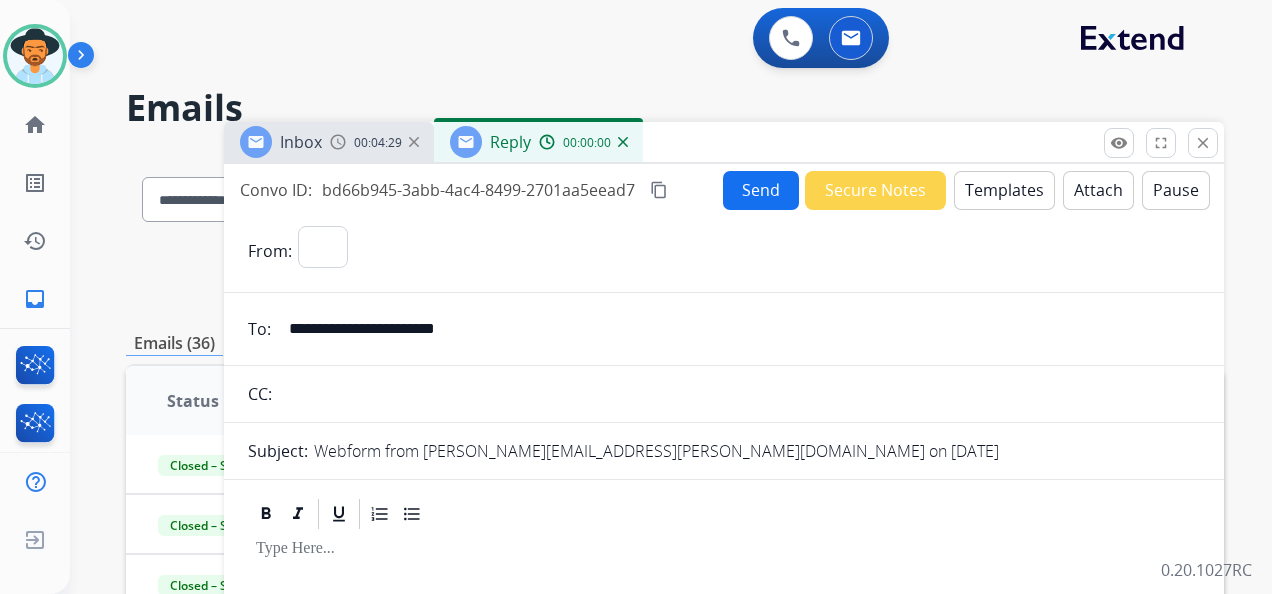 select on "**********" 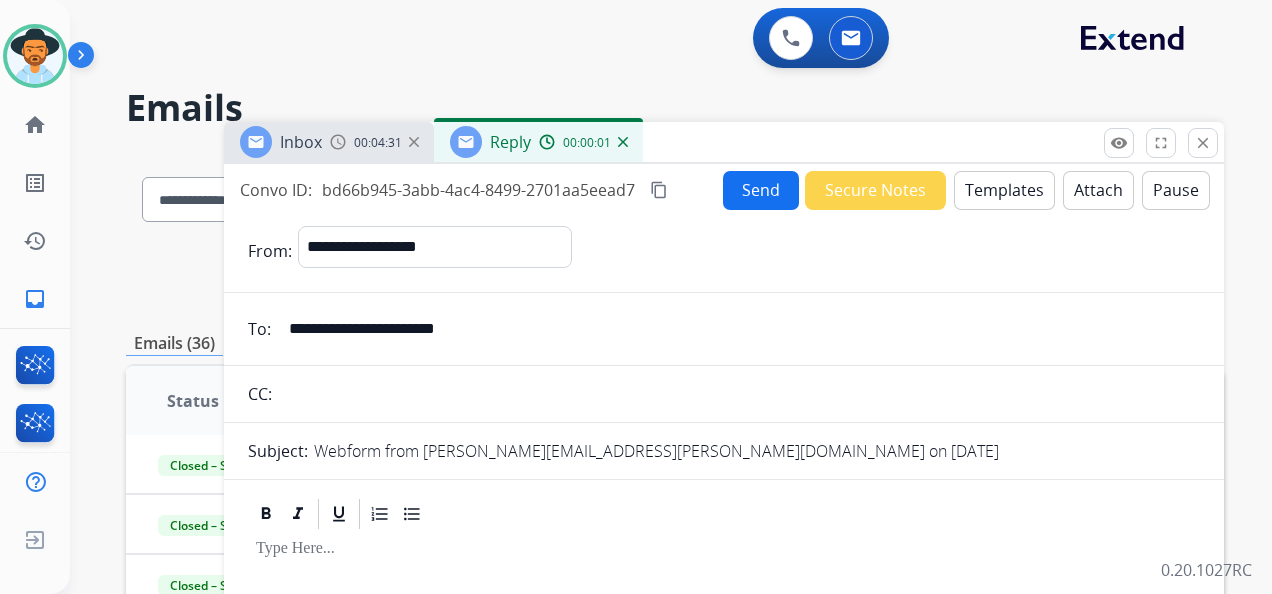 click on "Templates" at bounding box center [1004, 190] 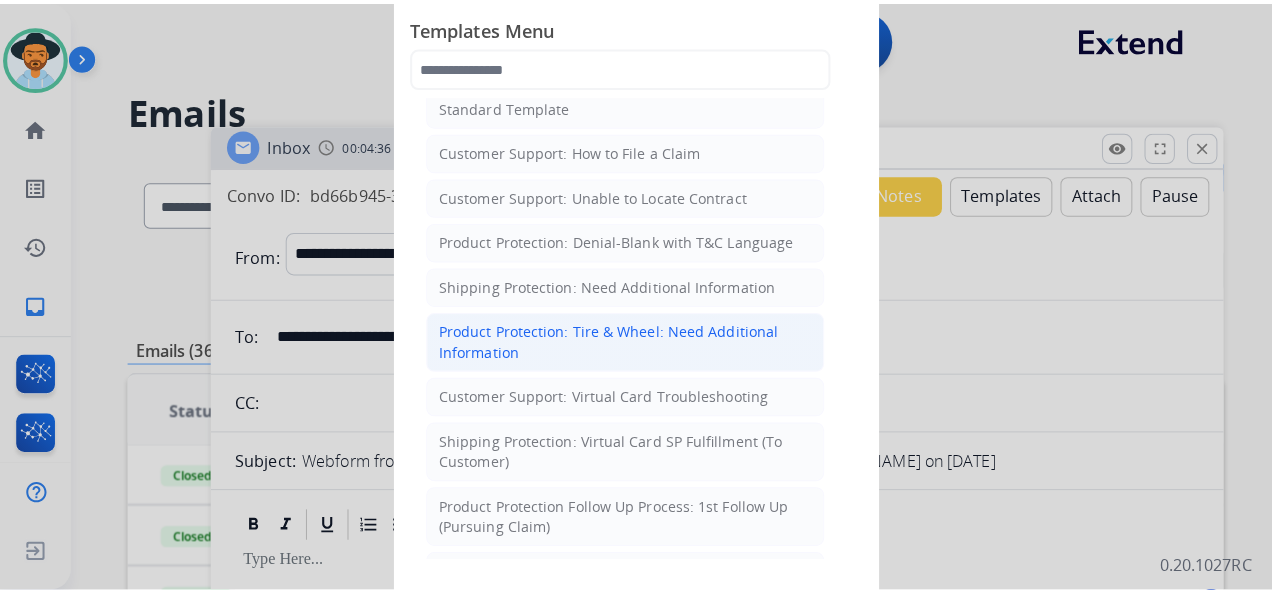 scroll, scrollTop: 400, scrollLeft: 0, axis: vertical 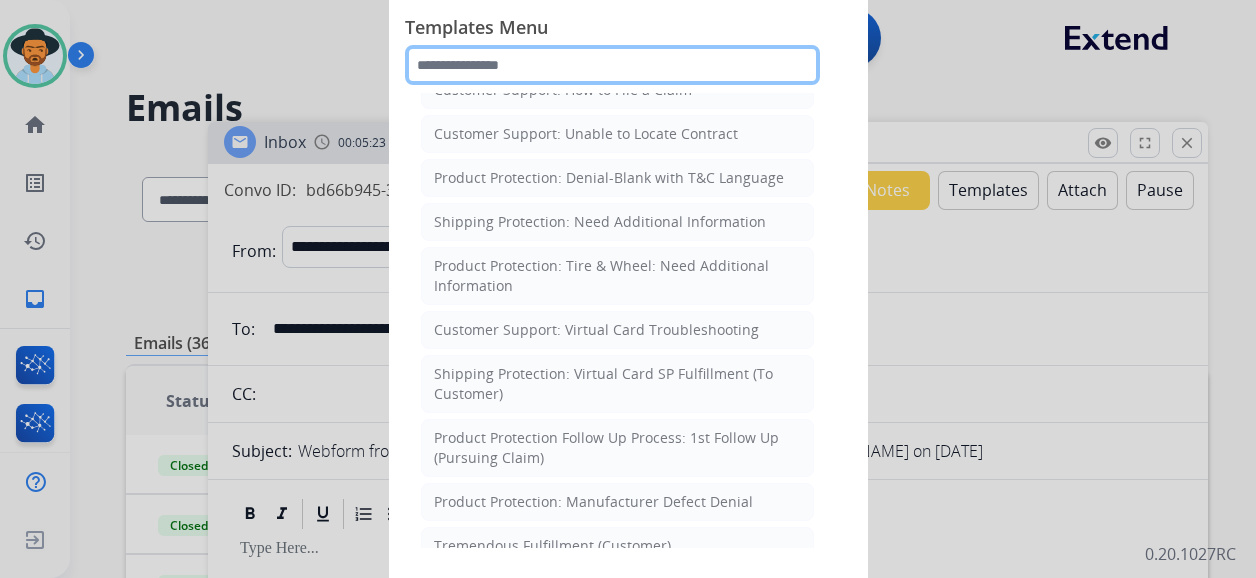 click 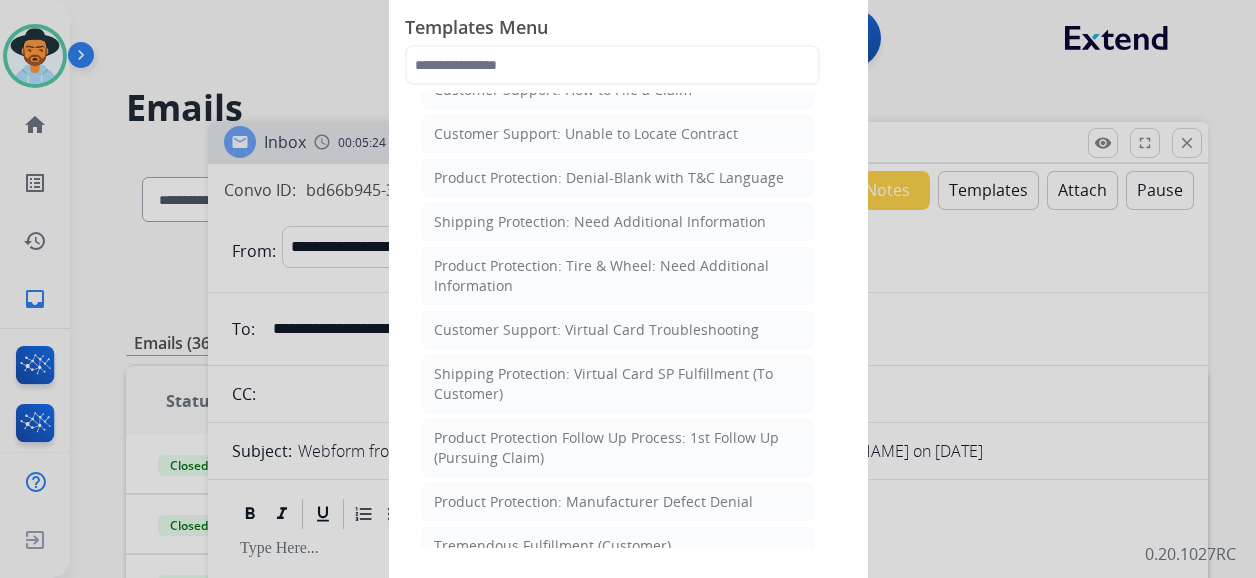 click 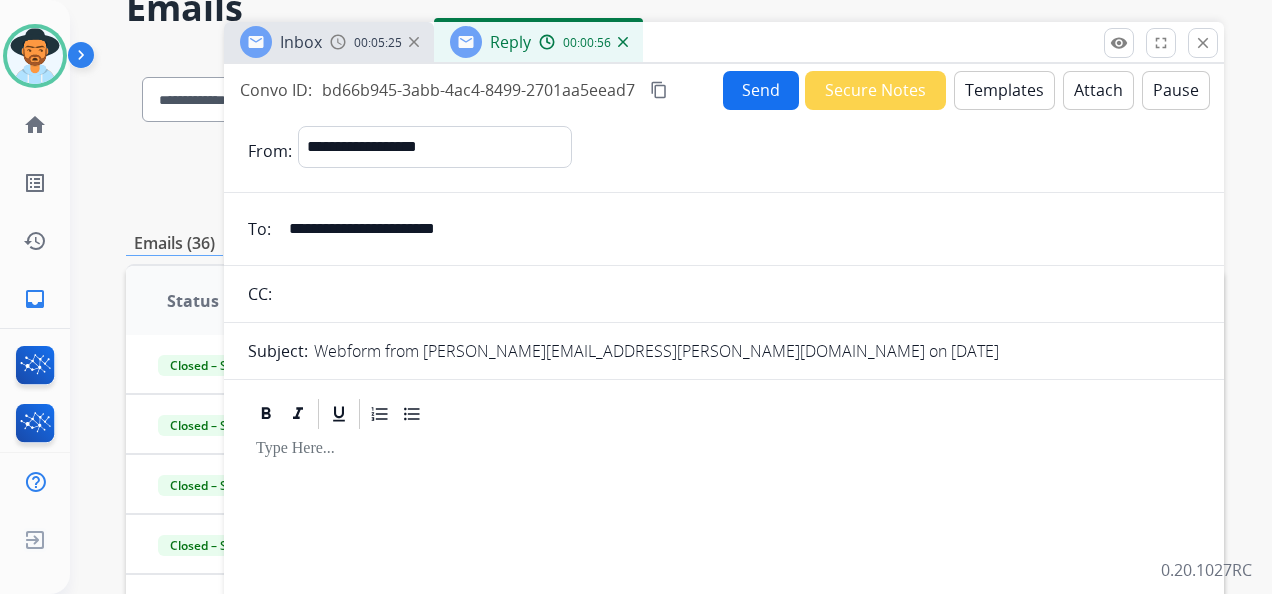 scroll, scrollTop: 100, scrollLeft: 0, axis: vertical 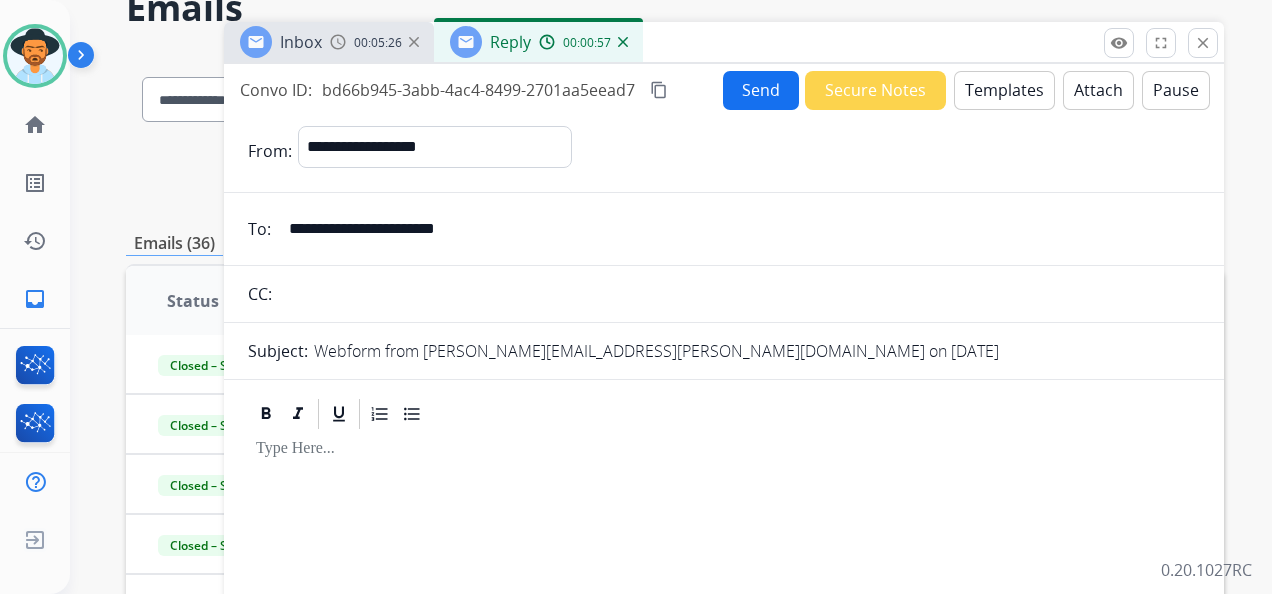 click on "Templates" at bounding box center [1004, 90] 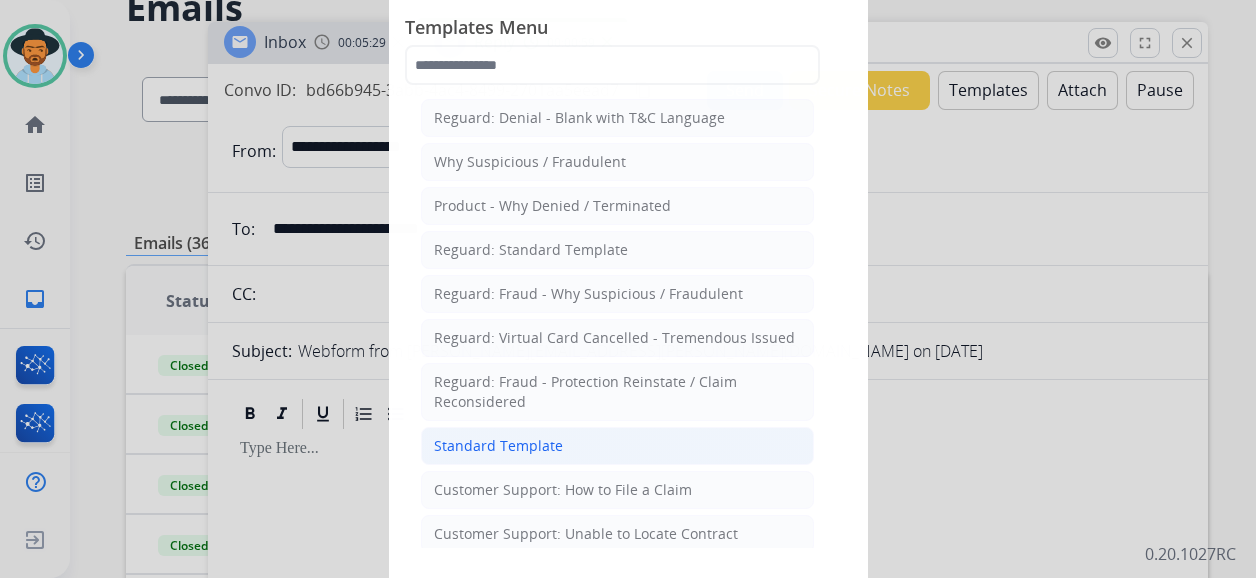 click on "Standard Template" 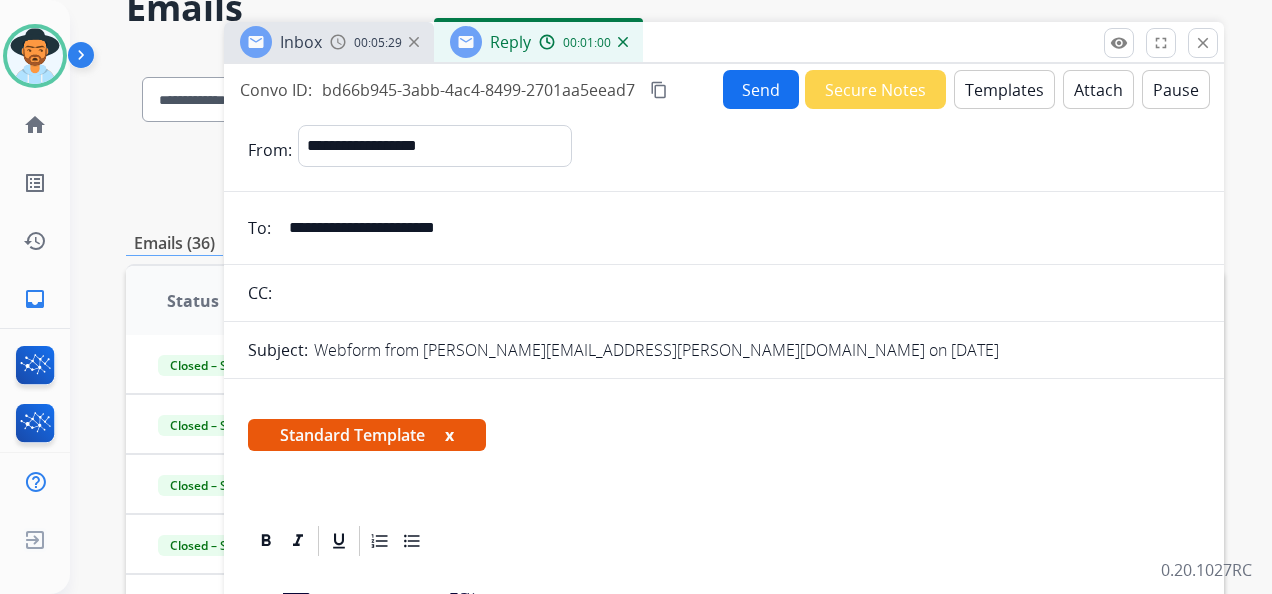 scroll, scrollTop: 400, scrollLeft: 0, axis: vertical 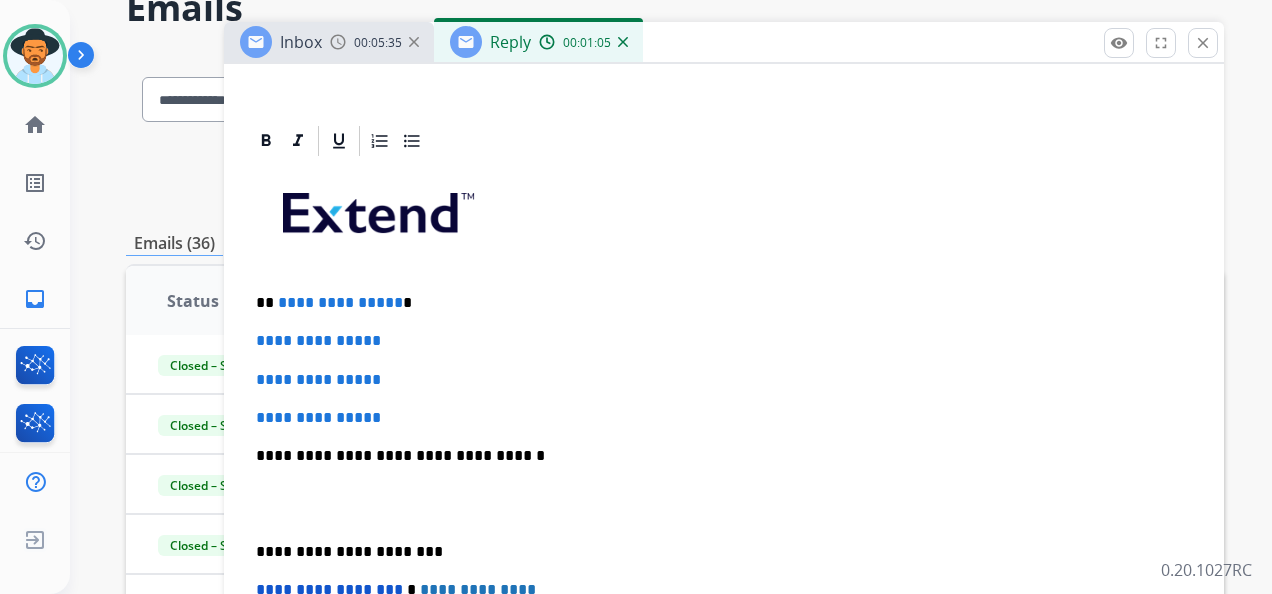 click on "**********" at bounding box center [716, 303] 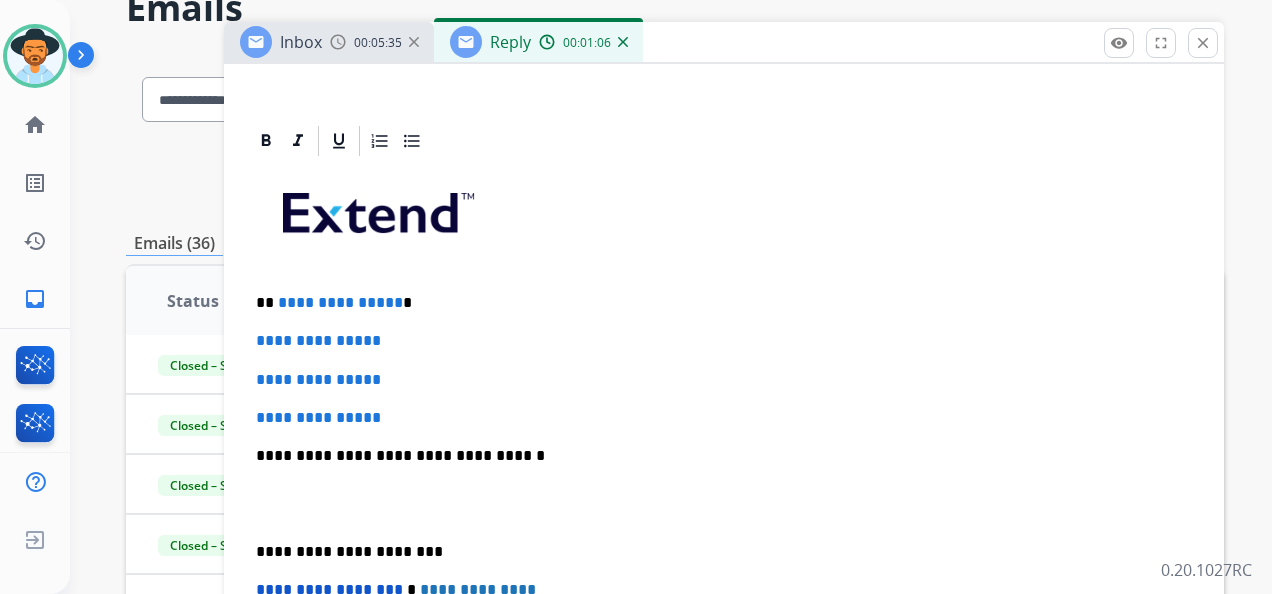 type 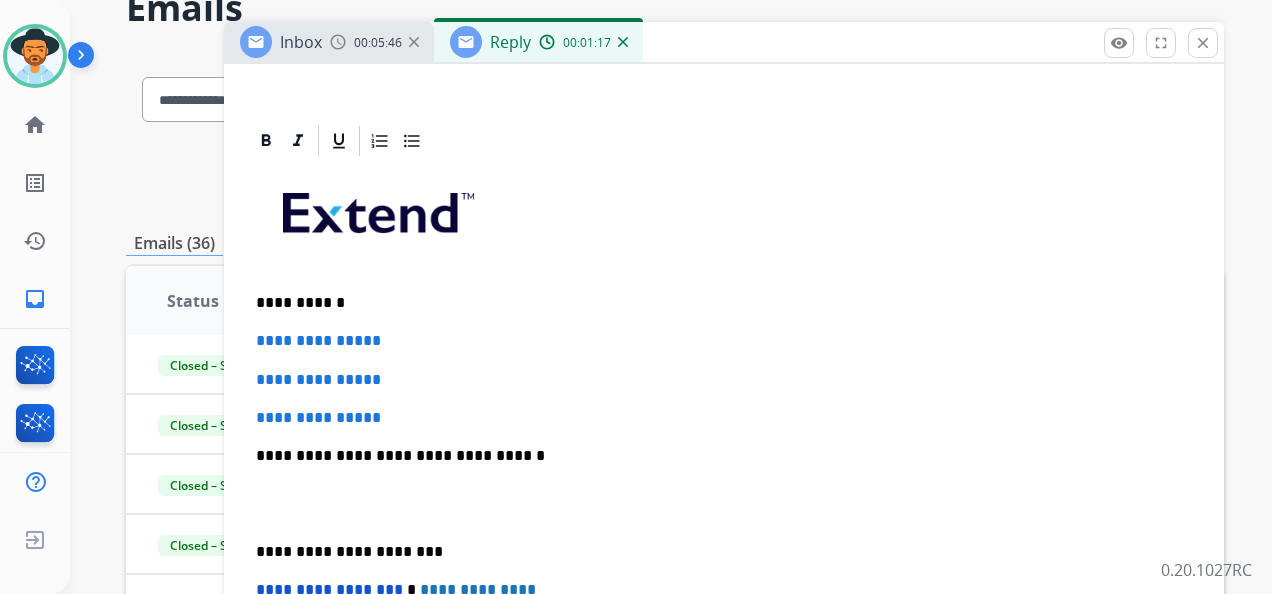 click on "**********" at bounding box center (318, 340) 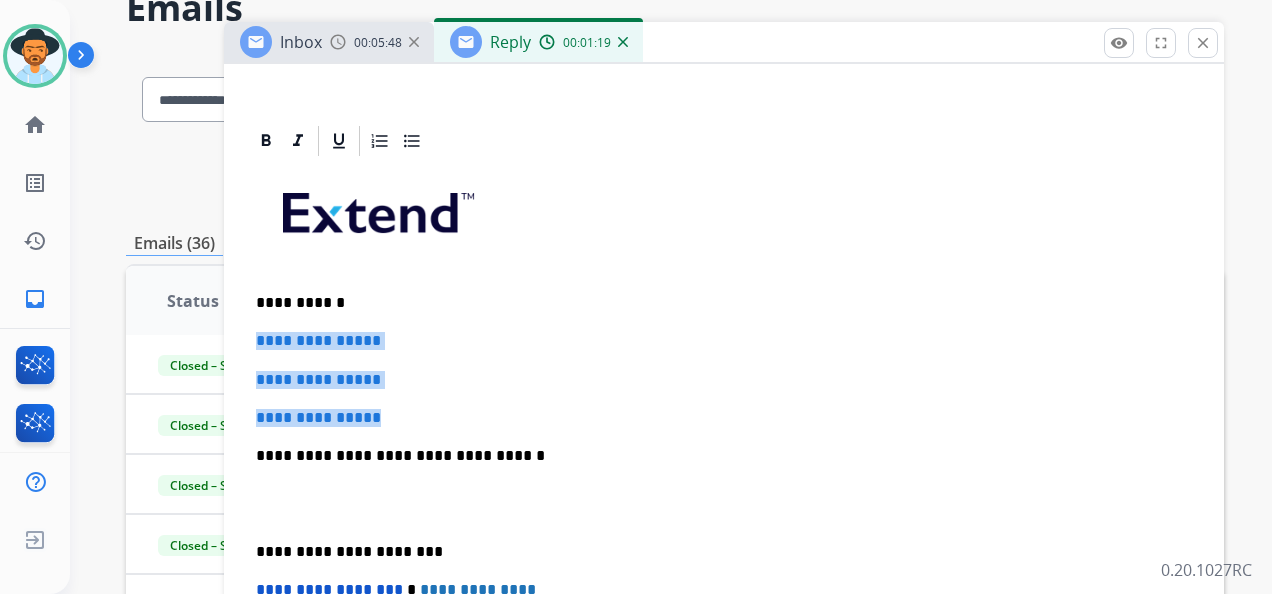 drag, startPoint x: 250, startPoint y: 329, endPoint x: 413, endPoint y: 402, distance: 178.60011 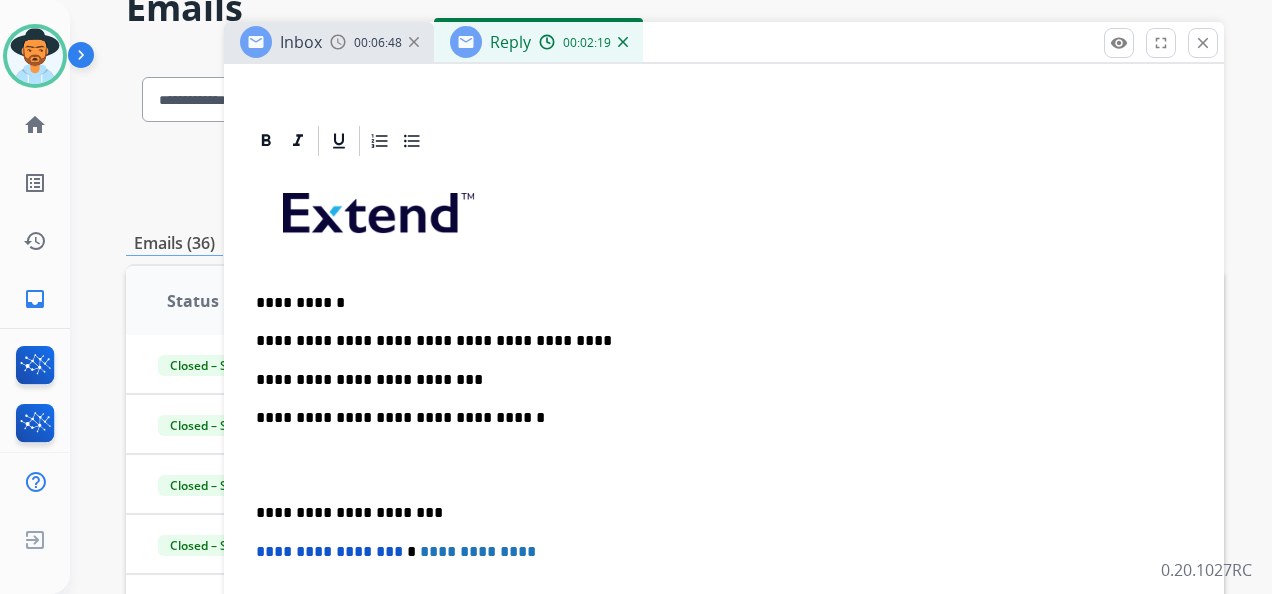 click on "**********" at bounding box center (716, 380) 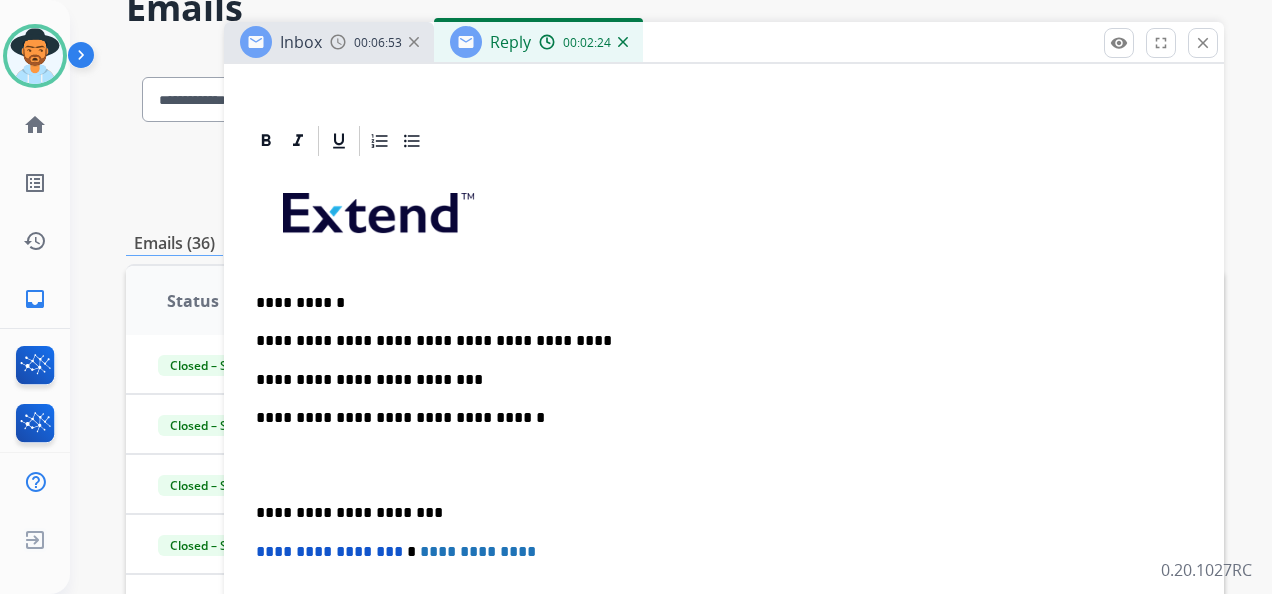 click on "**********" at bounding box center (716, 380) 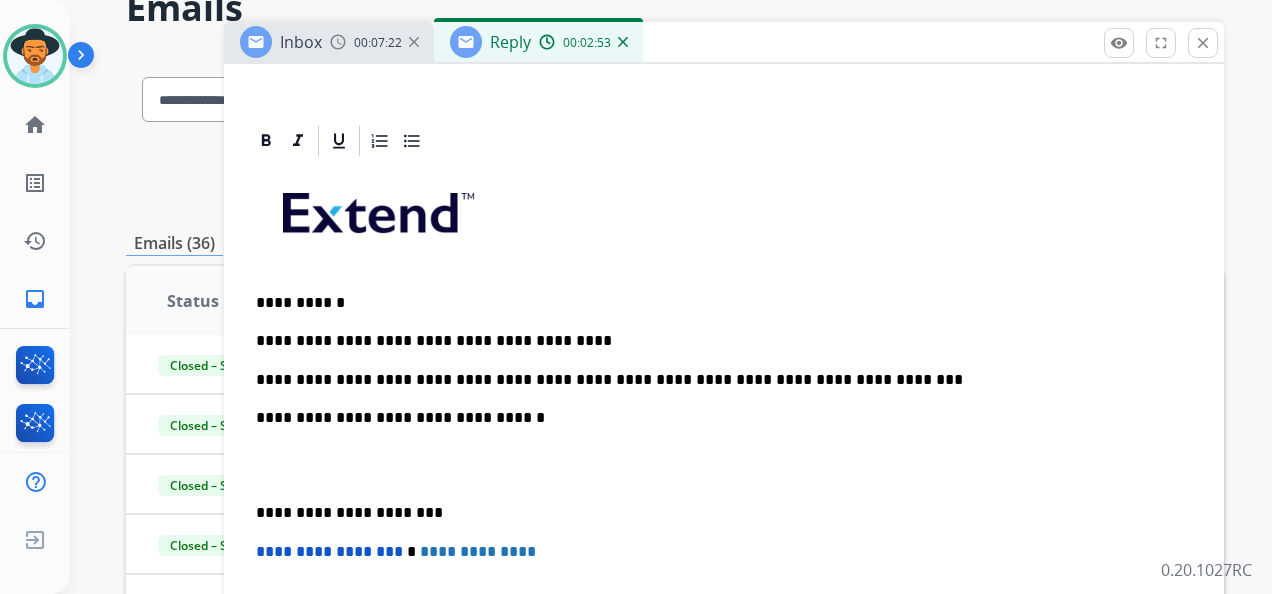 click on "**********" at bounding box center (716, 380) 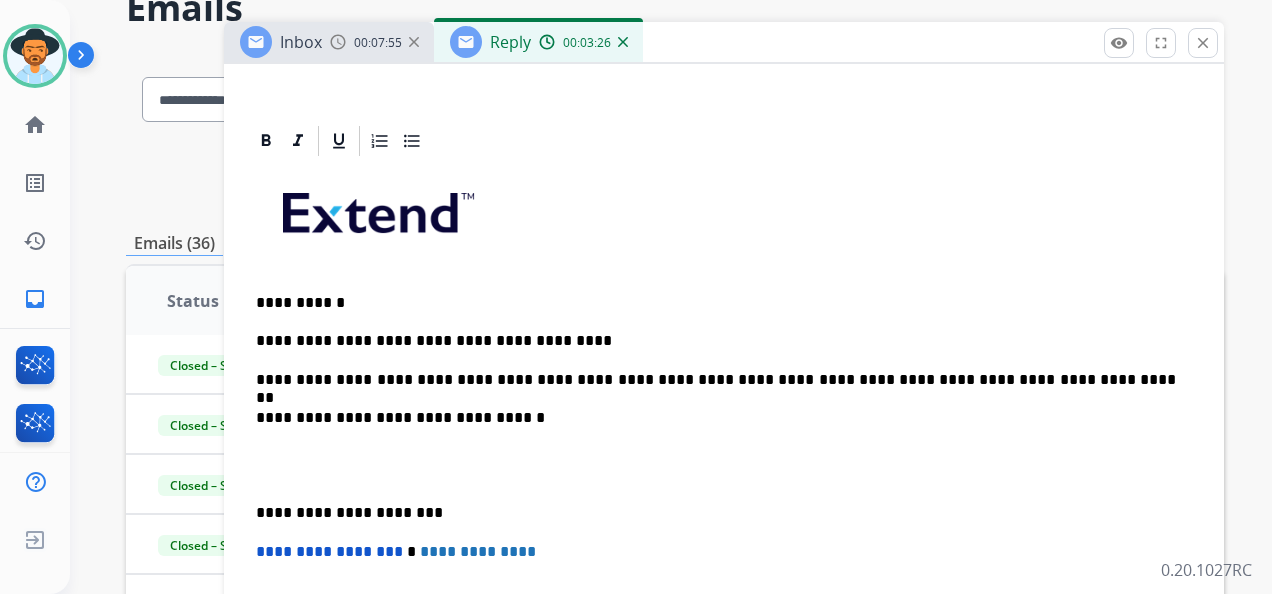 click on "**********" at bounding box center [716, 380] 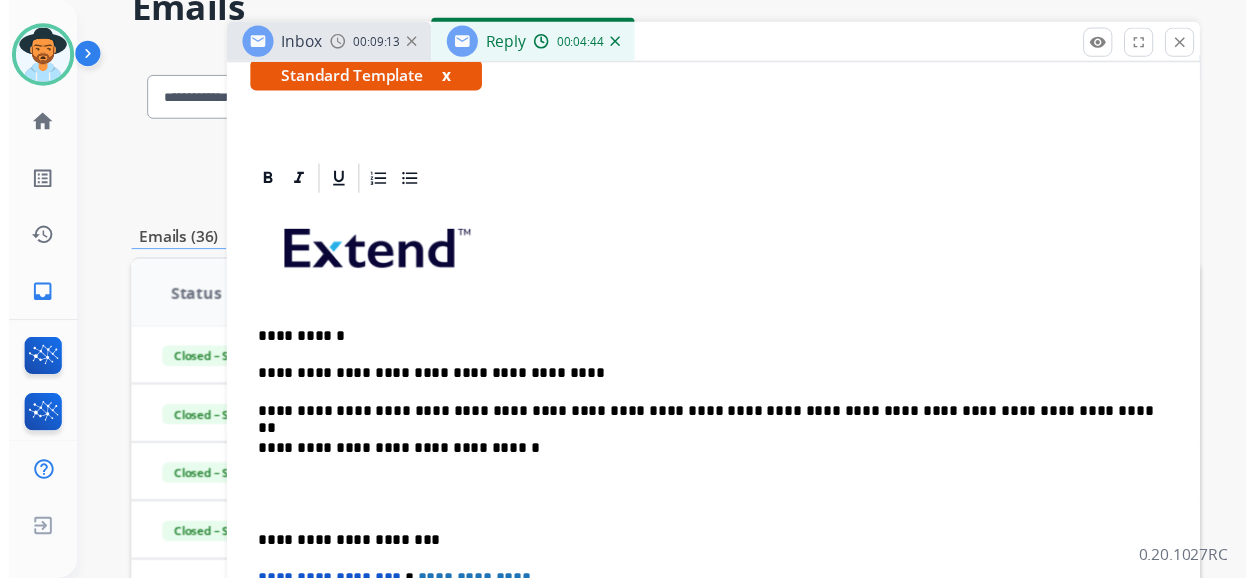 scroll, scrollTop: 0, scrollLeft: 0, axis: both 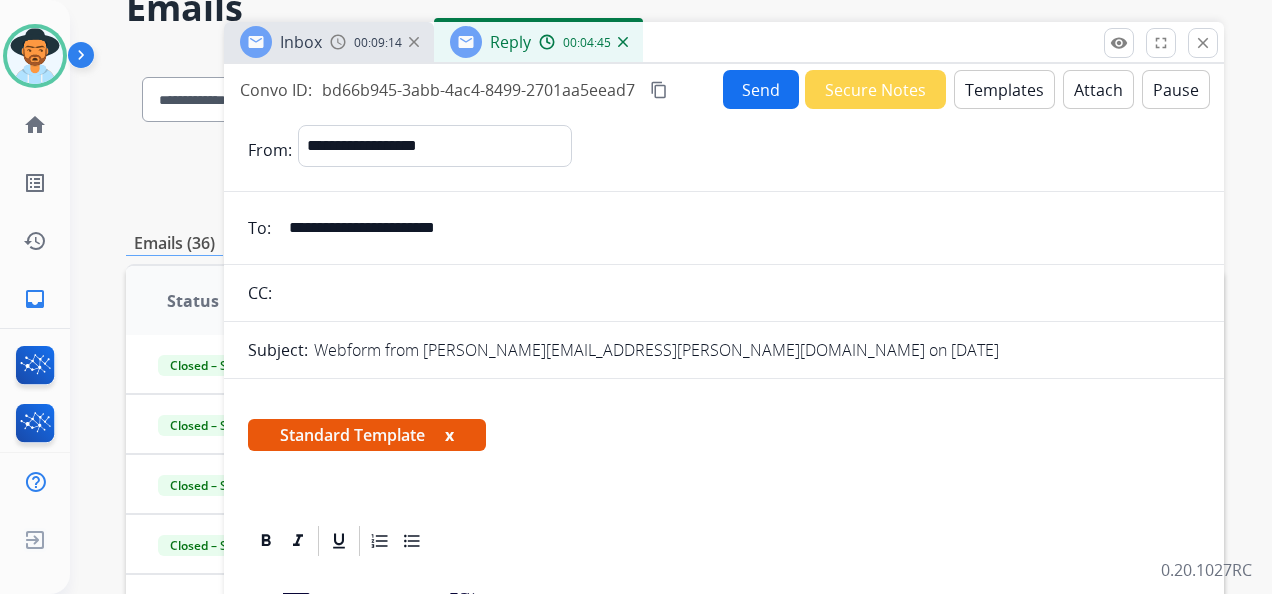 click on "Send" at bounding box center (761, 89) 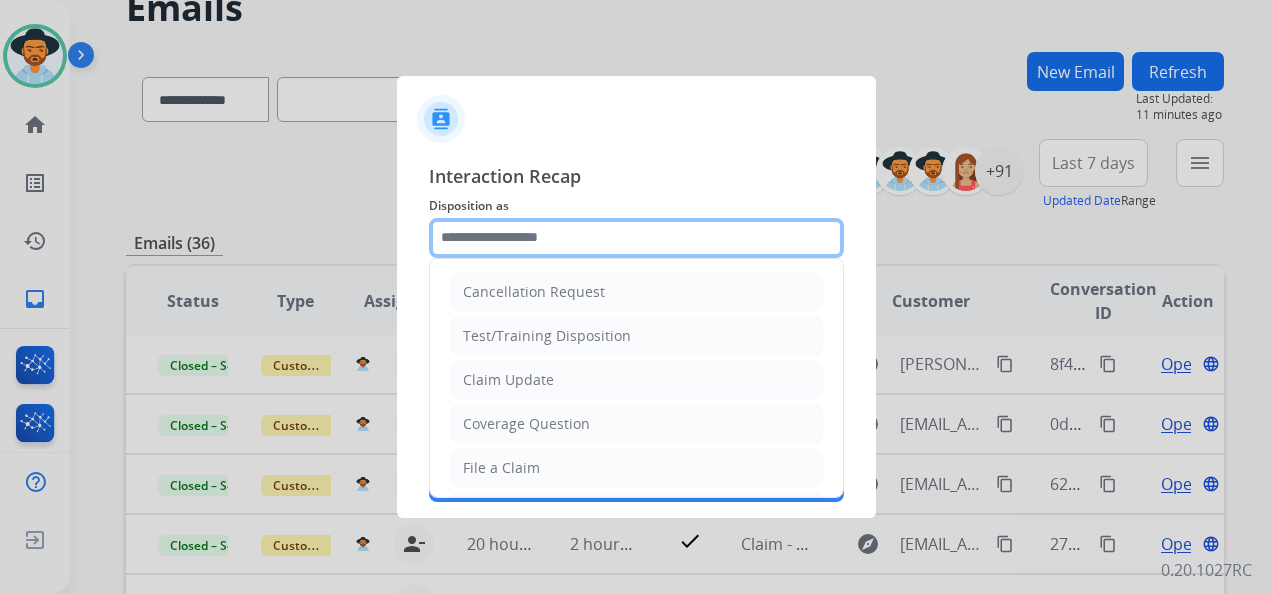 click 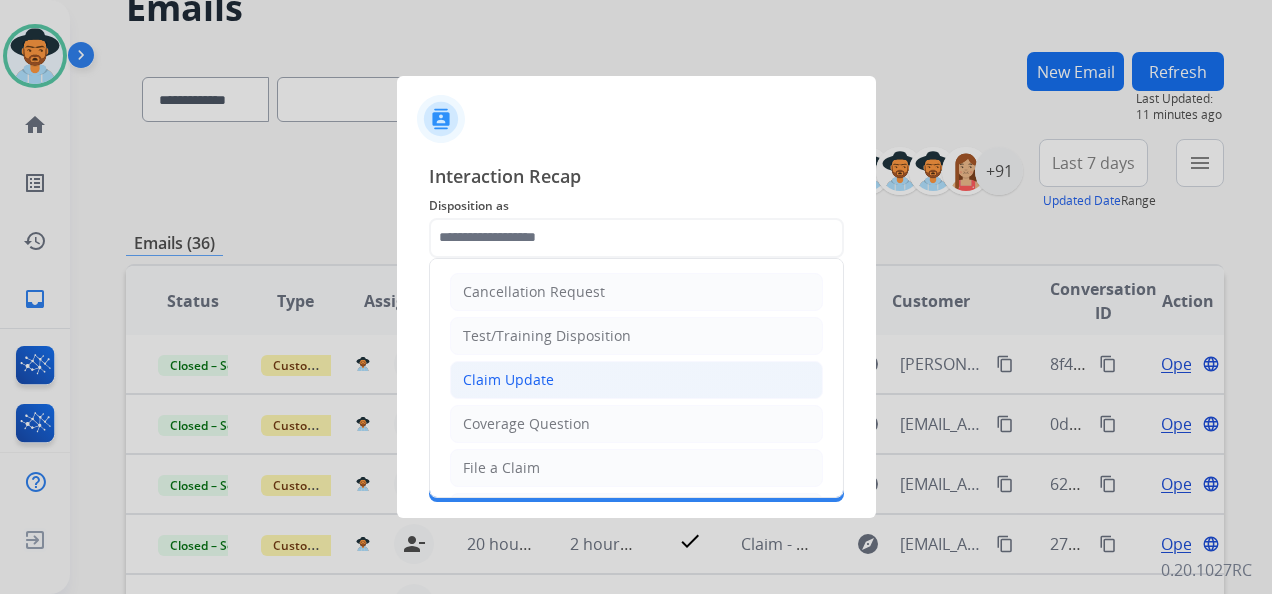 click on "Claim Update" 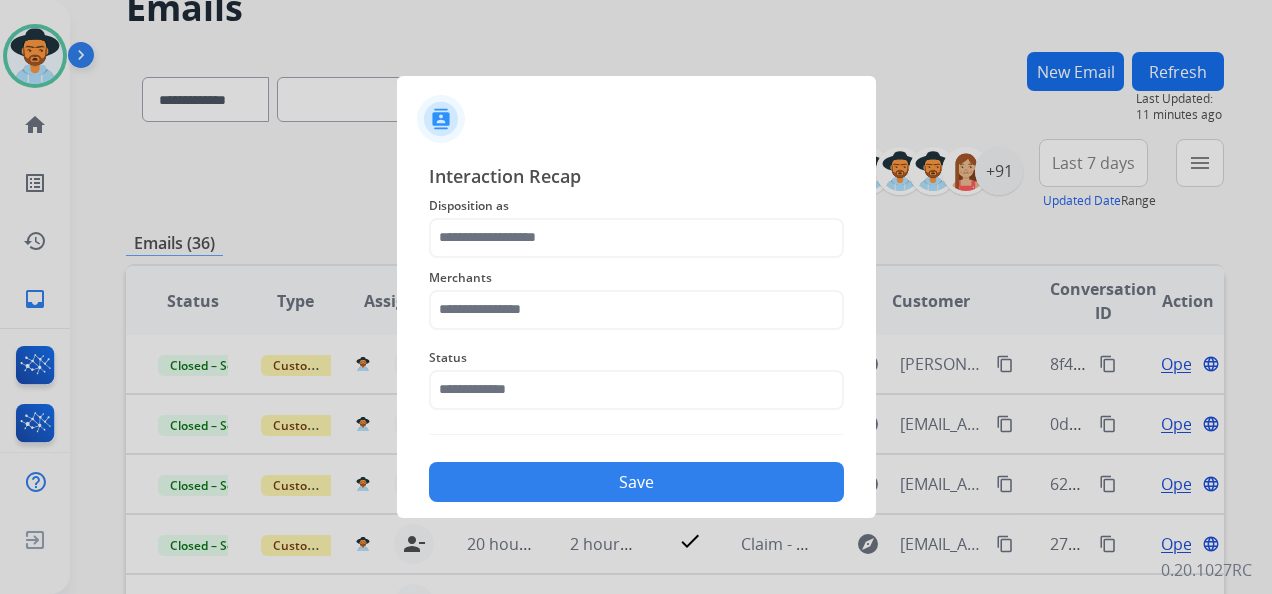 type on "**********" 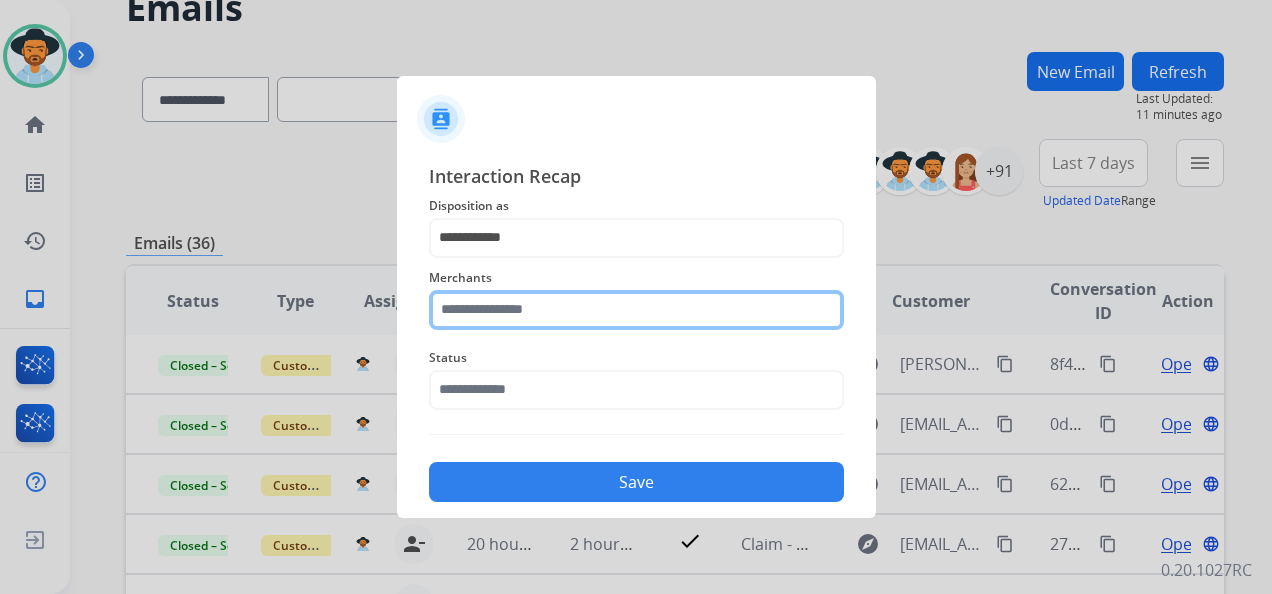 click 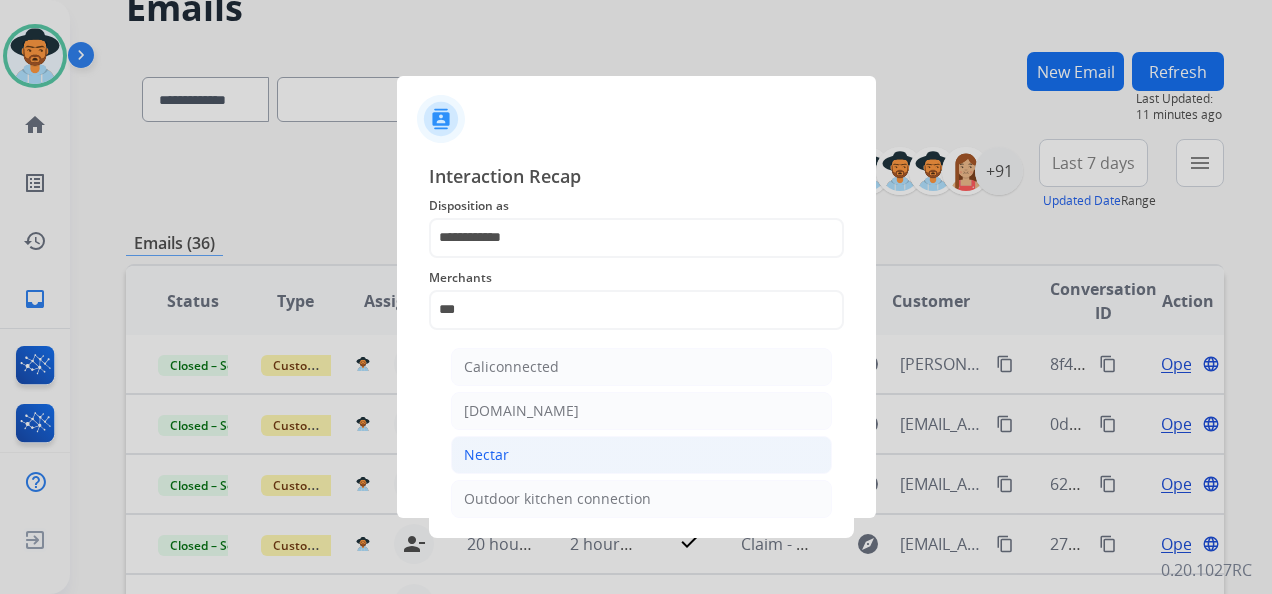 click on "Nectar" 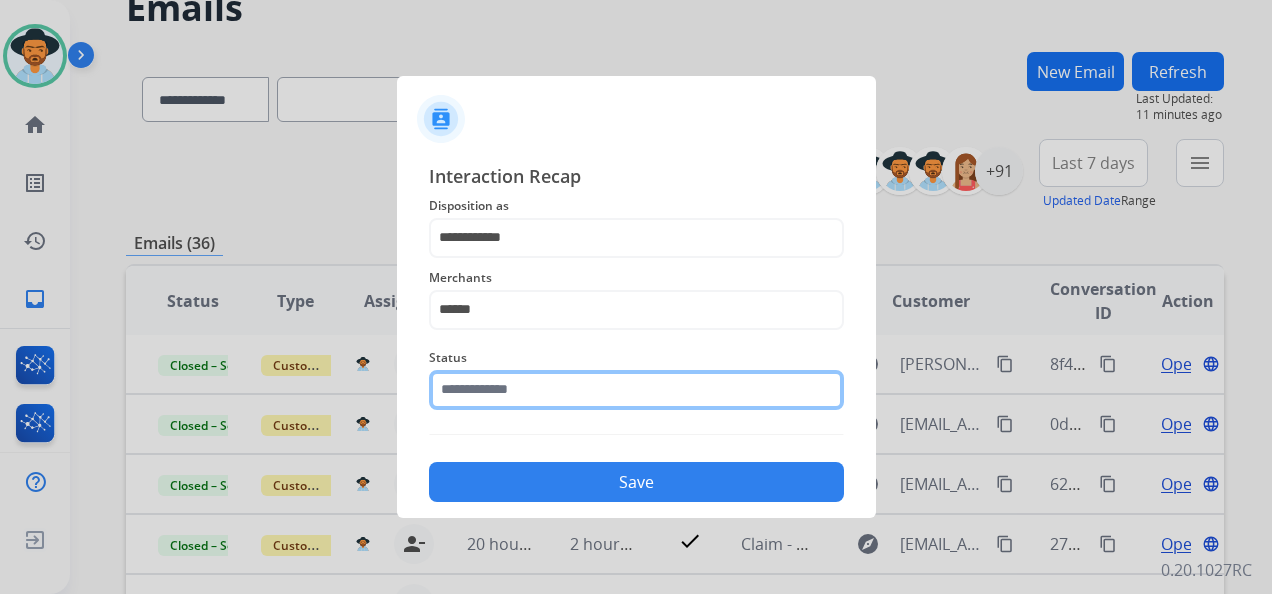 click 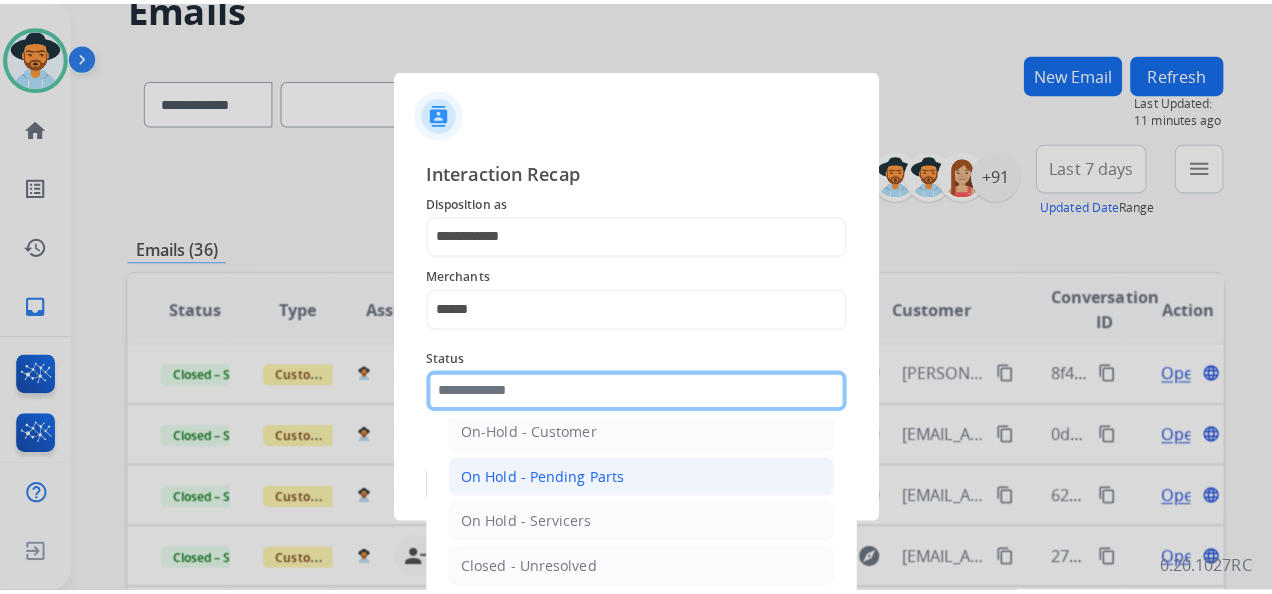 scroll, scrollTop: 114, scrollLeft: 0, axis: vertical 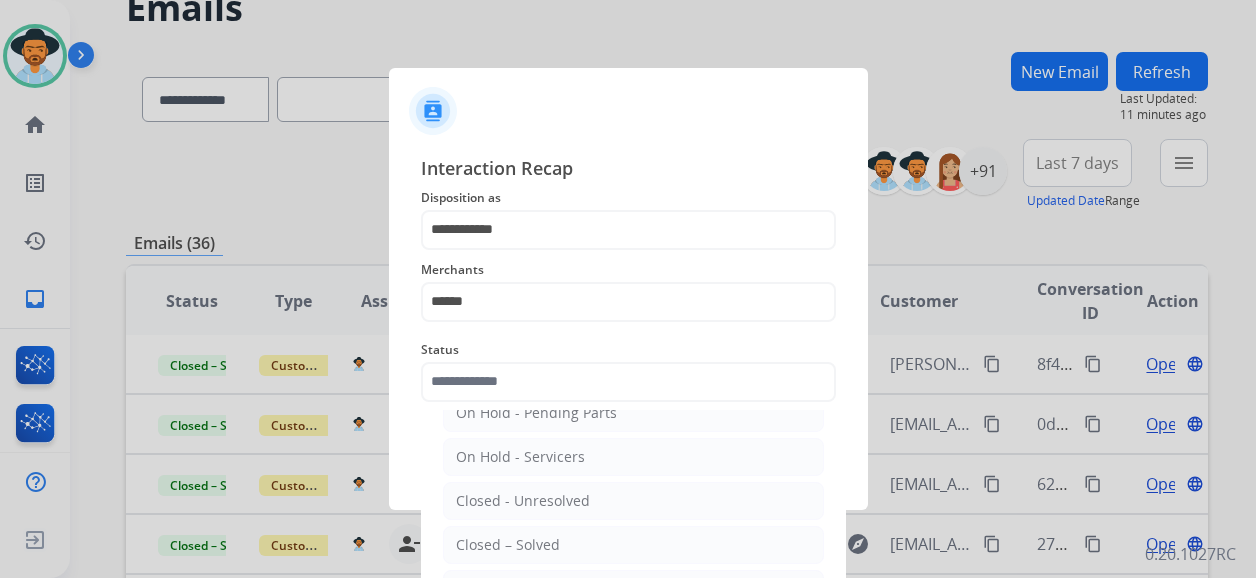 click on "Closed – Solved" 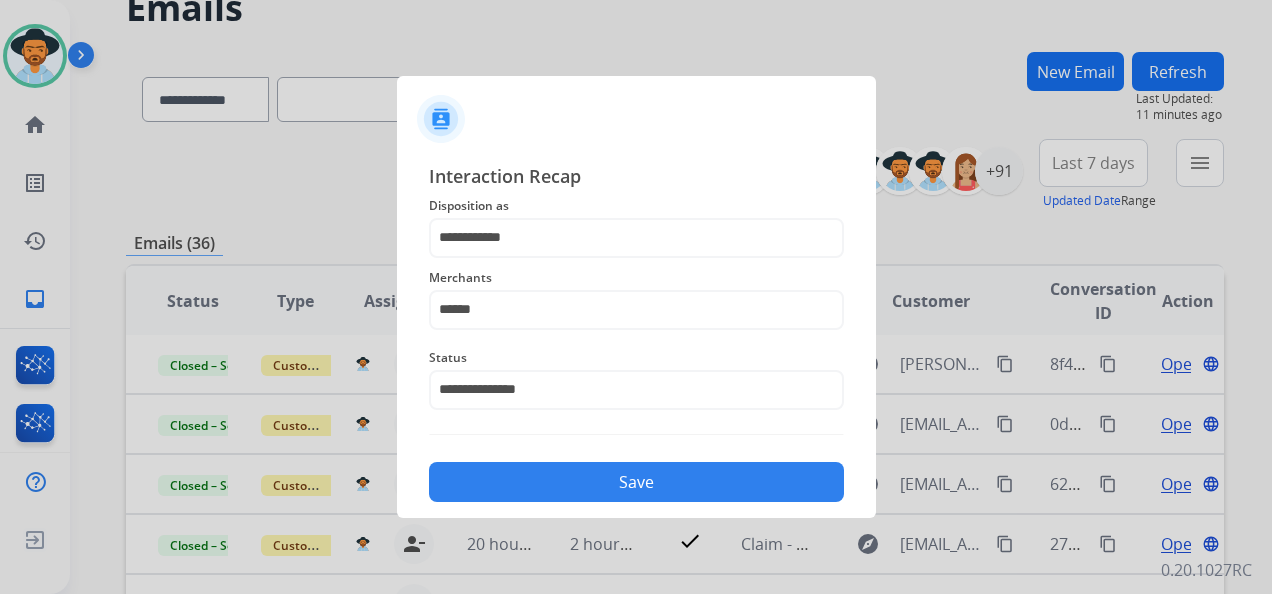 click on "Save" 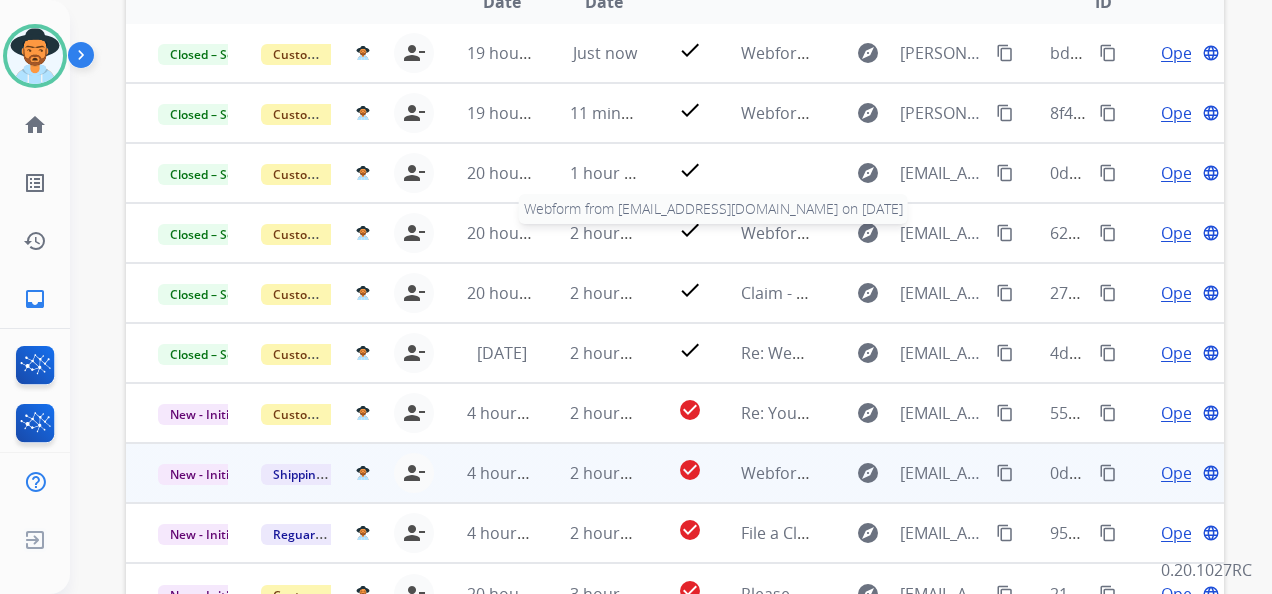 scroll, scrollTop: 544, scrollLeft: 0, axis: vertical 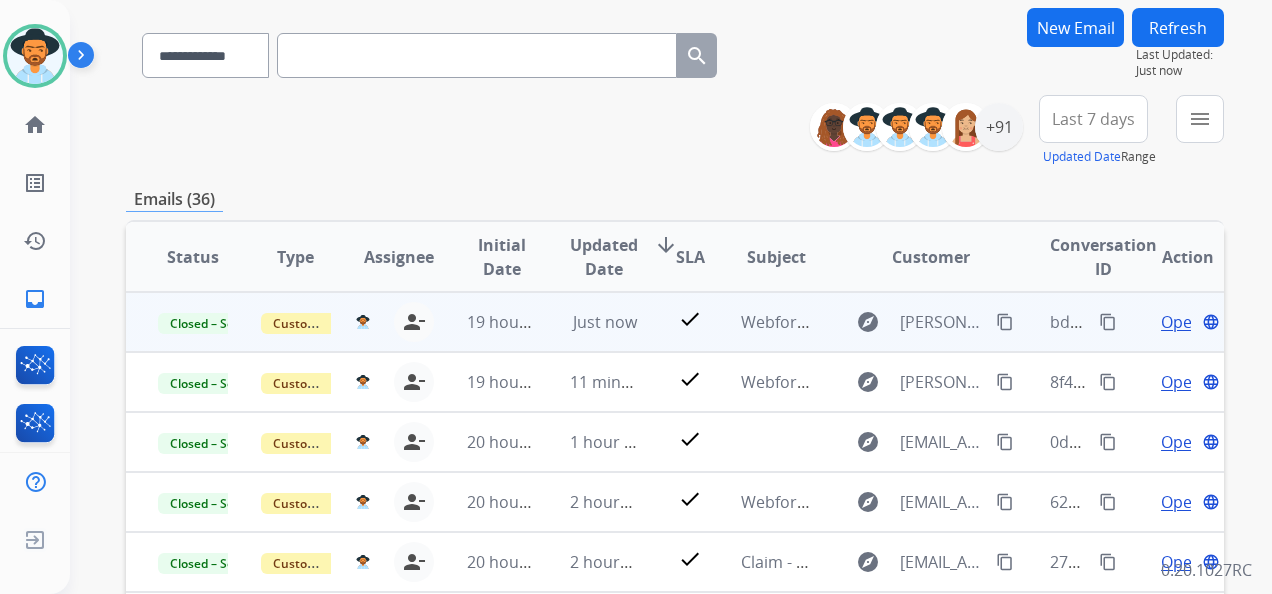 click on "content_copy" at bounding box center [1108, 322] 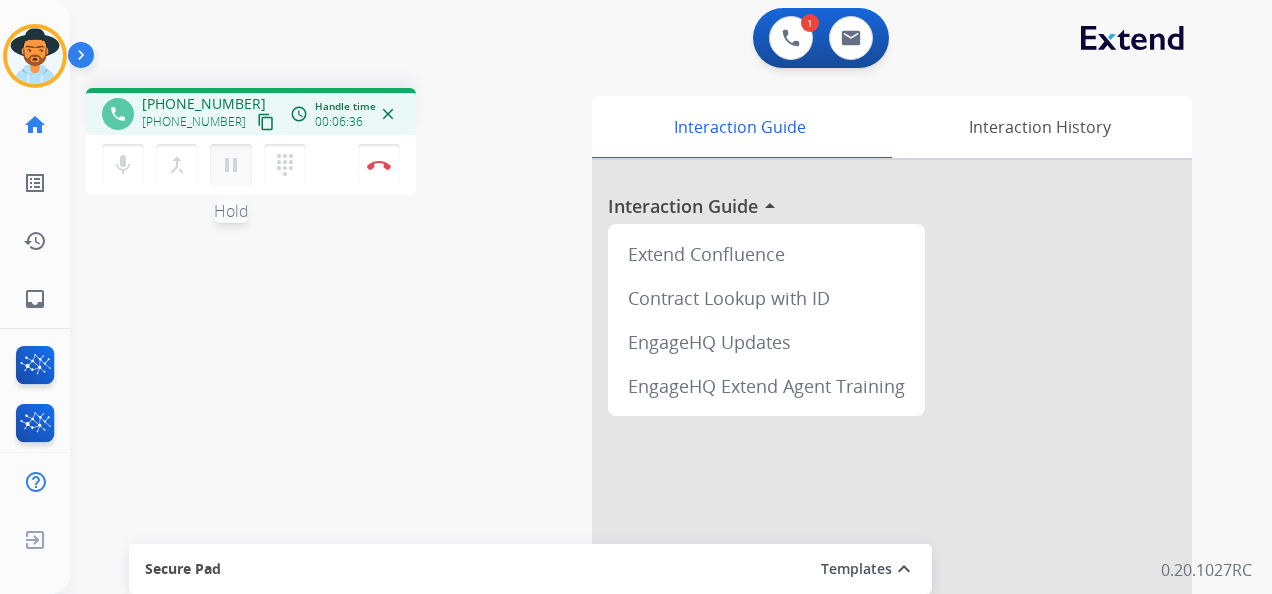 click on "pause" at bounding box center (231, 165) 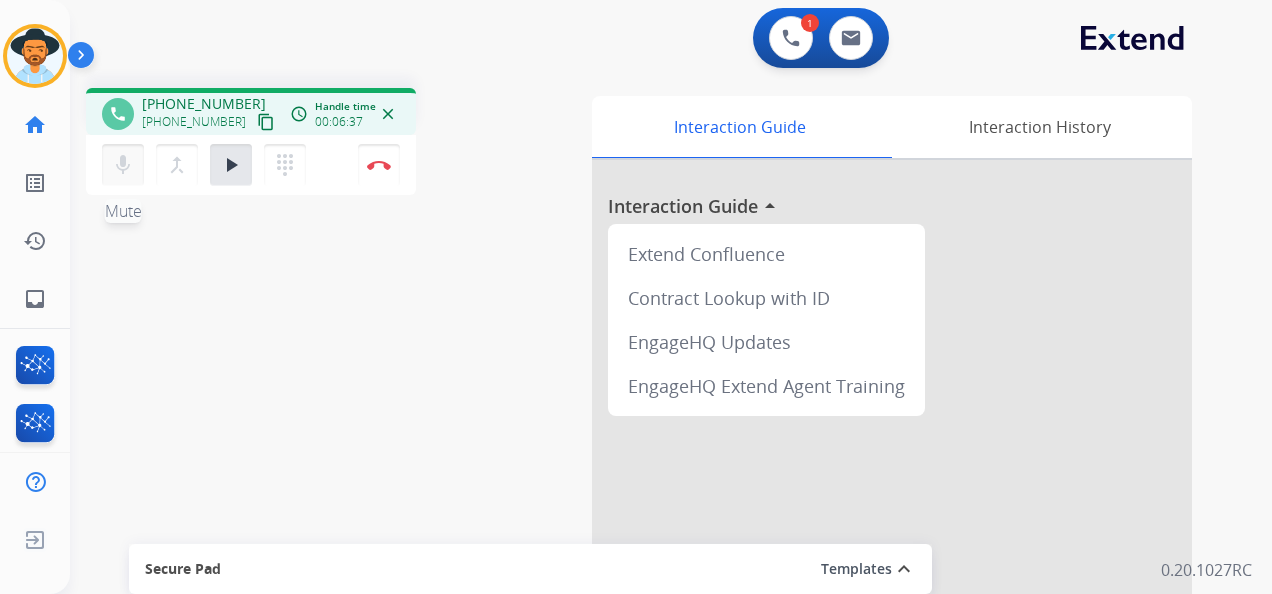 click on "mic" at bounding box center [123, 165] 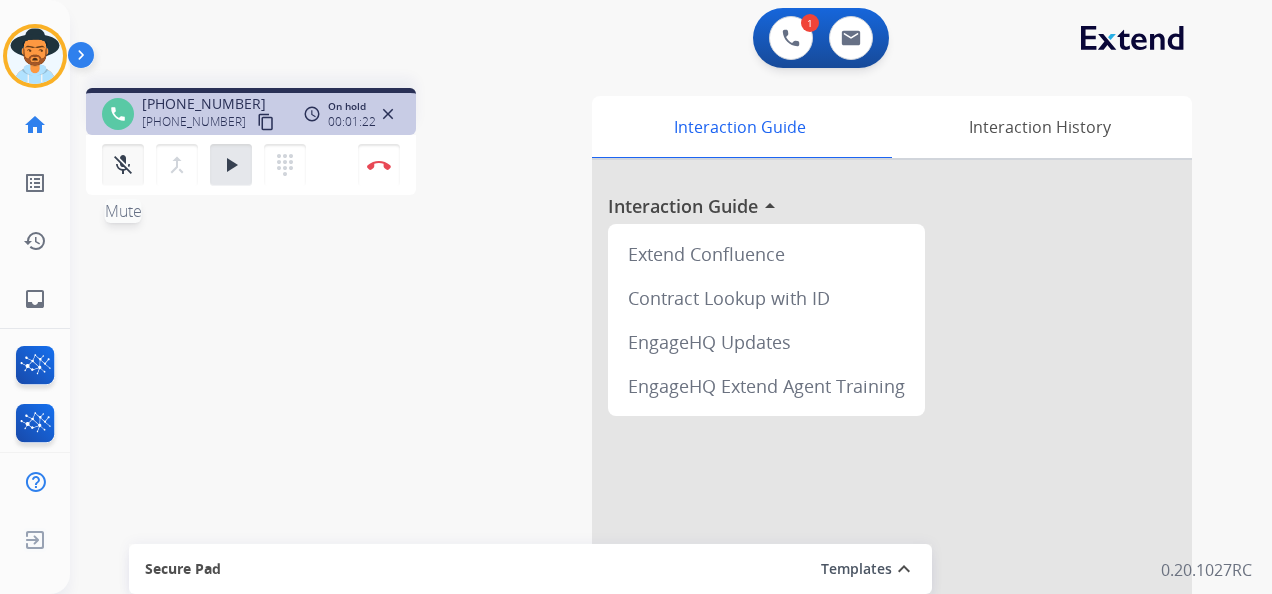 click on "mic_off Mute" at bounding box center (123, 165) 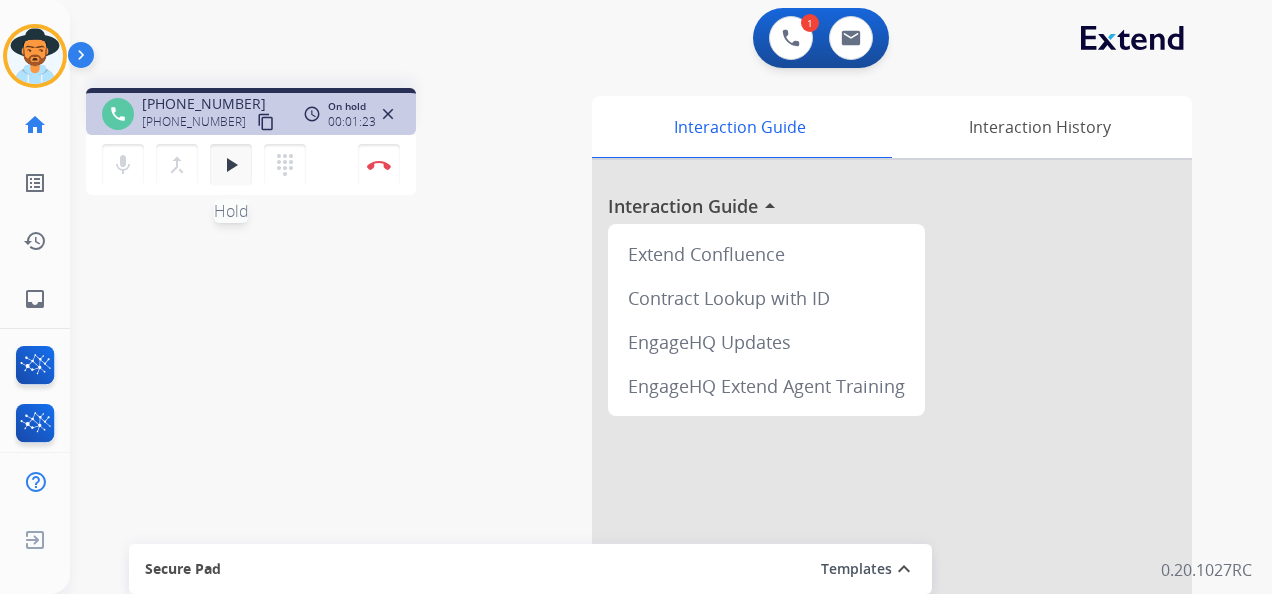 click on "play_arrow Hold" at bounding box center (231, 165) 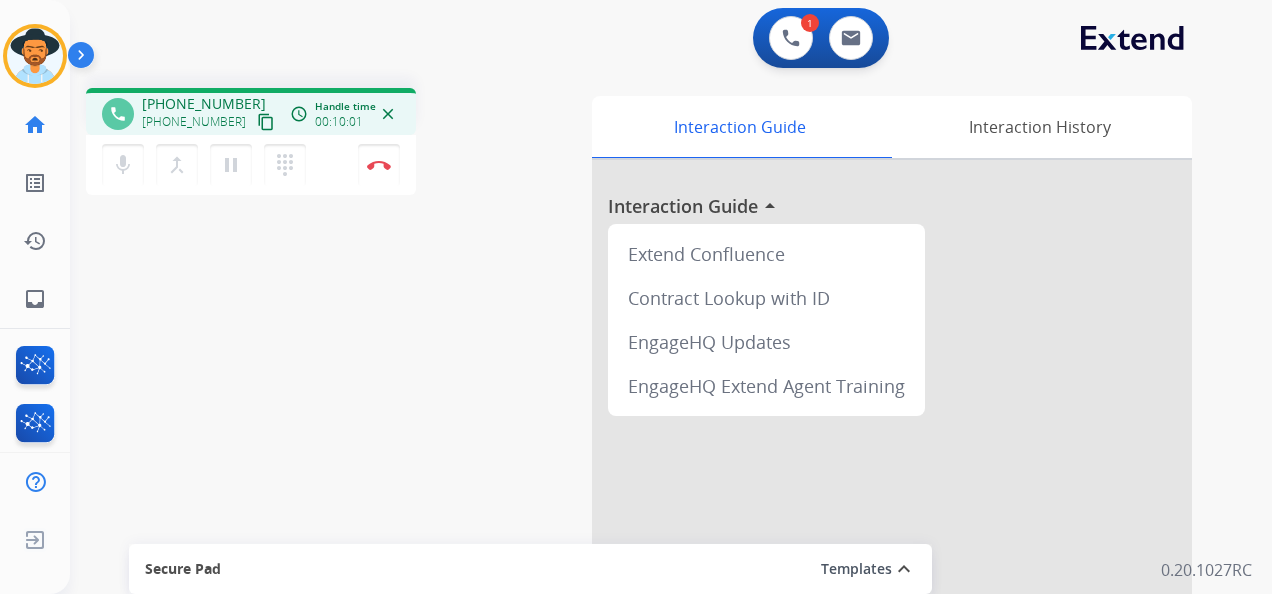 click on "1 Voice Interactions  0  Email Interactions" at bounding box center [659, 40] 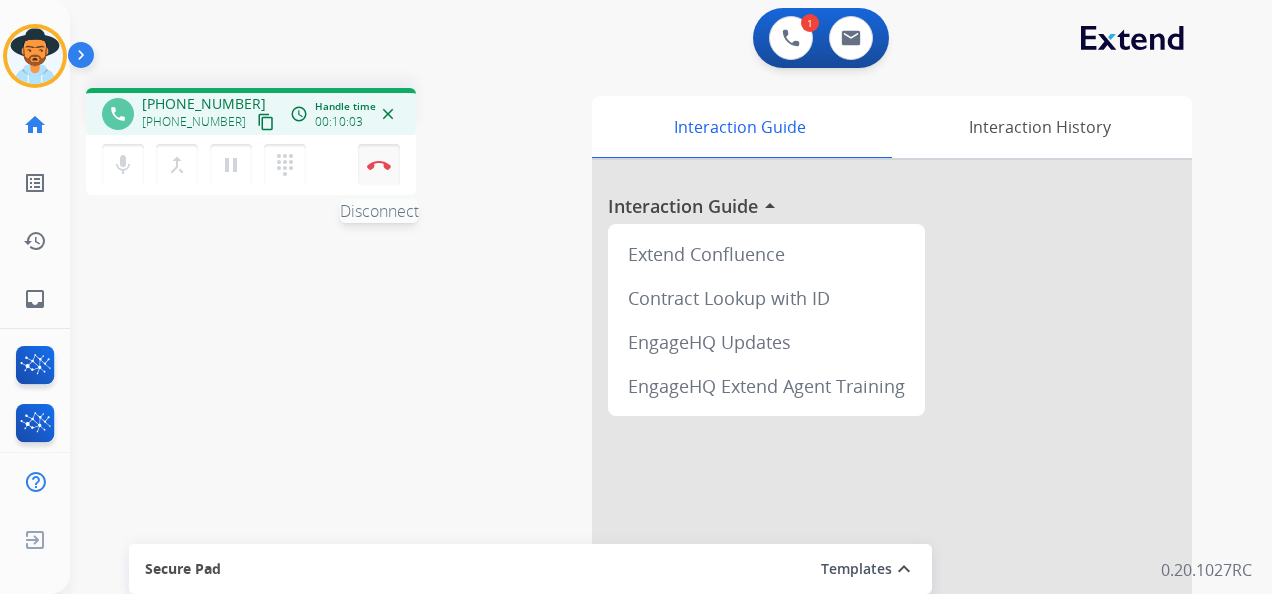 click at bounding box center [379, 165] 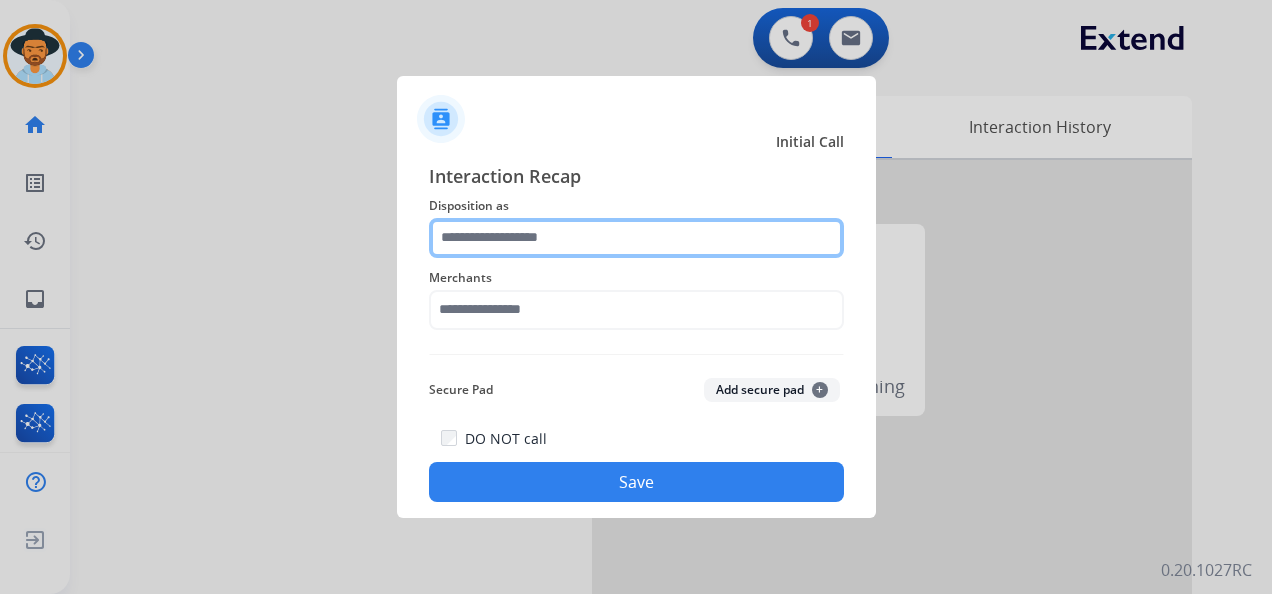 click 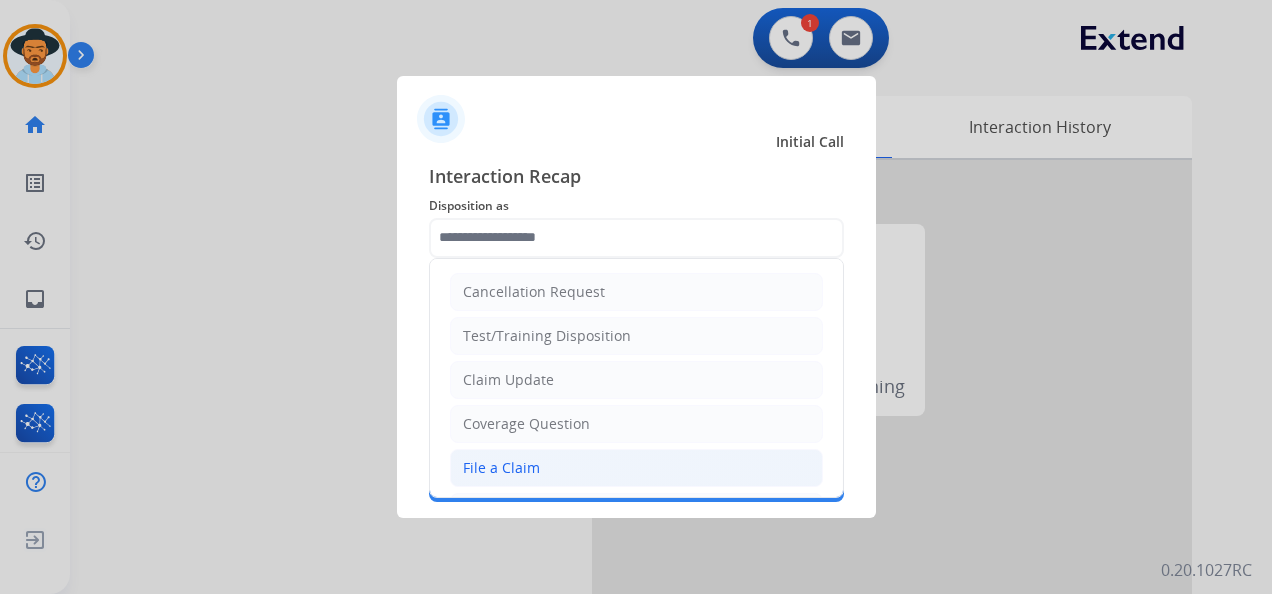 click on "File a Claim" 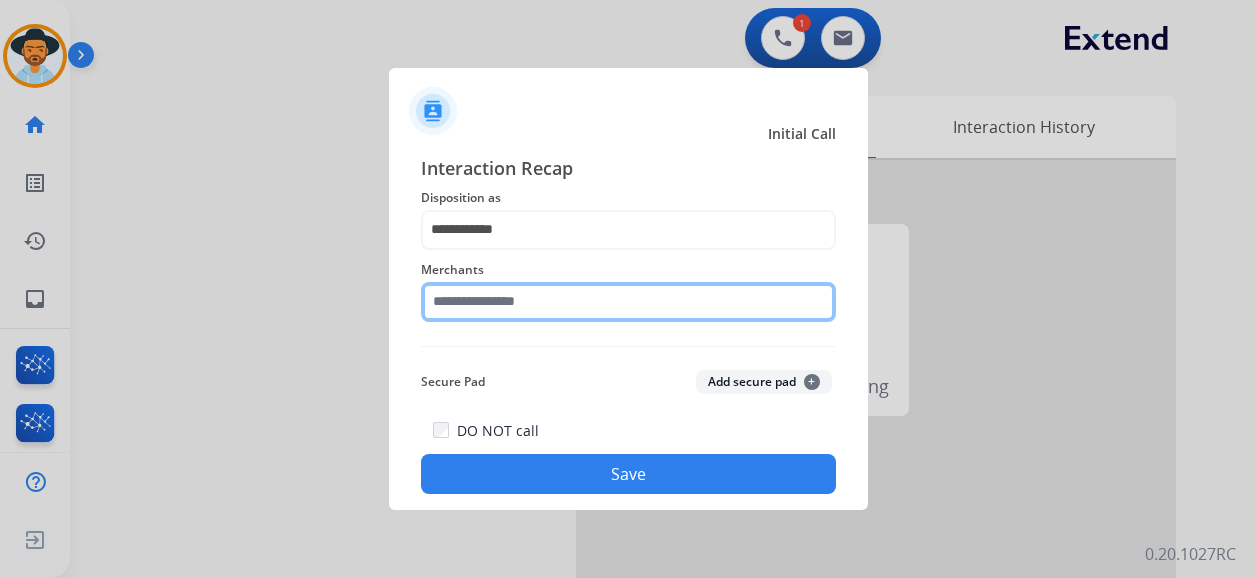 click 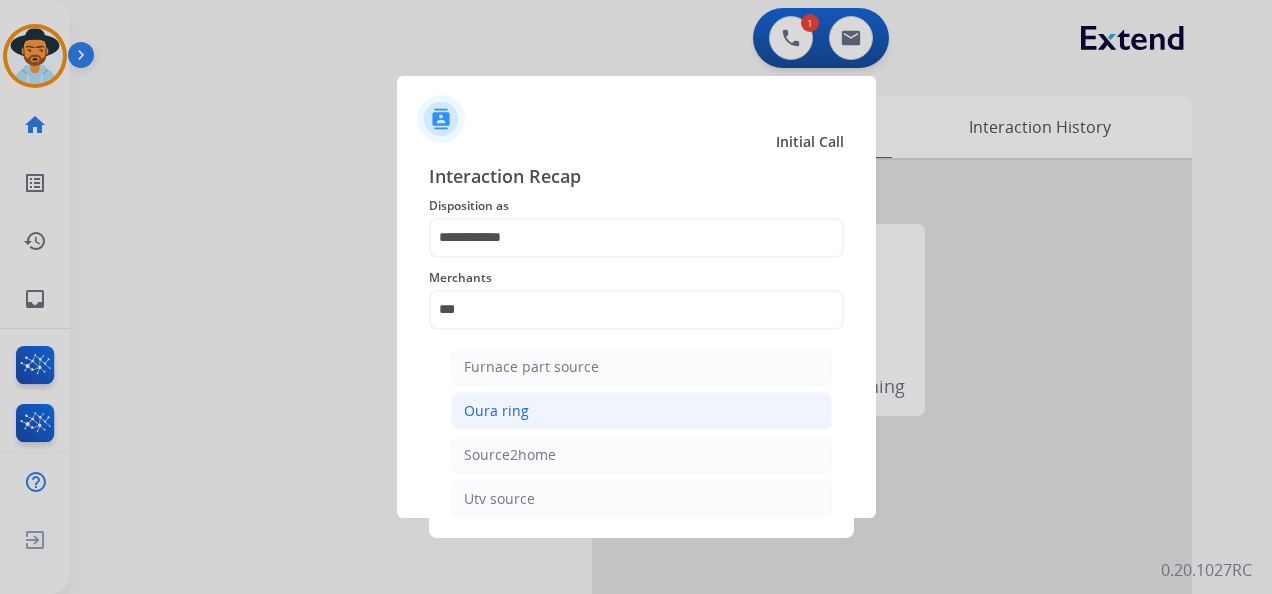 click on "Oura ring" 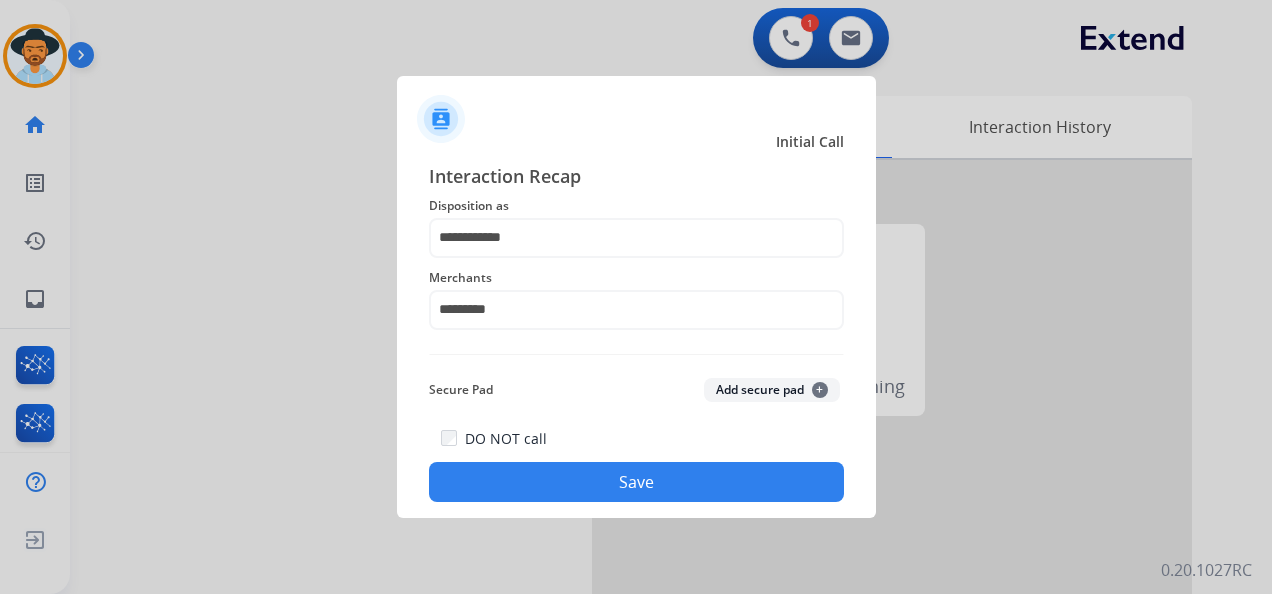 click on "Save" 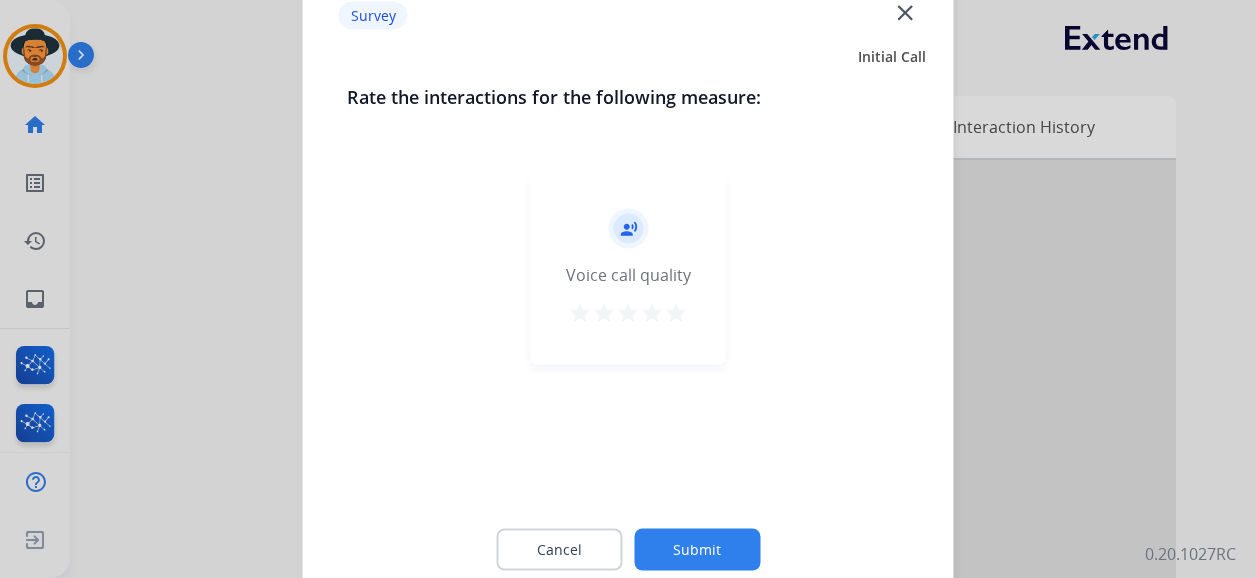 drag, startPoint x: 682, startPoint y: 312, endPoint x: 680, endPoint y: 329, distance: 17.117243 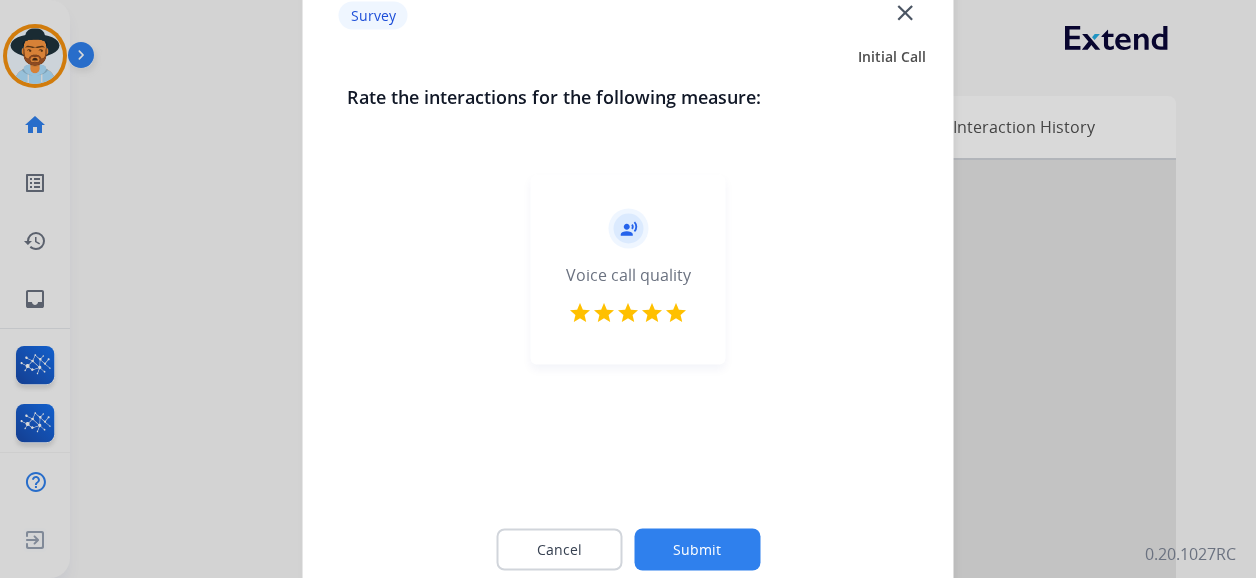 click on "Submit" 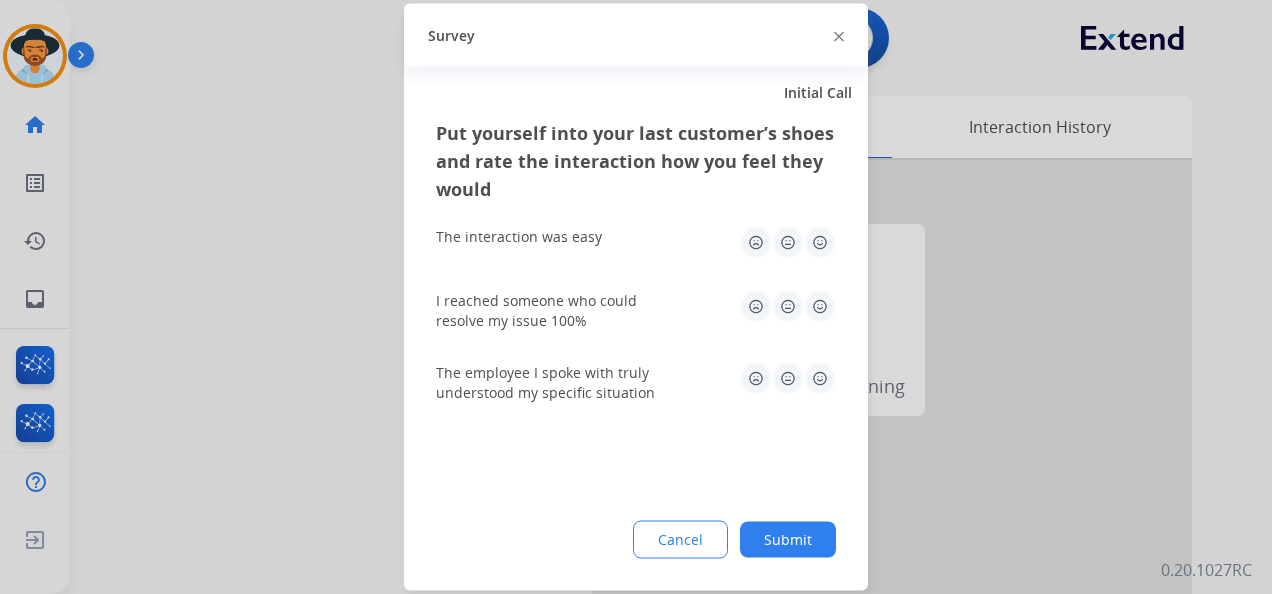 click 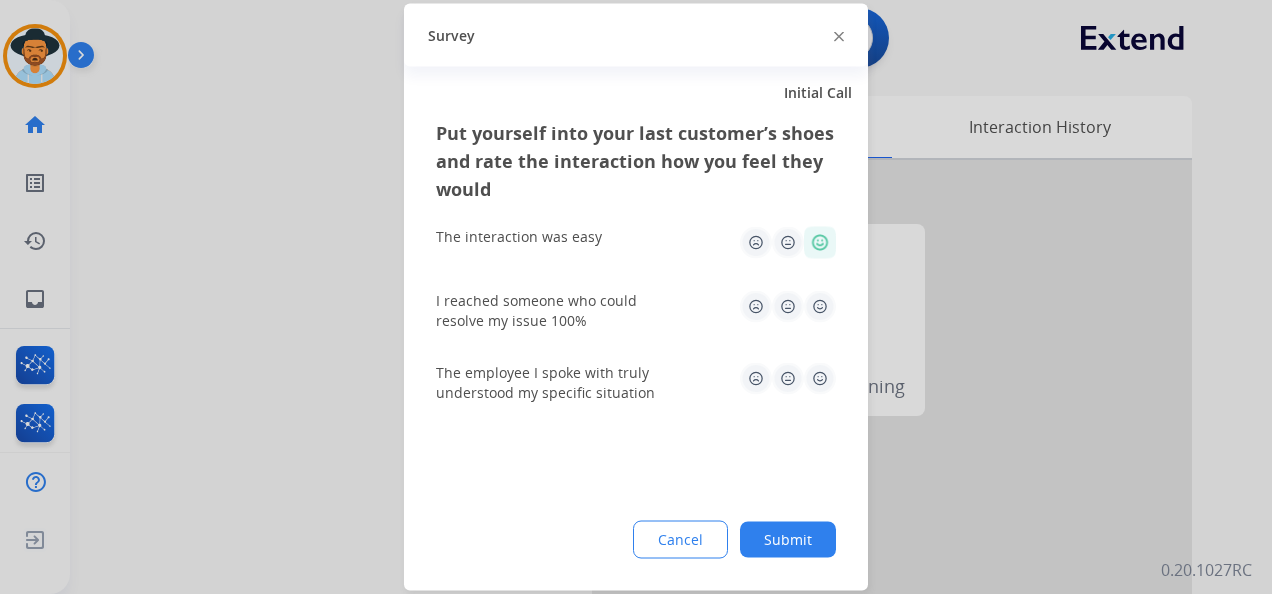 click 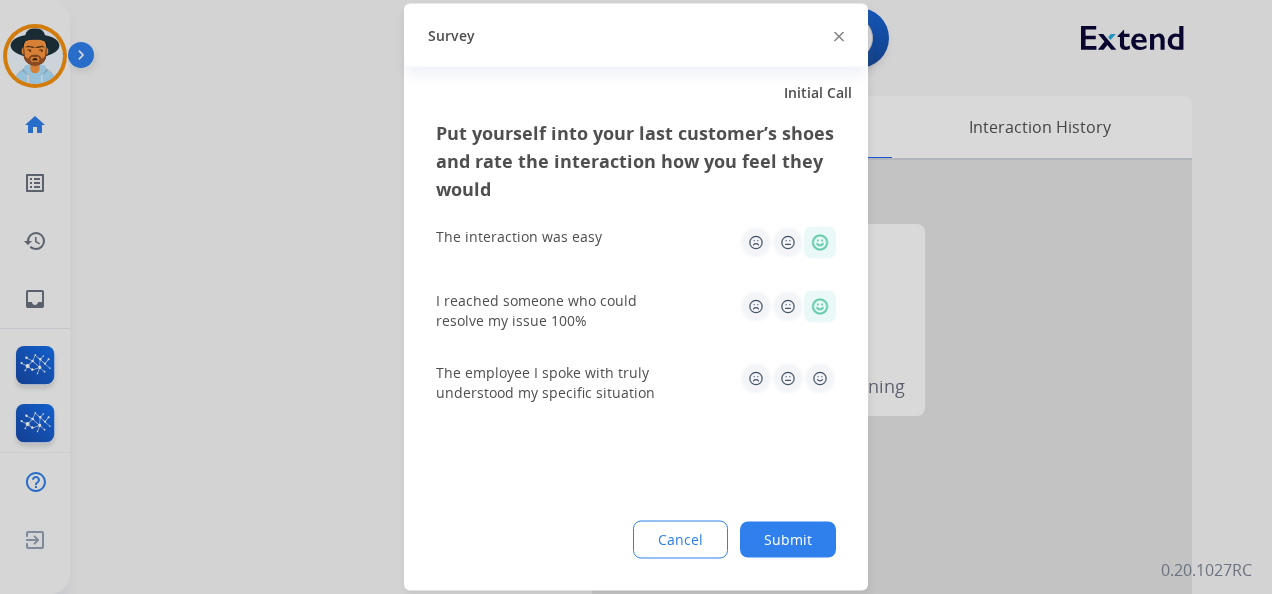 click 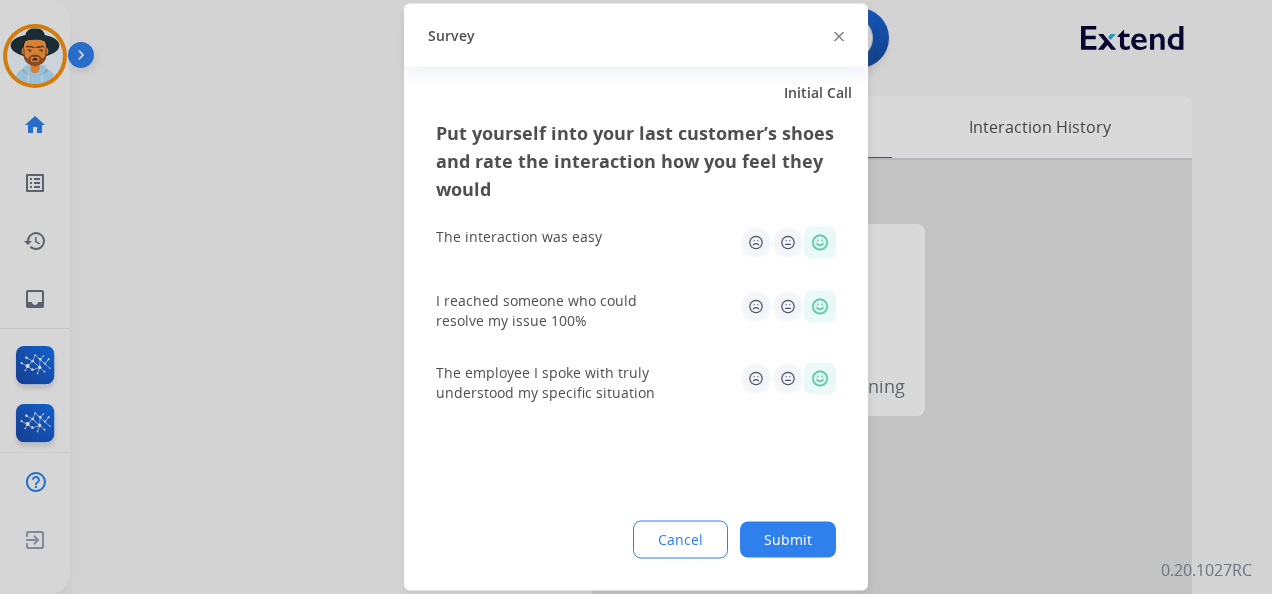 click on "Submit" 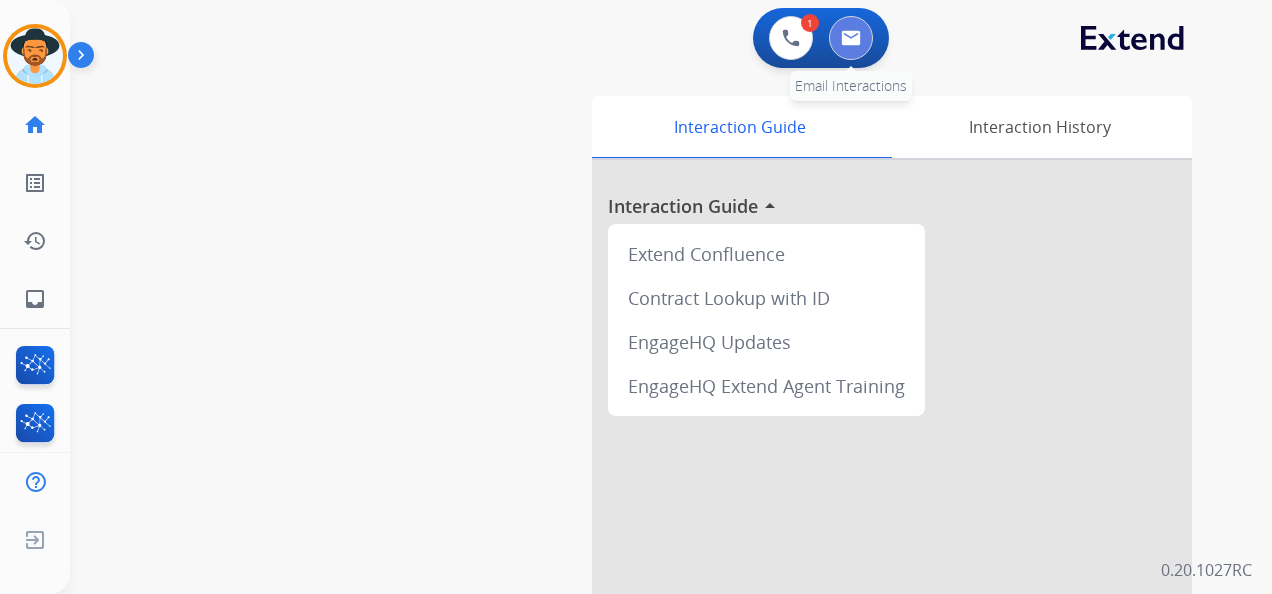 click at bounding box center [851, 38] 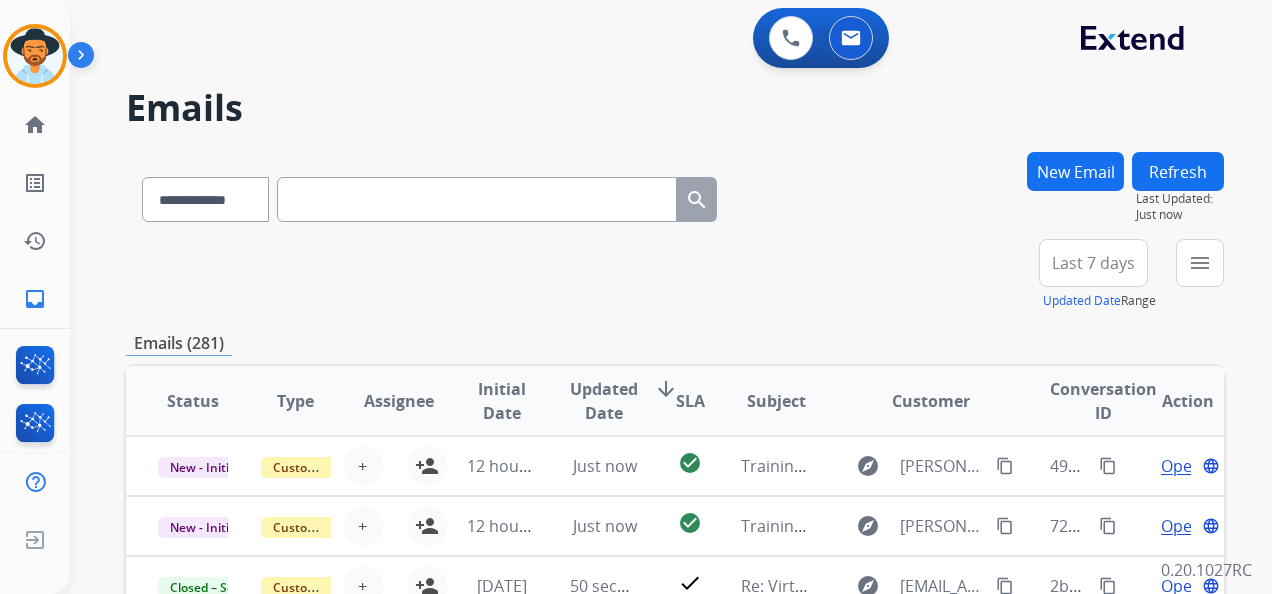 click on "Last 7 days" at bounding box center (1093, 263) 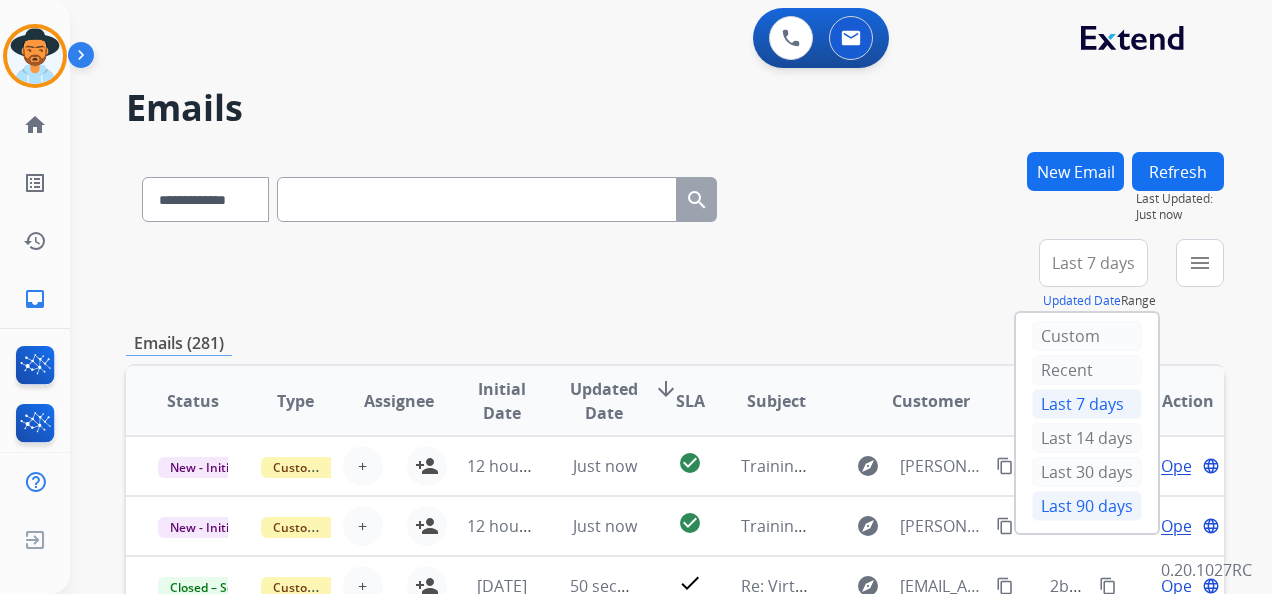 click on "Last 90 days" at bounding box center (1087, 506) 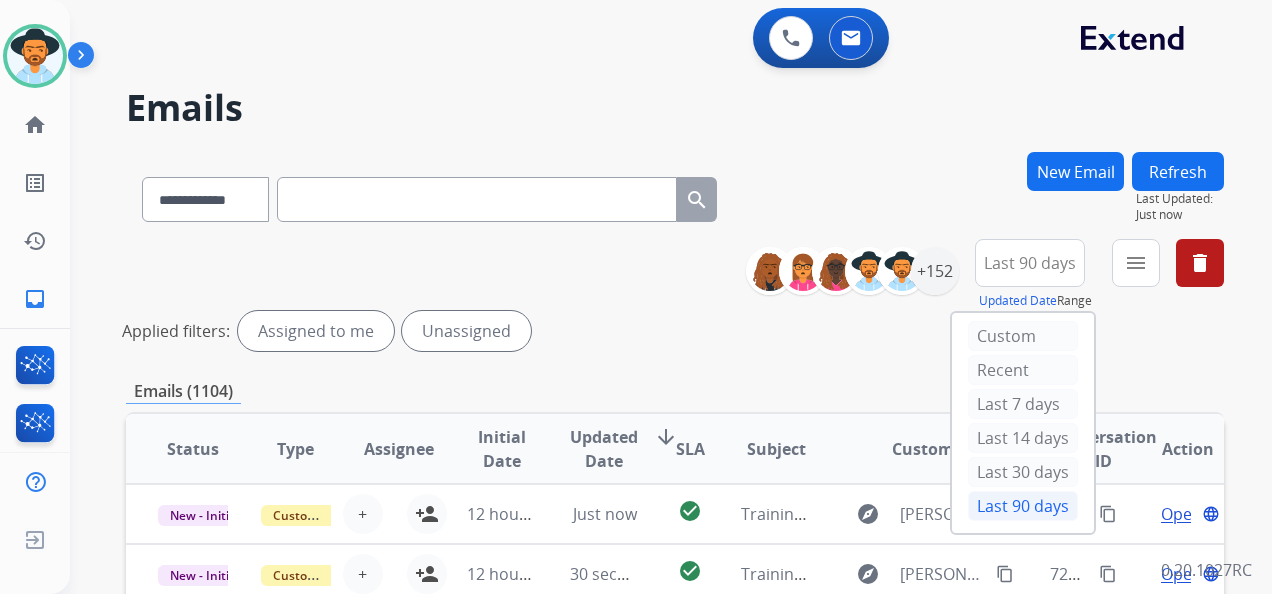 click on "Applied filters: Assigned to me Unassigned" at bounding box center [671, 331] 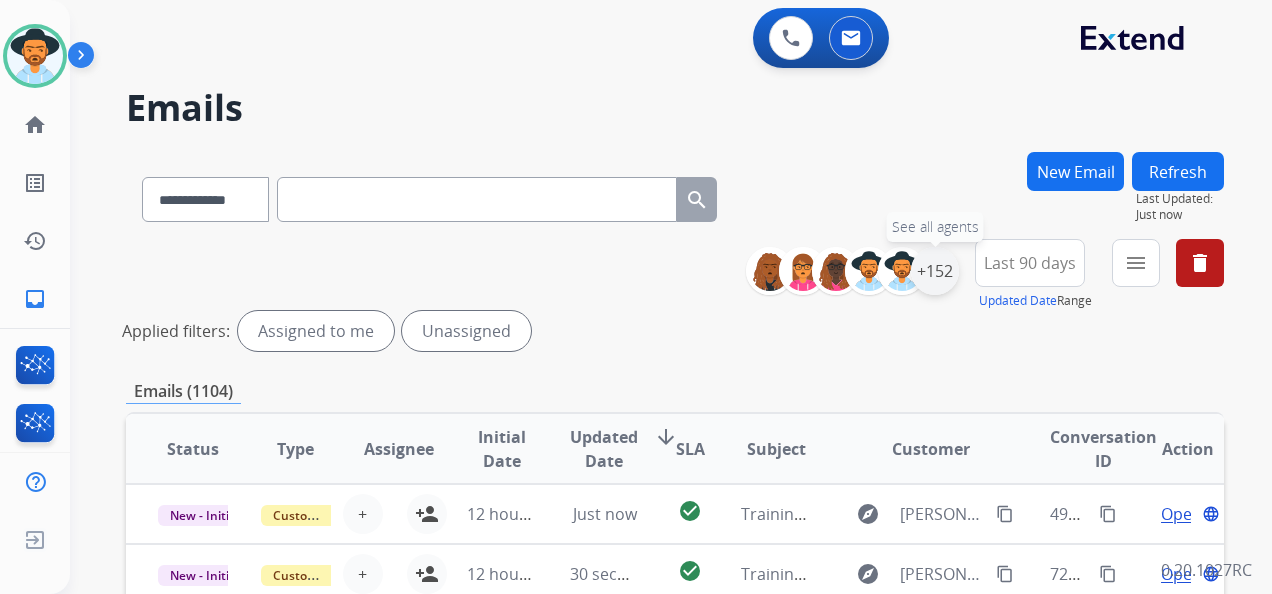 click on "+152" at bounding box center [935, 271] 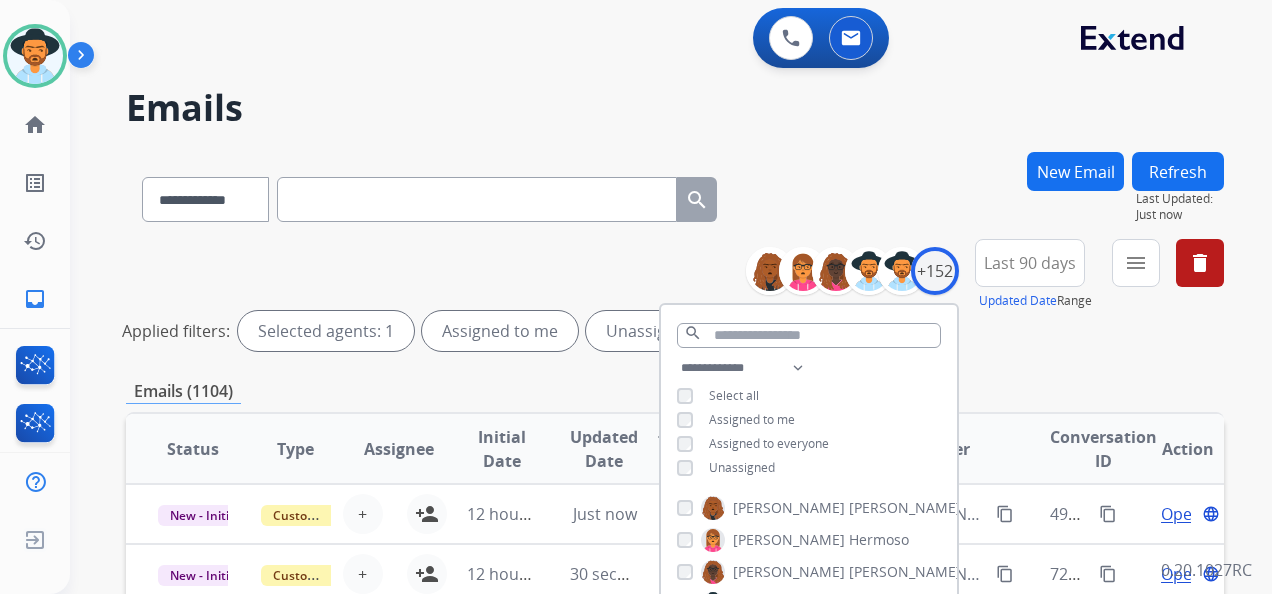 click on "Unassigned" at bounding box center (726, 468) 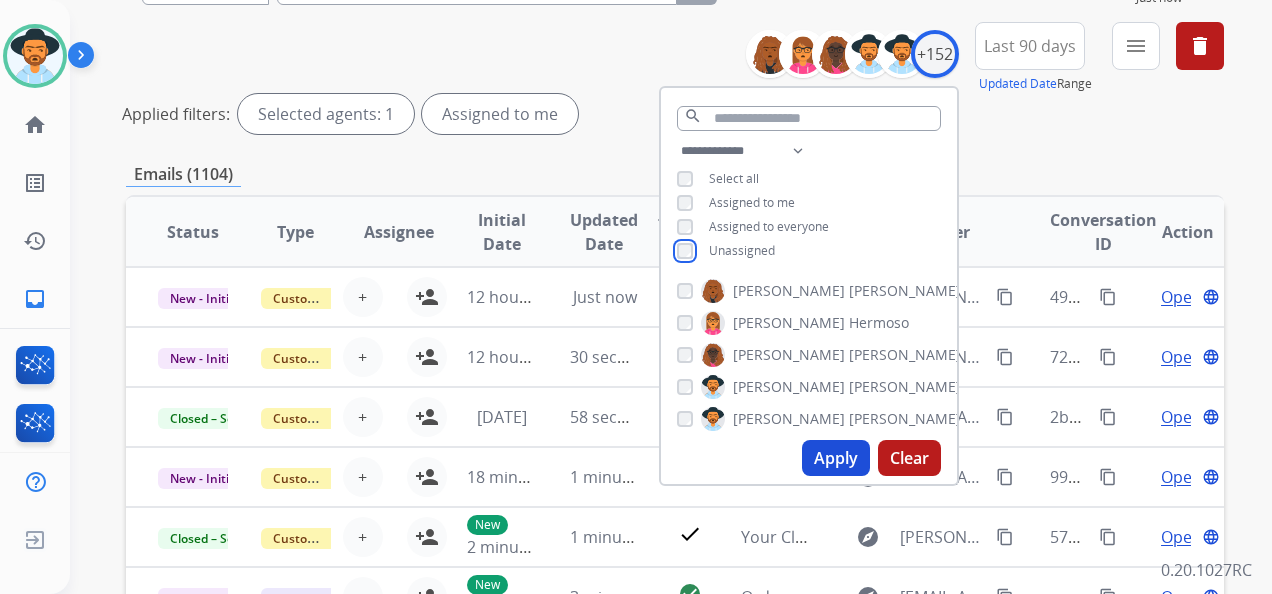 scroll, scrollTop: 400, scrollLeft: 0, axis: vertical 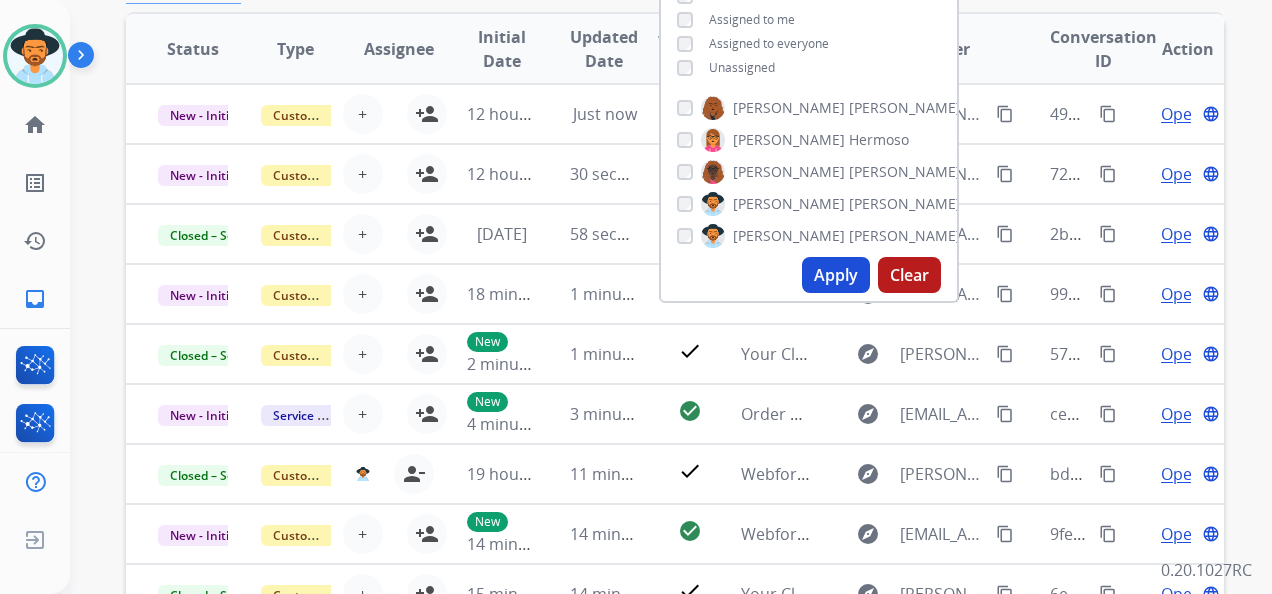 click on "Apply" at bounding box center [836, 275] 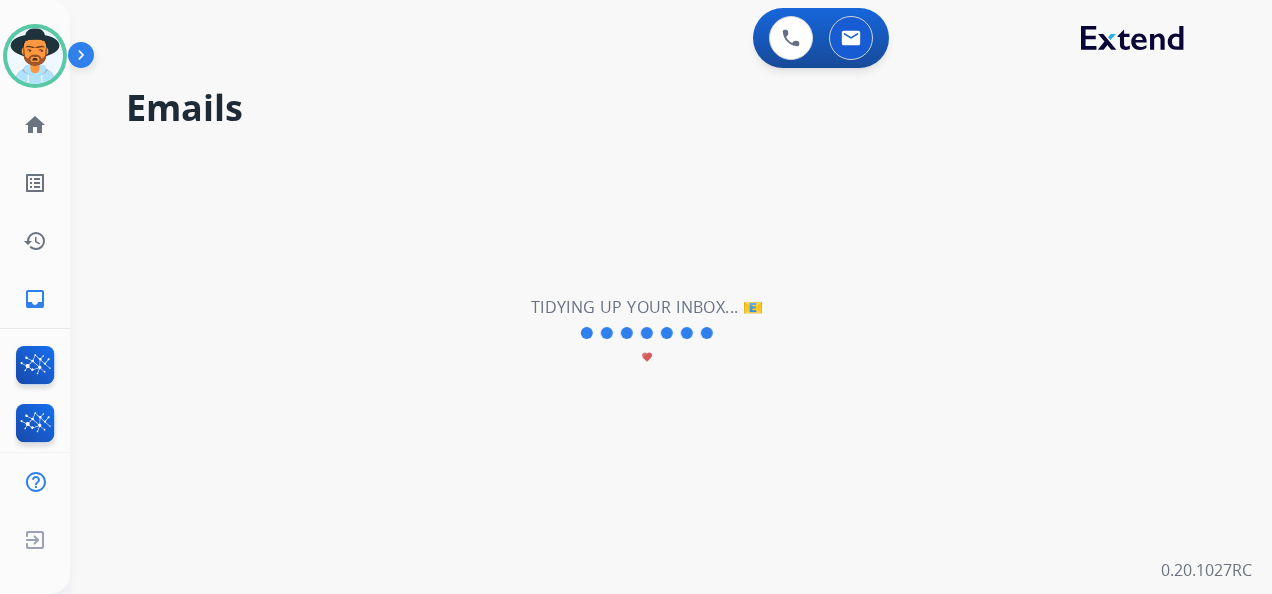 scroll, scrollTop: 0, scrollLeft: 0, axis: both 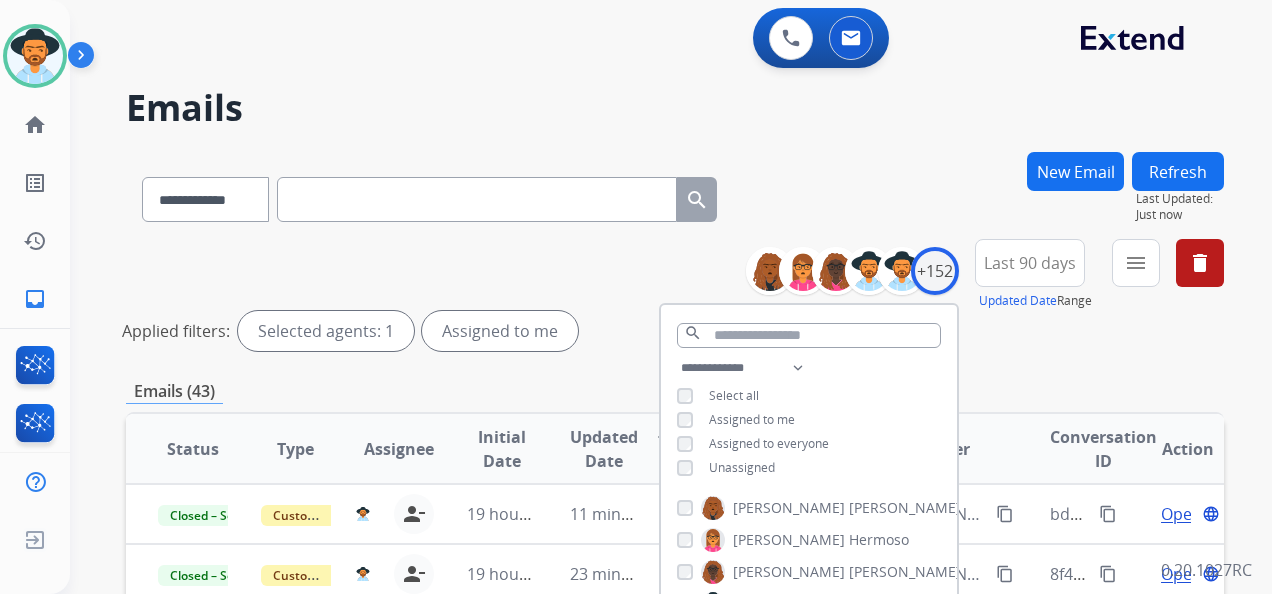 click on "**********" at bounding box center (675, 299) 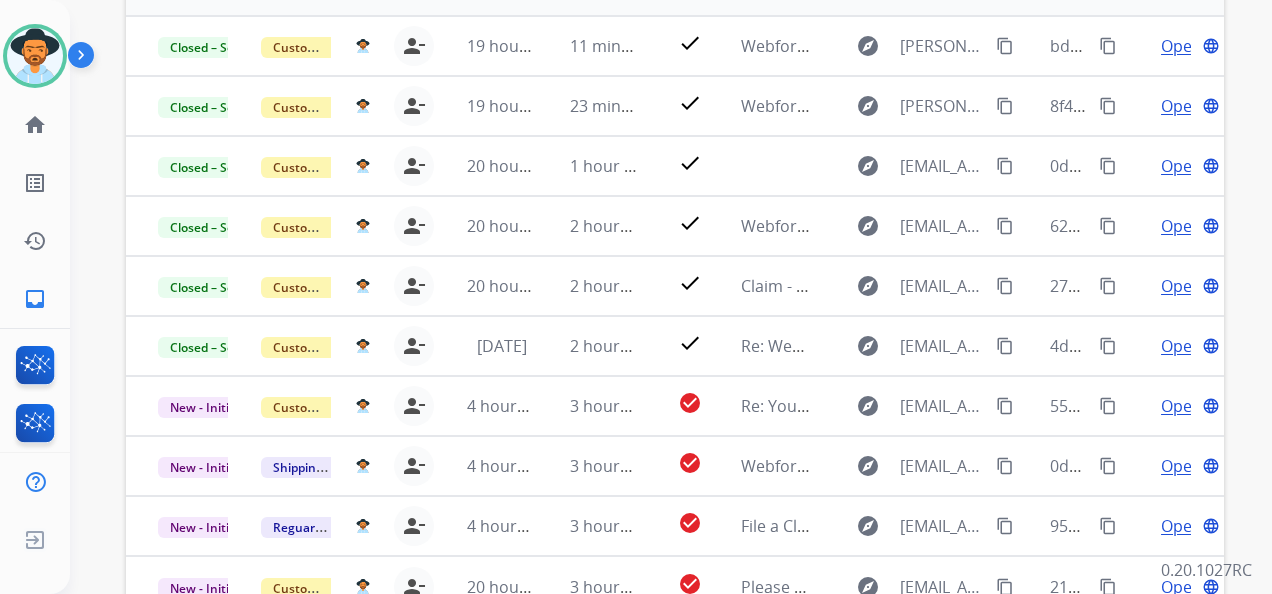 scroll, scrollTop: 500, scrollLeft: 0, axis: vertical 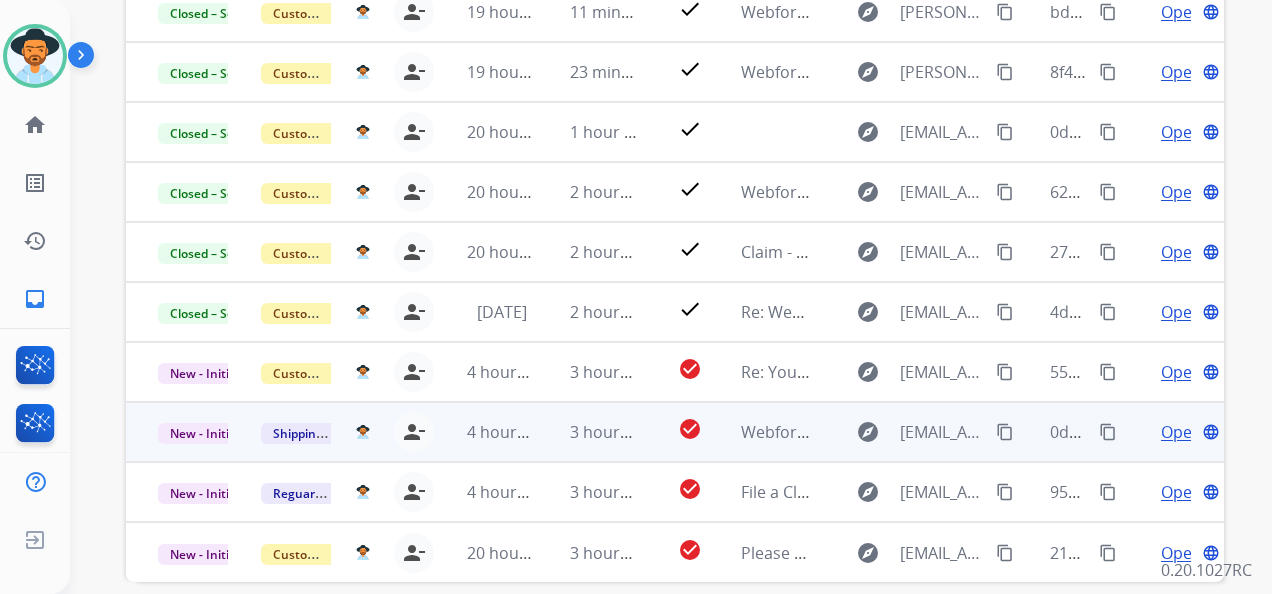 click on "Open" at bounding box center [1181, 432] 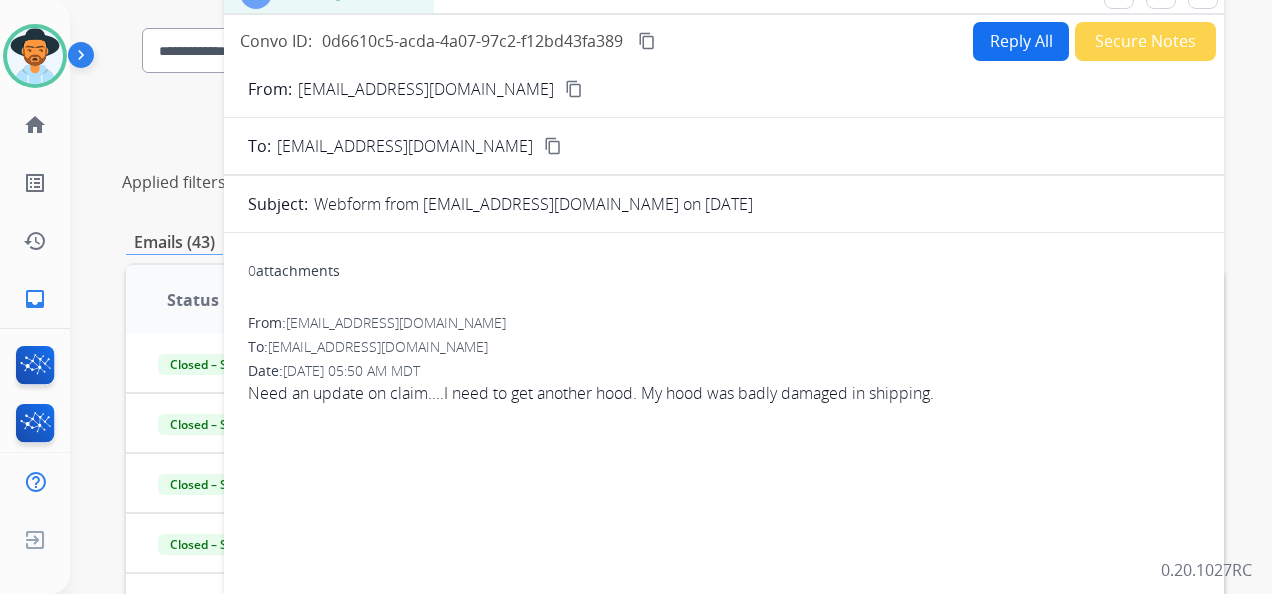 scroll, scrollTop: 100, scrollLeft: 0, axis: vertical 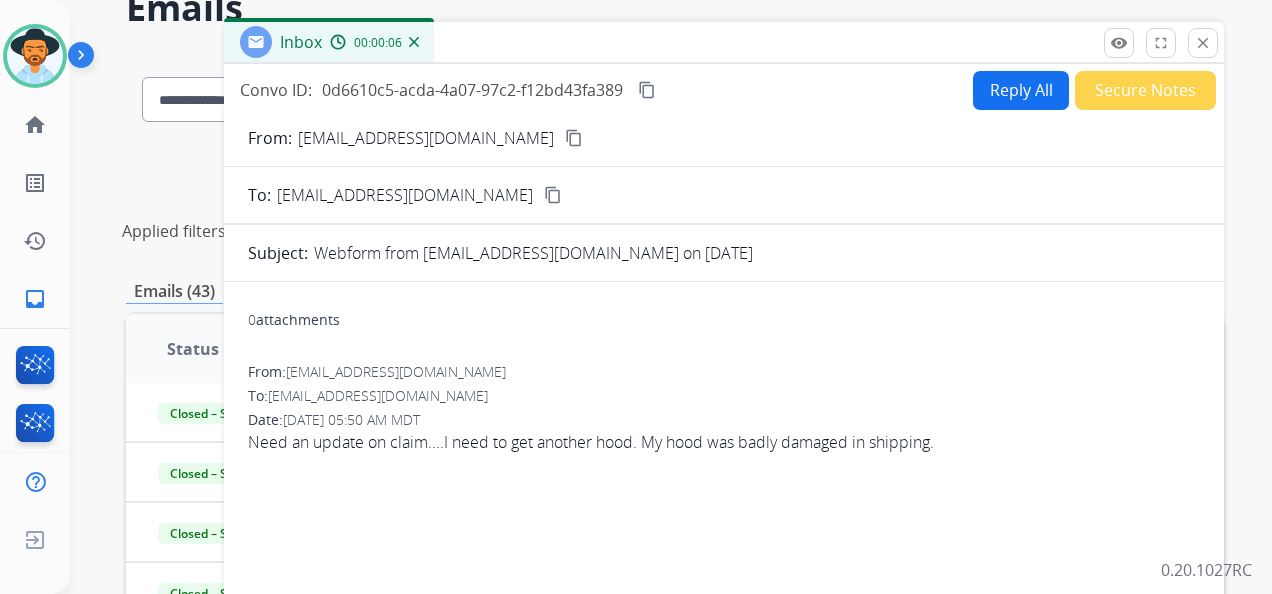 click on "content_copy" at bounding box center (574, 138) 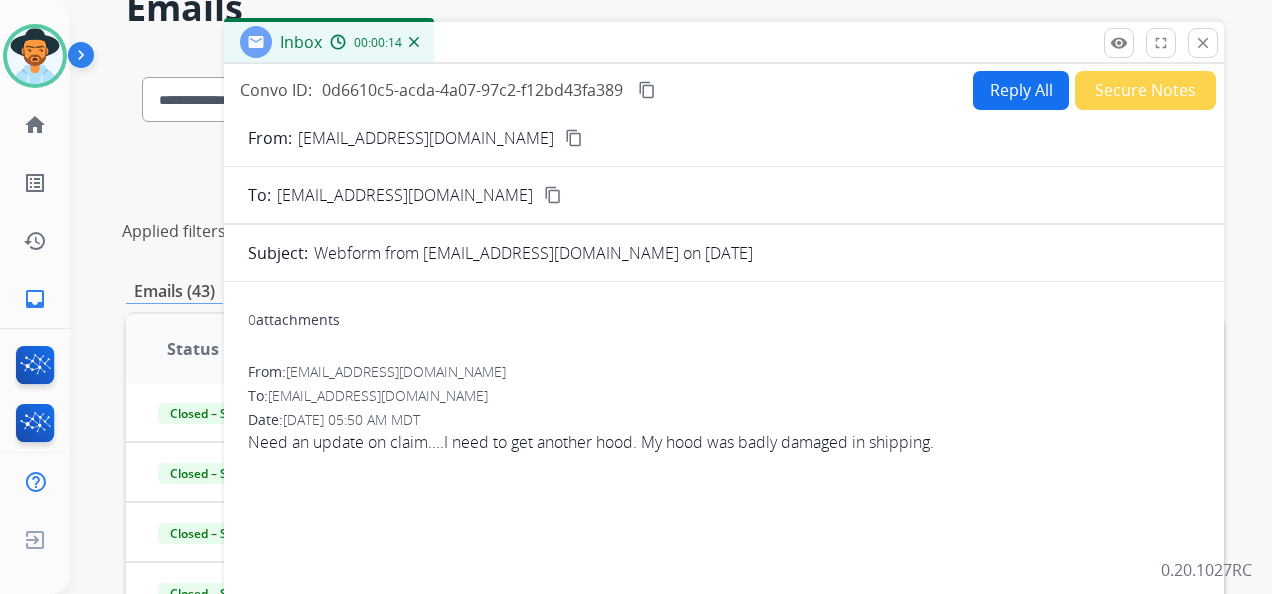 click on "content_copy" at bounding box center [574, 138] 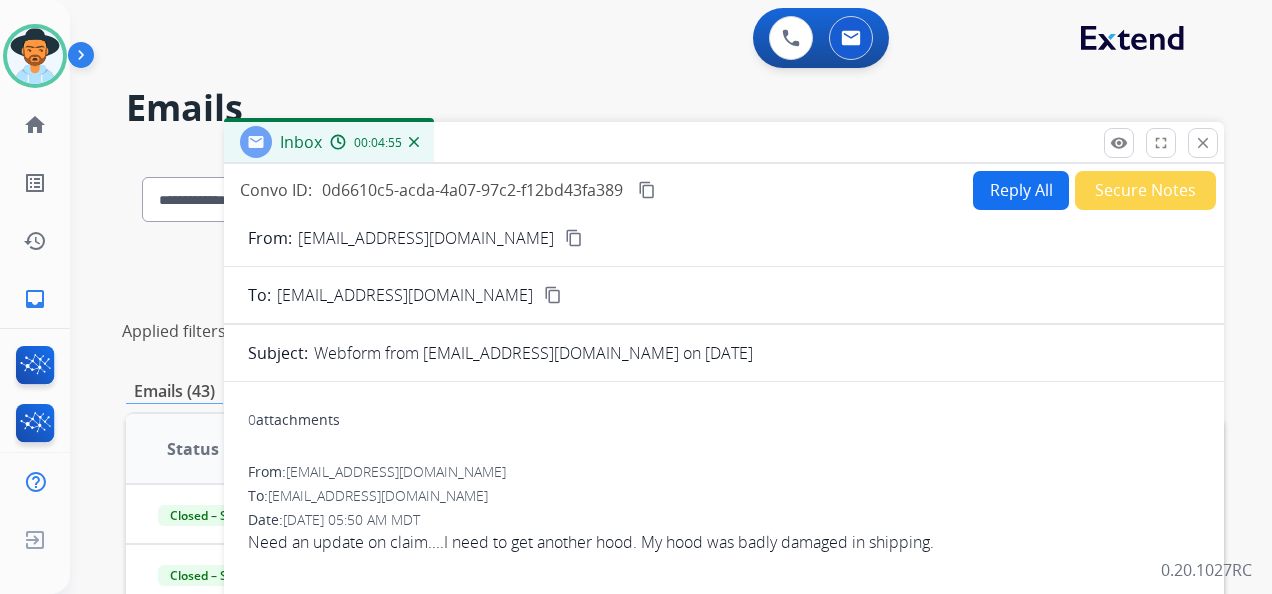 scroll, scrollTop: 0, scrollLeft: 0, axis: both 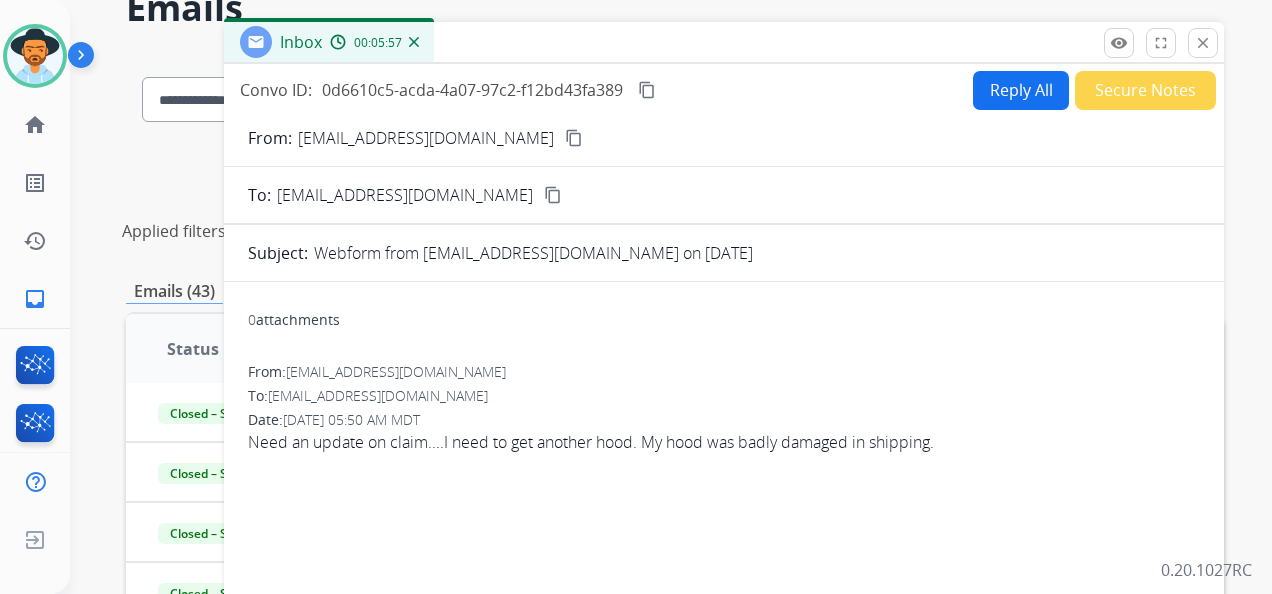 click on "**********" at bounding box center (671, 297) 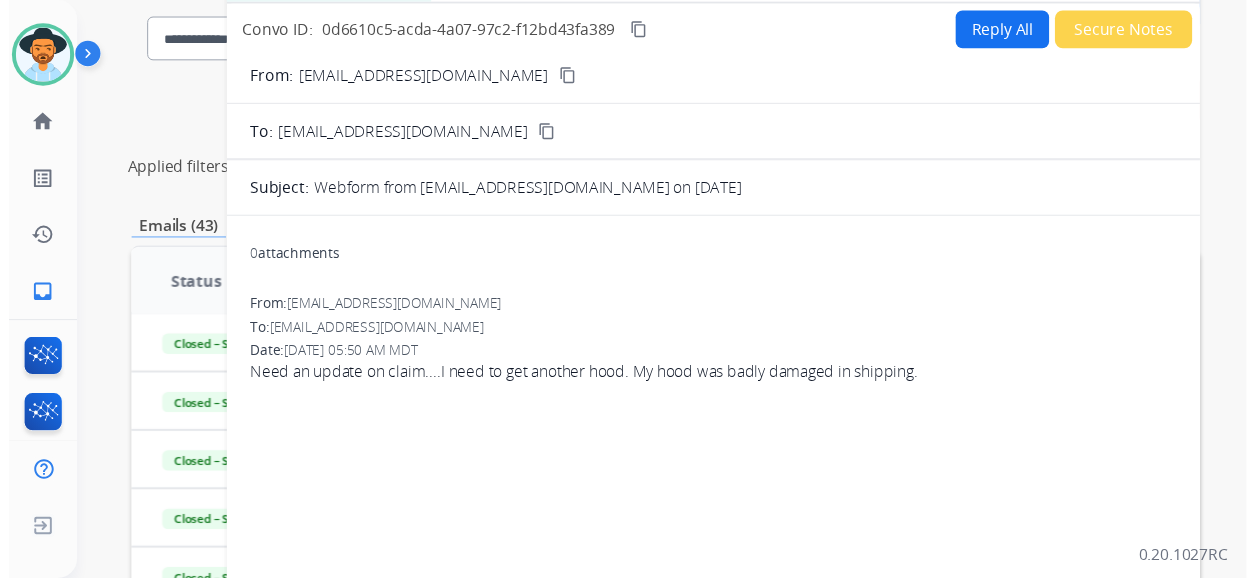 scroll, scrollTop: 0, scrollLeft: 0, axis: both 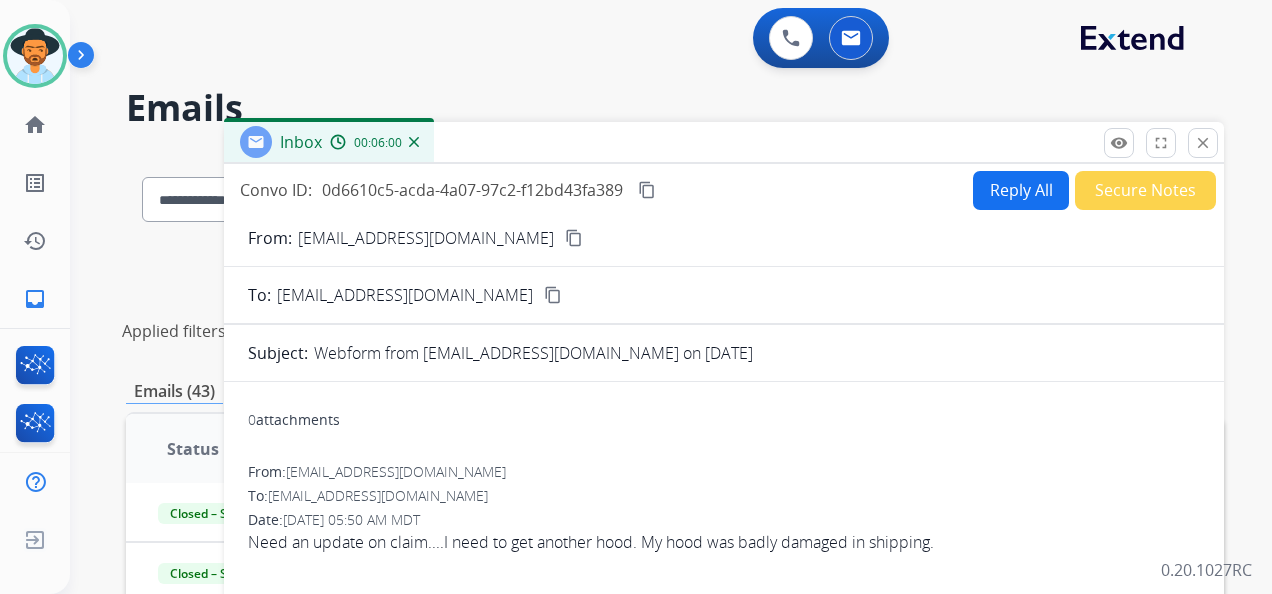 click on "Reply All" at bounding box center (1021, 190) 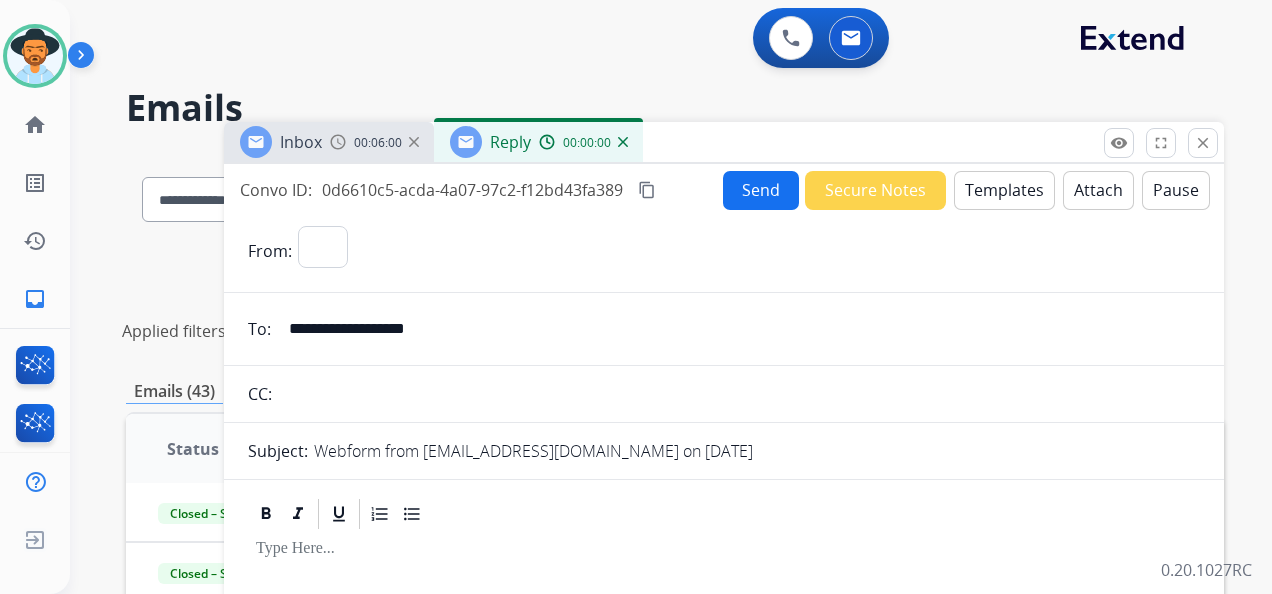 select on "**********" 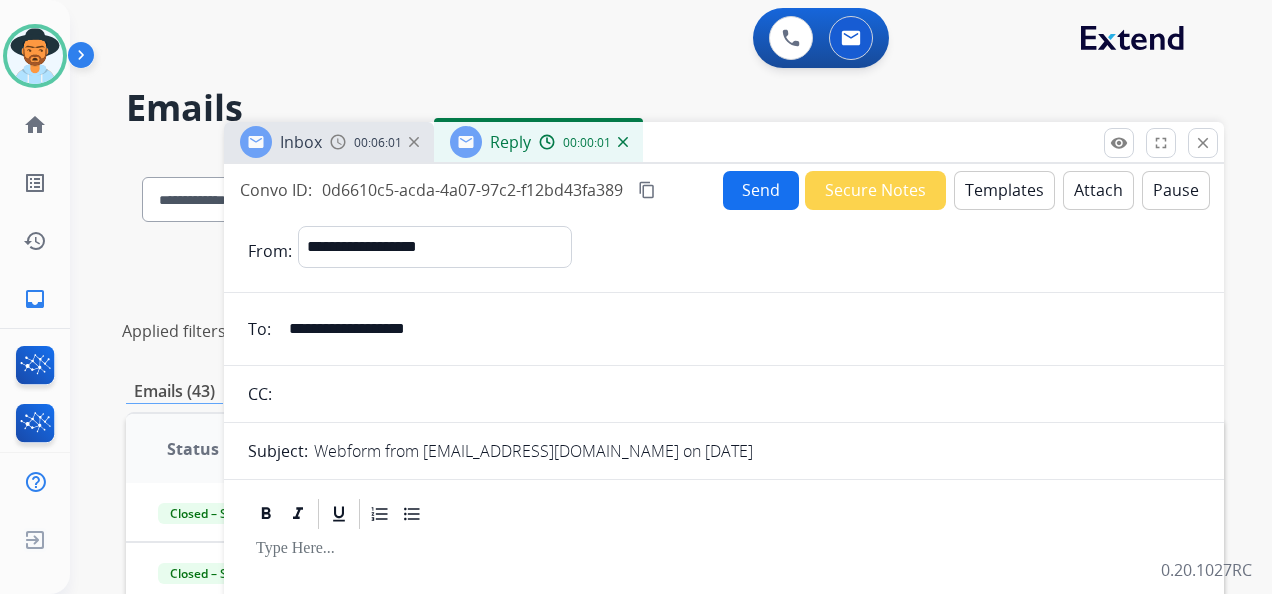 click on "Templates" at bounding box center (1004, 190) 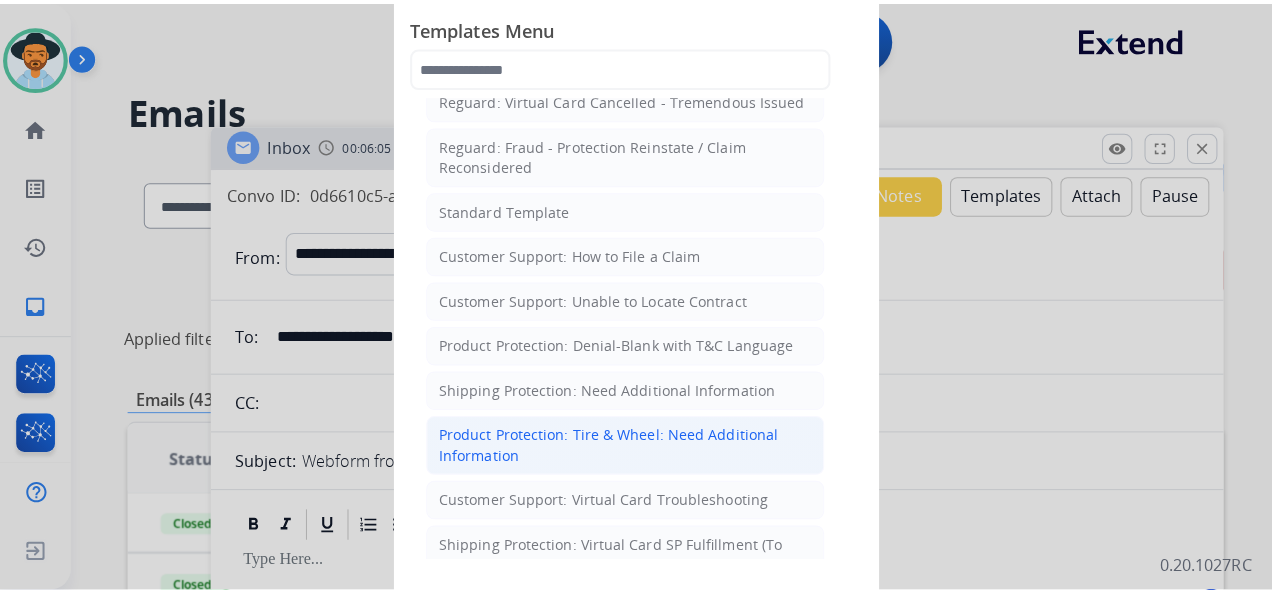 scroll, scrollTop: 300, scrollLeft: 0, axis: vertical 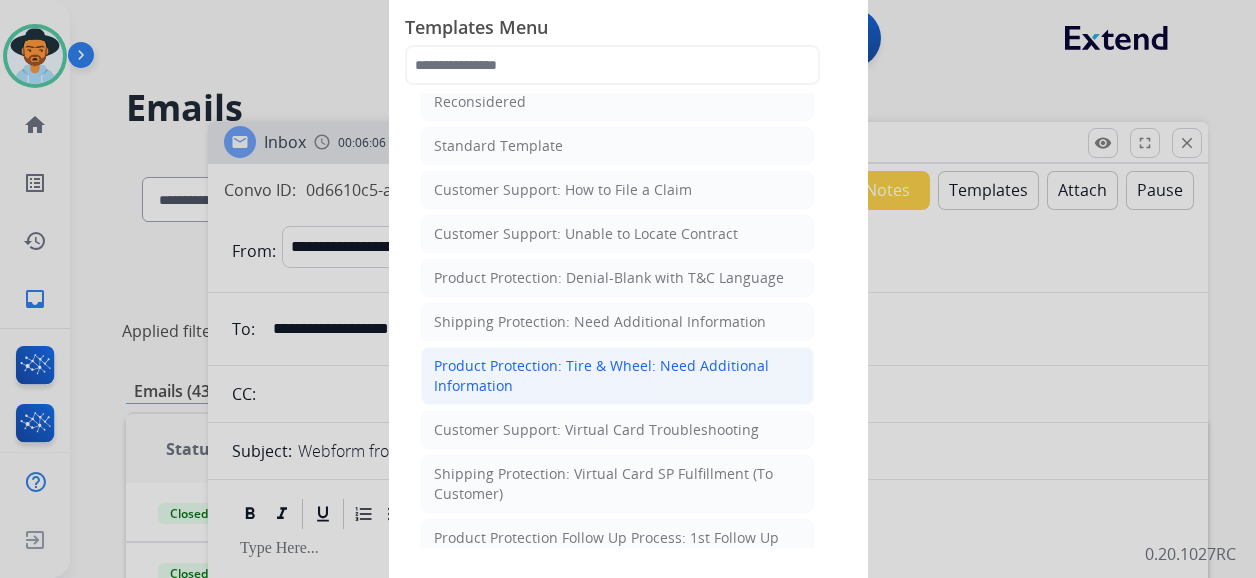 click on "Product Protection: Tire & Wheel: Need Additional Information" 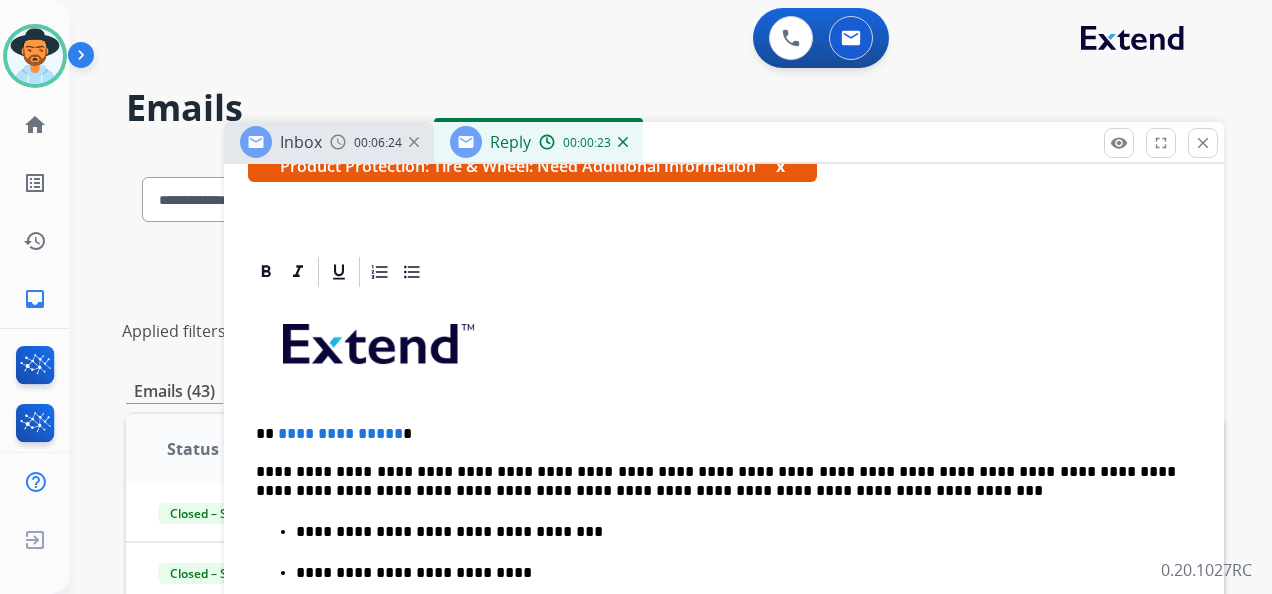 scroll, scrollTop: 400, scrollLeft: 0, axis: vertical 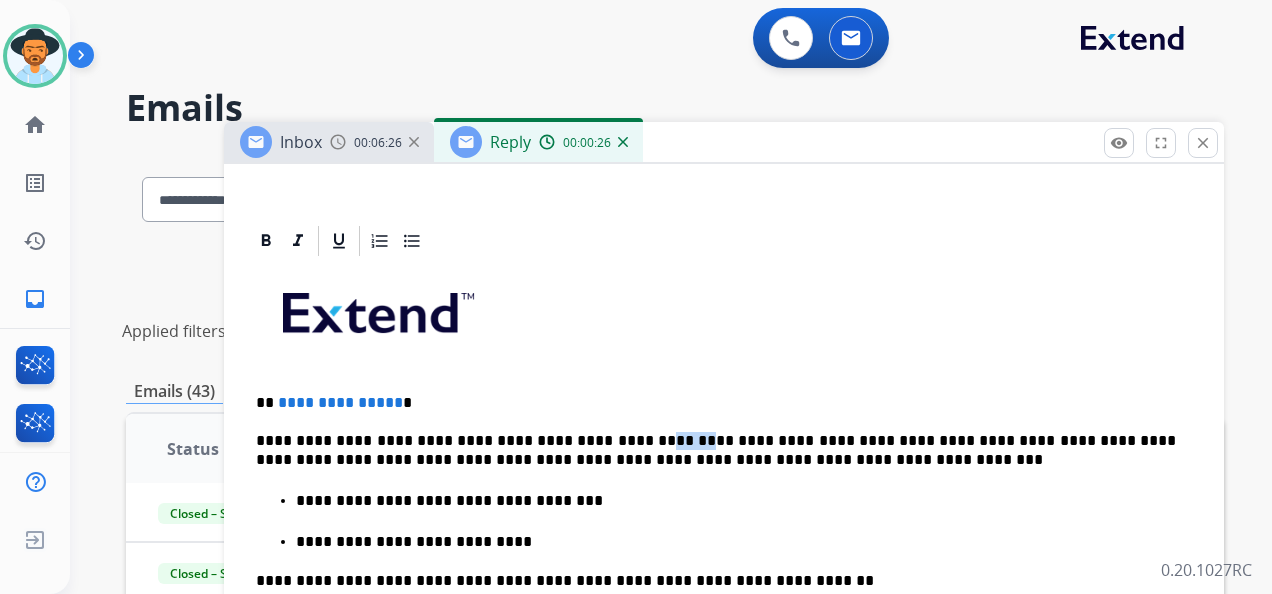 drag, startPoint x: 622, startPoint y: 438, endPoint x: 638, endPoint y: 430, distance: 17.888544 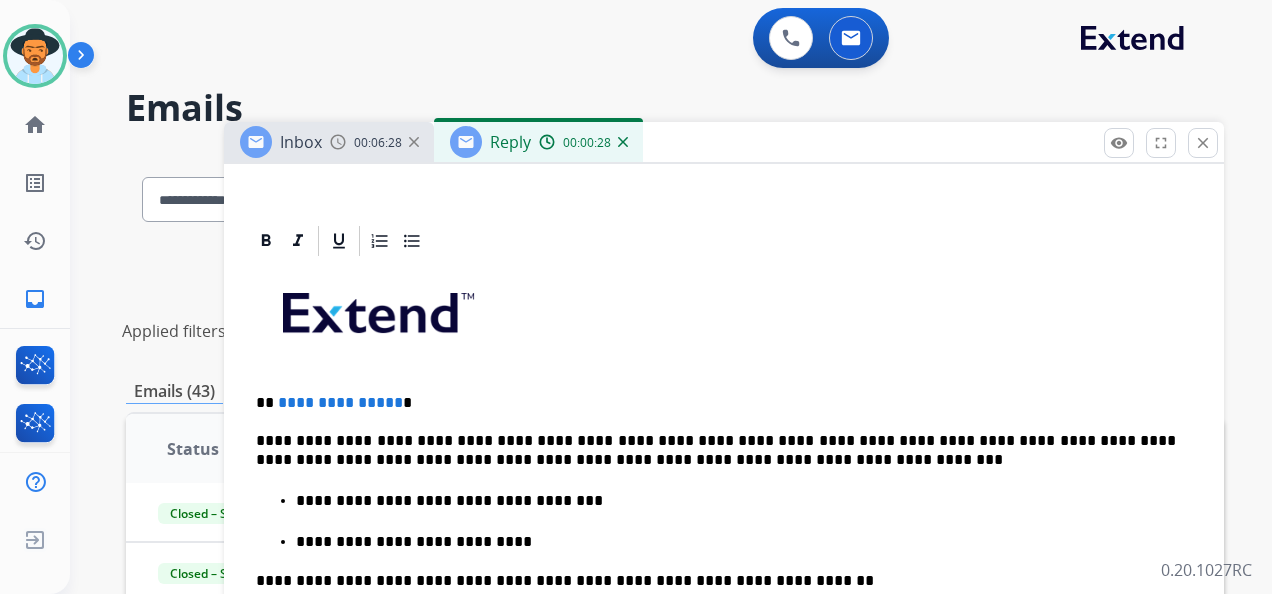 type 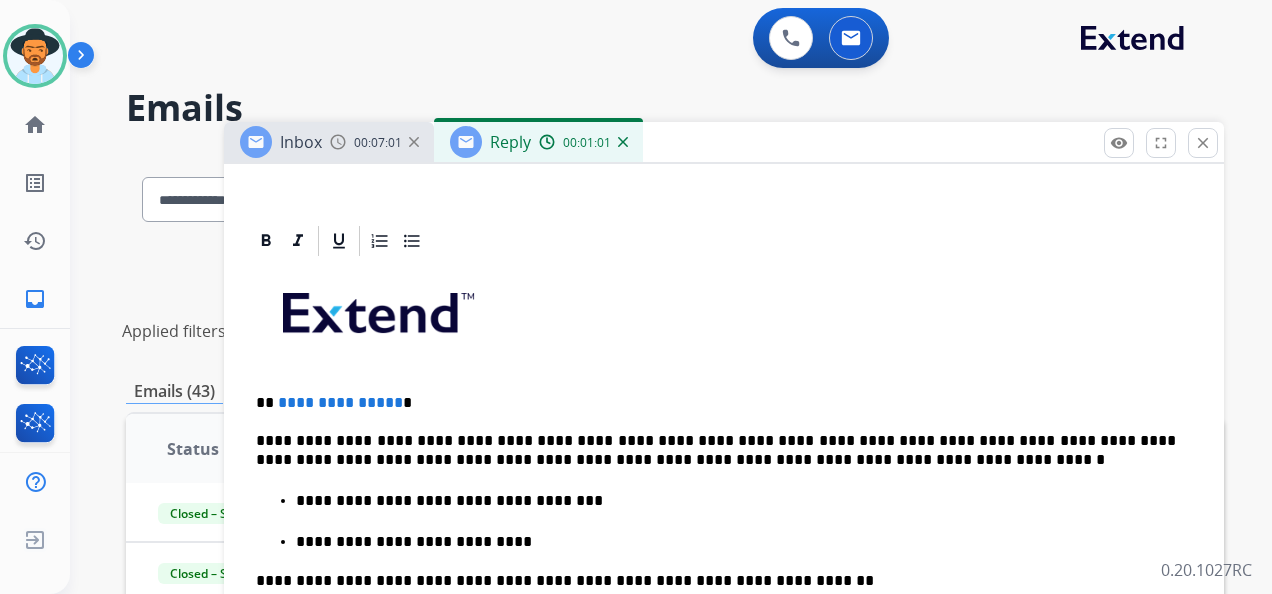 click on "**********" at bounding box center (340, 402) 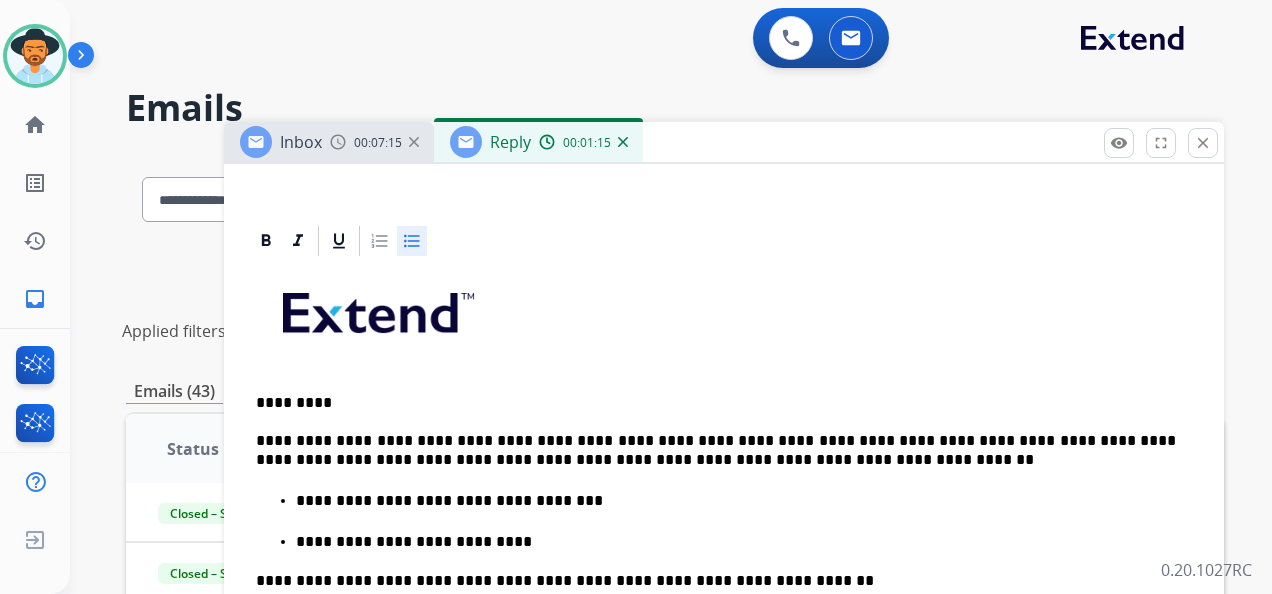 click on "**********" at bounding box center (736, 501) 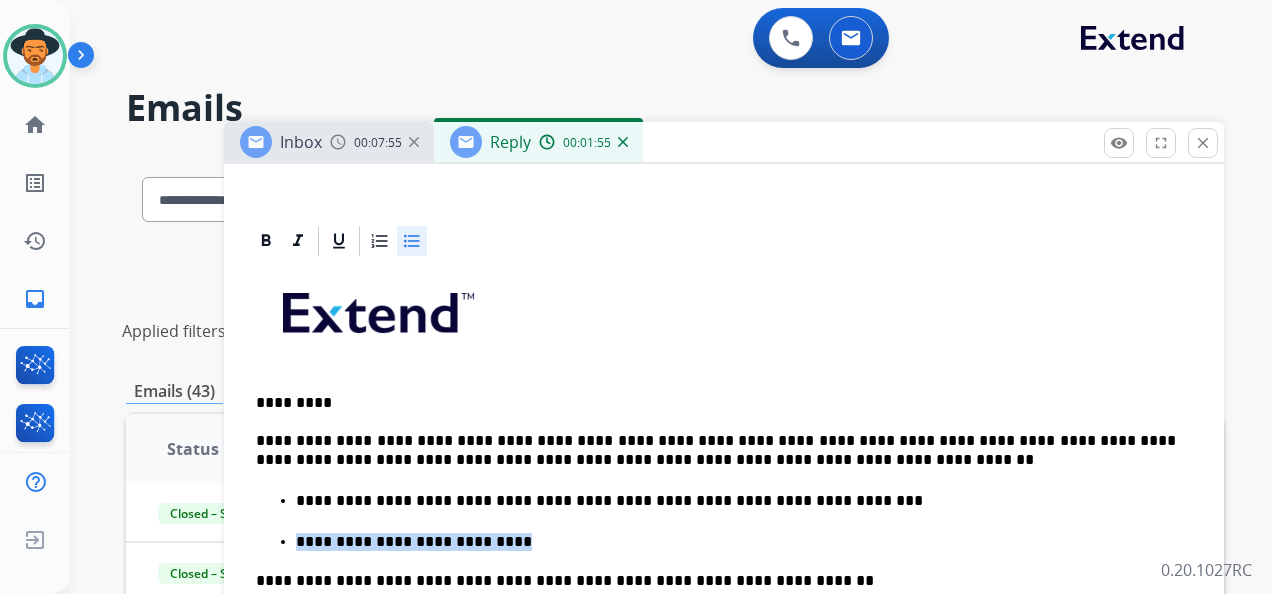 drag, startPoint x: 498, startPoint y: 535, endPoint x: 291, endPoint y: 556, distance: 208.06248 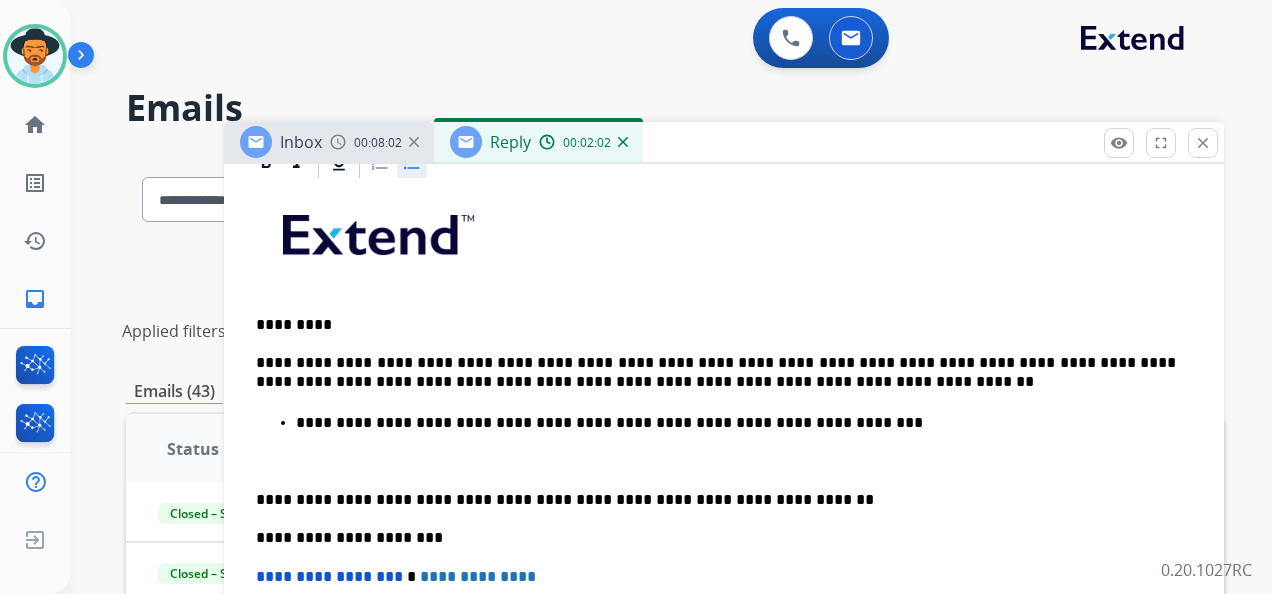 scroll, scrollTop: 479, scrollLeft: 0, axis: vertical 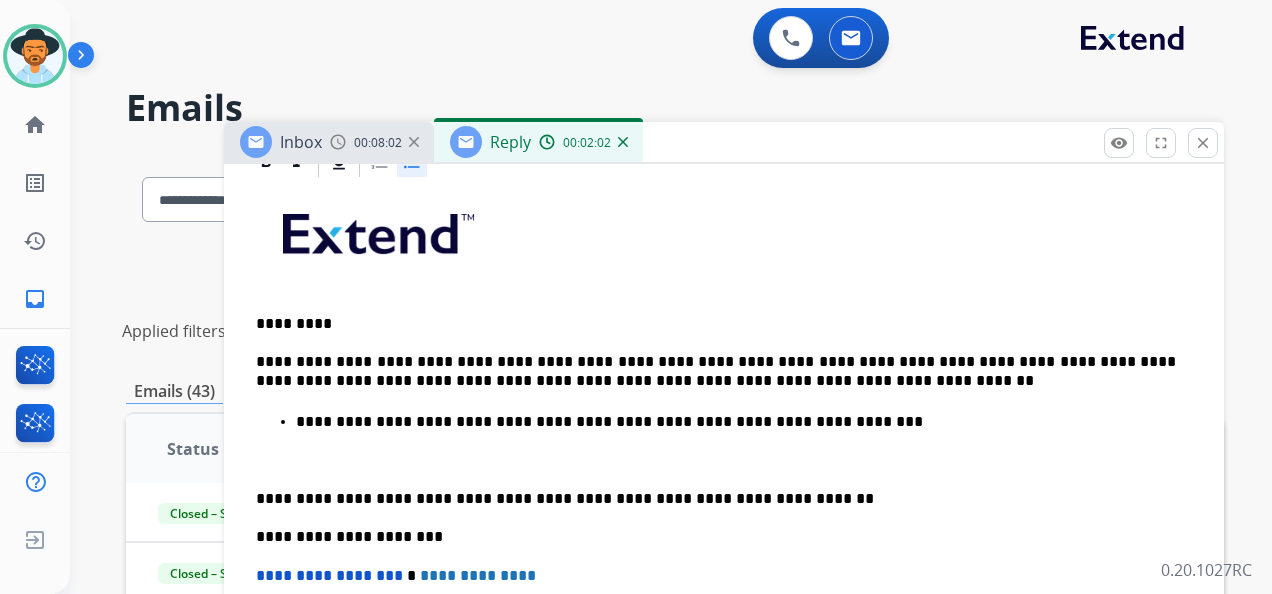 click on "**********" at bounding box center [724, 506] 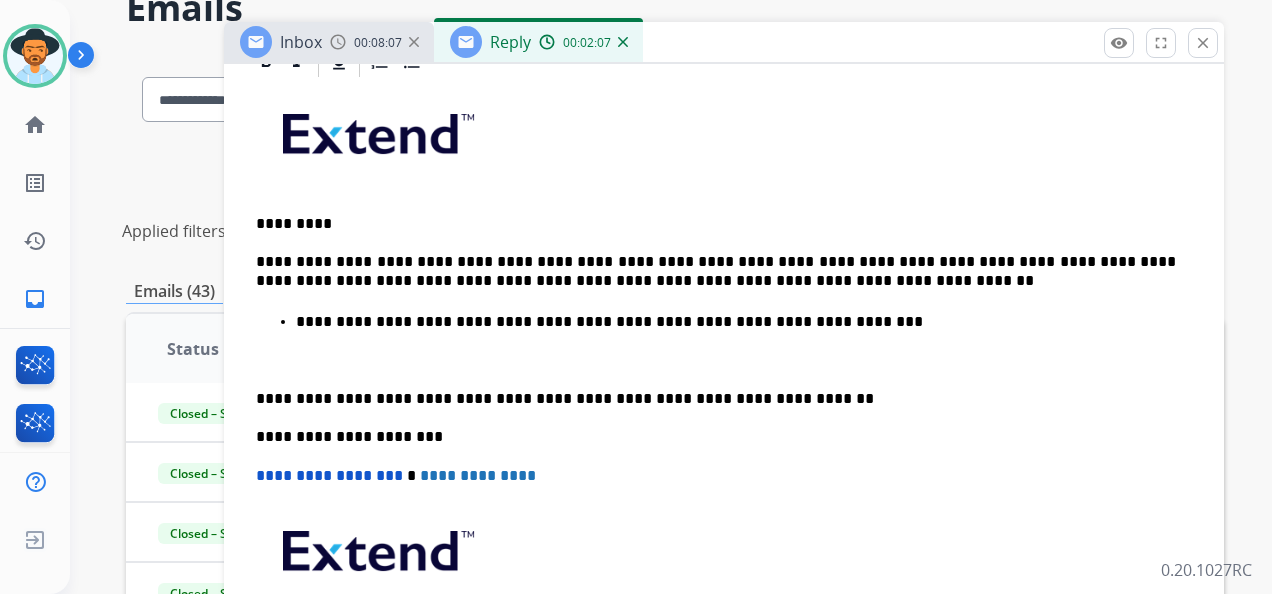 scroll, scrollTop: 200, scrollLeft: 0, axis: vertical 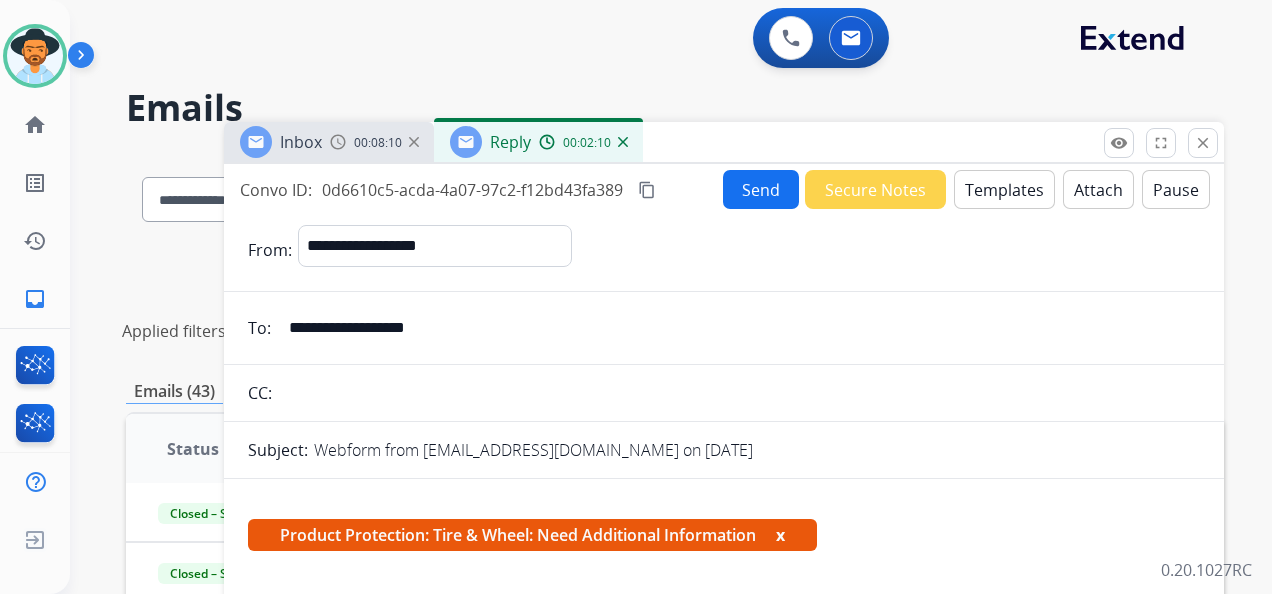 click on "Send" at bounding box center [761, 189] 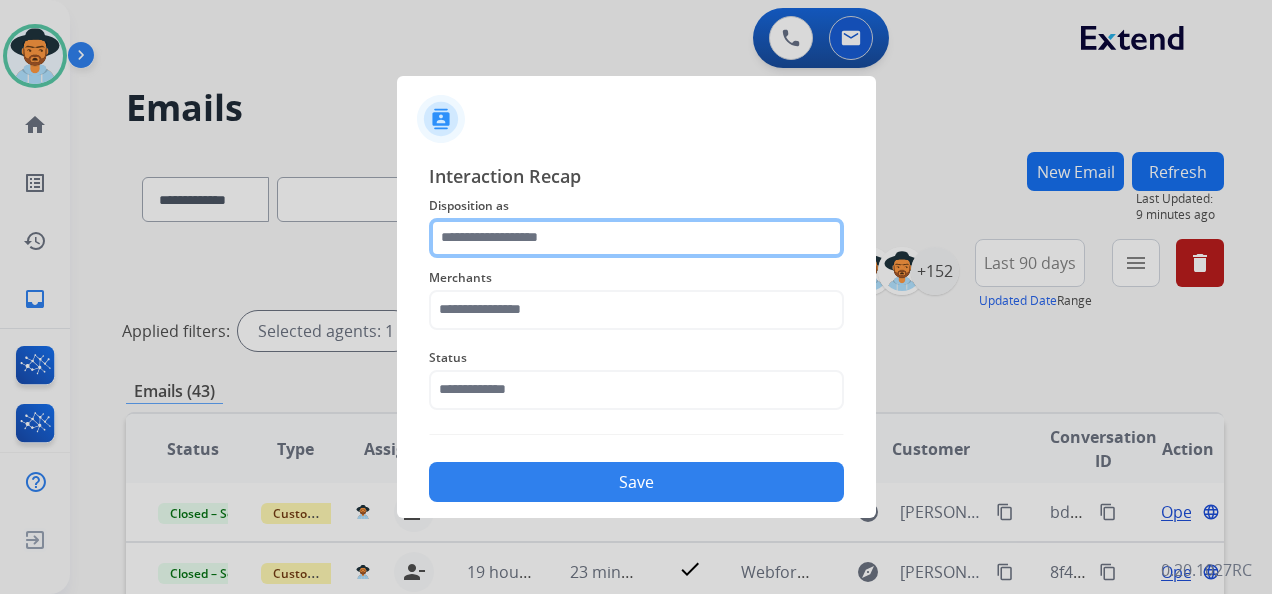click 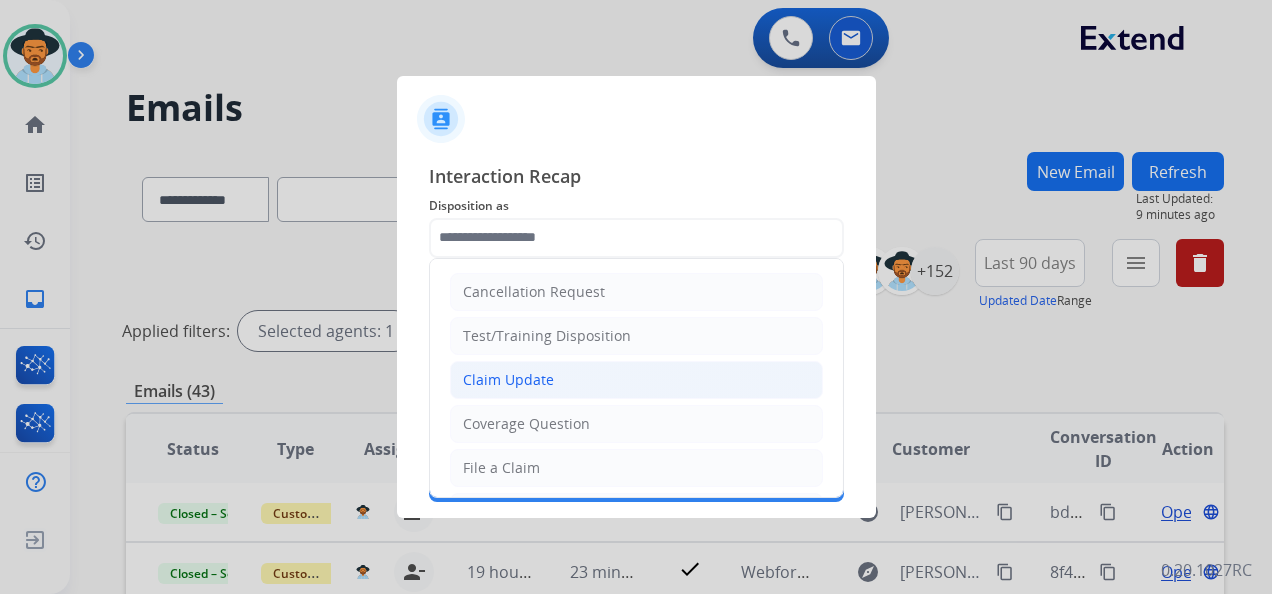 click on "Claim Update" 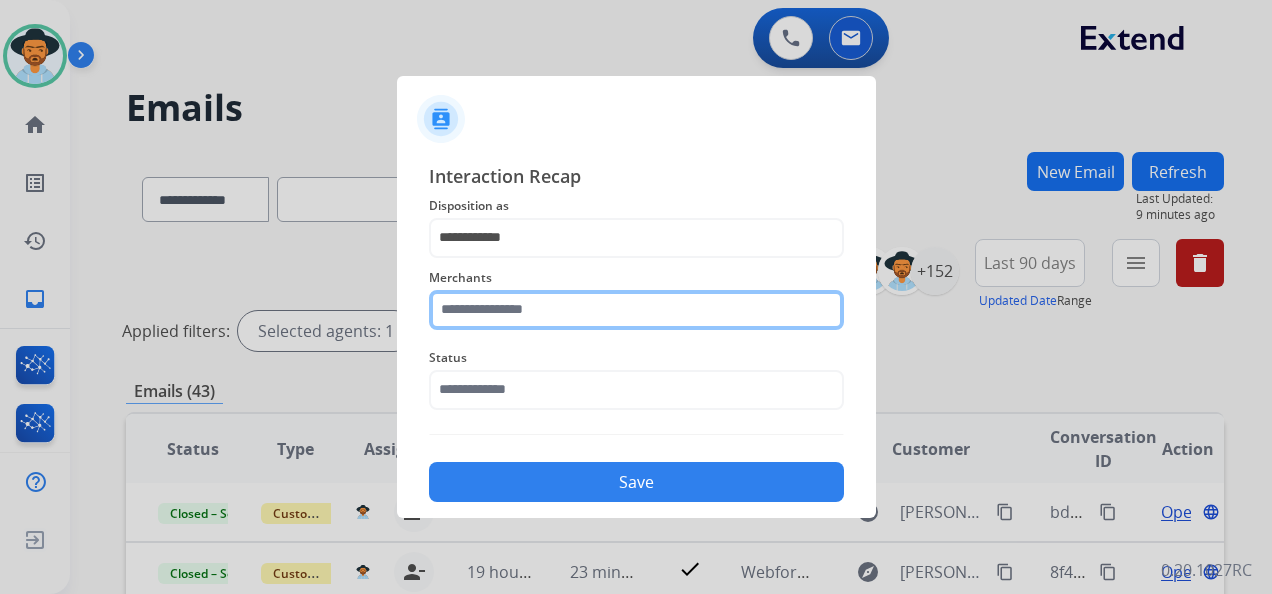 click 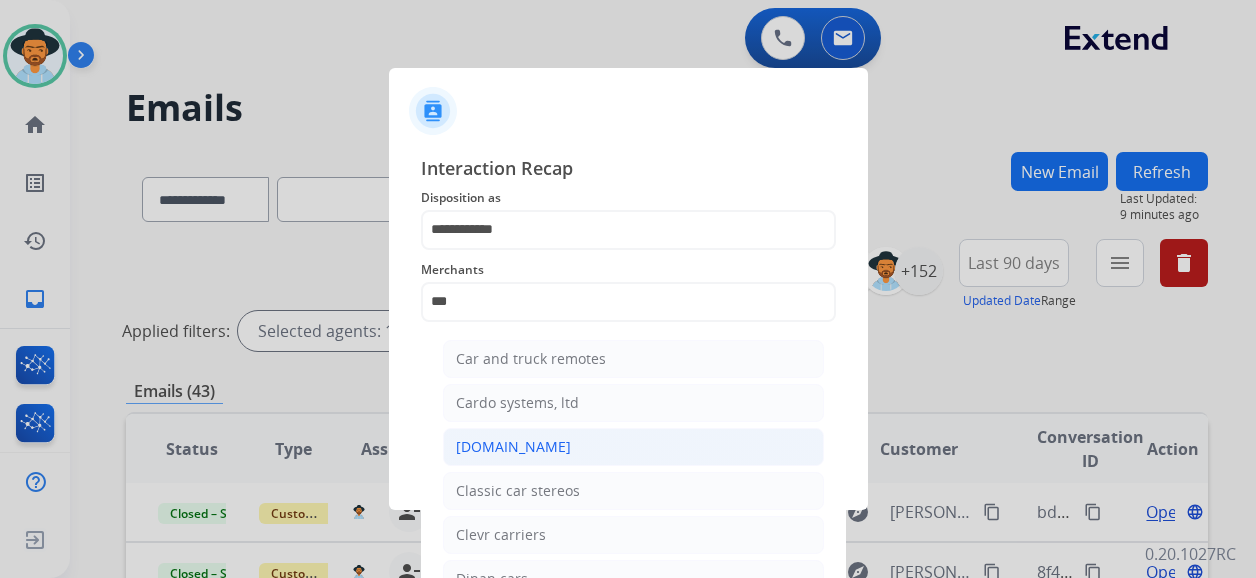 click on "[DOMAIN_NAME]" 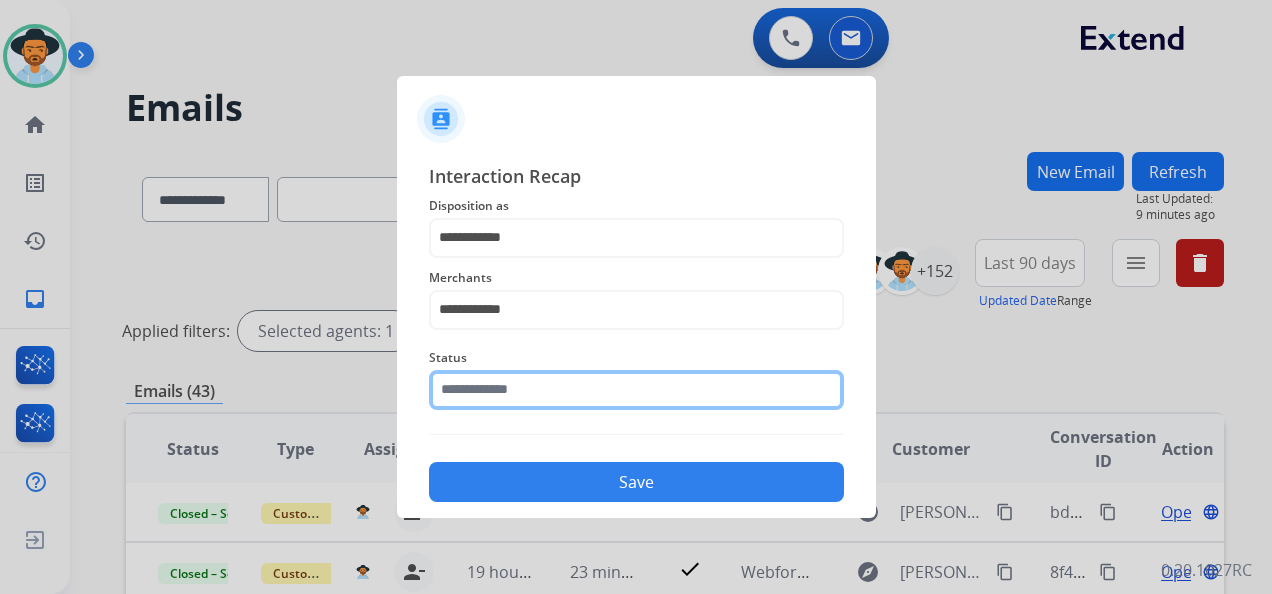 click 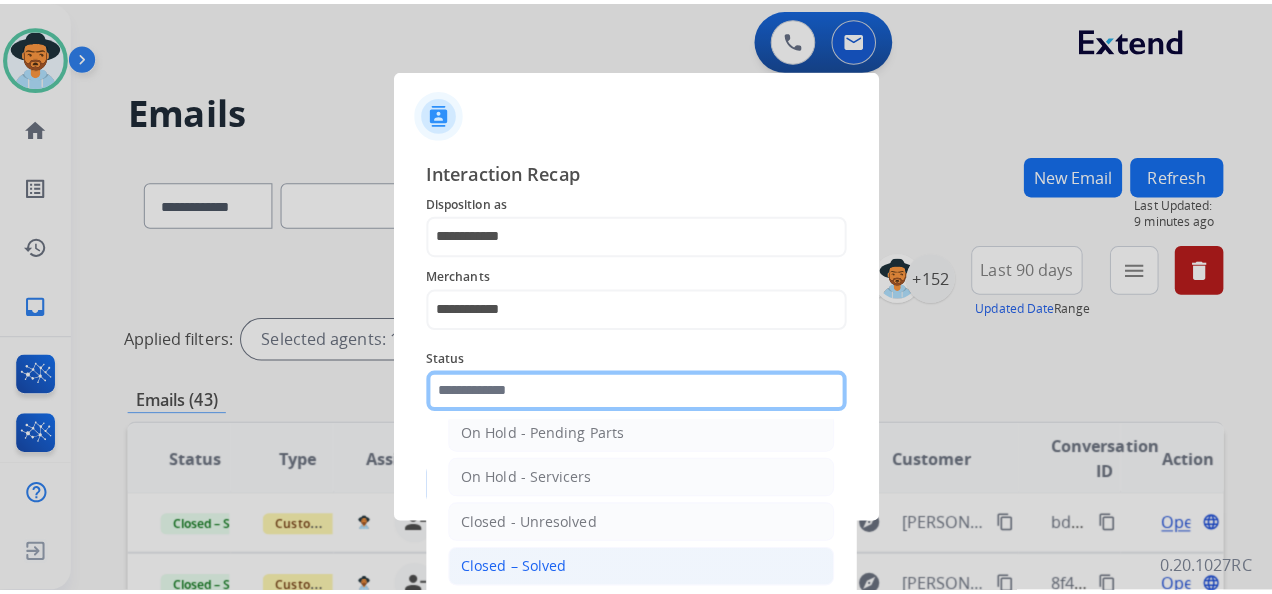 scroll, scrollTop: 114, scrollLeft: 0, axis: vertical 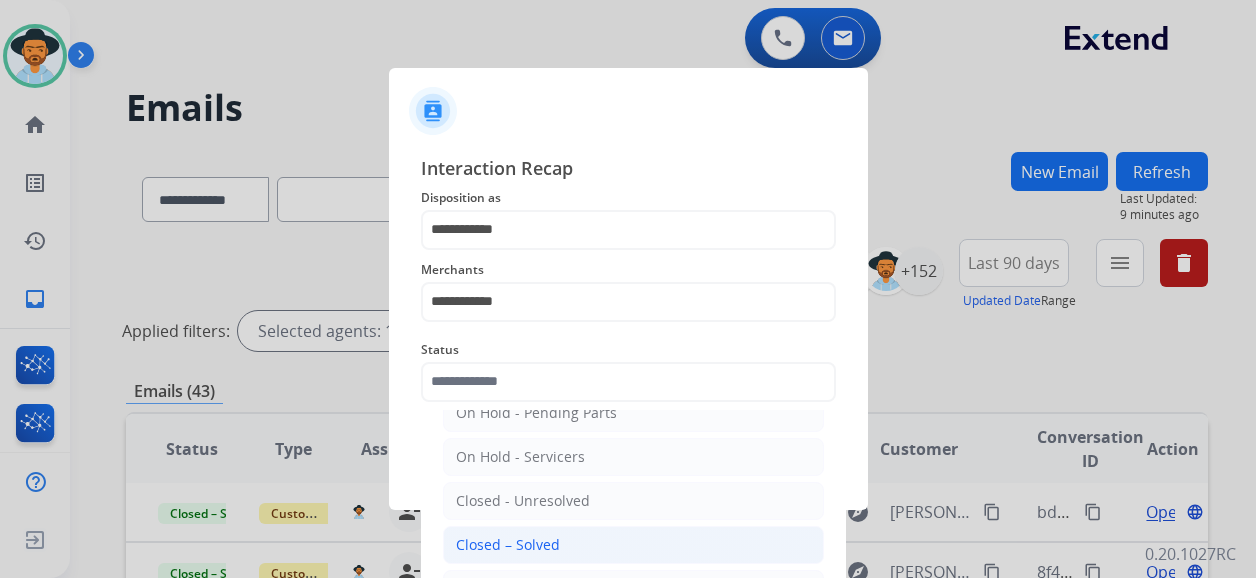 click on "Closed – Solved" 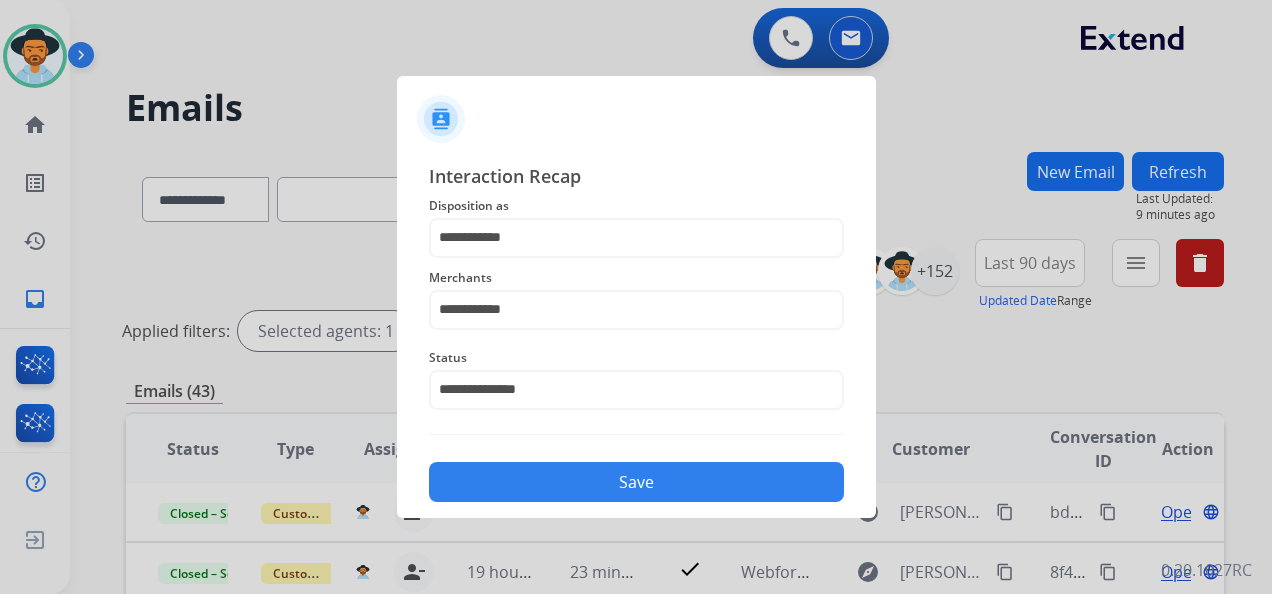 click on "Save" 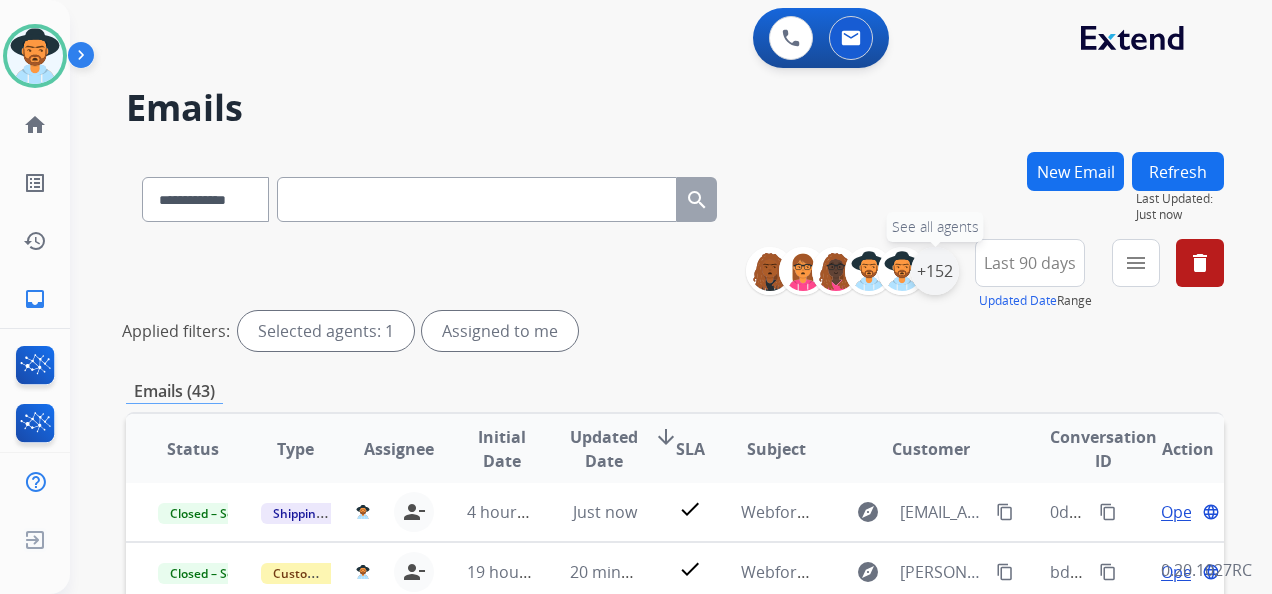 click on "+152" at bounding box center (935, 271) 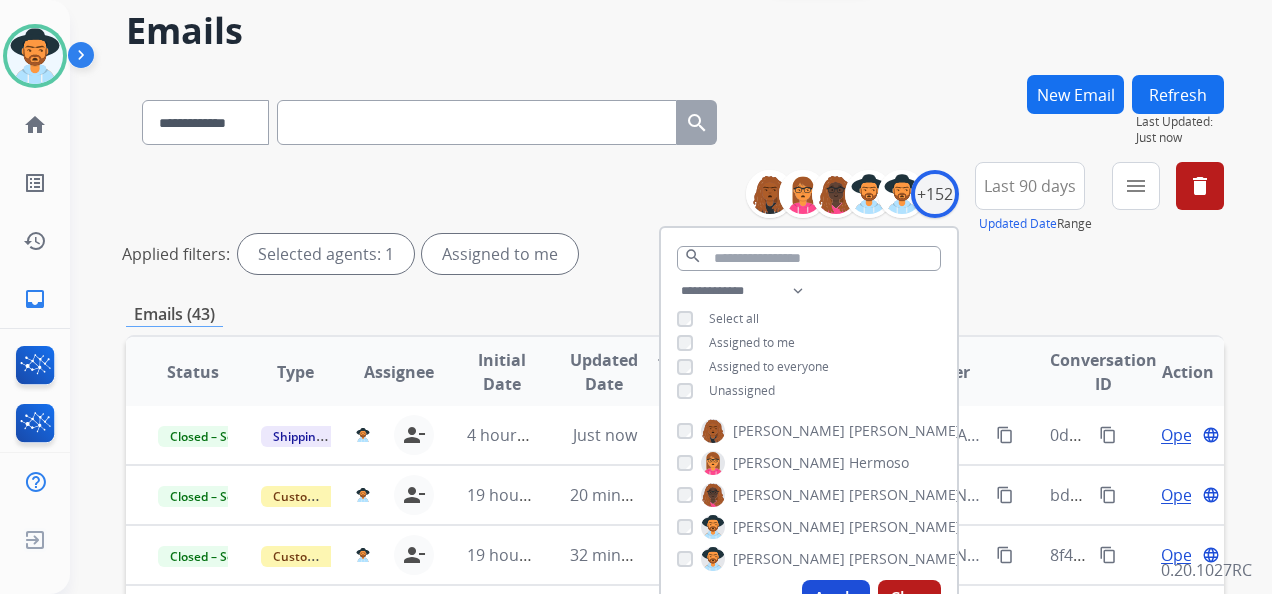 scroll, scrollTop: 200, scrollLeft: 0, axis: vertical 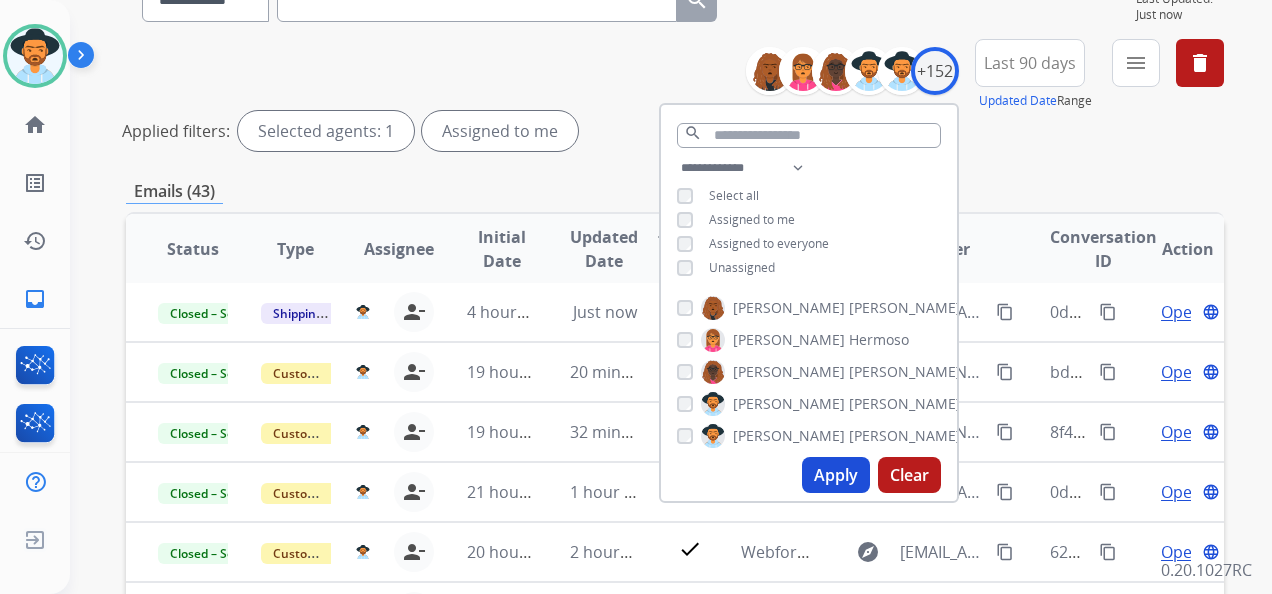 click on "Apply" at bounding box center (836, 475) 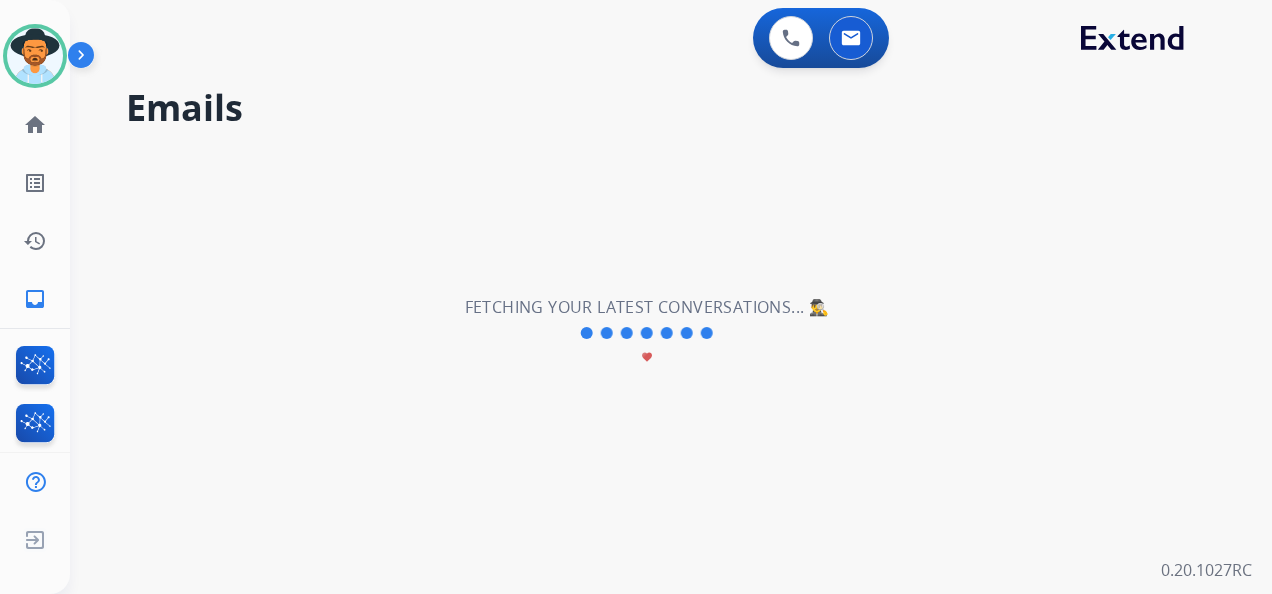 scroll, scrollTop: 0, scrollLeft: 0, axis: both 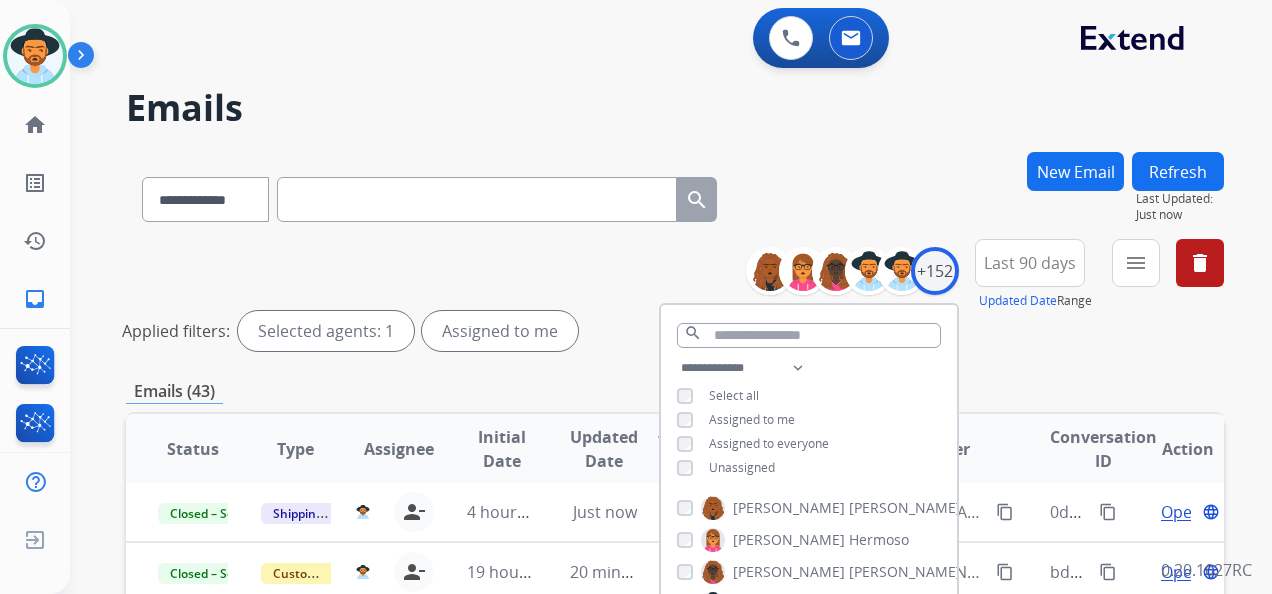 click on "Emails (43)" at bounding box center [675, 391] 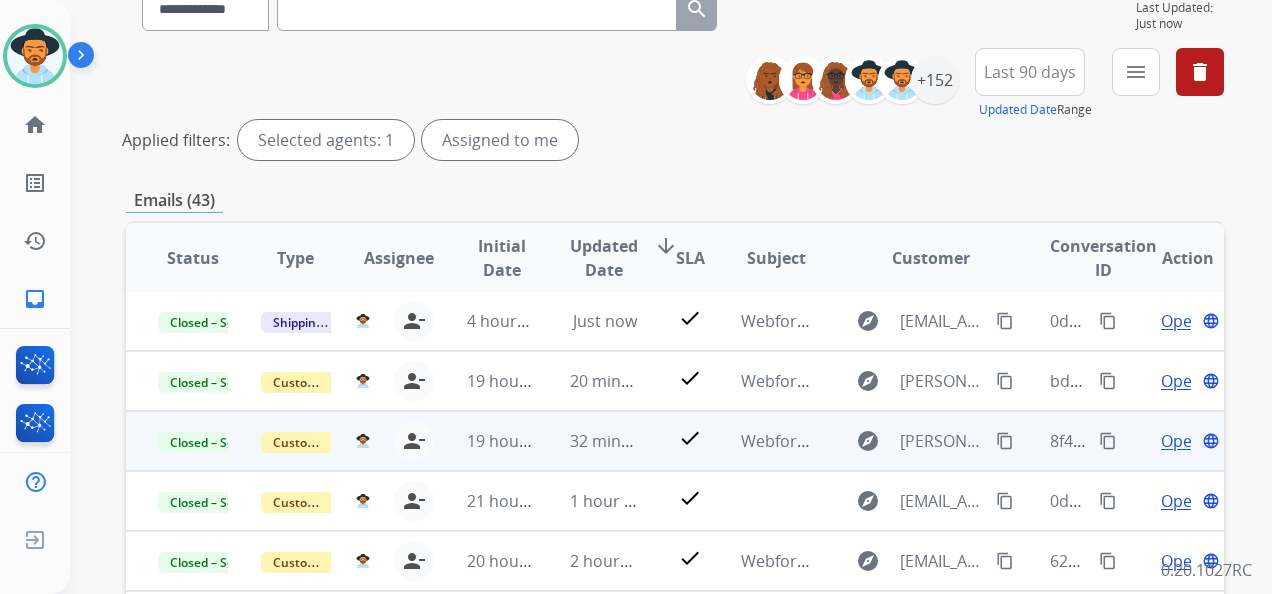 scroll, scrollTop: 200, scrollLeft: 0, axis: vertical 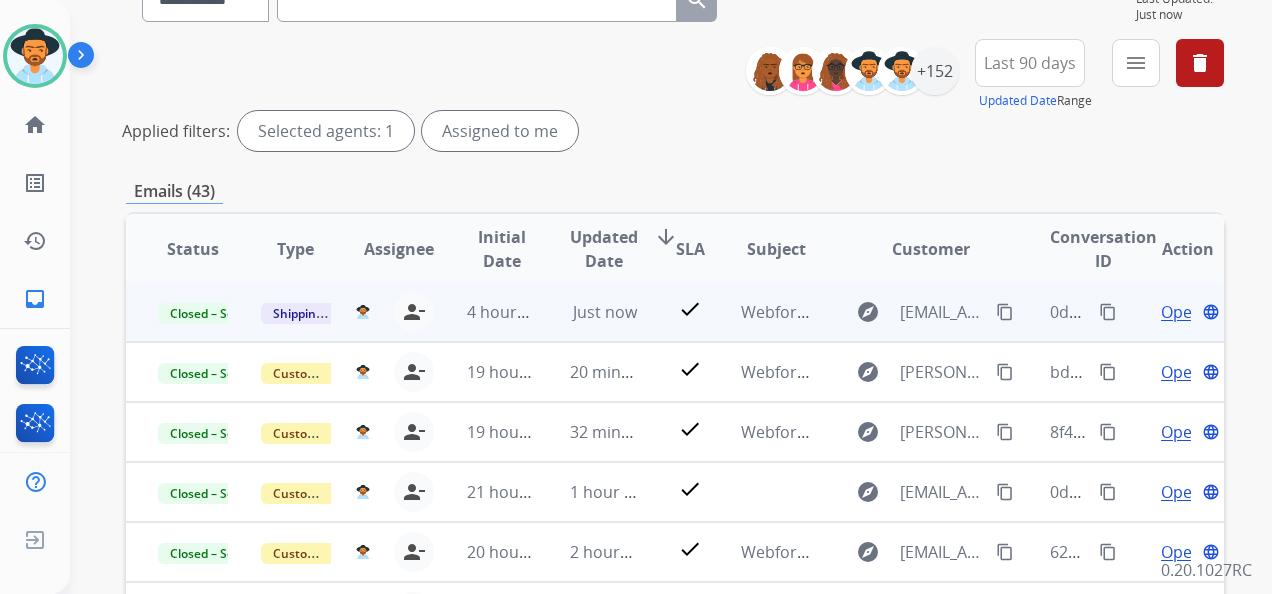 click on "content_copy" at bounding box center (1108, 312) 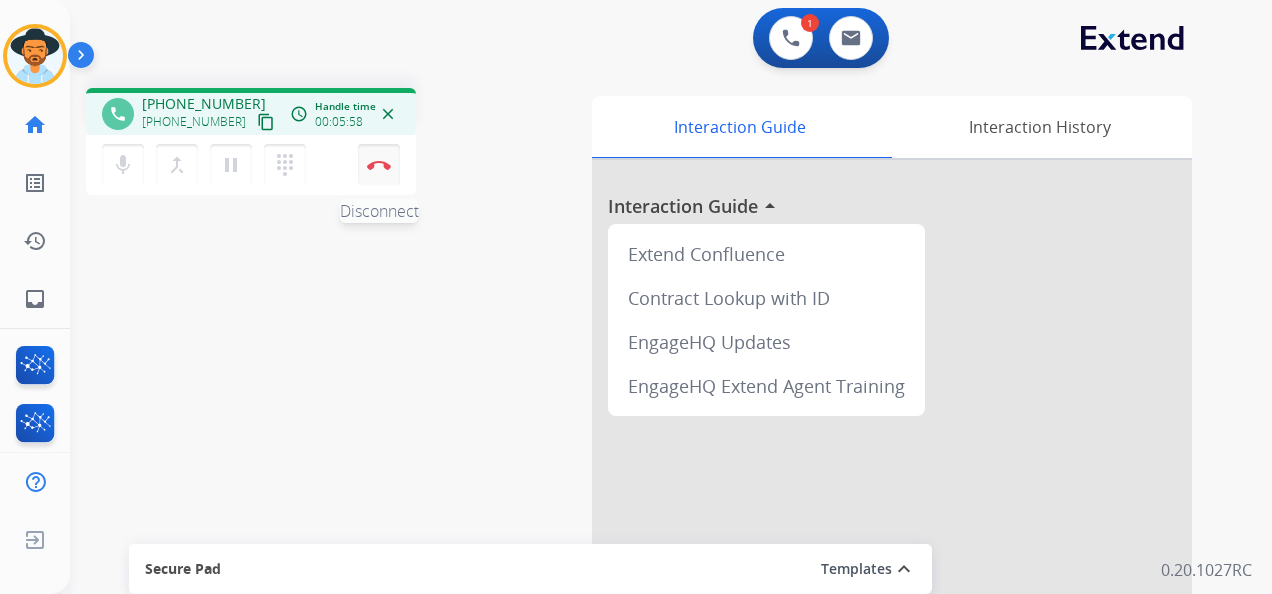 click at bounding box center [379, 165] 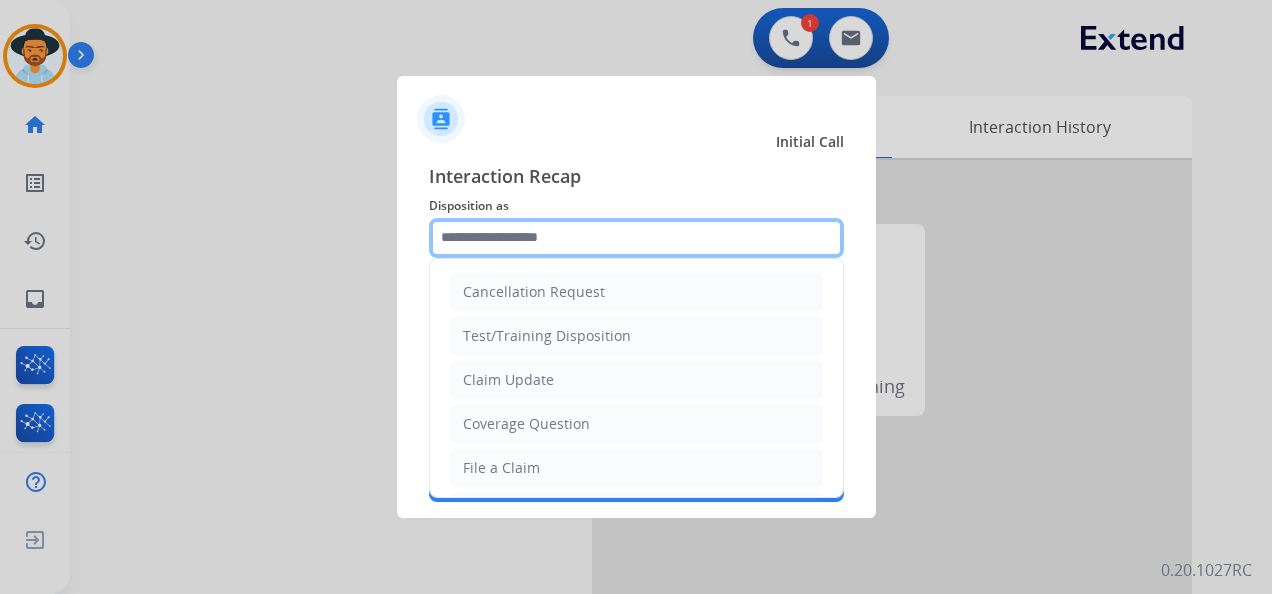 click 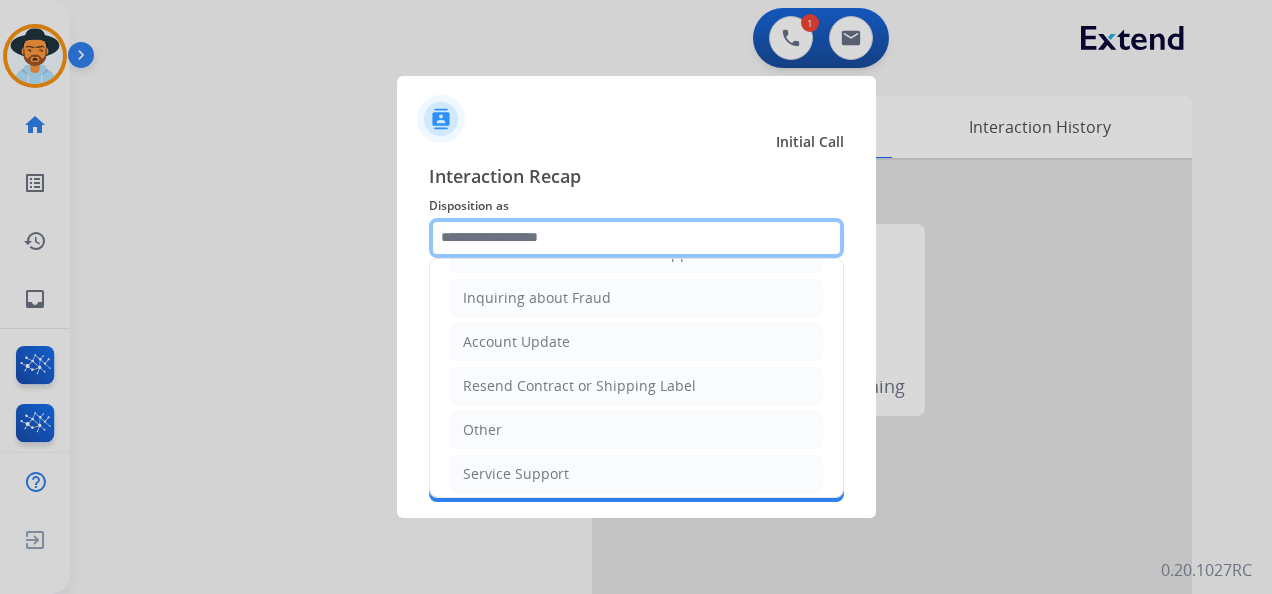 scroll, scrollTop: 303, scrollLeft: 0, axis: vertical 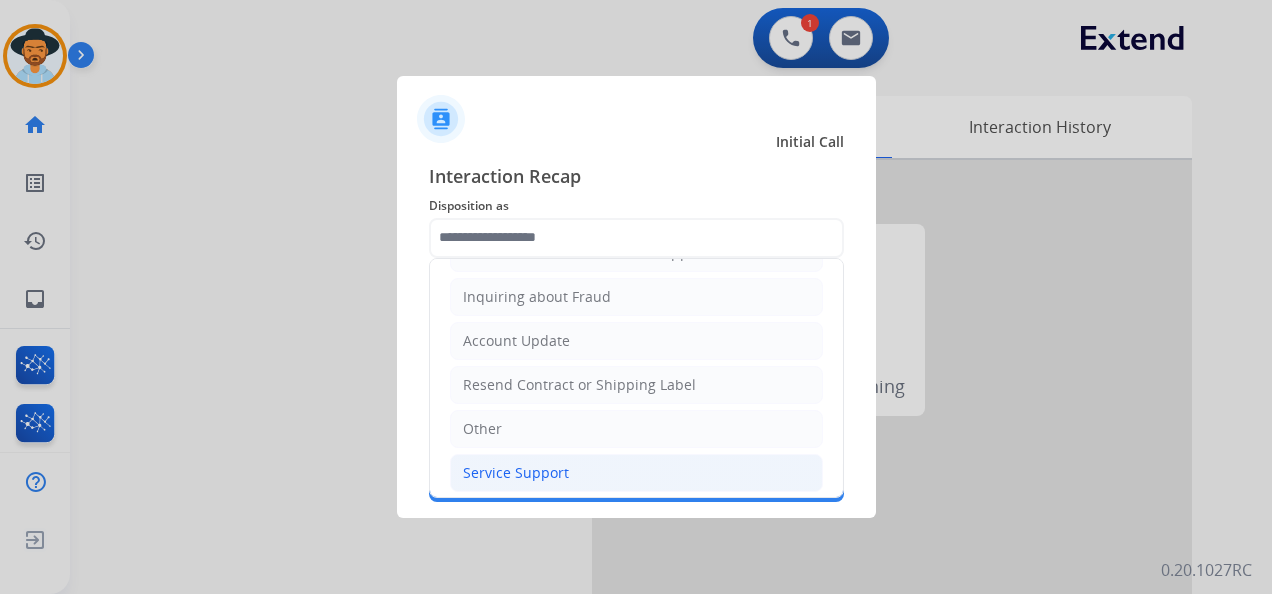 click on "Service Support" 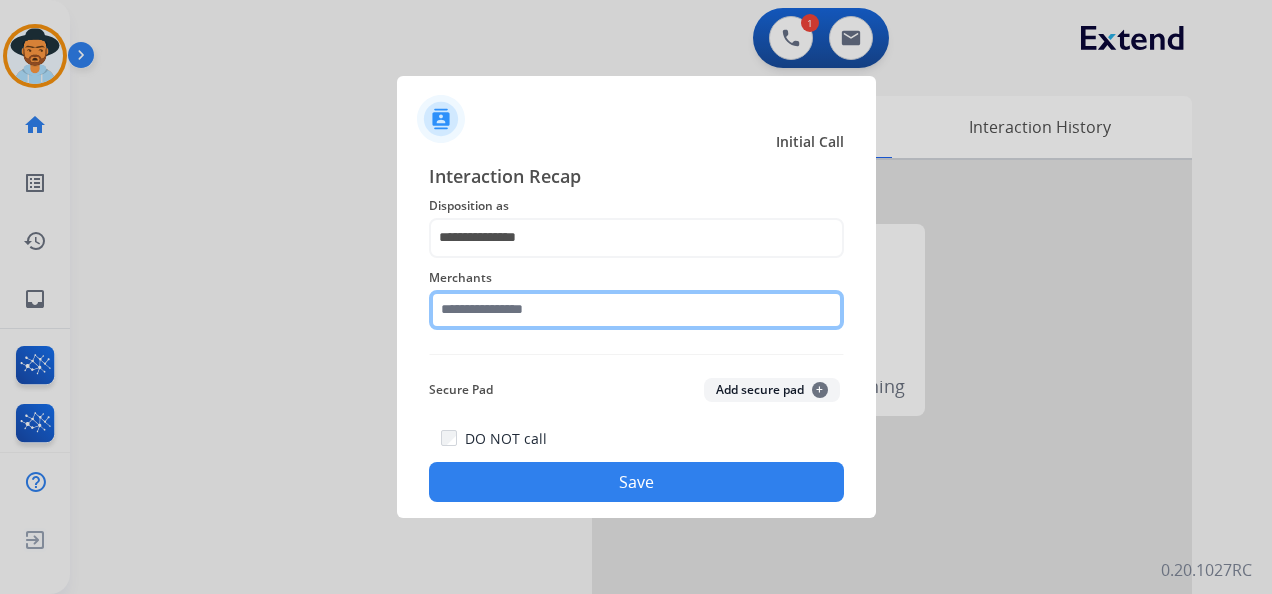 click 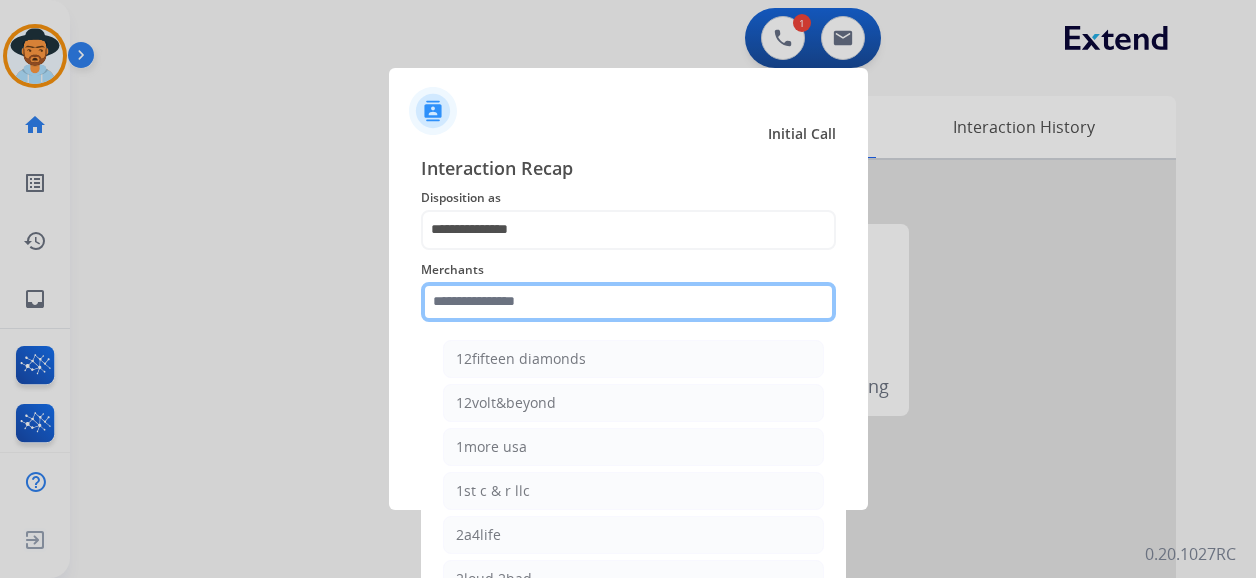 click 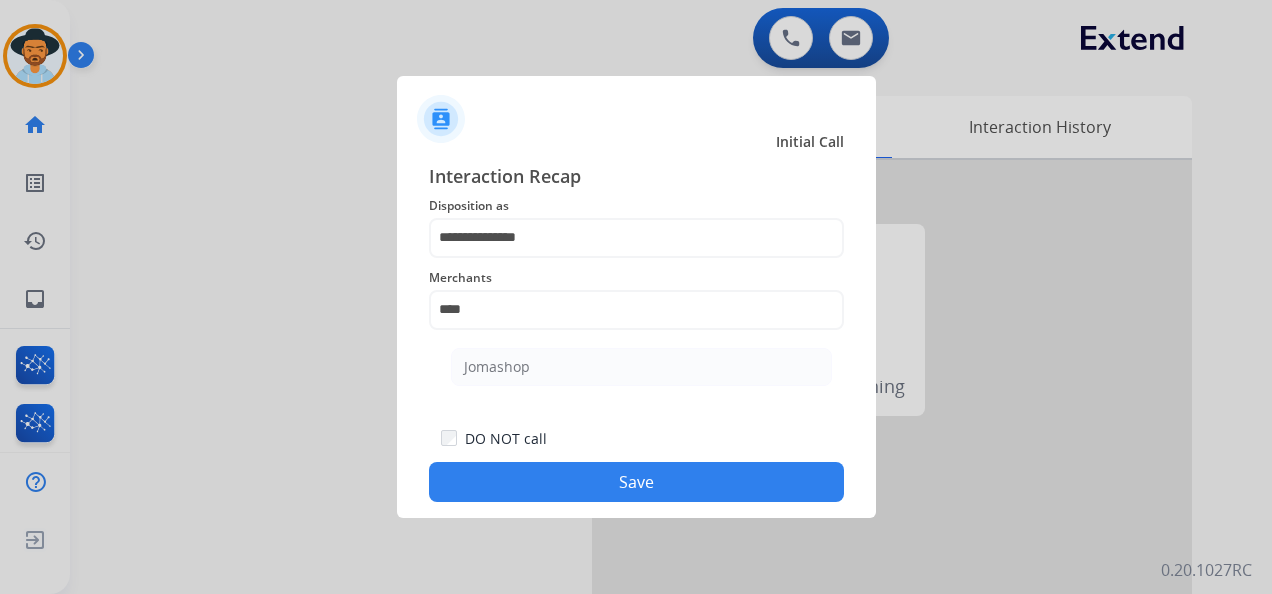 click on "Jomashop" 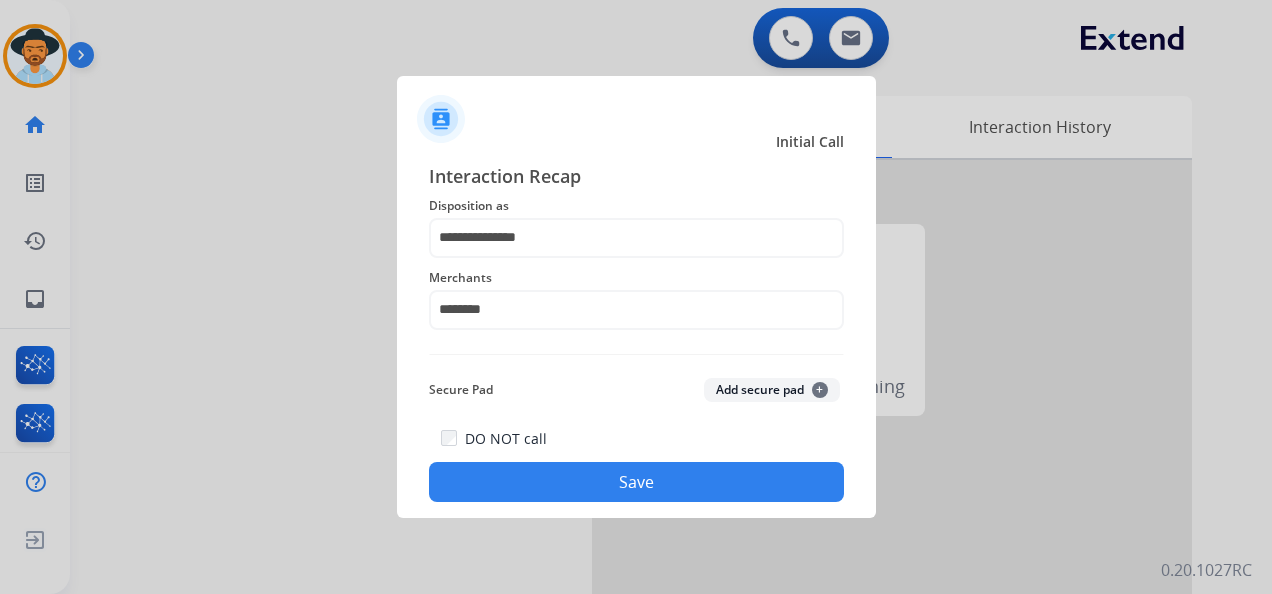 click on "Save" 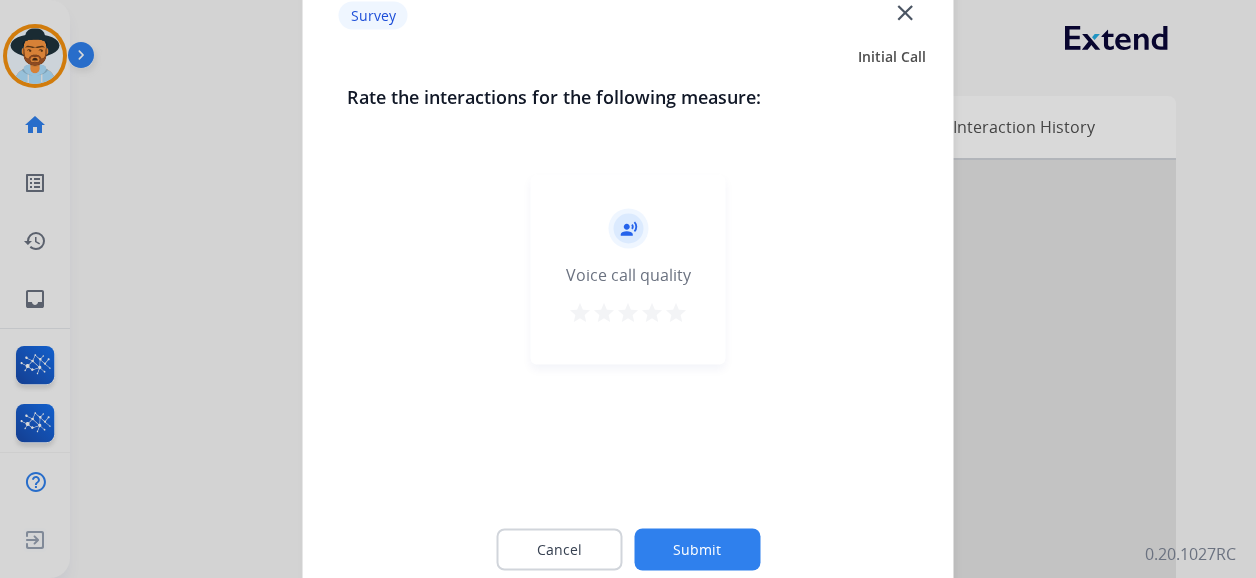 click on "star" at bounding box center (676, 313) 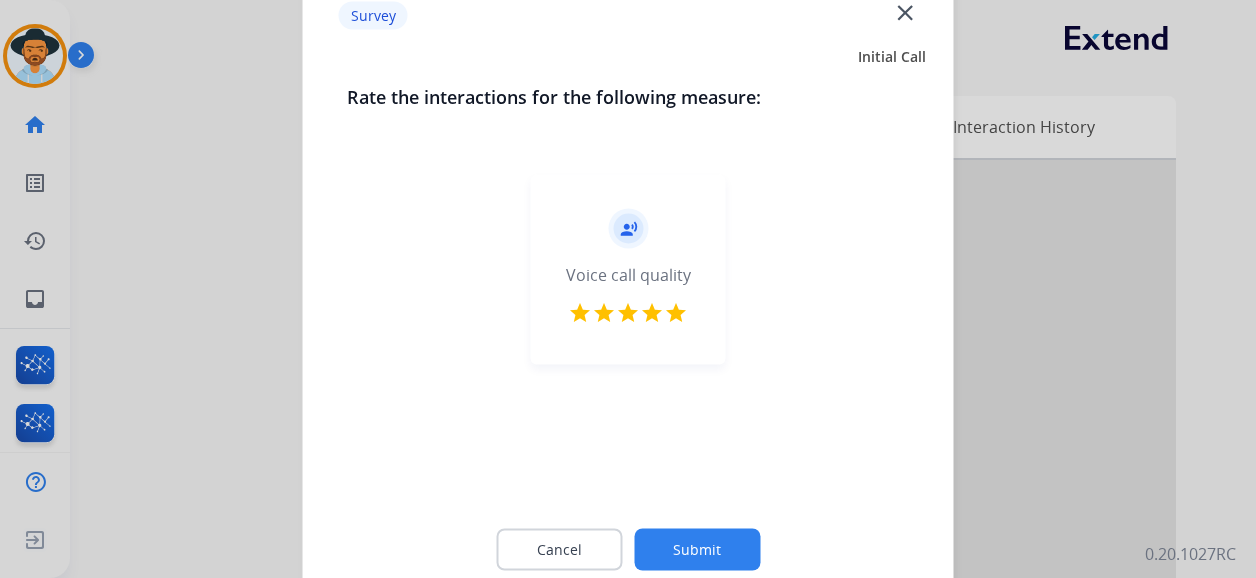 click on "Submit" 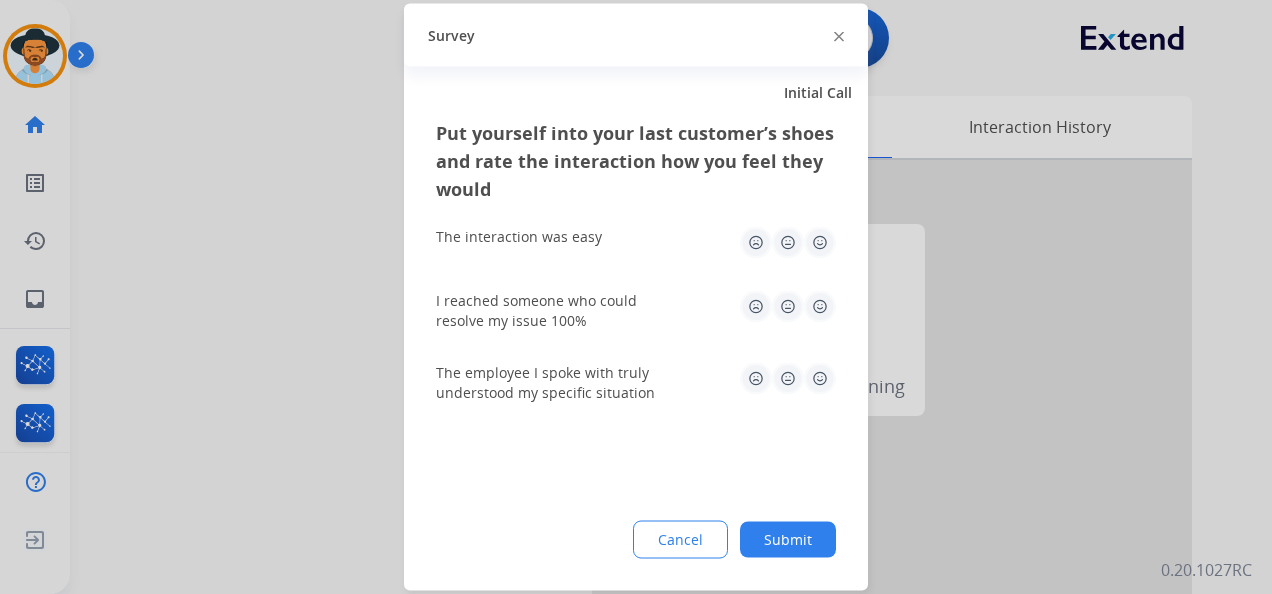 click 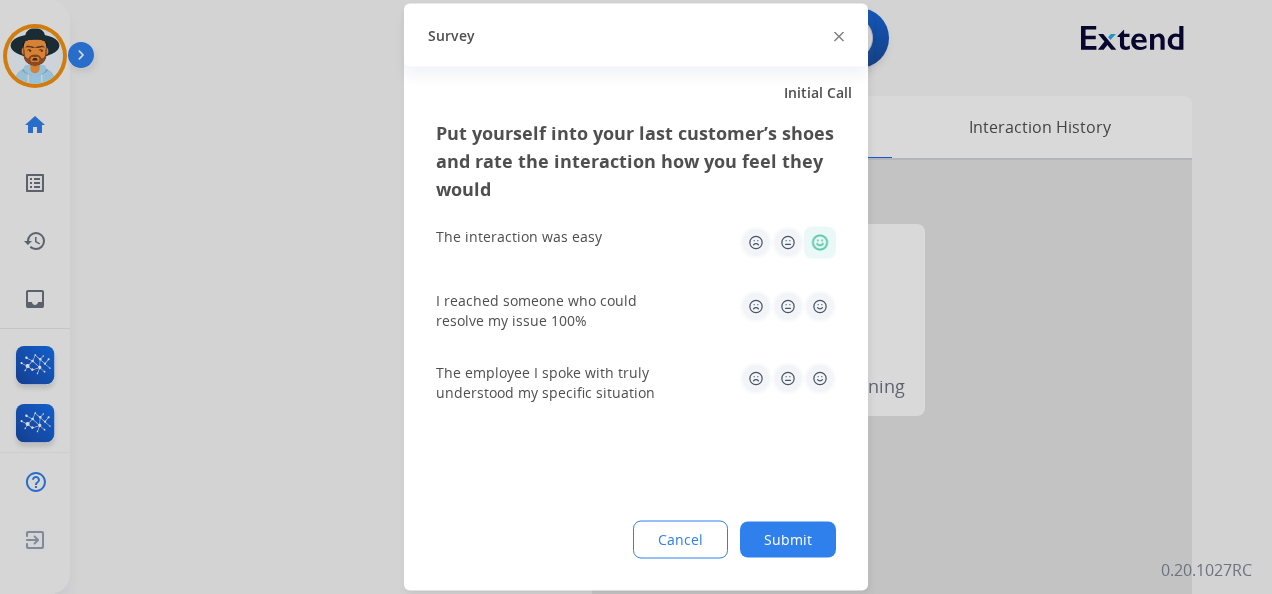 click 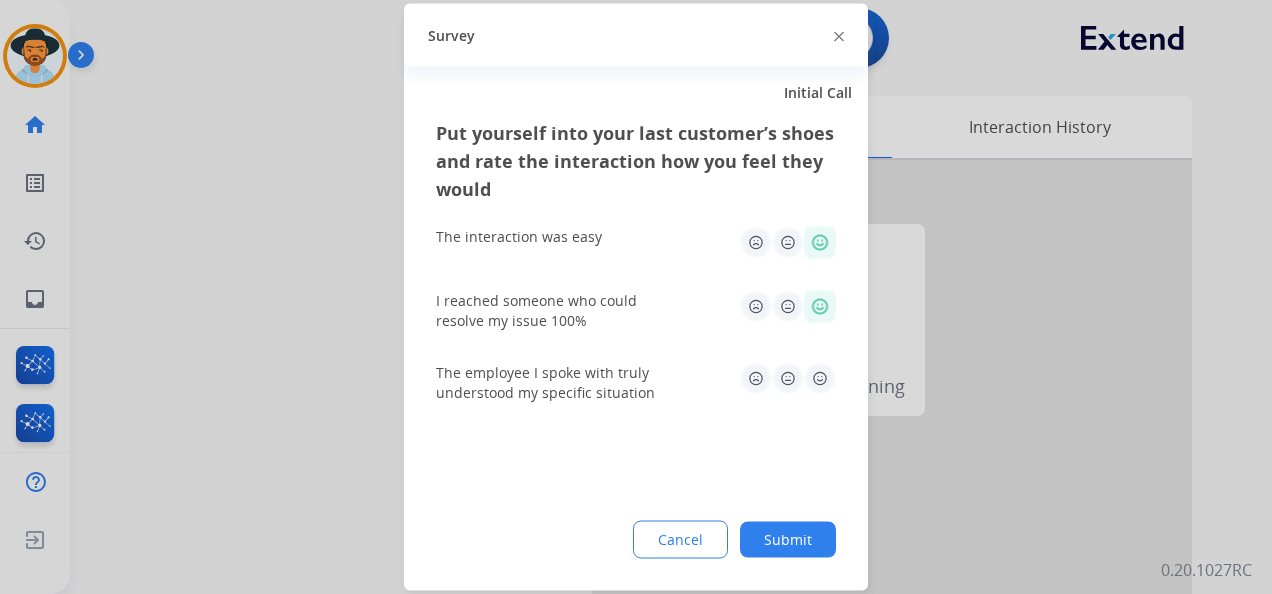 drag, startPoint x: 831, startPoint y: 378, endPoint x: 828, endPoint y: 390, distance: 12.369317 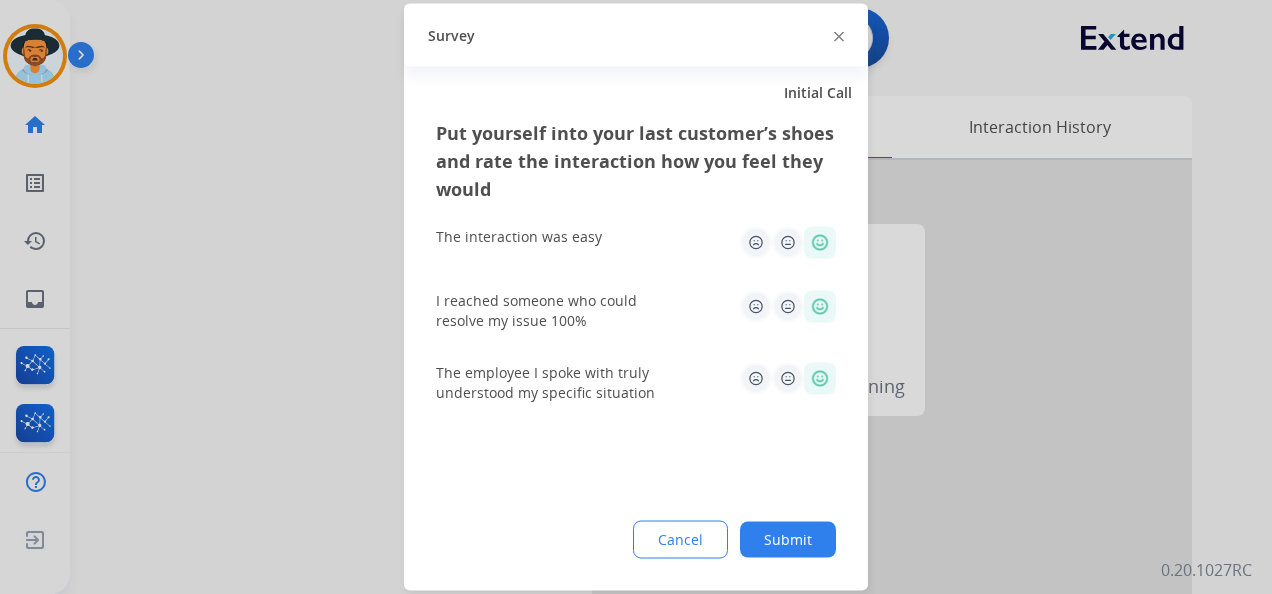 click on "Submit" 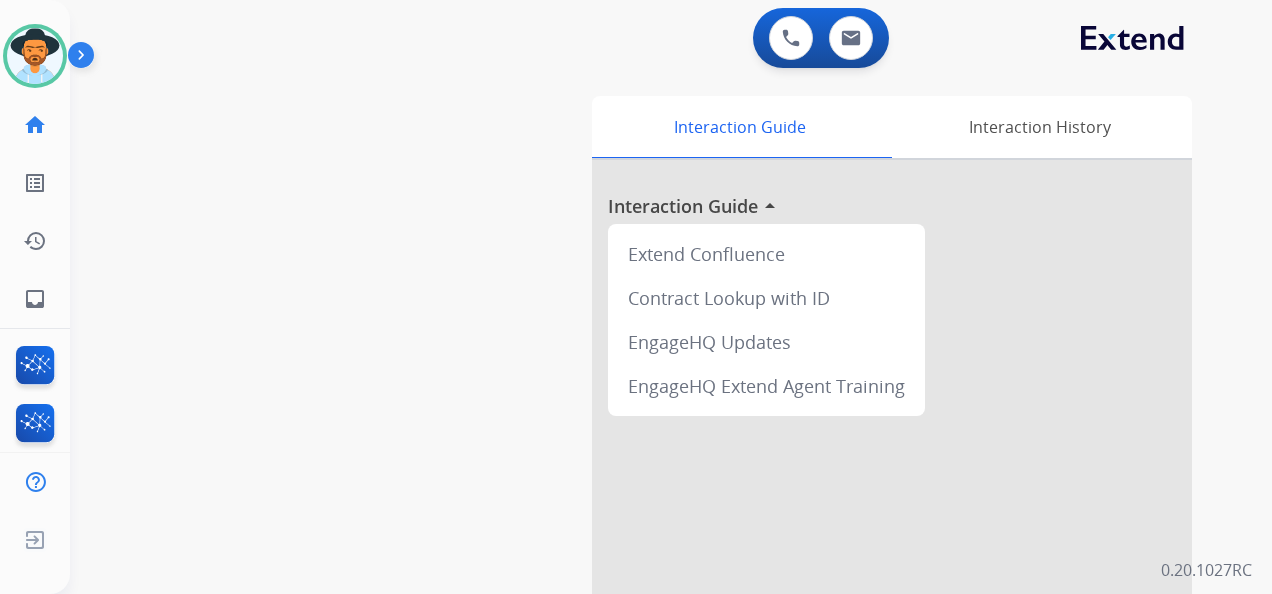 click on "0 Voice Interactions  0  Email Interactions swap_horiz Break voice bridge close_fullscreen Connect 3-Way Call merge_type Separate 3-Way Call  Interaction Guide   Interaction History  Interaction Guide arrow_drop_up  Extend Confluence   Contract Lookup with ID   EngageHQ Updates   EngageHQ Extend Agent Training  0.20.1027RC" at bounding box center (671, 297) 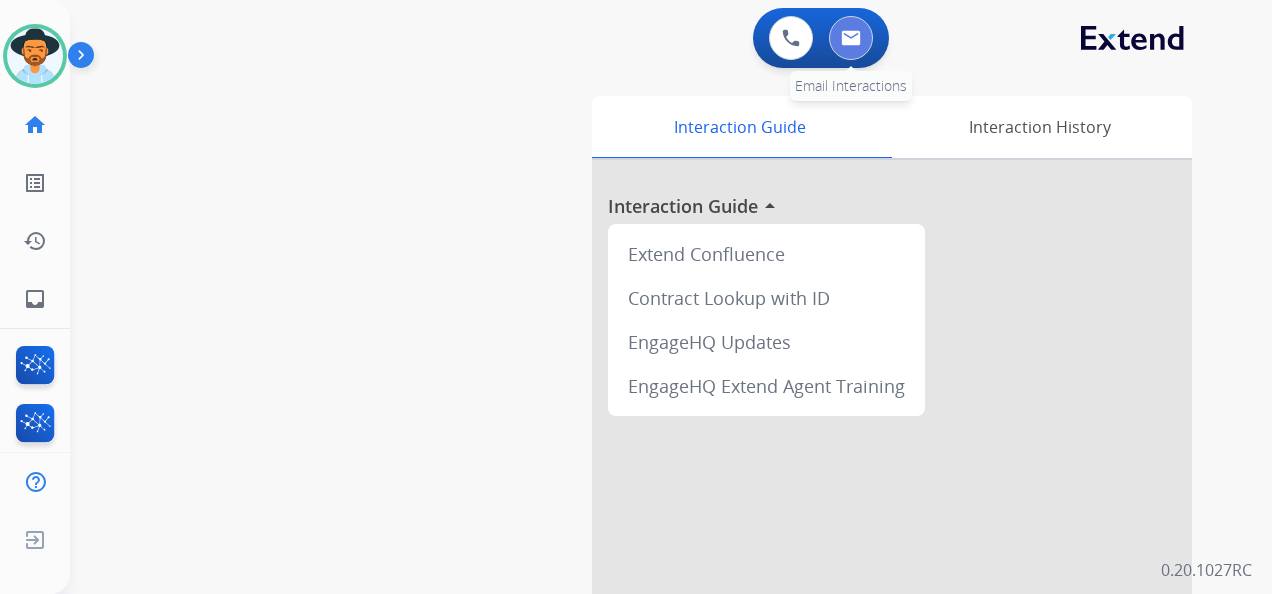 click at bounding box center [851, 38] 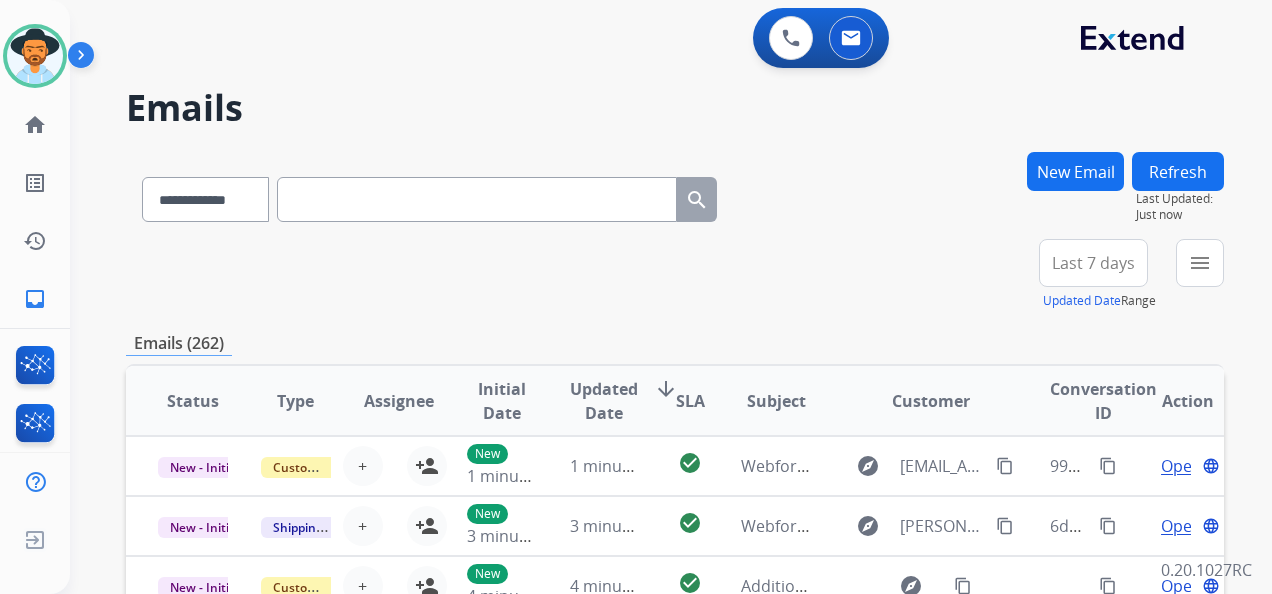 drag, startPoint x: 1104, startPoint y: 272, endPoint x: 1105, endPoint y: 262, distance: 10.049875 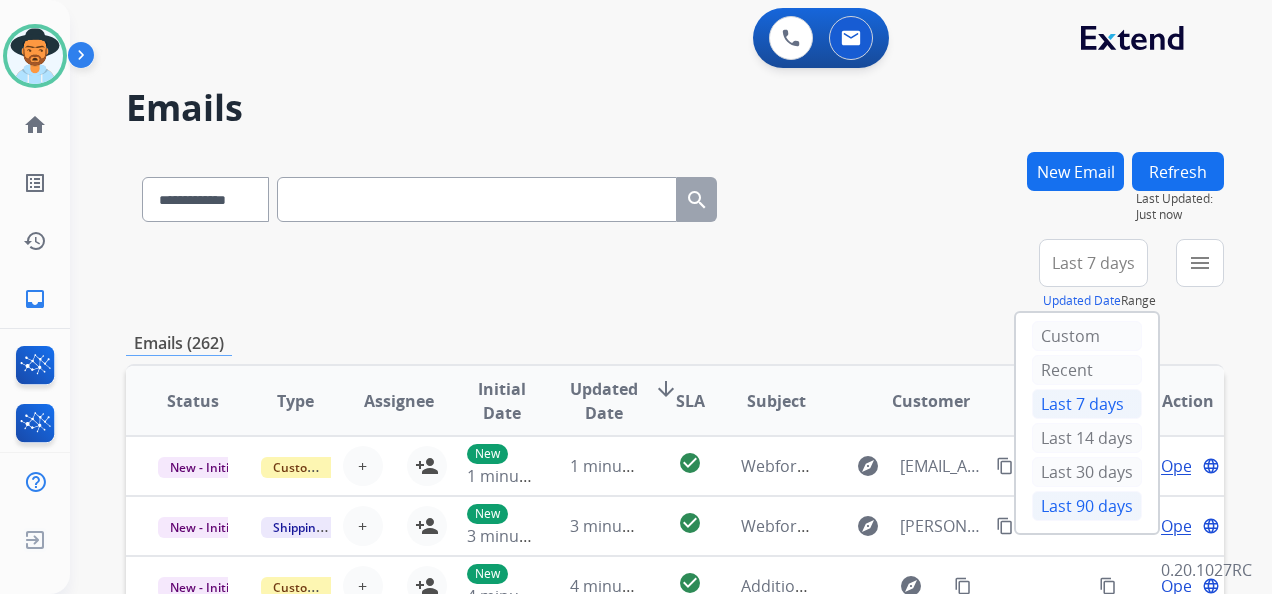 click on "Last 90 days" at bounding box center (1087, 506) 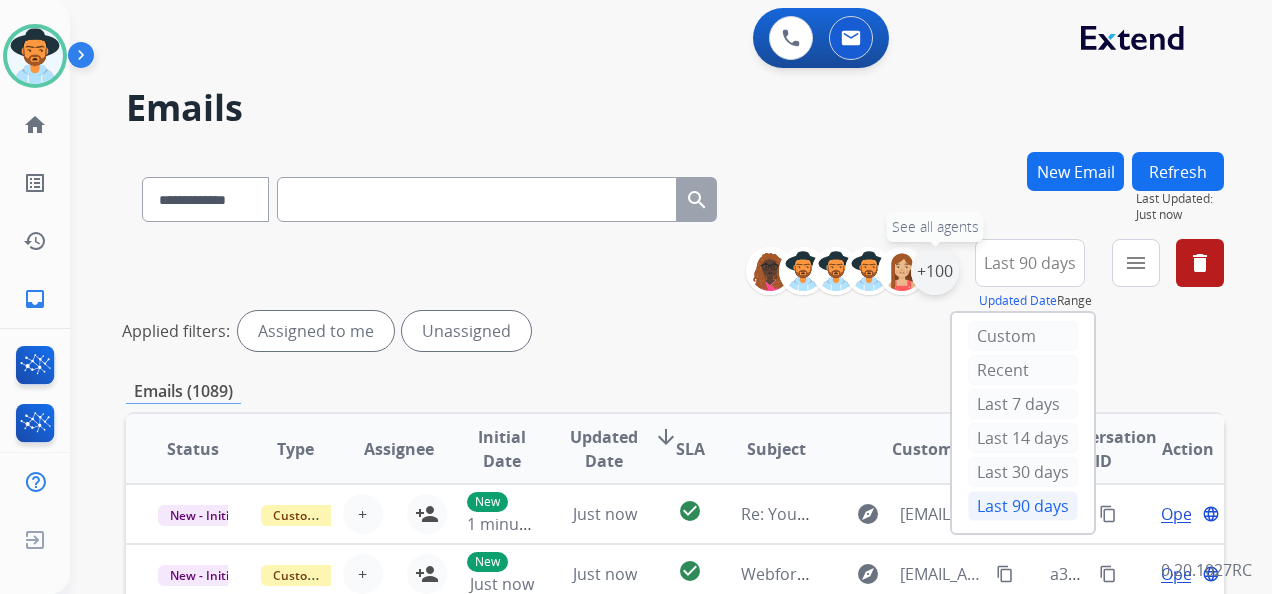 drag, startPoint x: 931, startPoint y: 272, endPoint x: 946, endPoint y: 273, distance: 15.033297 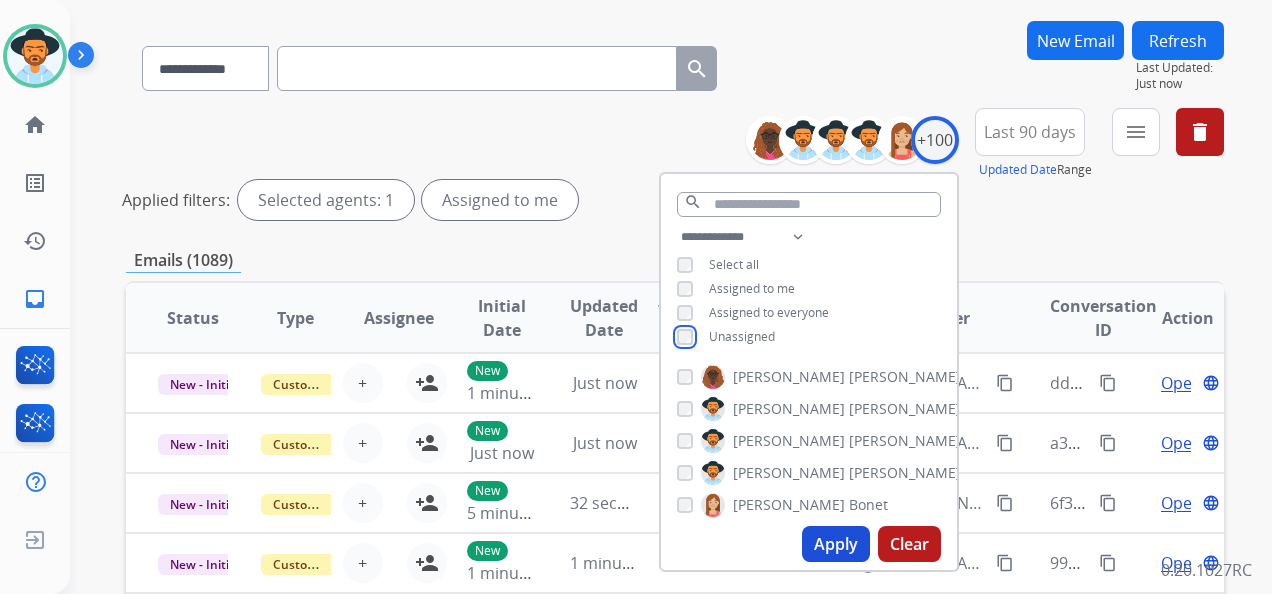 scroll, scrollTop: 200, scrollLeft: 0, axis: vertical 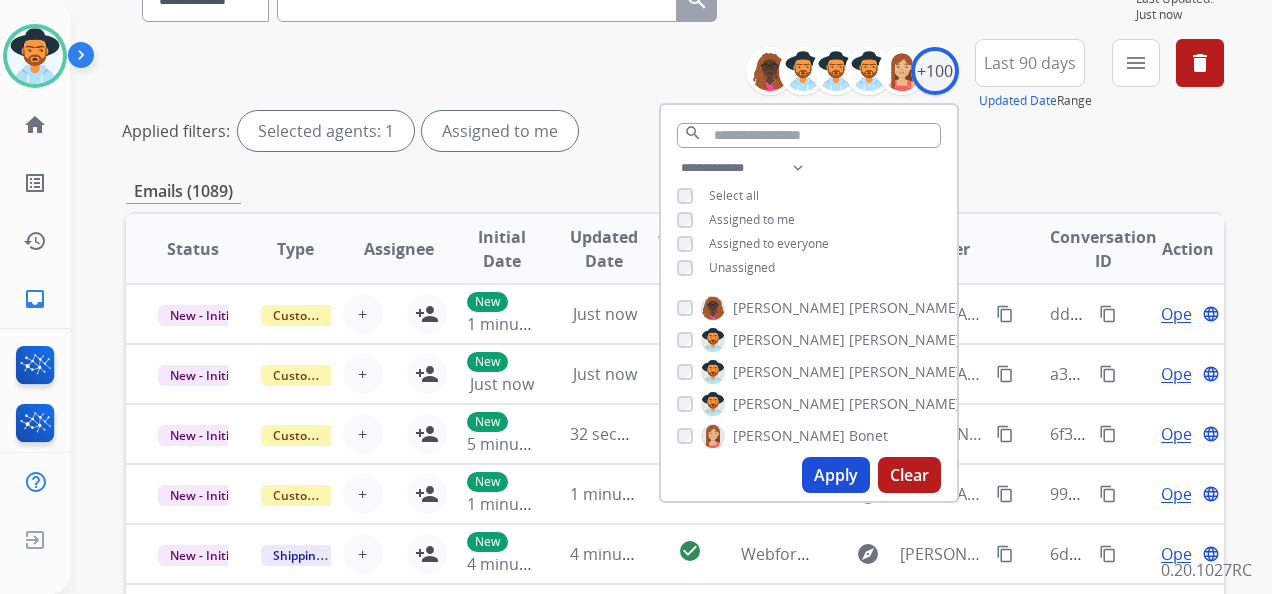 click on "Apply" at bounding box center (836, 475) 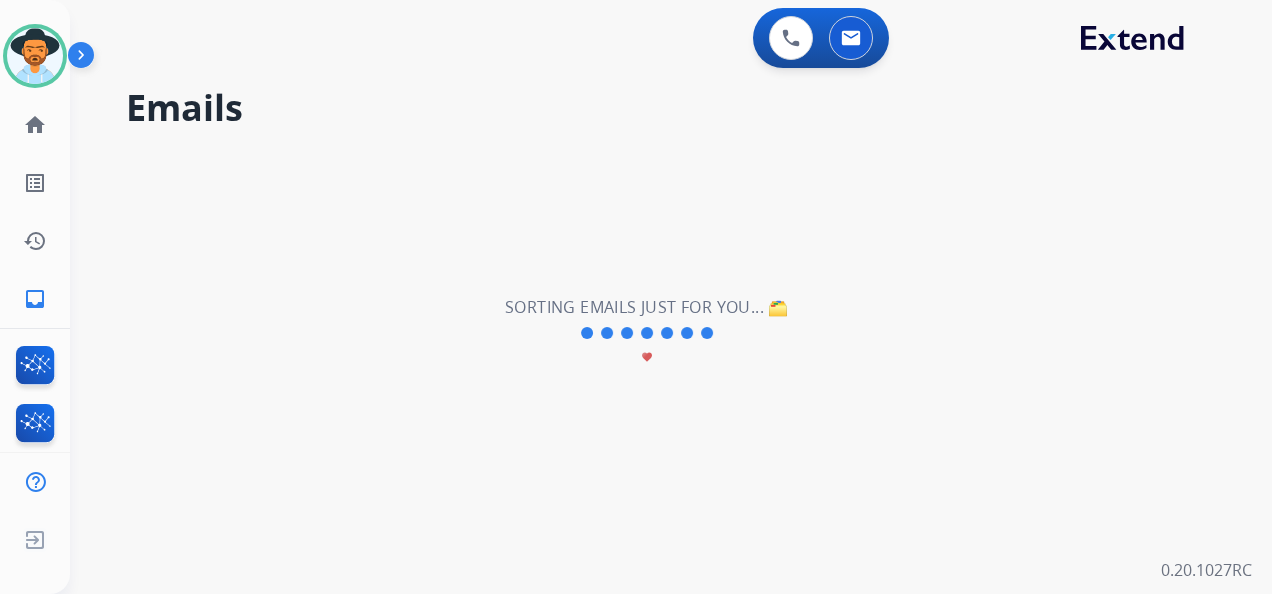 scroll, scrollTop: 0, scrollLeft: 0, axis: both 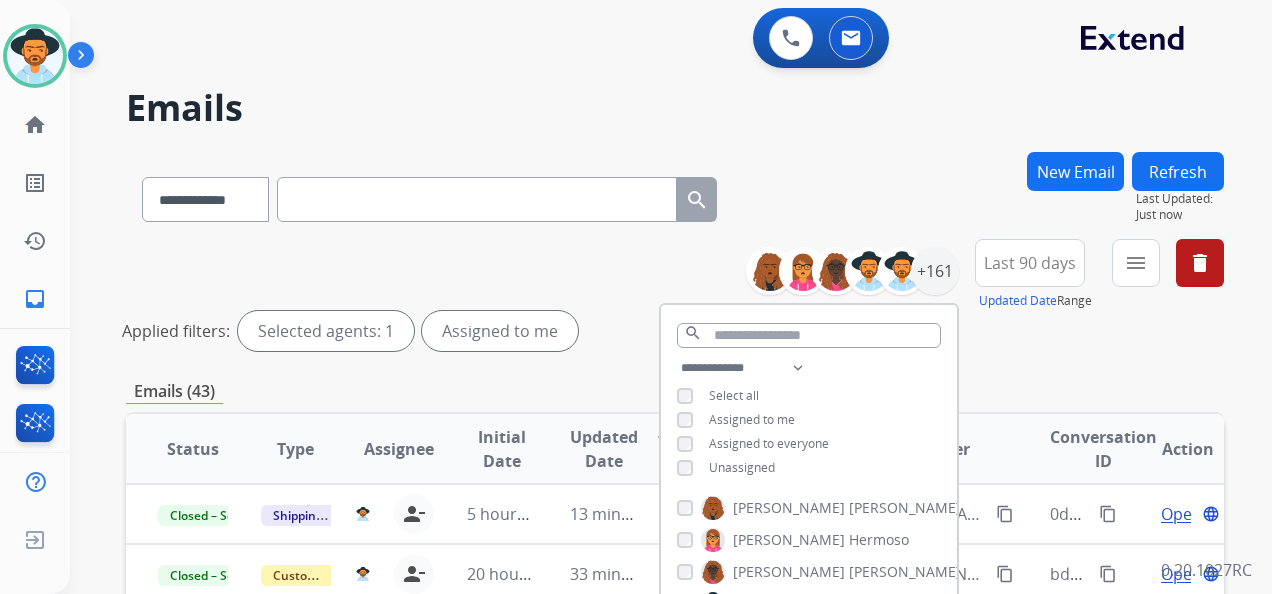 click on "**********" at bounding box center [675, 299] 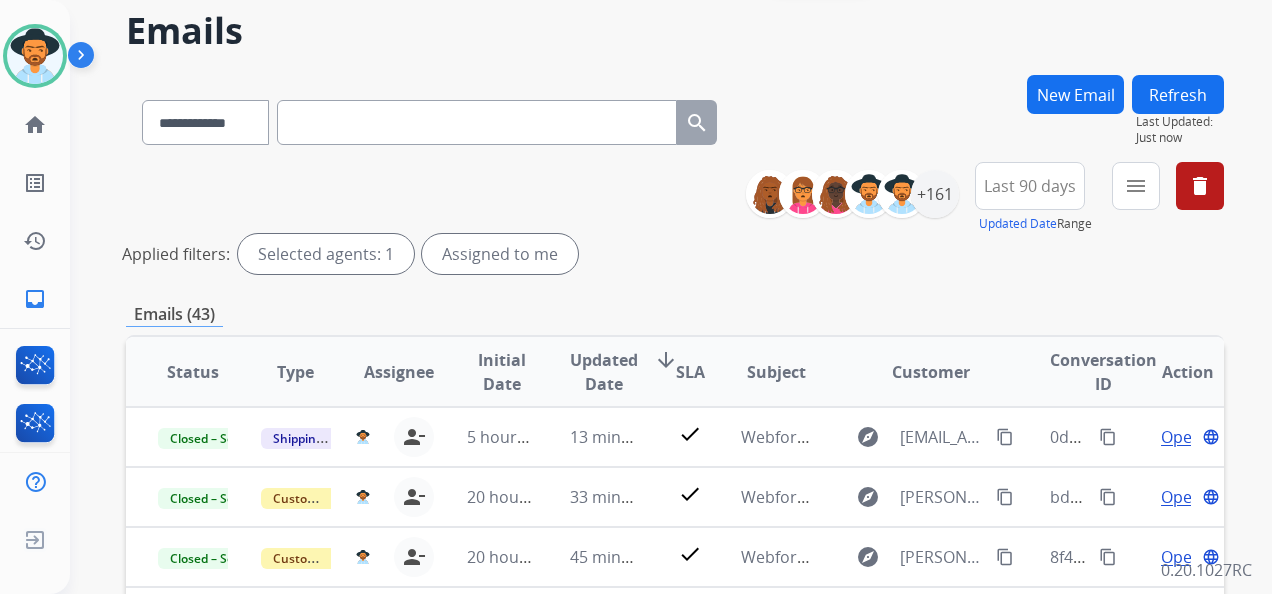 scroll, scrollTop: 200, scrollLeft: 0, axis: vertical 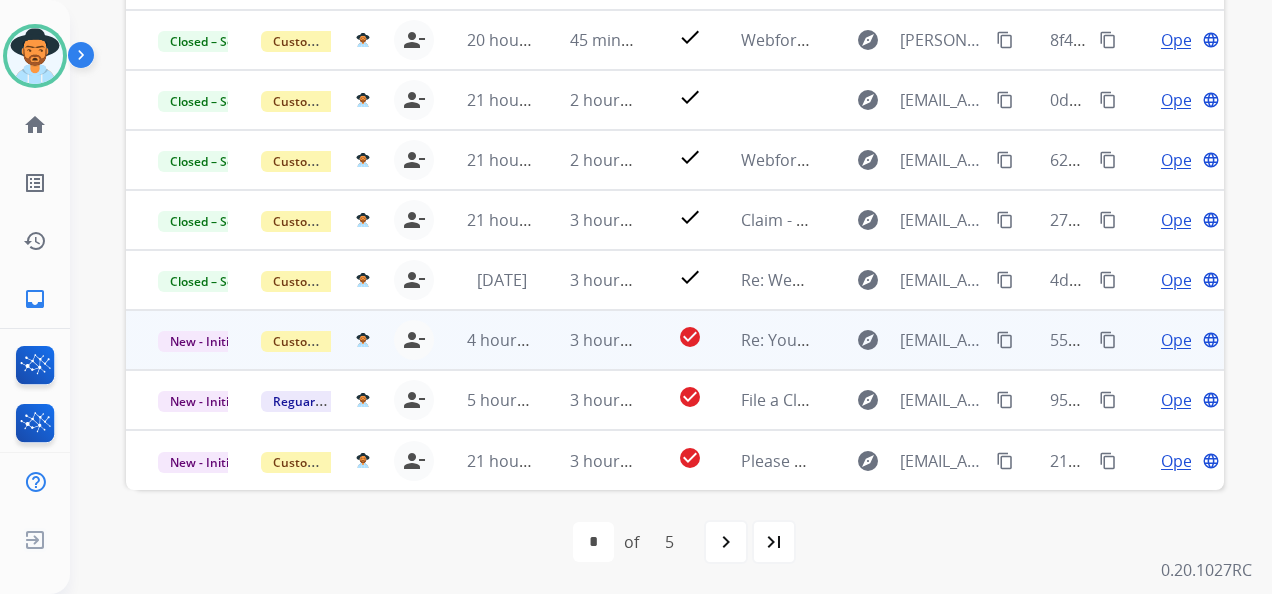 click on "Open" at bounding box center (1181, 340) 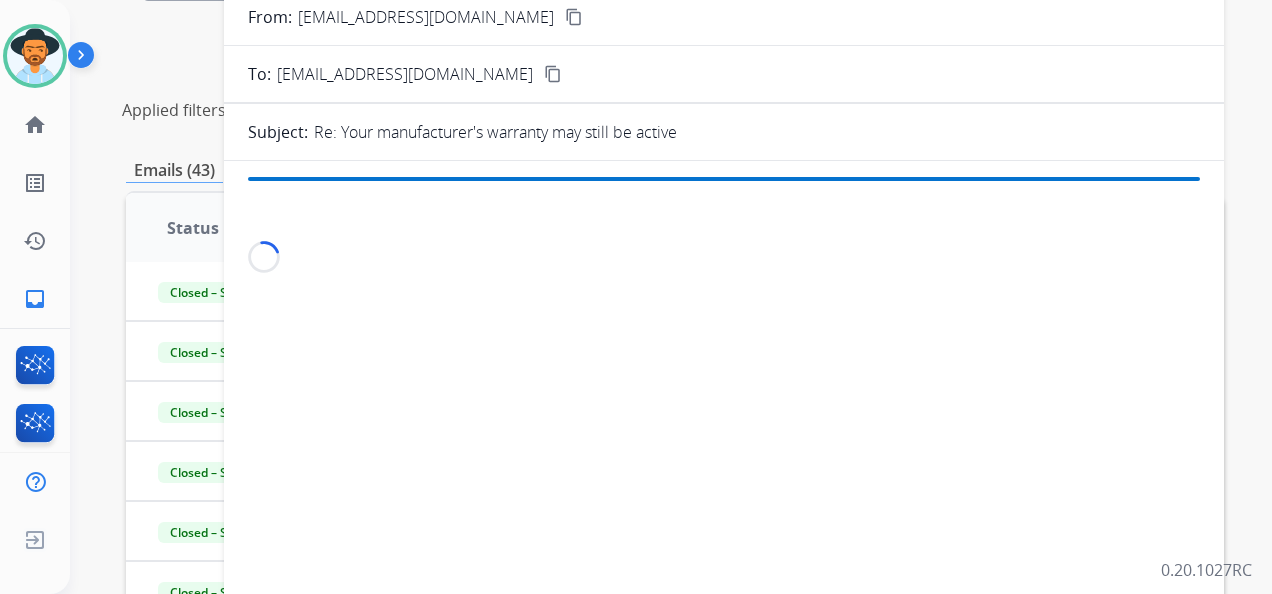 scroll, scrollTop: 192, scrollLeft: 0, axis: vertical 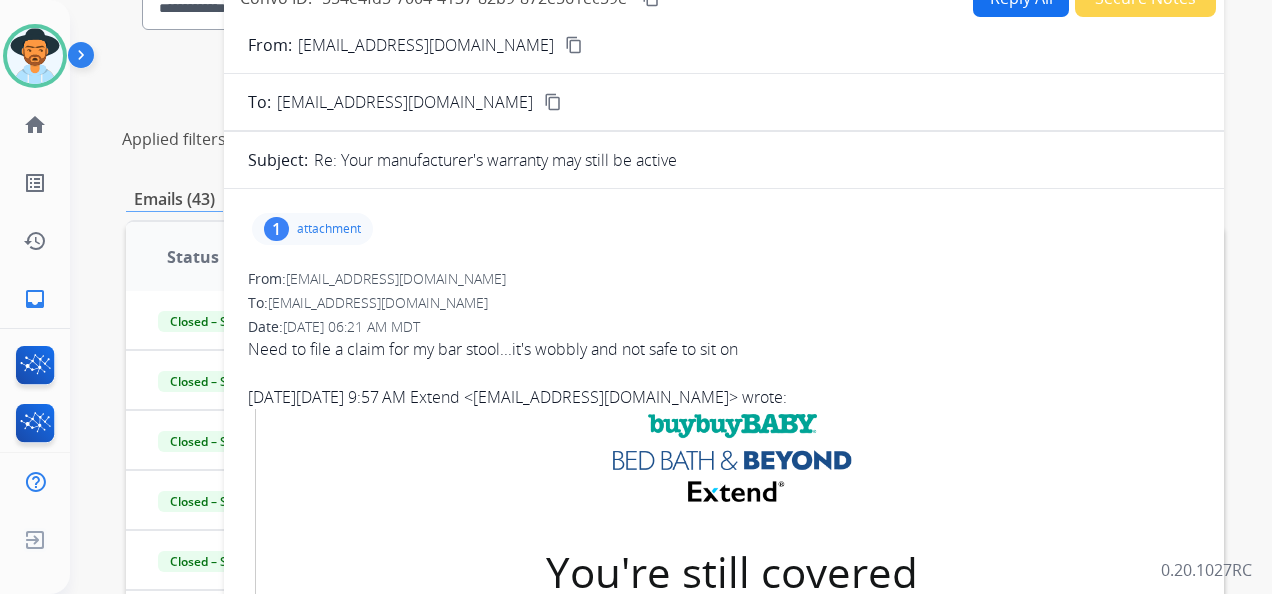 click on "attachment" at bounding box center [329, 229] 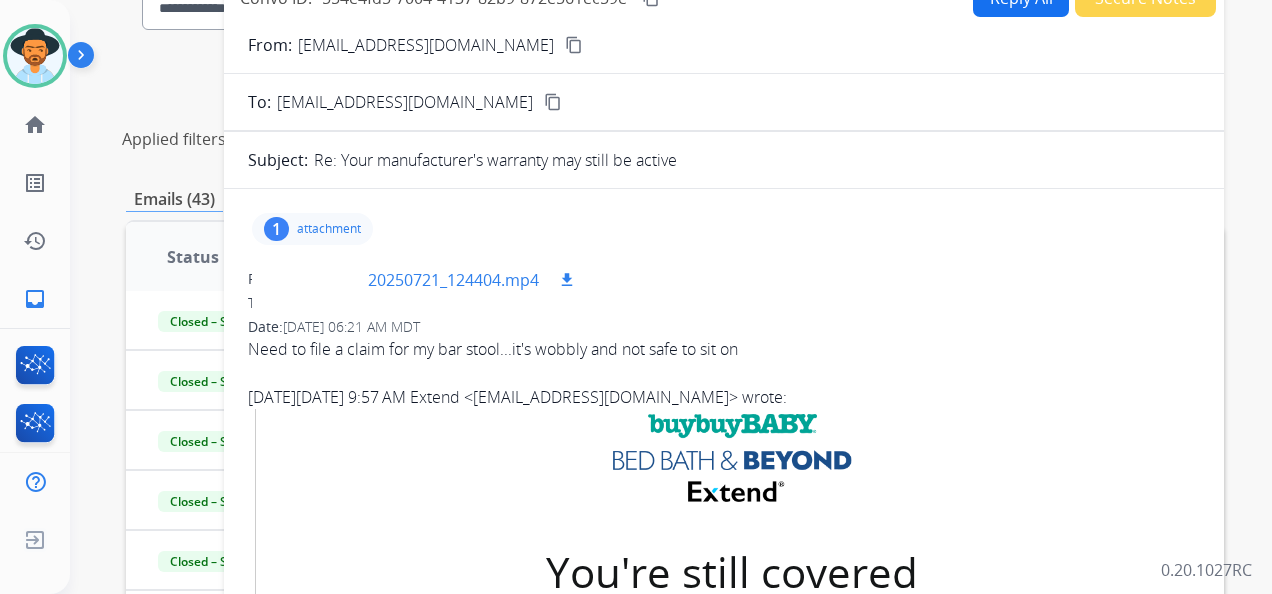 click on "download" at bounding box center [567, 280] 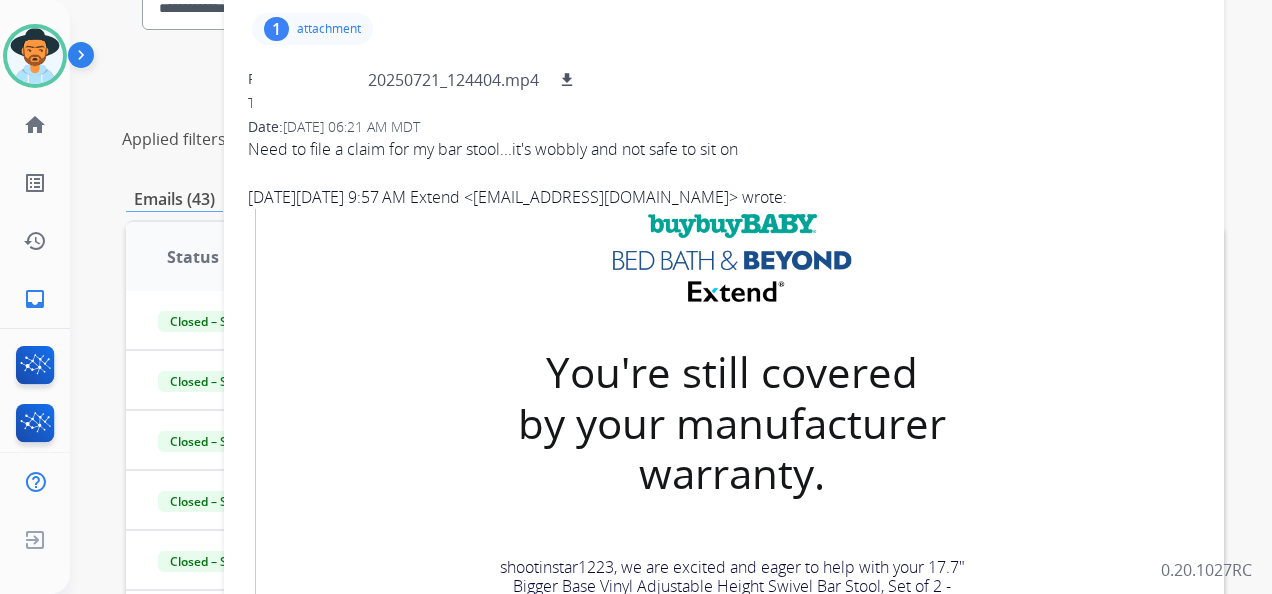scroll, scrollTop: 0, scrollLeft: 0, axis: both 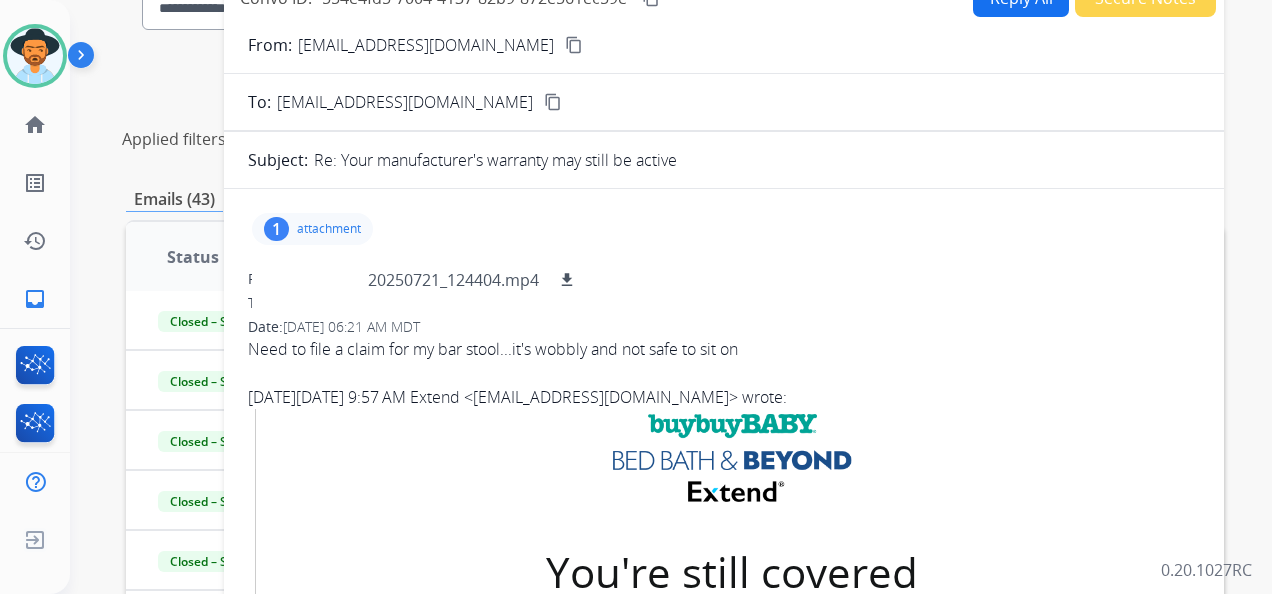 click on "From: shootinstar1223@gmail.com content_copy To:  support@extend.com  content_copy Subject:  Re: Your manufacturer's warranty may still be active  1 attachment  20250721_124404.mp4  download  From:  shootinstar1223@gmail.com   To:  support@extend.com  Date:  07/23/2025 - 06:21 AM MDT Need to file a claim for my bar stool...it's wobbly and not safe to sit on On Fri, Jul 11, 2025, 9:57 AM Extend < support@extend.com > wrote:                   Extend will have you covered once it expires.                                                                           You're still covered by your manufacturer warranty.                    You're still covered by Bed Bath & Beyond & buybuy Baby.                         shootinstar1223, we are excited and eager to help with your 17.7" Bigger Base Vinyl Adjustable Height Swivel Bar Stool, Set of 2 - 32"x17"x17"—however, the type of damage you reported should still be under your retailer or manufacturer warranty through November 18, 2025.  customer care" at bounding box center [724, 770] 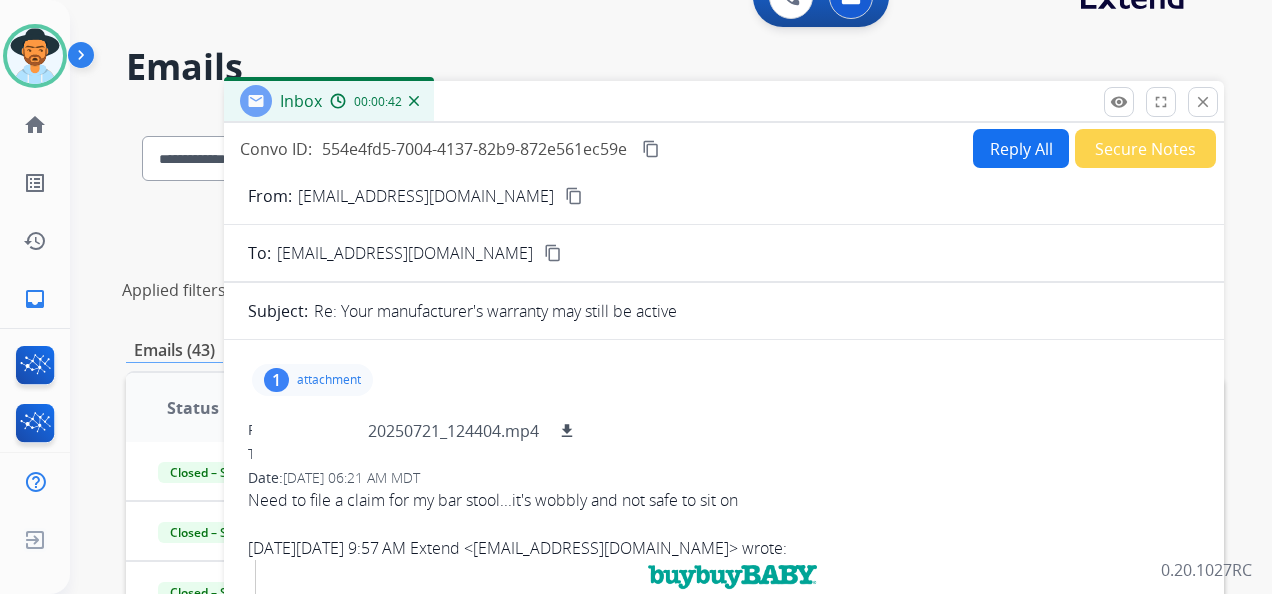 scroll, scrollTop: 0, scrollLeft: 0, axis: both 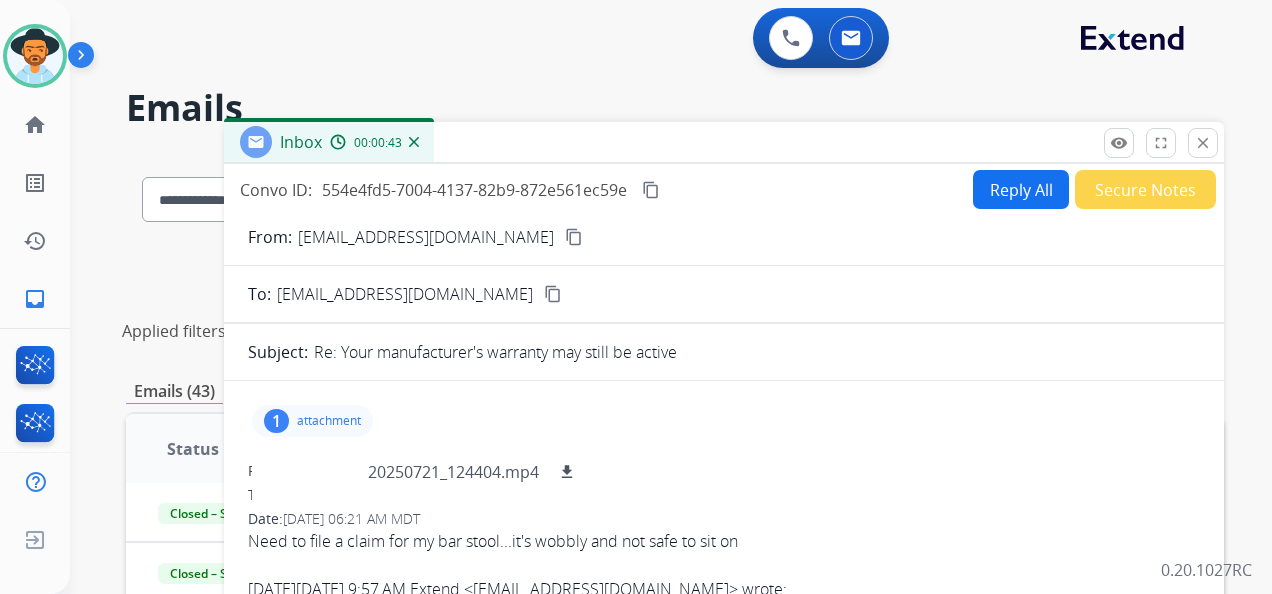 click on "content_copy" at bounding box center [574, 237] 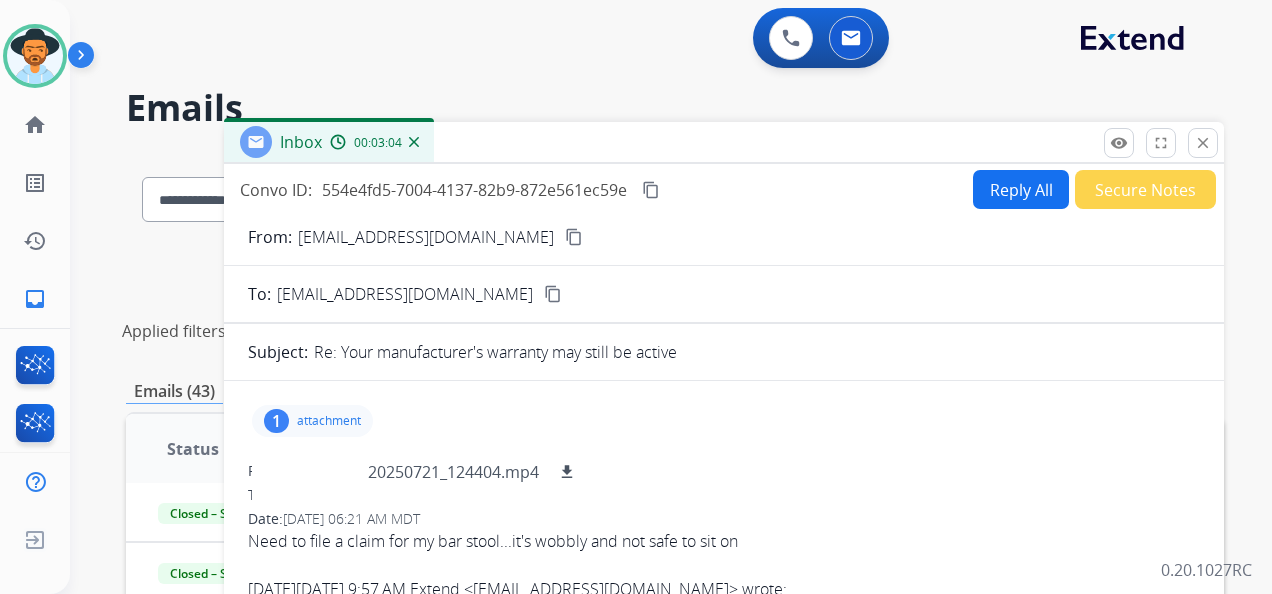 click on "**********" at bounding box center [647, 369] 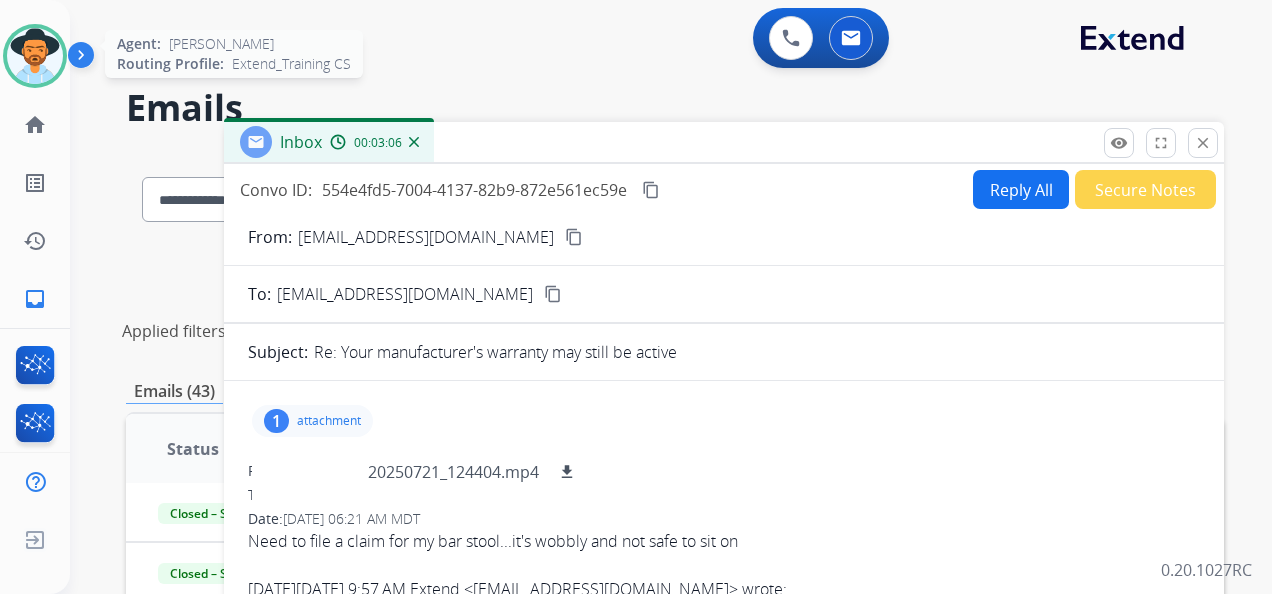 click at bounding box center (35, 56) 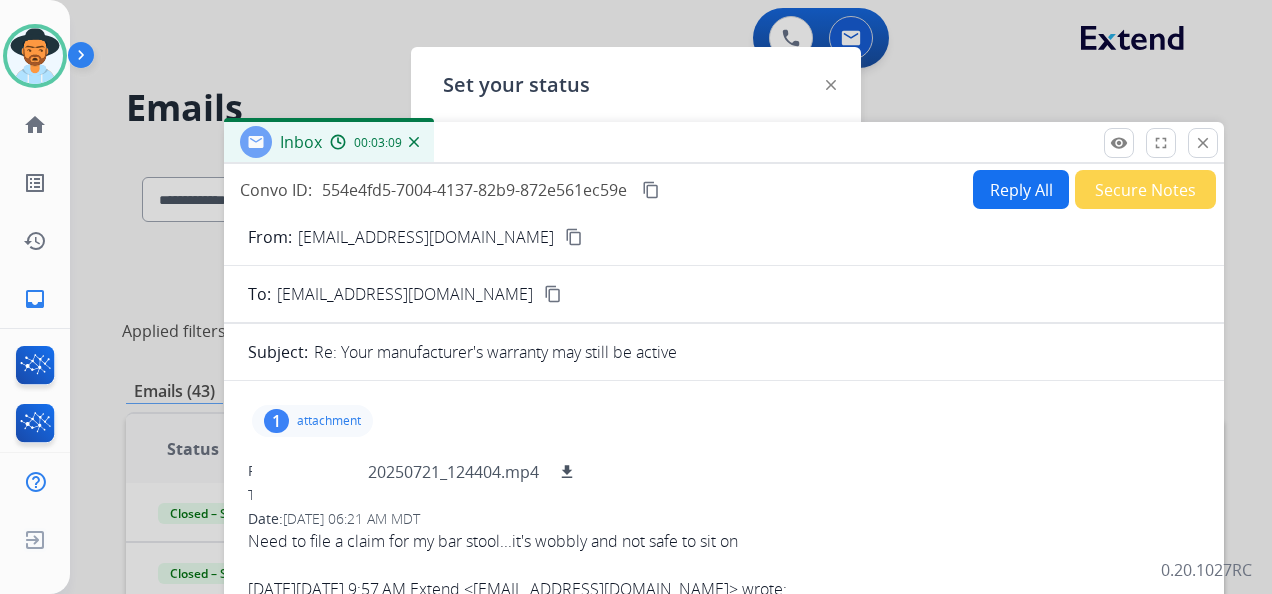 click on "close" at bounding box center (1203, 143) 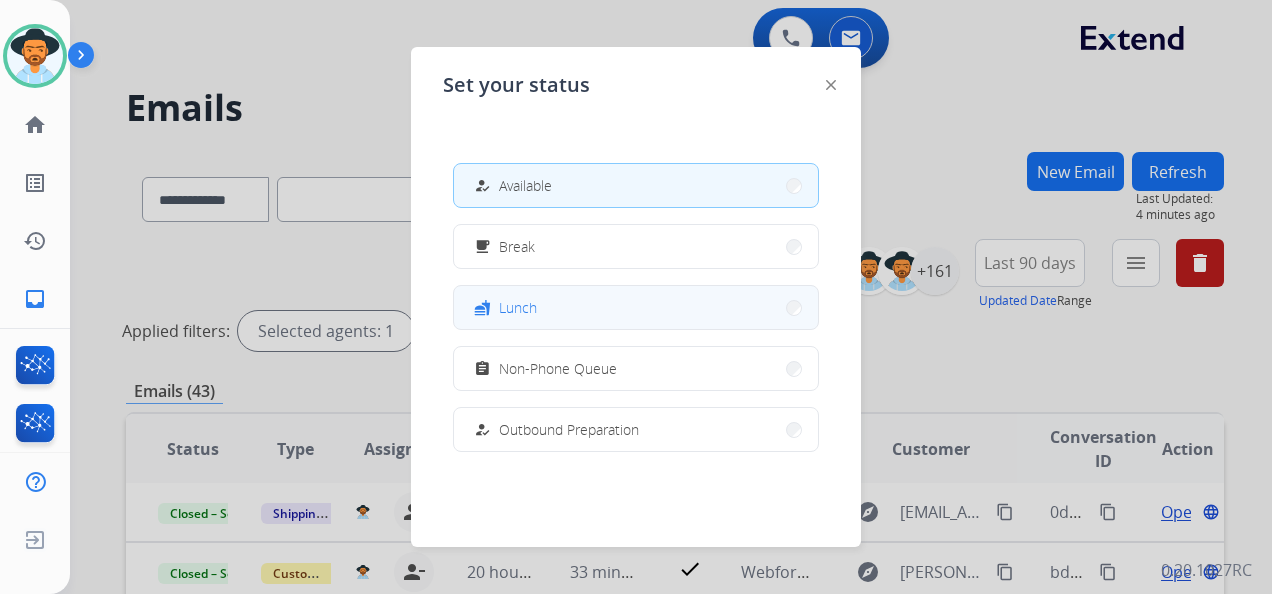 click on "fastfood Lunch" at bounding box center (636, 307) 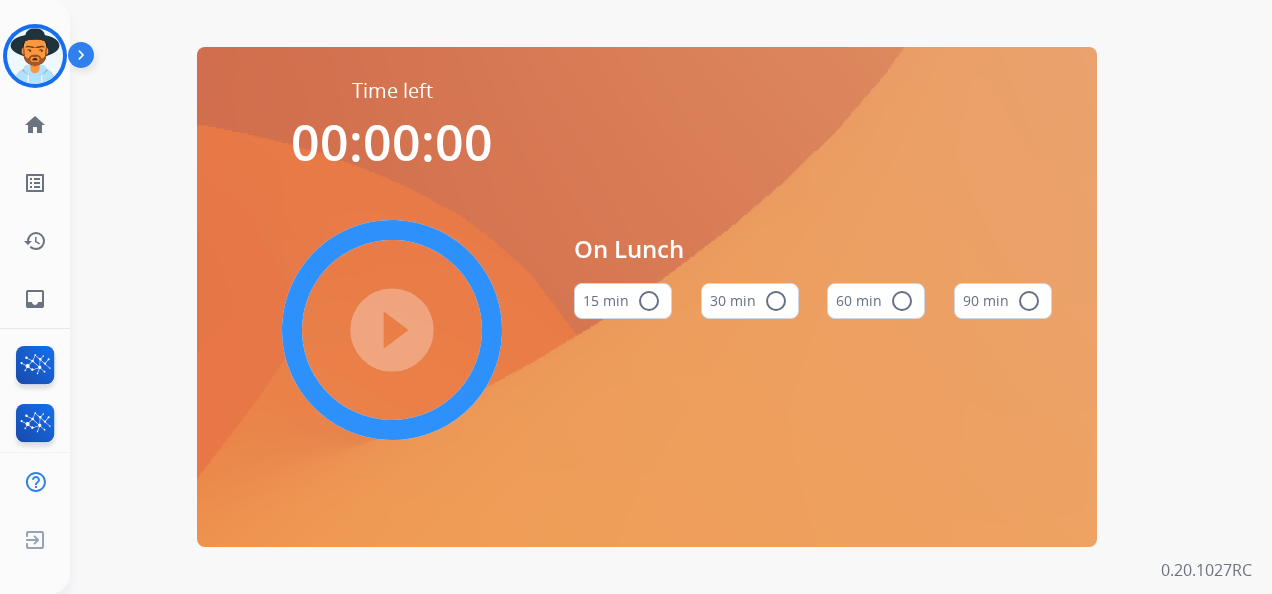 click on "60 min  radio_button_unchecked" at bounding box center (876, 301) 